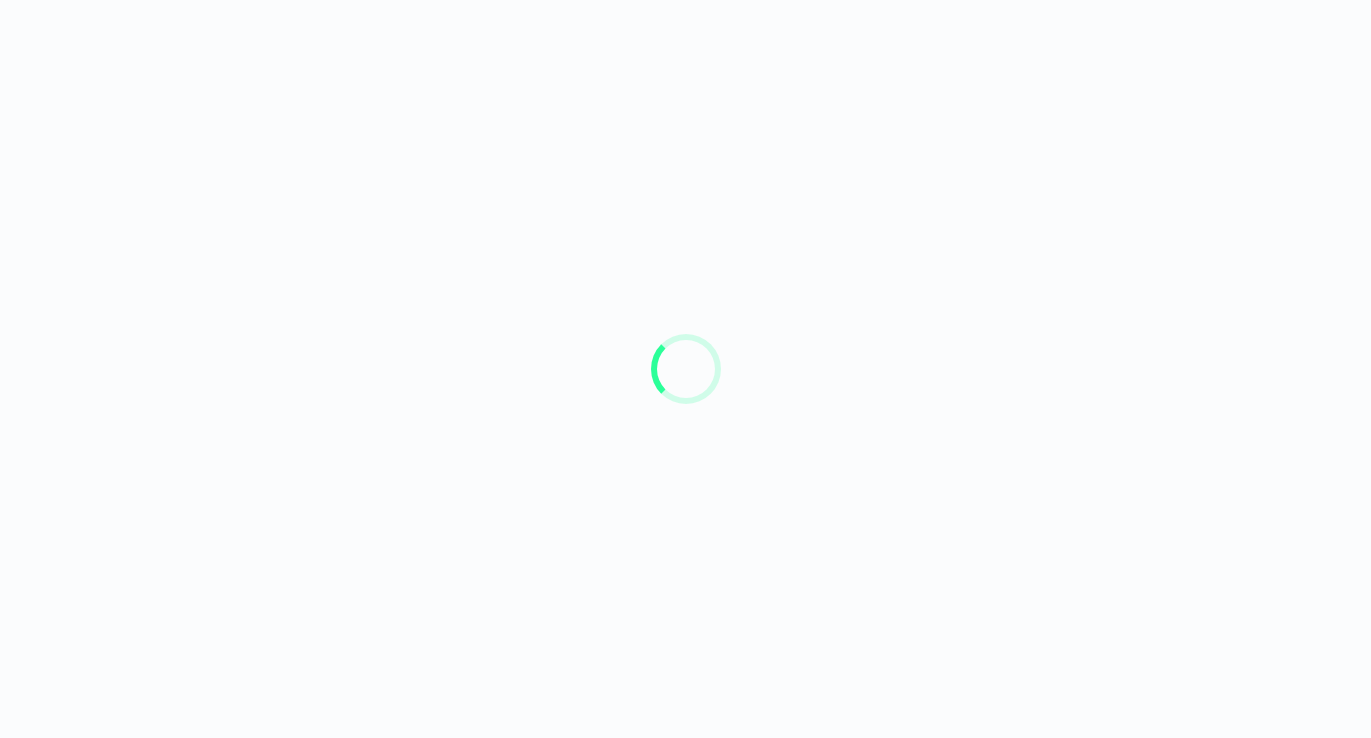 scroll, scrollTop: 0, scrollLeft: 0, axis: both 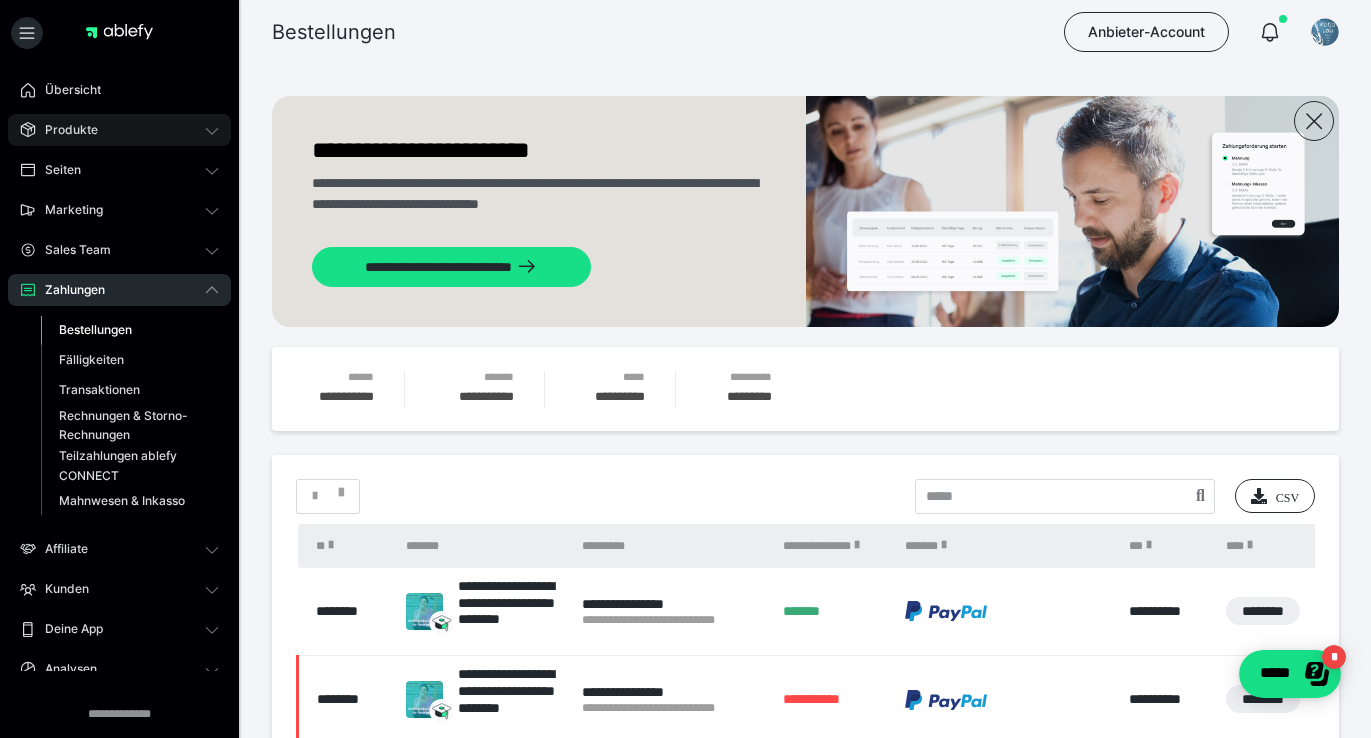 click on "Produkte" at bounding box center (119, 130) 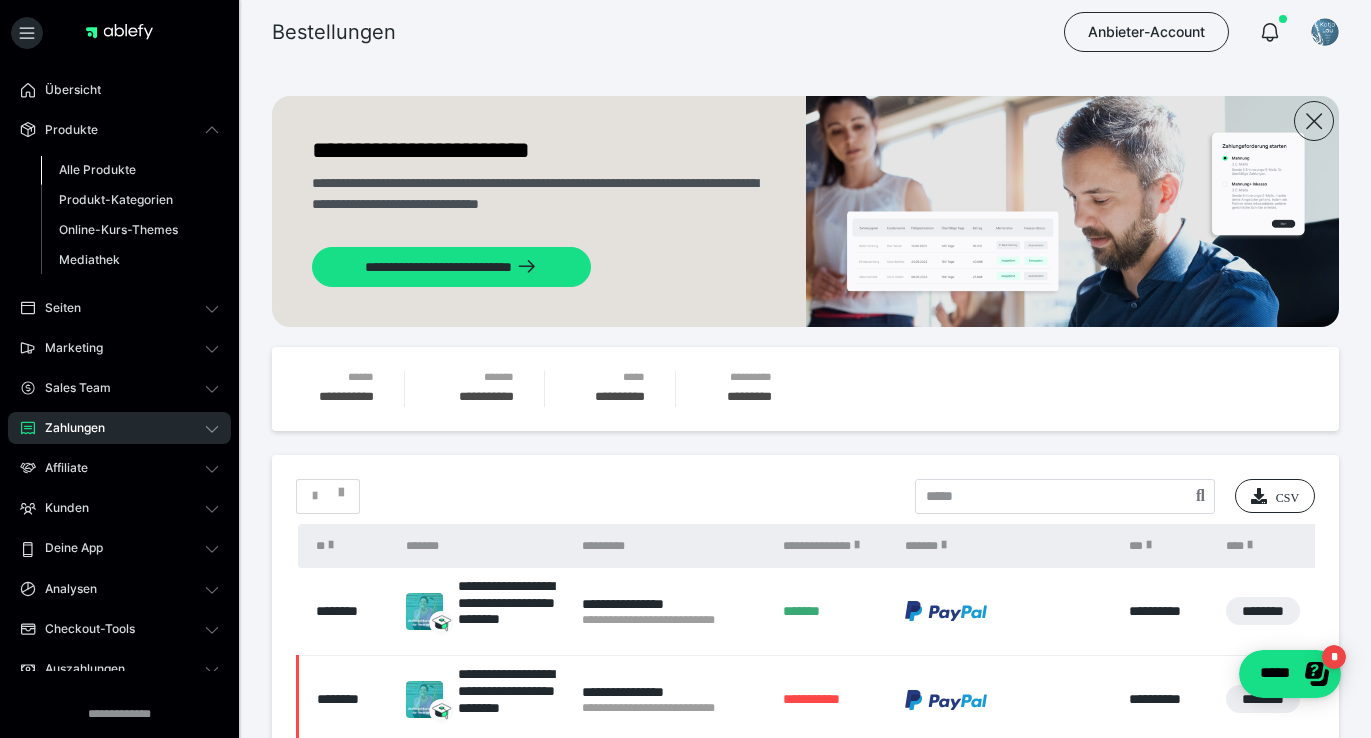 click on "Alle Produkte" at bounding box center [97, 169] 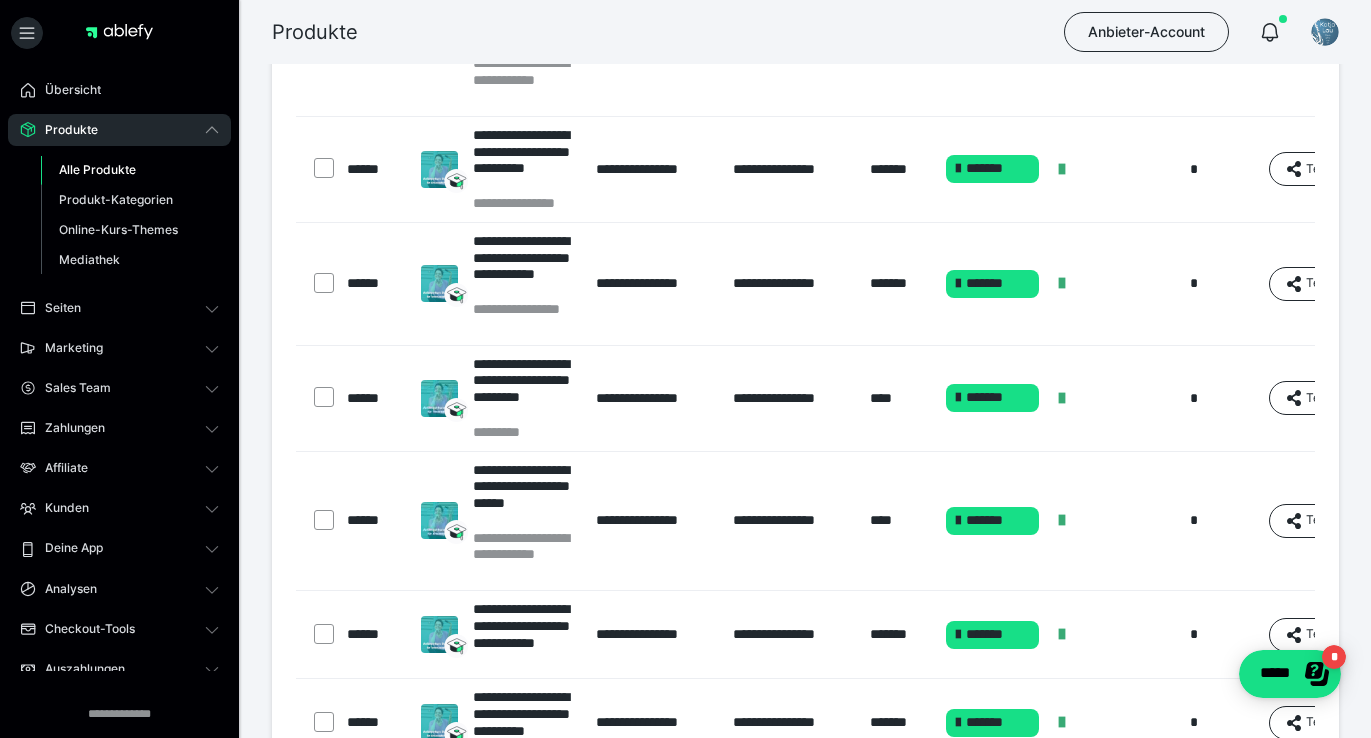 scroll, scrollTop: 852, scrollLeft: 0, axis: vertical 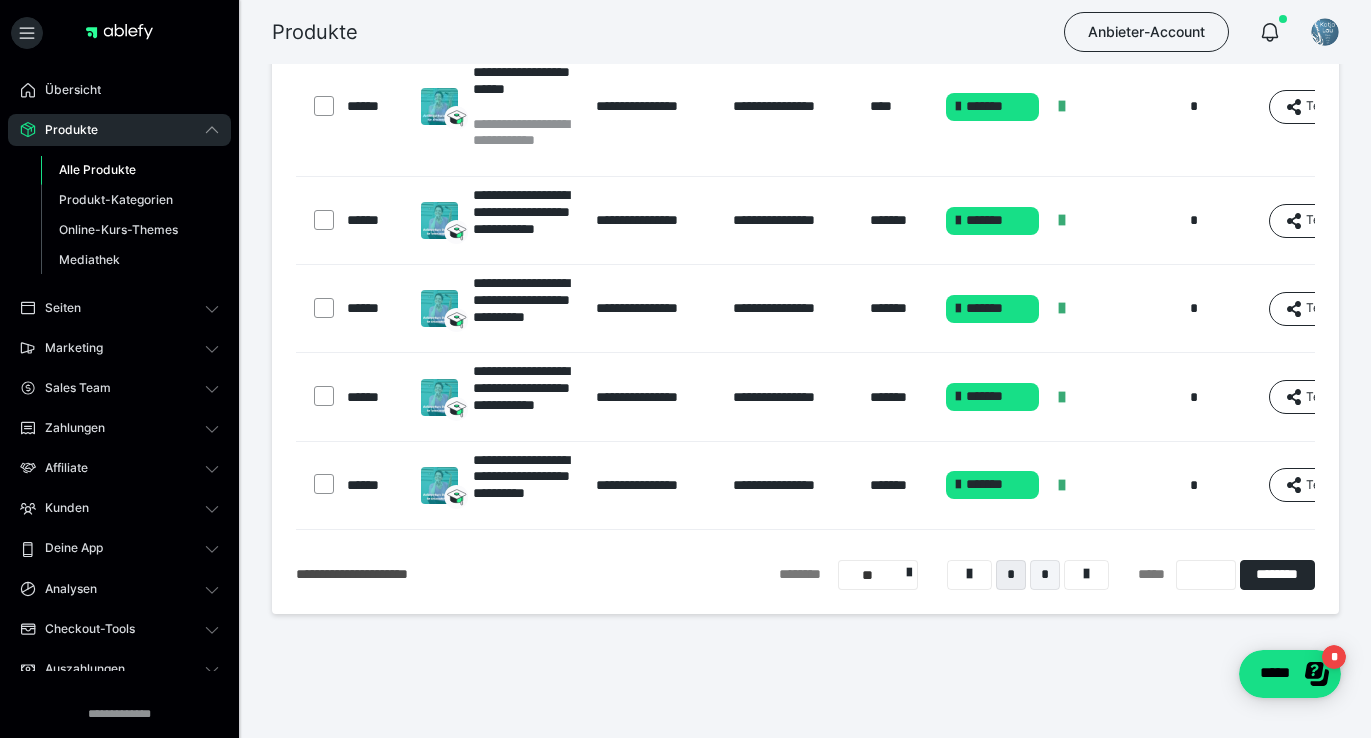 click on "*" at bounding box center (1045, 575) 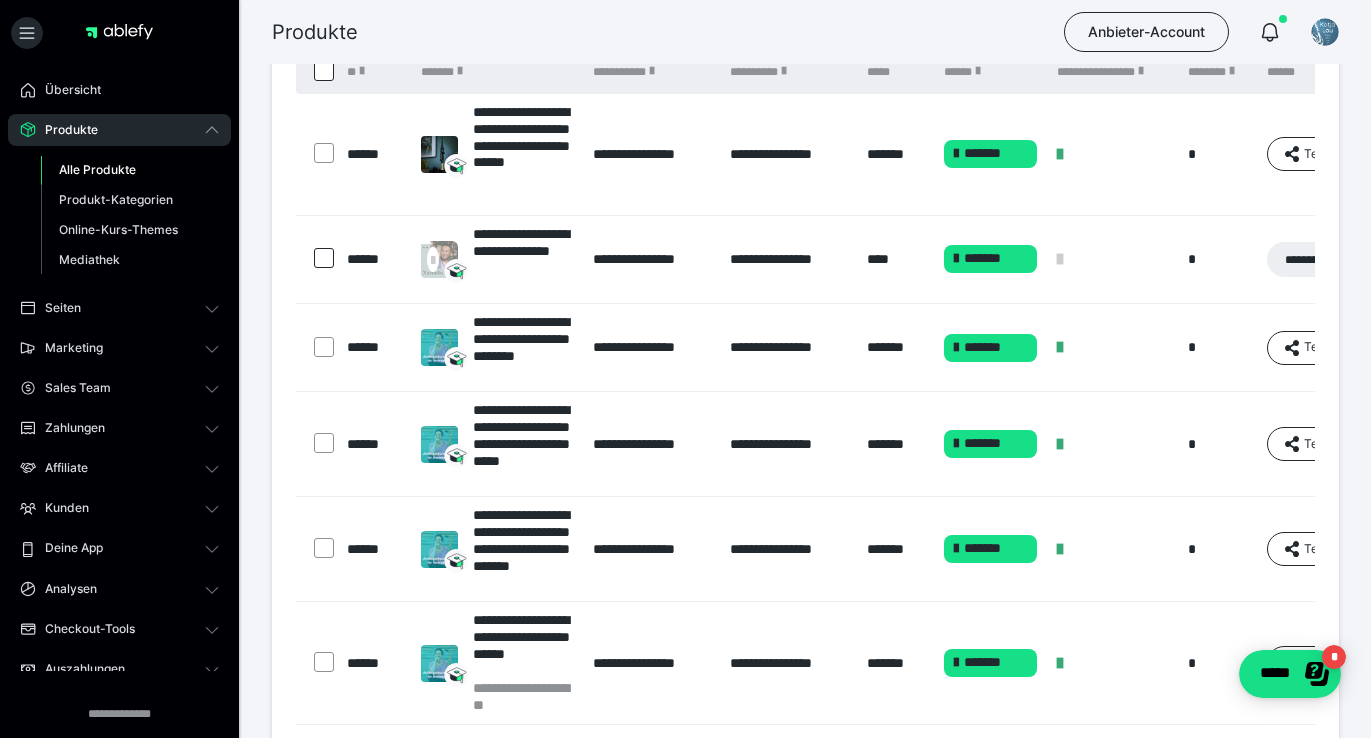 scroll, scrollTop: 238, scrollLeft: 0, axis: vertical 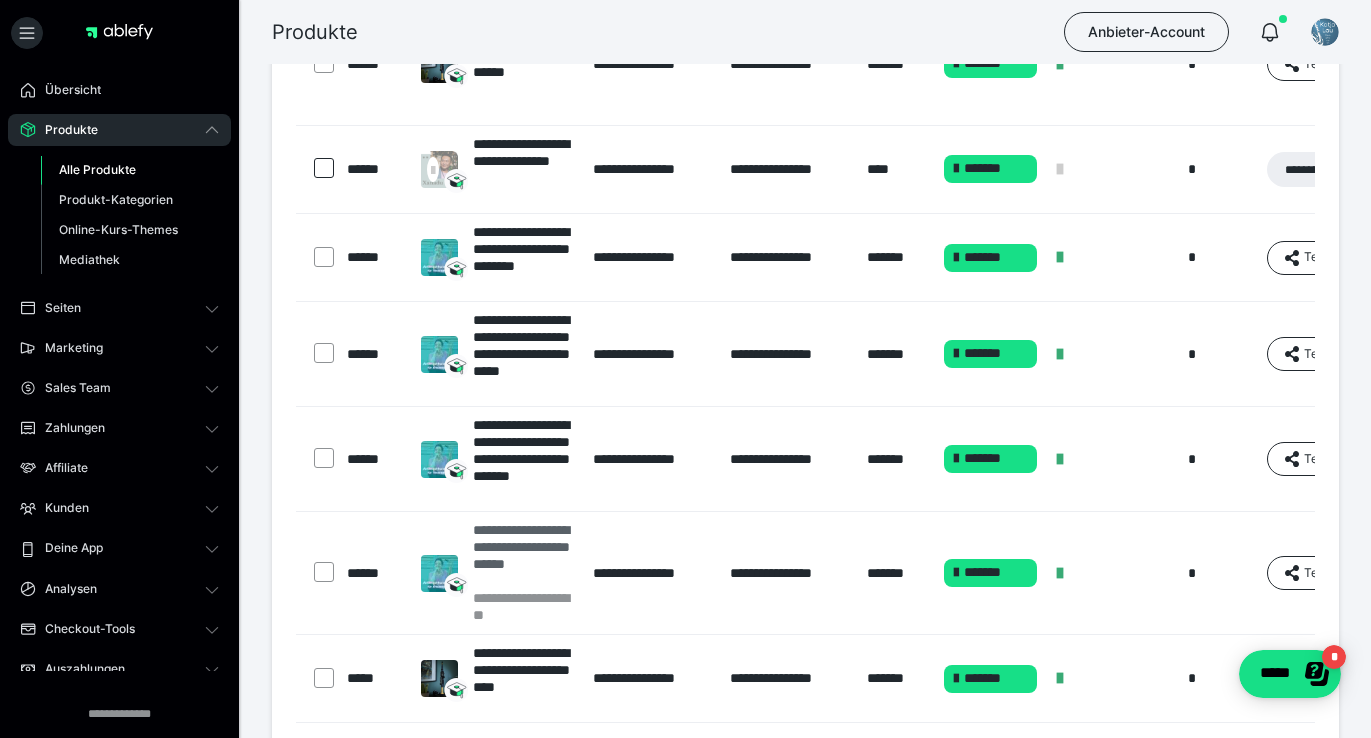 click on "**********" at bounding box center [523, 555] 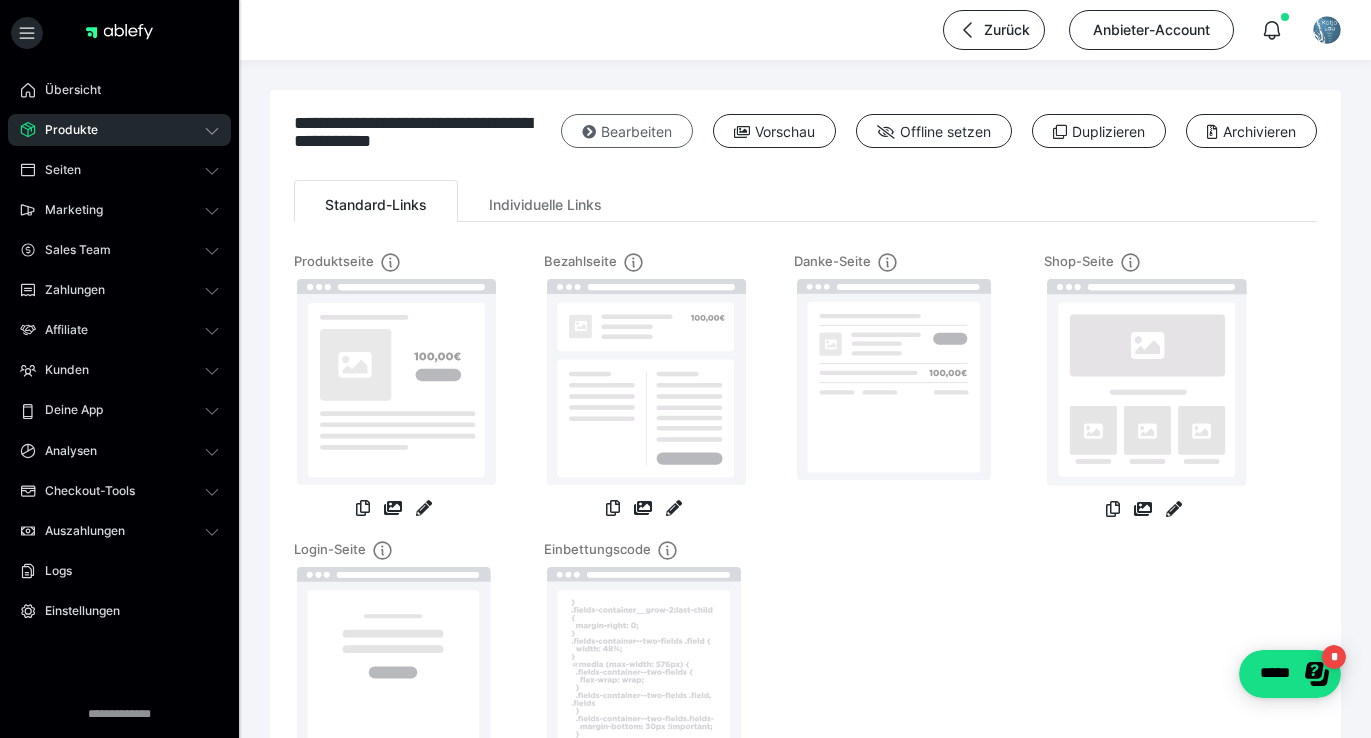 click on "Bearbeiten" at bounding box center [627, 131] 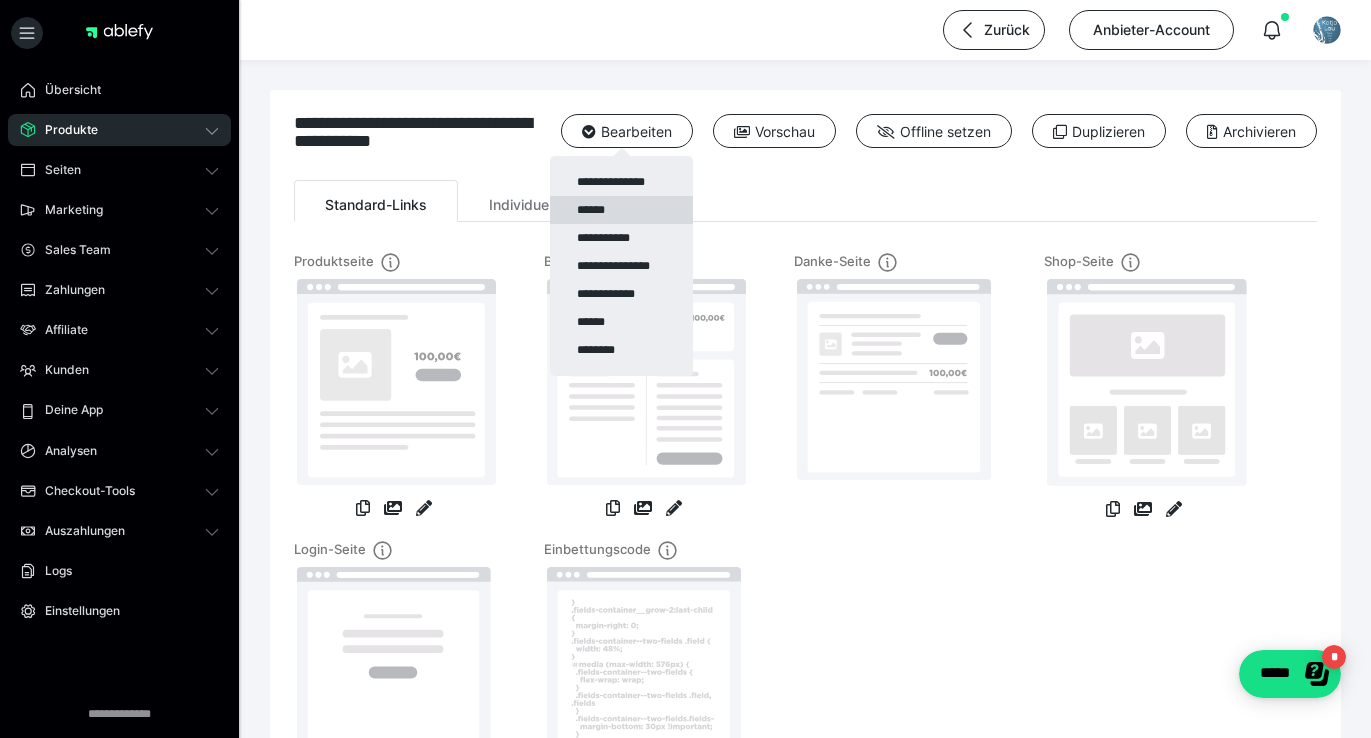 click on "******" at bounding box center (621, 210) 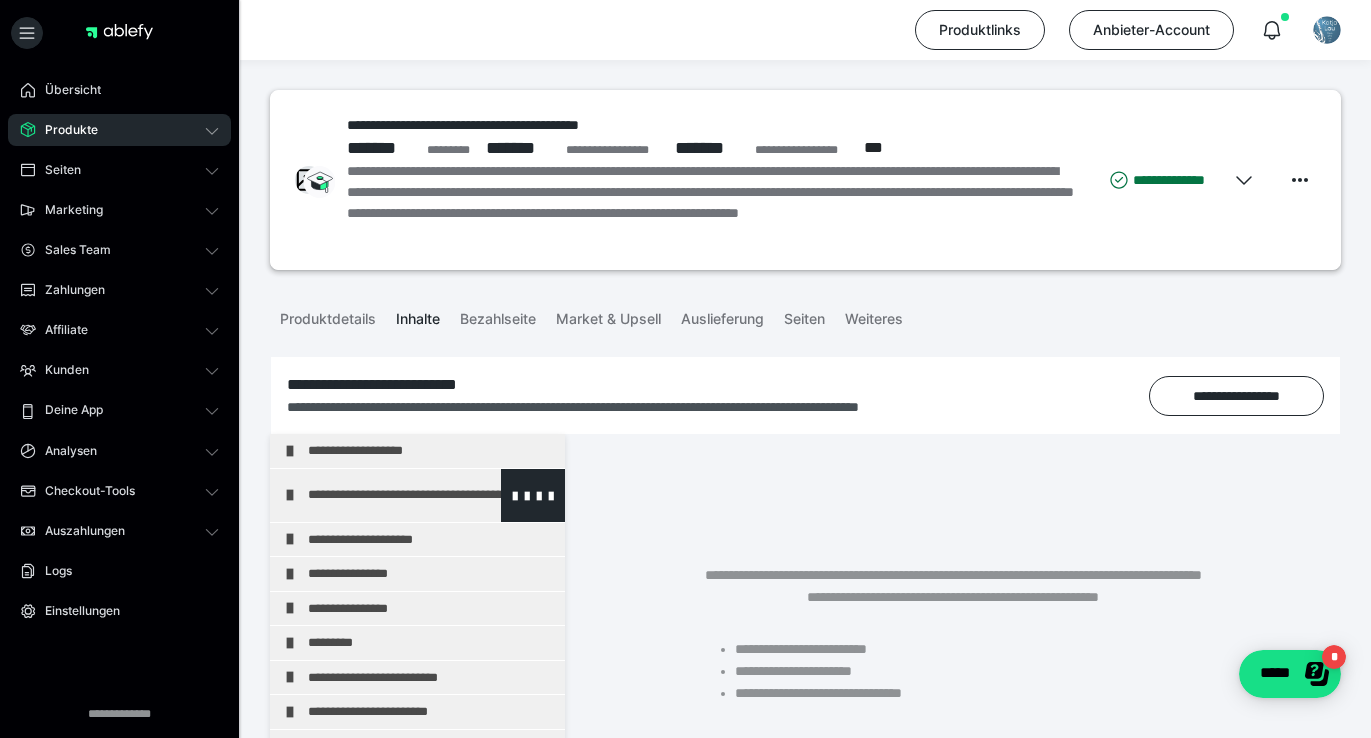 click on "**********" at bounding box center (431, 495) 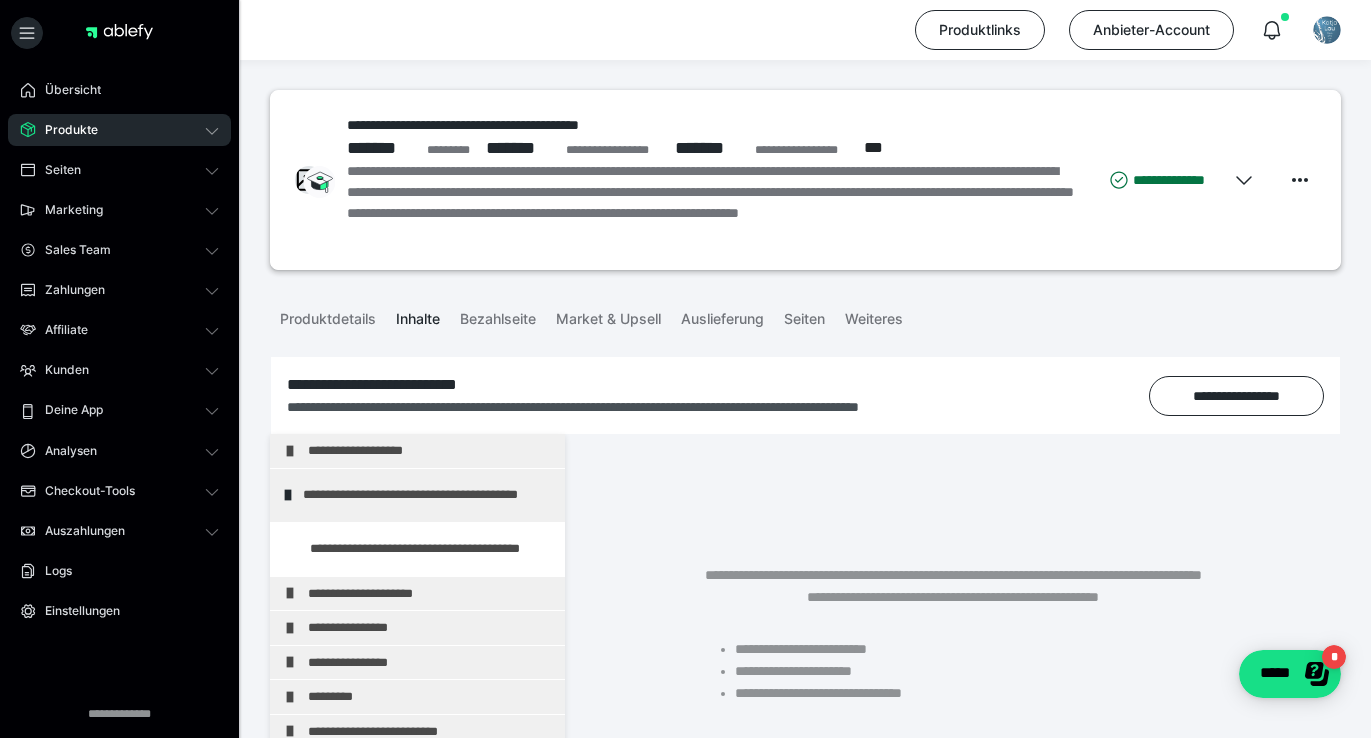 click on "**********" at bounding box center (426, 495) 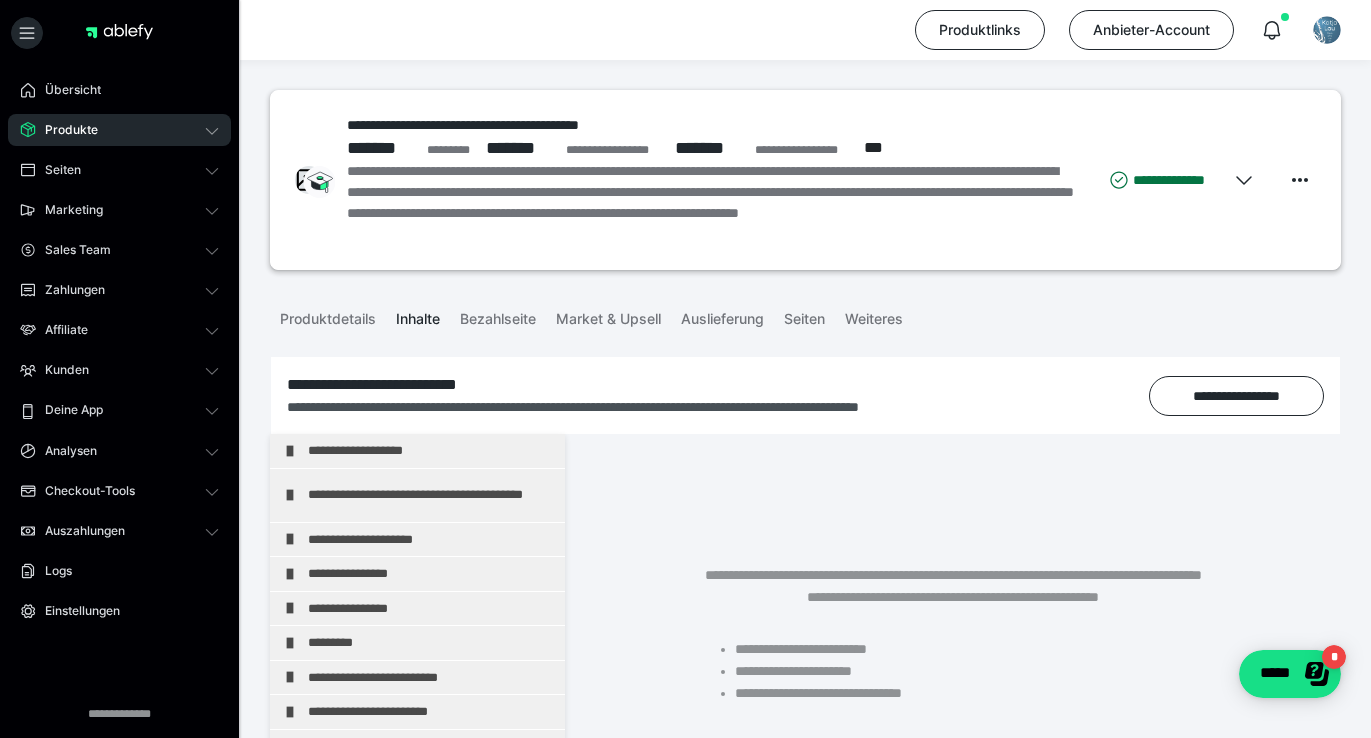 click on "**********" at bounding box center [431, 495] 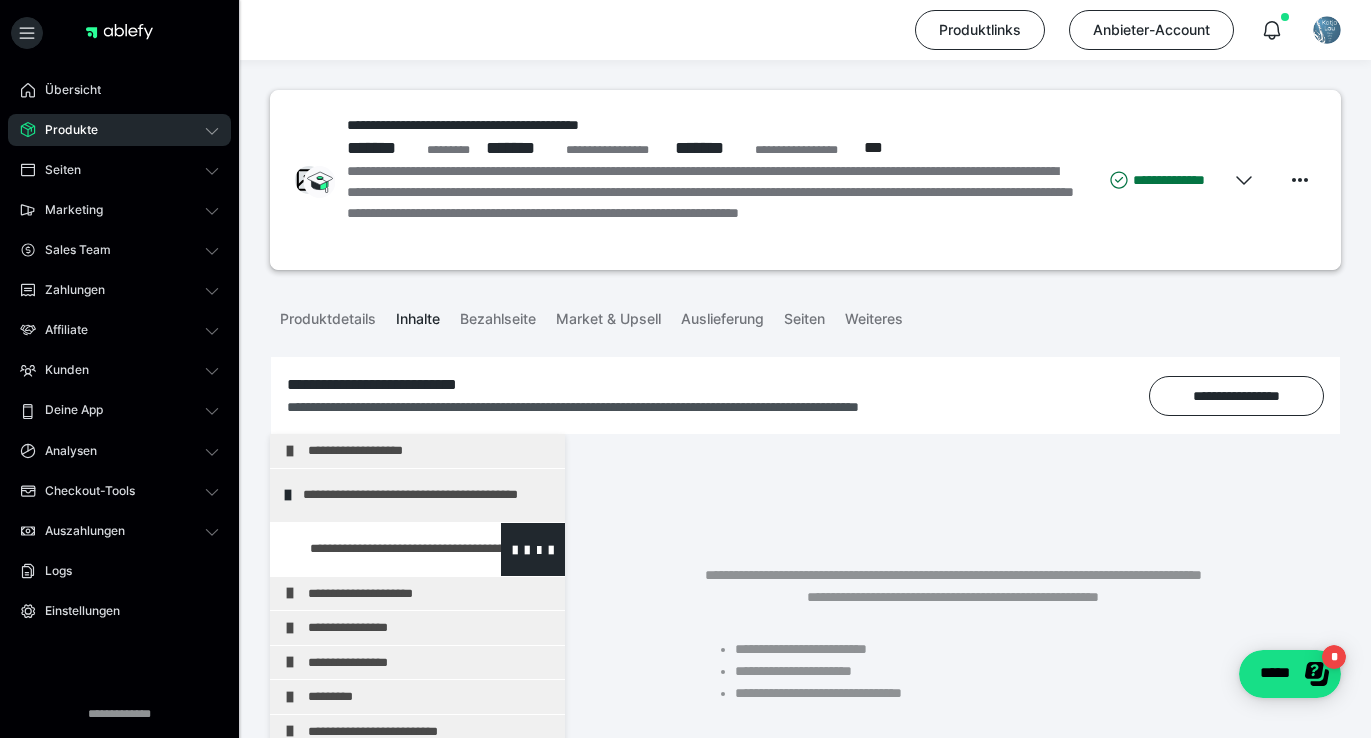 click at bounding box center (375, 549) 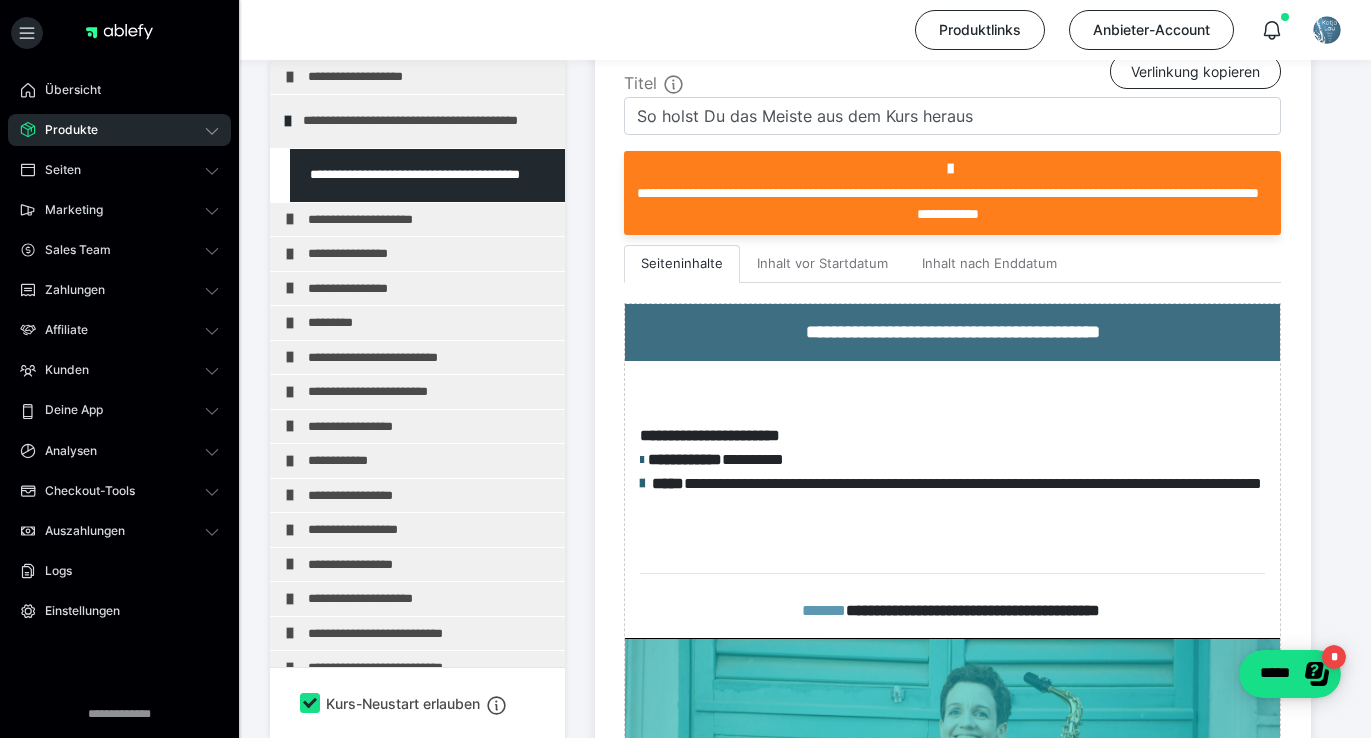 scroll, scrollTop: 506, scrollLeft: 0, axis: vertical 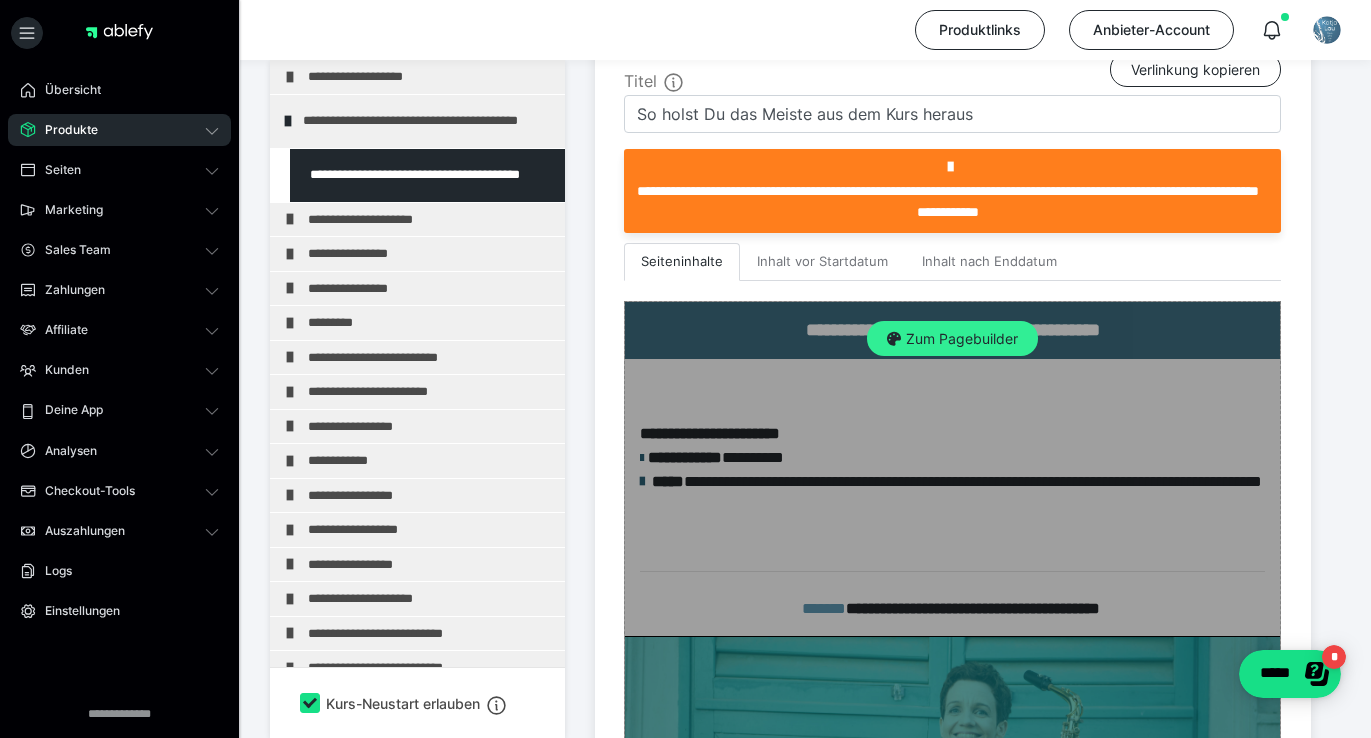 click on "Zum Pagebuilder" at bounding box center [952, 339] 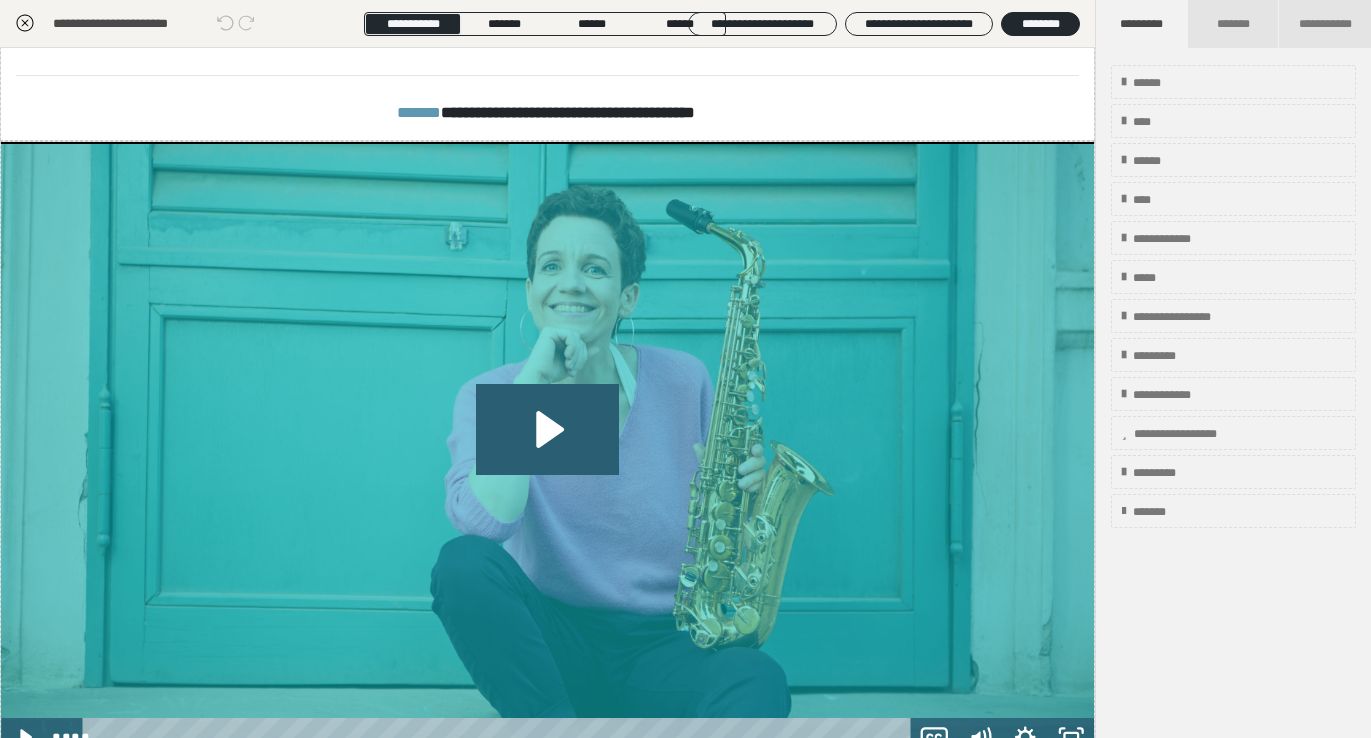 scroll, scrollTop: 0, scrollLeft: 0, axis: both 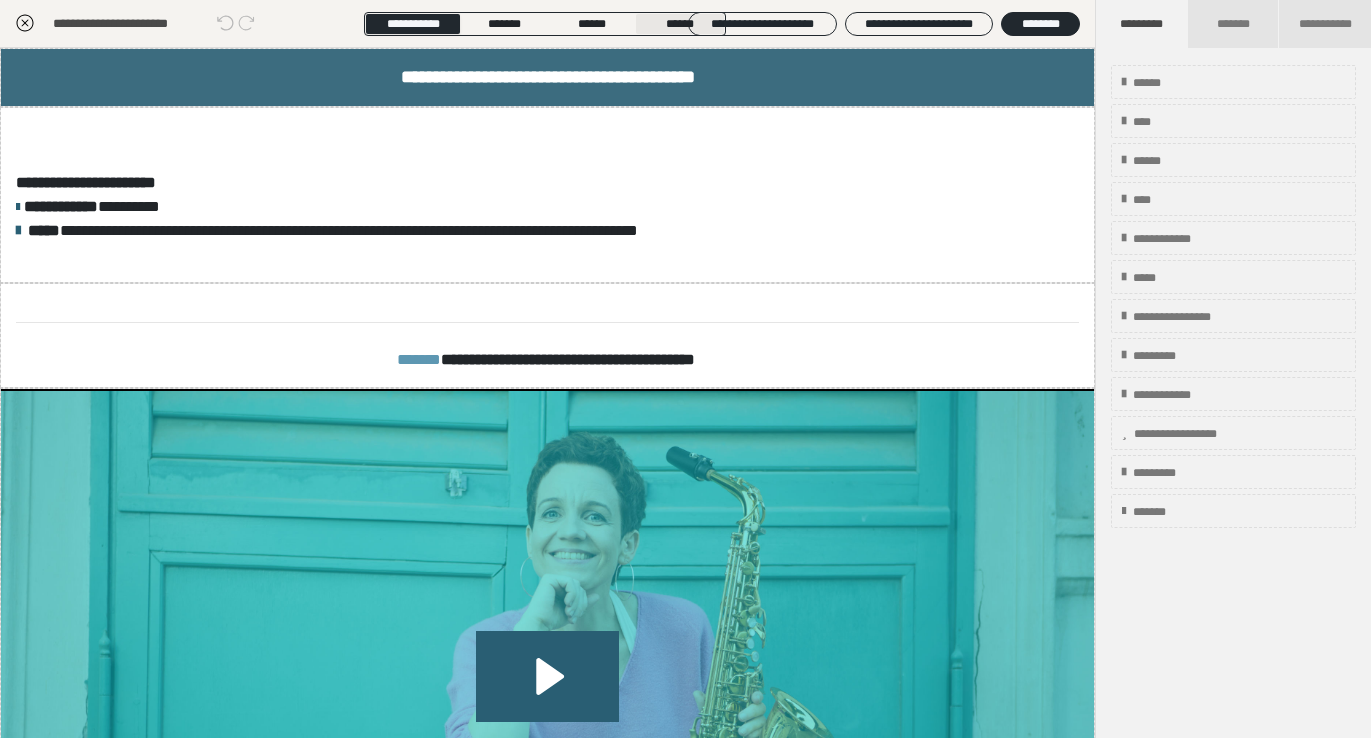 click on "******" at bounding box center (680, 24) 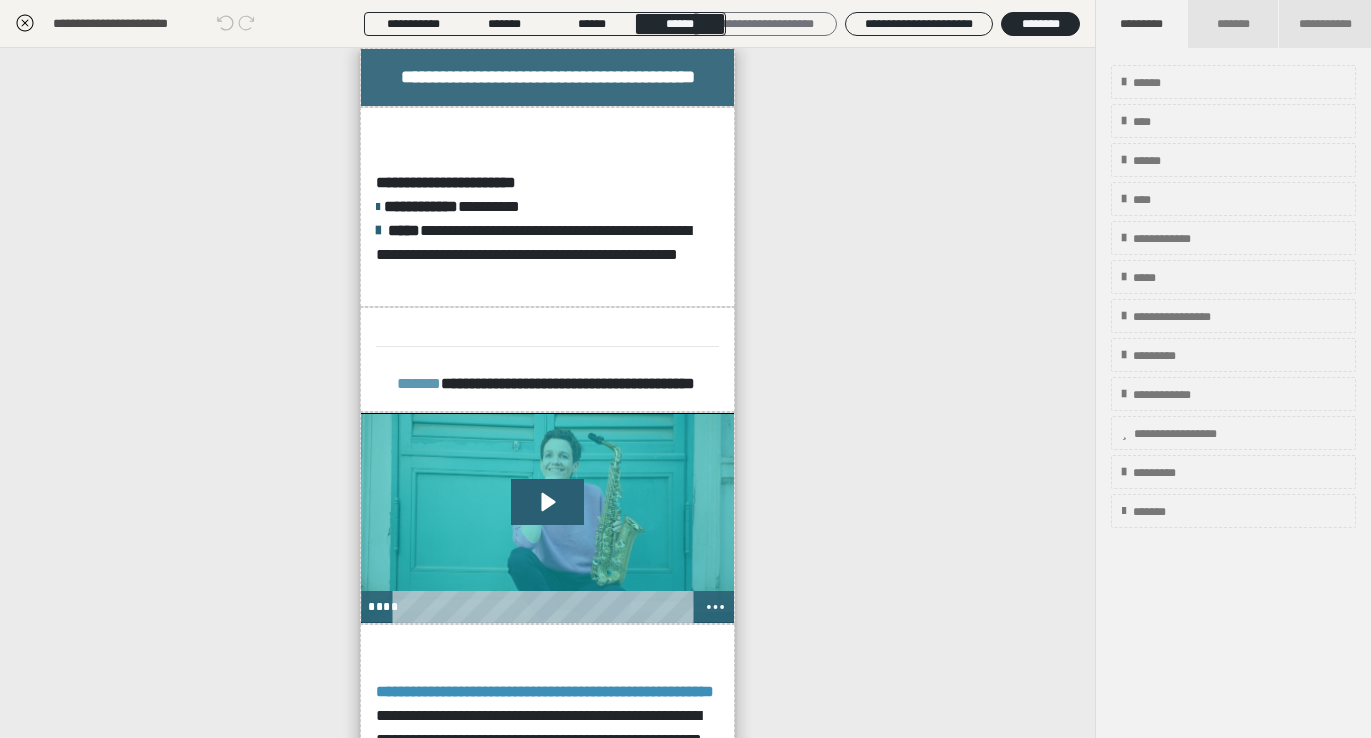 click on "**********" at bounding box center (762, 24) 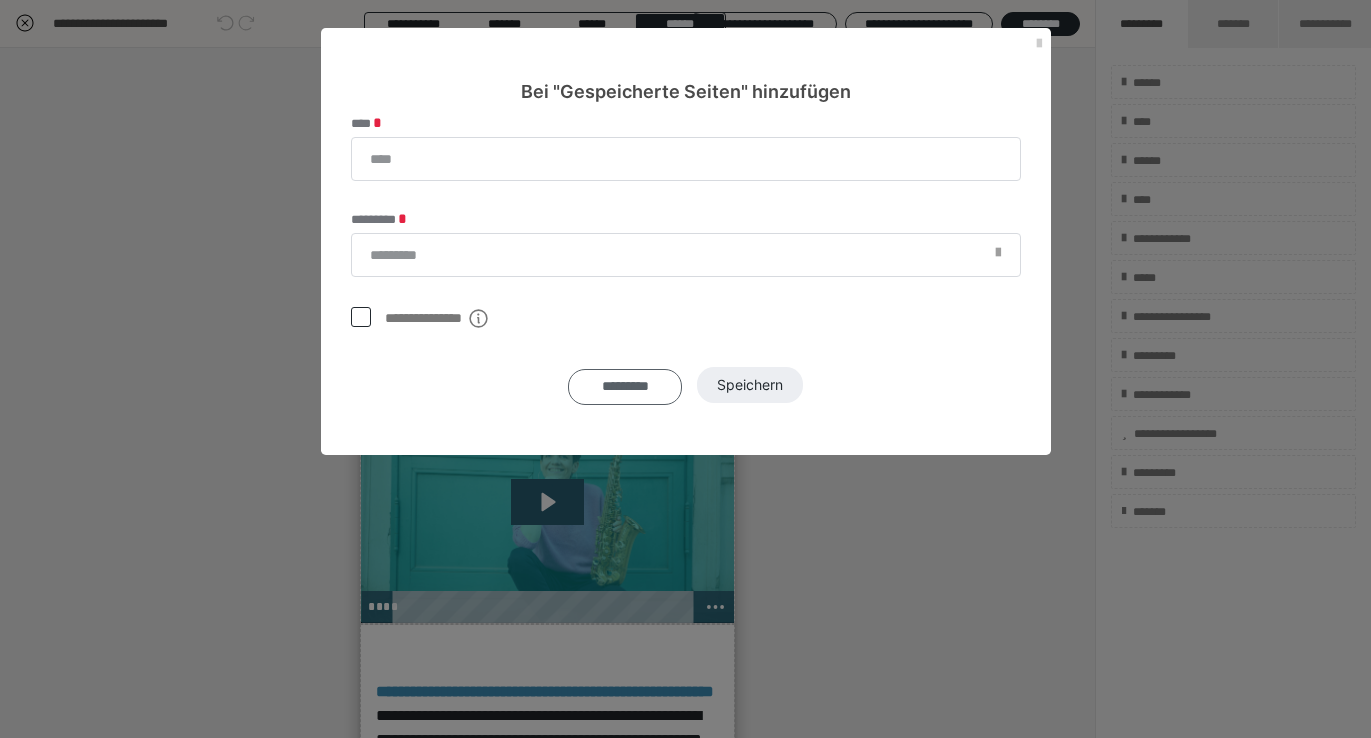 click on "*********" at bounding box center [625, 387] 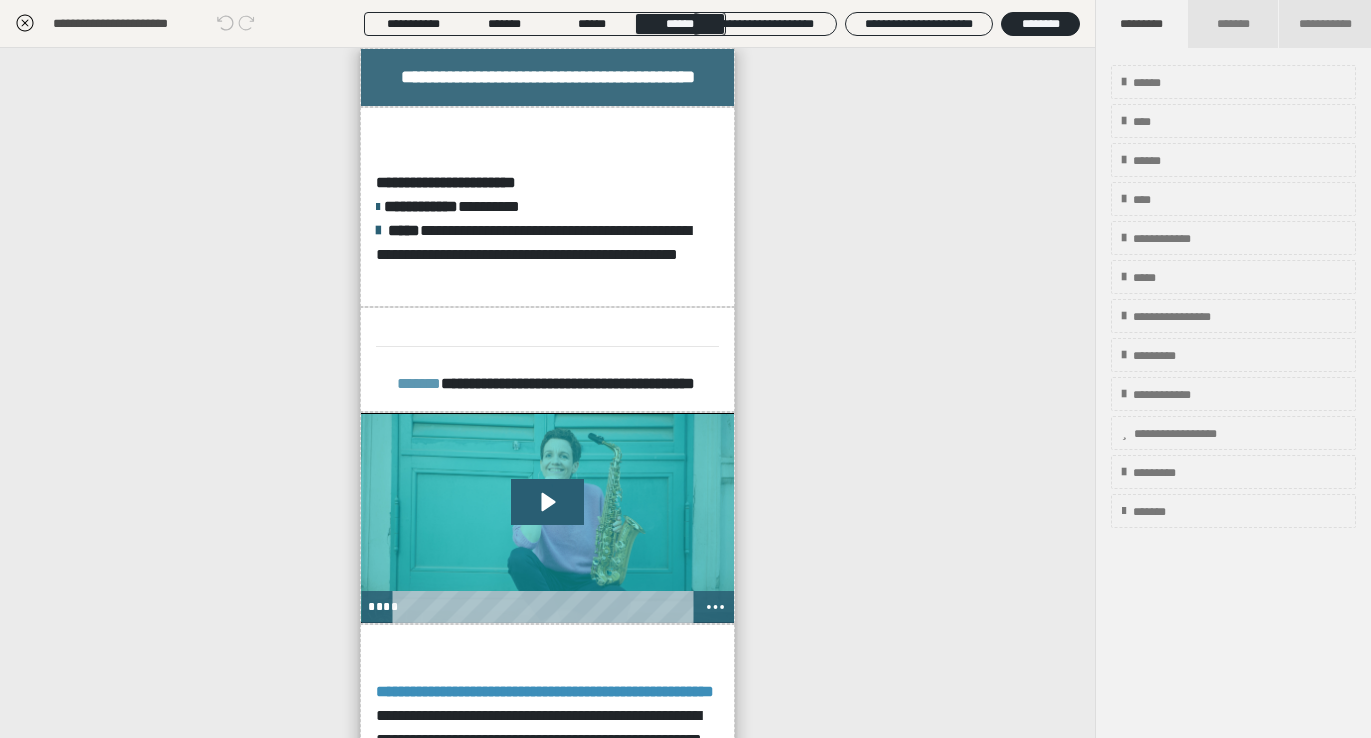 click 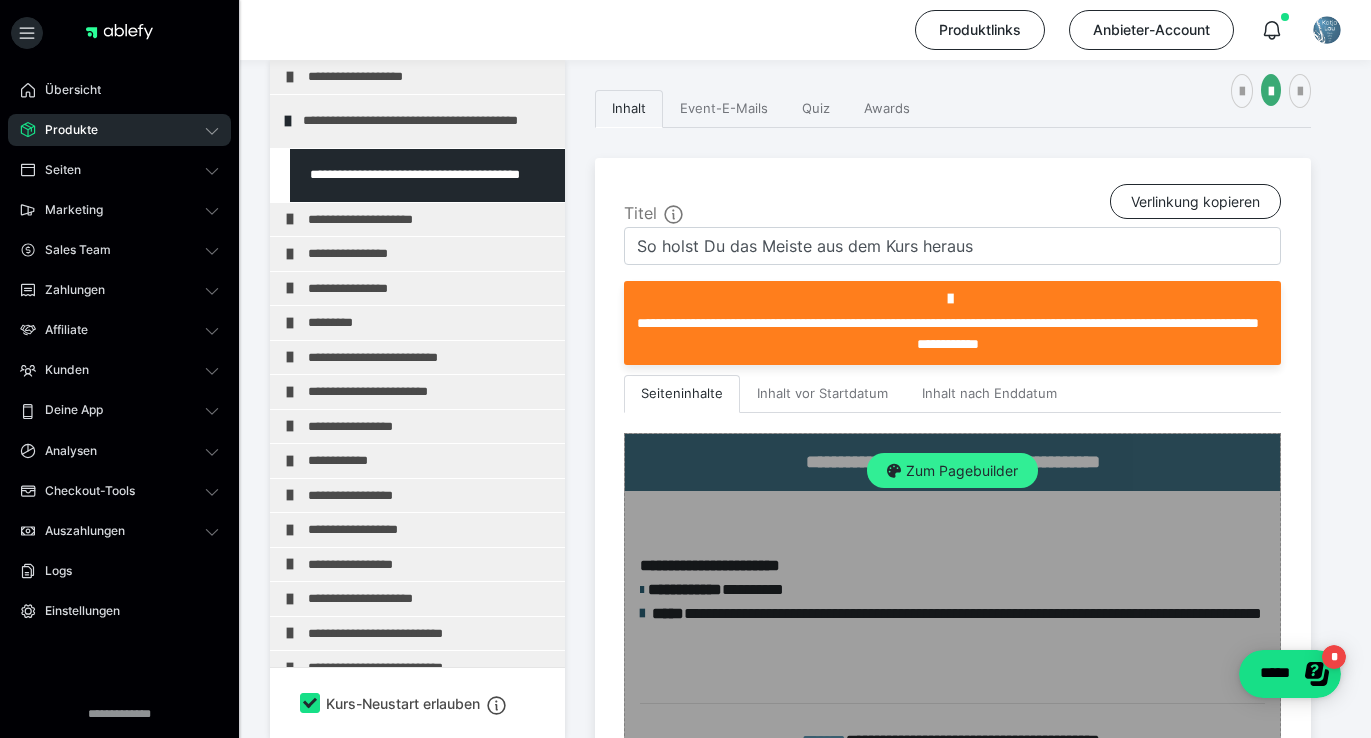 click on "Zum Pagebuilder" at bounding box center (952, 471) 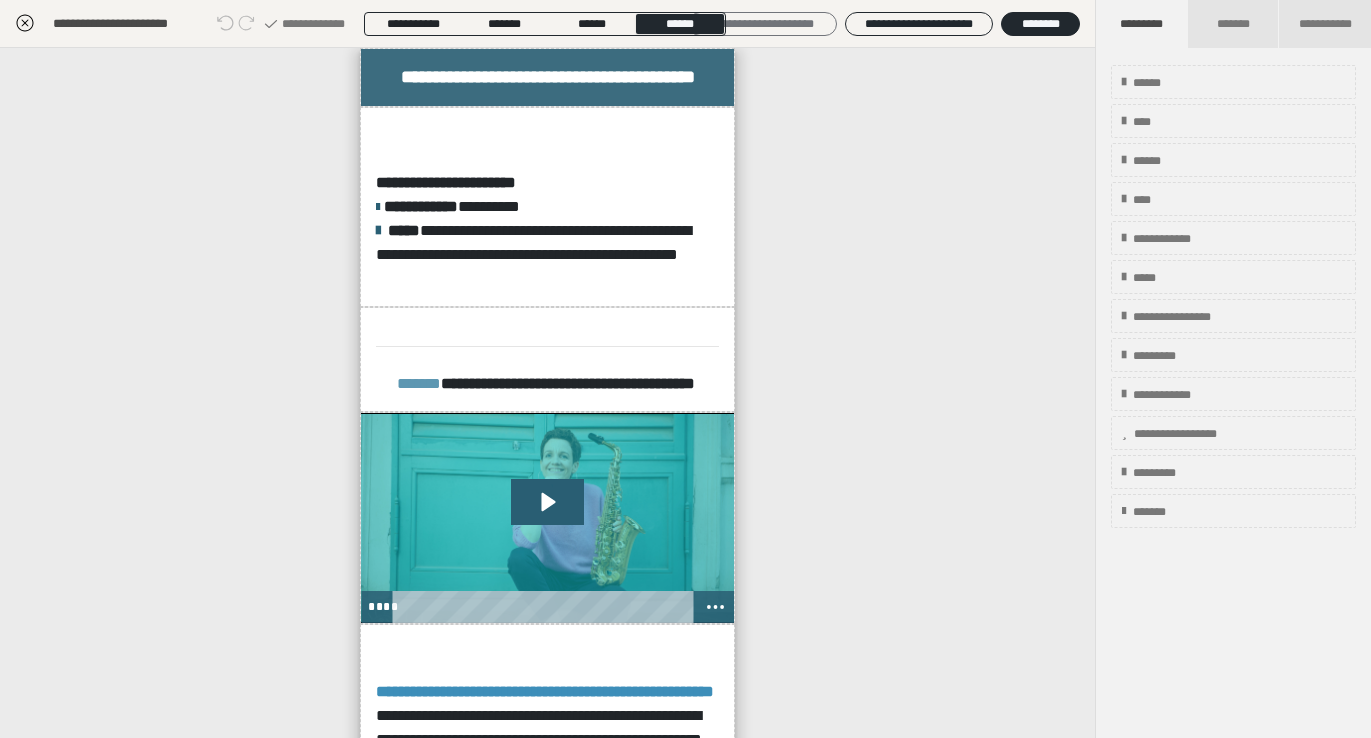 click on "**********" at bounding box center [762, 24] 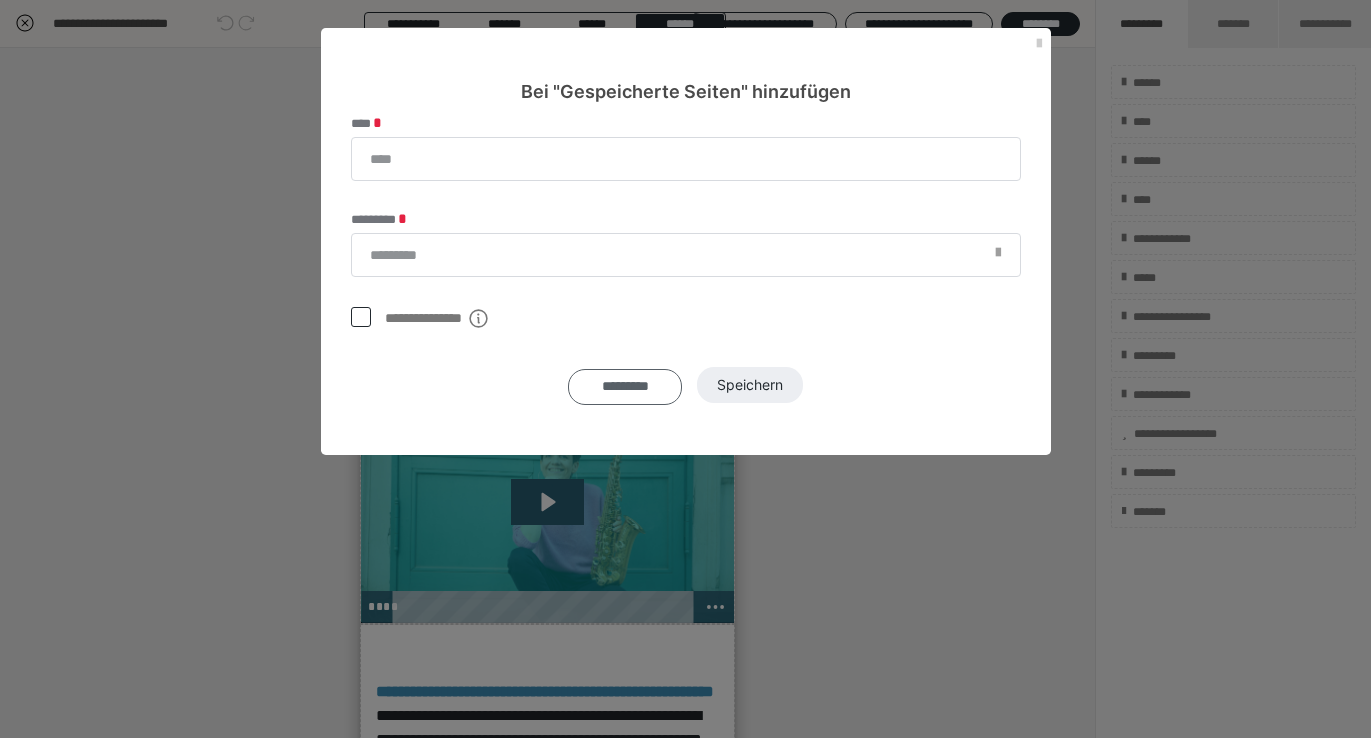click on "*********" at bounding box center [625, 387] 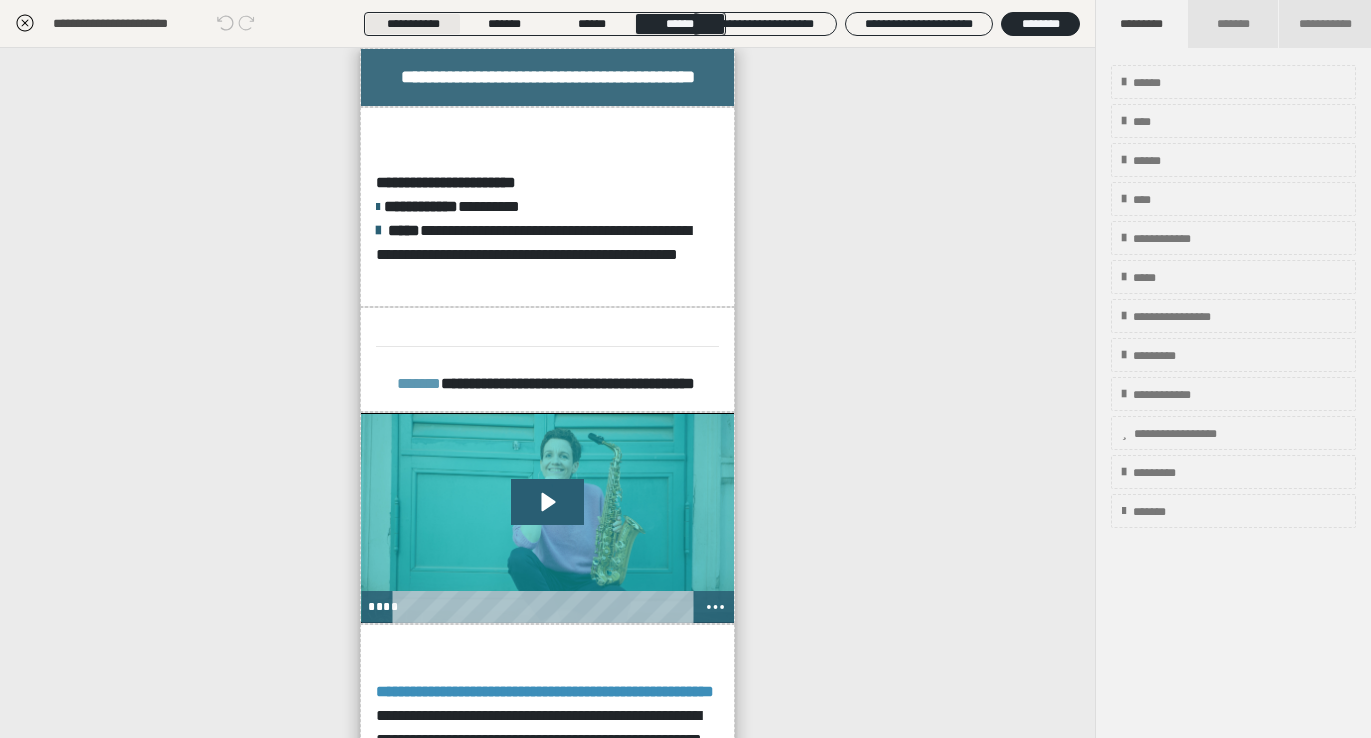 click on "**********" at bounding box center (413, 24) 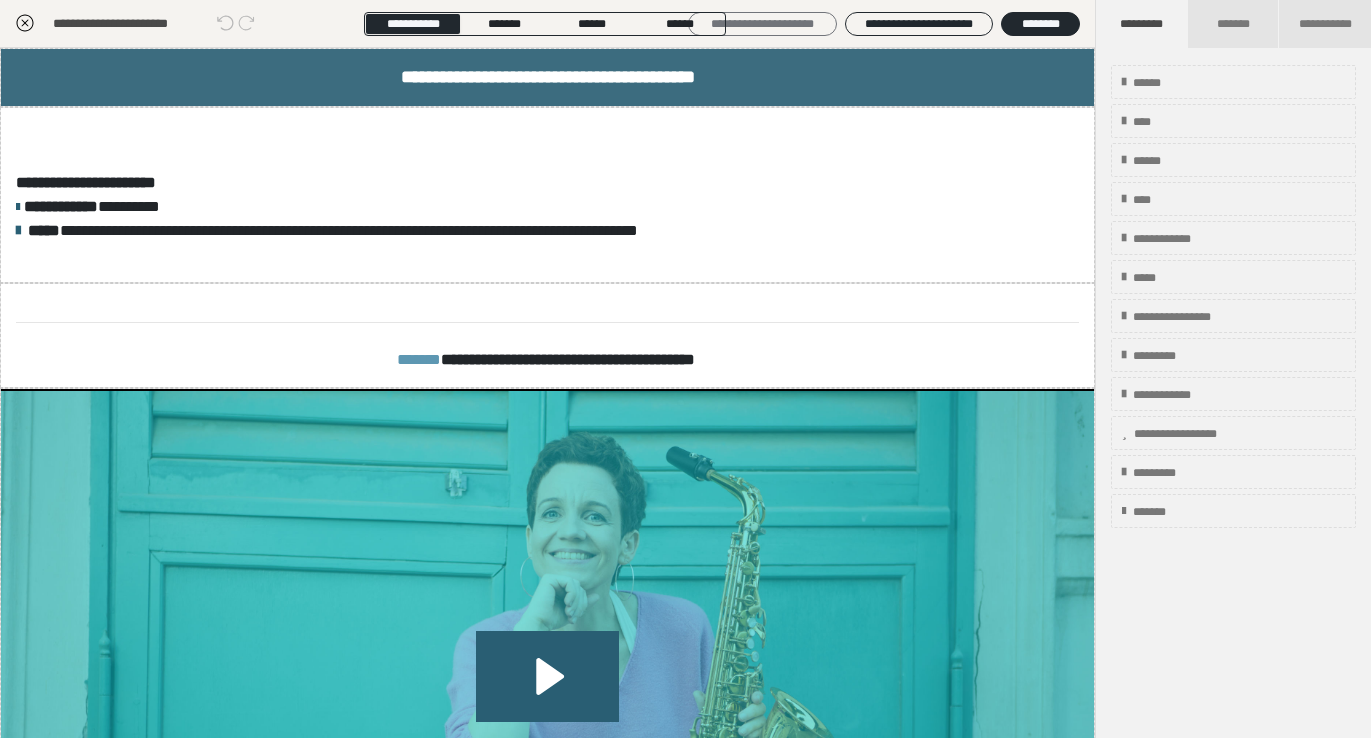 click on "**********" at bounding box center [762, 24] 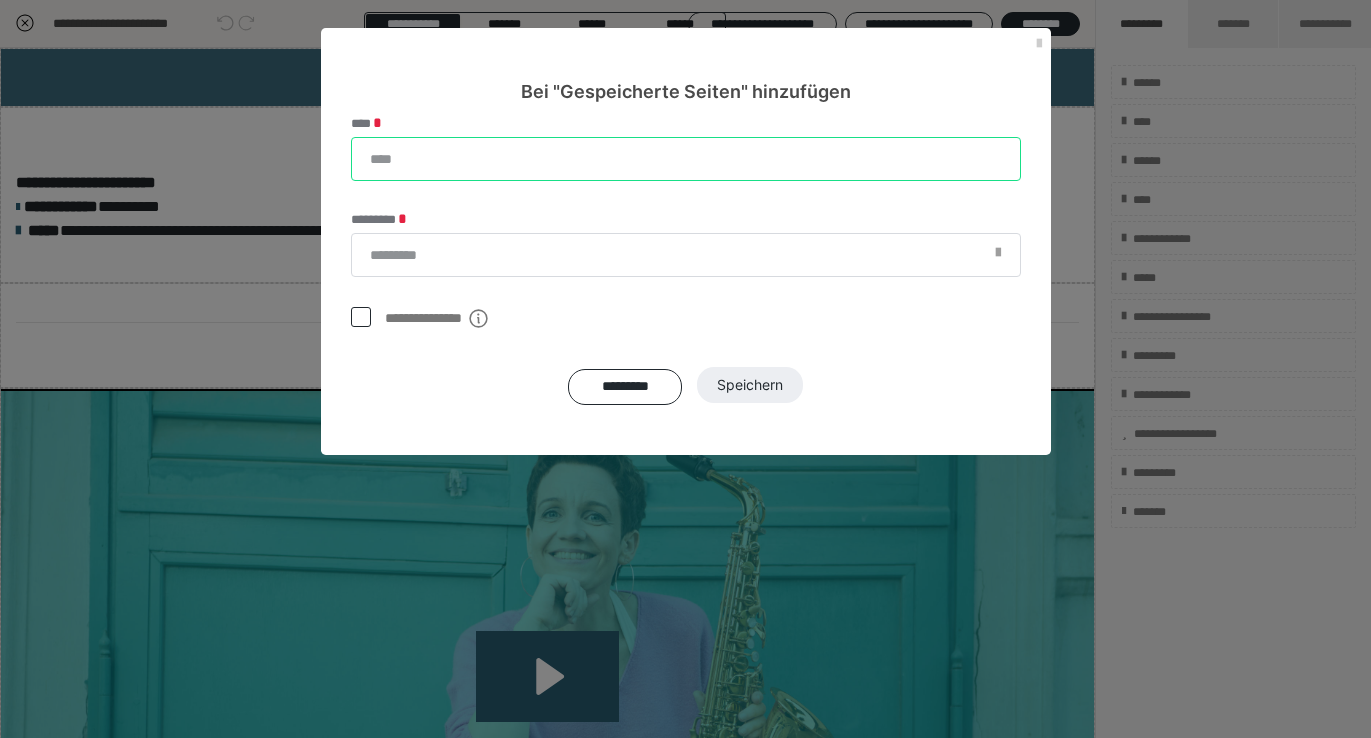 click on "****" at bounding box center (686, 159) 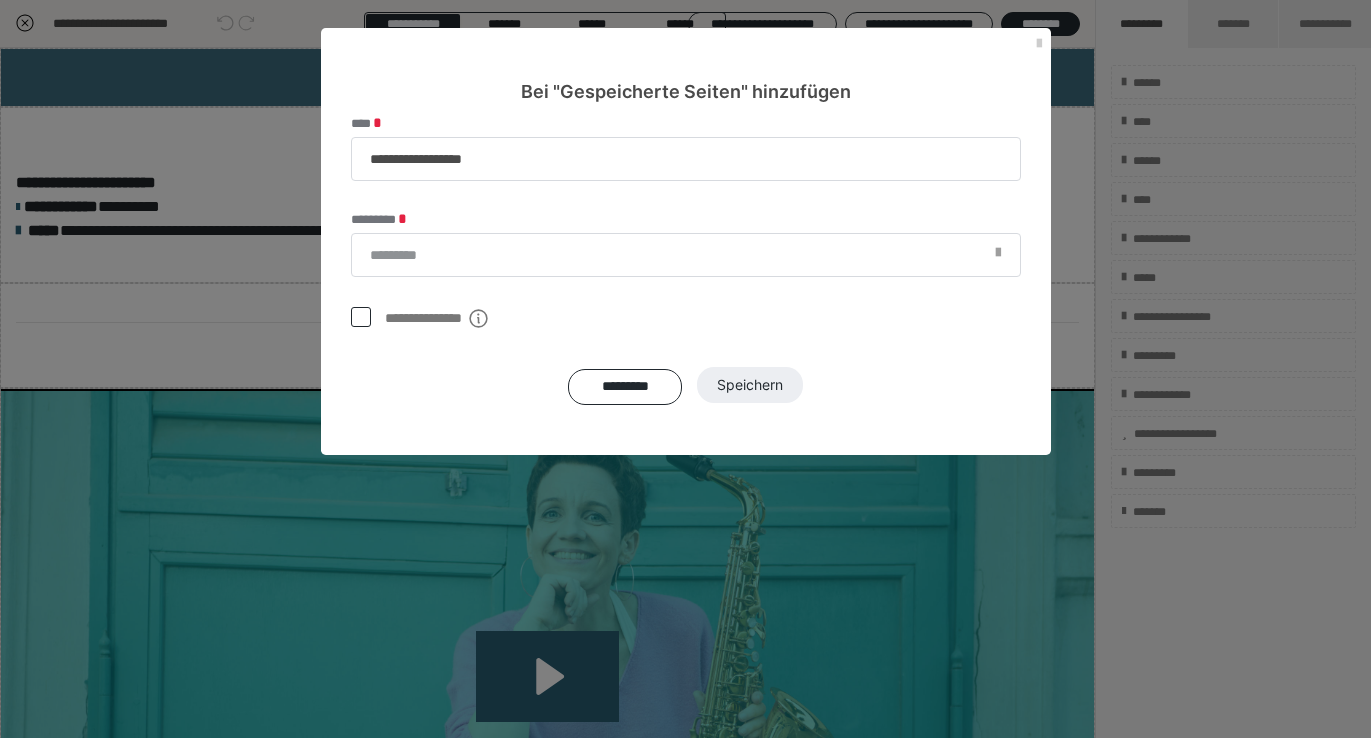 type on "**********" 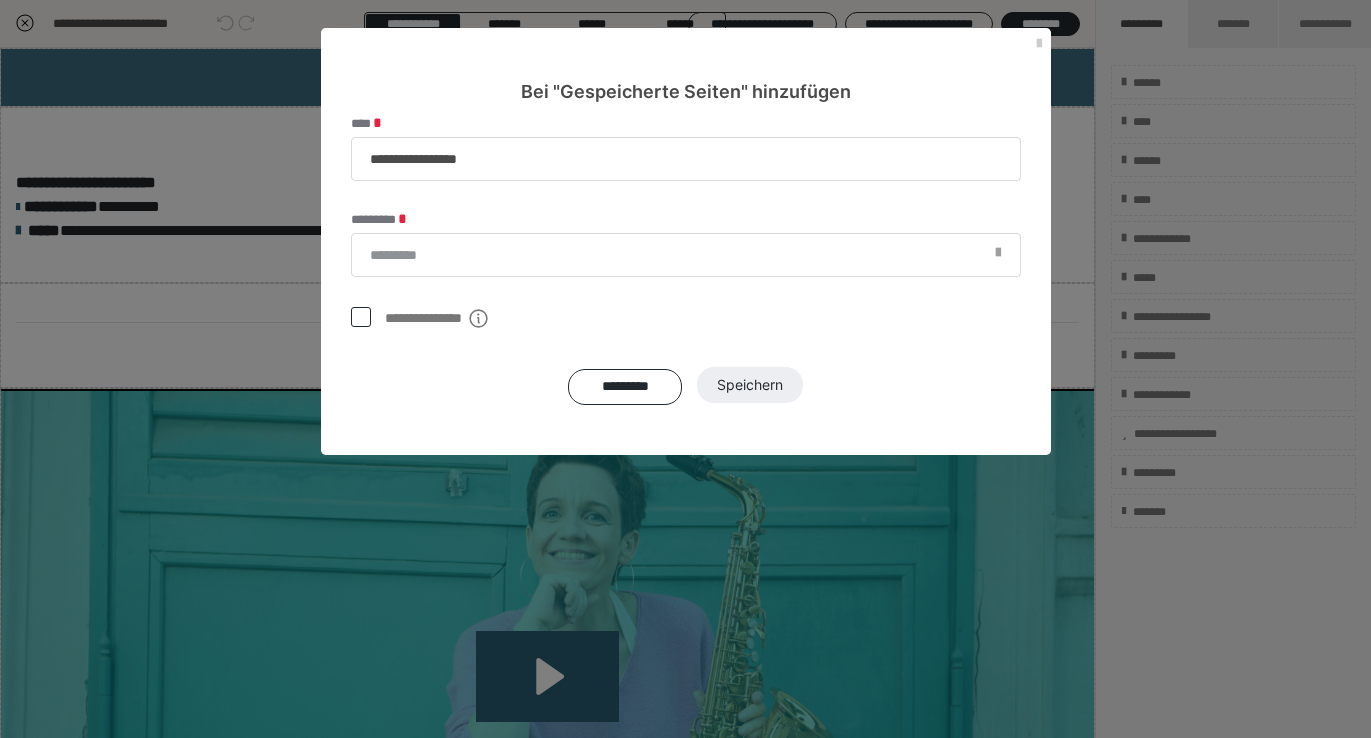 click at bounding box center (998, 258) 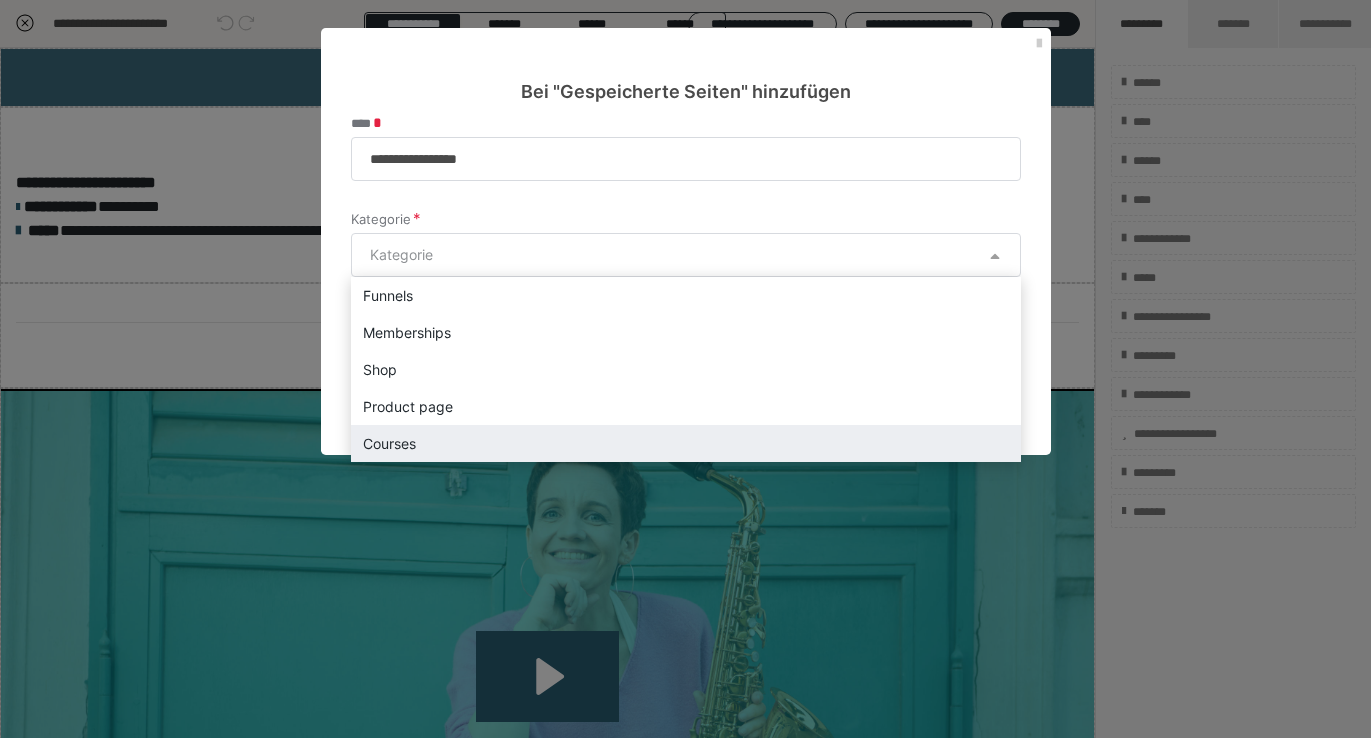 click on "Courses" at bounding box center [686, 443] 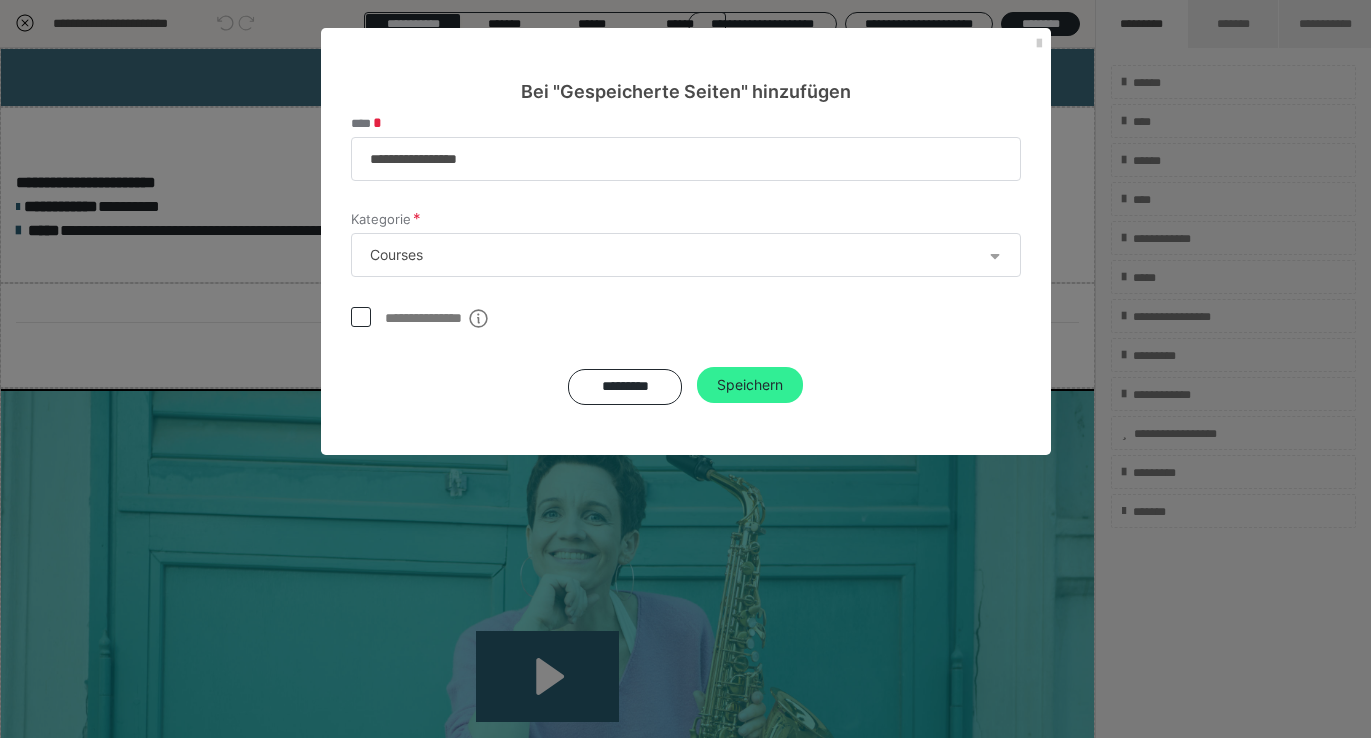click on "Speichern" at bounding box center (750, 385) 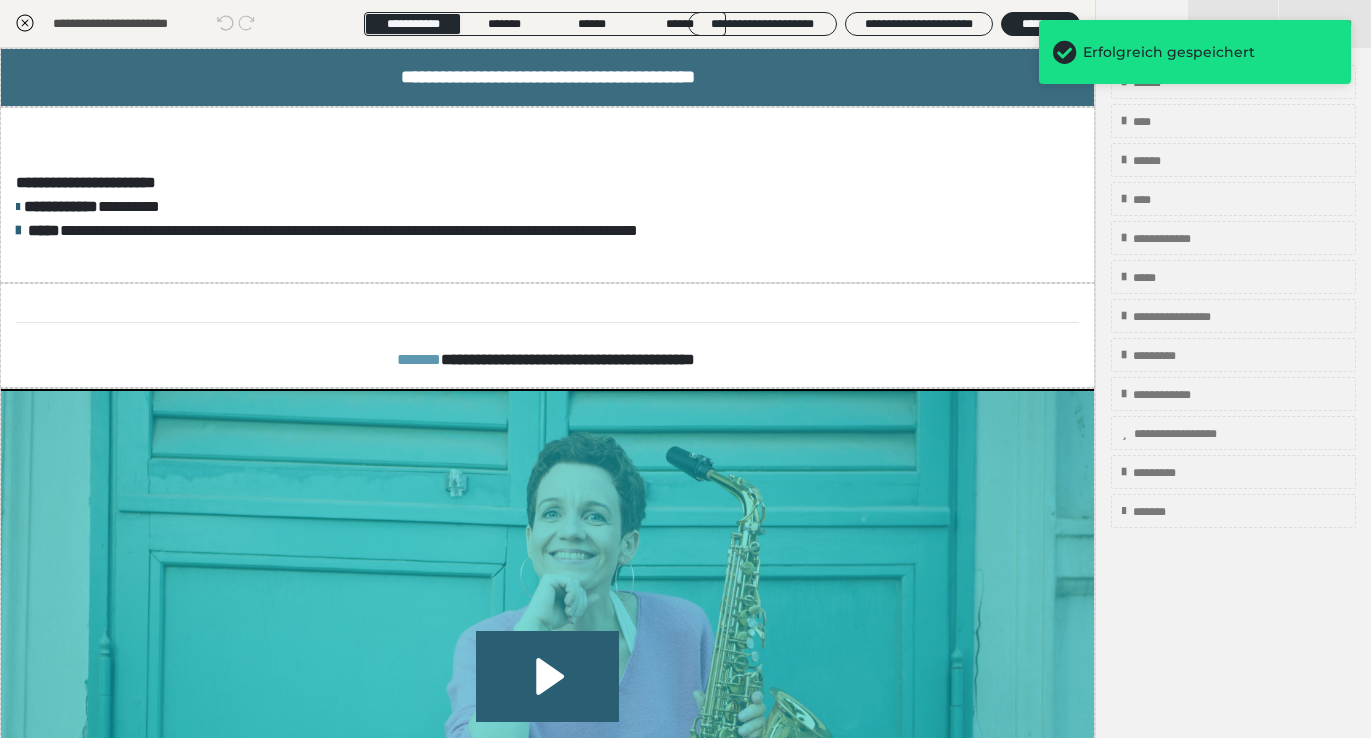 scroll, scrollTop: 0, scrollLeft: 0, axis: both 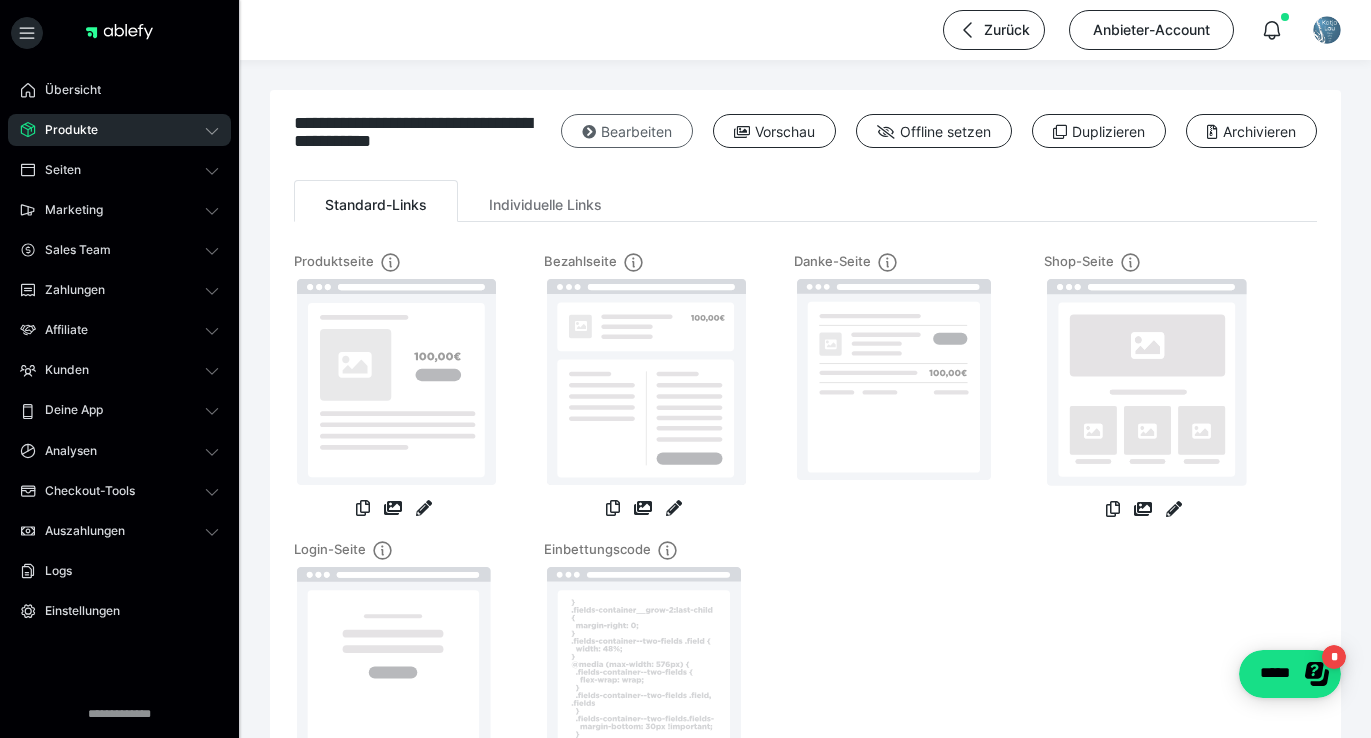 click at bounding box center (589, 132) 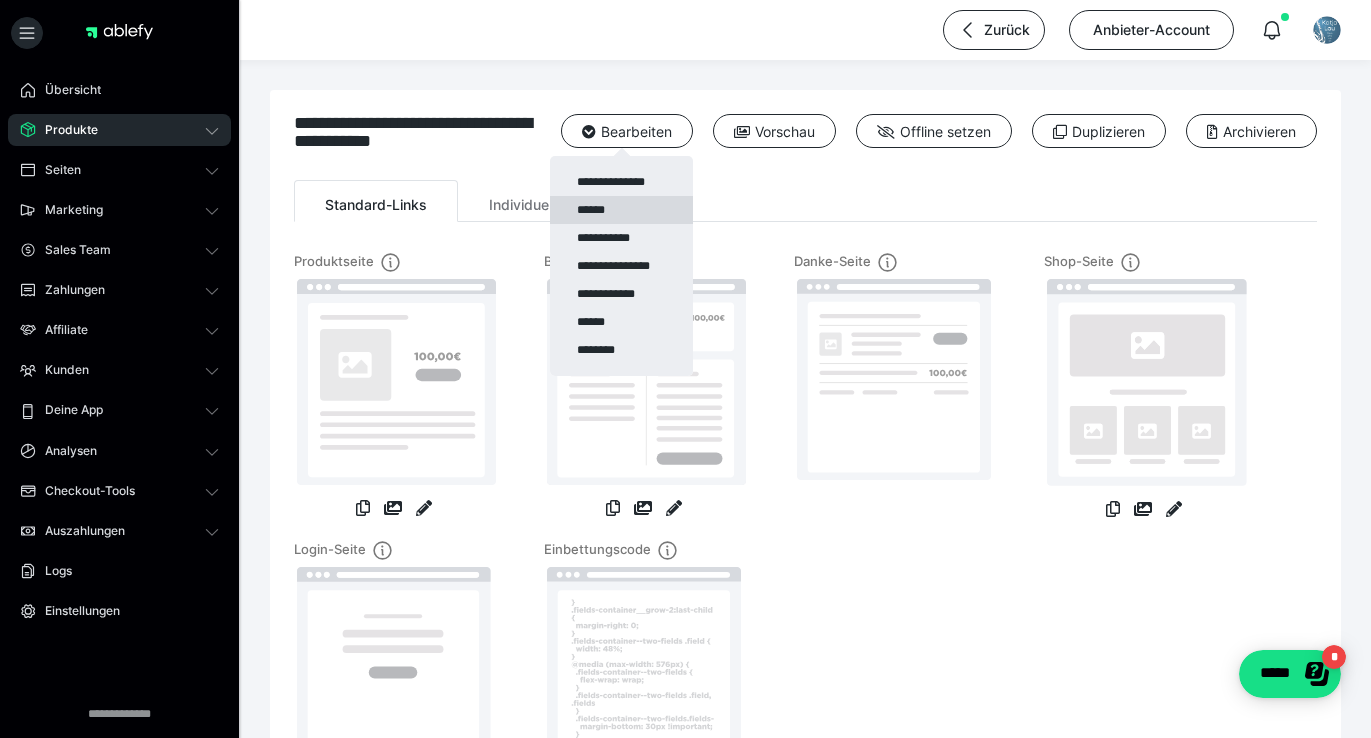 click on "******" at bounding box center [621, 210] 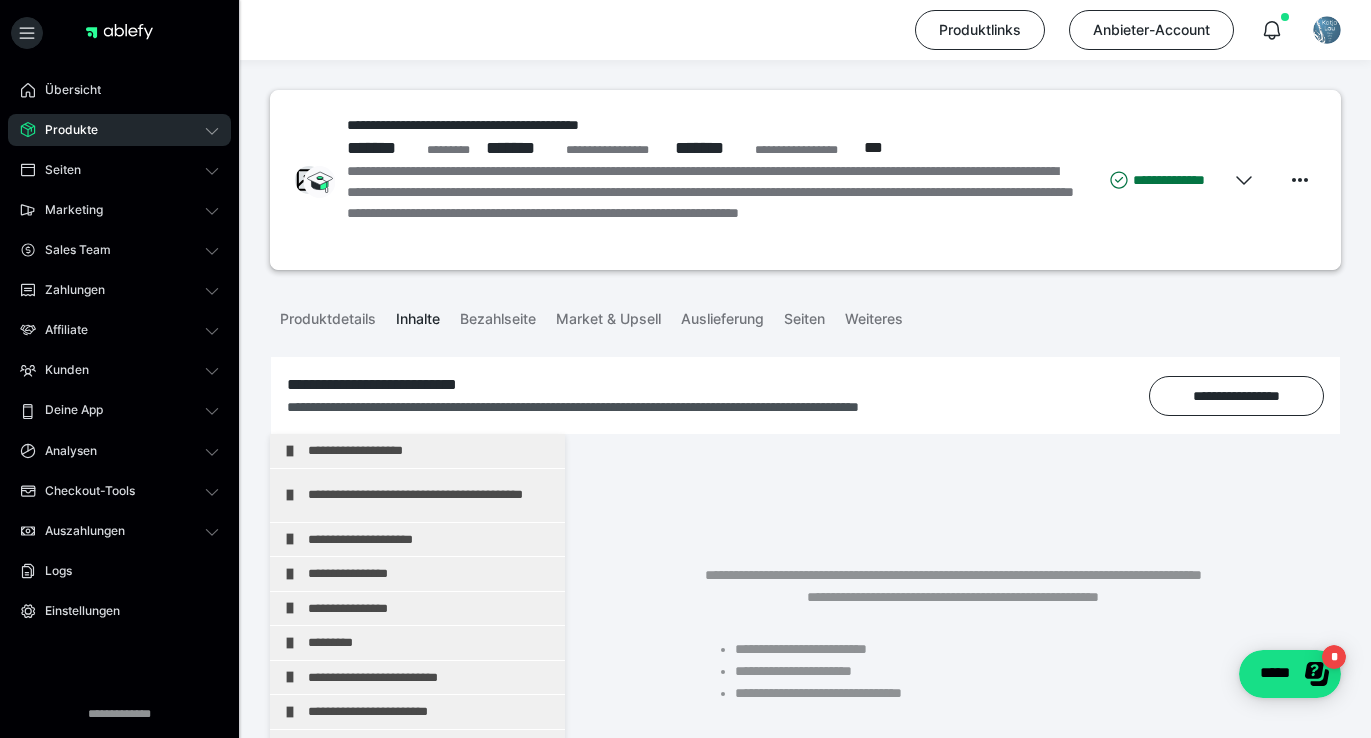 click on "Produkte" at bounding box center [119, 130] 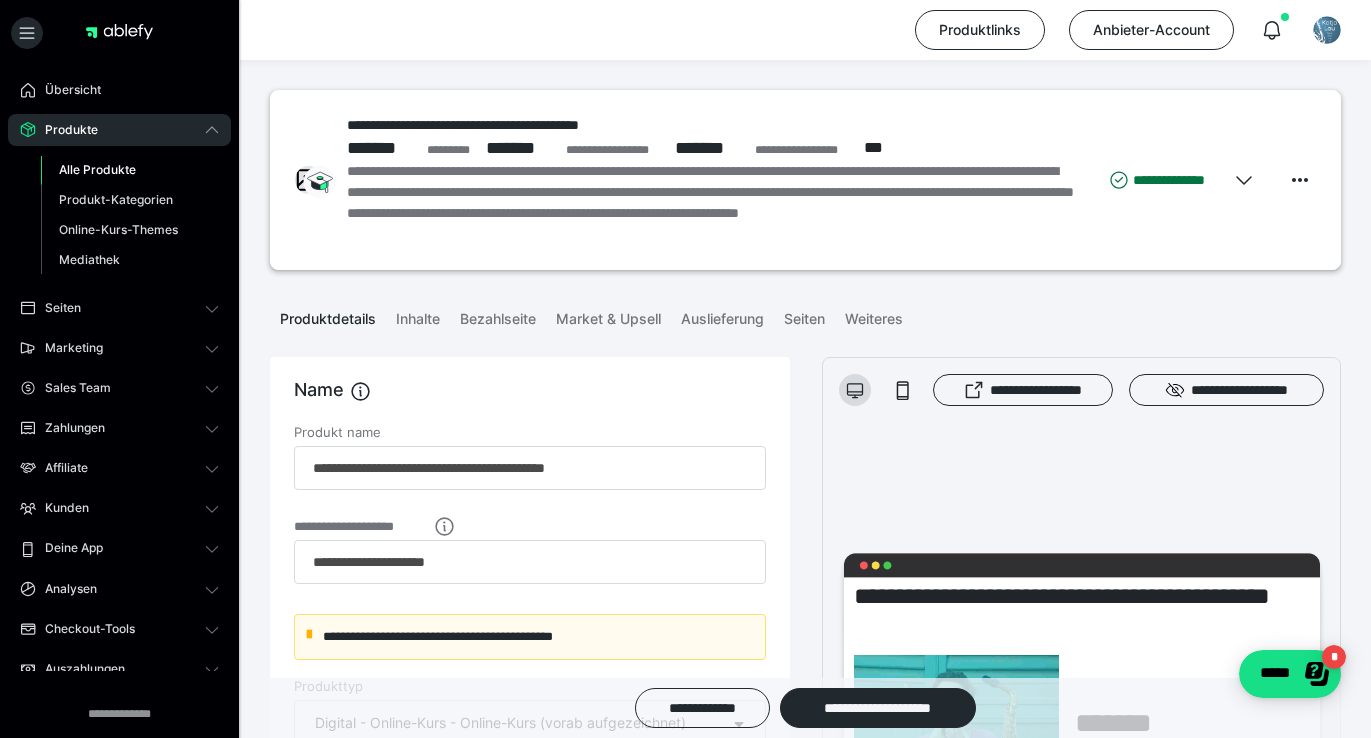 click on "Alle Produkte" at bounding box center [97, 169] 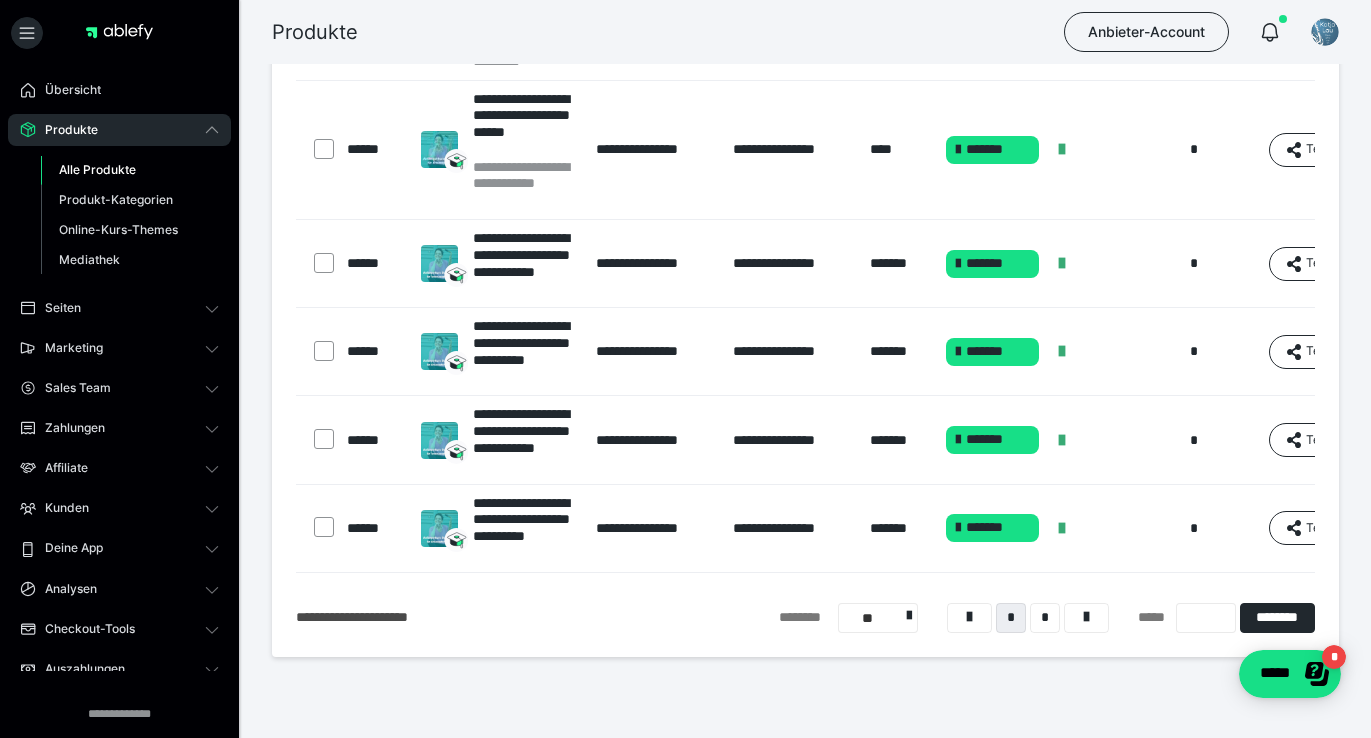 scroll, scrollTop: 859, scrollLeft: 0, axis: vertical 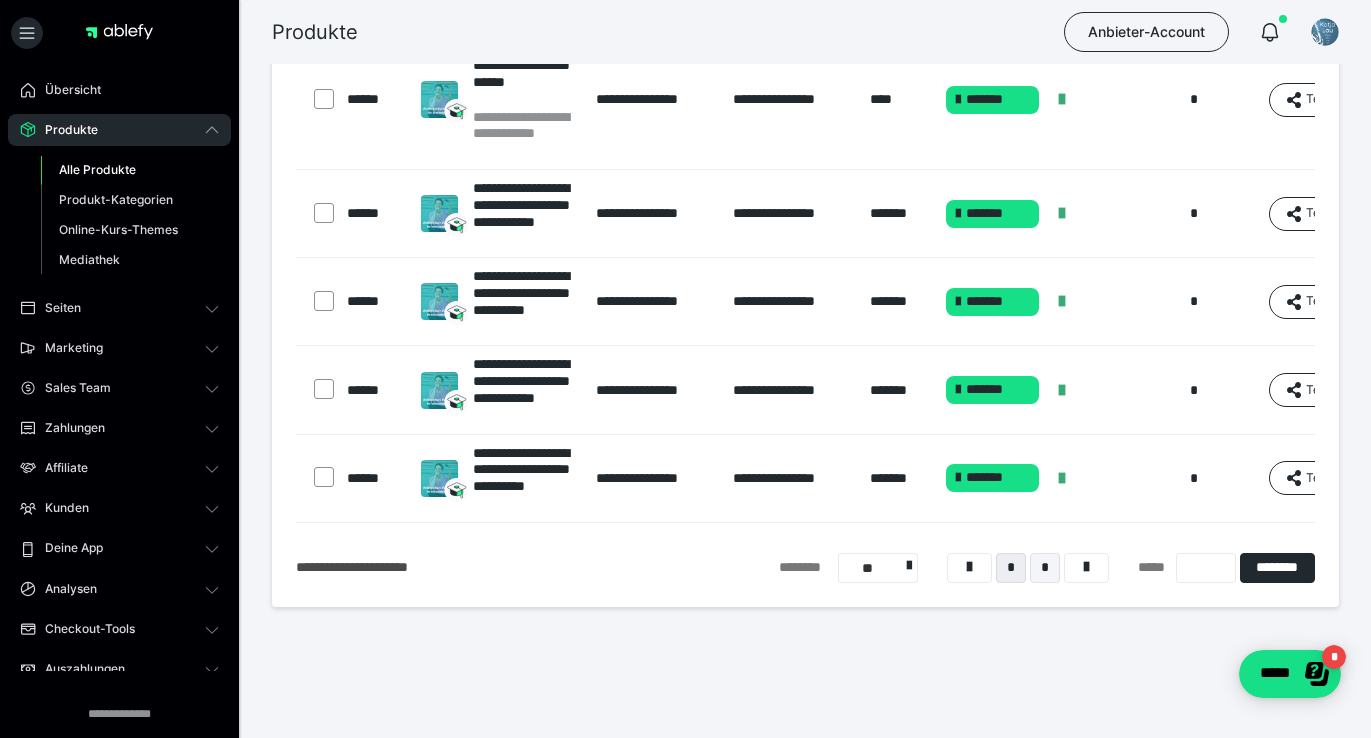 click on "*" at bounding box center (1045, 568) 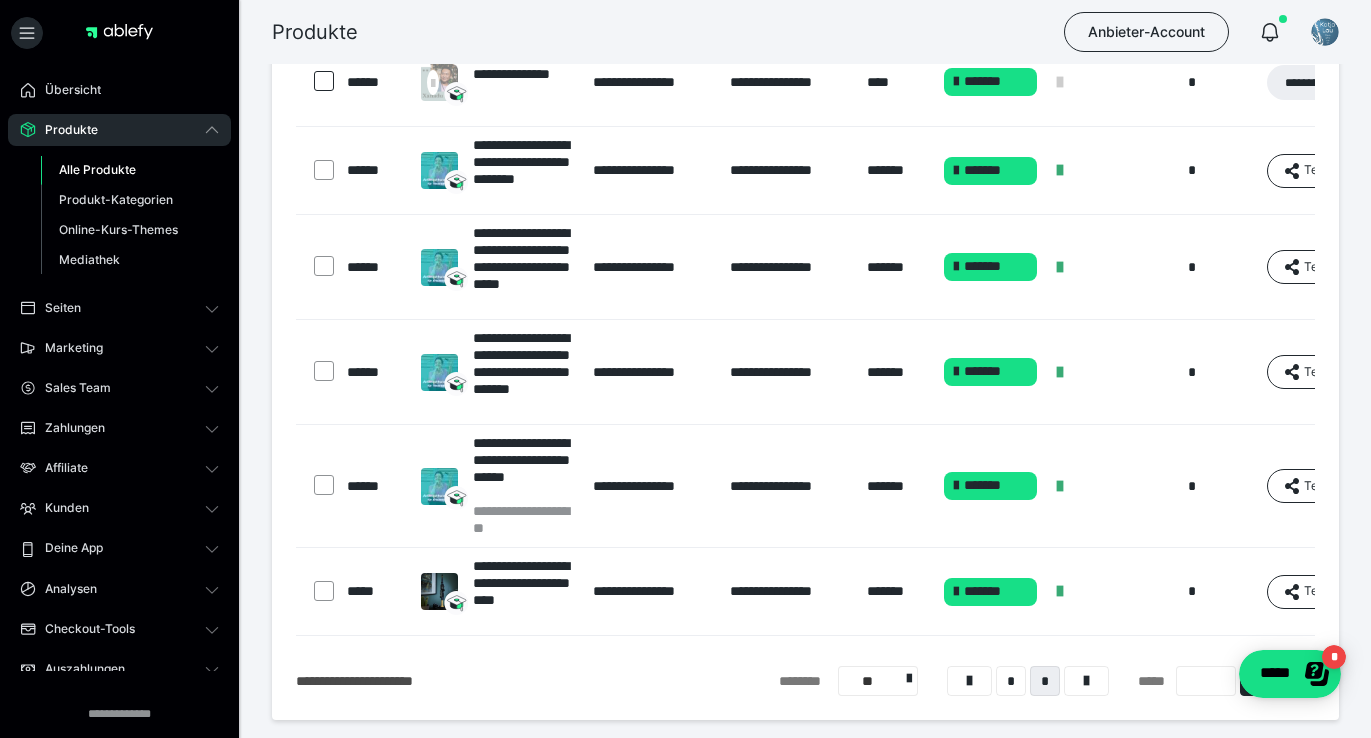 scroll, scrollTop: 332, scrollLeft: 0, axis: vertical 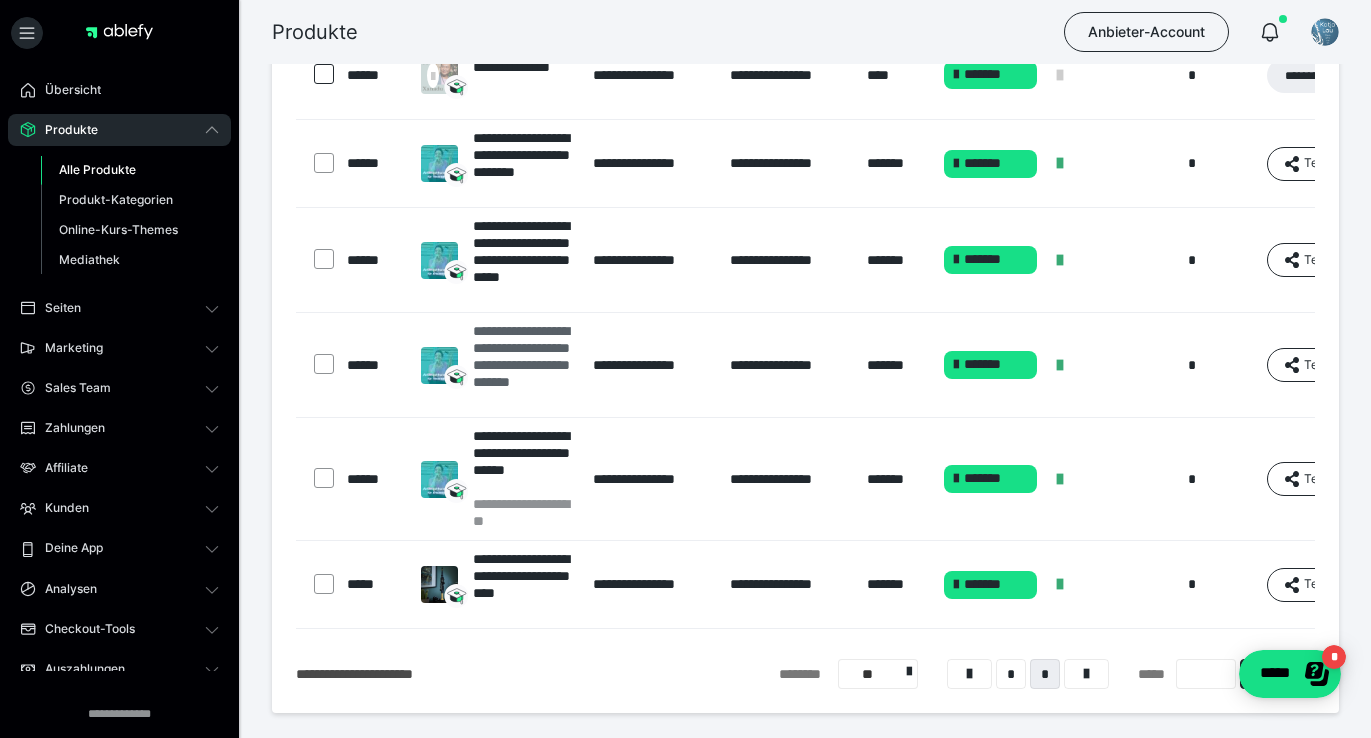 click on "**********" at bounding box center (523, 365) 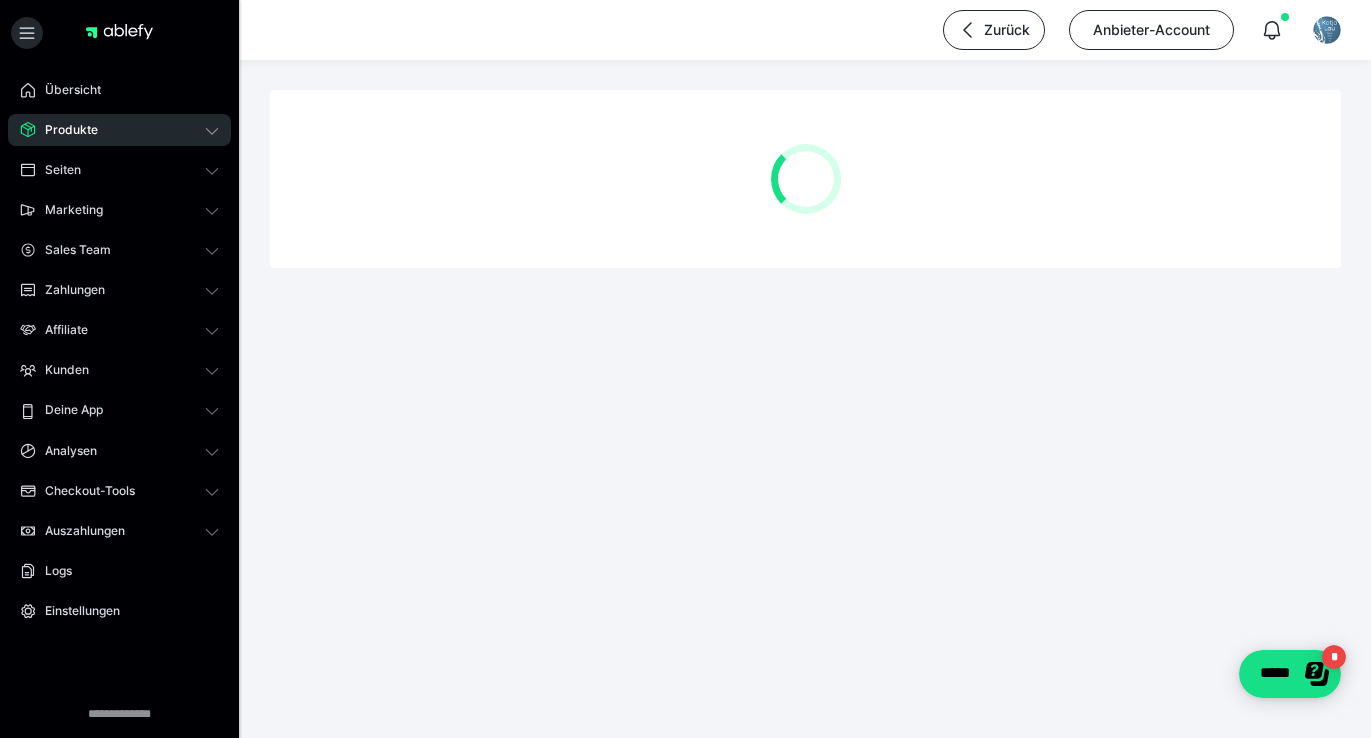 scroll, scrollTop: 0, scrollLeft: 0, axis: both 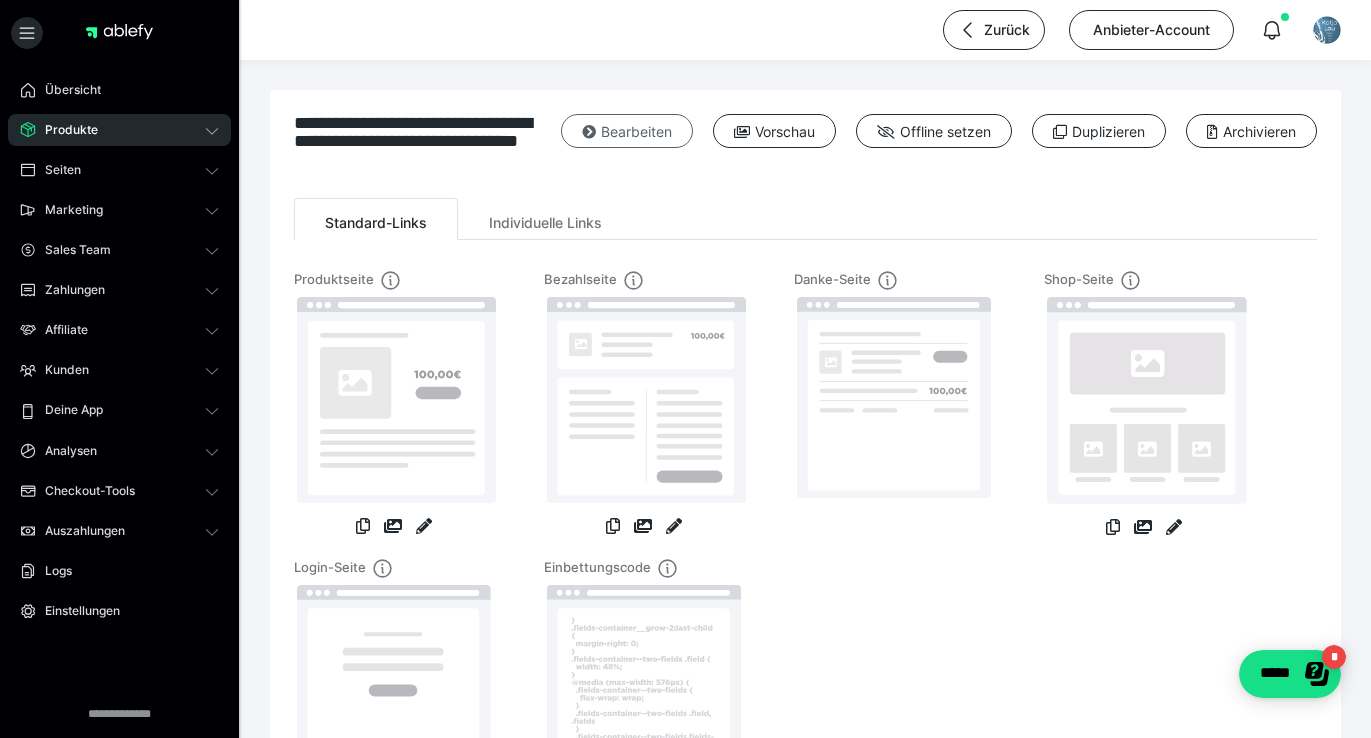 click on "Bearbeiten" at bounding box center (627, 131) 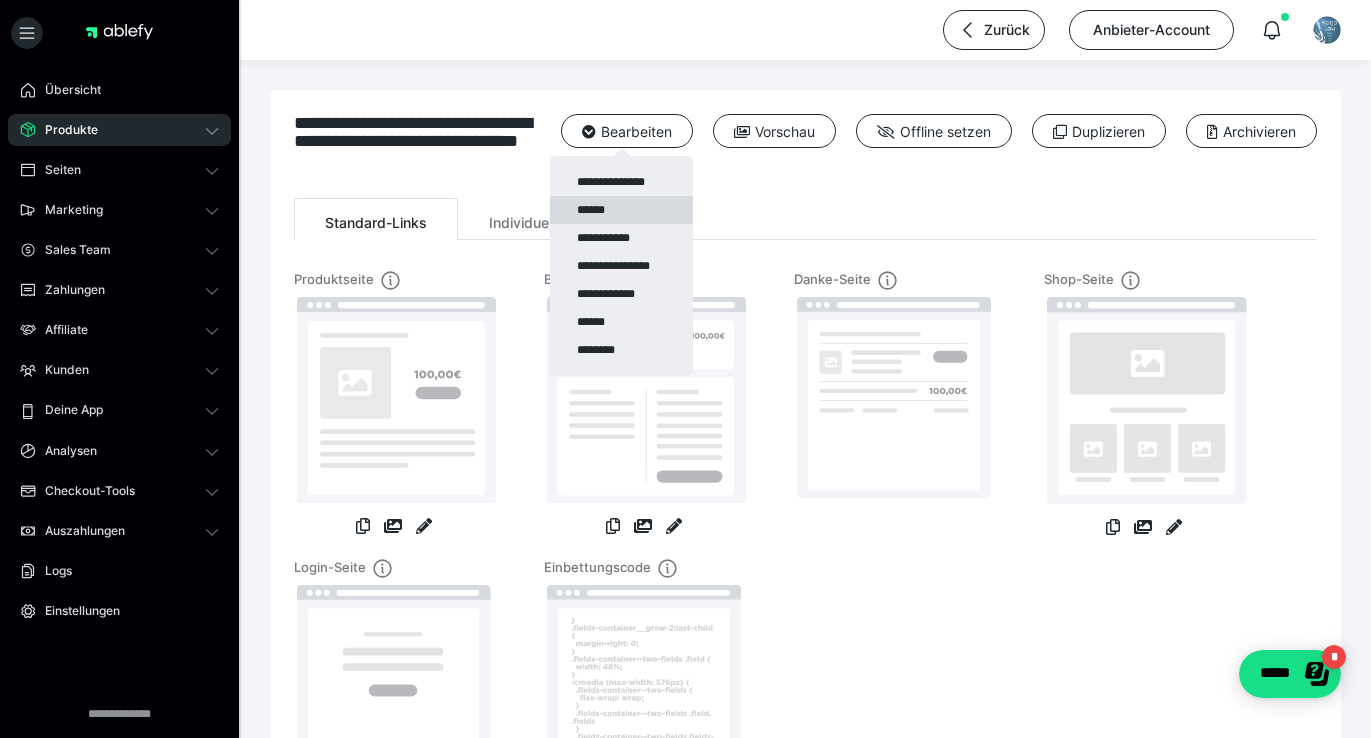 click on "******" at bounding box center (621, 210) 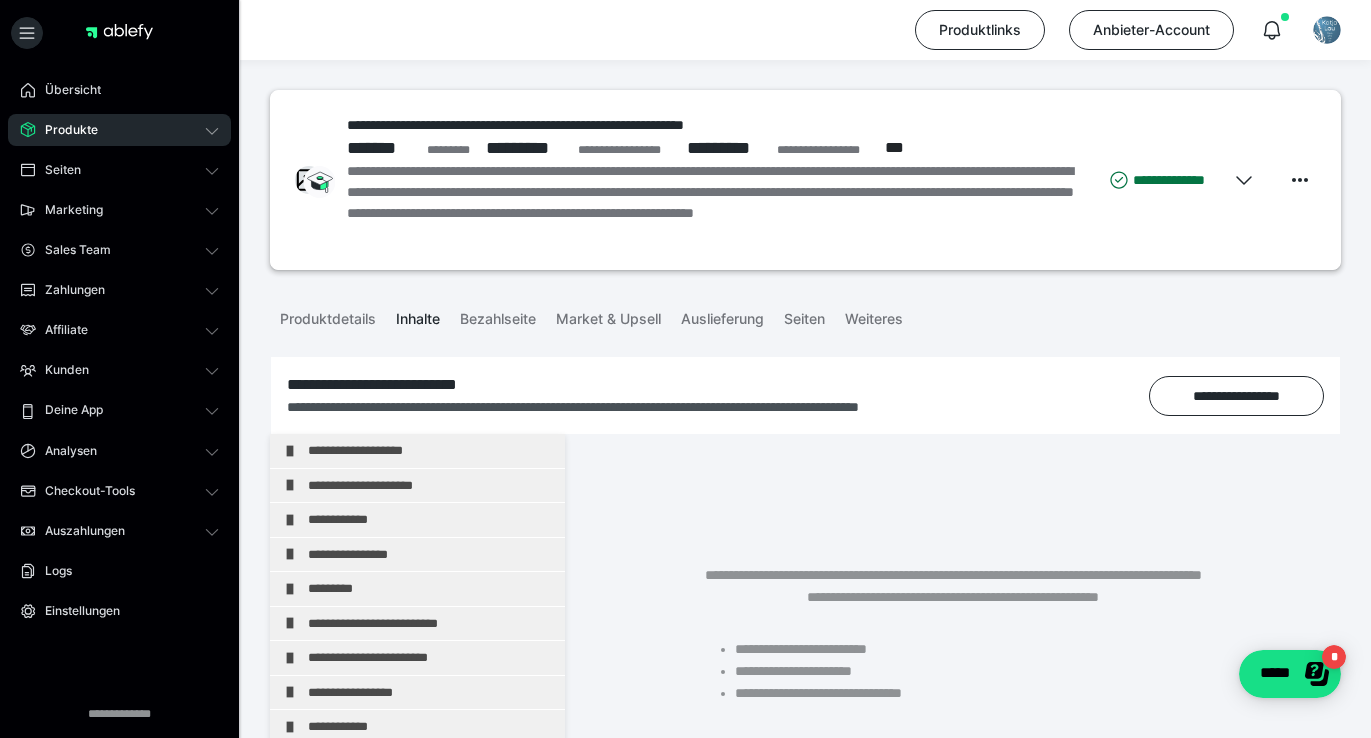 click on "Produkte" at bounding box center [119, 130] 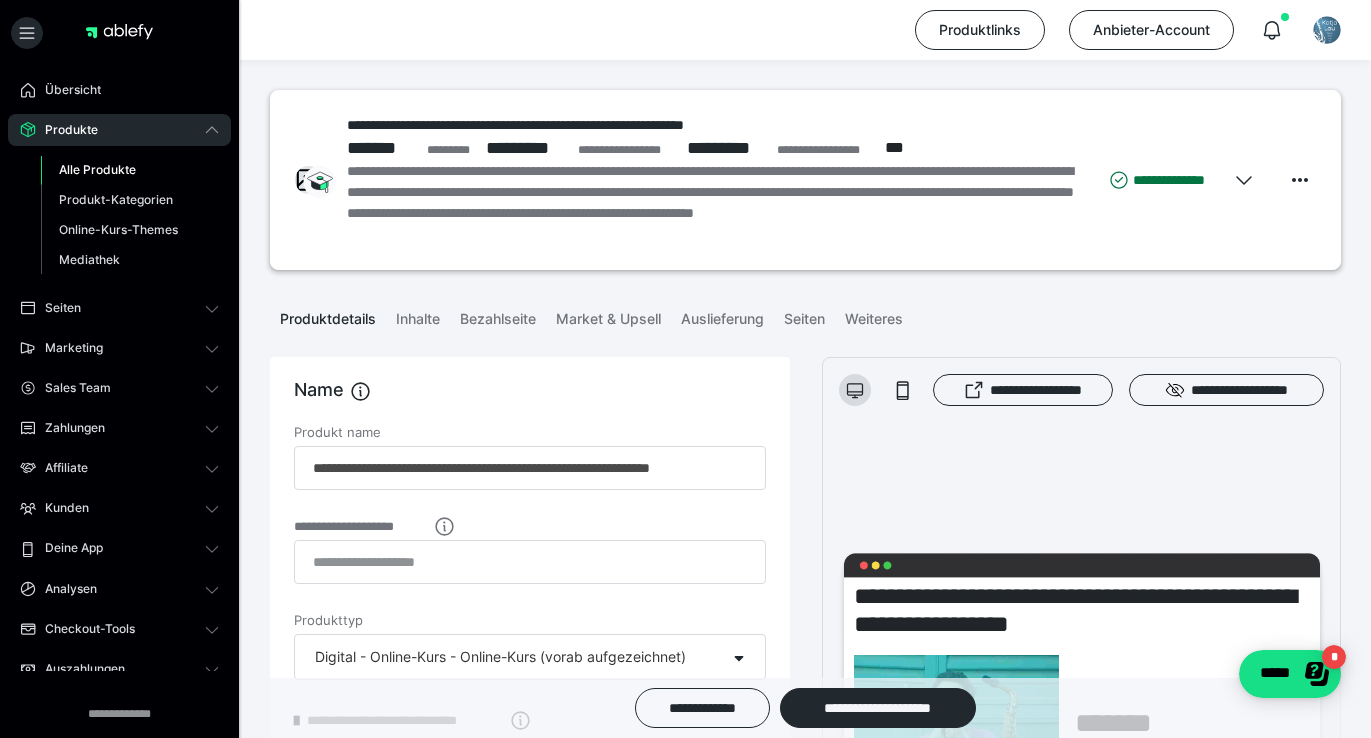 click on "Alle Produkte" at bounding box center [97, 169] 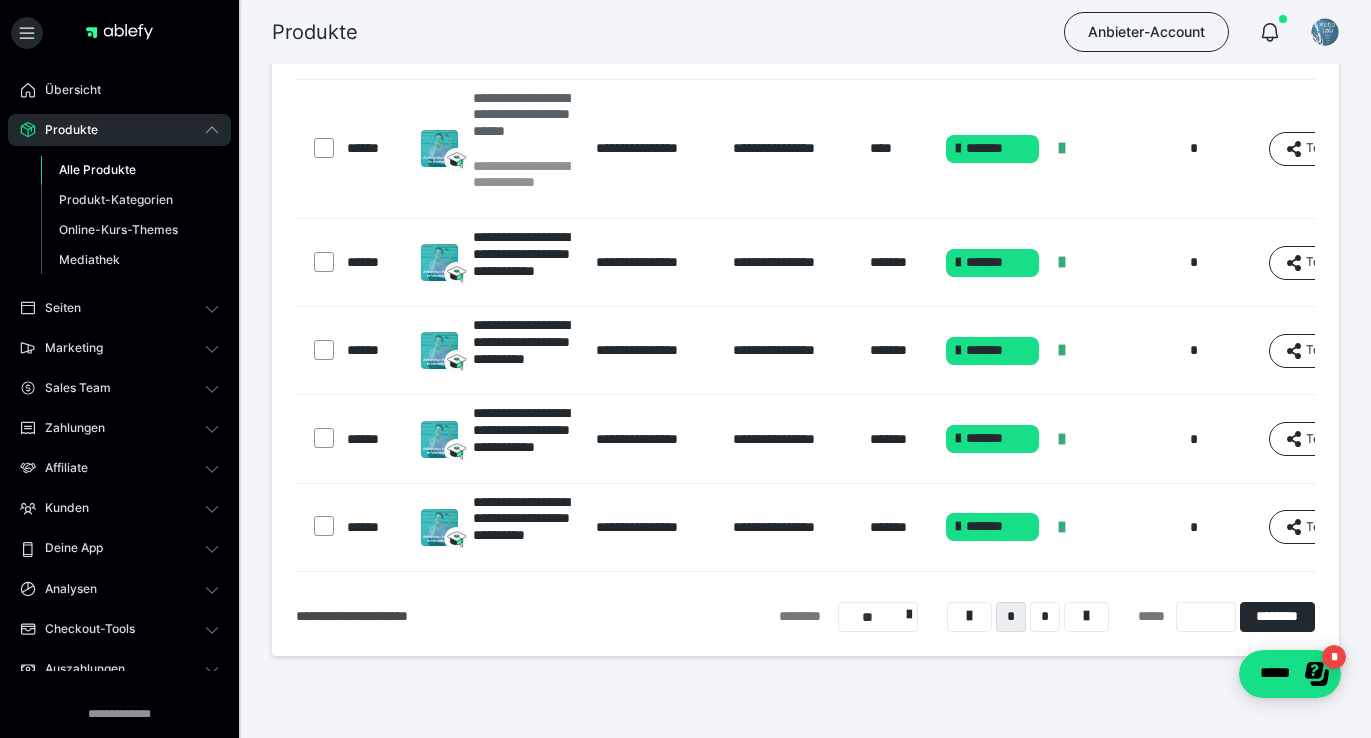 scroll, scrollTop: 859, scrollLeft: 0, axis: vertical 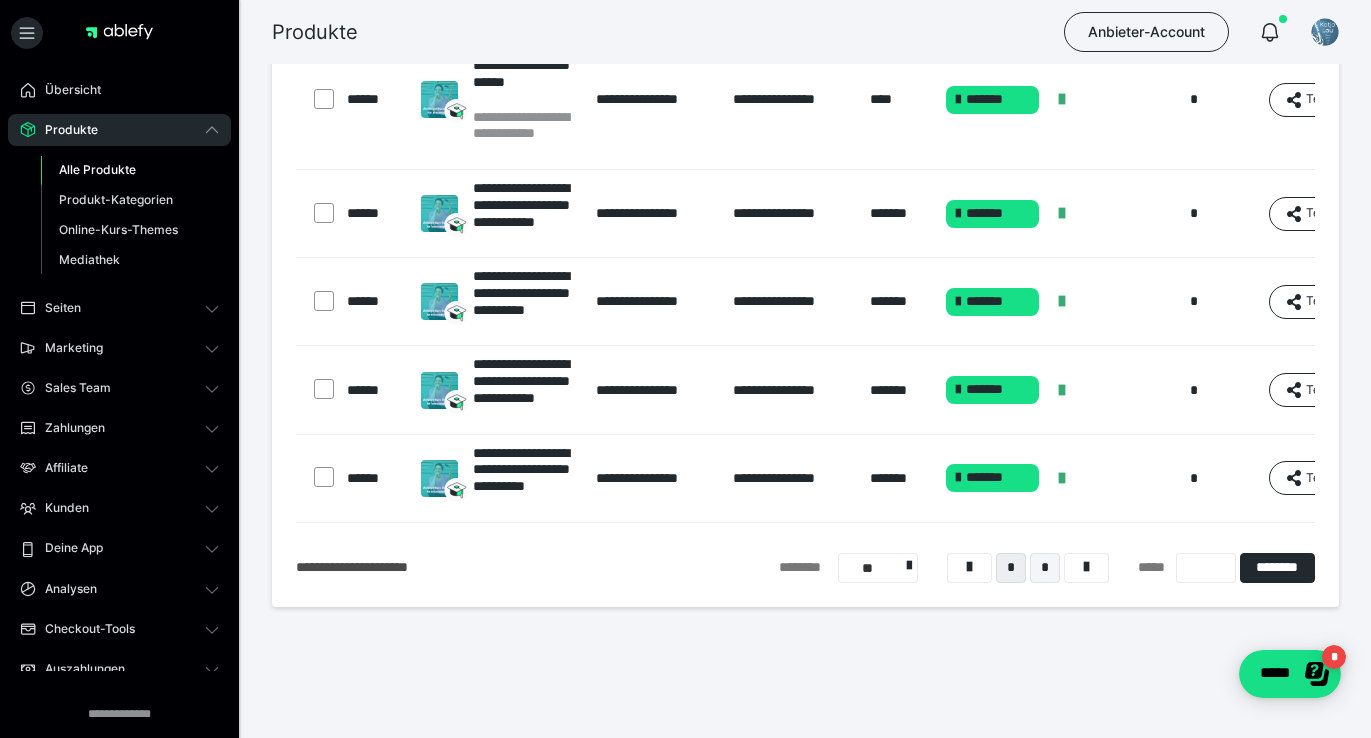 click on "*" at bounding box center [1045, 568] 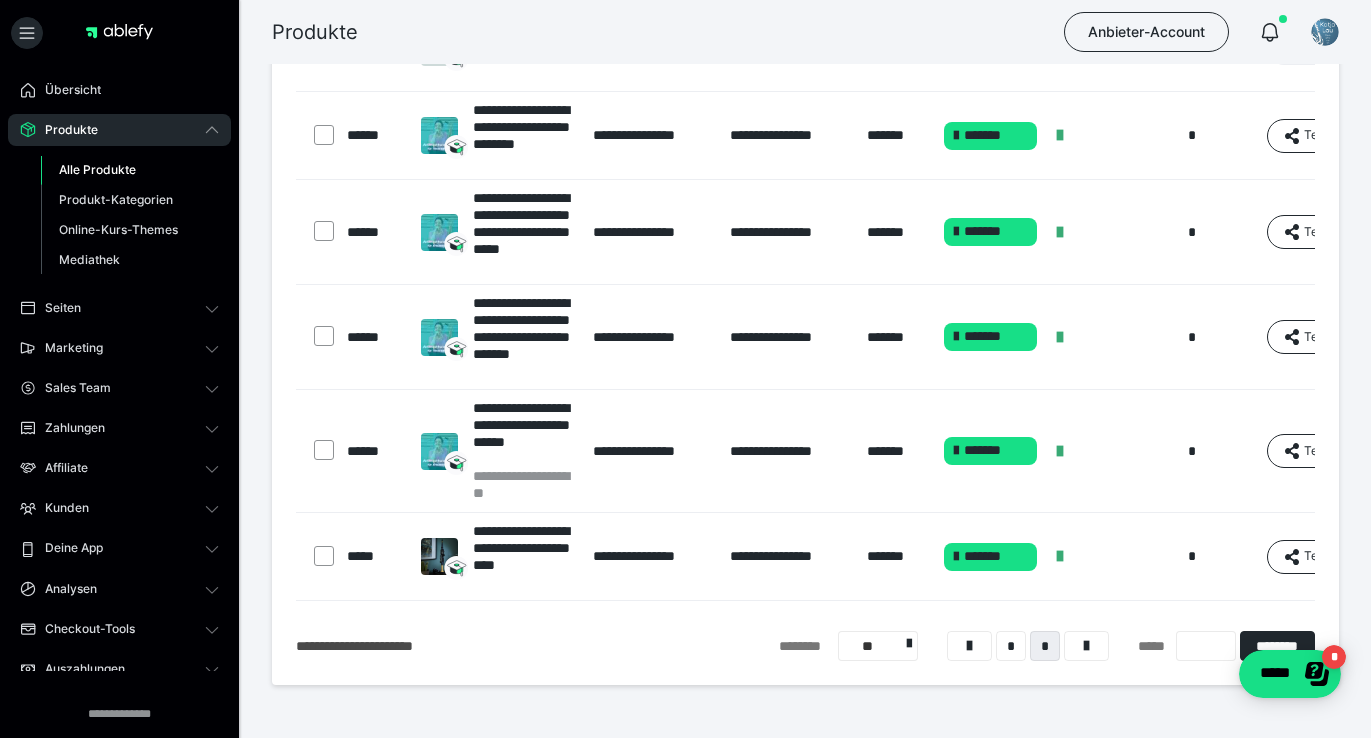 scroll, scrollTop: 438, scrollLeft: 0, axis: vertical 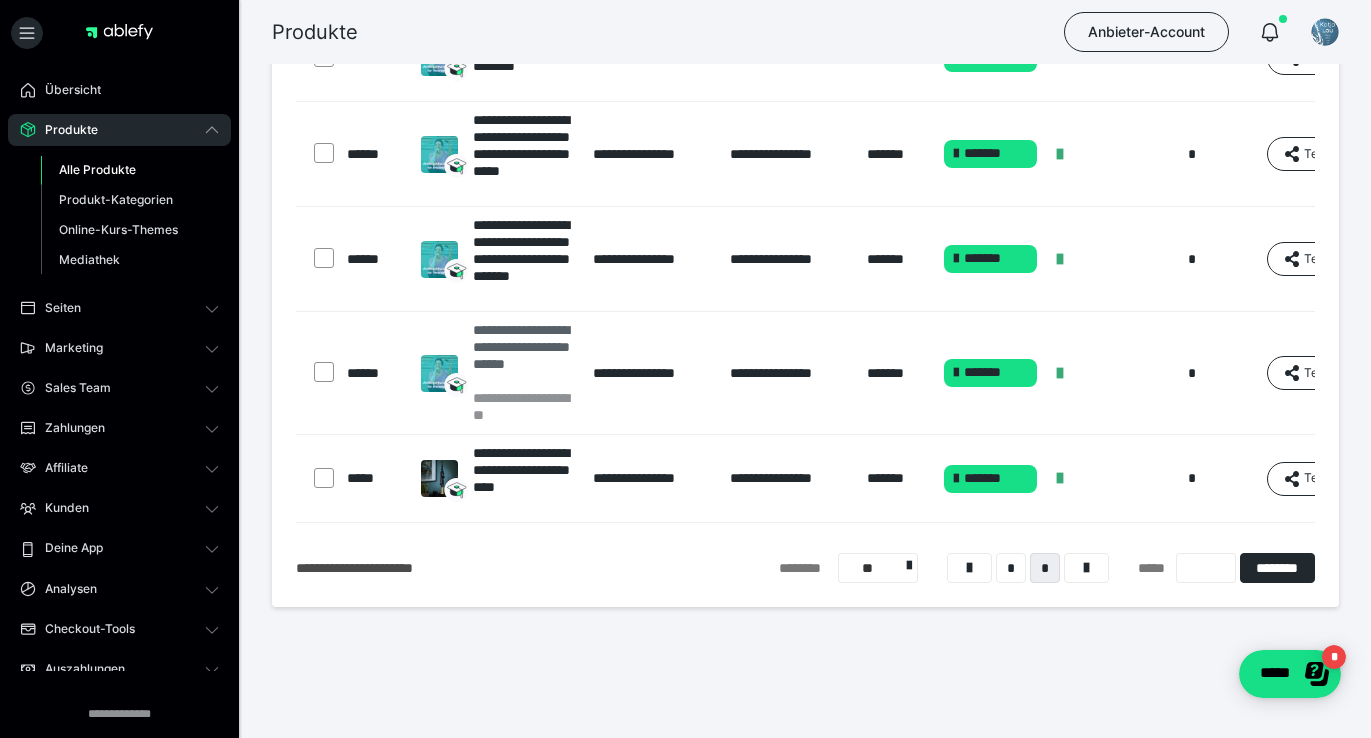 click on "**********" at bounding box center (523, 355) 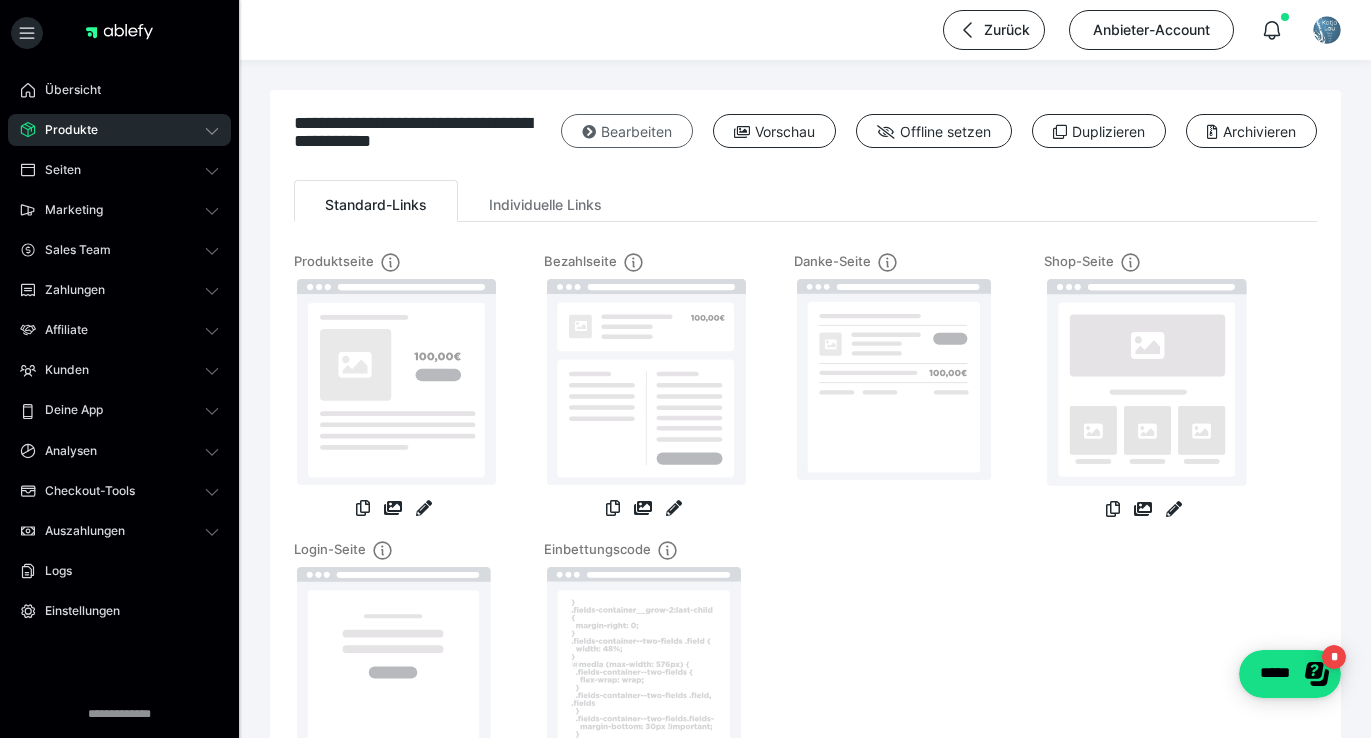 click on "Bearbeiten" at bounding box center (627, 131) 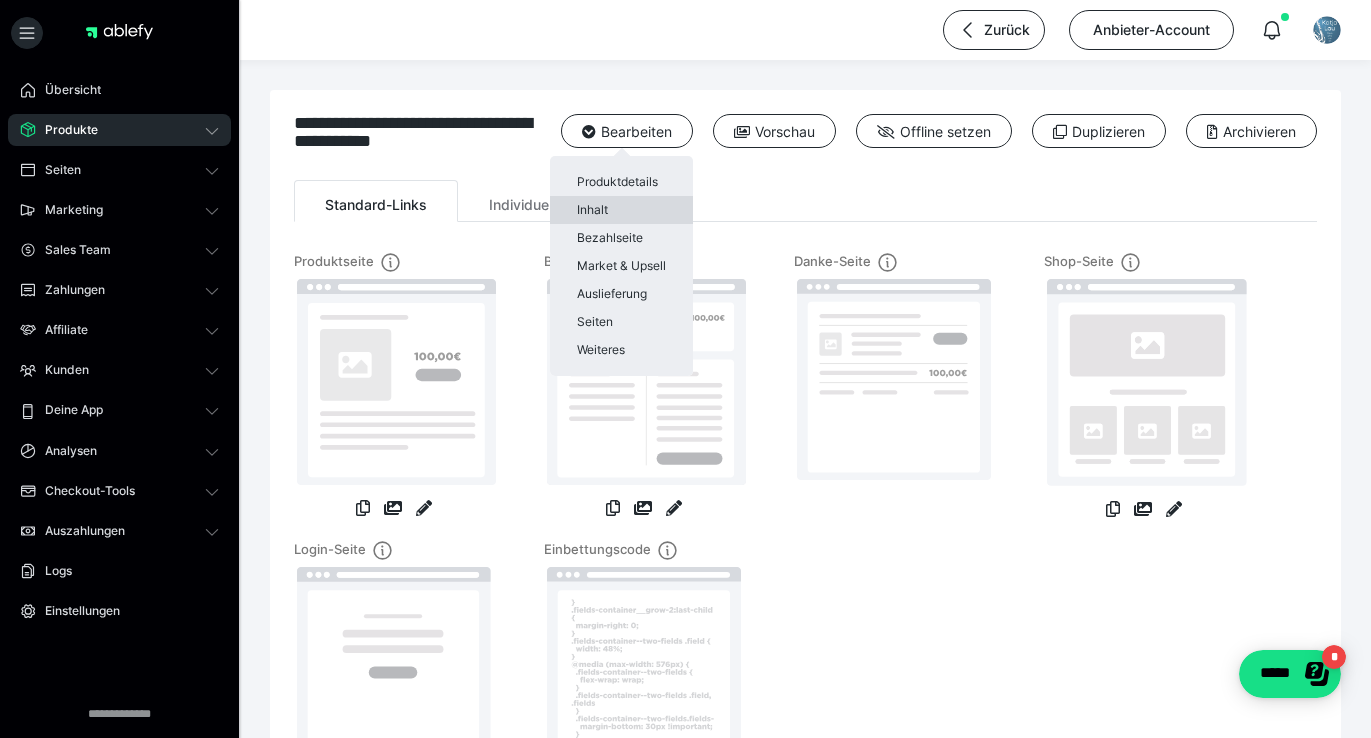 click on "Inhalt" at bounding box center (621, 210) 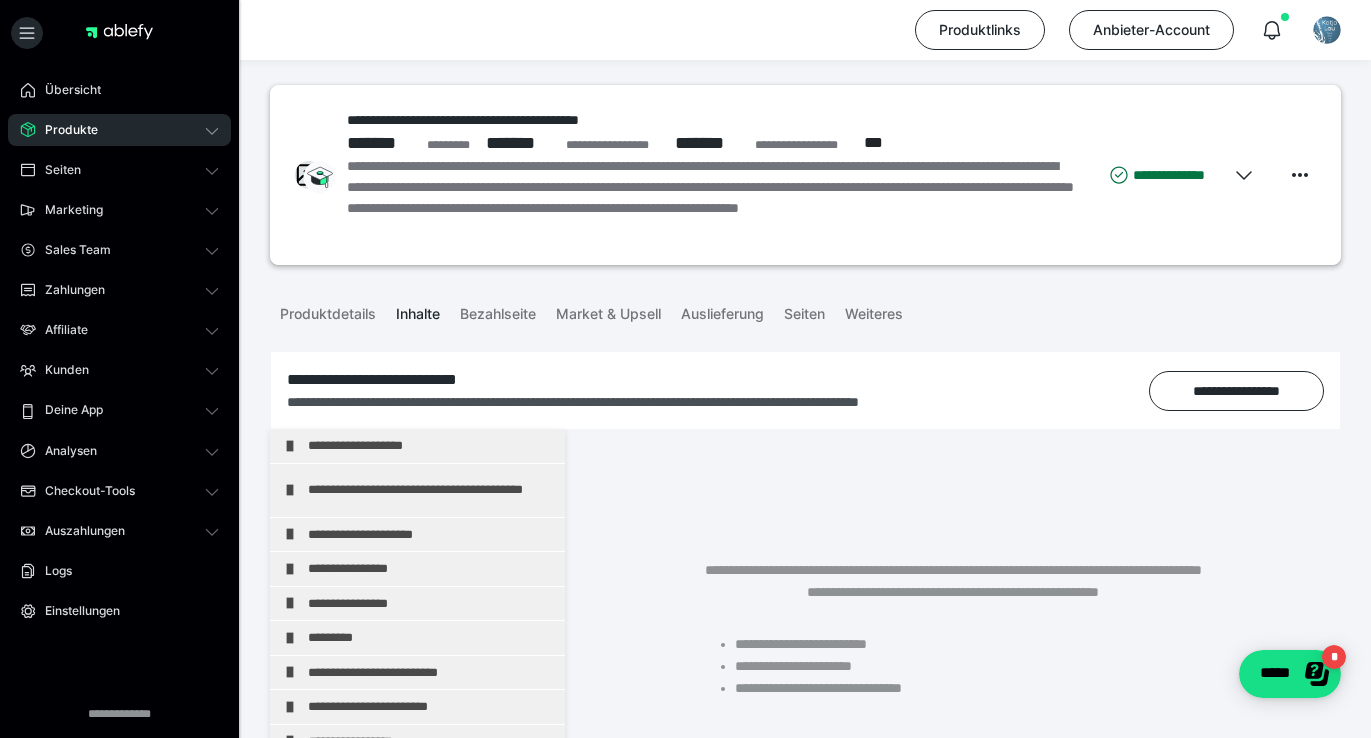 scroll, scrollTop: 4, scrollLeft: 0, axis: vertical 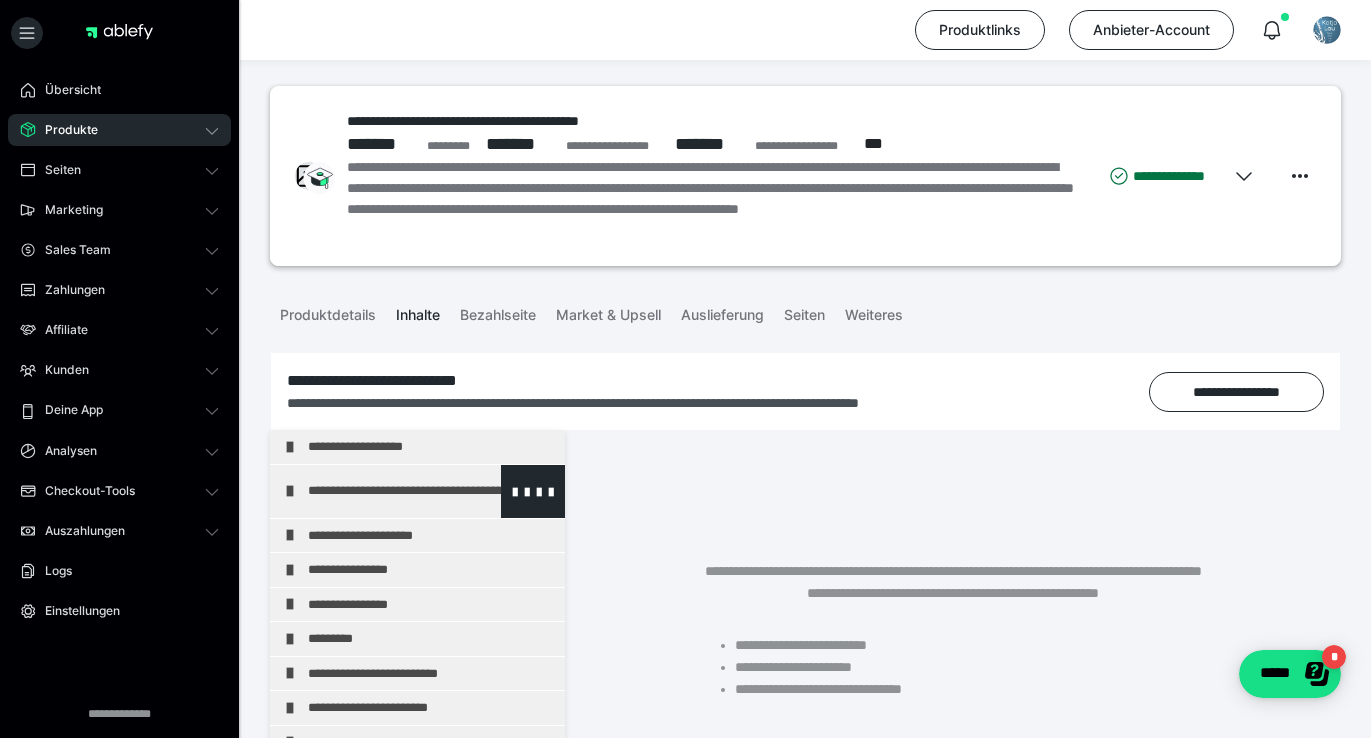 click at bounding box center (290, 491) 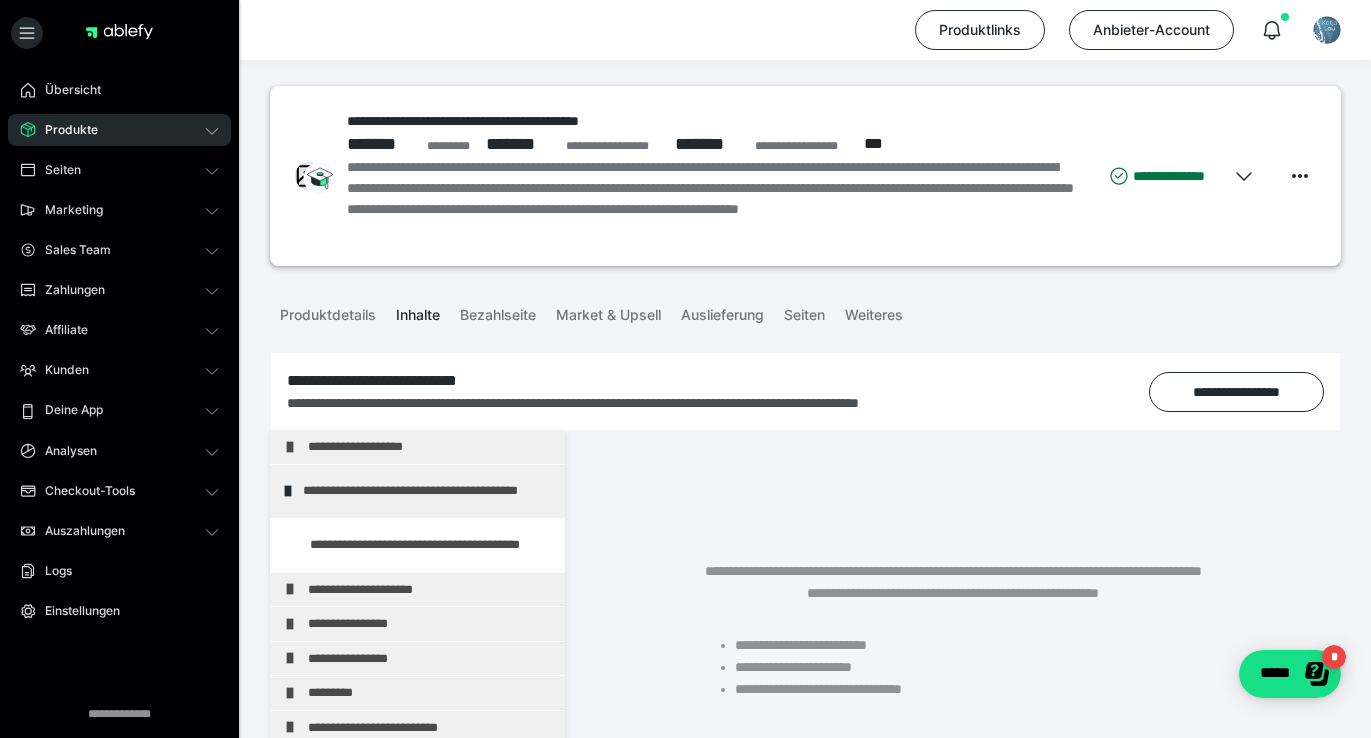 click on "Produkte" at bounding box center [64, 130] 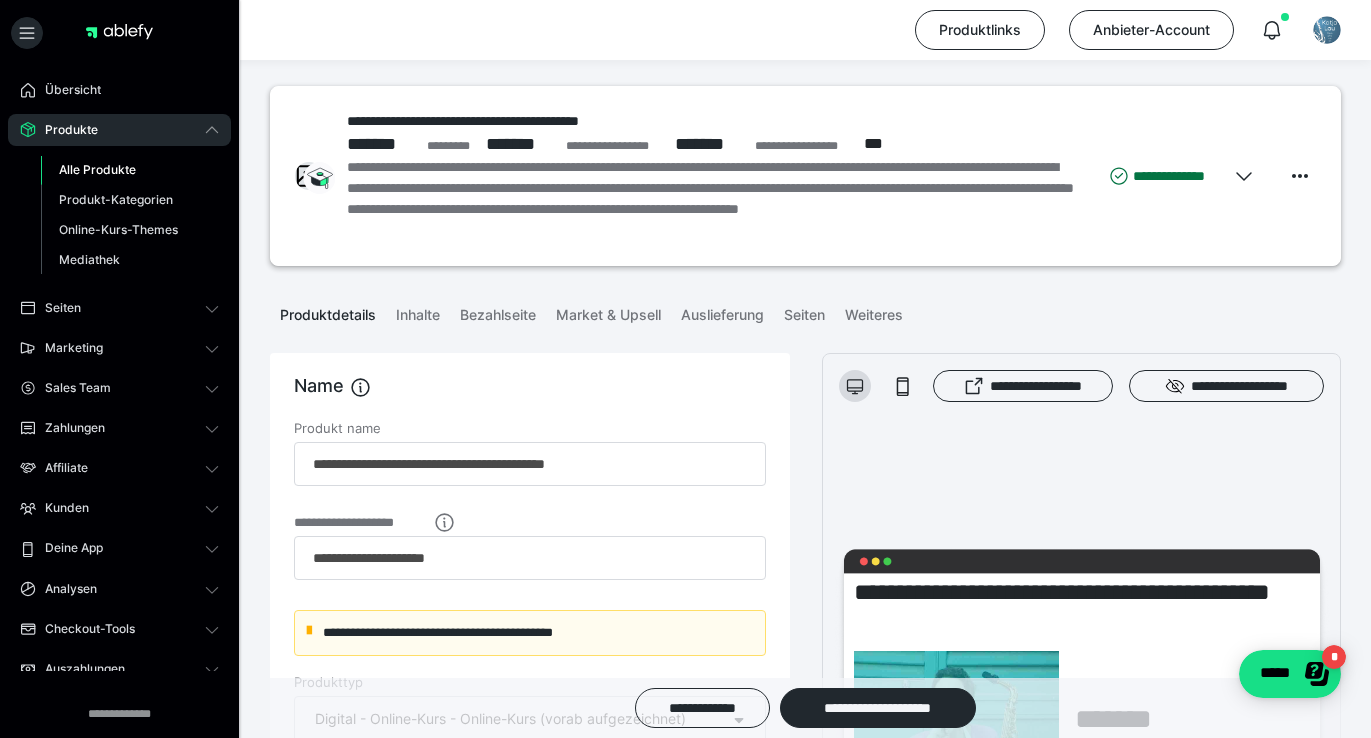 click on "Alle Produkte" at bounding box center [97, 169] 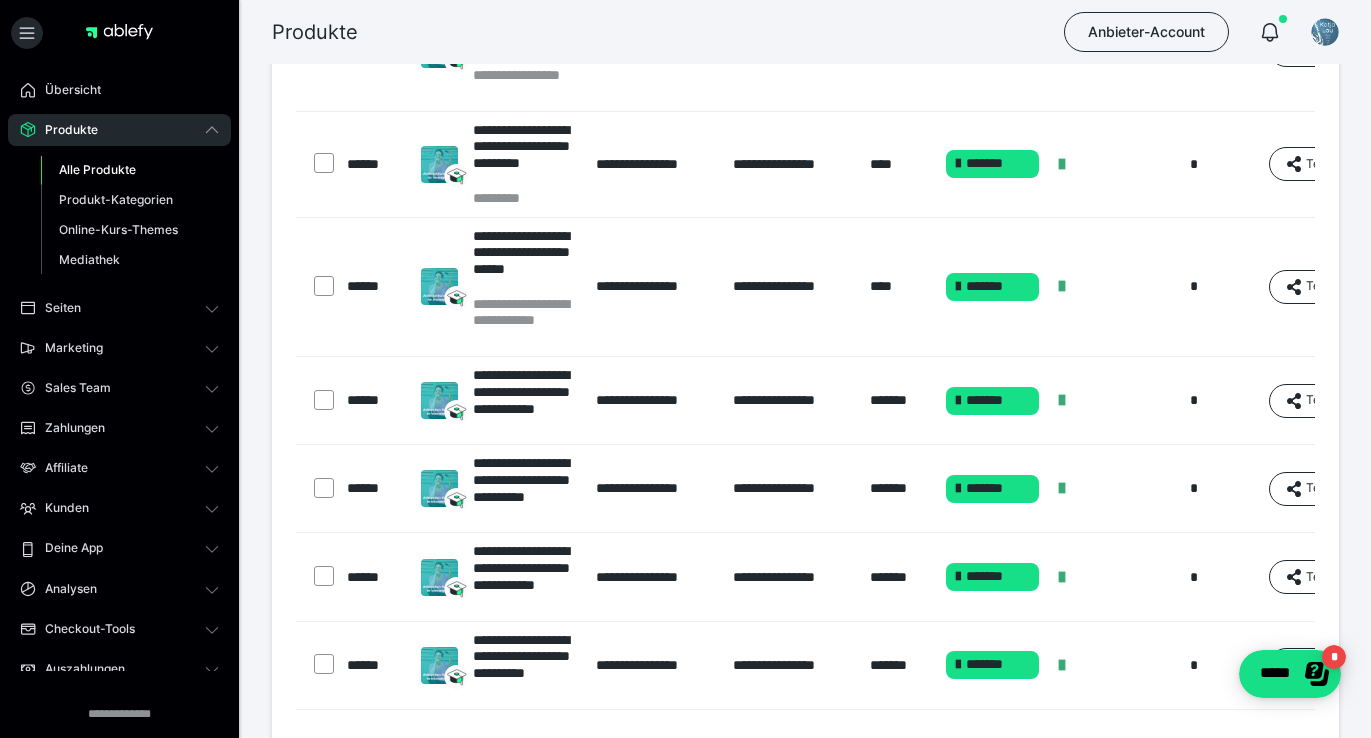 scroll, scrollTop: 859, scrollLeft: 0, axis: vertical 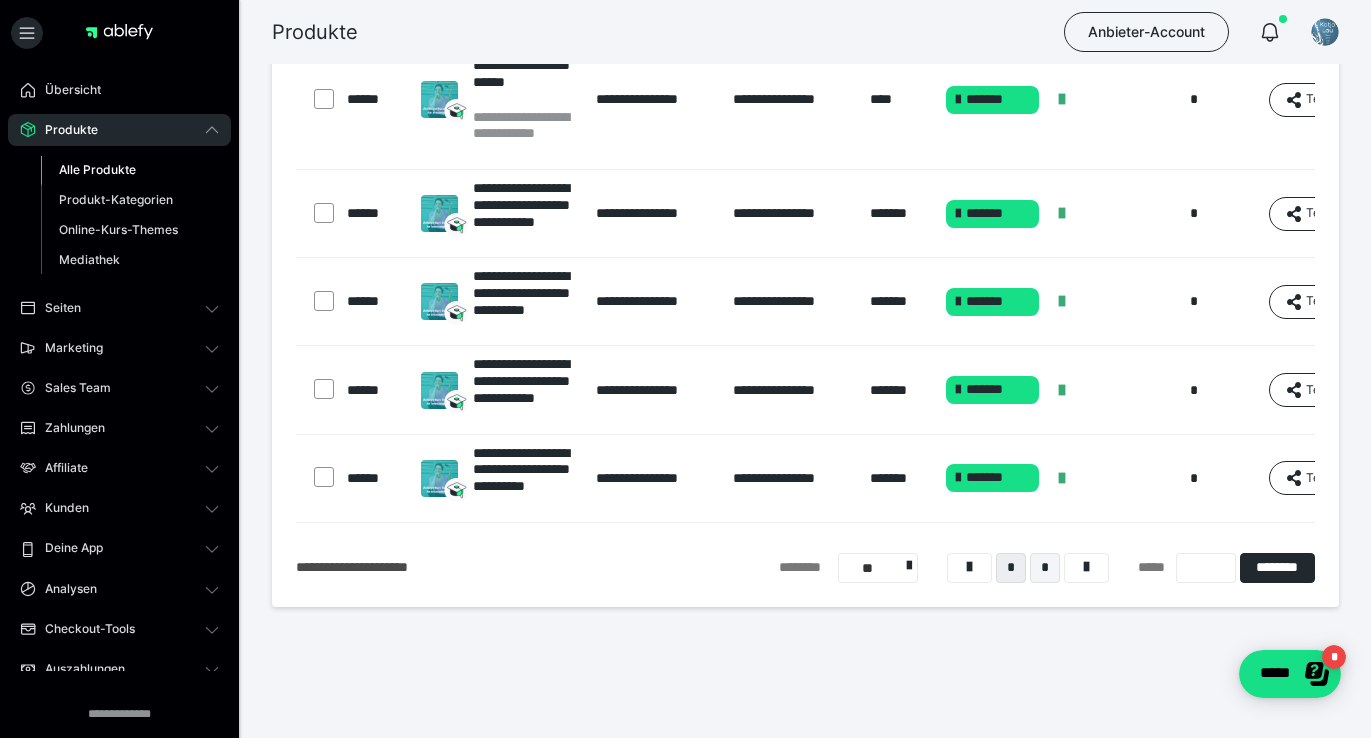 click on "*" at bounding box center (1045, 568) 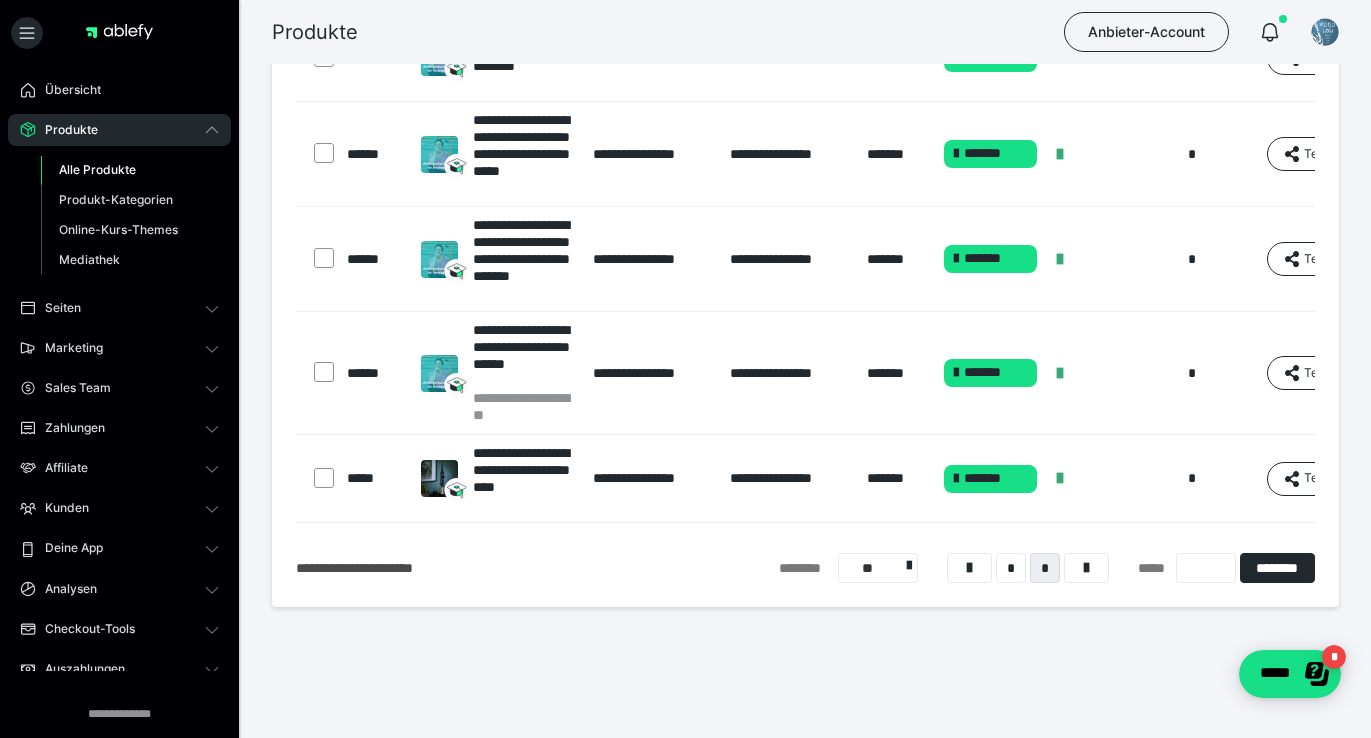 scroll, scrollTop: 390, scrollLeft: 0, axis: vertical 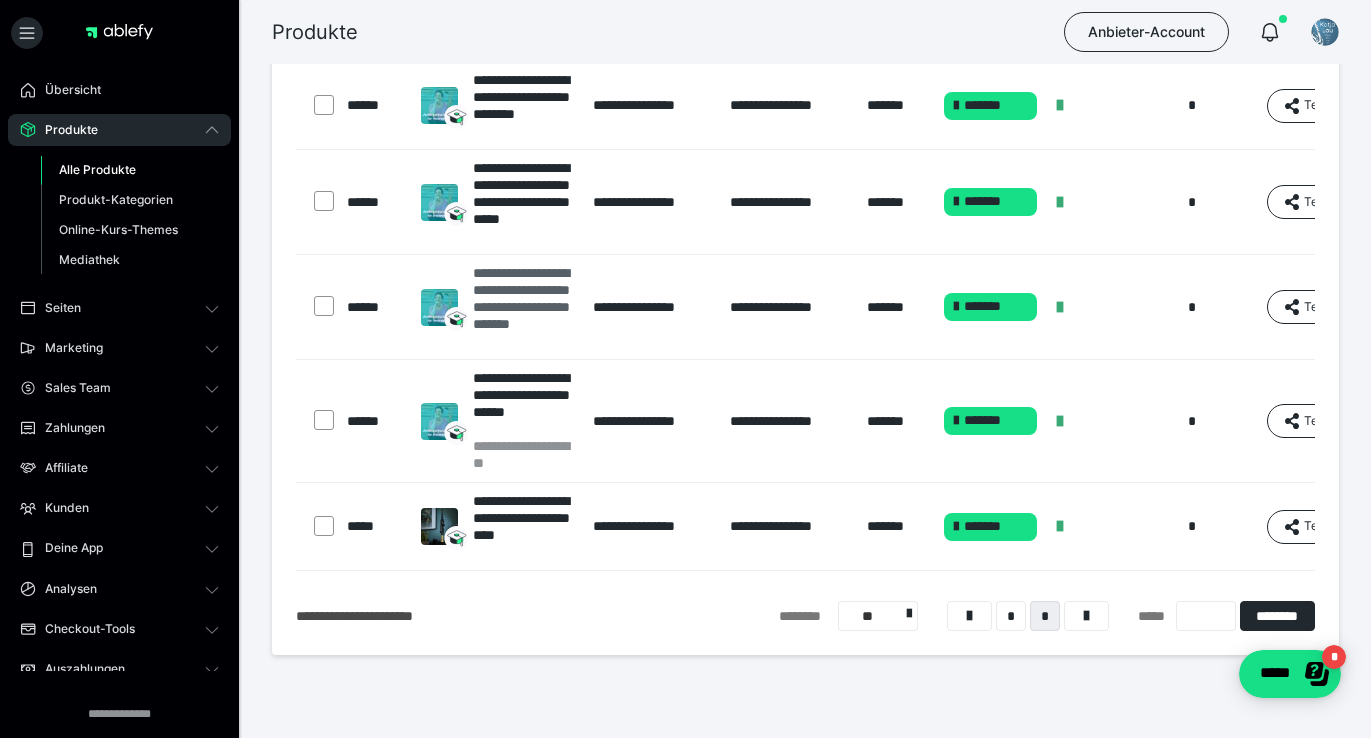 click on "**********" at bounding box center [523, 307] 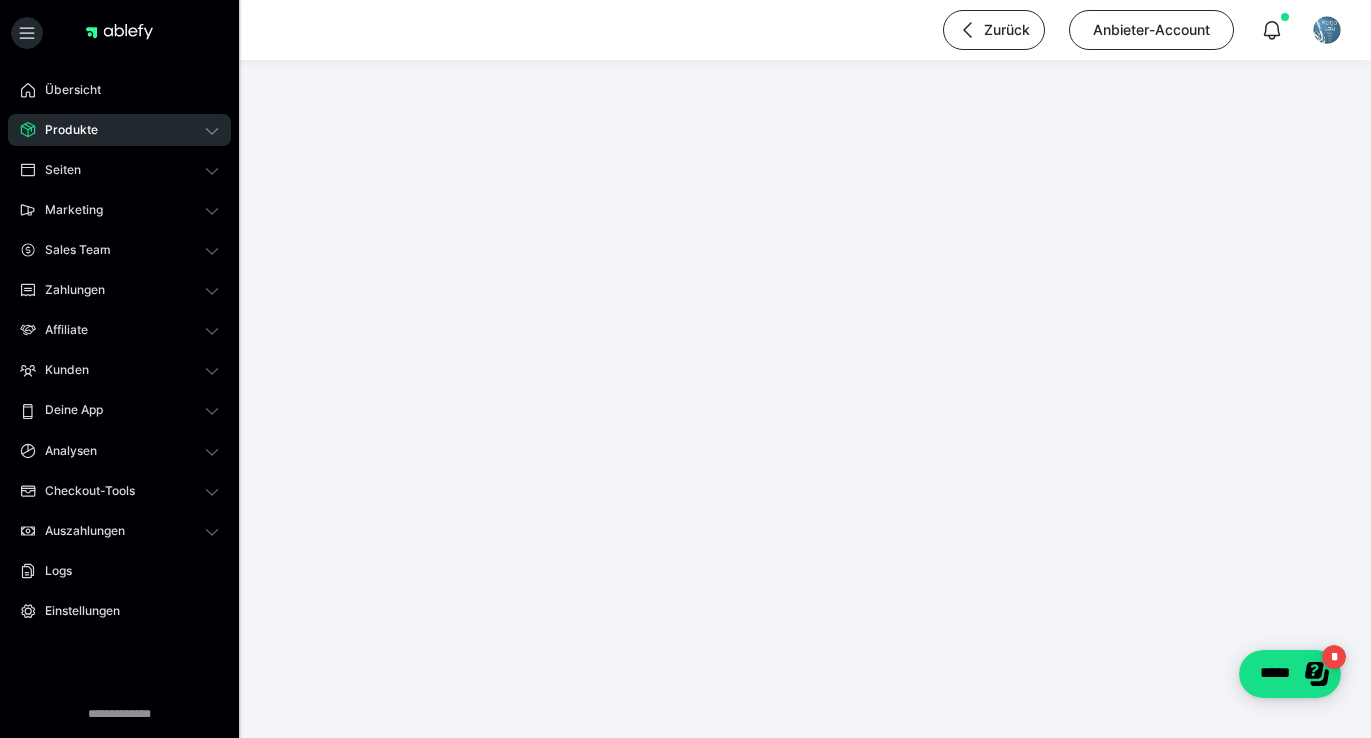 scroll, scrollTop: 0, scrollLeft: 0, axis: both 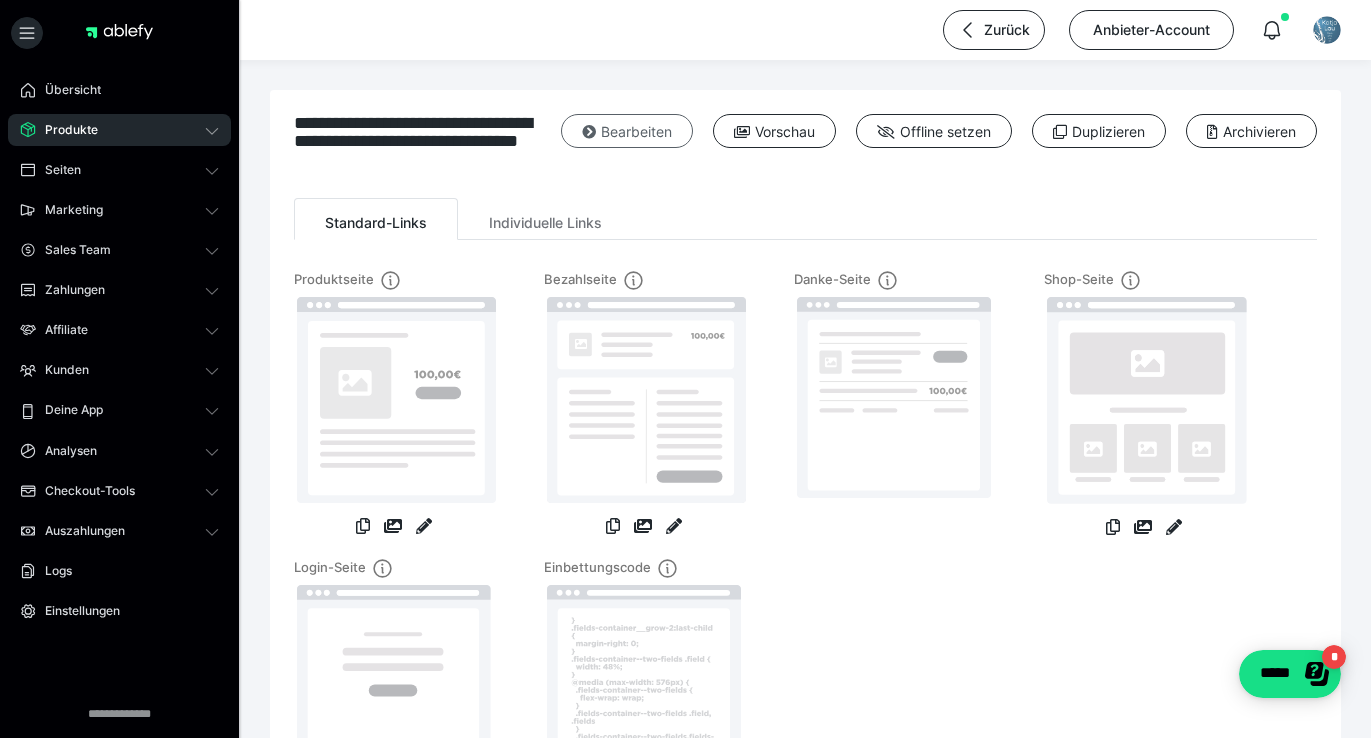 click at bounding box center (589, 132) 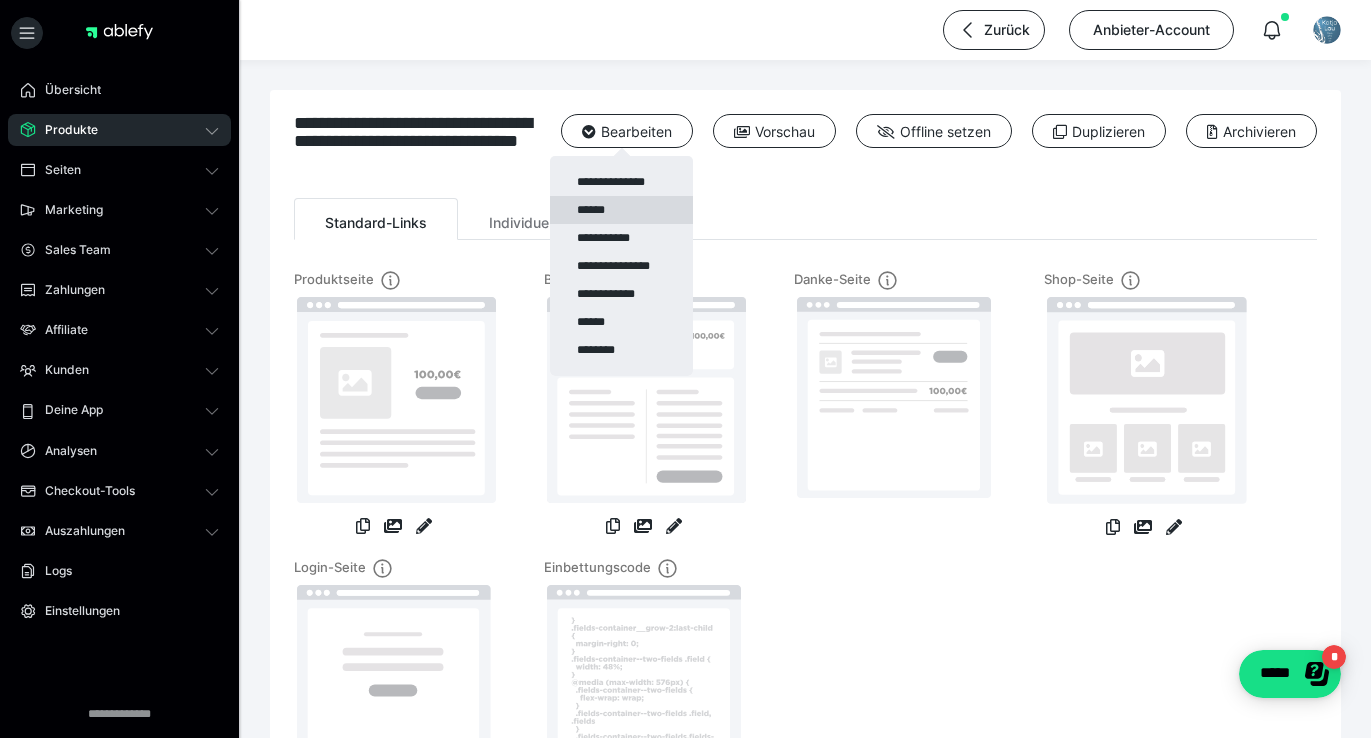 click on "******" at bounding box center (621, 210) 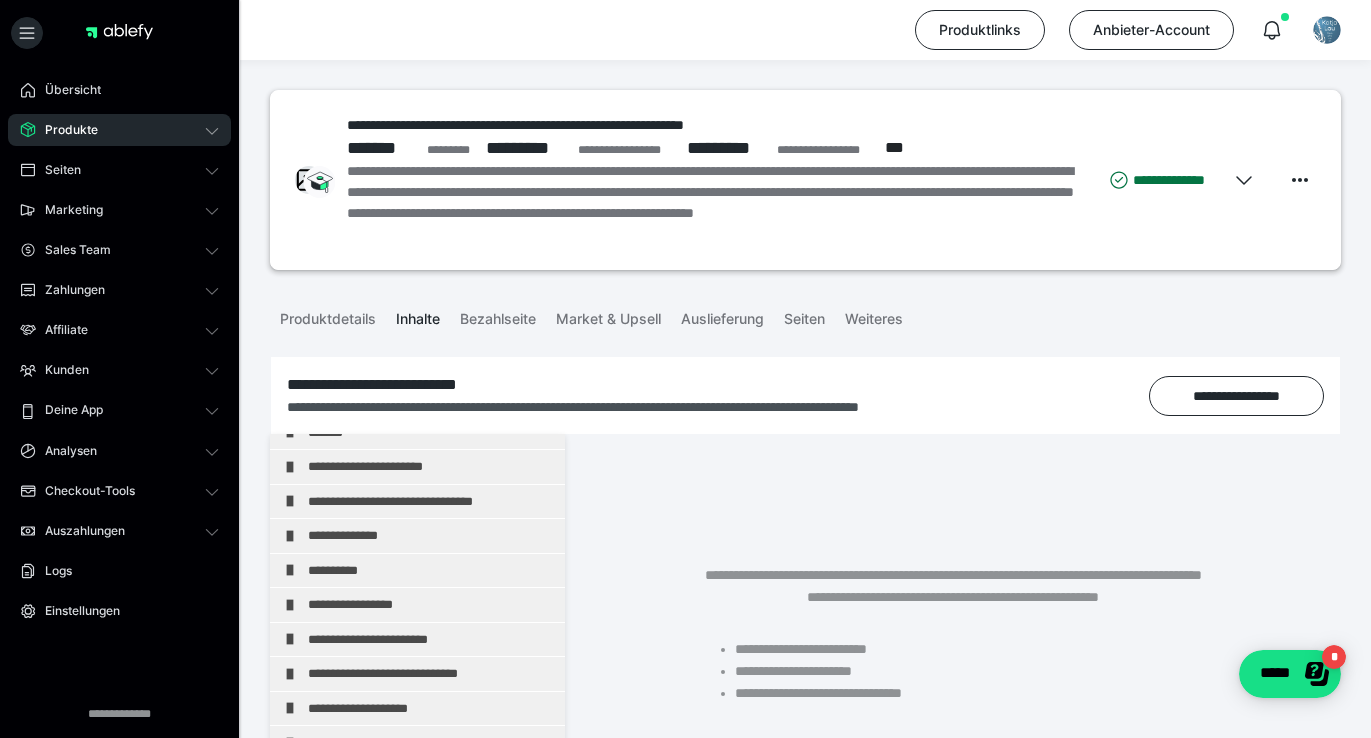 scroll, scrollTop: 828, scrollLeft: 0, axis: vertical 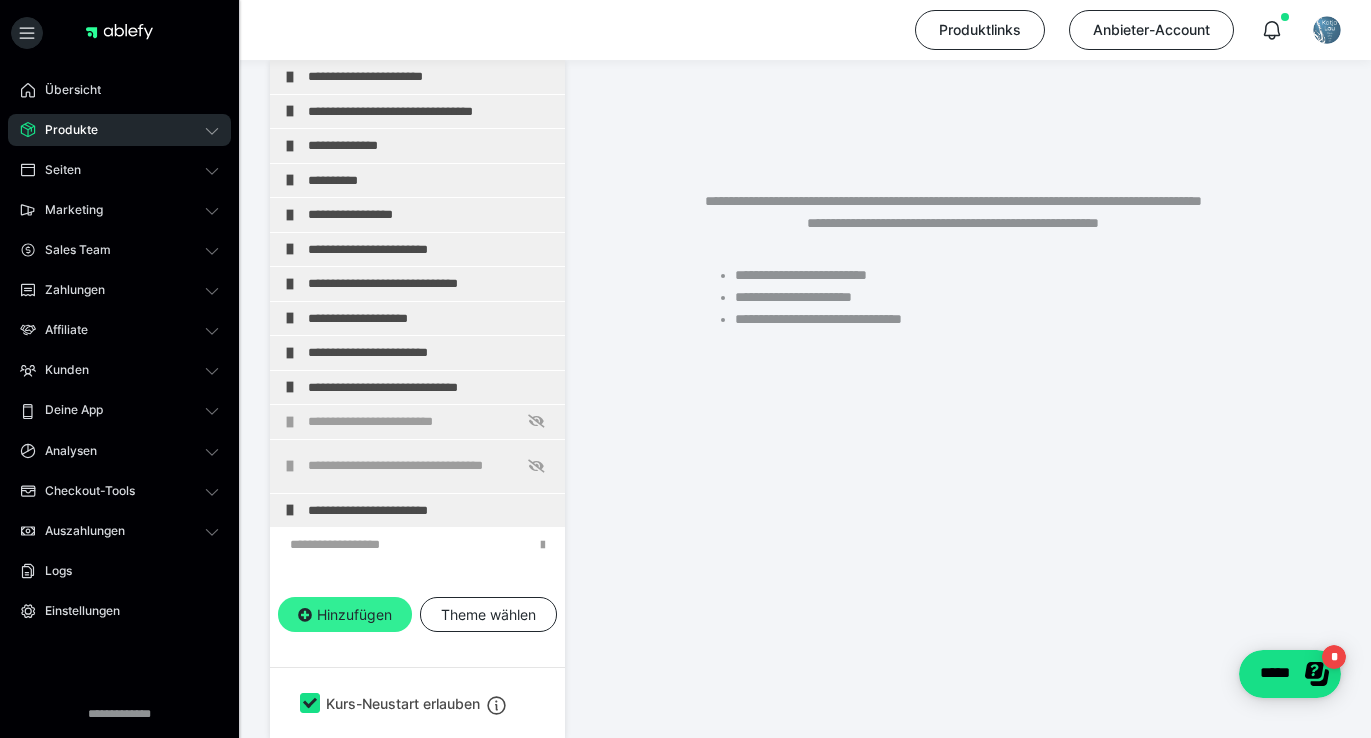 click on "Hinzufügen" at bounding box center (345, 615) 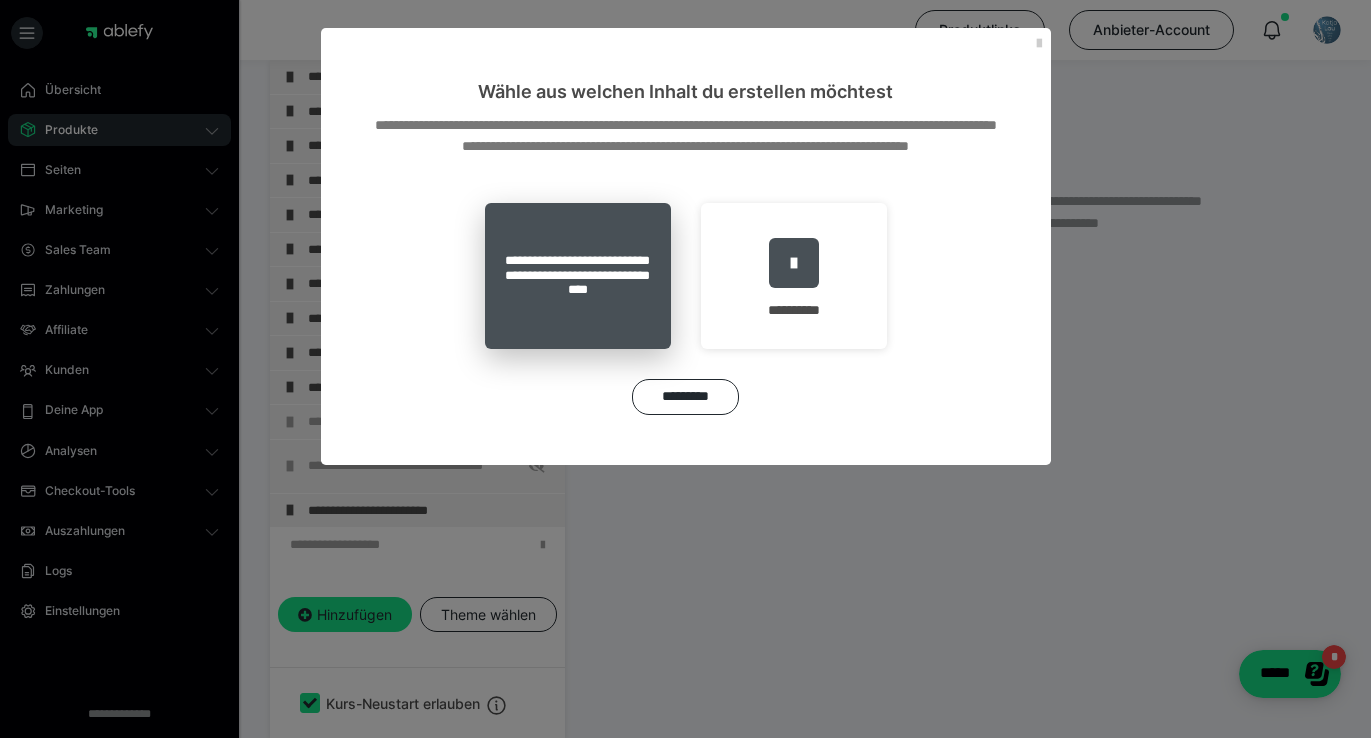 click on "**********" at bounding box center (578, 276) 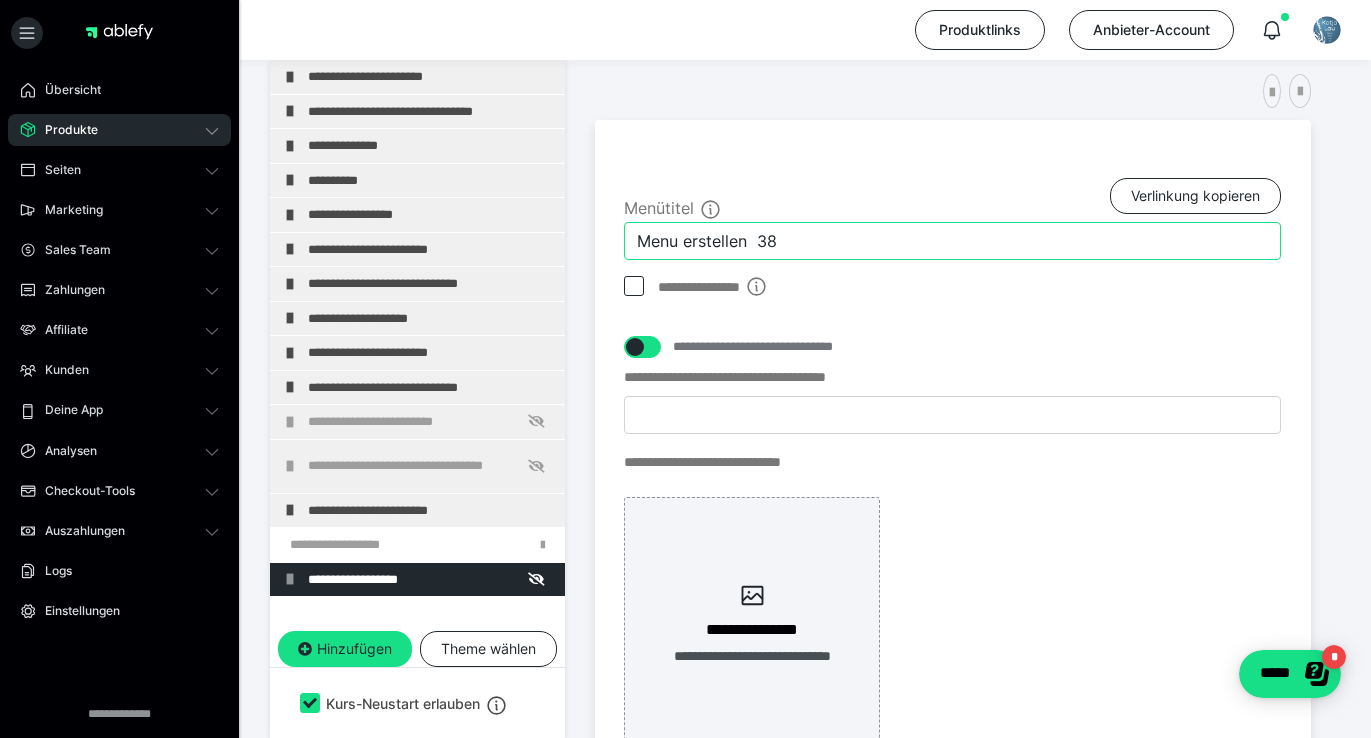 click on "Menu erstellen  38" at bounding box center (952, 241) 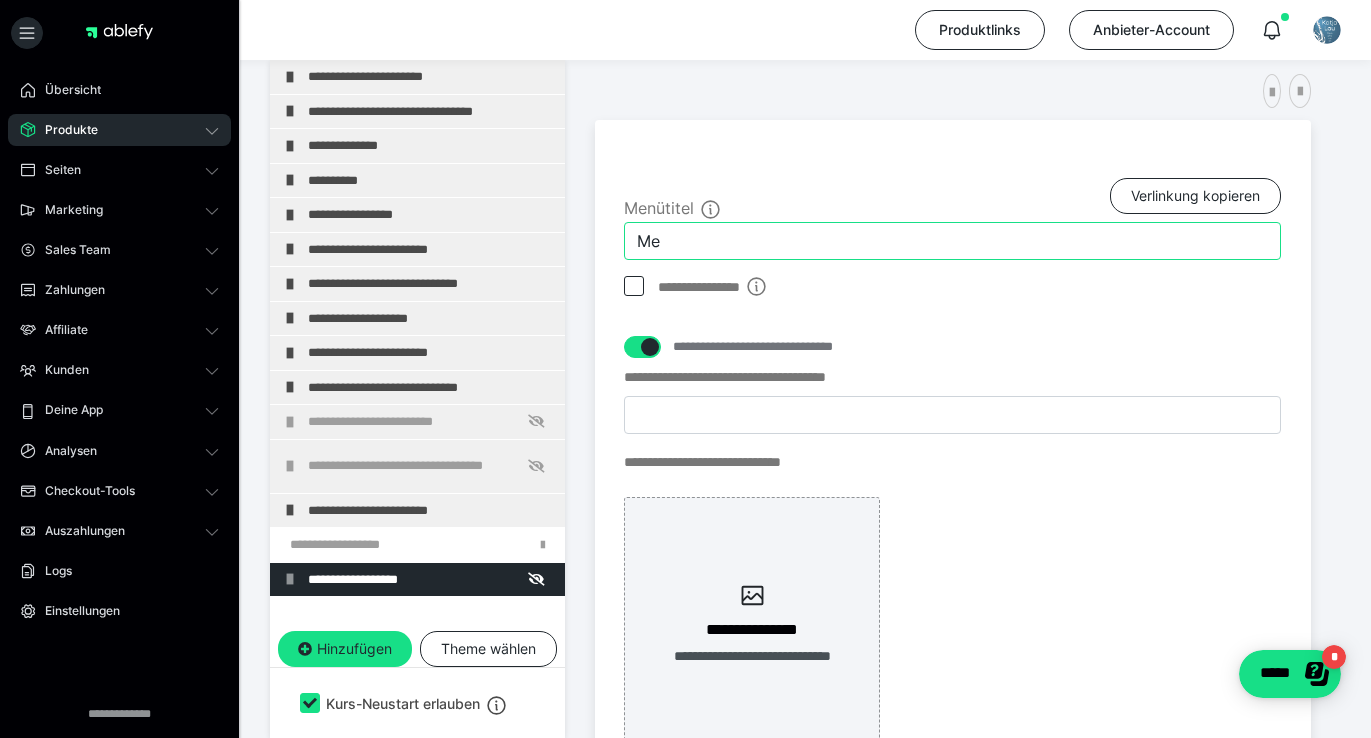 type on "M" 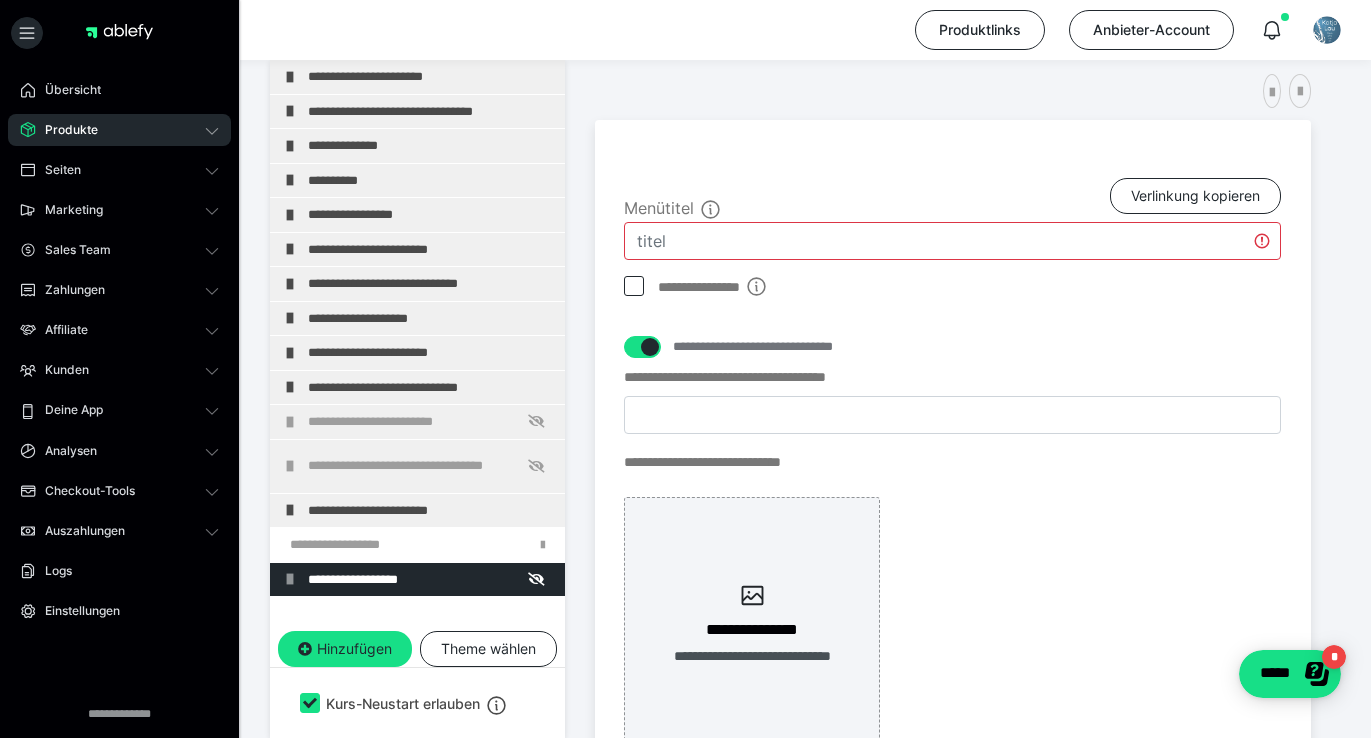 click at bounding box center (952, 241) 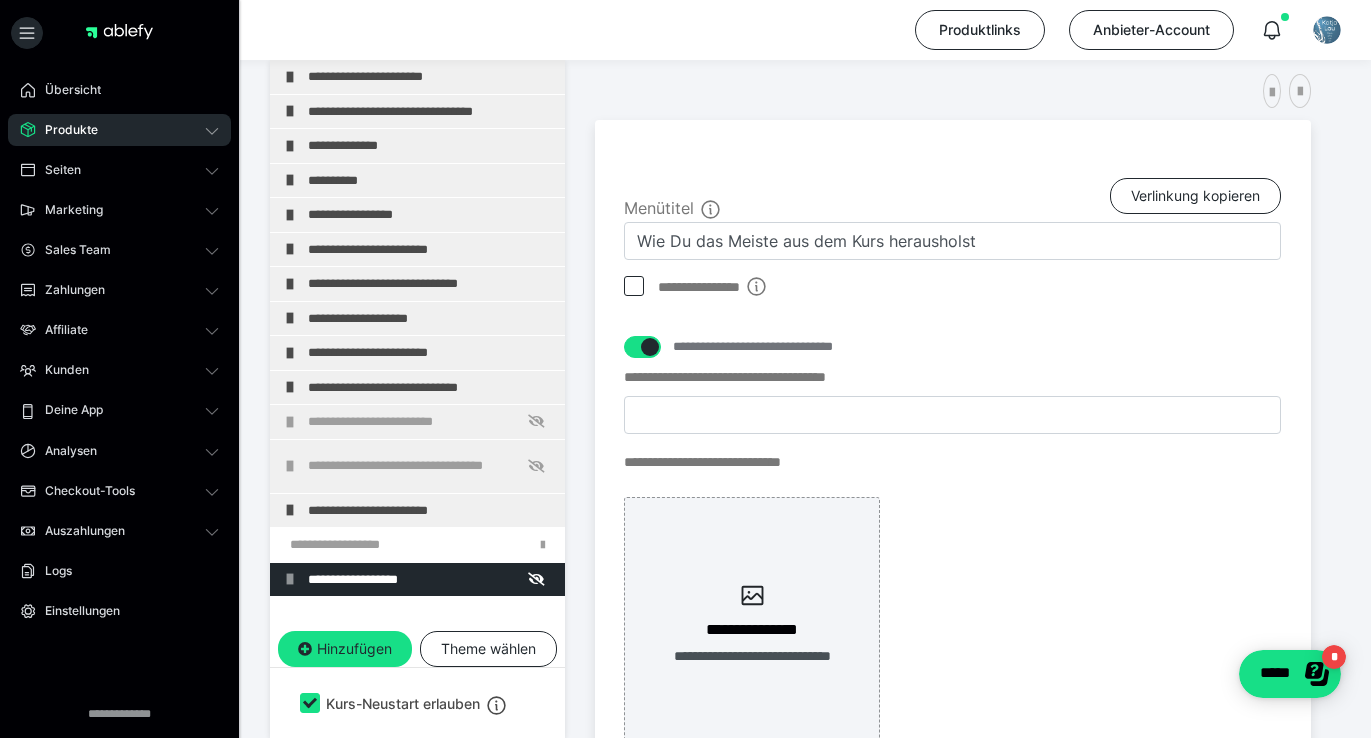 click on "**********" at bounding box center [952, 559] 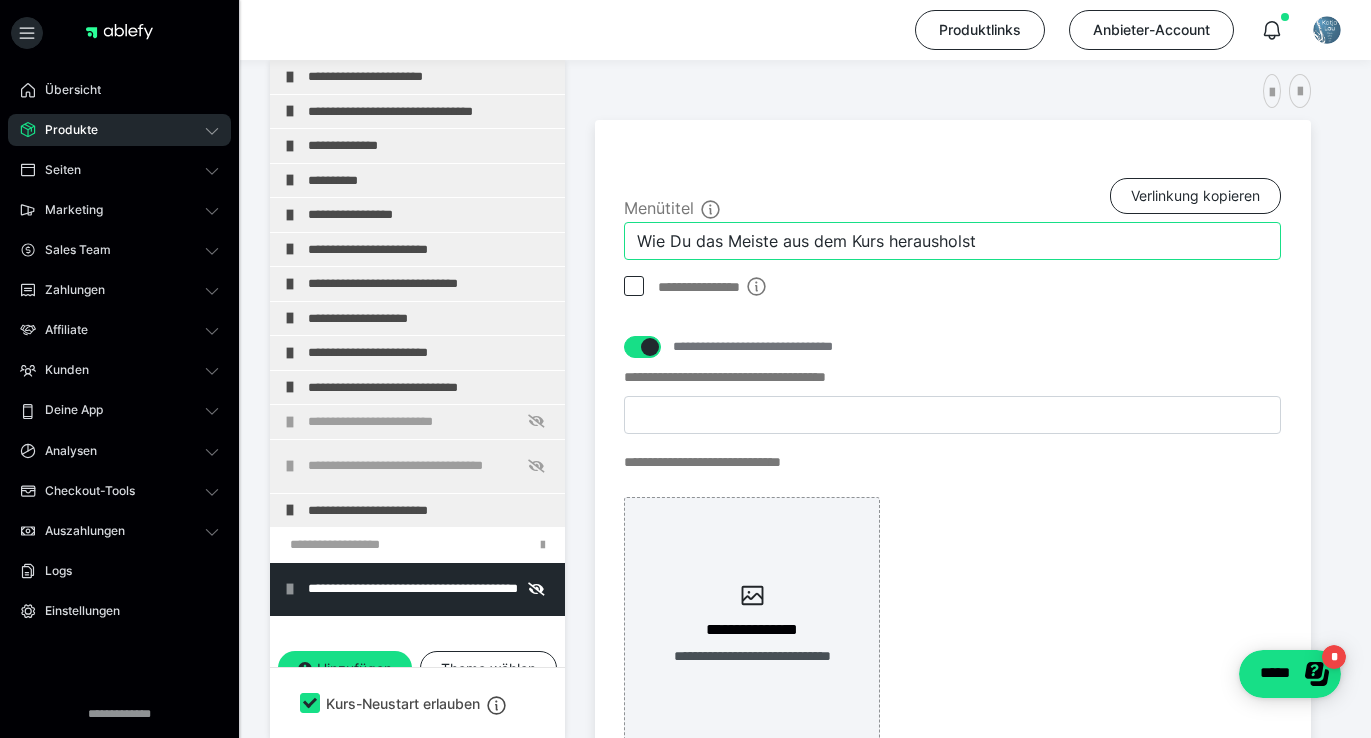 click on "Wie Du das Meiste aus dem Kurs herausholst" at bounding box center [952, 241] 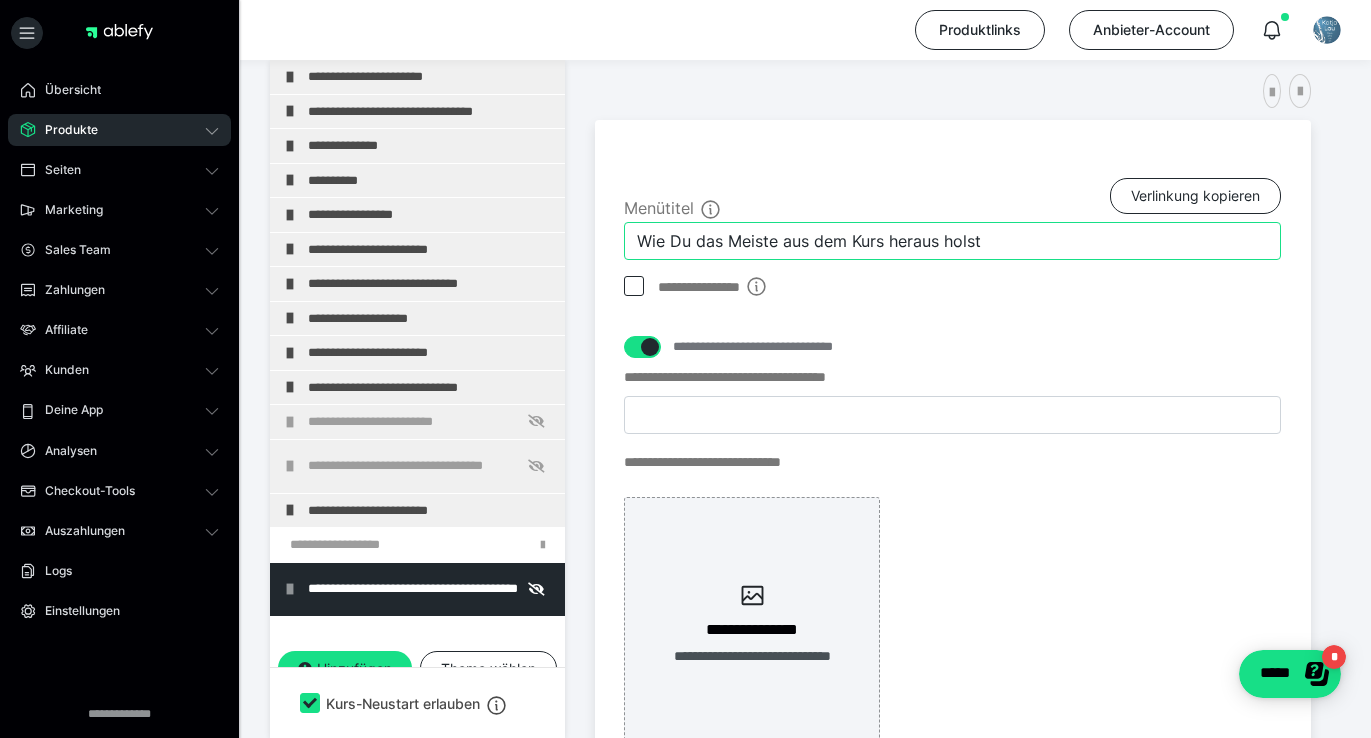 type on "Wie Du das Meiste aus dem Kurs heraus holst" 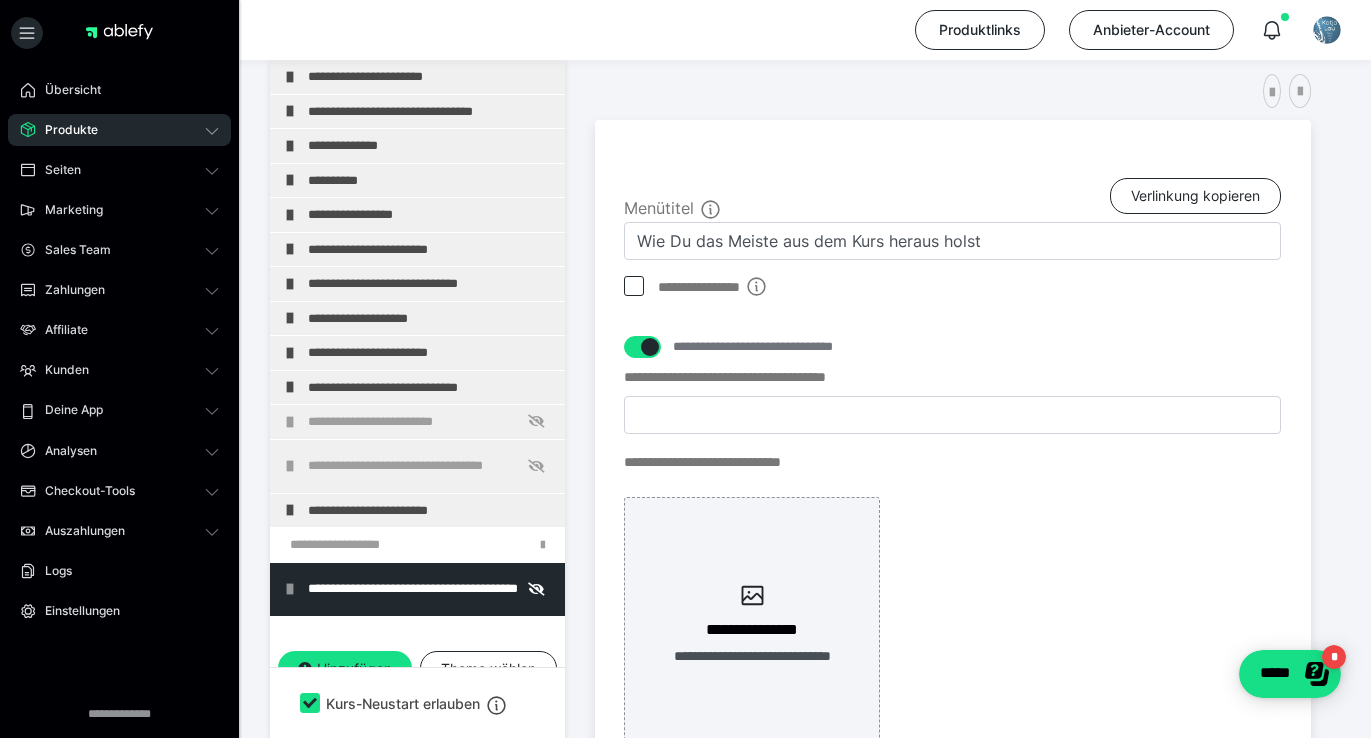 click on "**********" at bounding box center (953, 451) 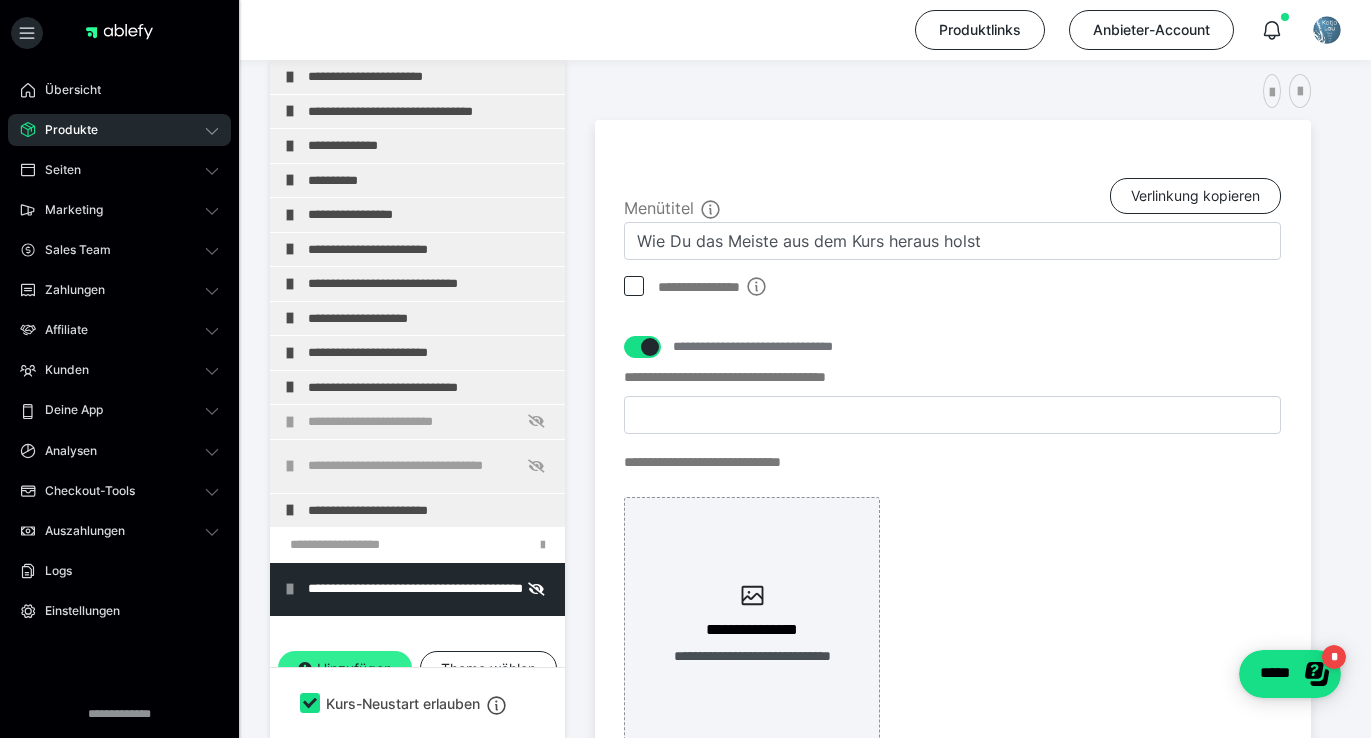 click on "Hinzufügen" at bounding box center (345, 669) 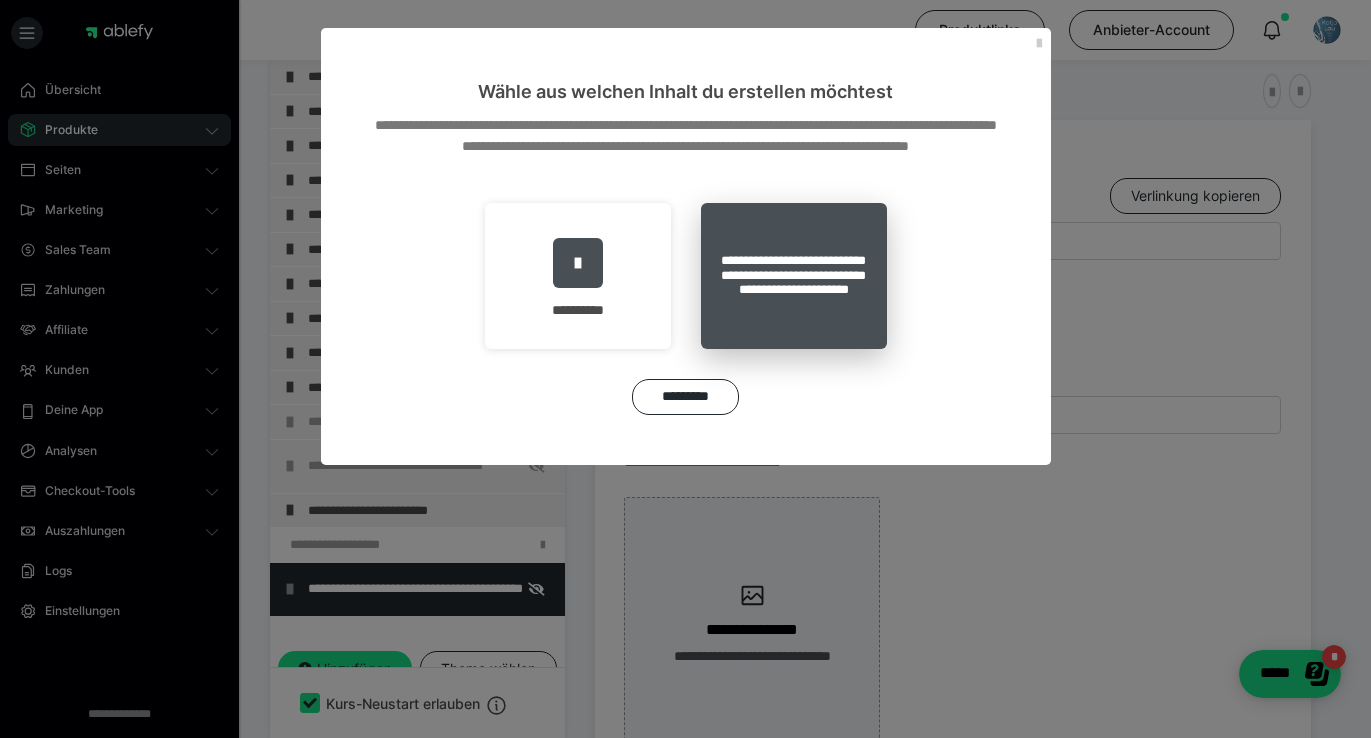 click on "**********" at bounding box center (794, 276) 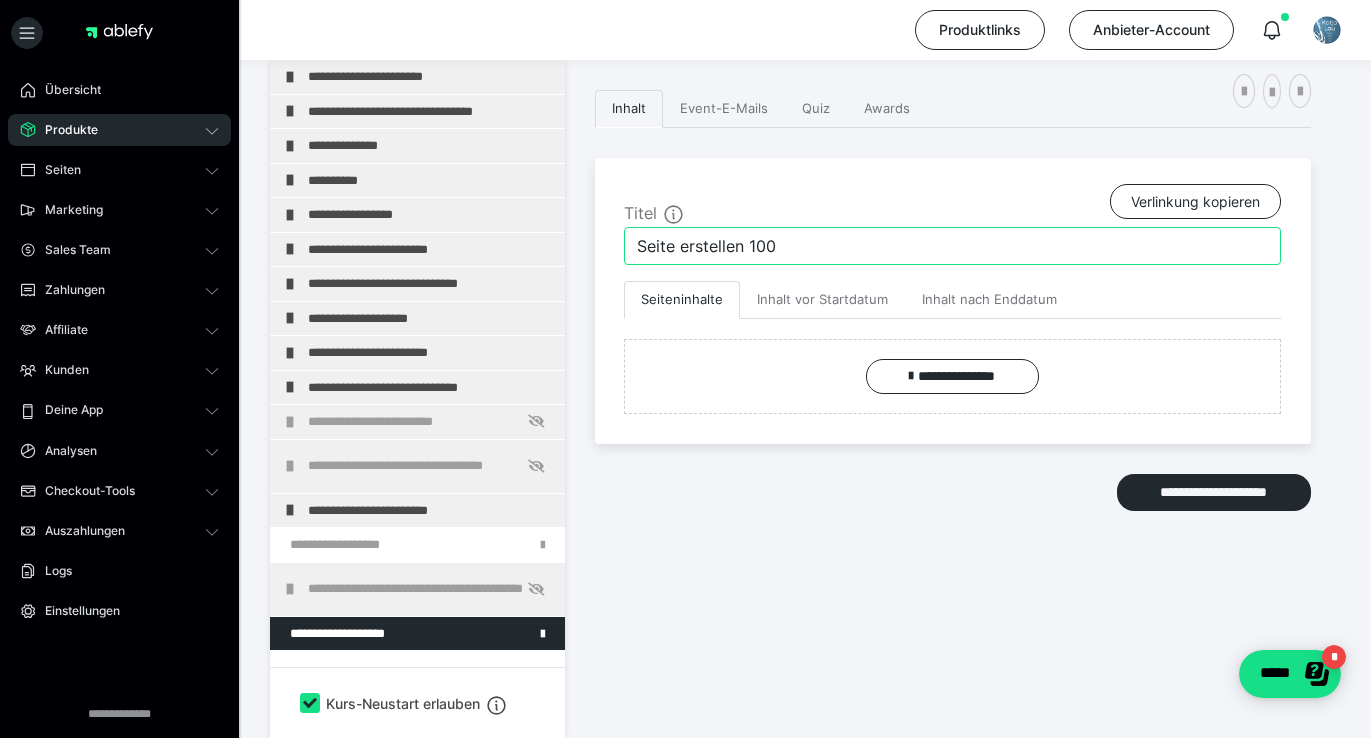 drag, startPoint x: 794, startPoint y: 244, endPoint x: 609, endPoint y: 237, distance: 185.13239 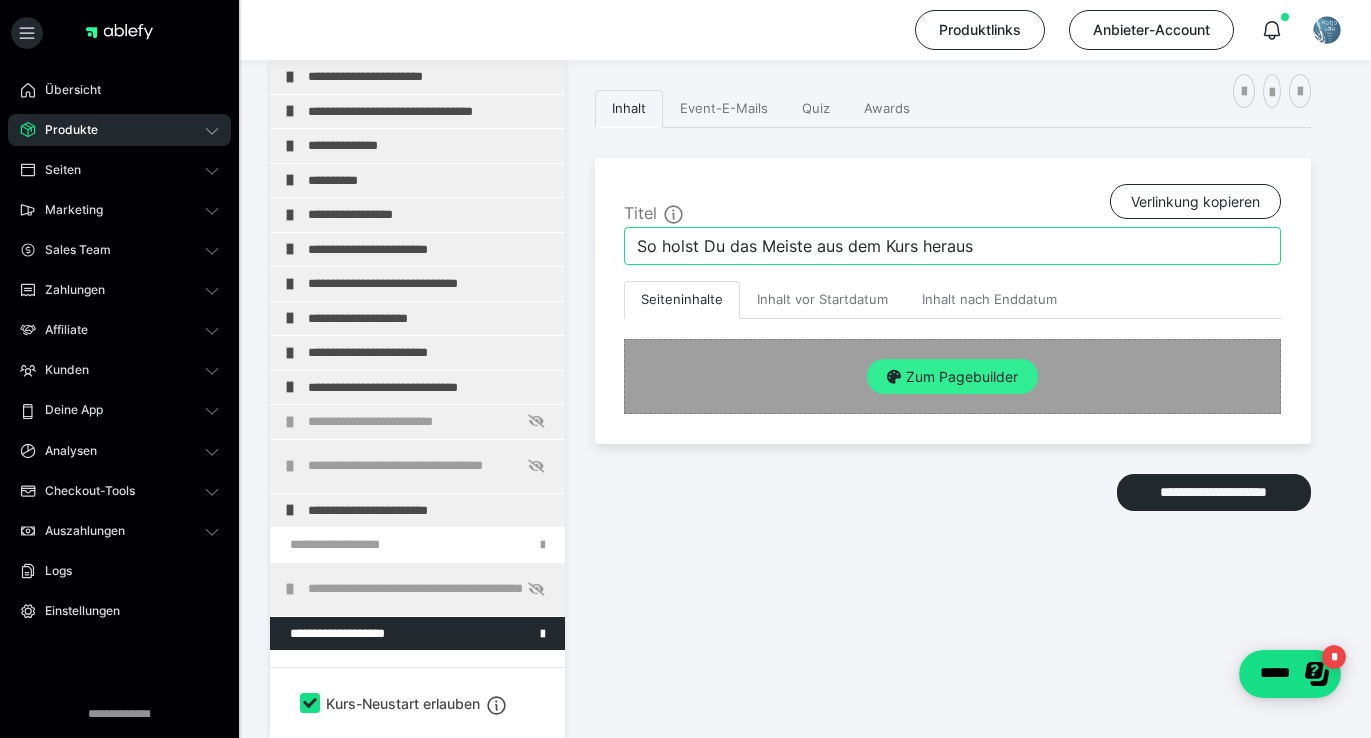 type on "So holst Du das Meiste aus dem Kurs heraus" 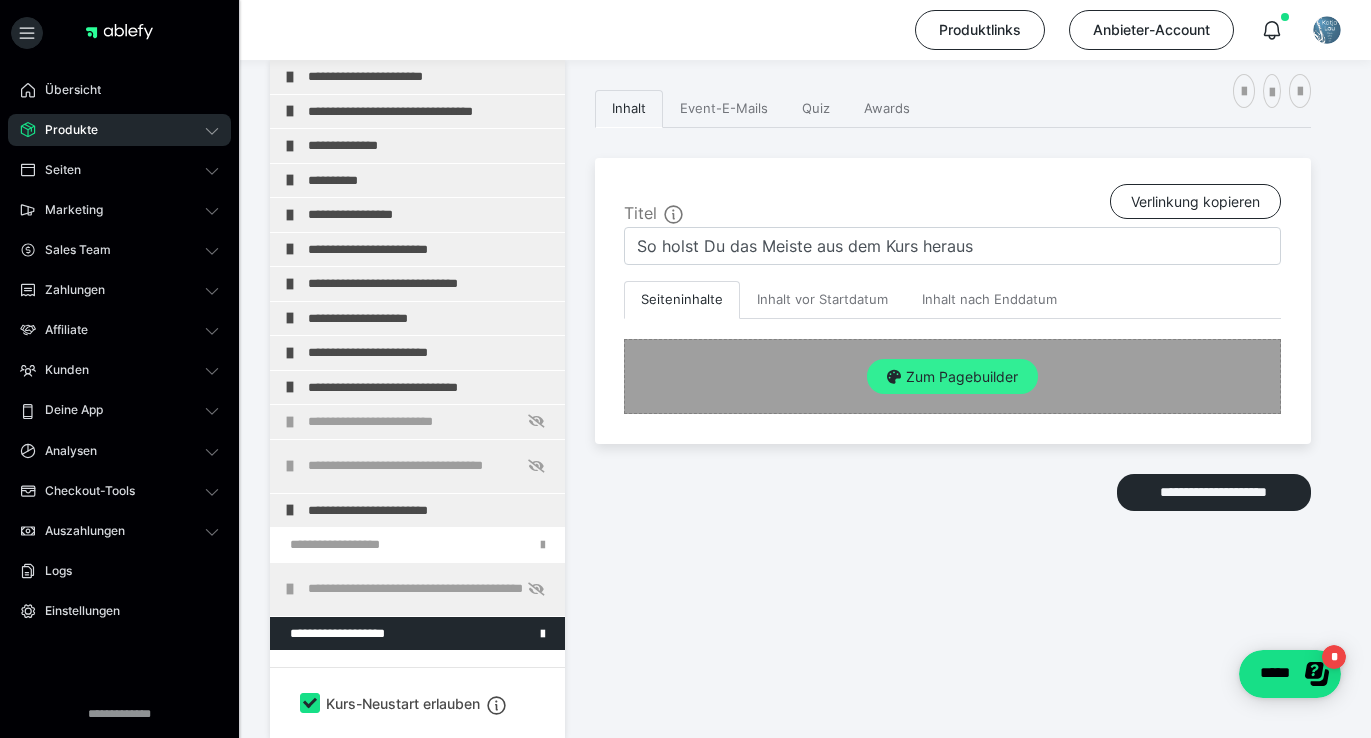 click on "Zum Pagebuilder" at bounding box center (952, 377) 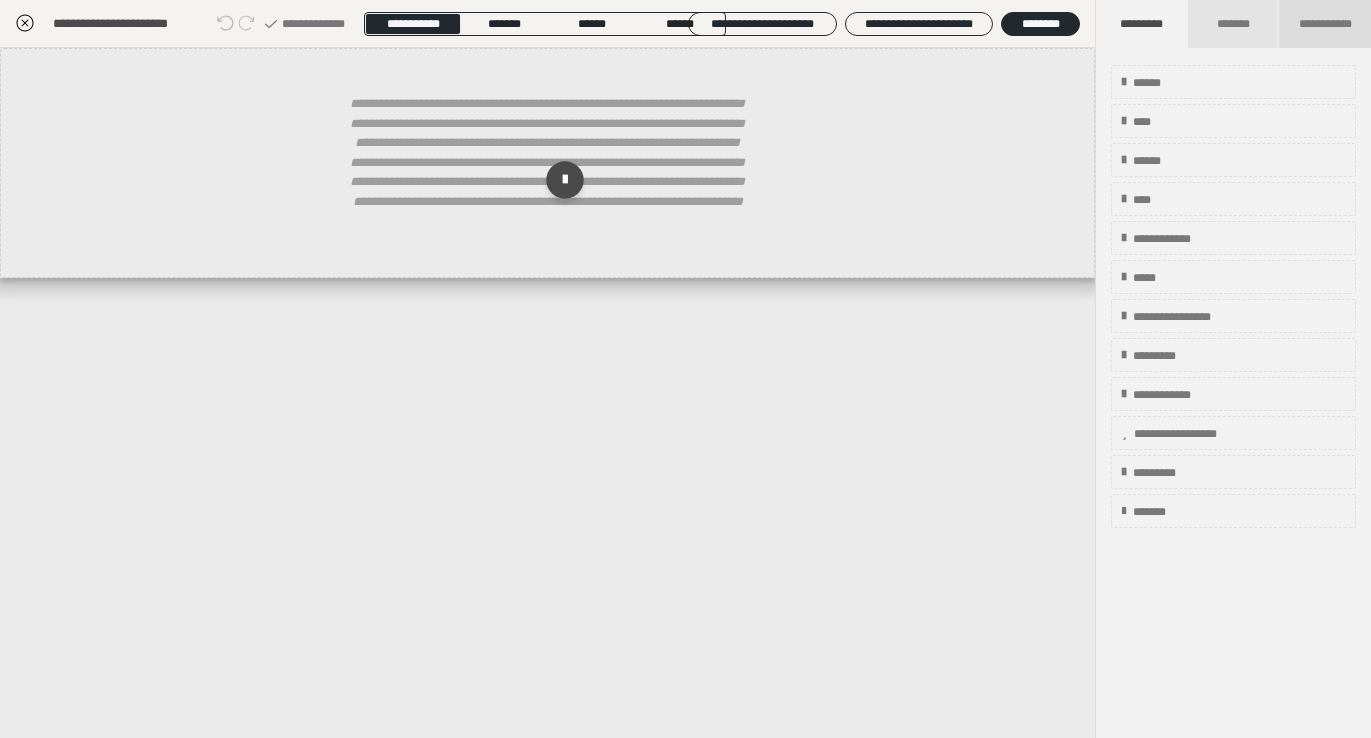 click on "**********" at bounding box center [1325, 24] 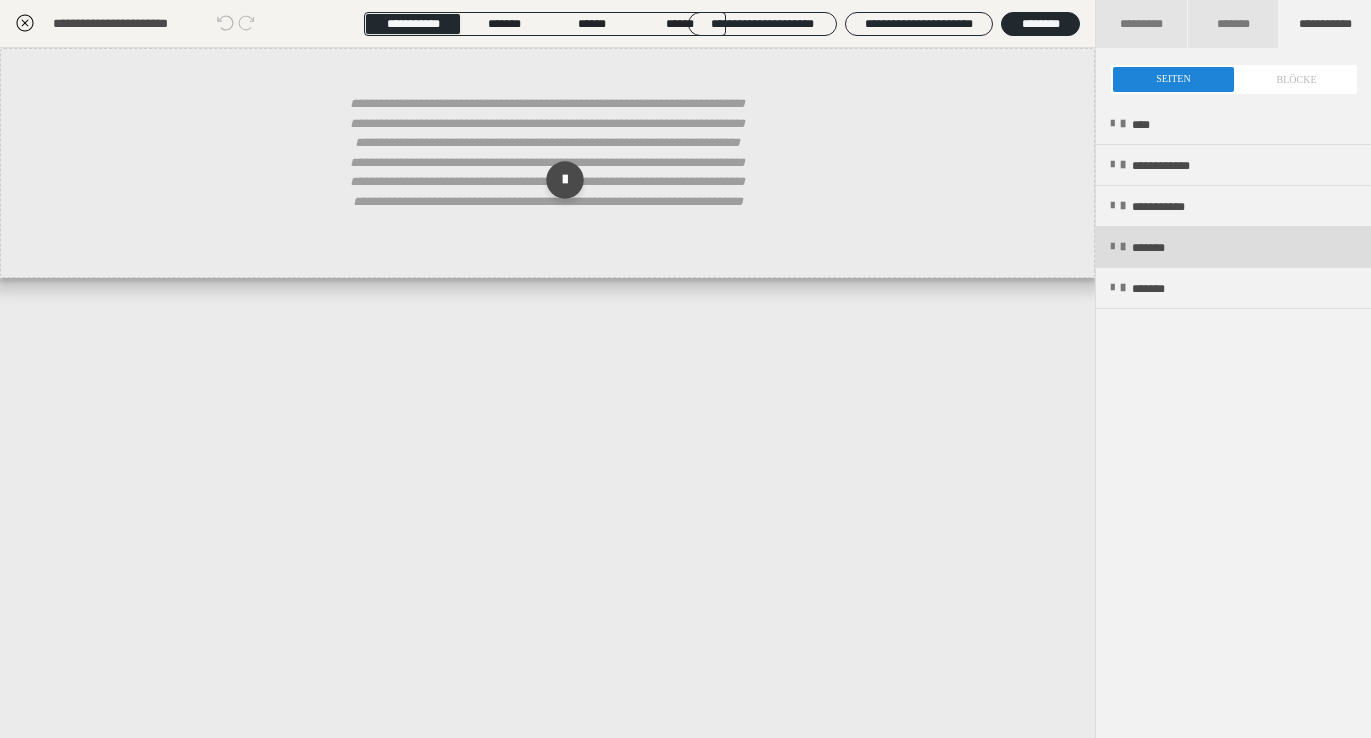 click on "*******" at bounding box center [1233, 247] 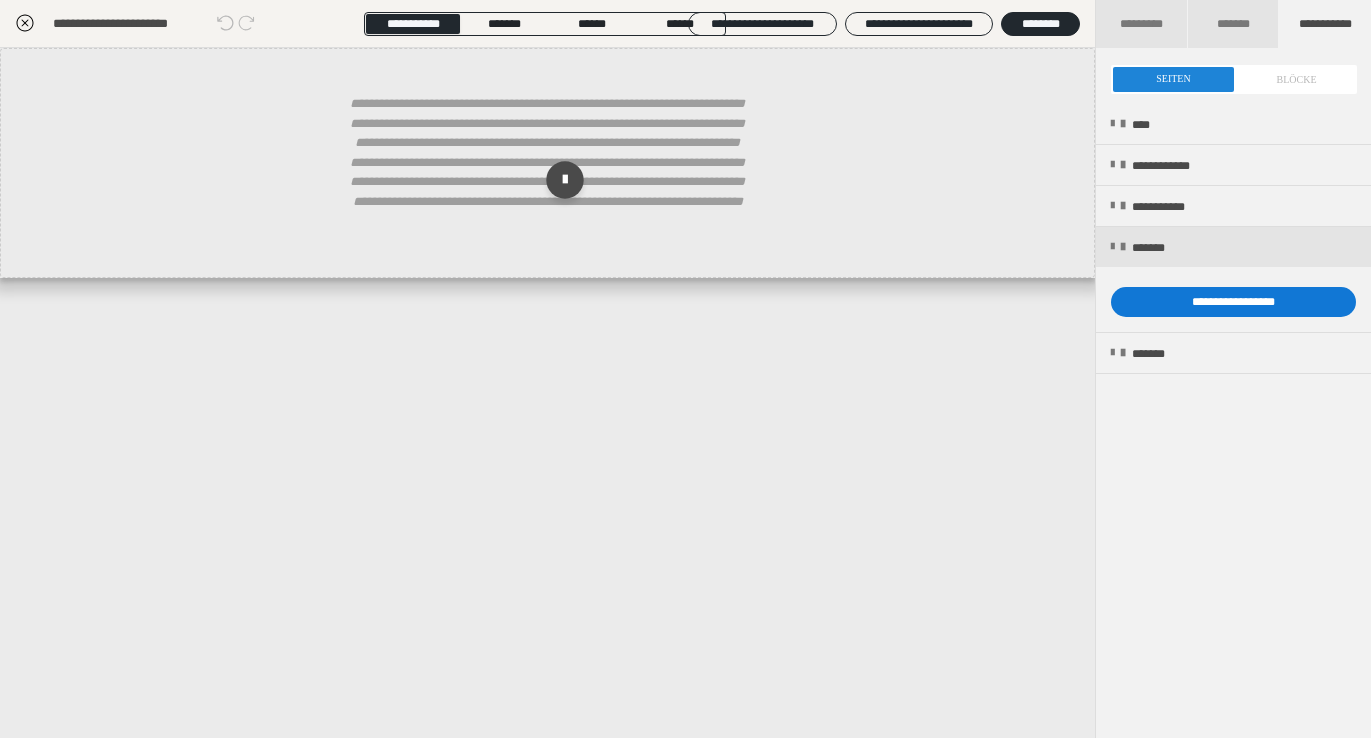 click on "**********" at bounding box center (1233, 302) 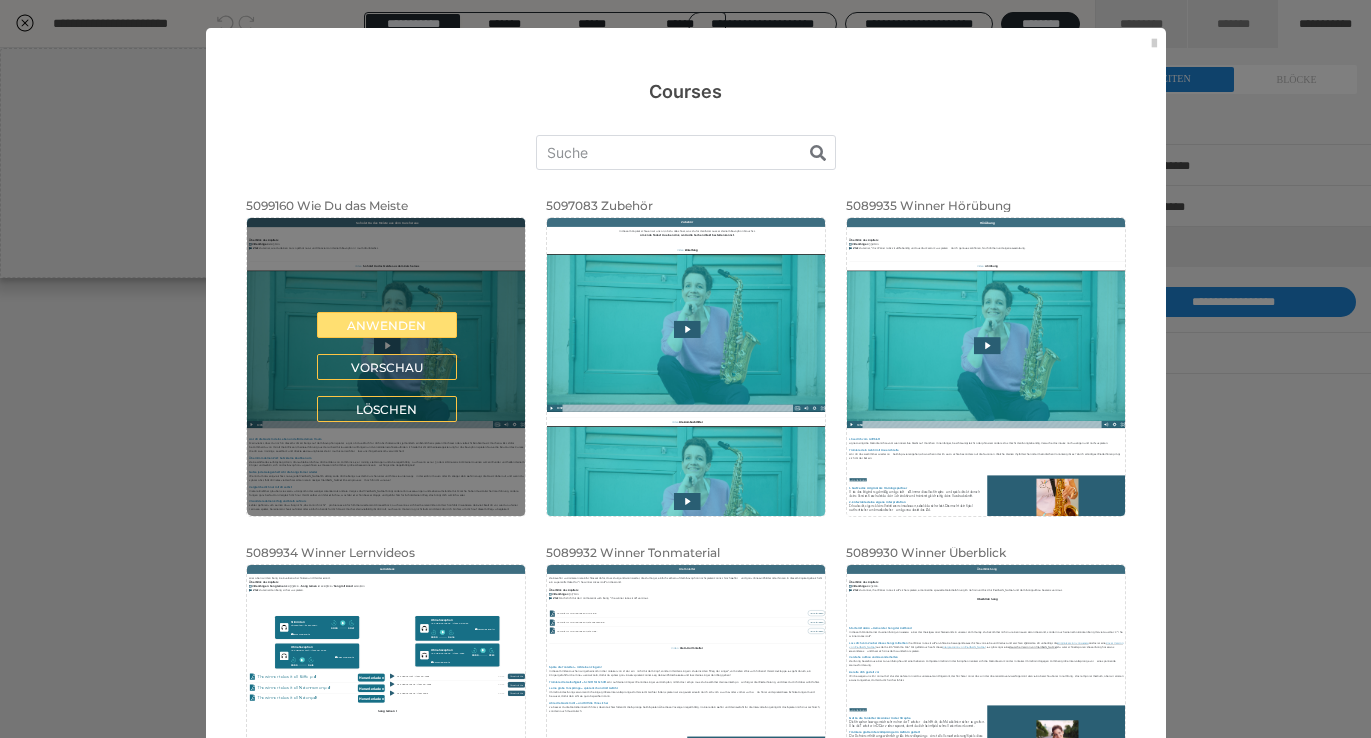 click on "Anwenden" at bounding box center [387, 325] 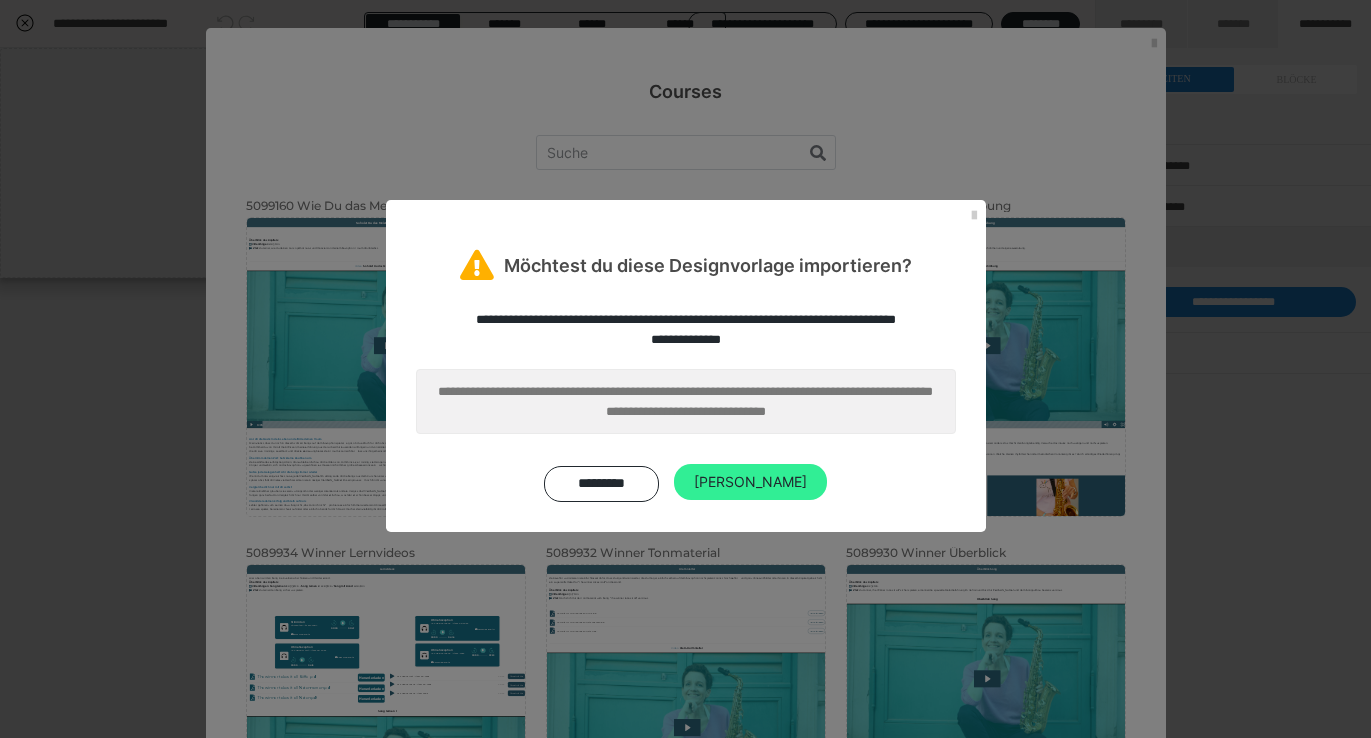click on "Ja" at bounding box center (750, 482) 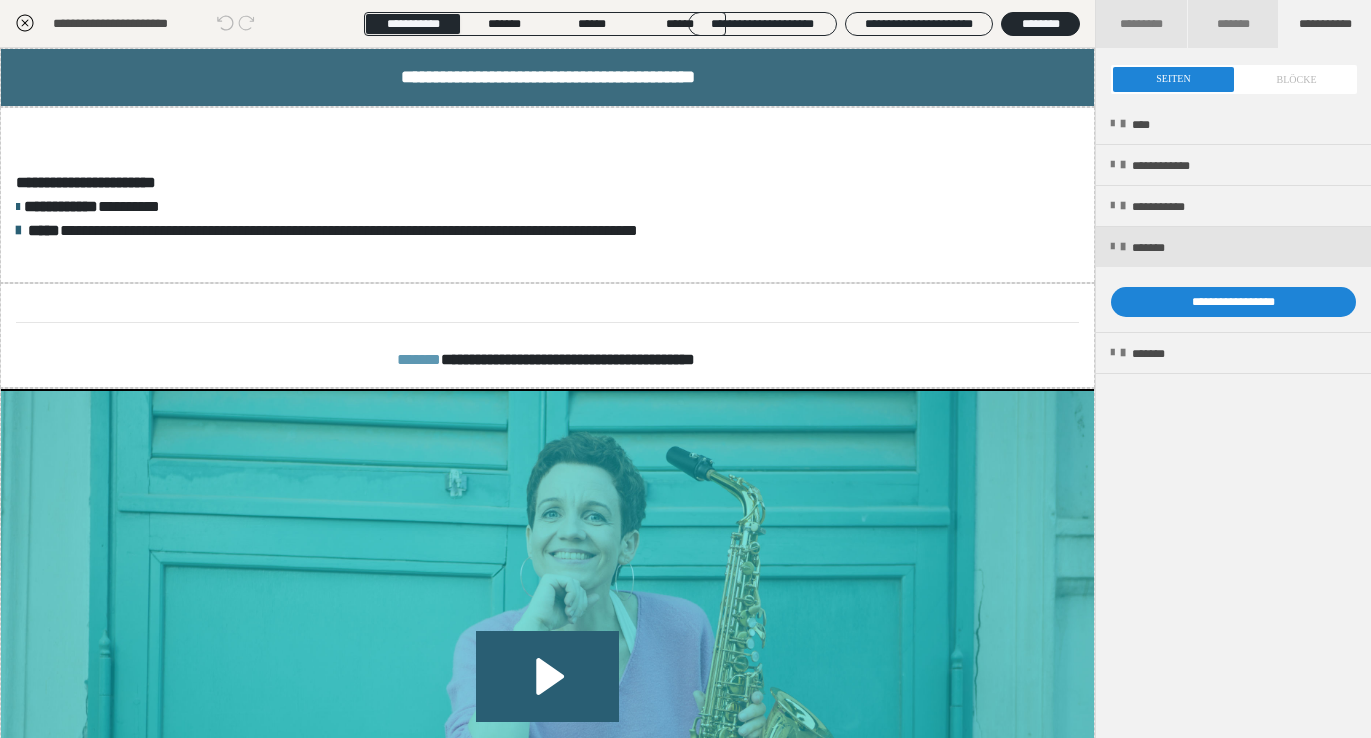 click 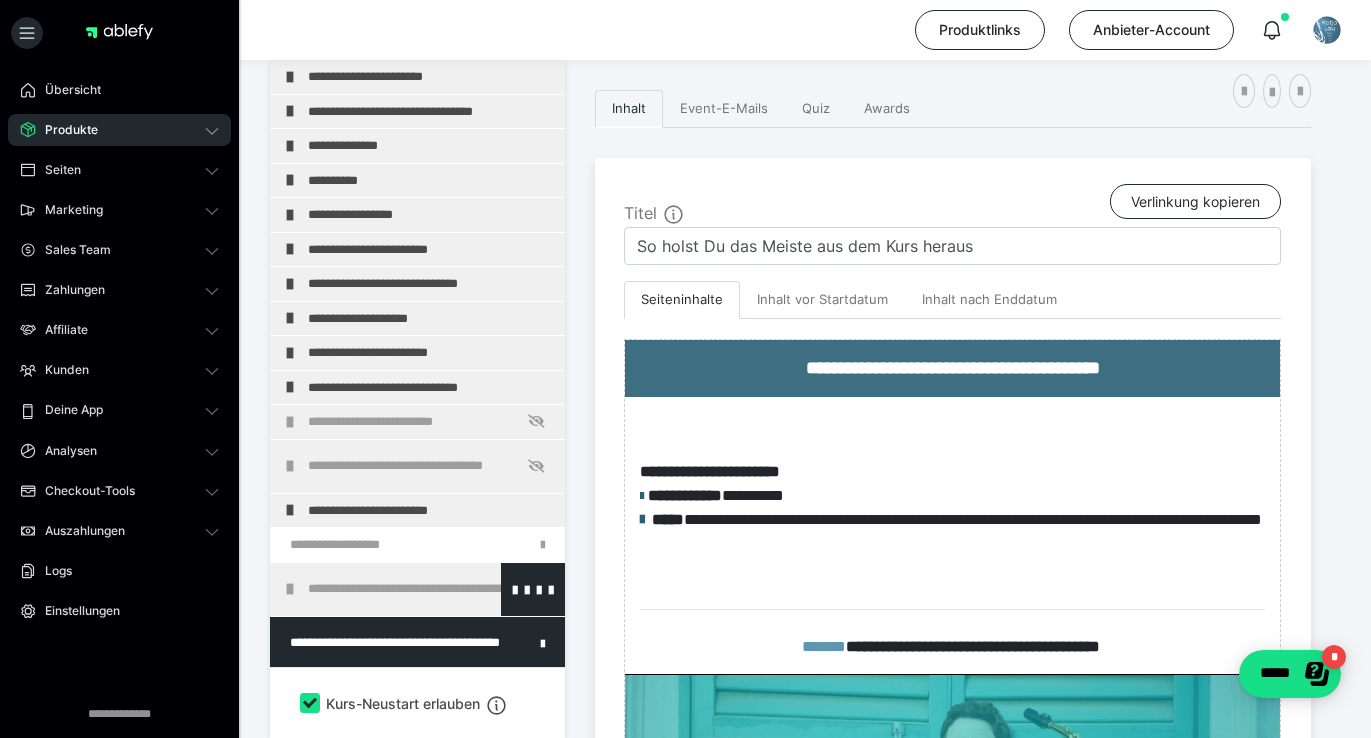 click at bounding box center (290, 589) 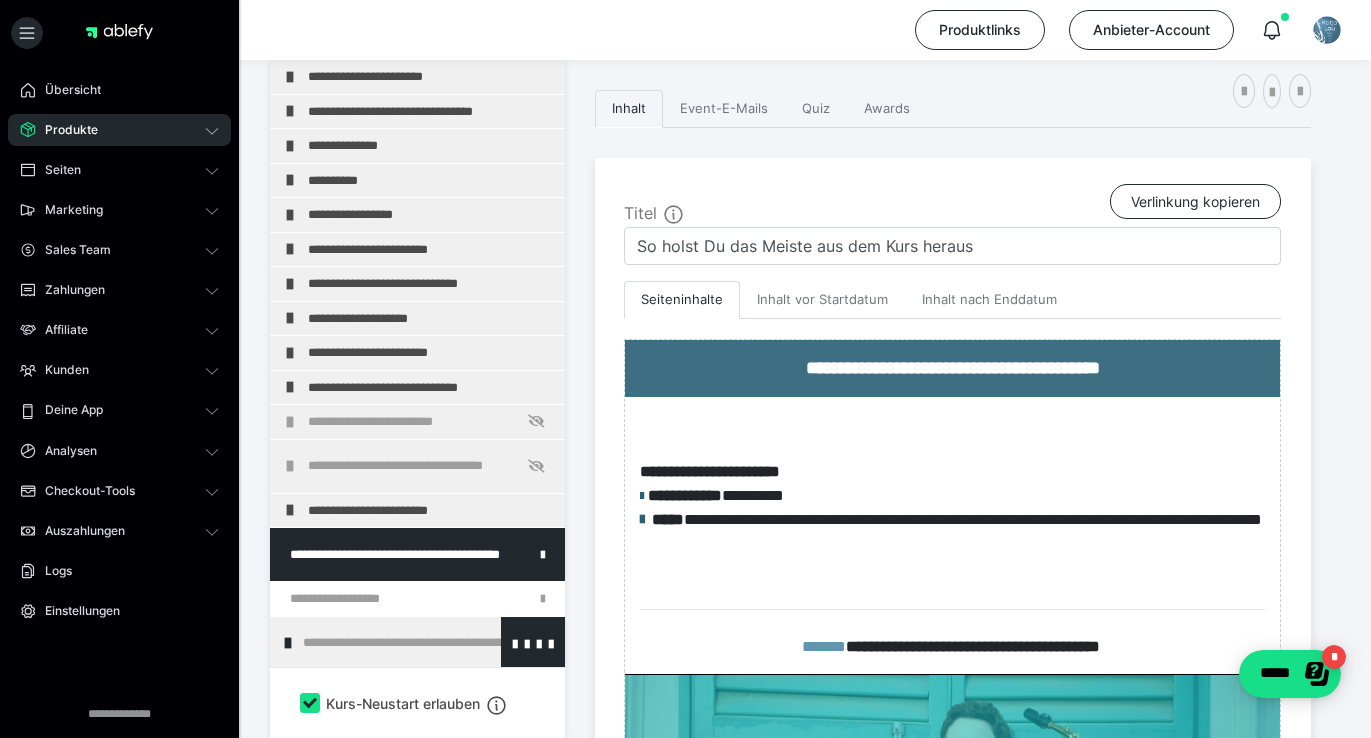 click at bounding box center [288, 643] 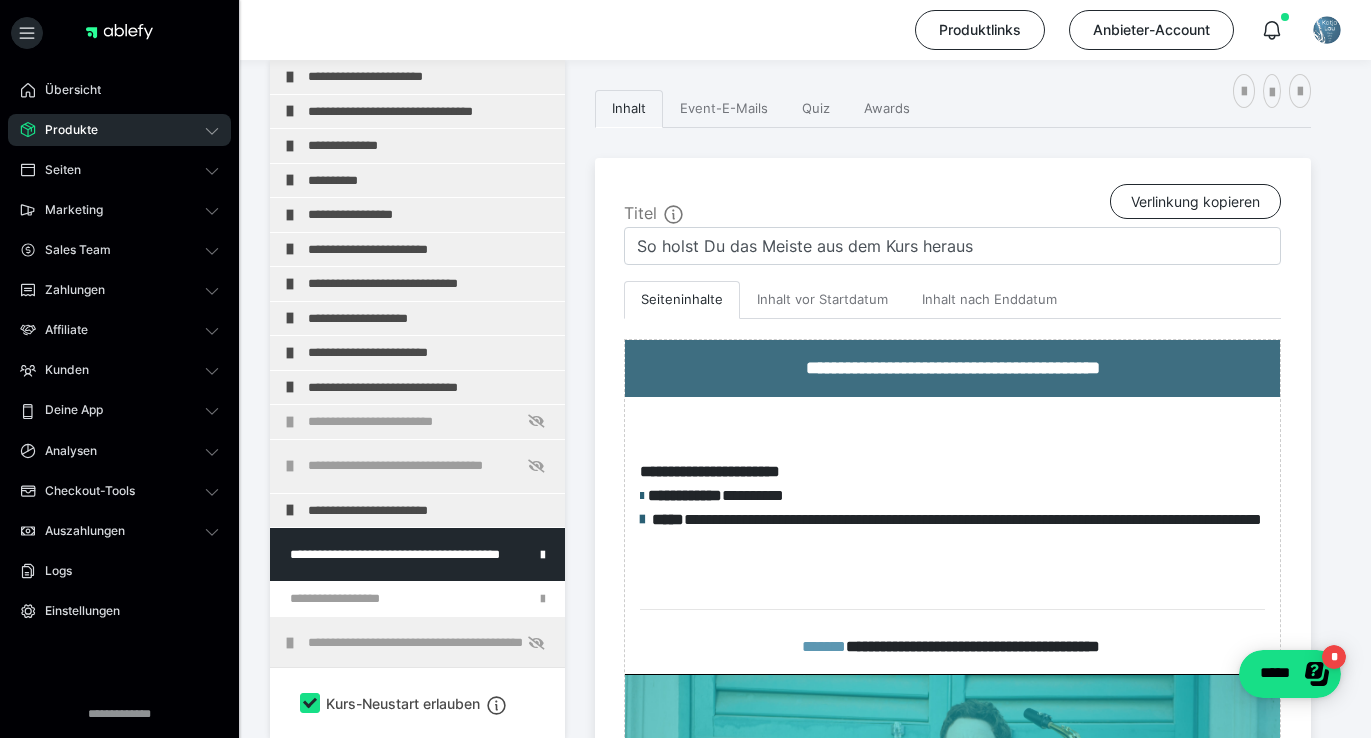 scroll, scrollTop: 830, scrollLeft: 0, axis: vertical 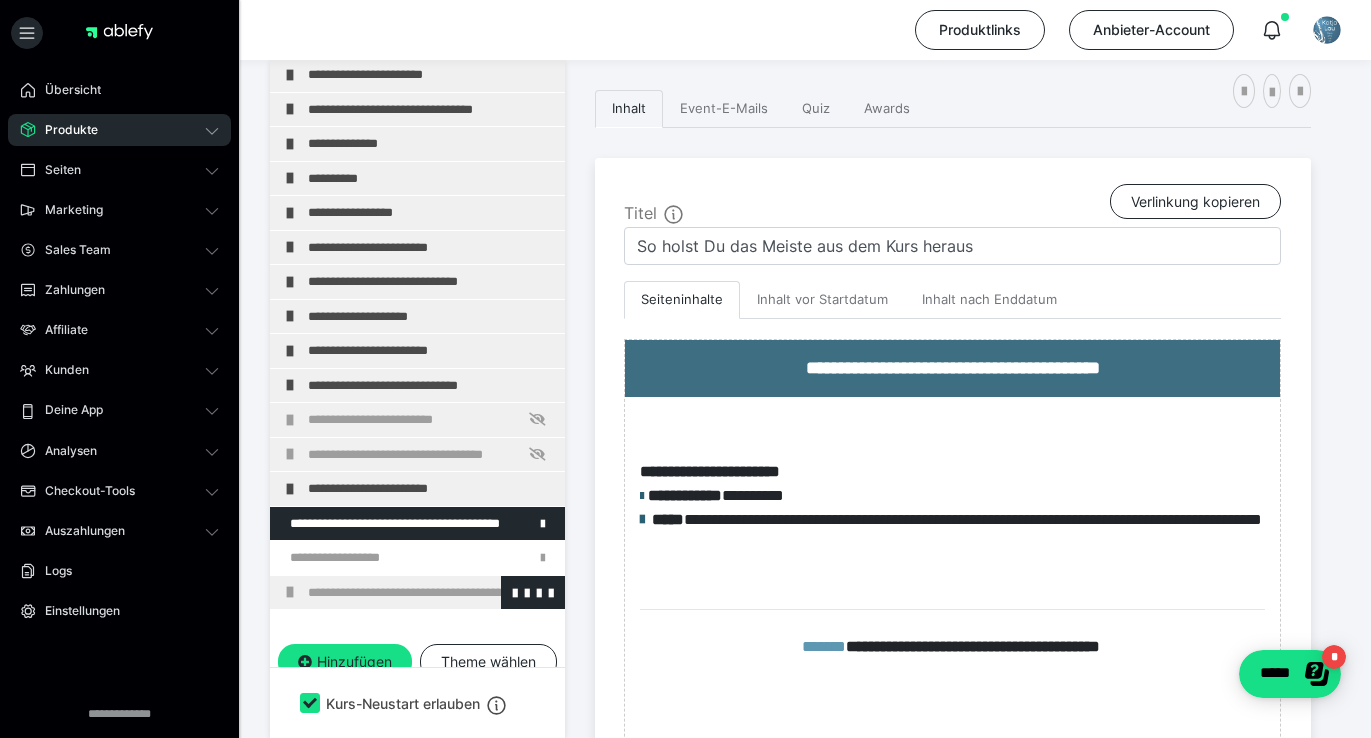 click at bounding box center (290, 592) 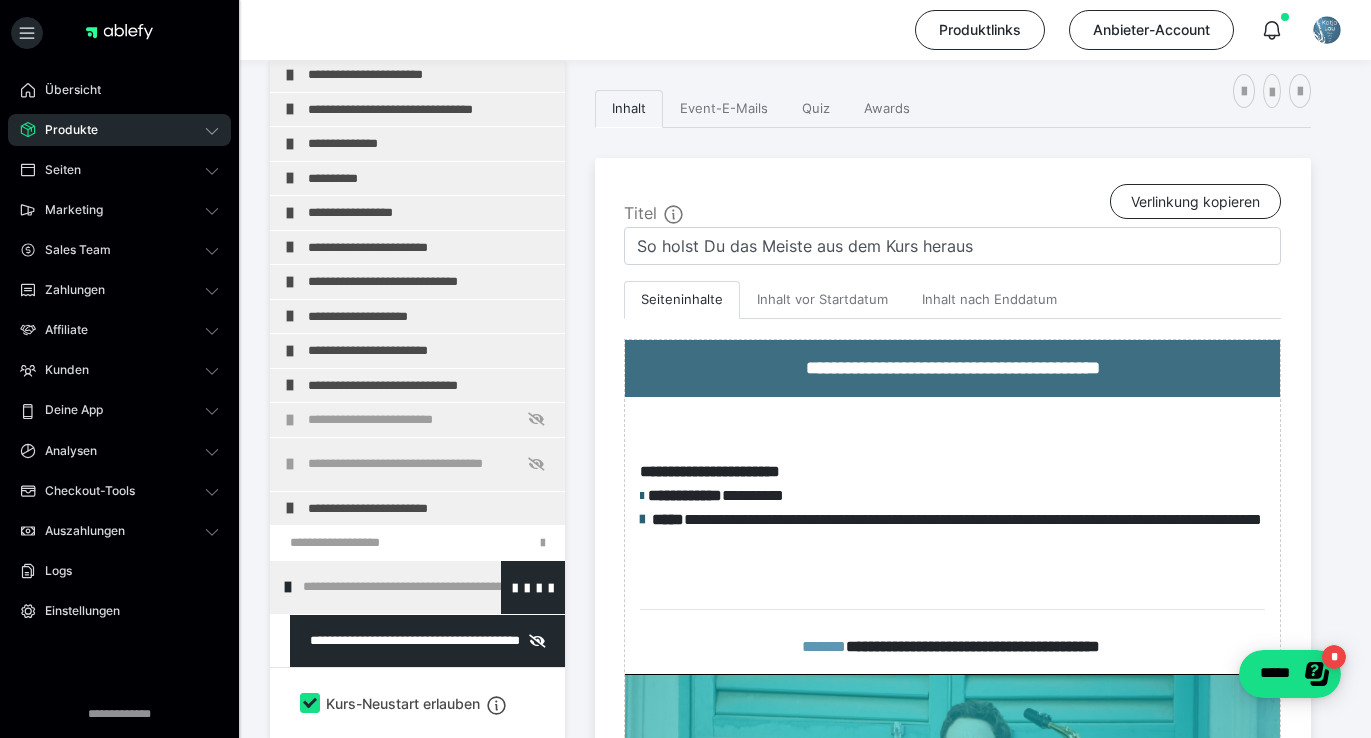 click at bounding box center [288, 587] 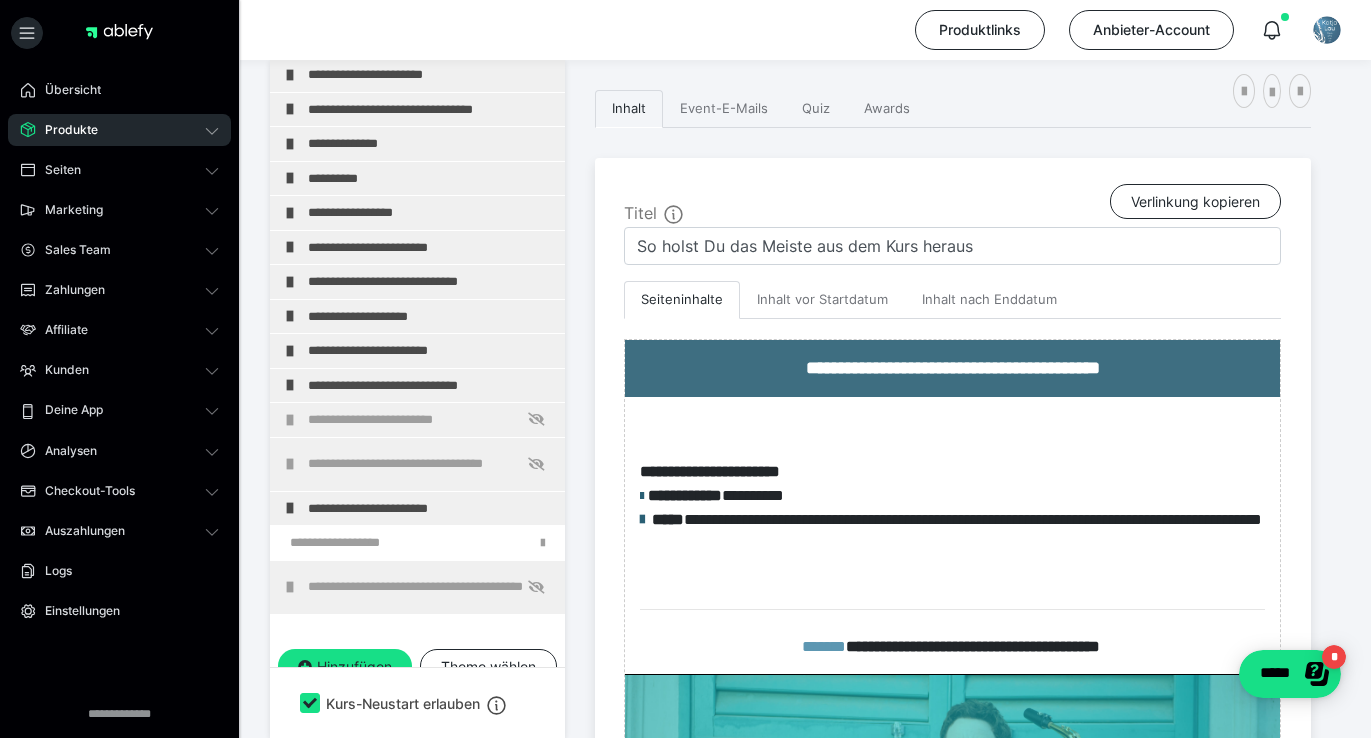 scroll, scrollTop: 831, scrollLeft: 0, axis: vertical 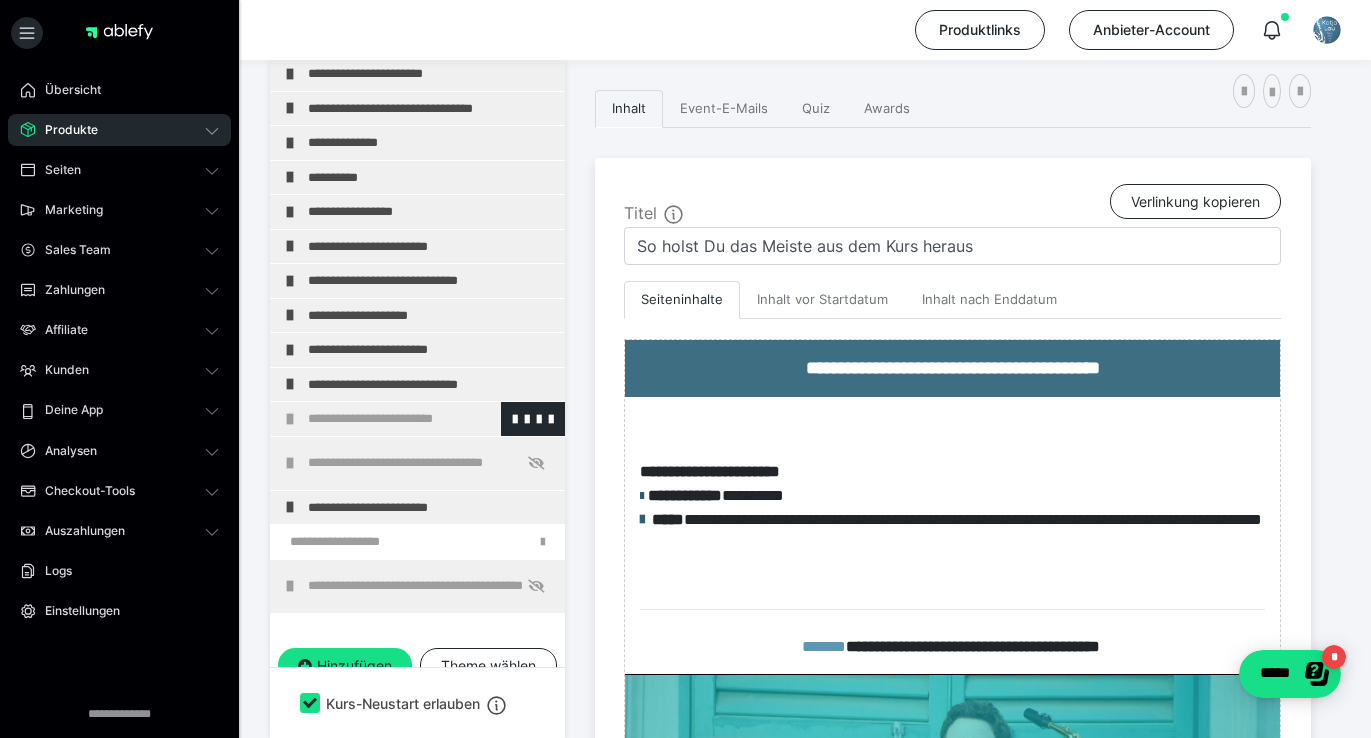 click on "**********" at bounding box center (431, 419) 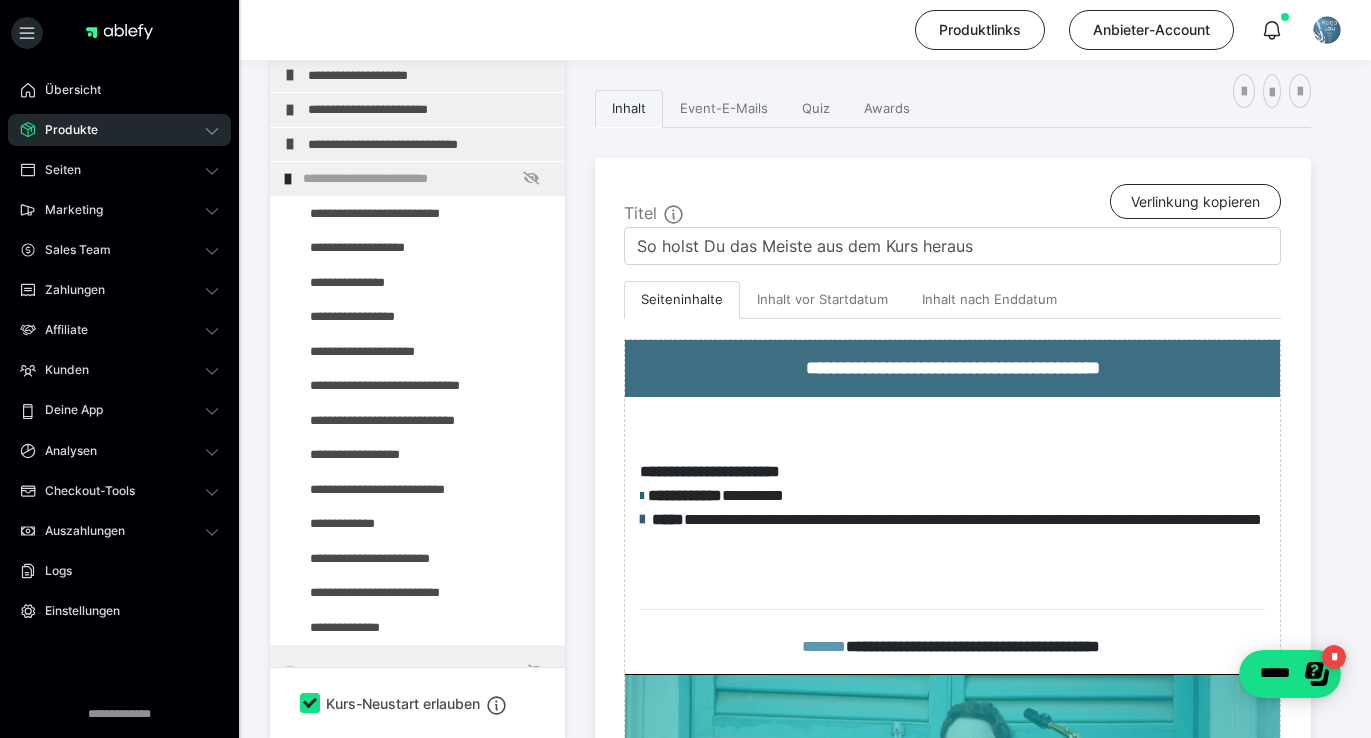 scroll, scrollTop: 1081, scrollLeft: 0, axis: vertical 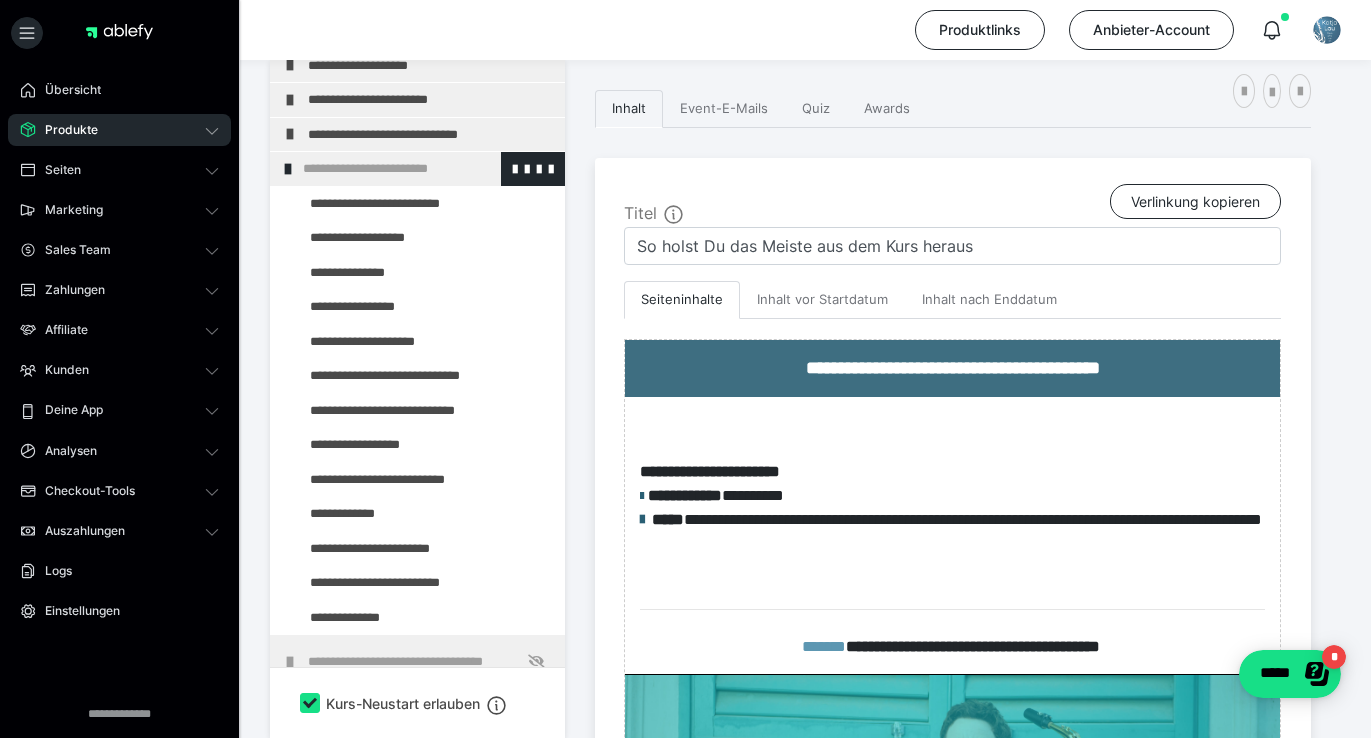 click on "**********" at bounding box center [417, 169] 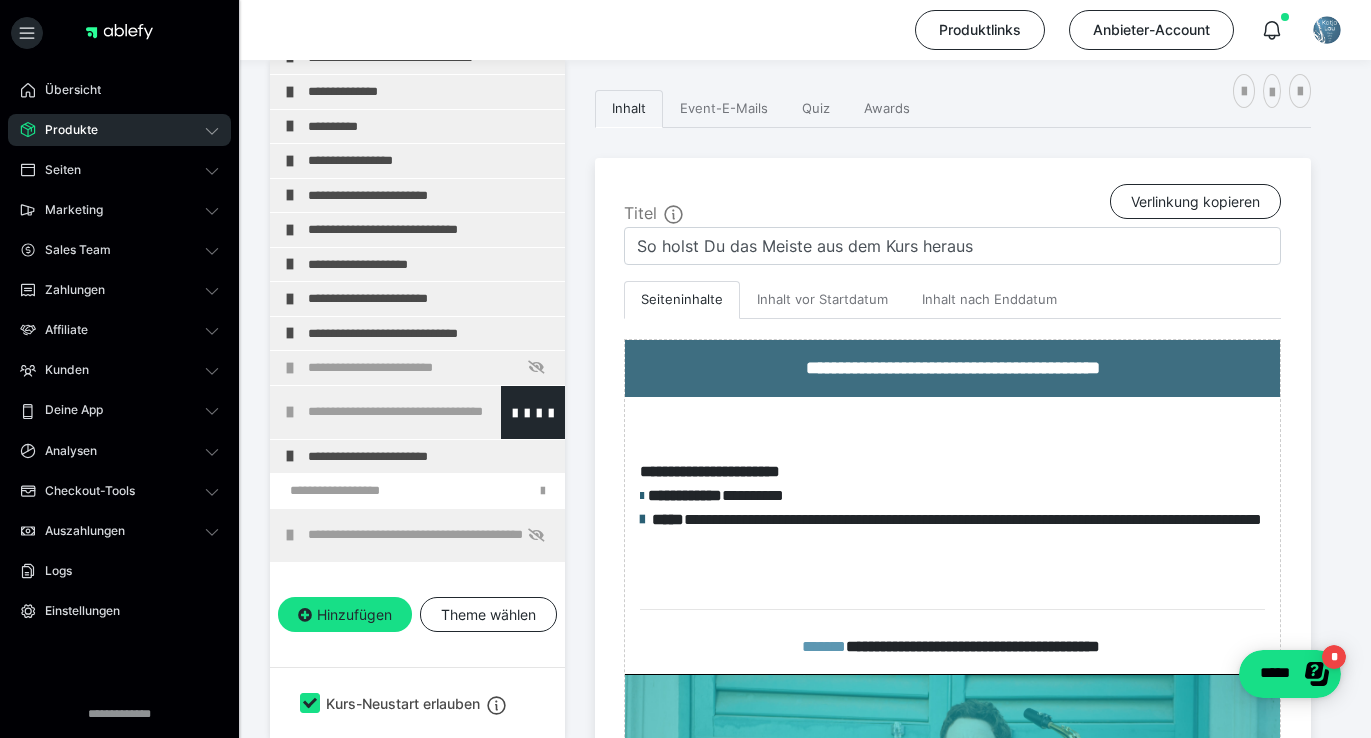 scroll, scrollTop: 882, scrollLeft: 0, axis: vertical 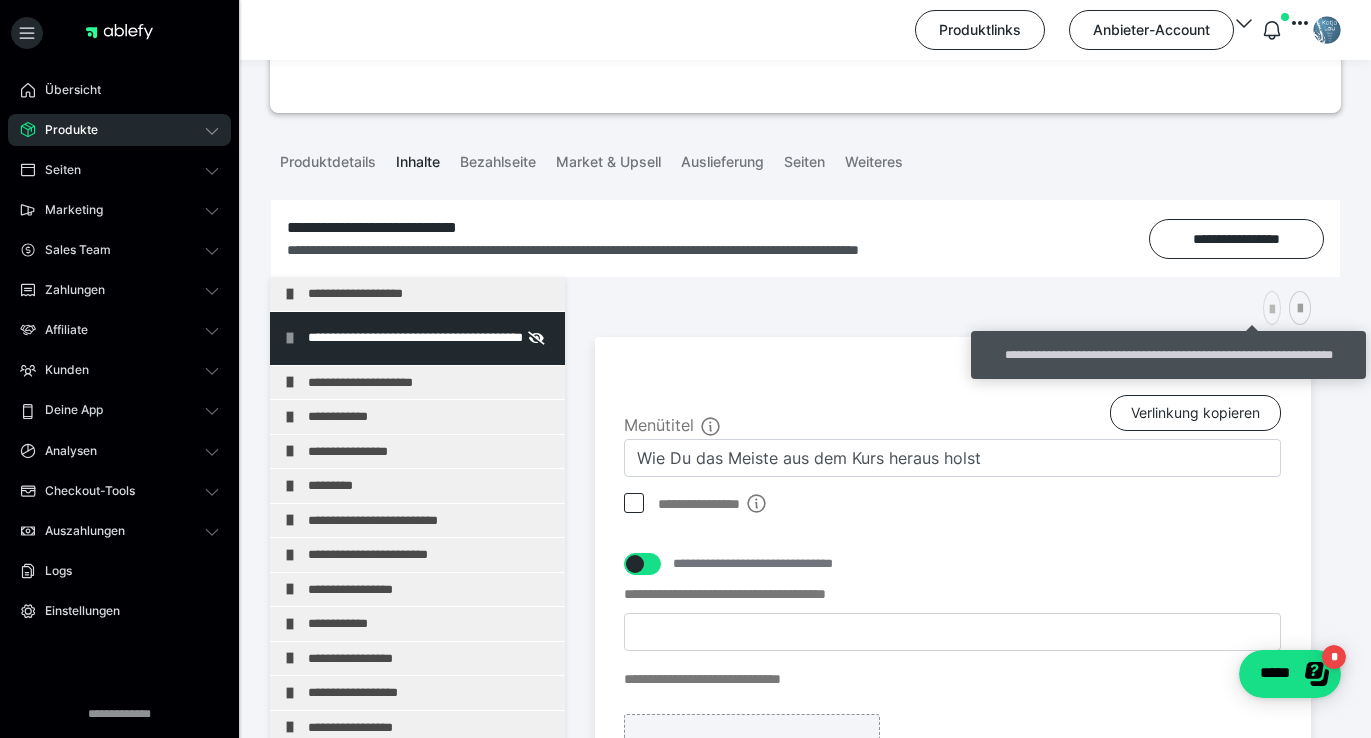 click at bounding box center (1272, 310) 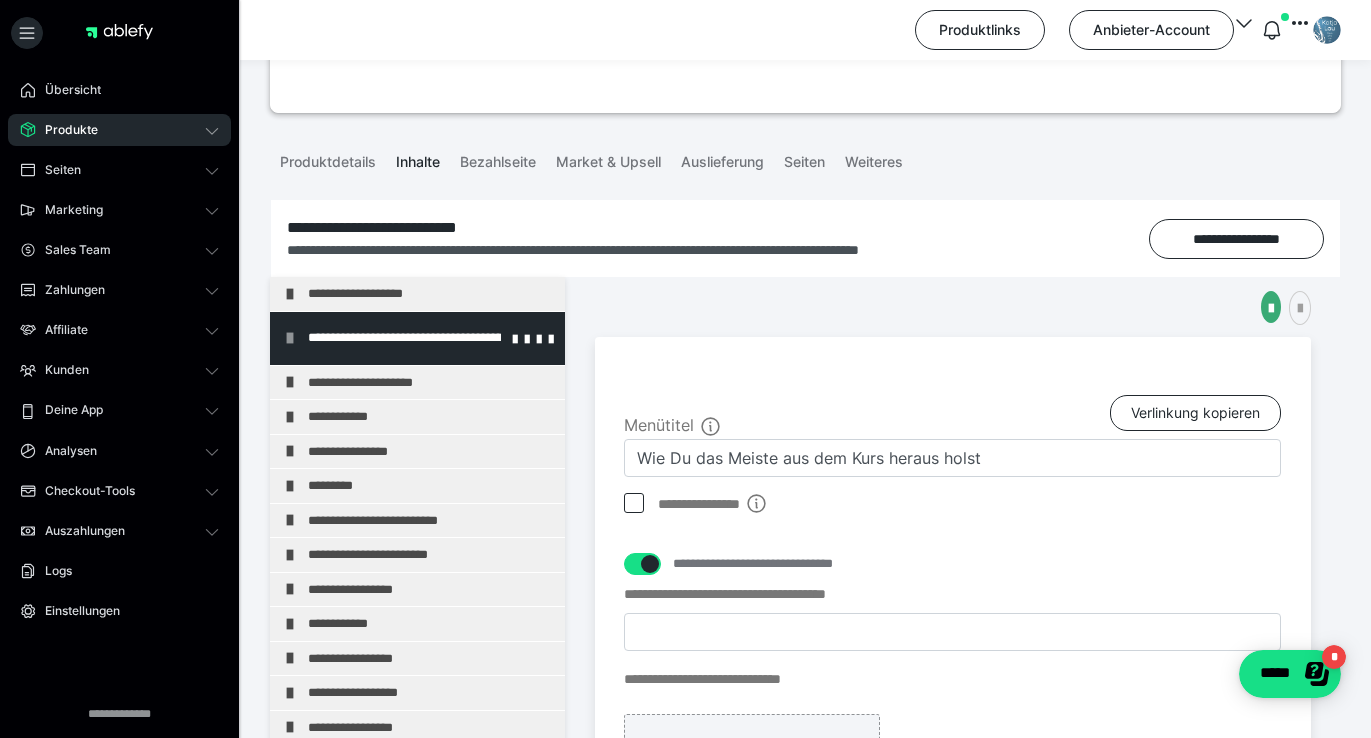 click on "**********" at bounding box center [431, 338] 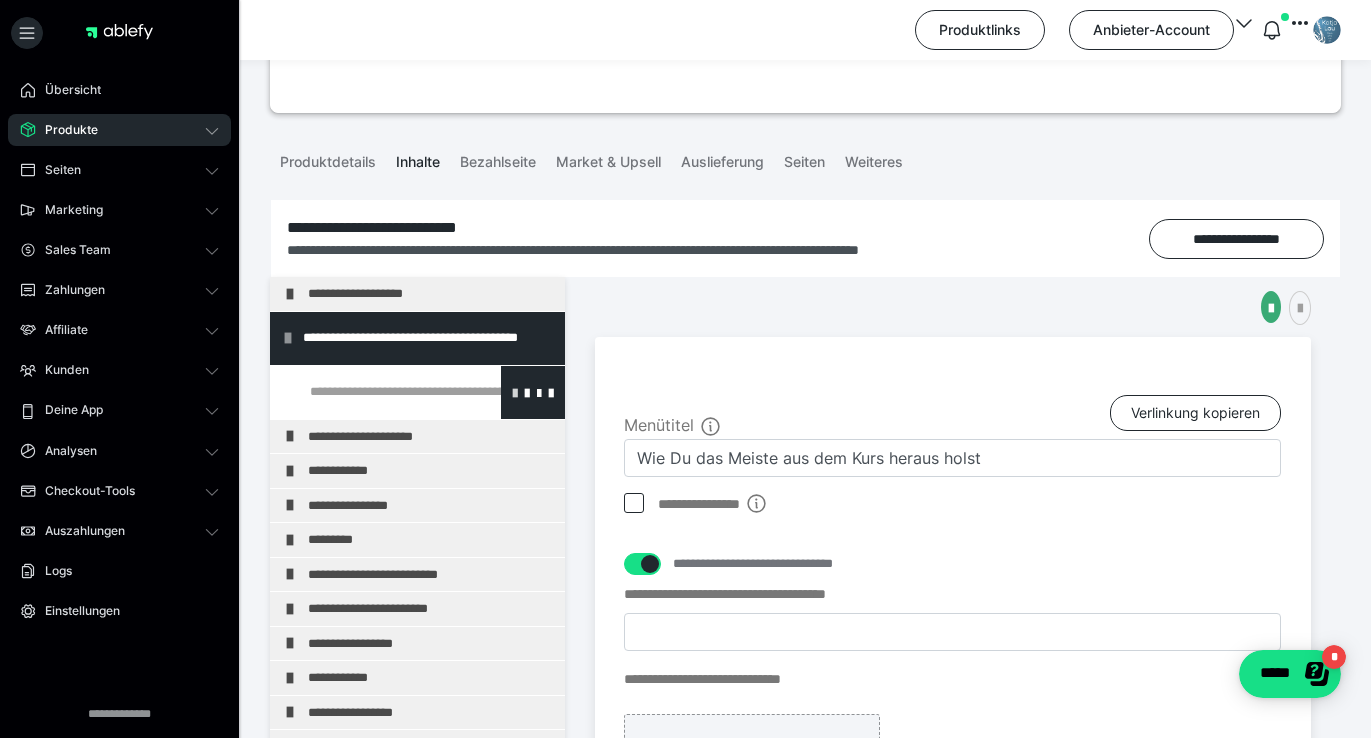 click at bounding box center (515, 392) 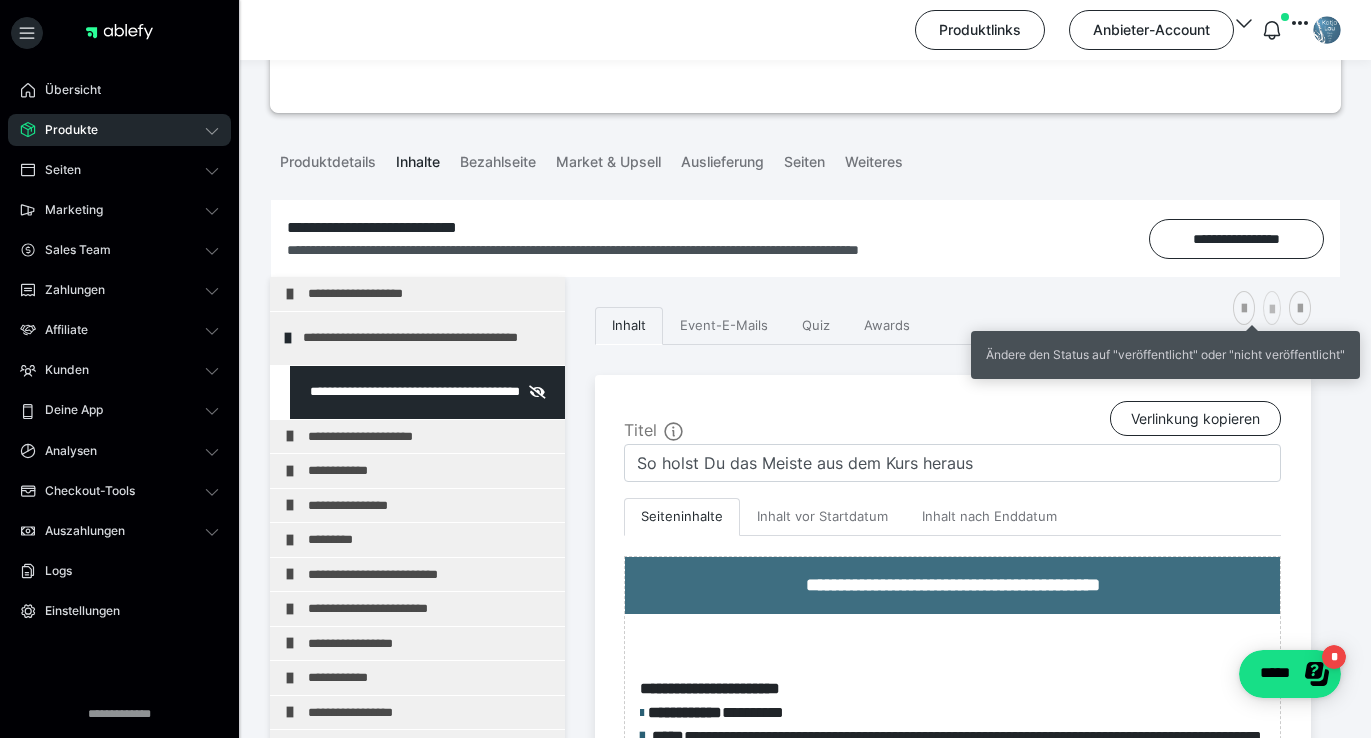 click at bounding box center (1272, 310) 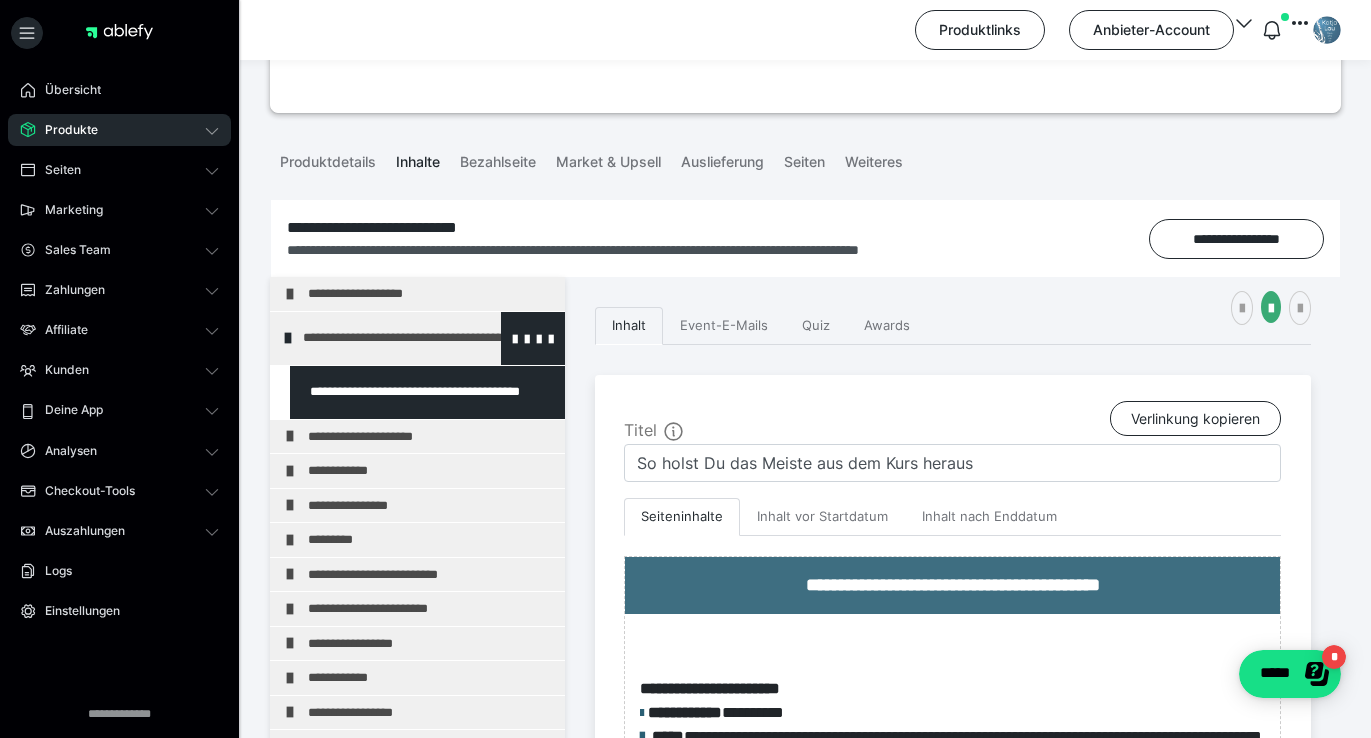 click at bounding box center (288, 338) 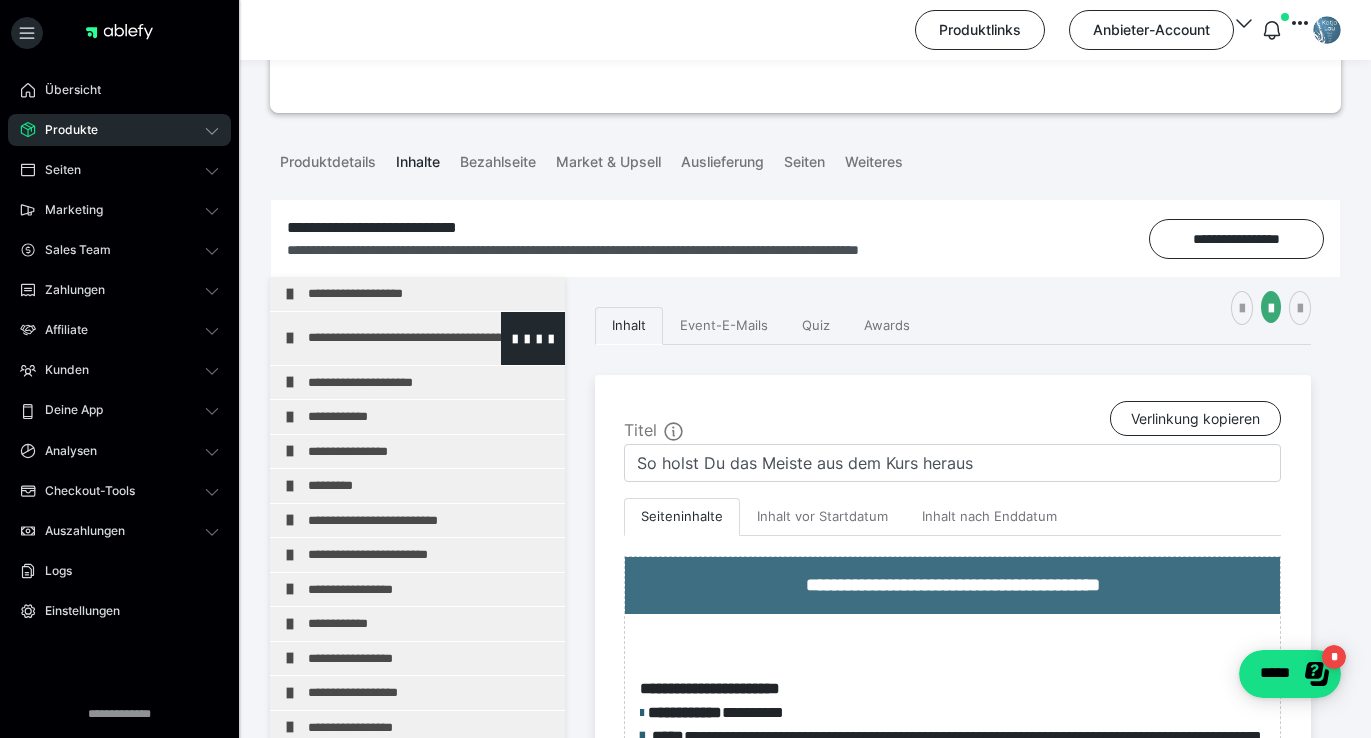 click on "**********" at bounding box center [431, 338] 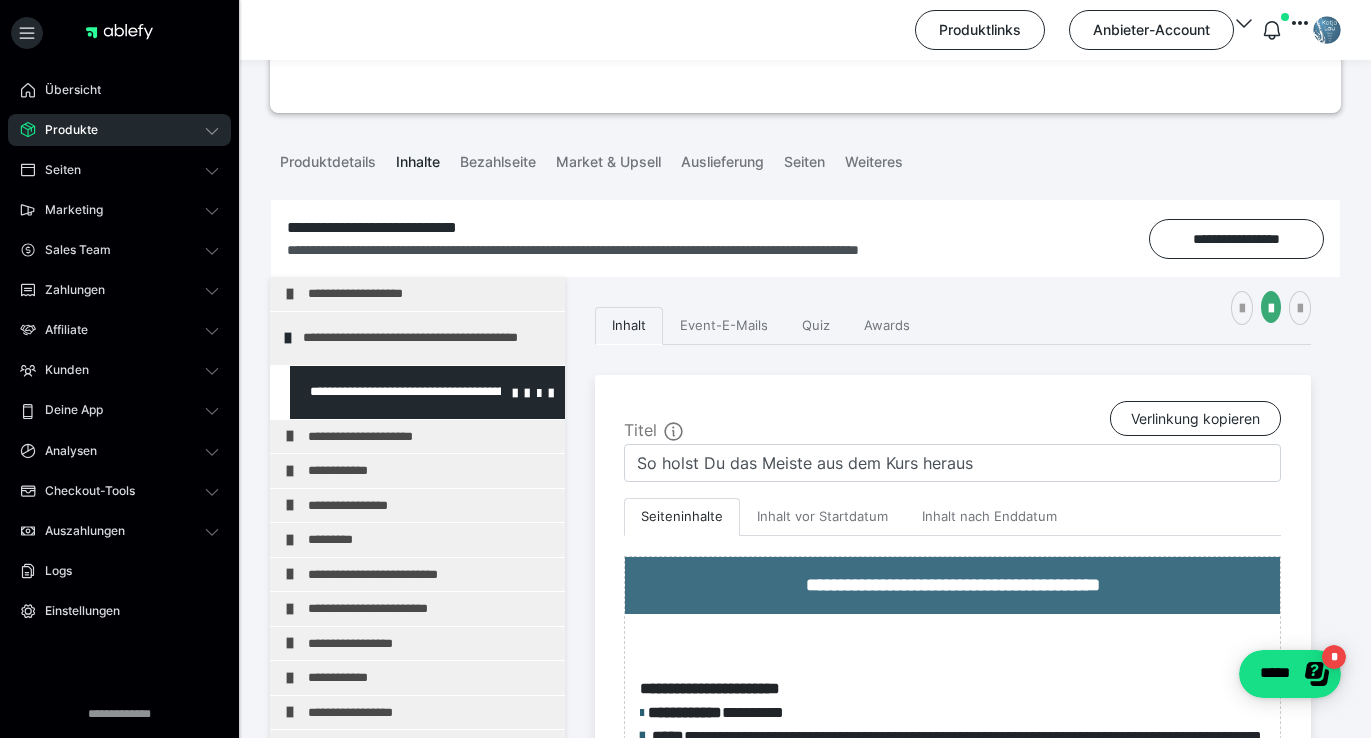 click at bounding box center (375, 392) 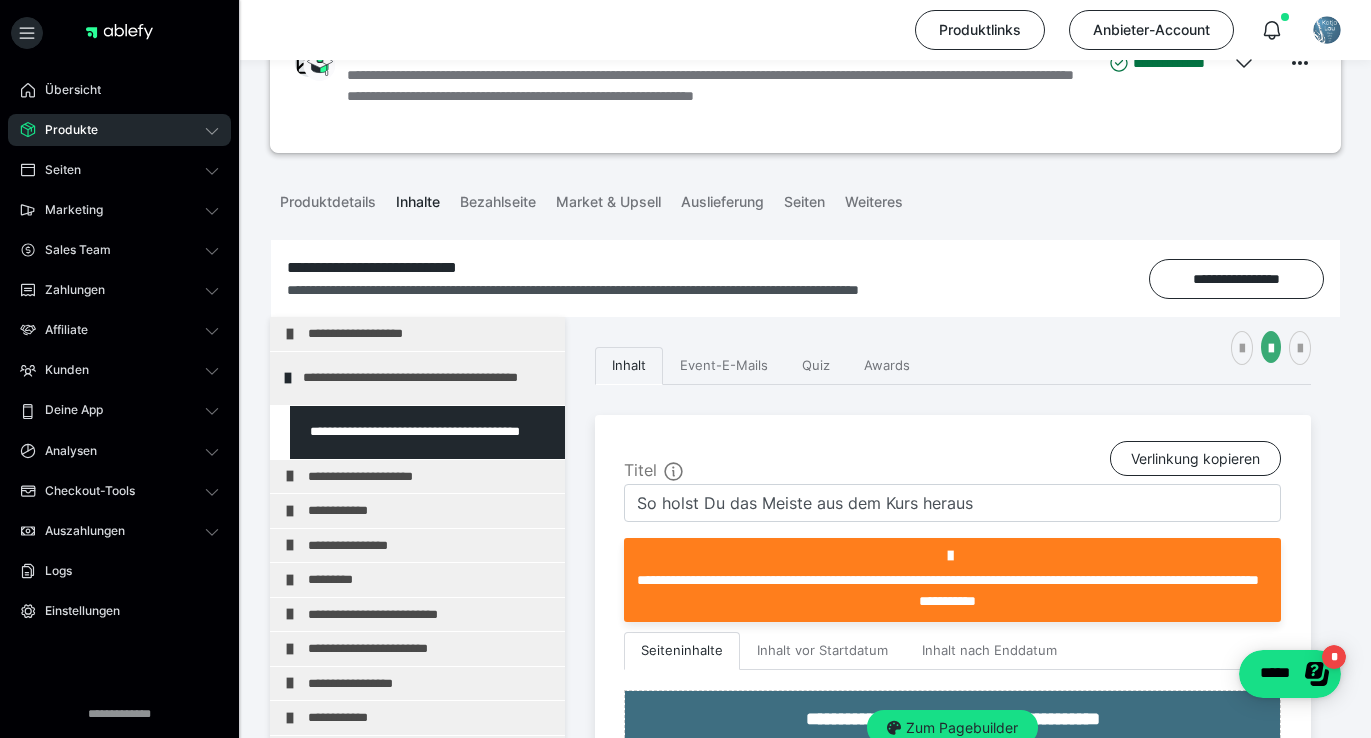scroll, scrollTop: 0, scrollLeft: 0, axis: both 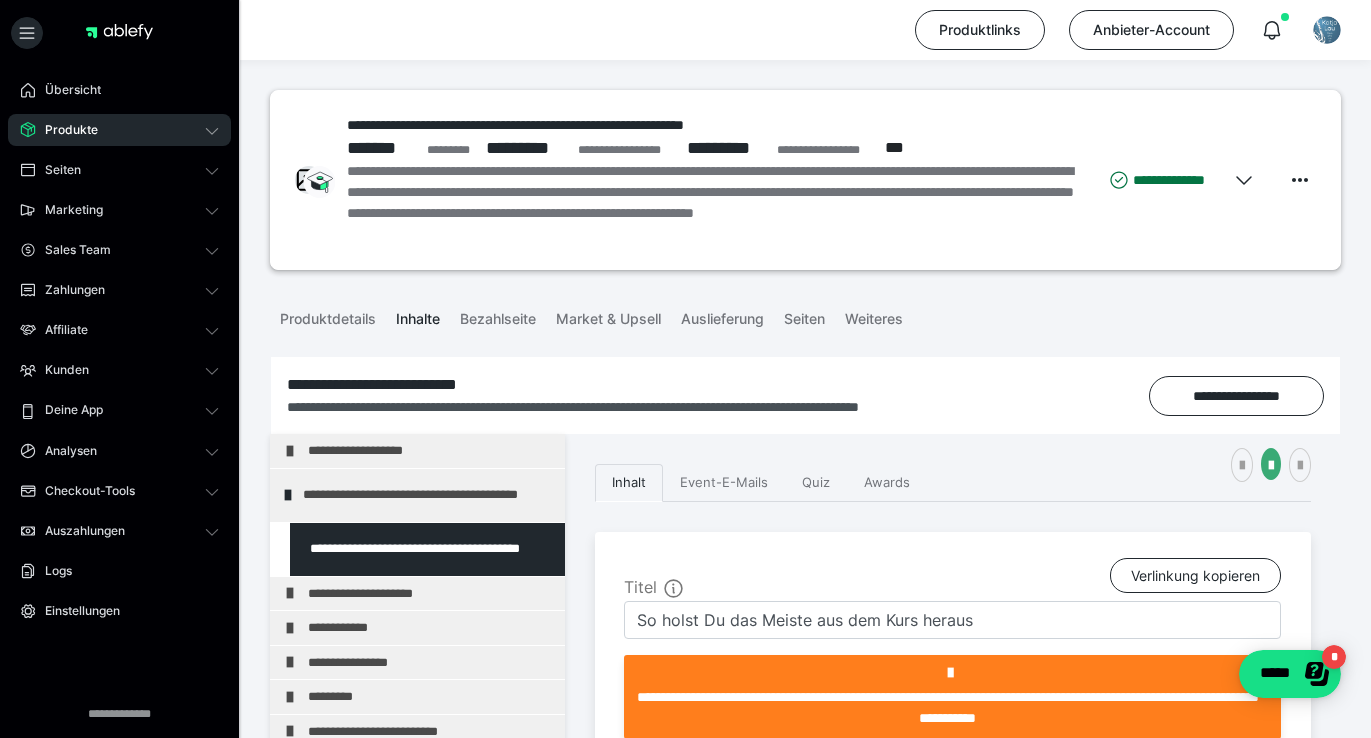 click on "Produkte" at bounding box center (64, 130) 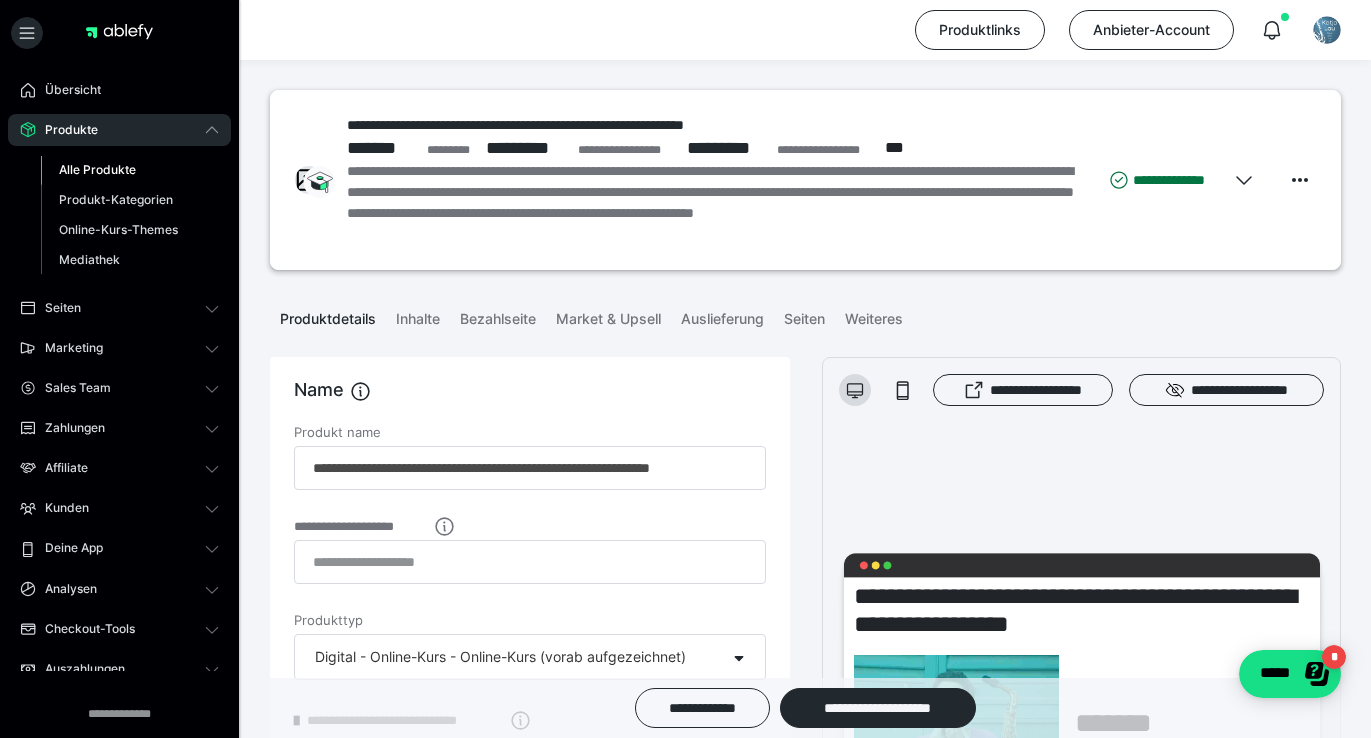 click on "Alle Produkte" at bounding box center [97, 169] 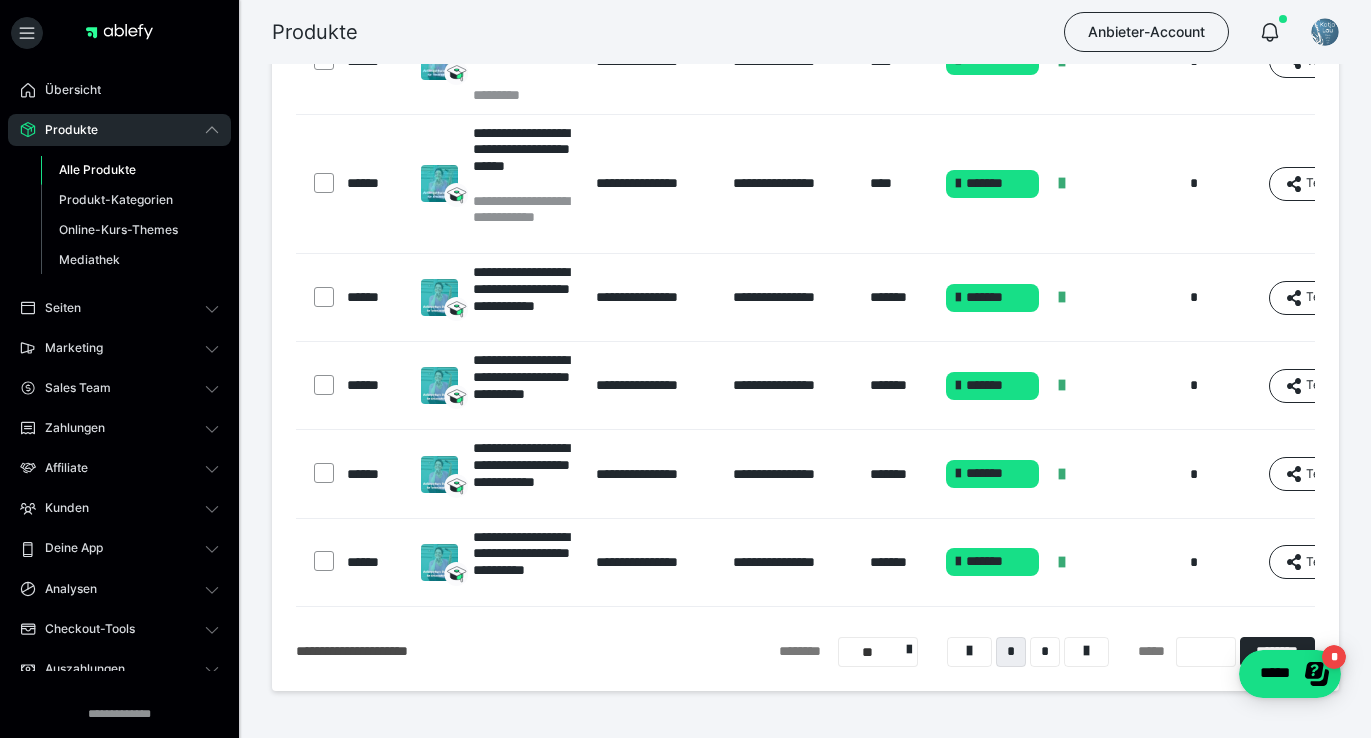 scroll, scrollTop: 859, scrollLeft: 0, axis: vertical 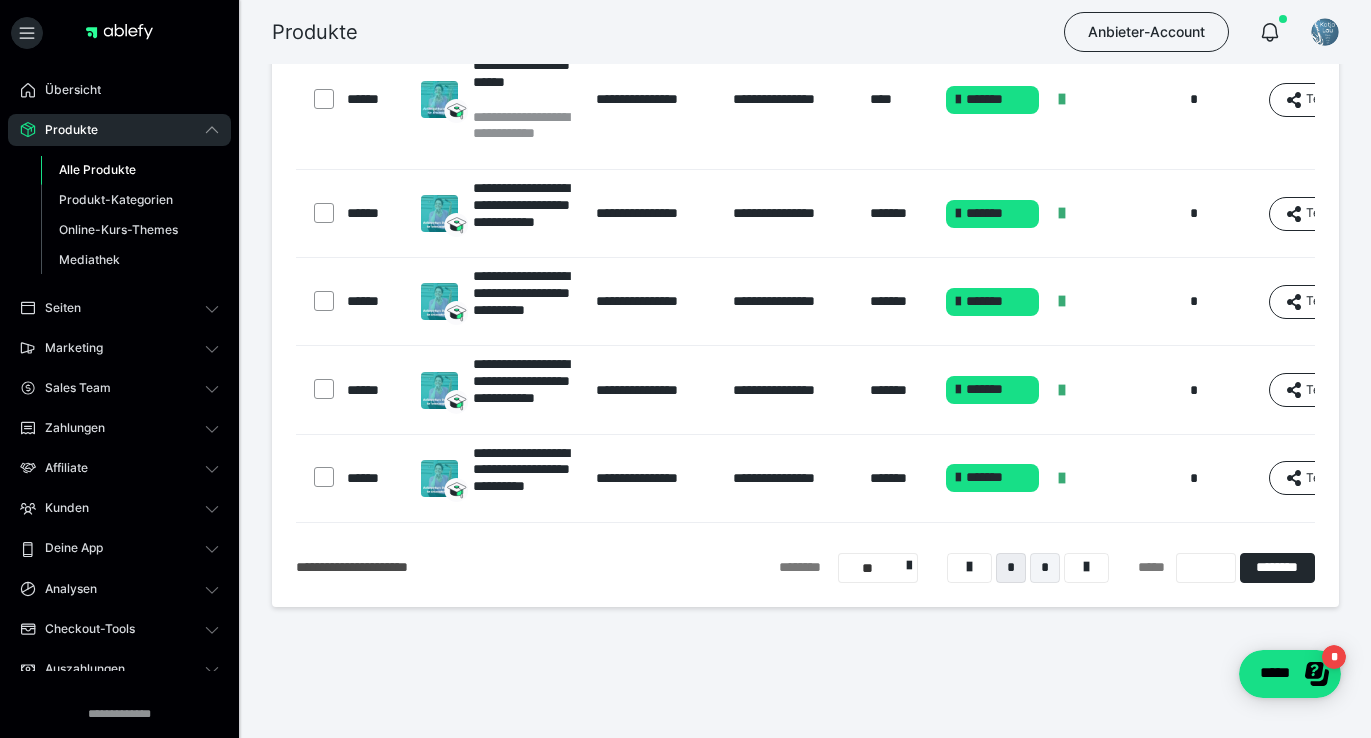 click on "*" at bounding box center (1045, 568) 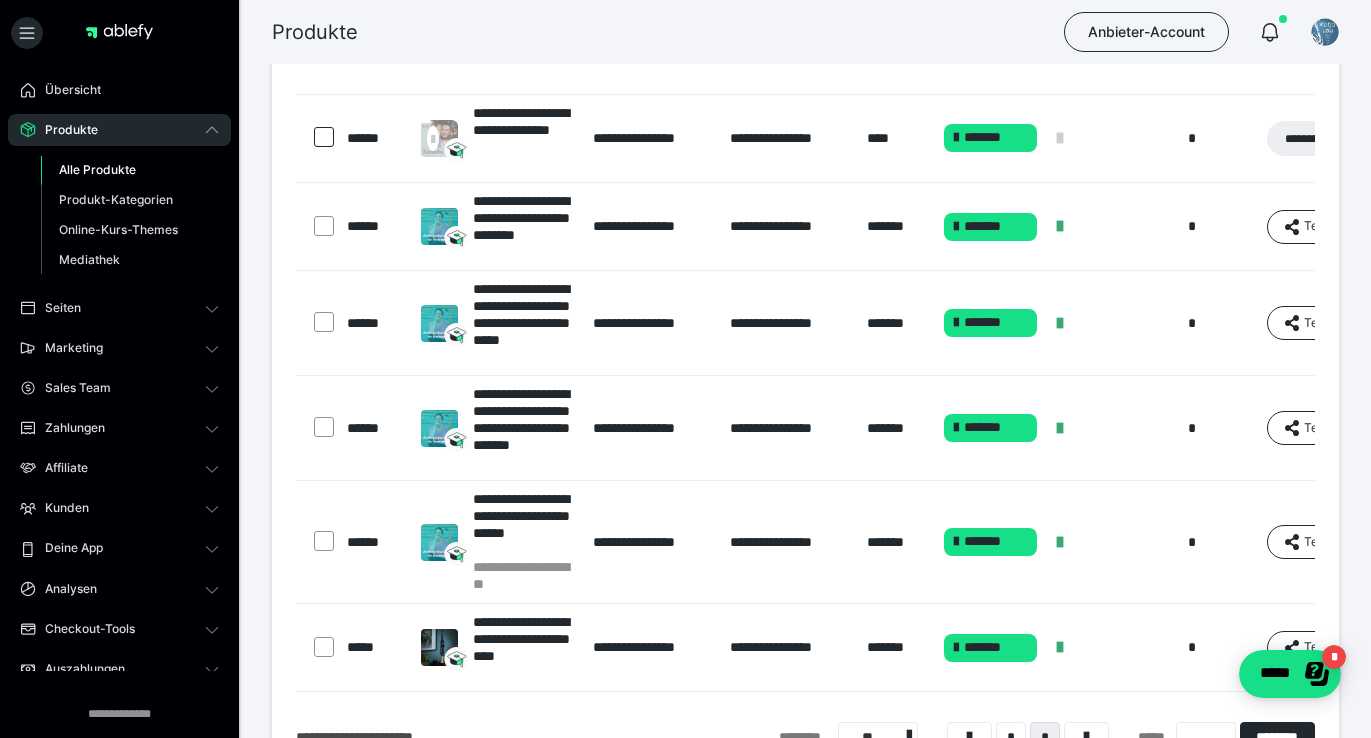 scroll, scrollTop: 271, scrollLeft: 0, axis: vertical 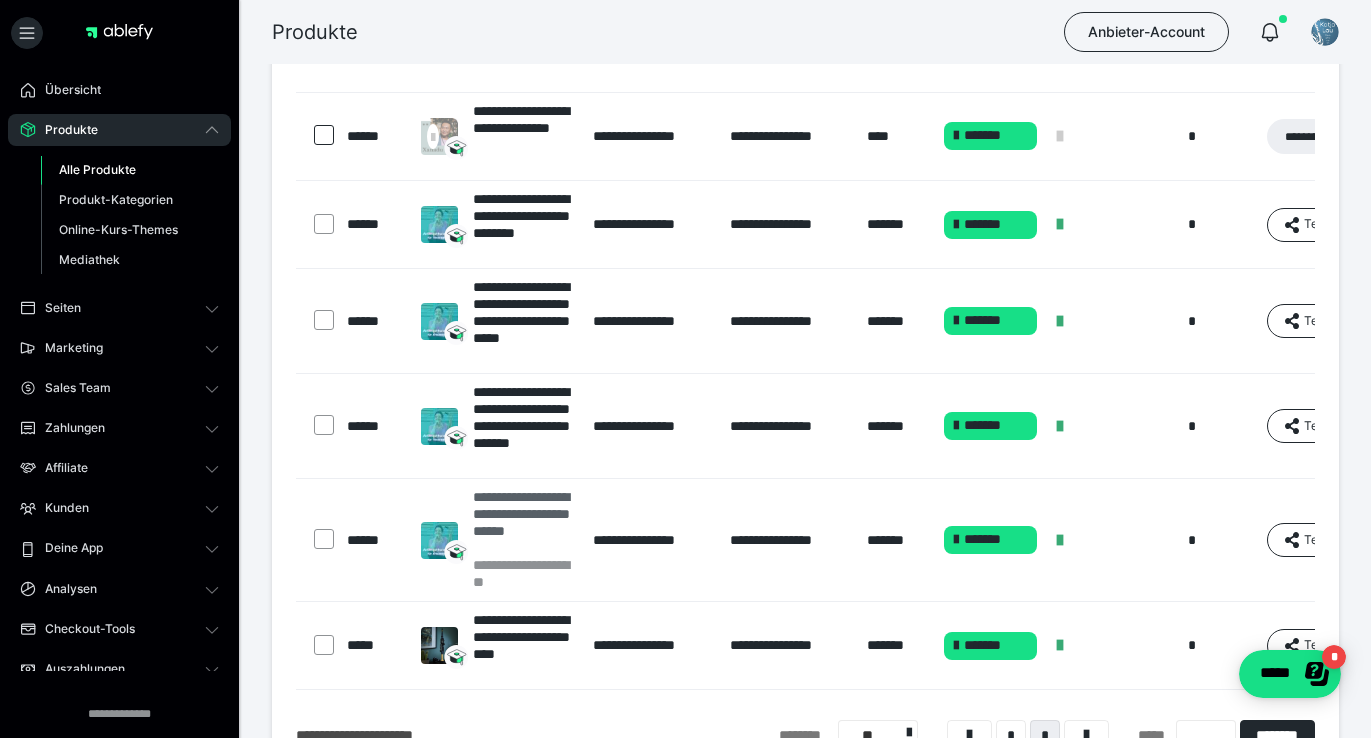 click on "**********" at bounding box center [523, 522] 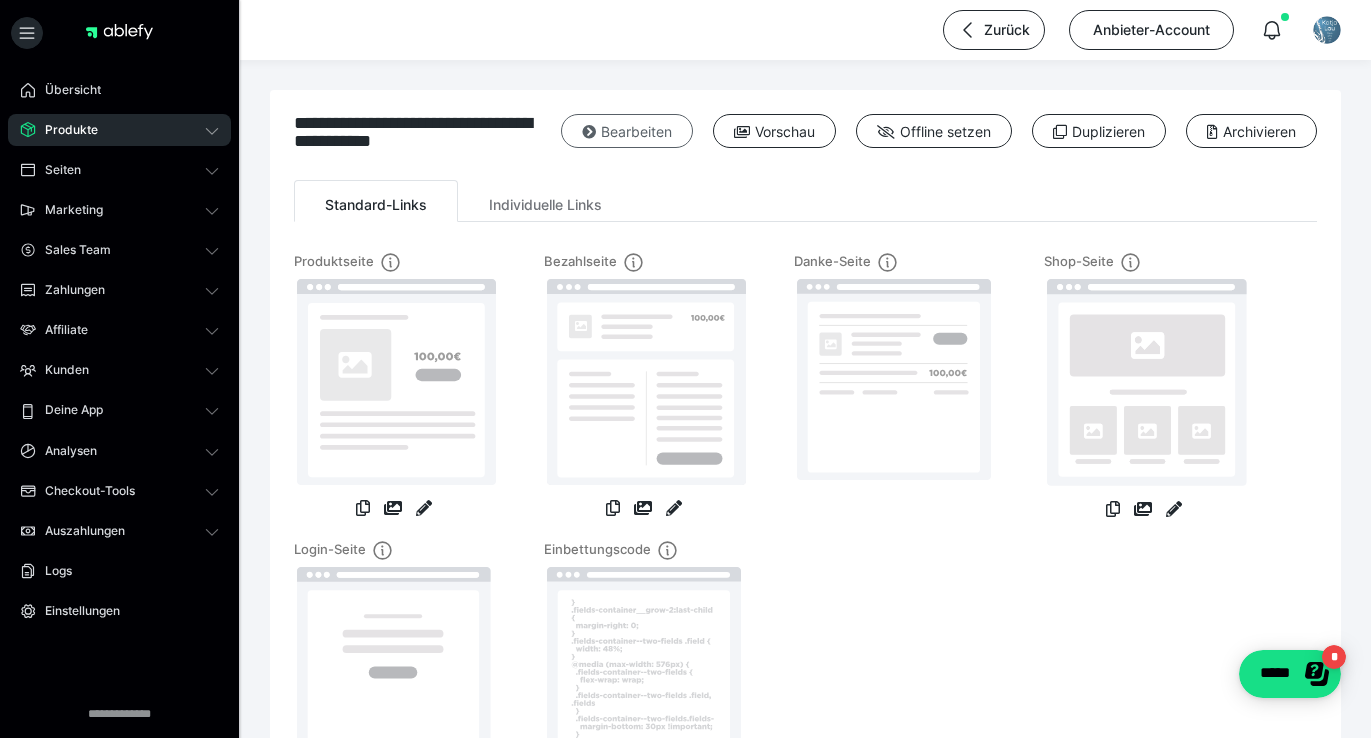 click on "Bearbeiten" at bounding box center [627, 131] 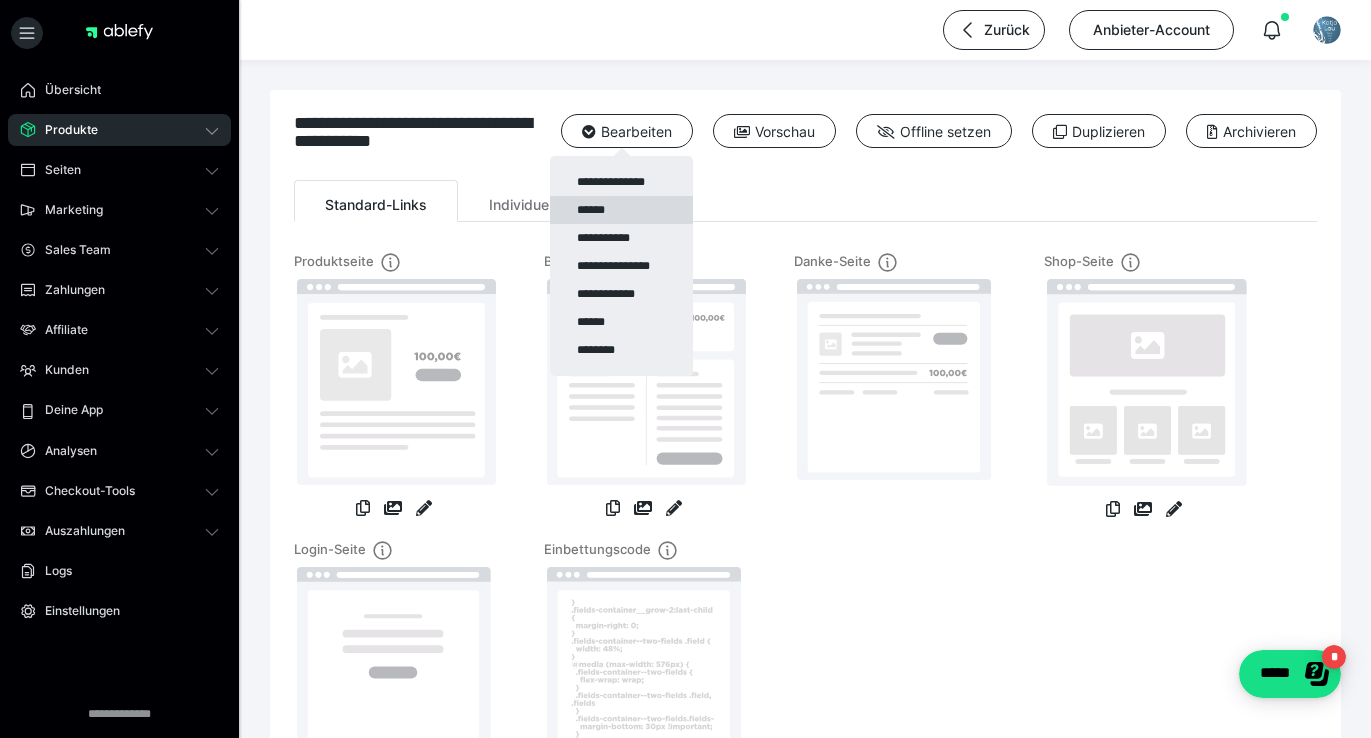 click on "******" at bounding box center (621, 210) 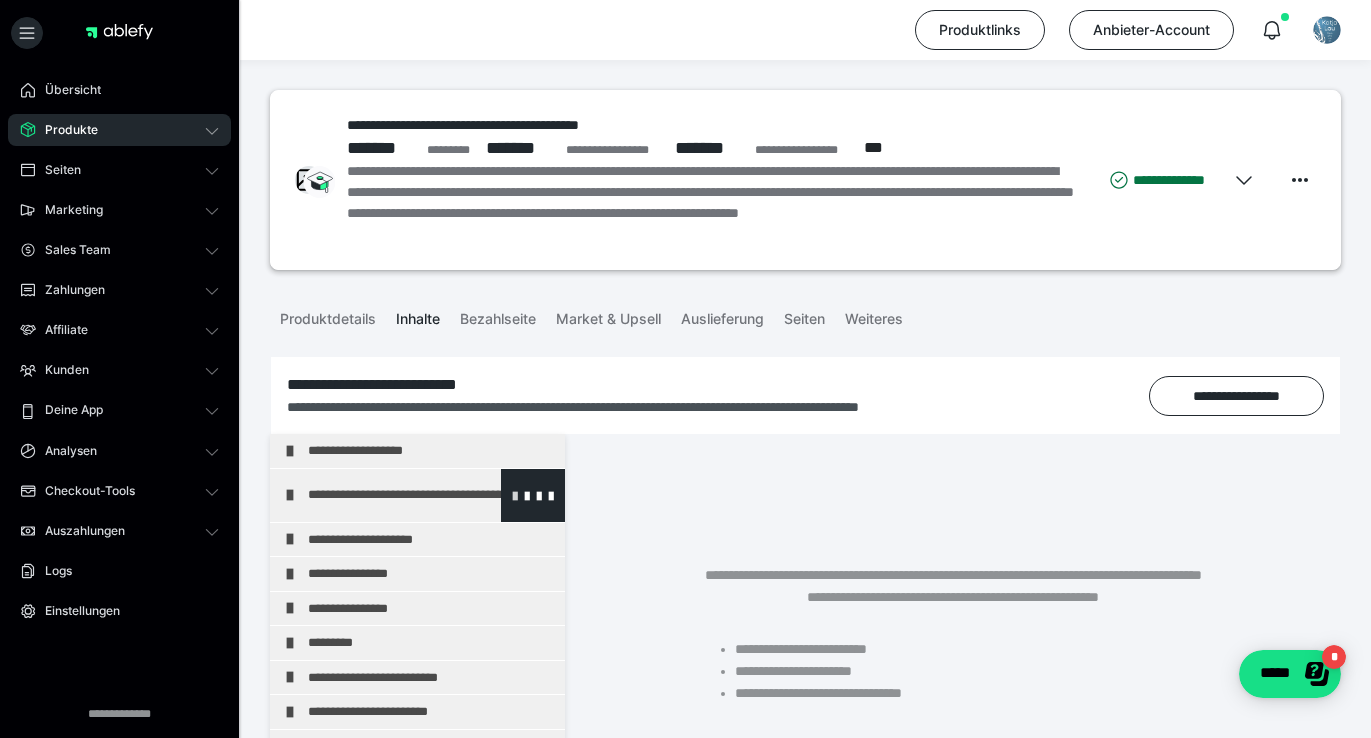 click at bounding box center [515, 495] 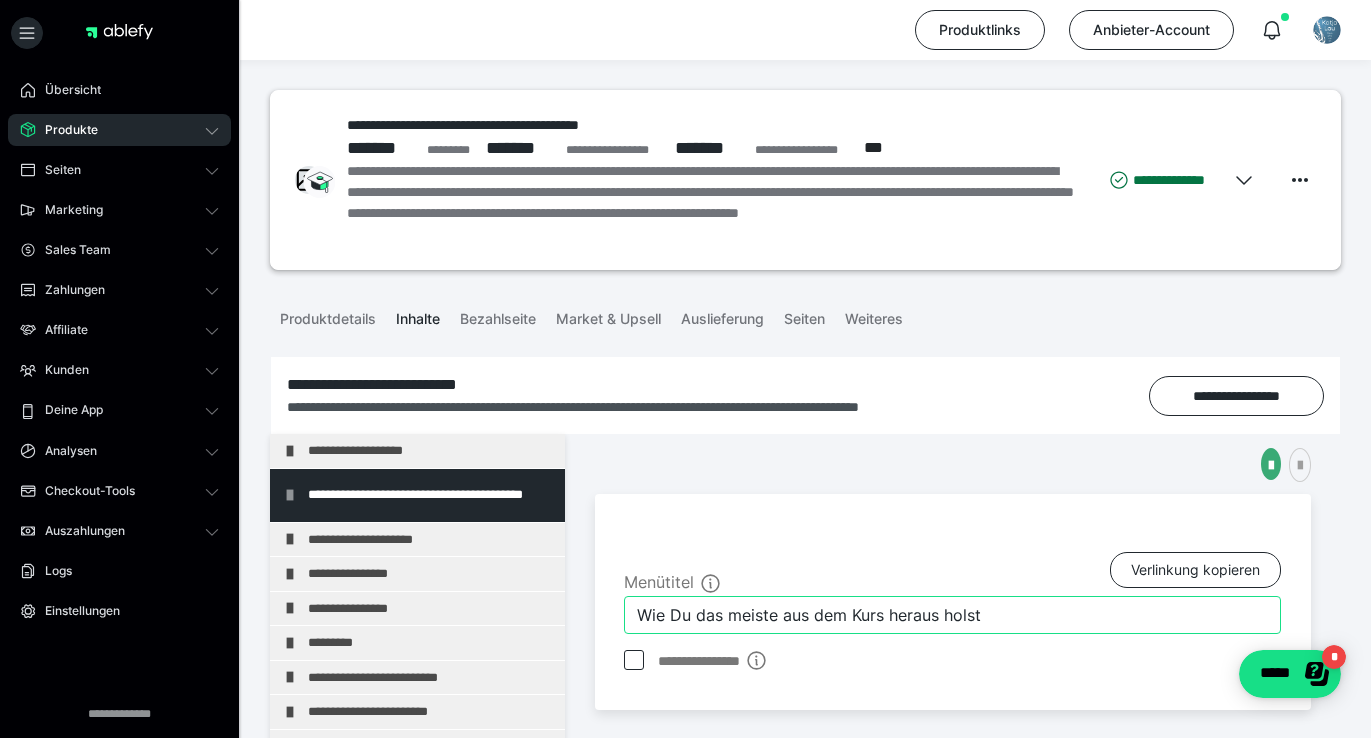 click on "Wie Du das meiste aus dem Kurs heraus holst" at bounding box center [952, 615] 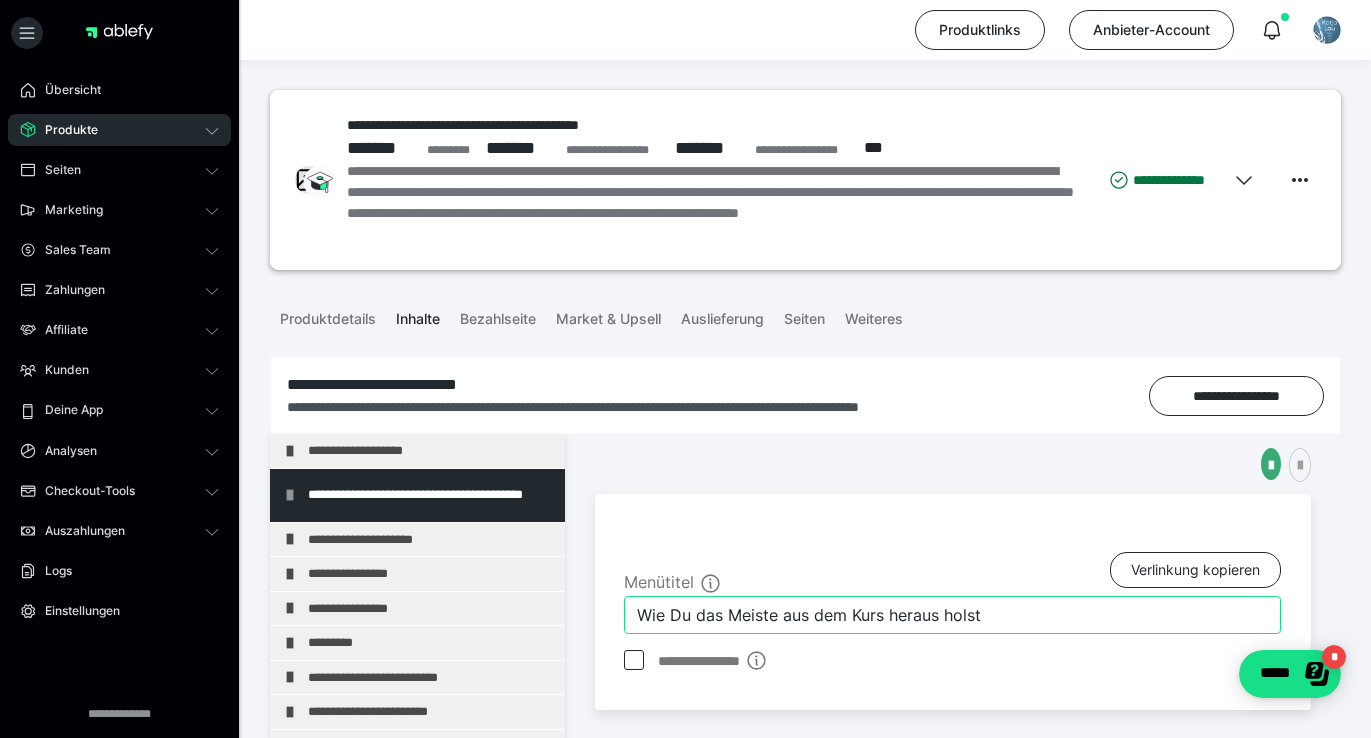 type on "Wie Du das Meiste aus dem Kurs heraus holst" 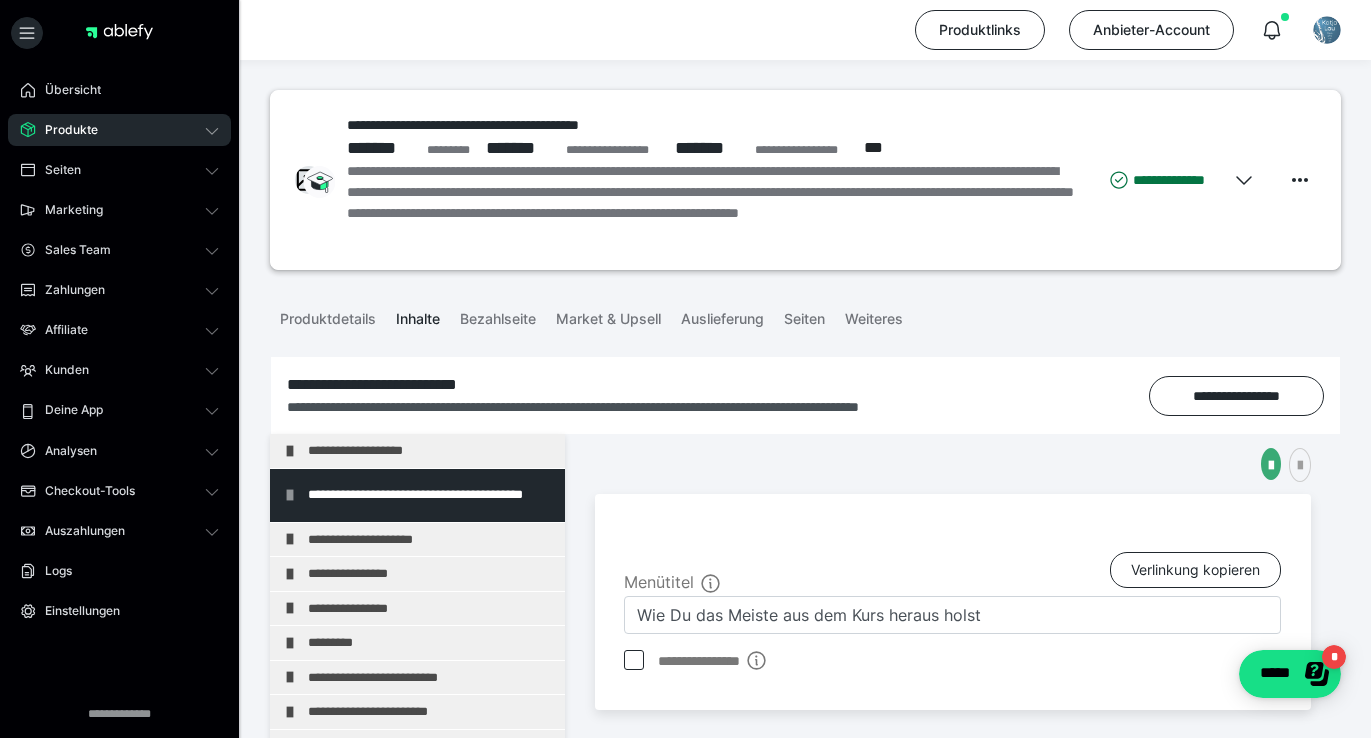 click on "**********" at bounding box center (953, 602) 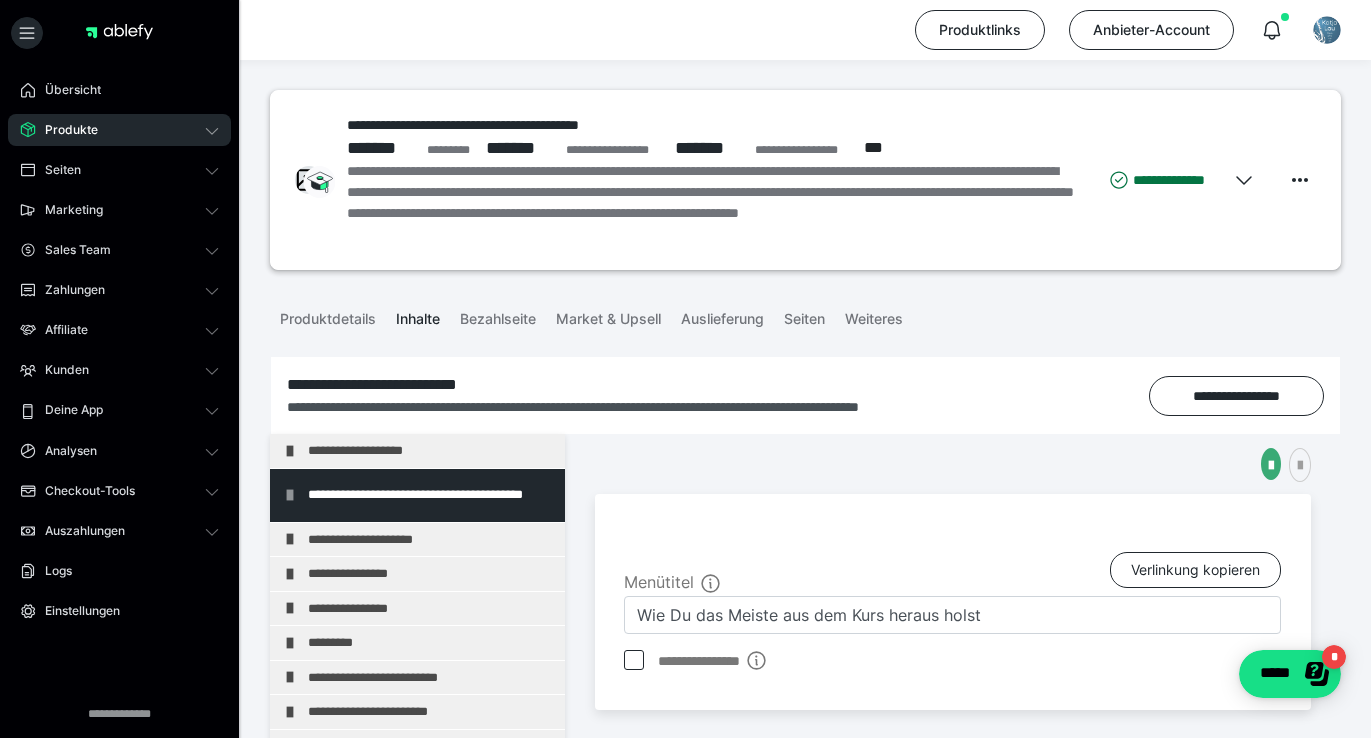 click on "Produkte" at bounding box center (119, 130) 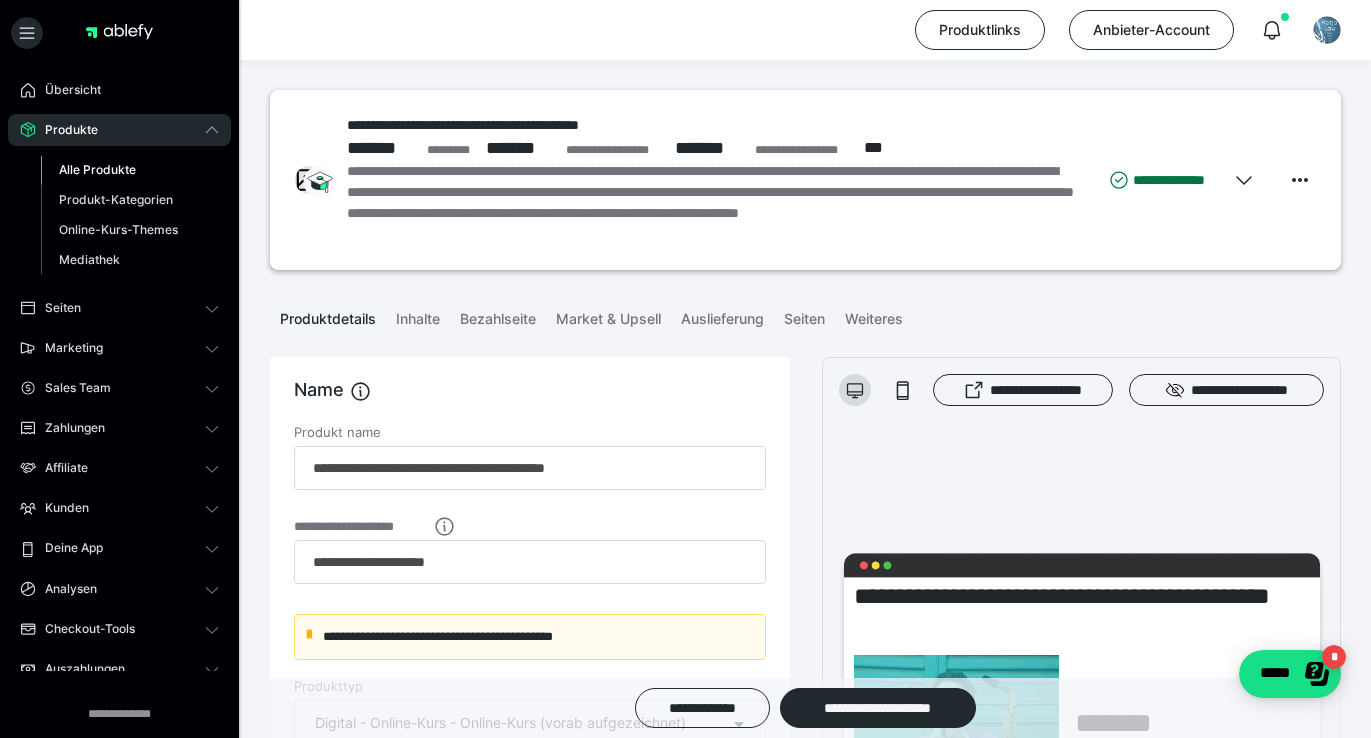 click on "Alle Produkte" at bounding box center (97, 169) 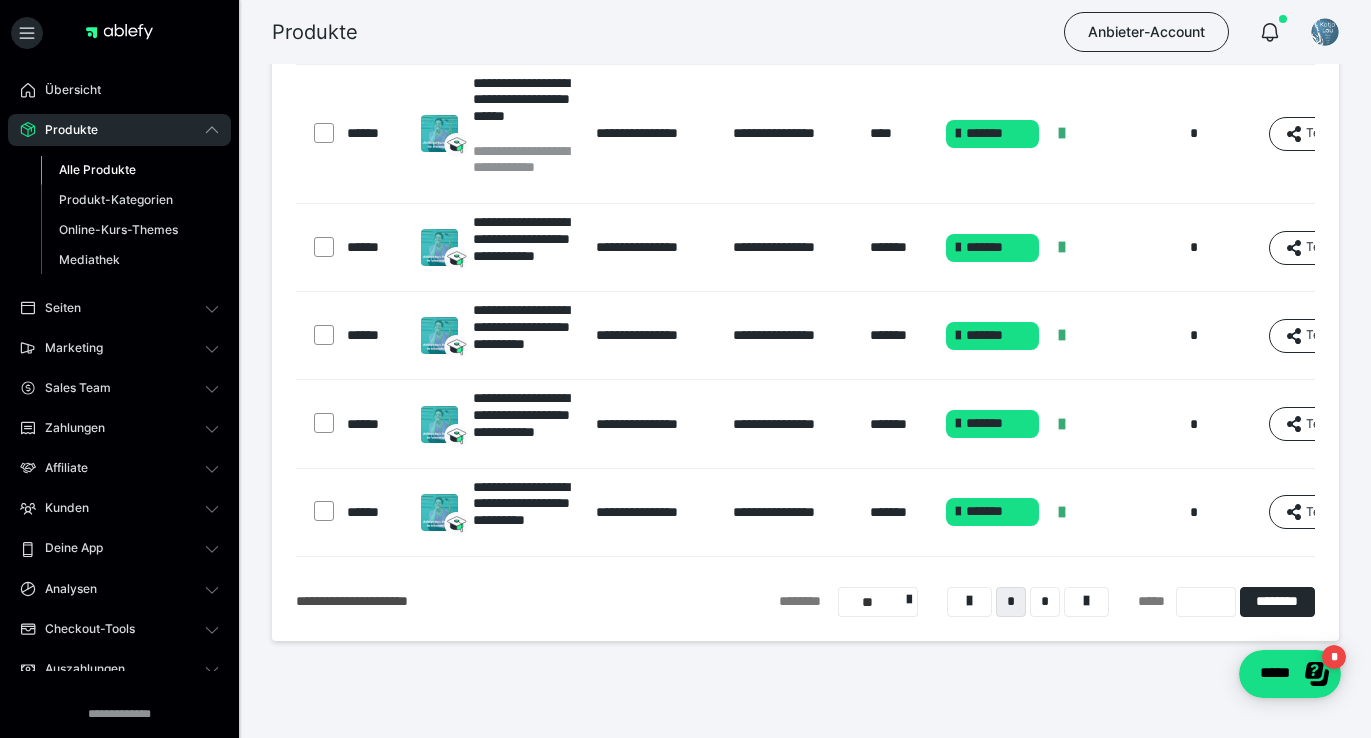 scroll, scrollTop: 831, scrollLeft: 0, axis: vertical 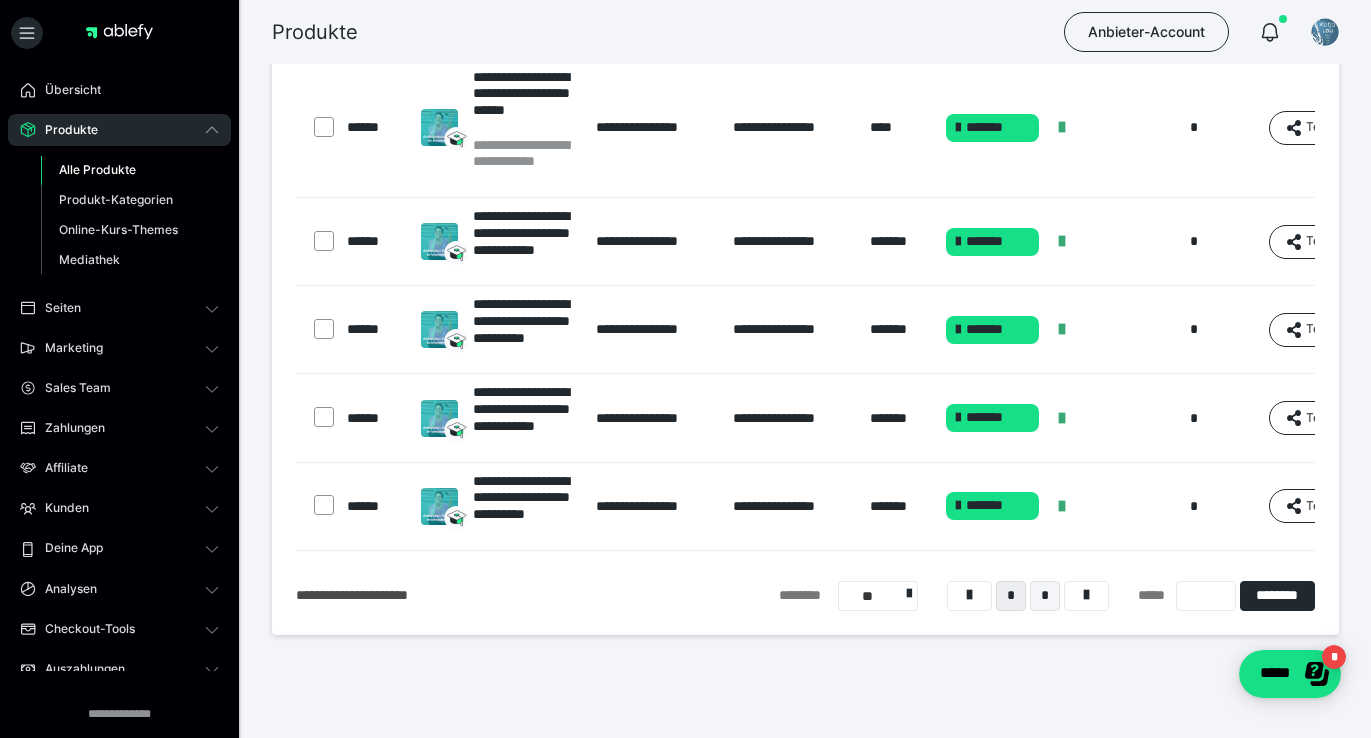 click on "*" at bounding box center [1045, 596] 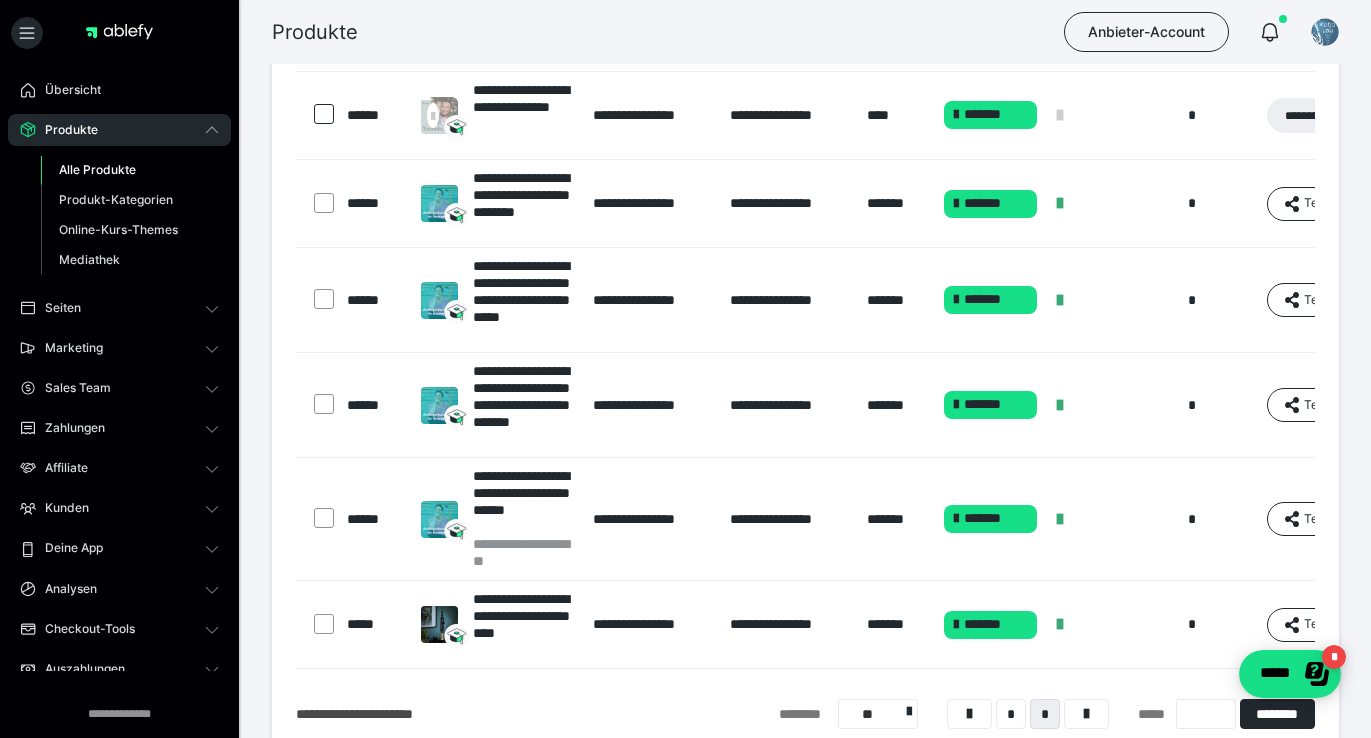 scroll, scrollTop: 284, scrollLeft: 0, axis: vertical 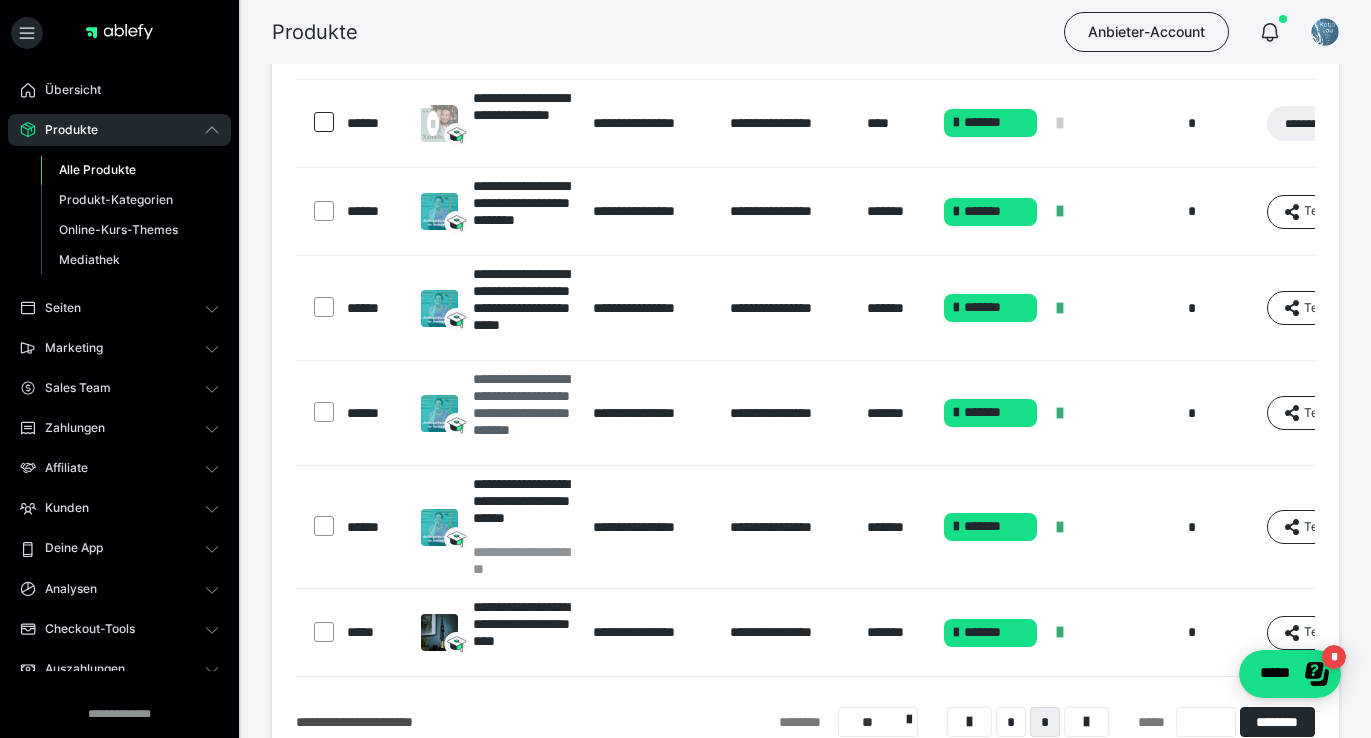 click on "**********" at bounding box center (523, 413) 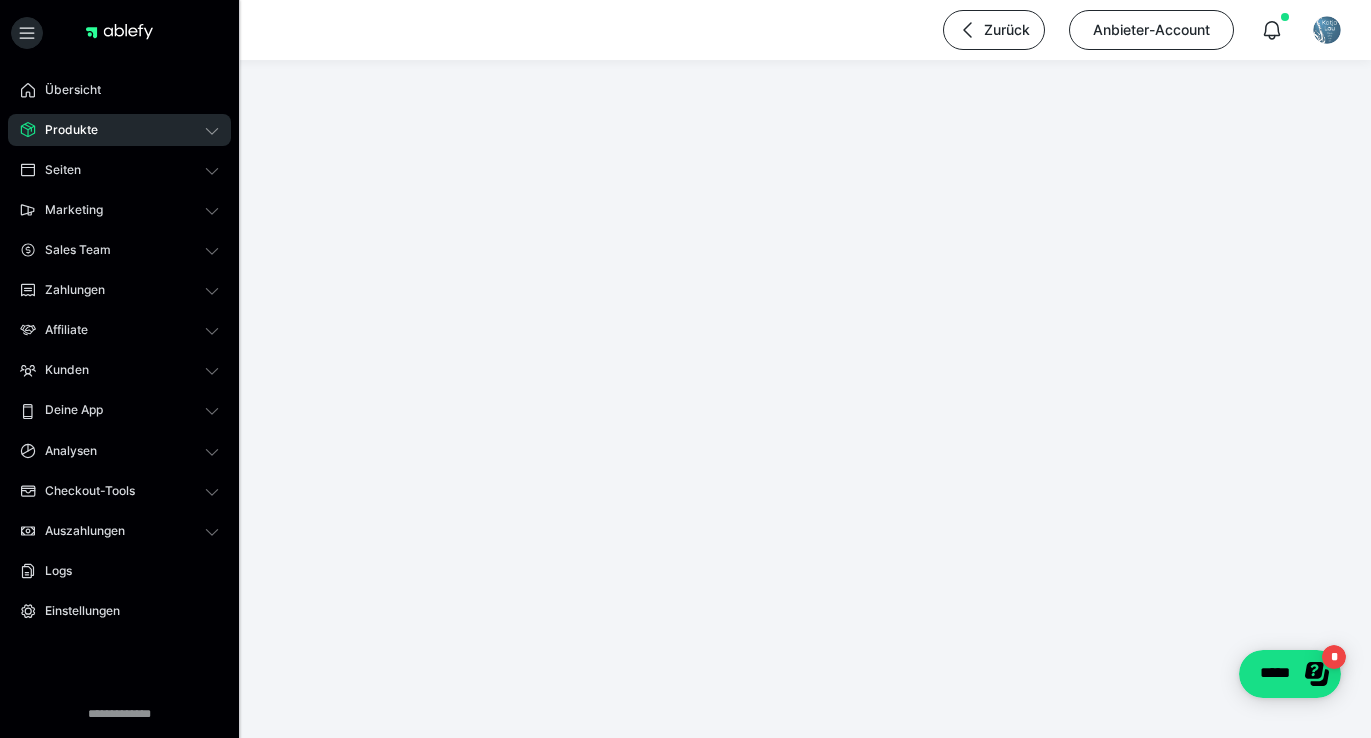 scroll, scrollTop: 0, scrollLeft: 0, axis: both 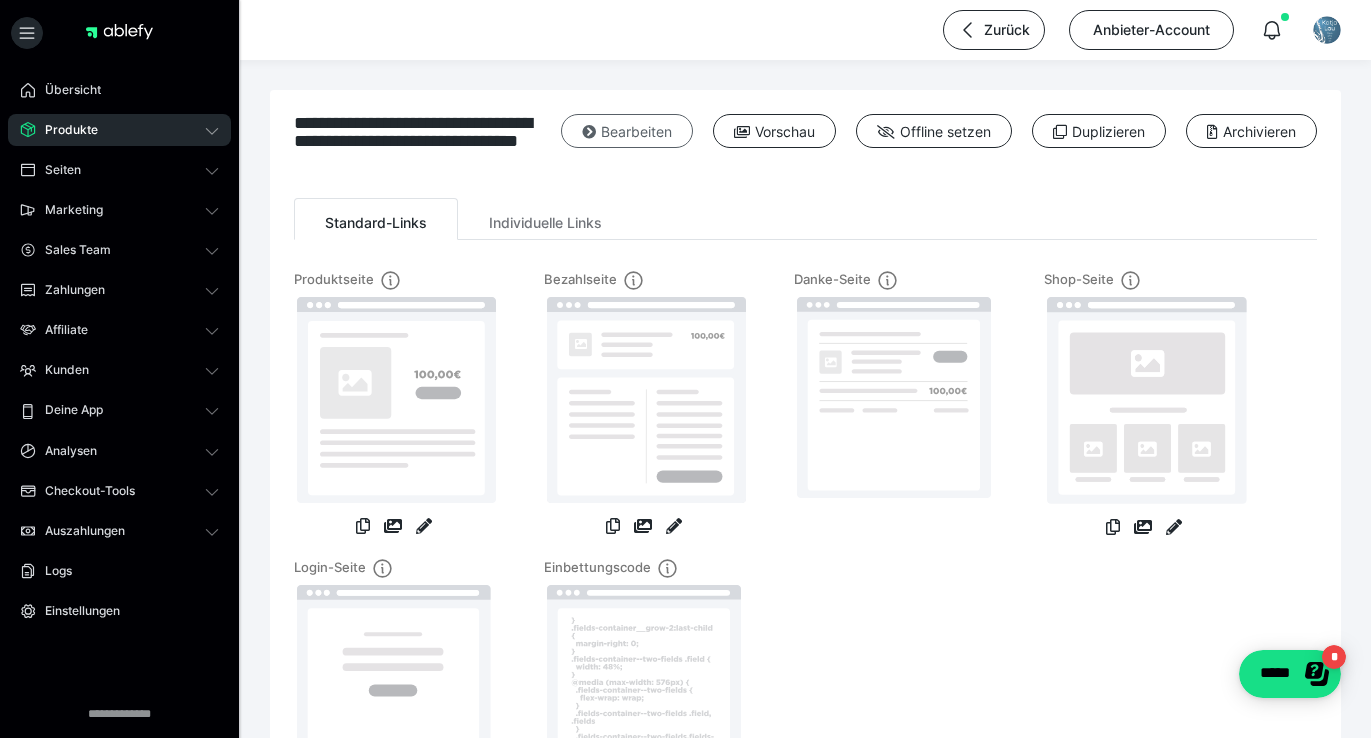 click on "Bearbeiten" at bounding box center [627, 131] 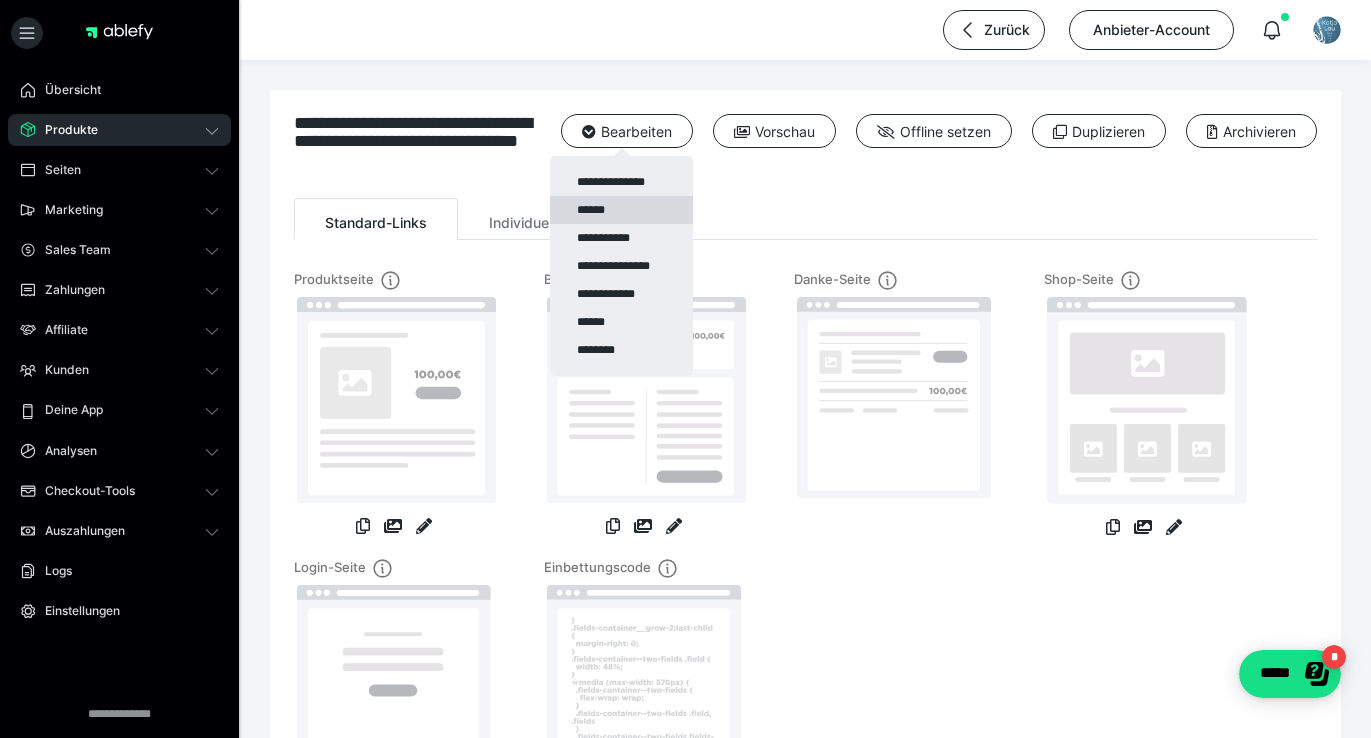 click on "******" at bounding box center (621, 210) 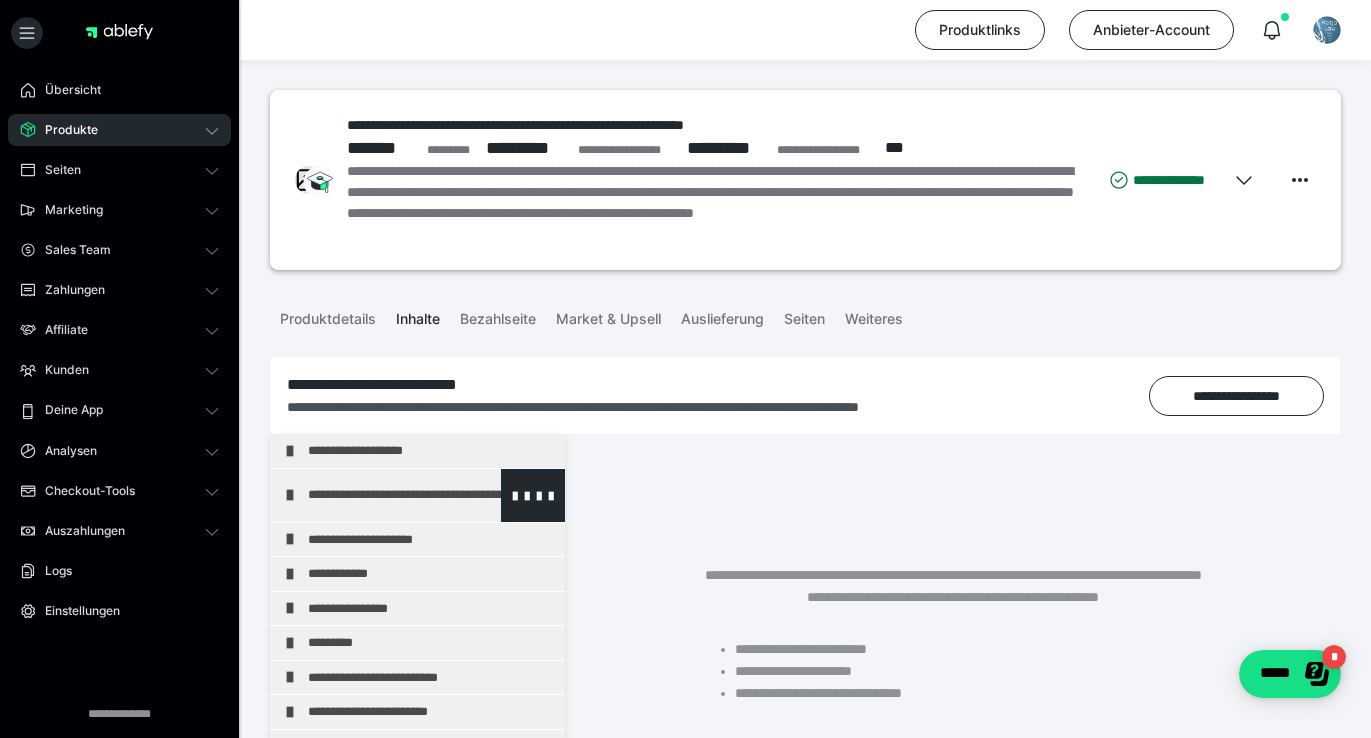 click on "**********" at bounding box center [431, 495] 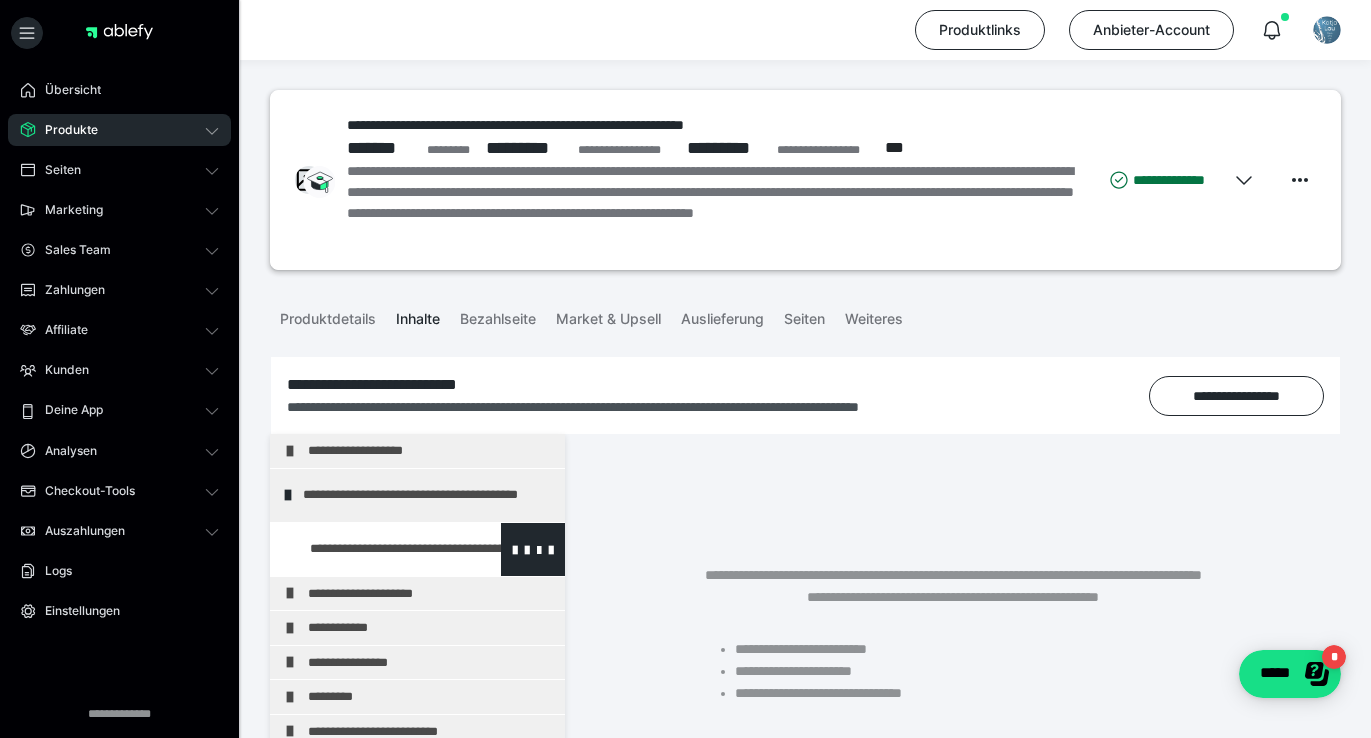 click at bounding box center (375, 549) 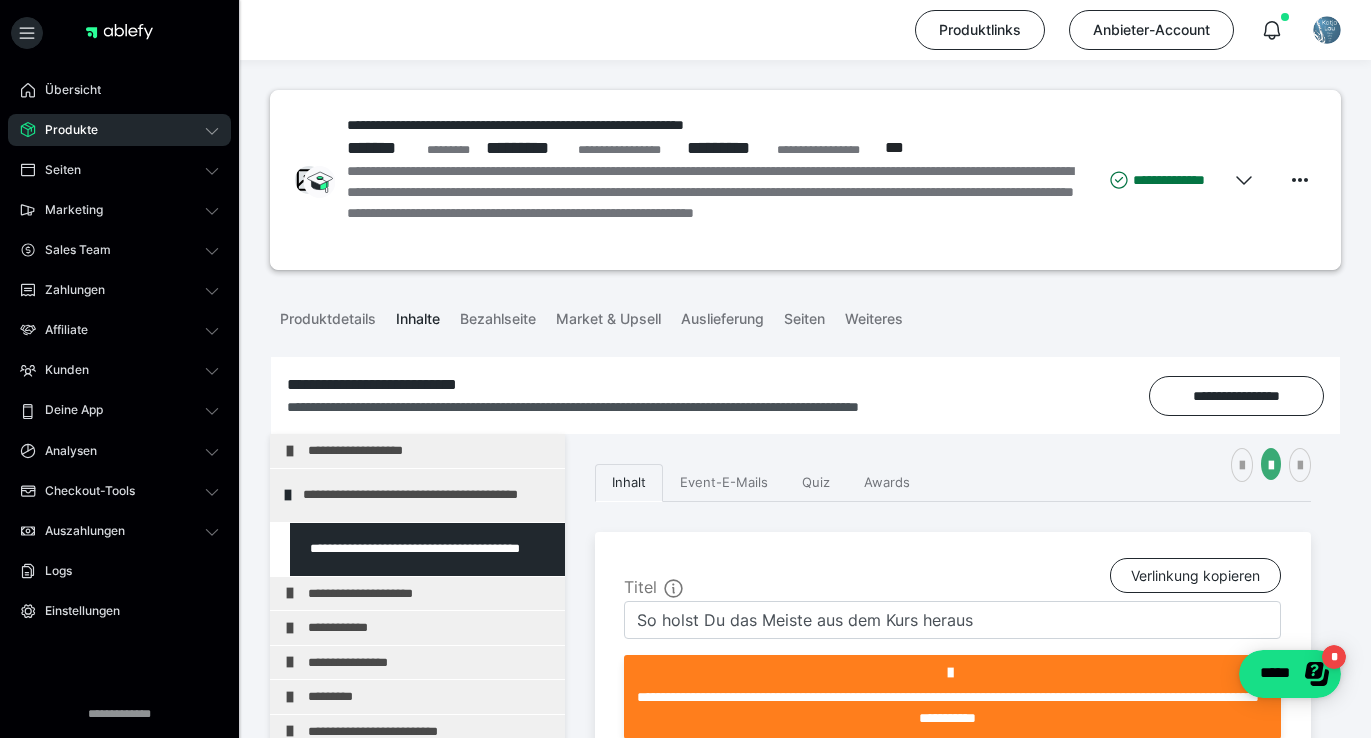 click on "Produkte" at bounding box center [119, 130] 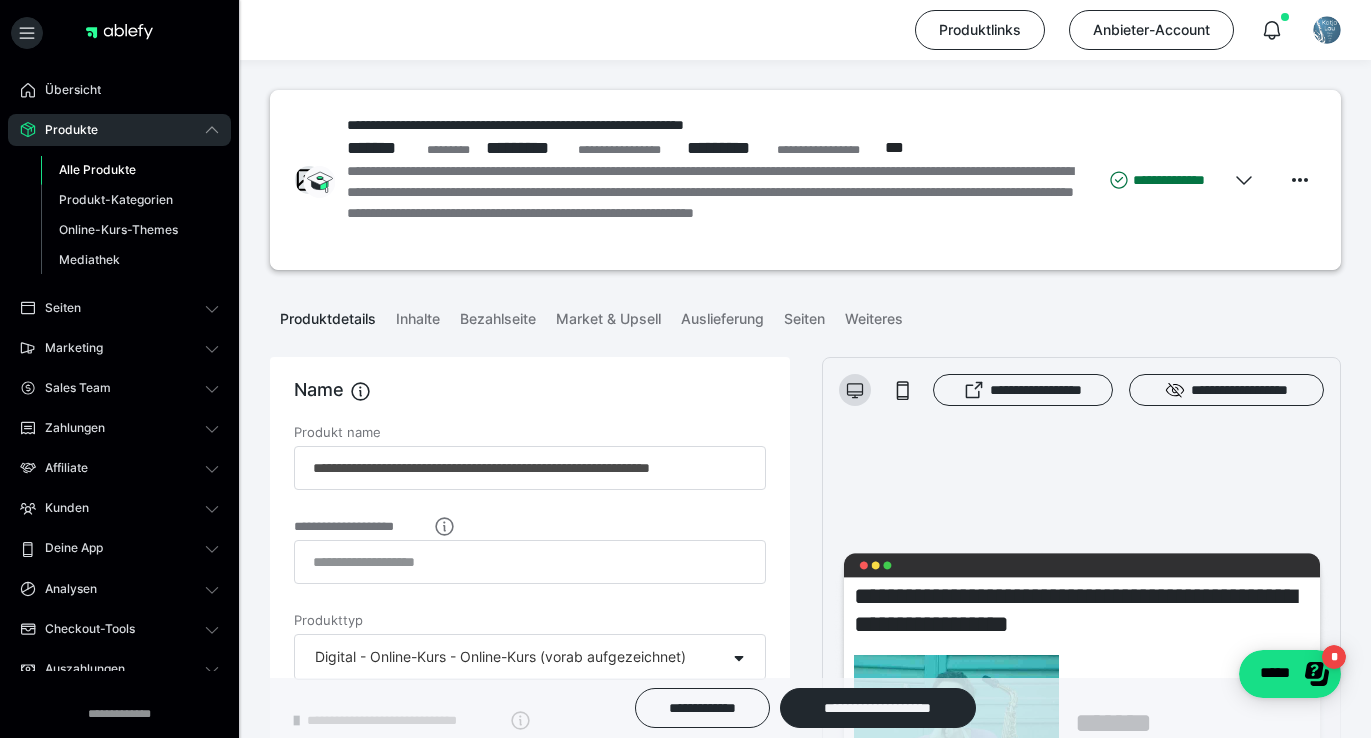 click on "Alle Produkte" at bounding box center (97, 169) 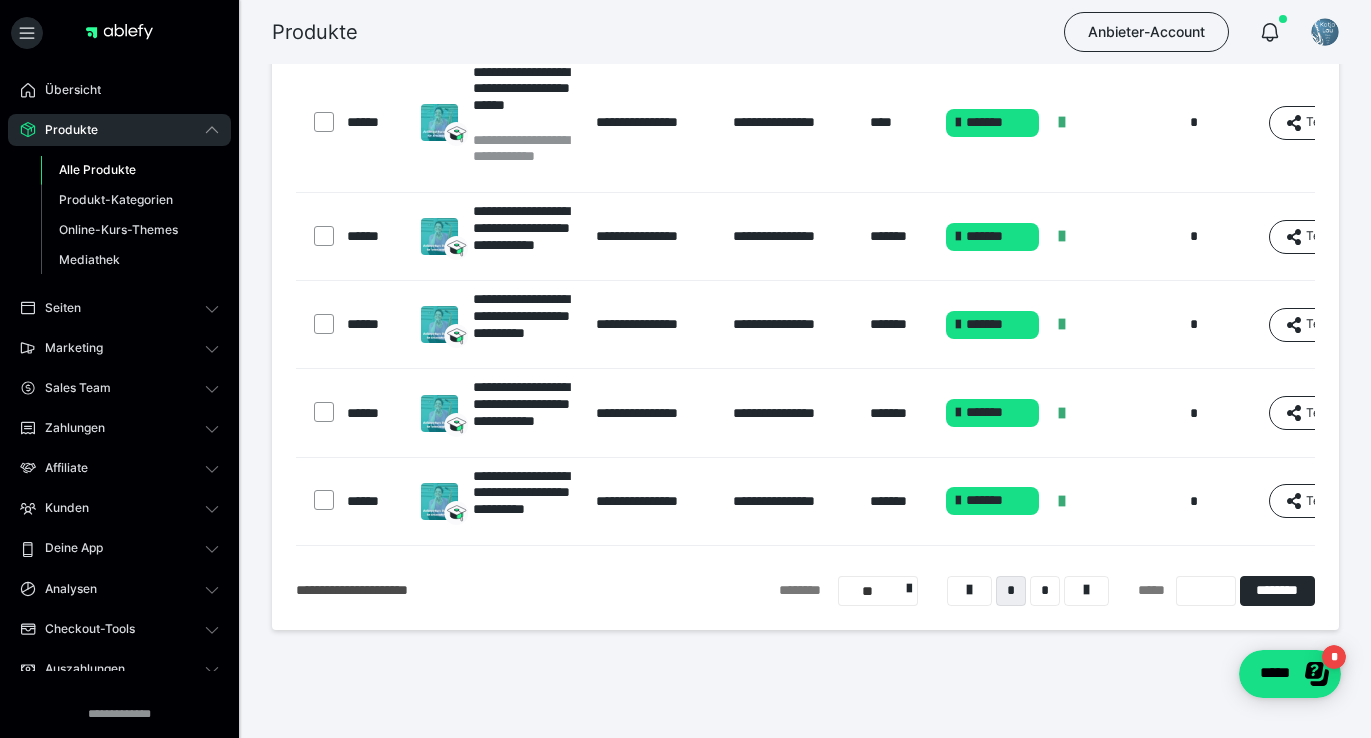 scroll, scrollTop: 859, scrollLeft: 0, axis: vertical 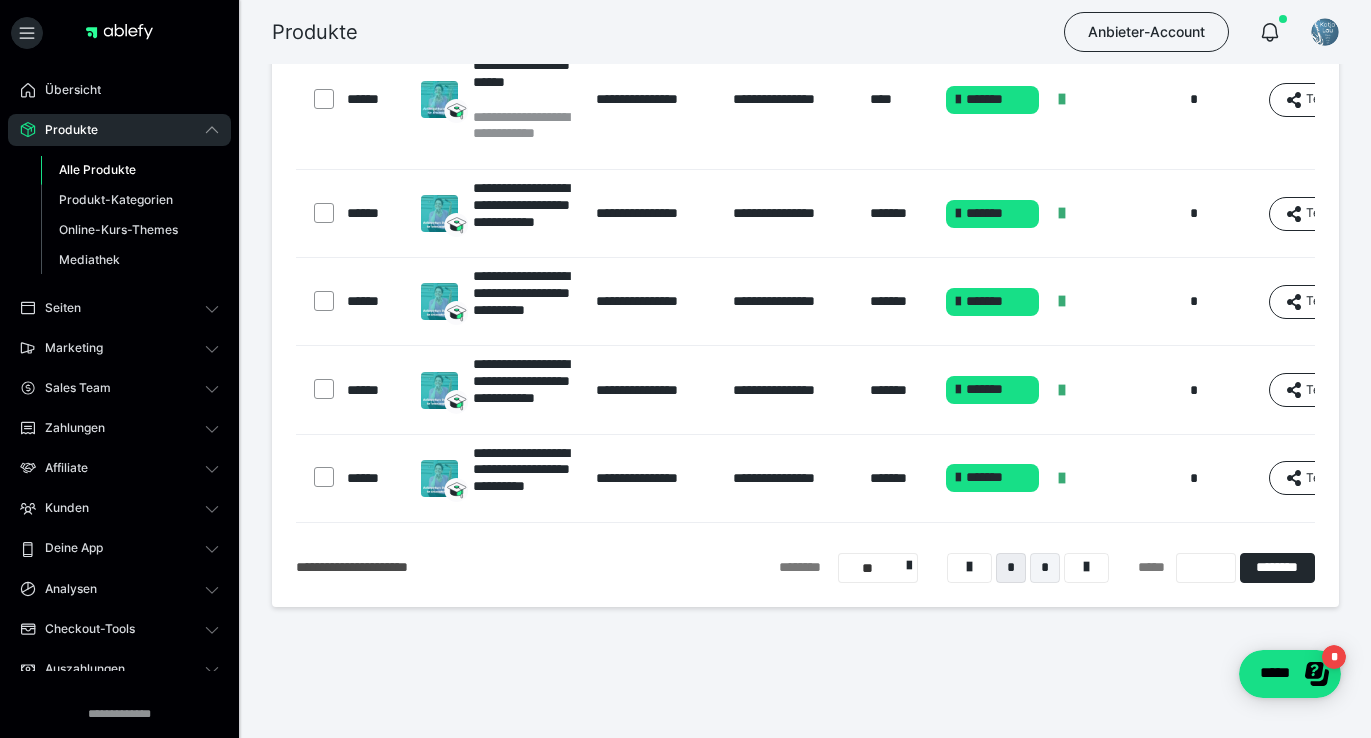 click on "*" at bounding box center [1045, 568] 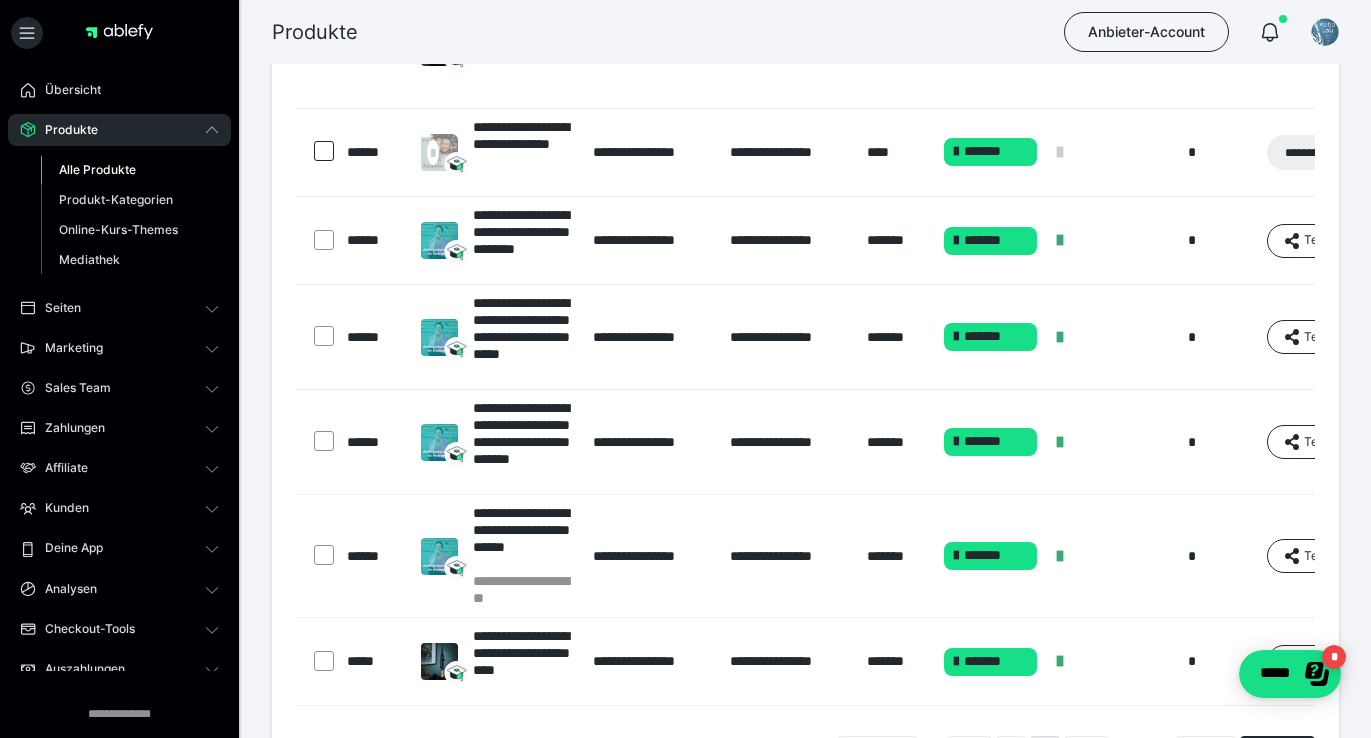 scroll, scrollTop: 260, scrollLeft: 0, axis: vertical 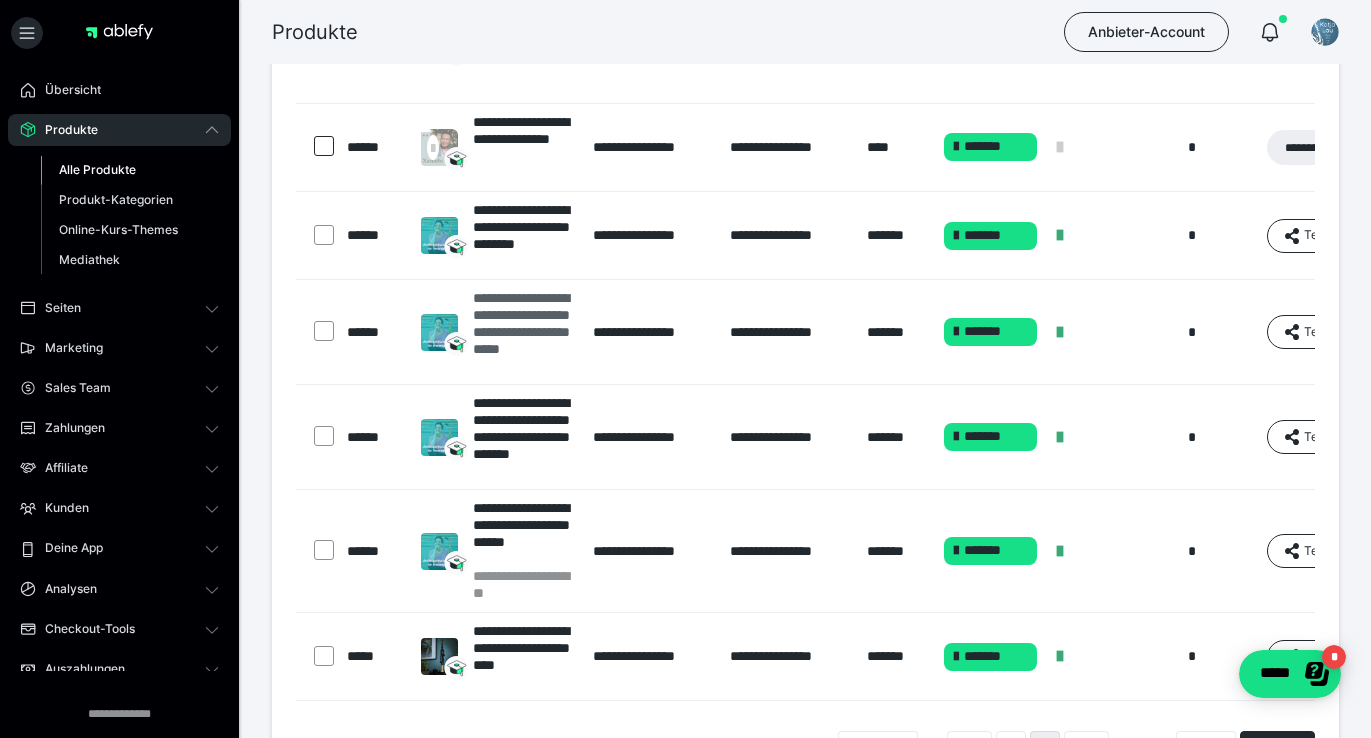 click on "**********" at bounding box center [523, 332] 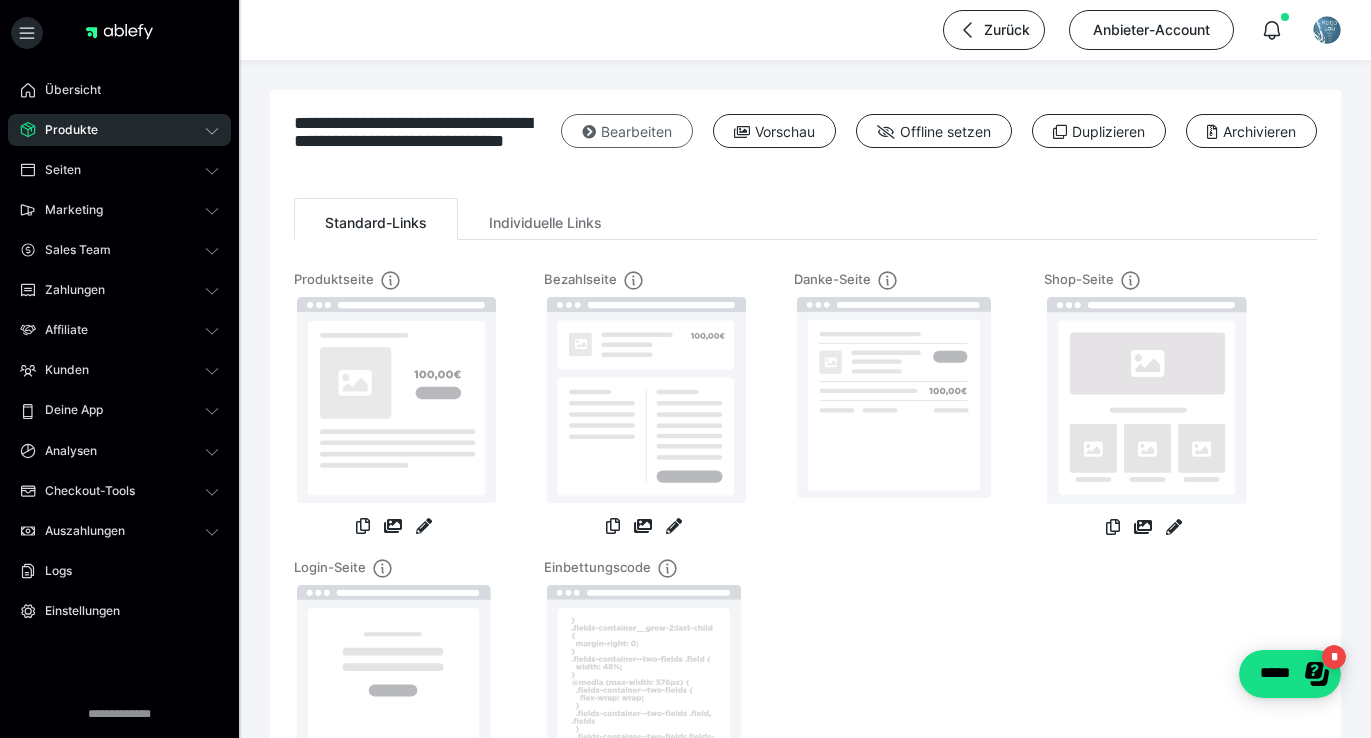 click on "Bearbeiten" at bounding box center [627, 131] 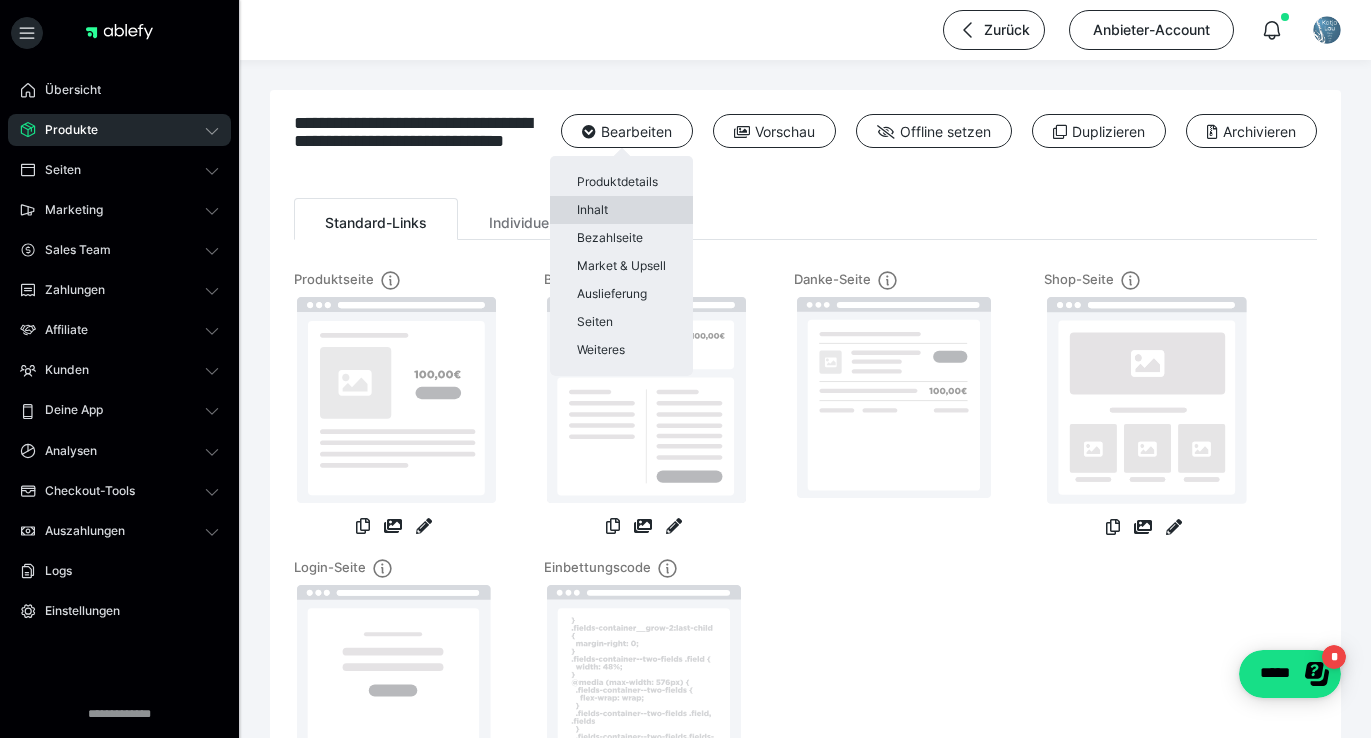 click on "Inhalt" at bounding box center [621, 210] 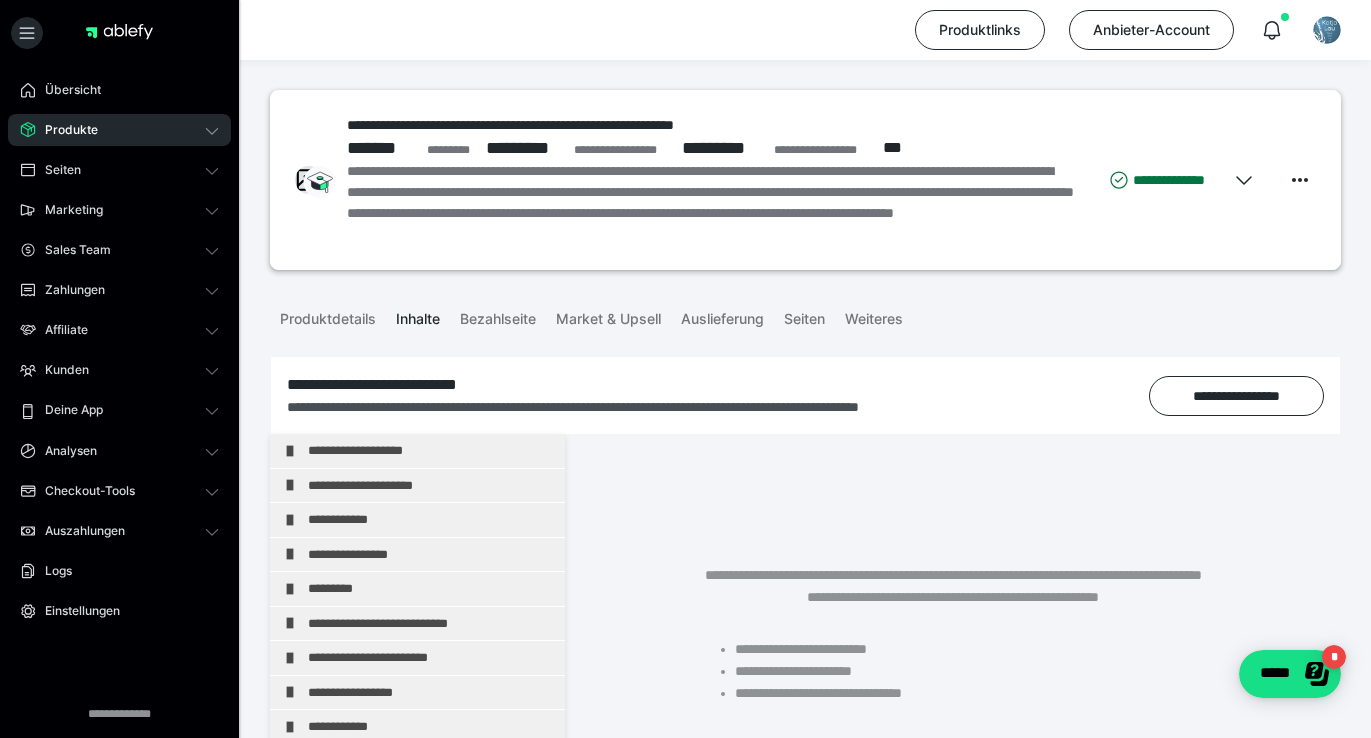 scroll, scrollTop: 374, scrollLeft: 0, axis: vertical 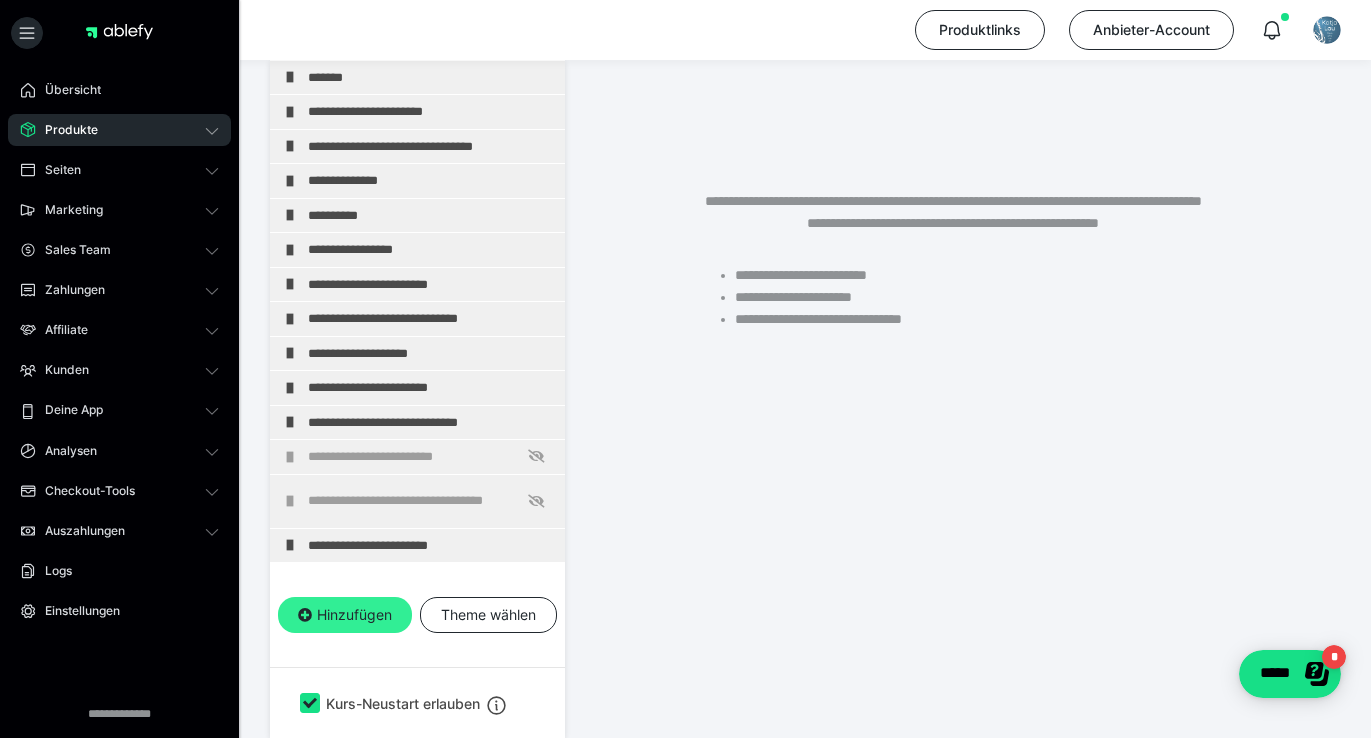 click on "Hinzufügen" at bounding box center [345, 615] 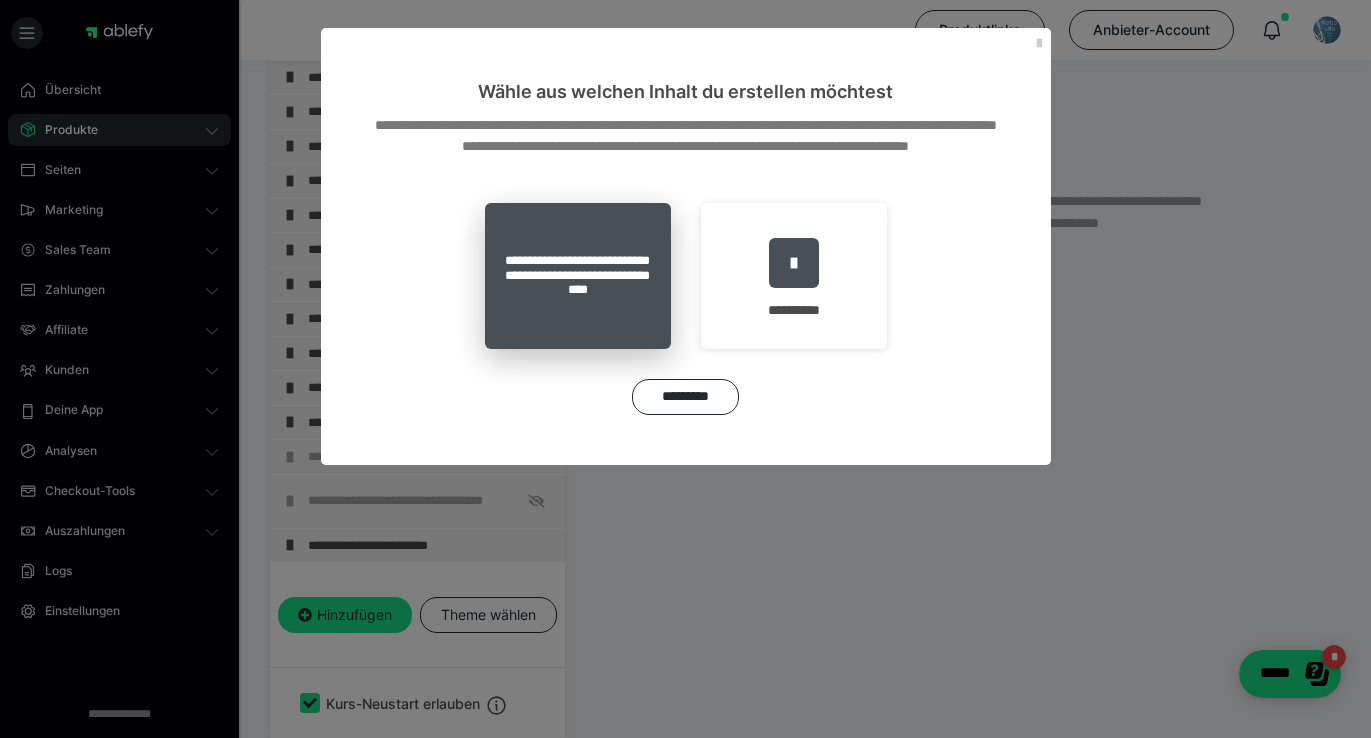 click on "**********" at bounding box center [578, 276] 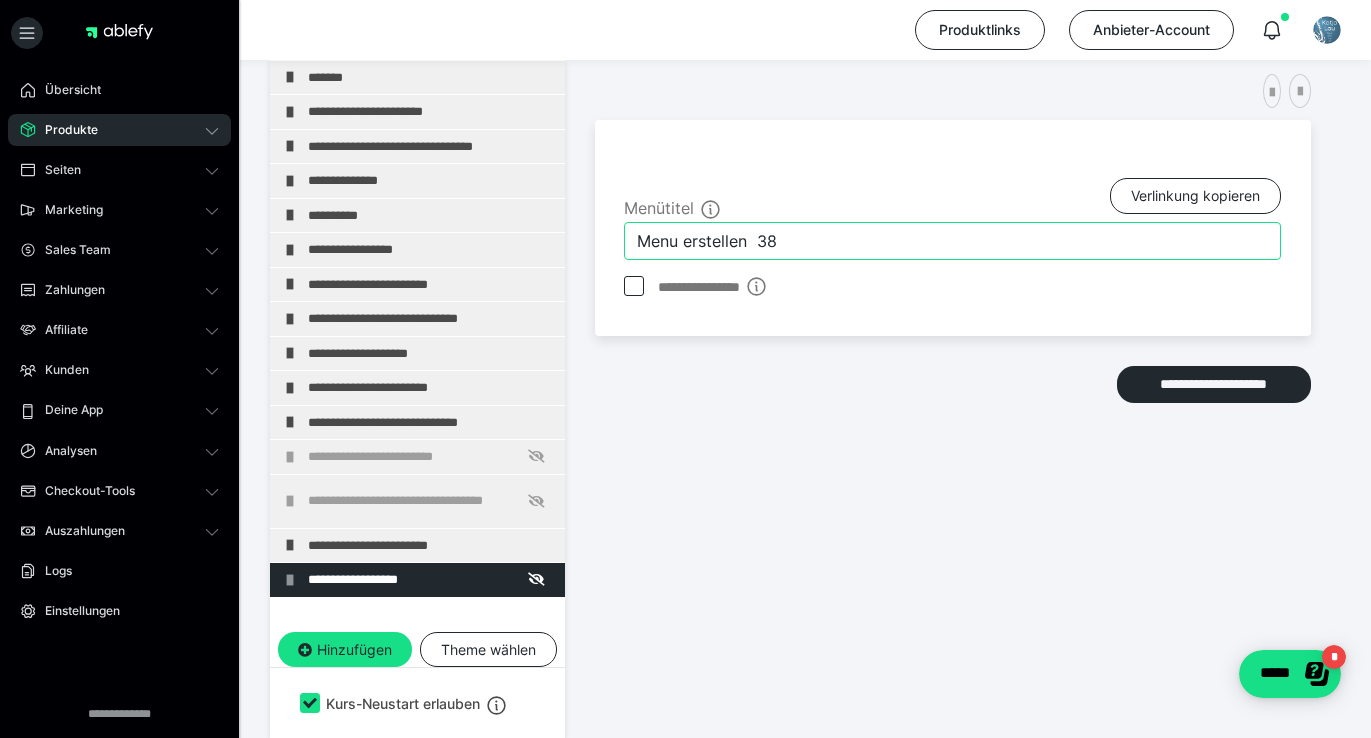 click on "Menu erstellen  38" at bounding box center (952, 241) 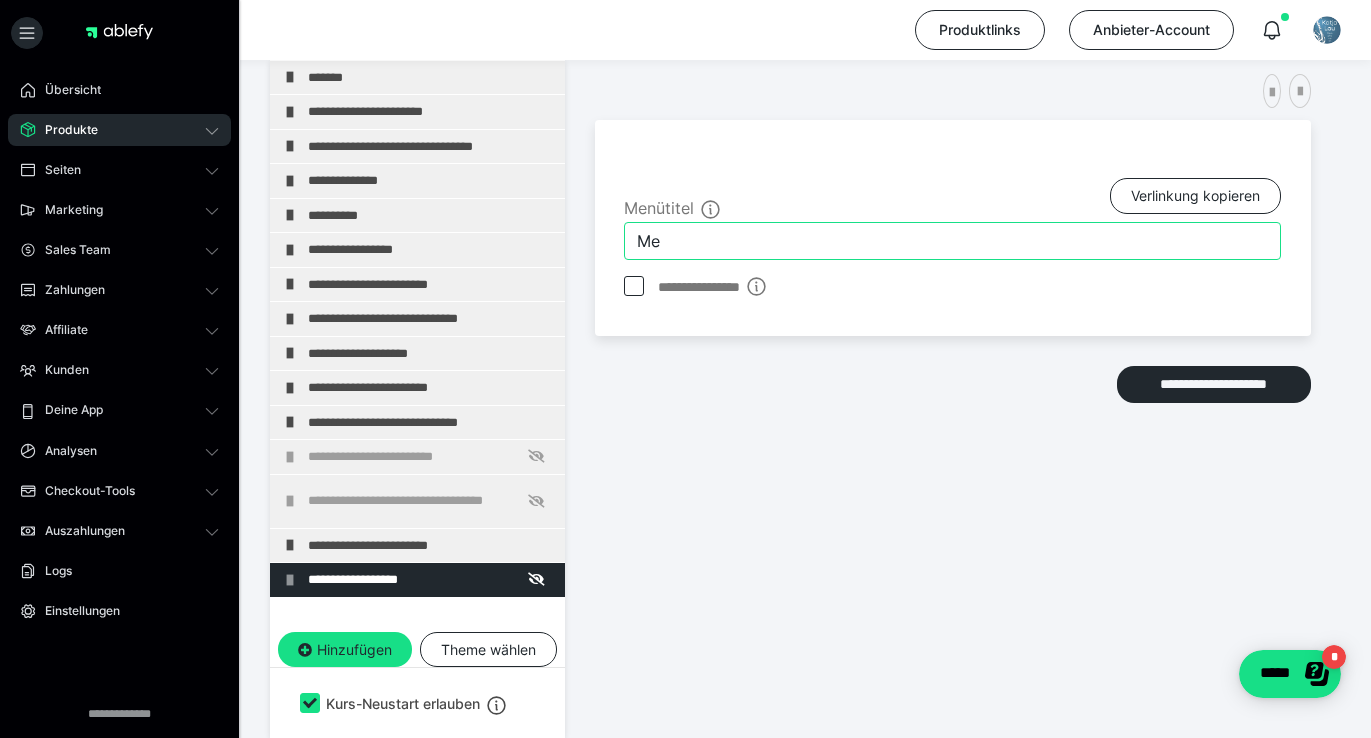 type on "M" 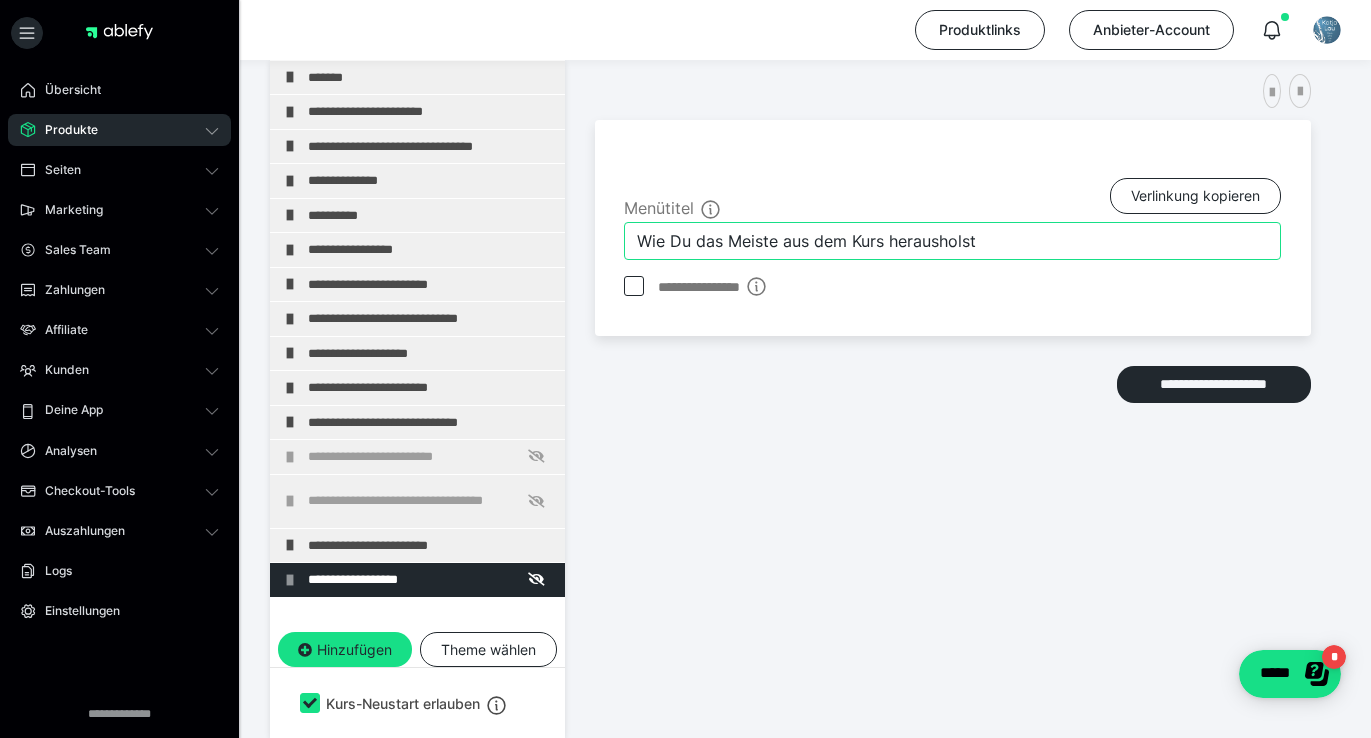click on "Wie Du das Meiste aus dem Kurs herausholst" at bounding box center [952, 241] 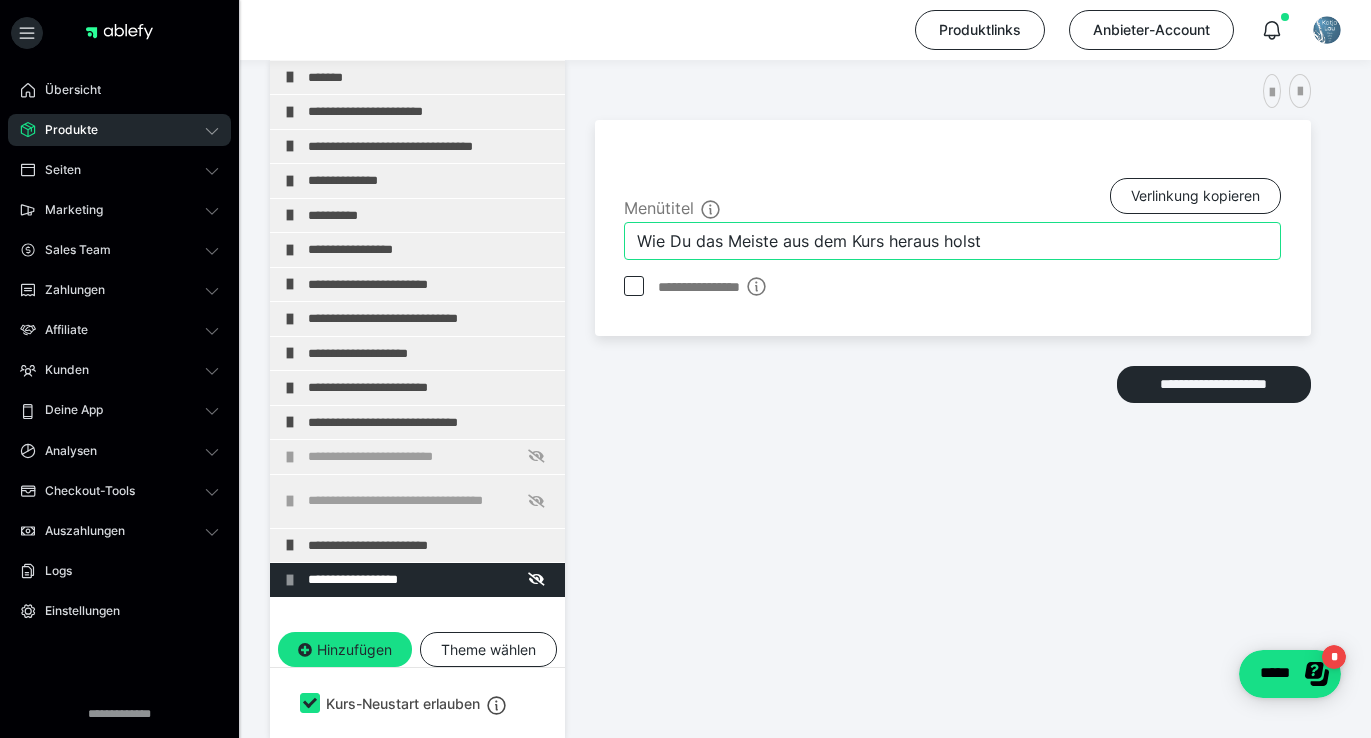type on "Wie Du das Meiste aus dem Kurs heraus holst" 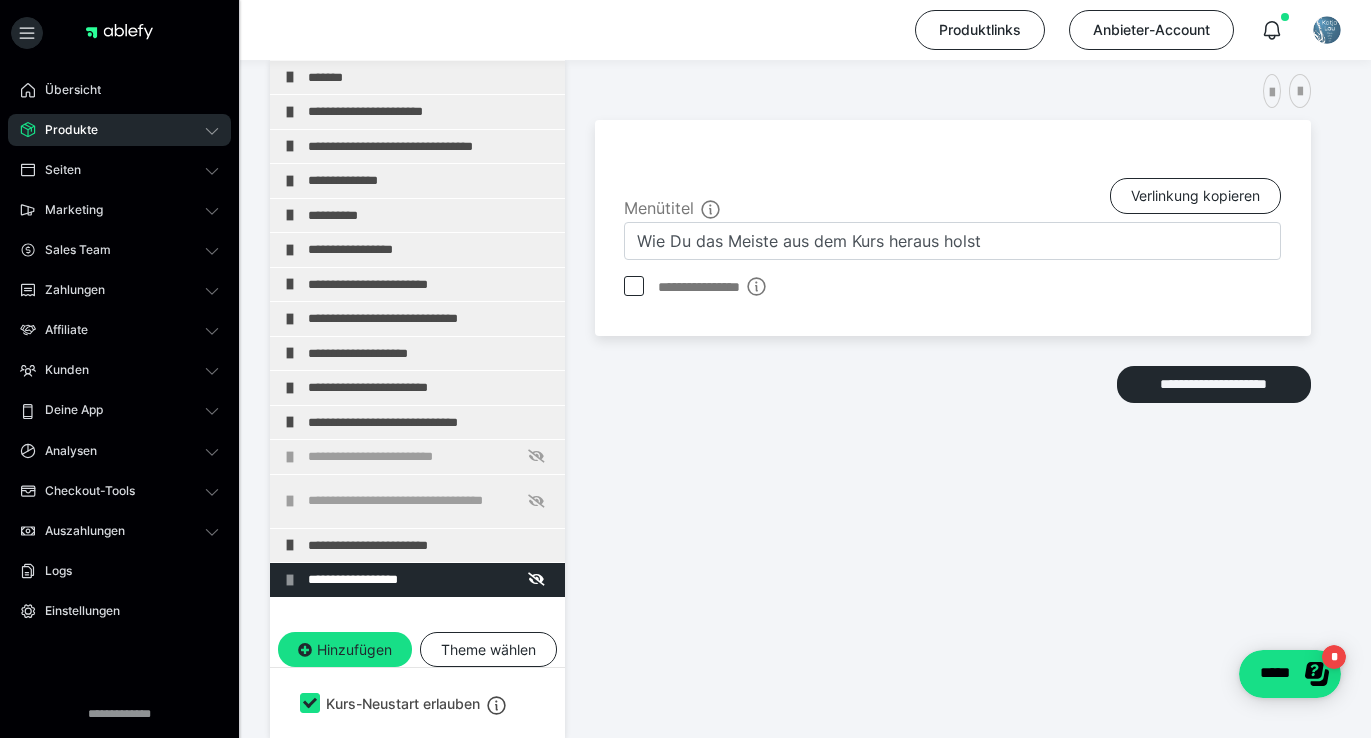 click on "**********" at bounding box center (953, 364) 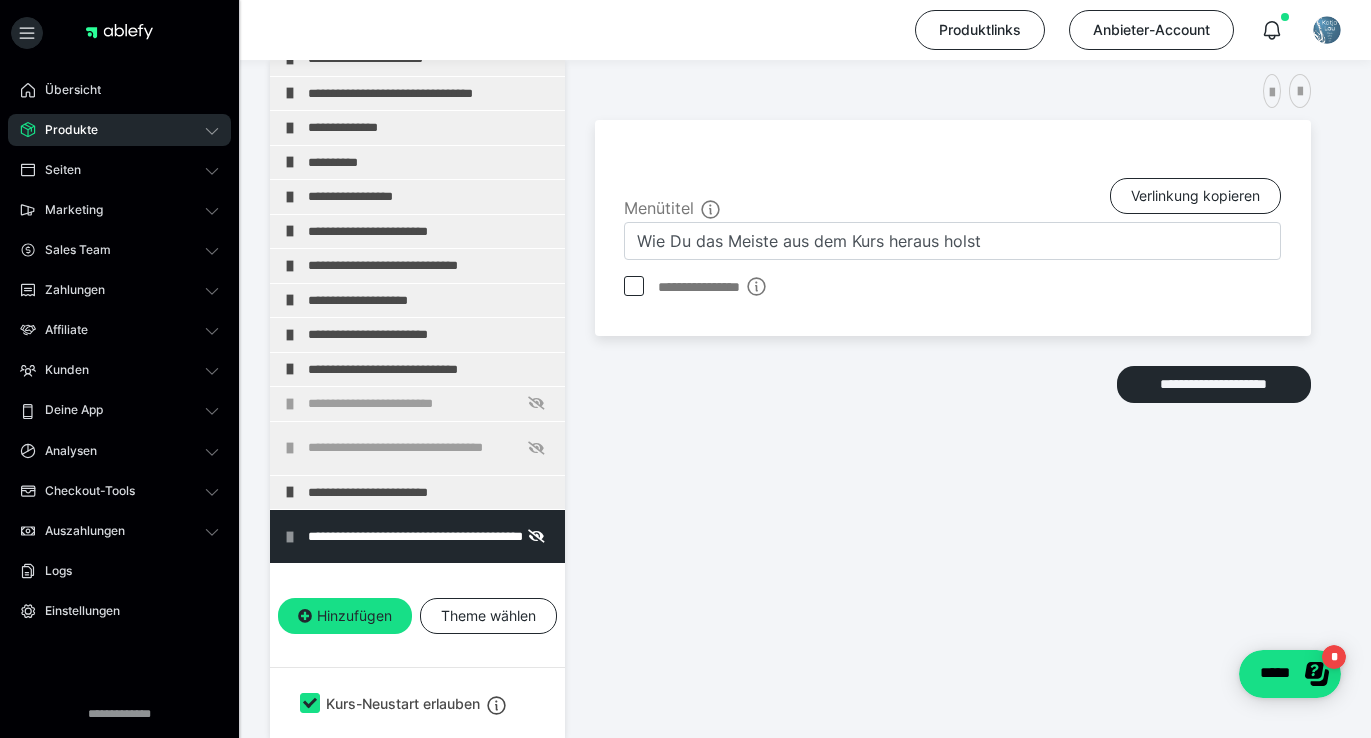 scroll, scrollTop: 847, scrollLeft: 0, axis: vertical 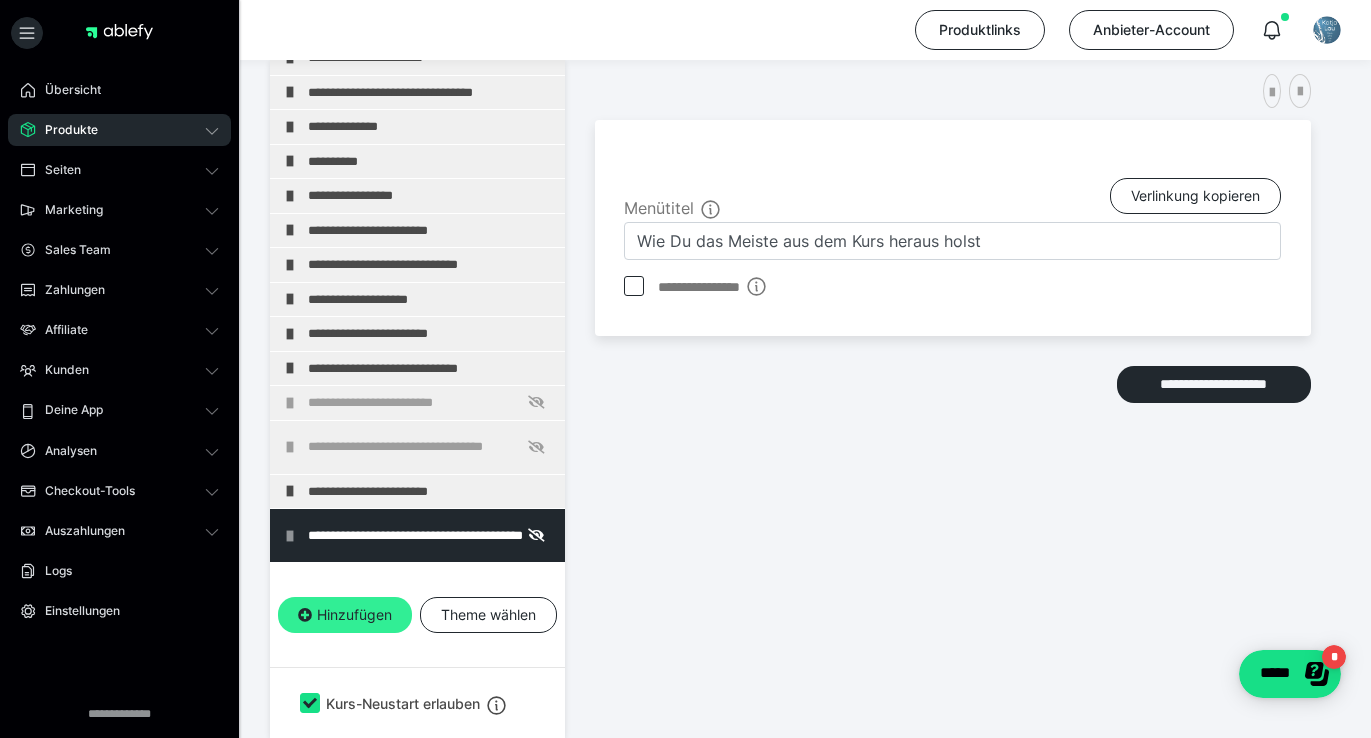 click on "Hinzufügen" at bounding box center [345, 615] 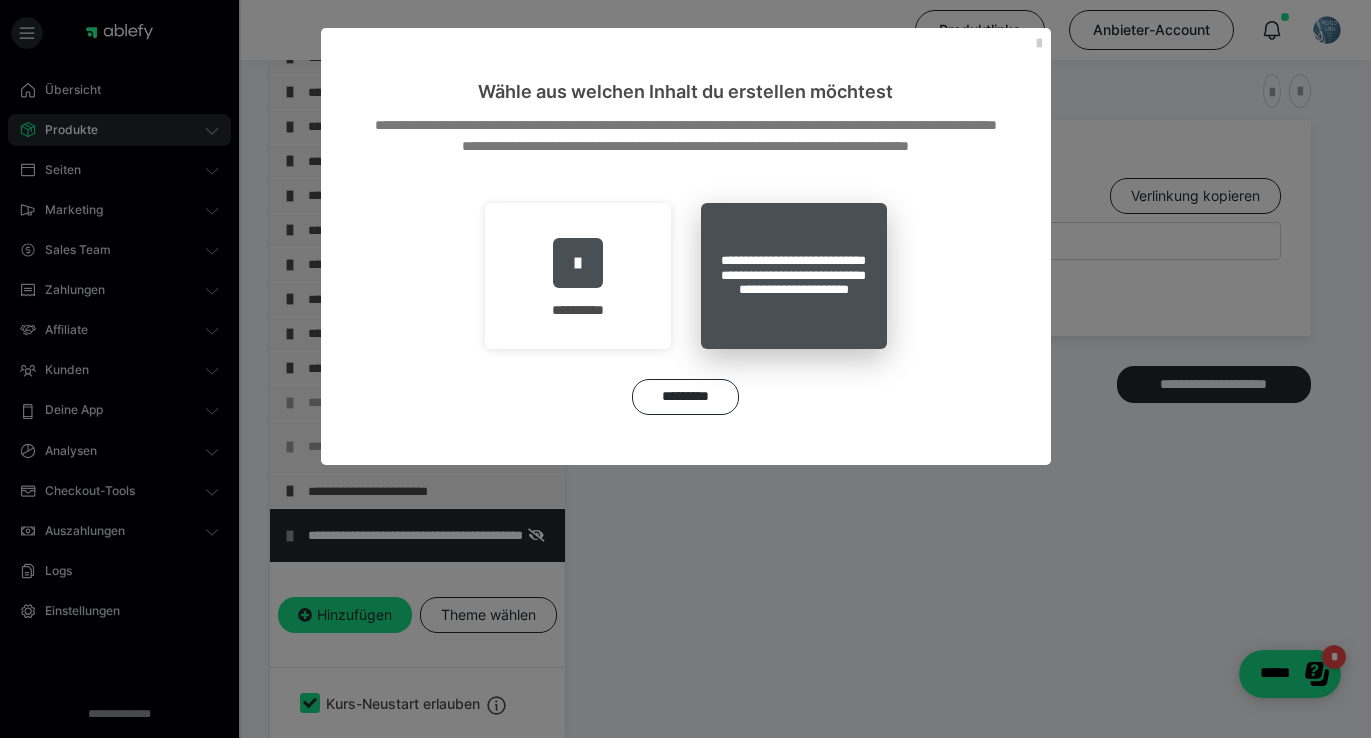 click on "**********" at bounding box center (794, 276) 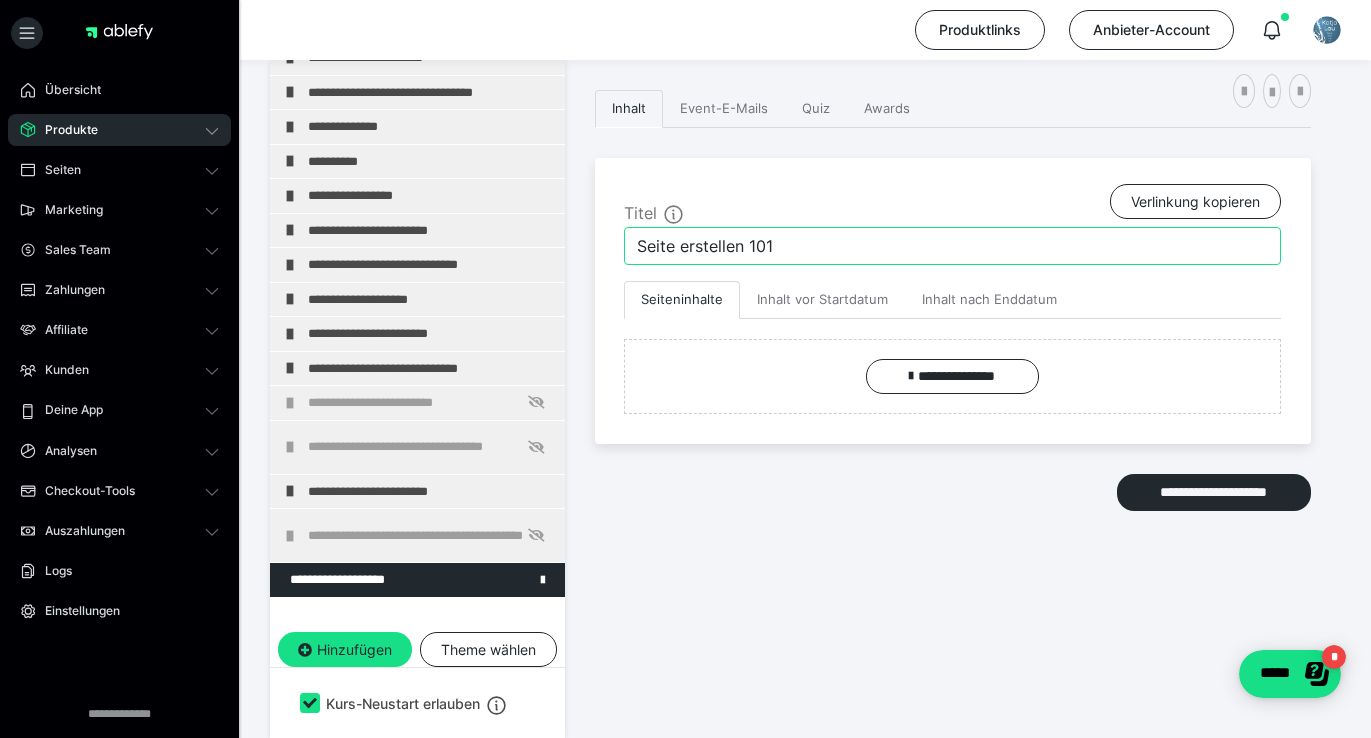 click on "Seite erstellen 101" at bounding box center (952, 246) 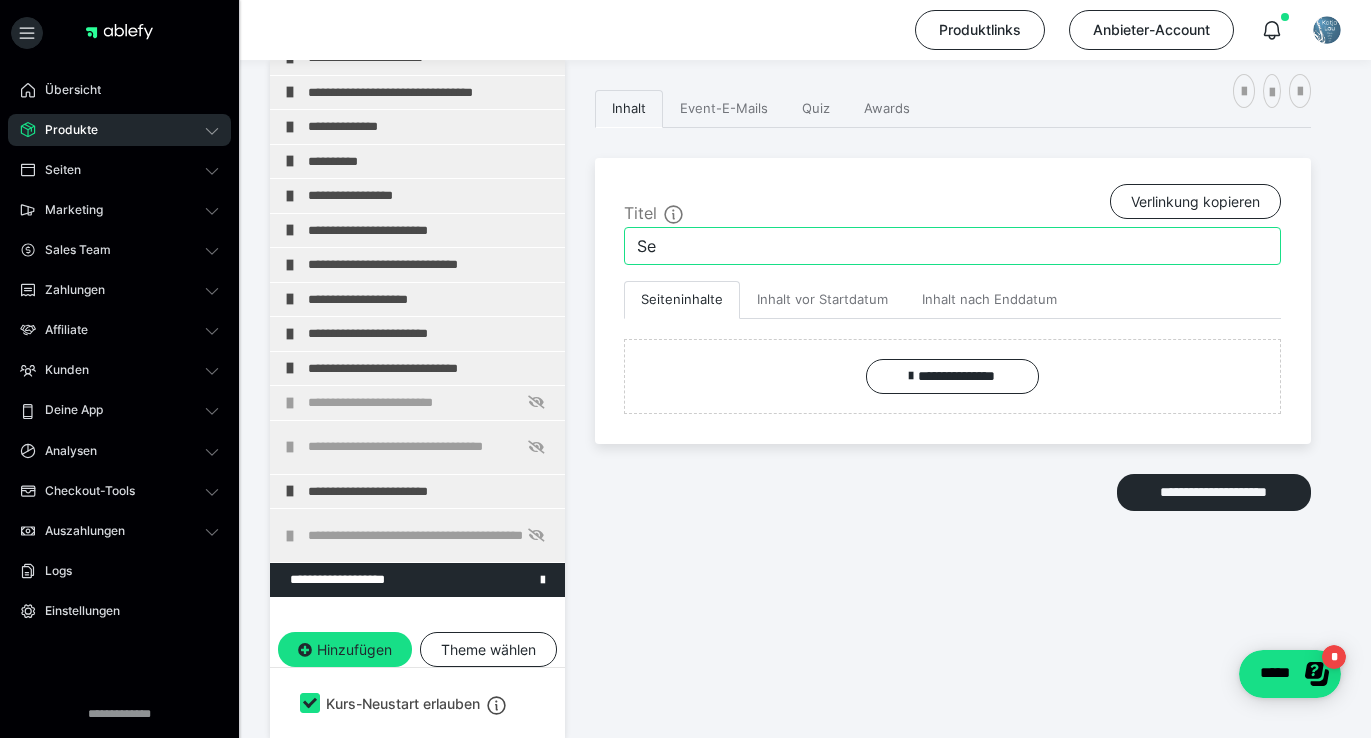 type on "S" 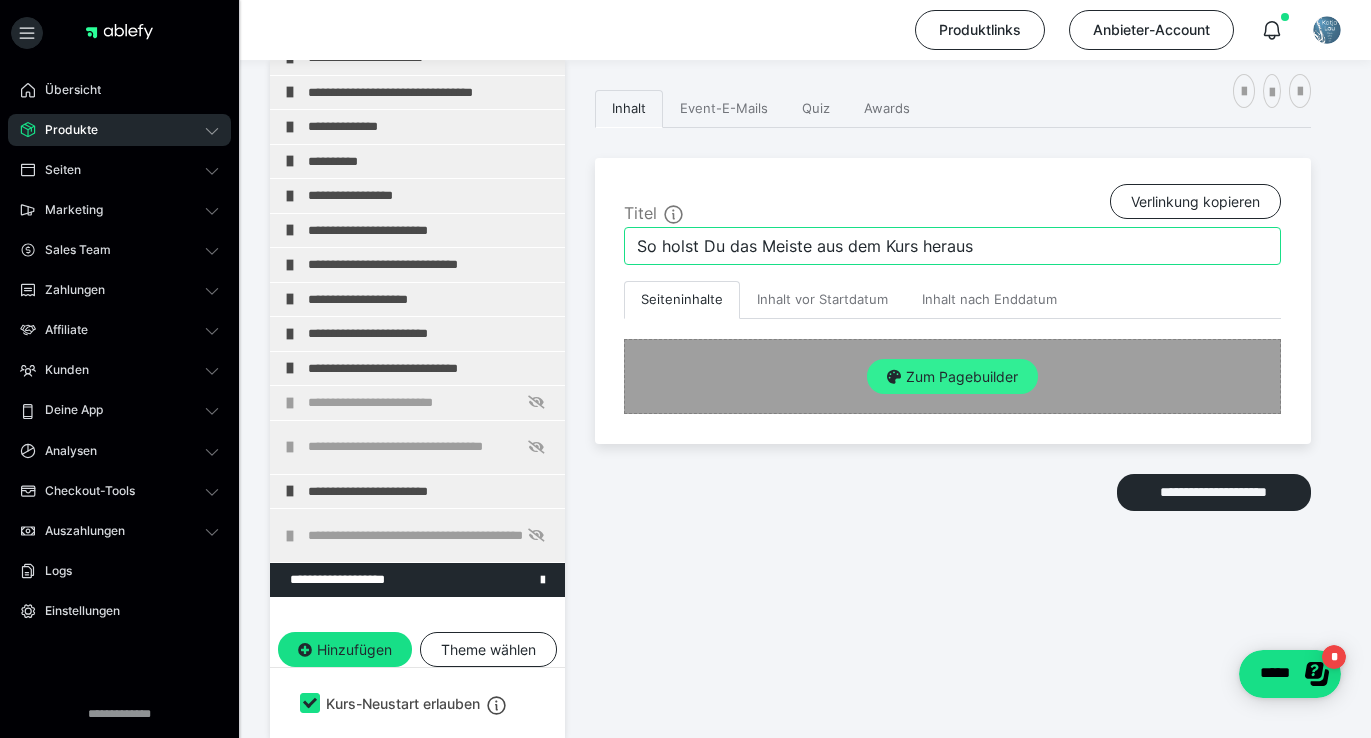 type on "So holst Du das Meiste aus dem Kurs heraus" 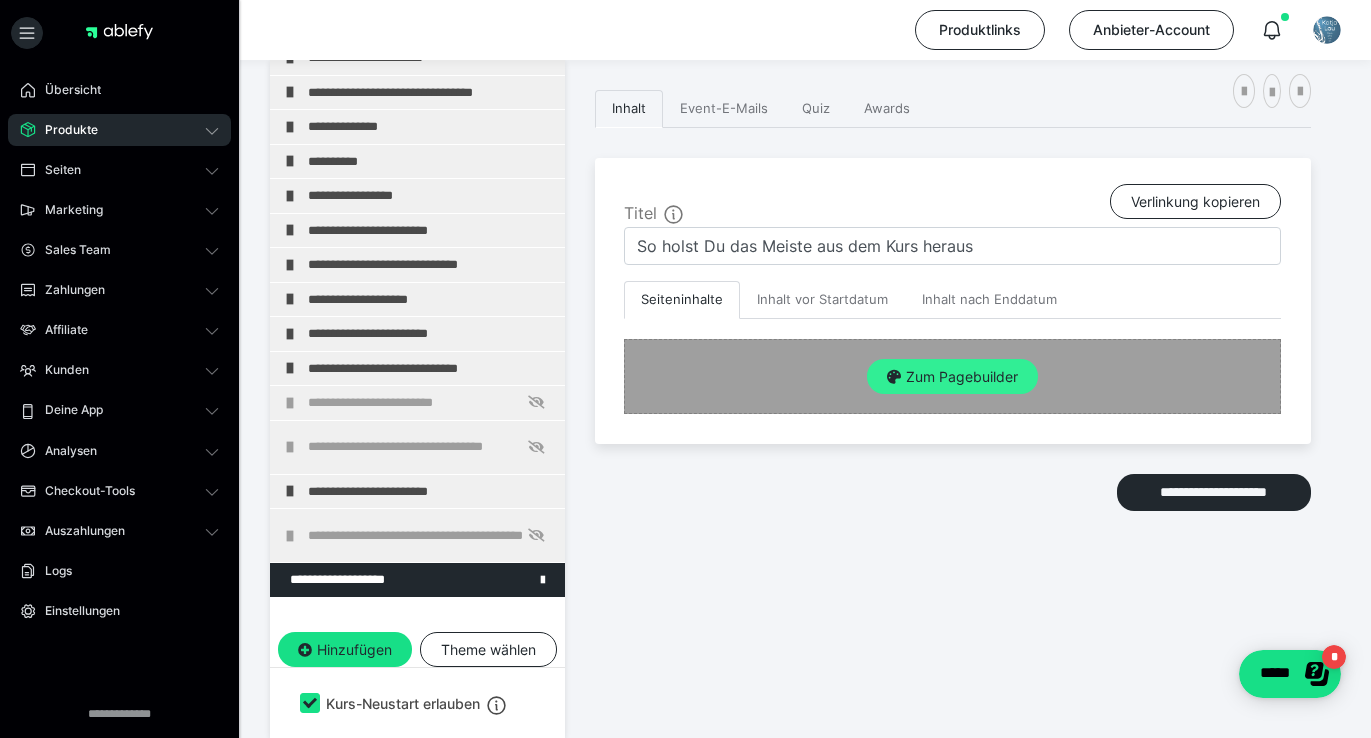 click on "Zum Pagebuilder" at bounding box center [952, 377] 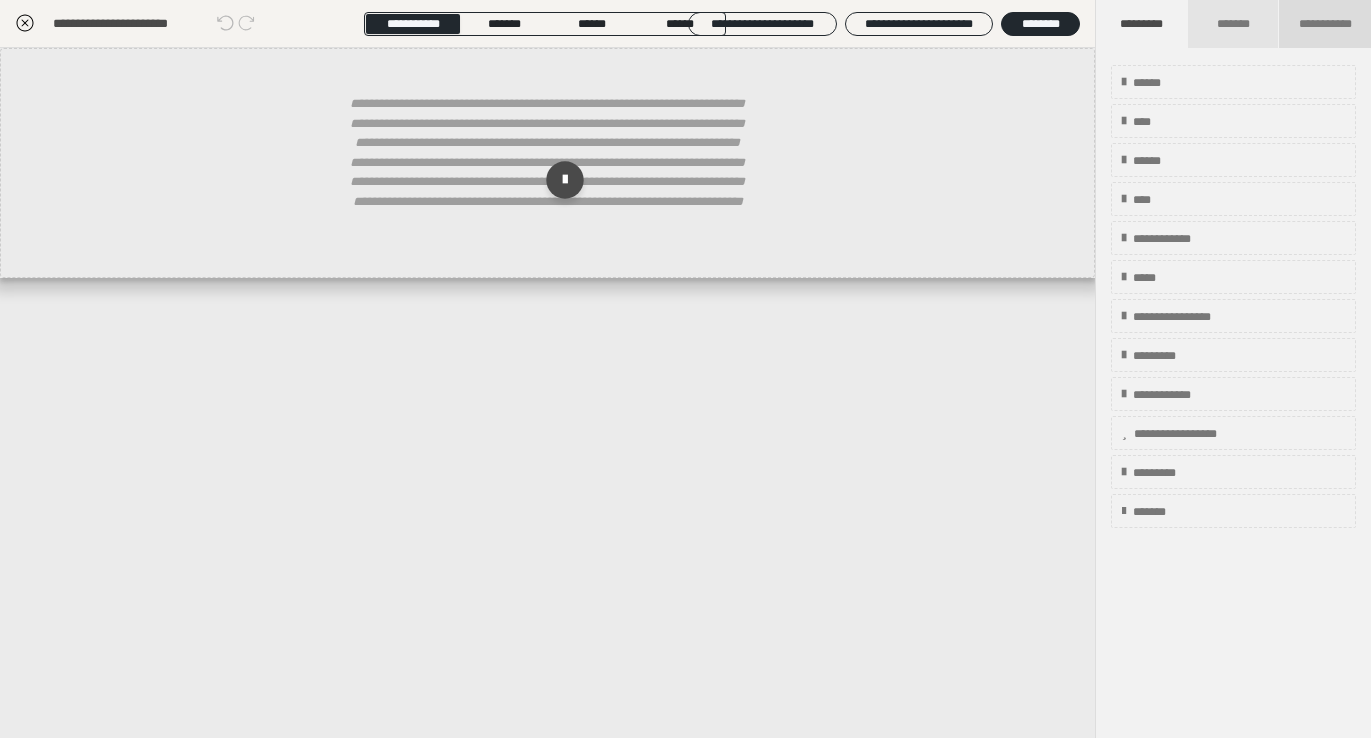 click on "**********" at bounding box center (1325, 24) 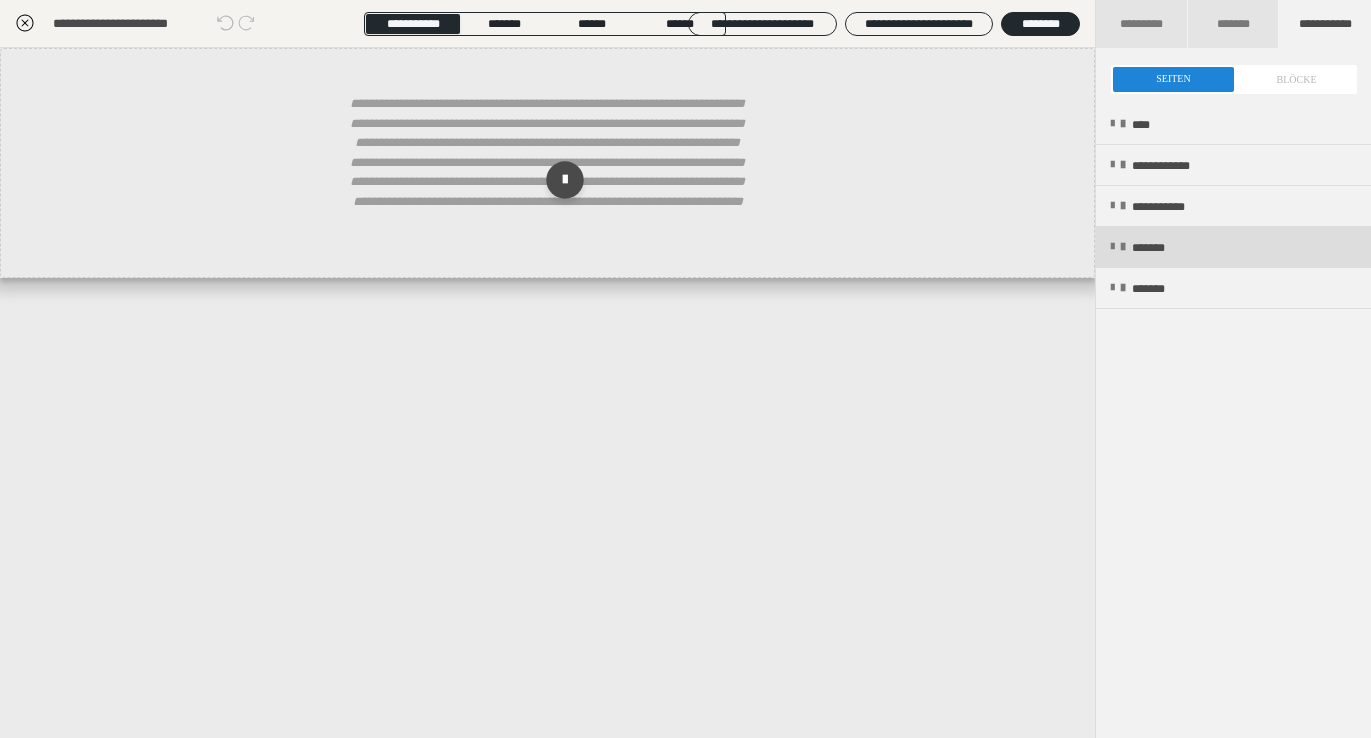 click on "*******" at bounding box center (1162, 248) 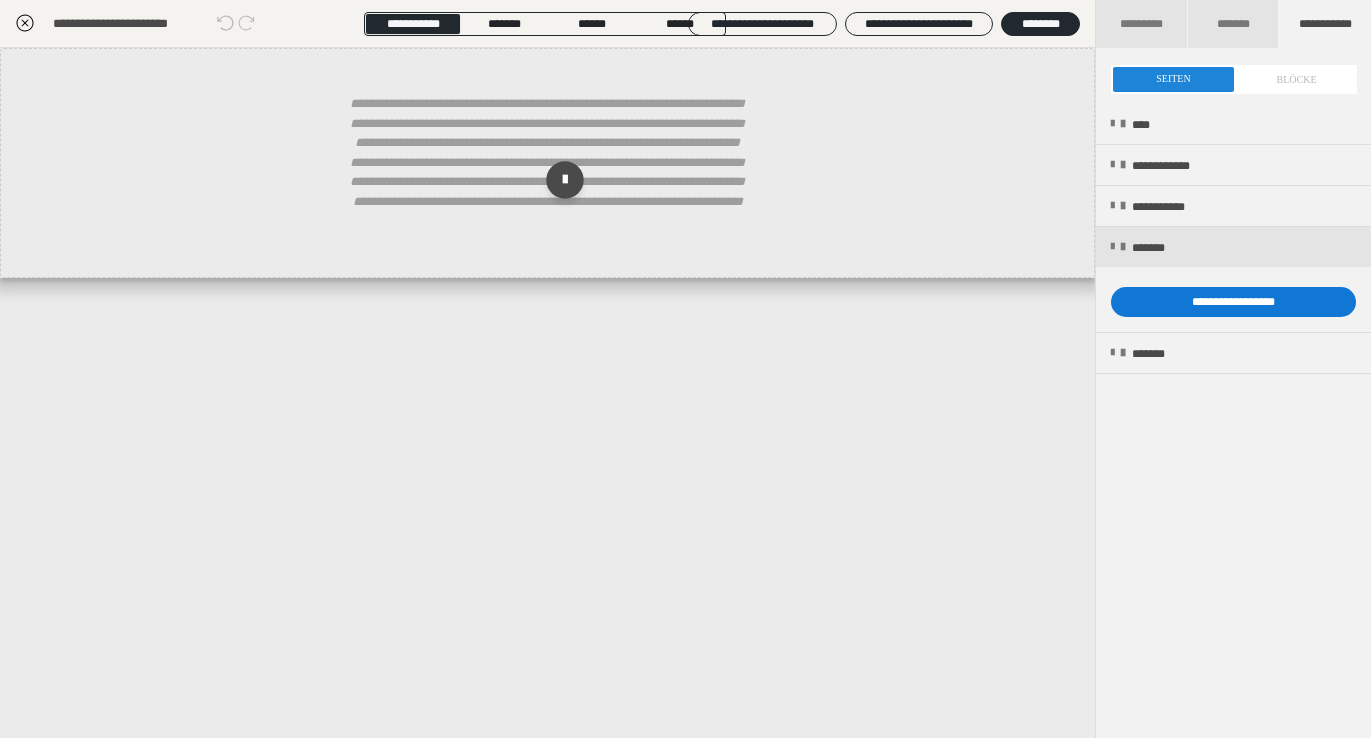 click on "**********" at bounding box center (1233, 302) 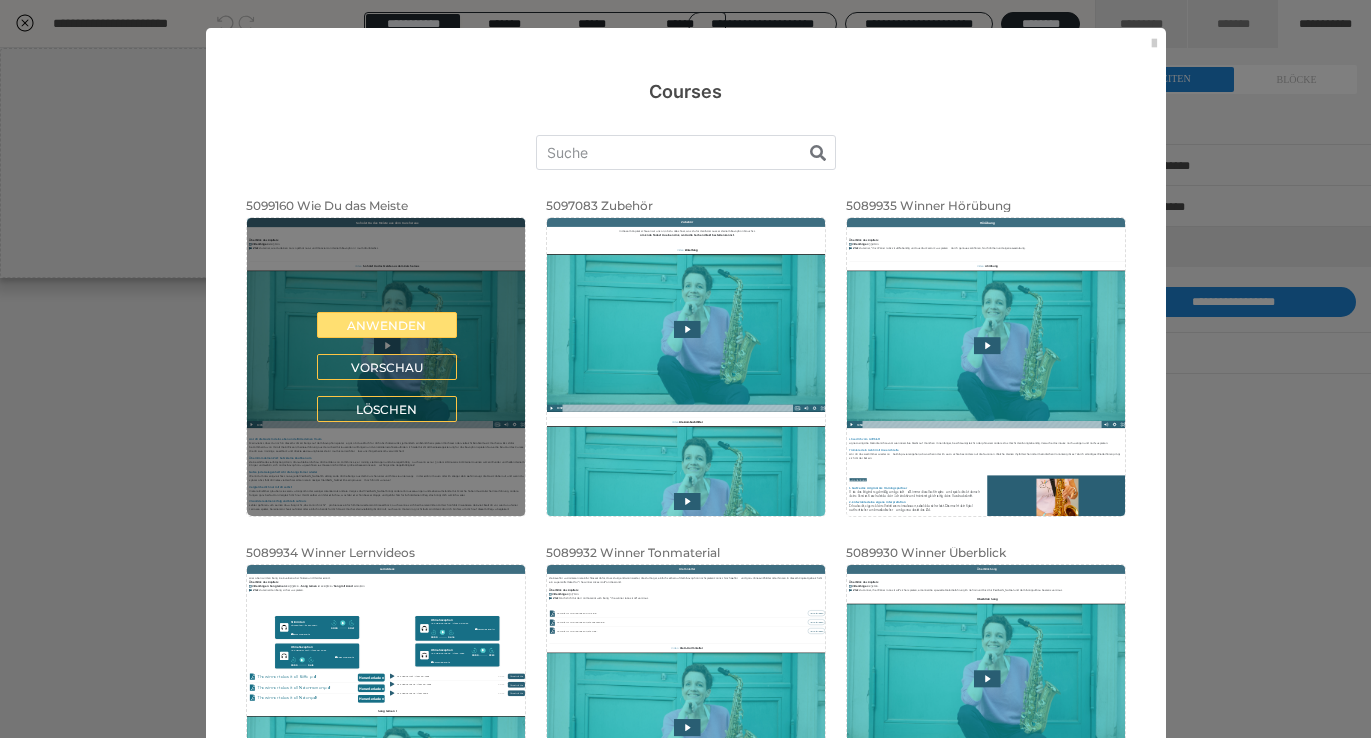 click on "Anwenden" at bounding box center (387, 325) 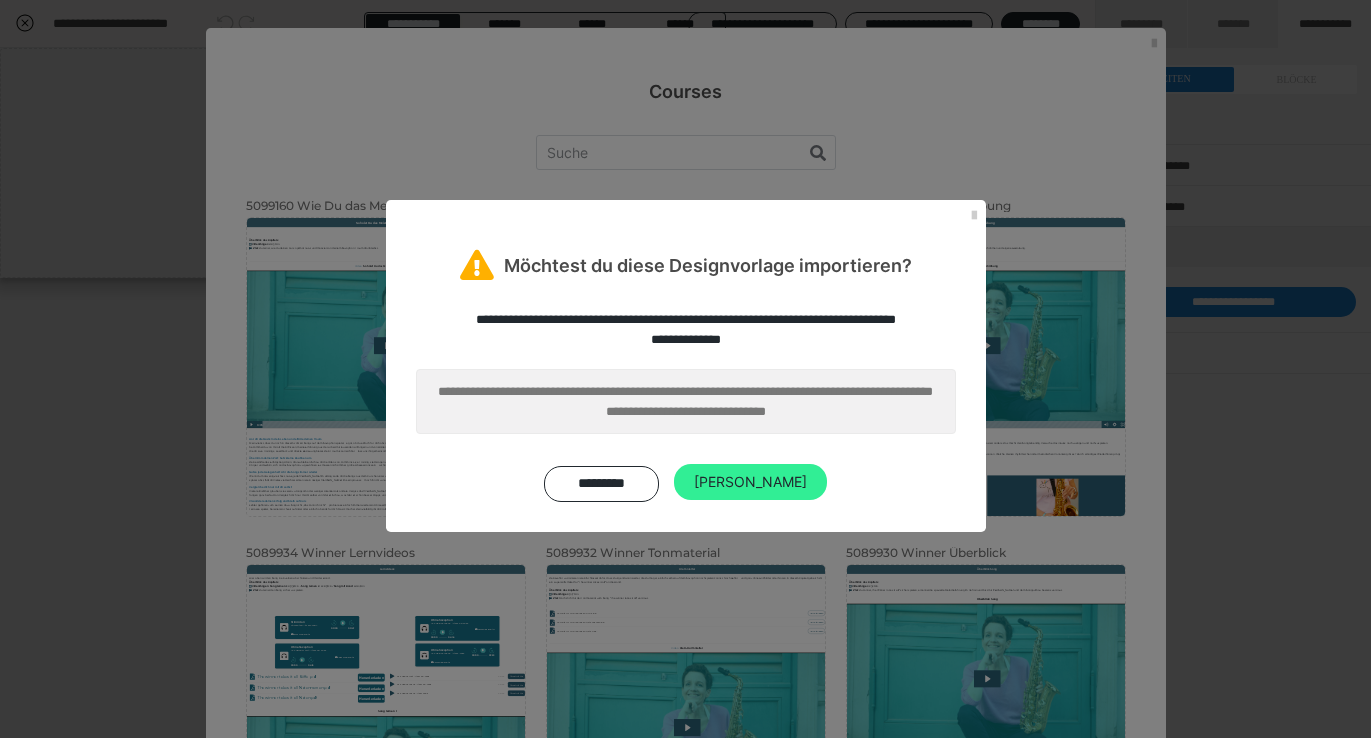 click on "Ja" at bounding box center [750, 482] 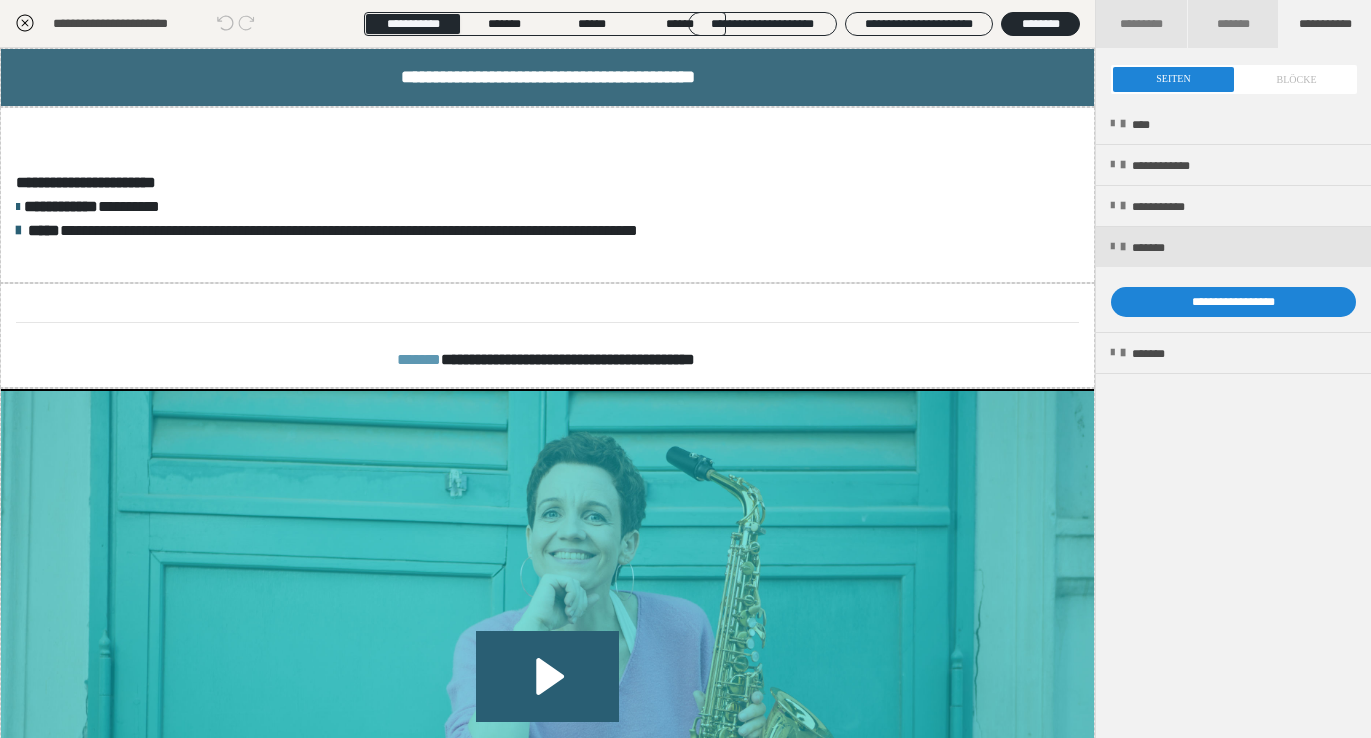 click 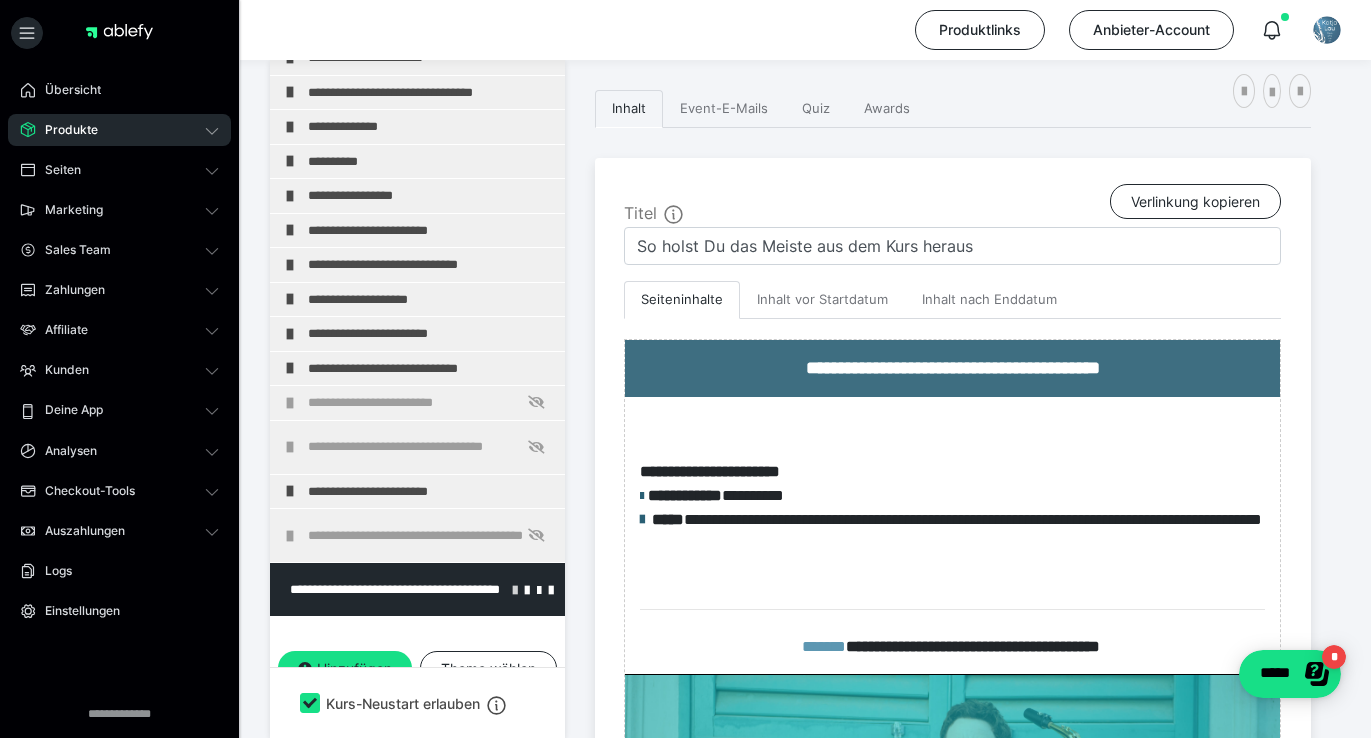 click at bounding box center (515, 589) 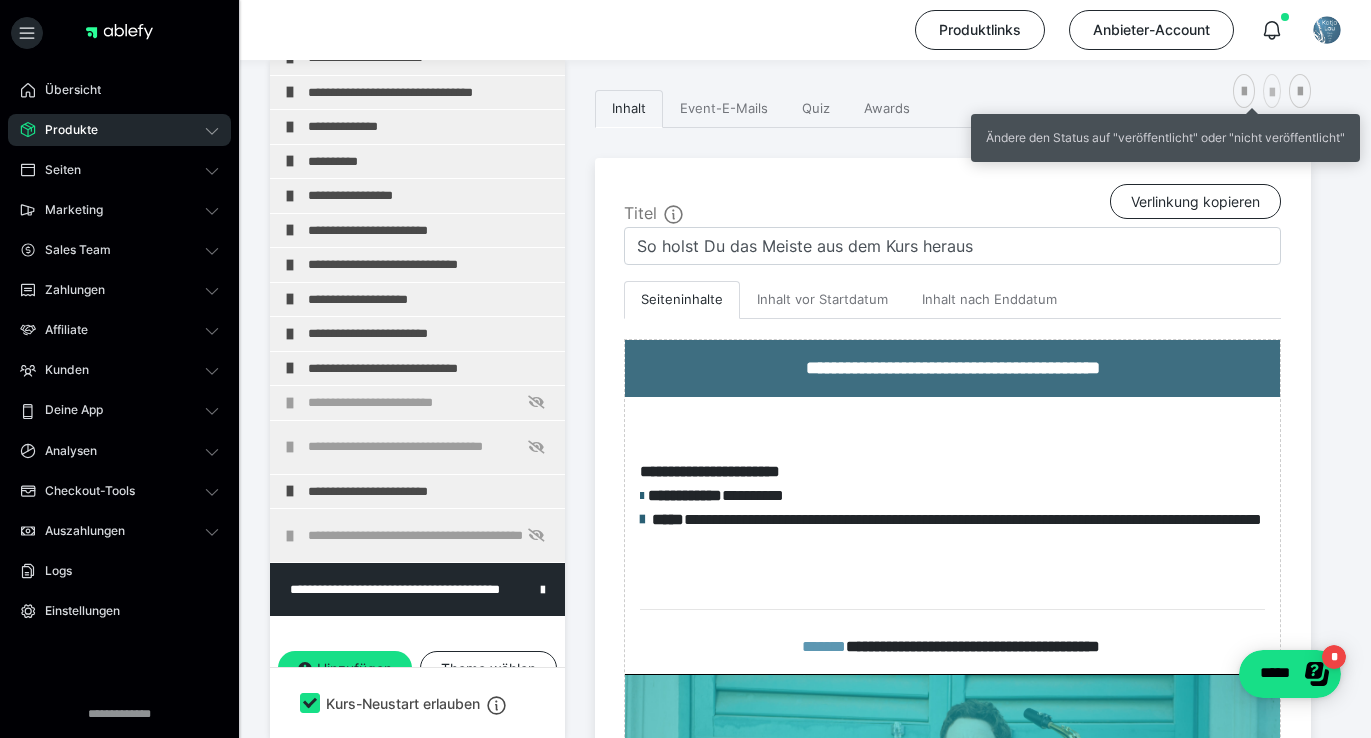 click at bounding box center (1272, 93) 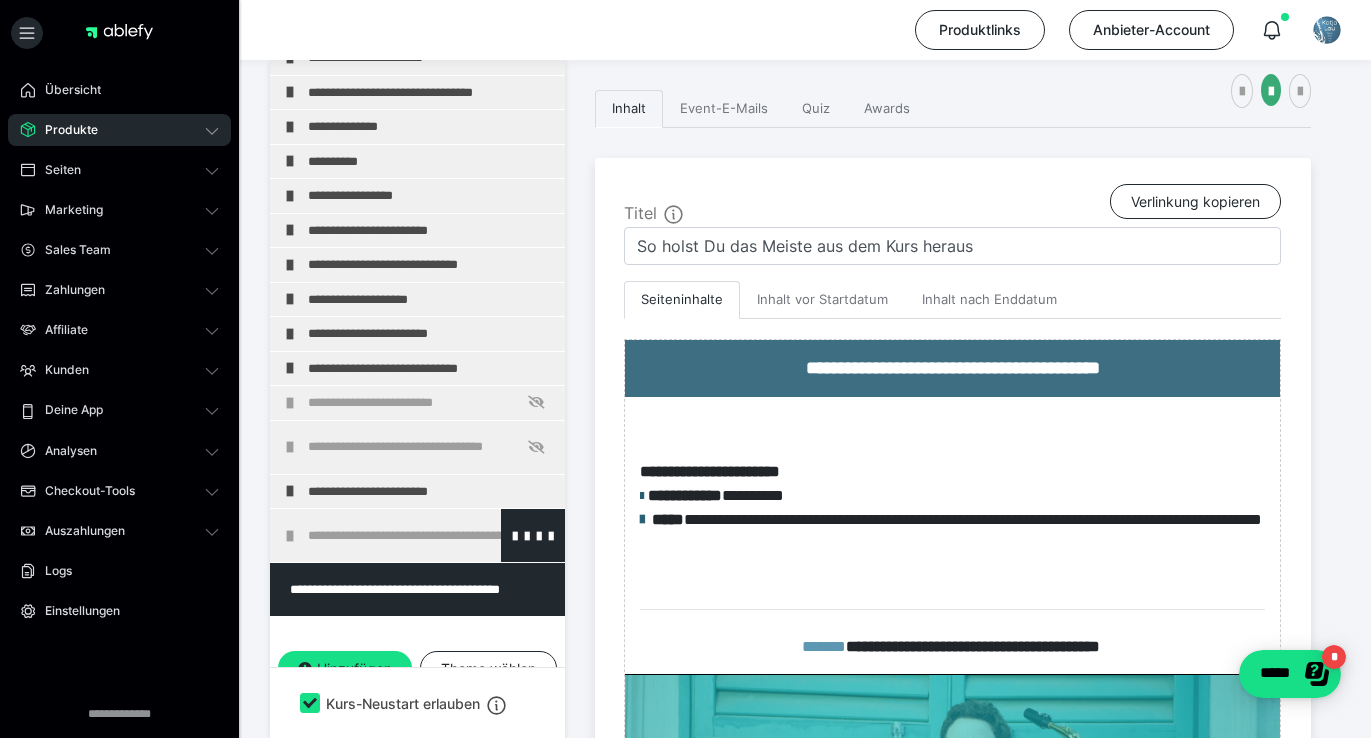 click on "**********" at bounding box center (431, 535) 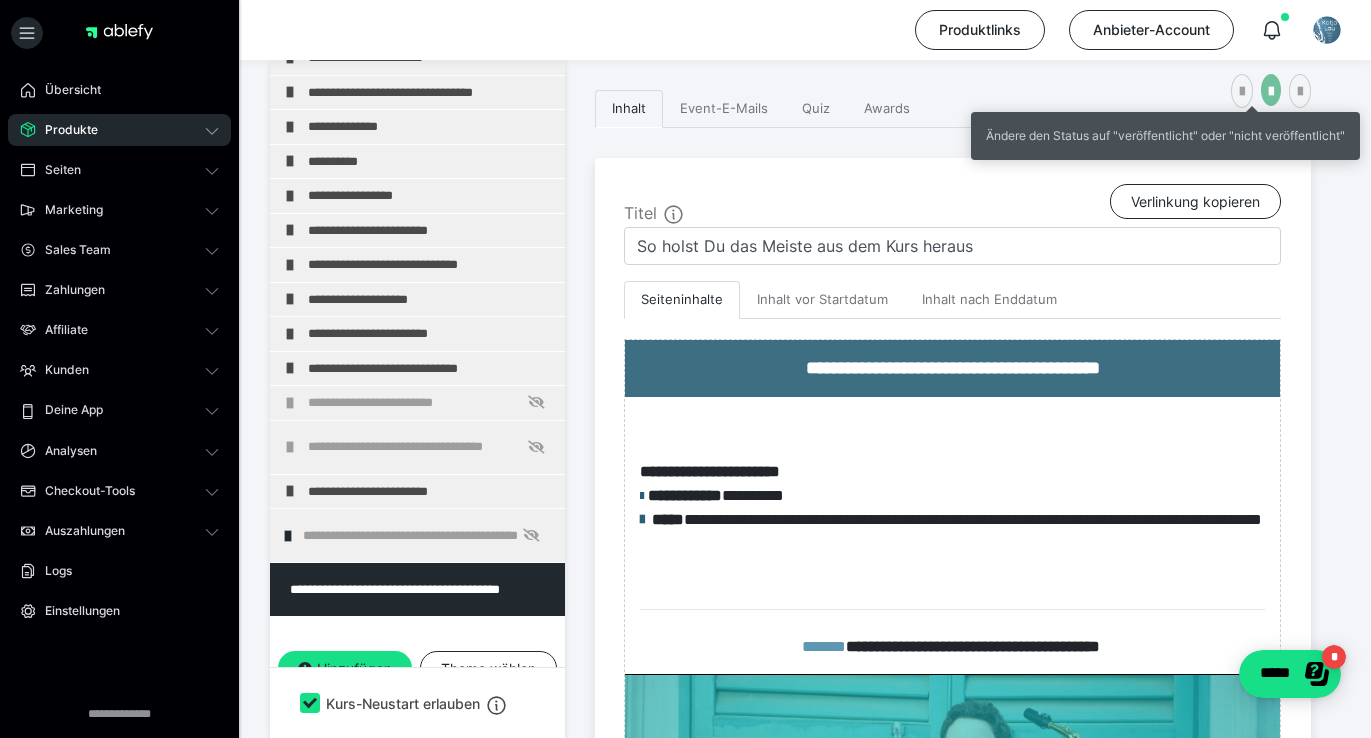 click at bounding box center [1271, 92] 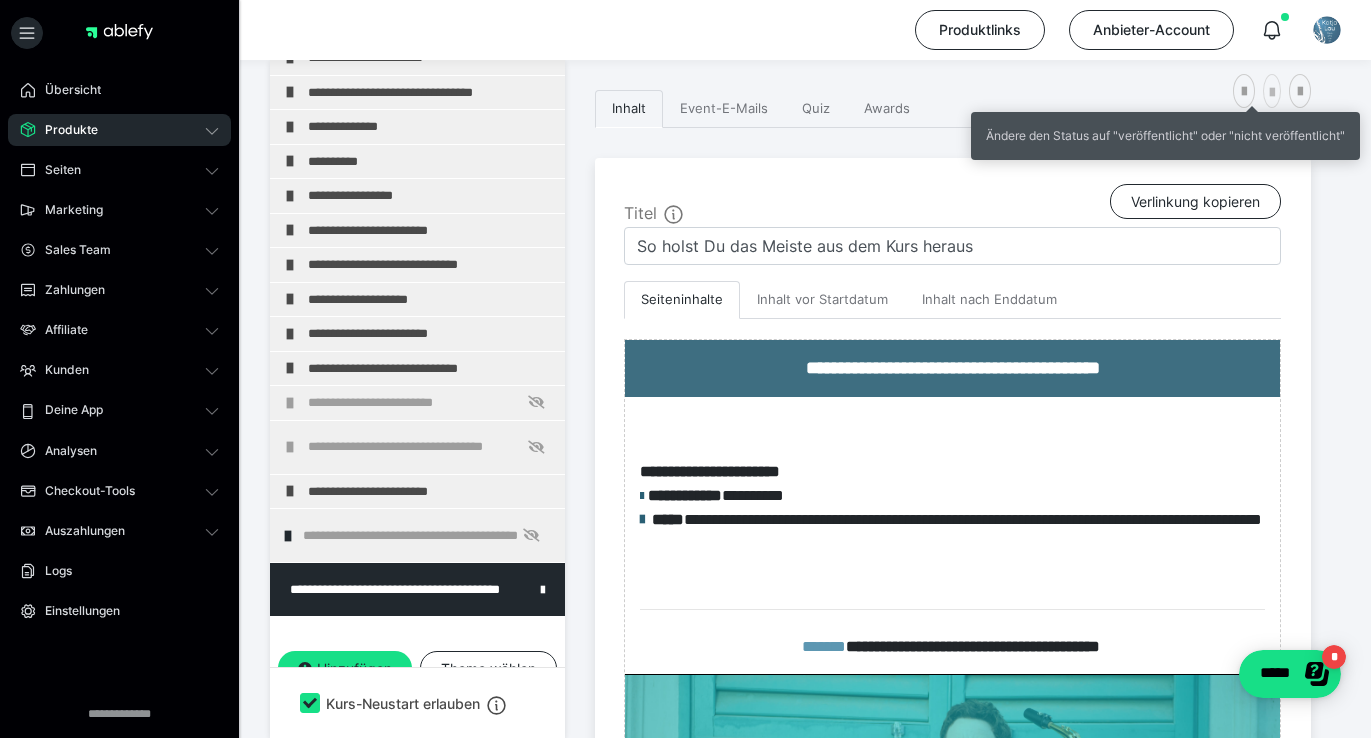 click at bounding box center [1272, 93] 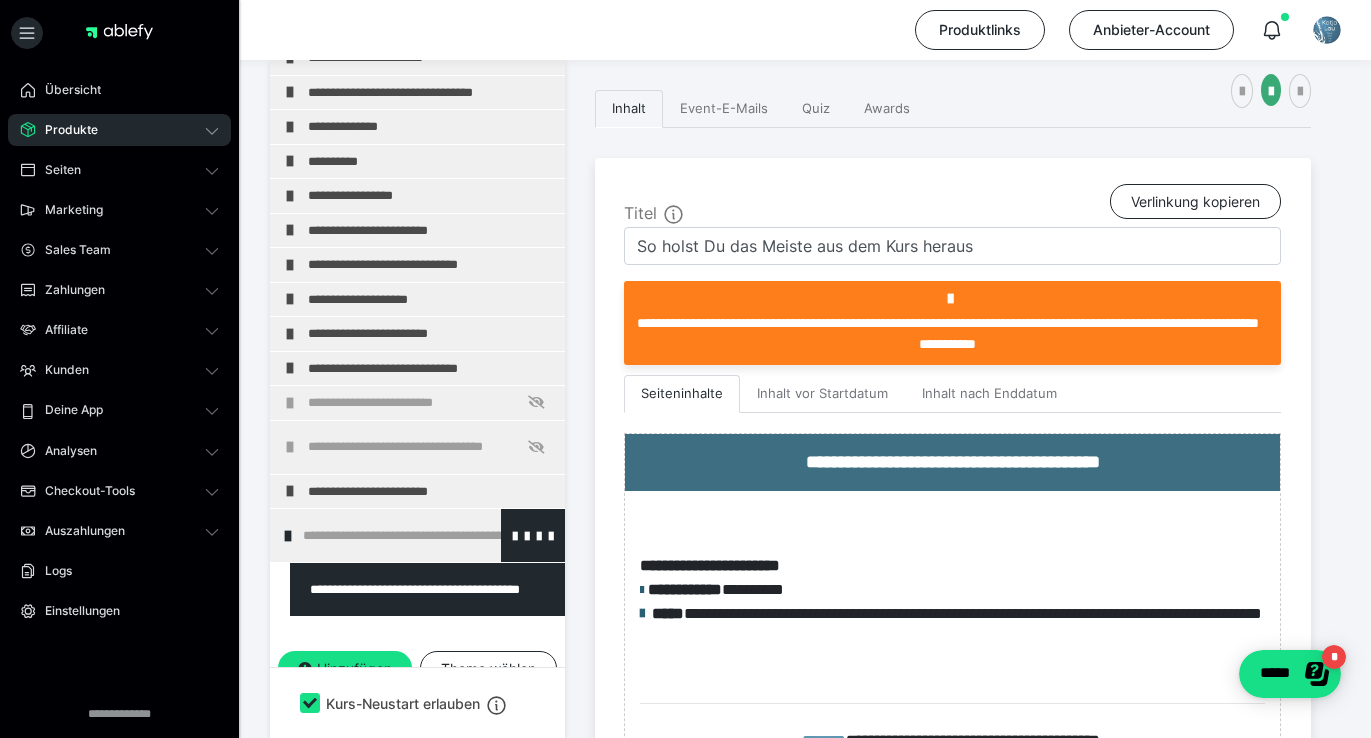 click on "**********" at bounding box center (426, 535) 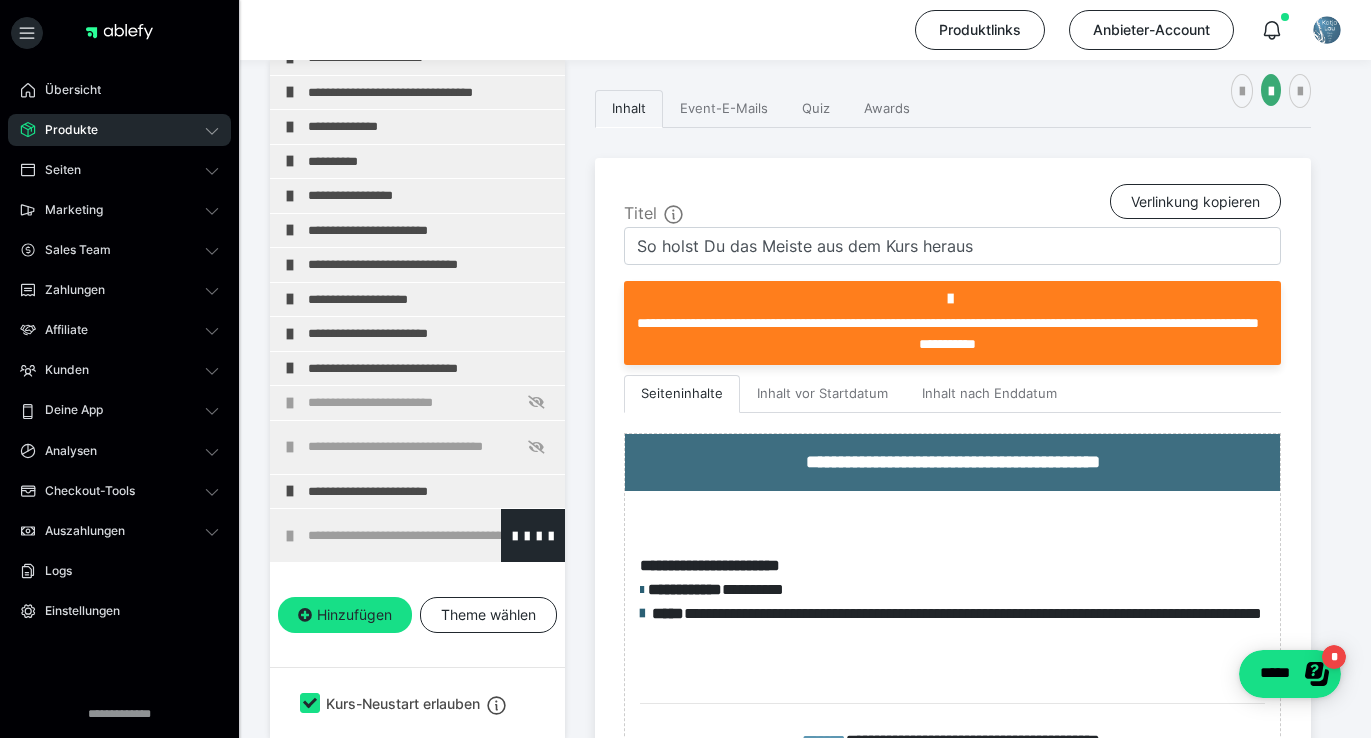 click on "**********" at bounding box center (431, 535) 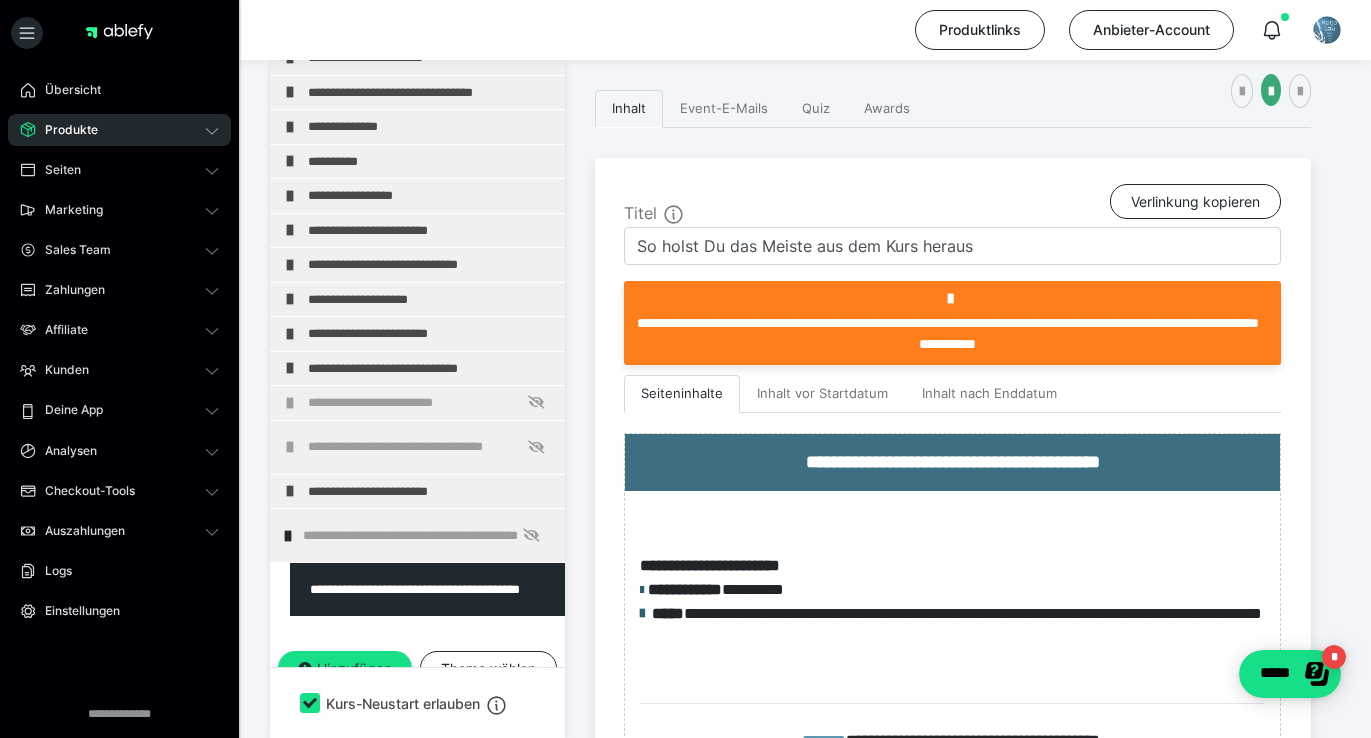 click on "**********" at bounding box center (426, 535) 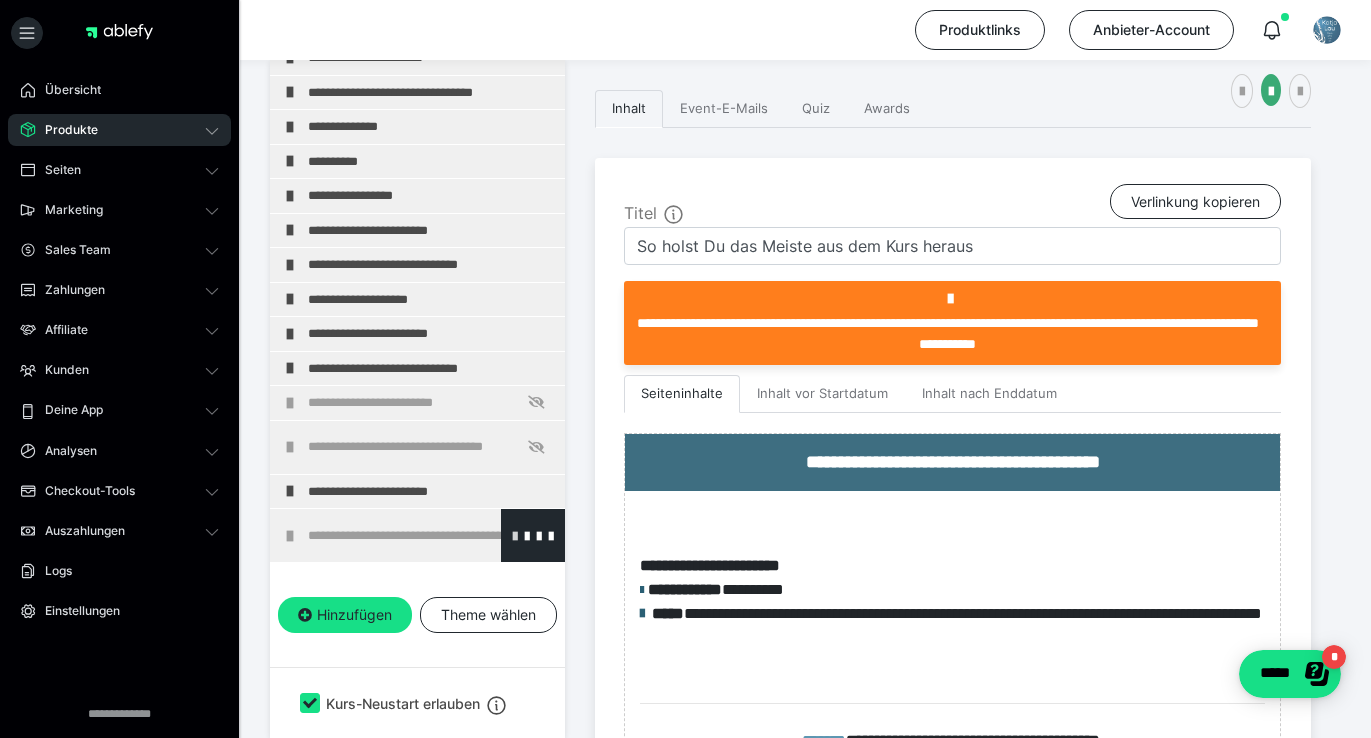 click at bounding box center (515, 535) 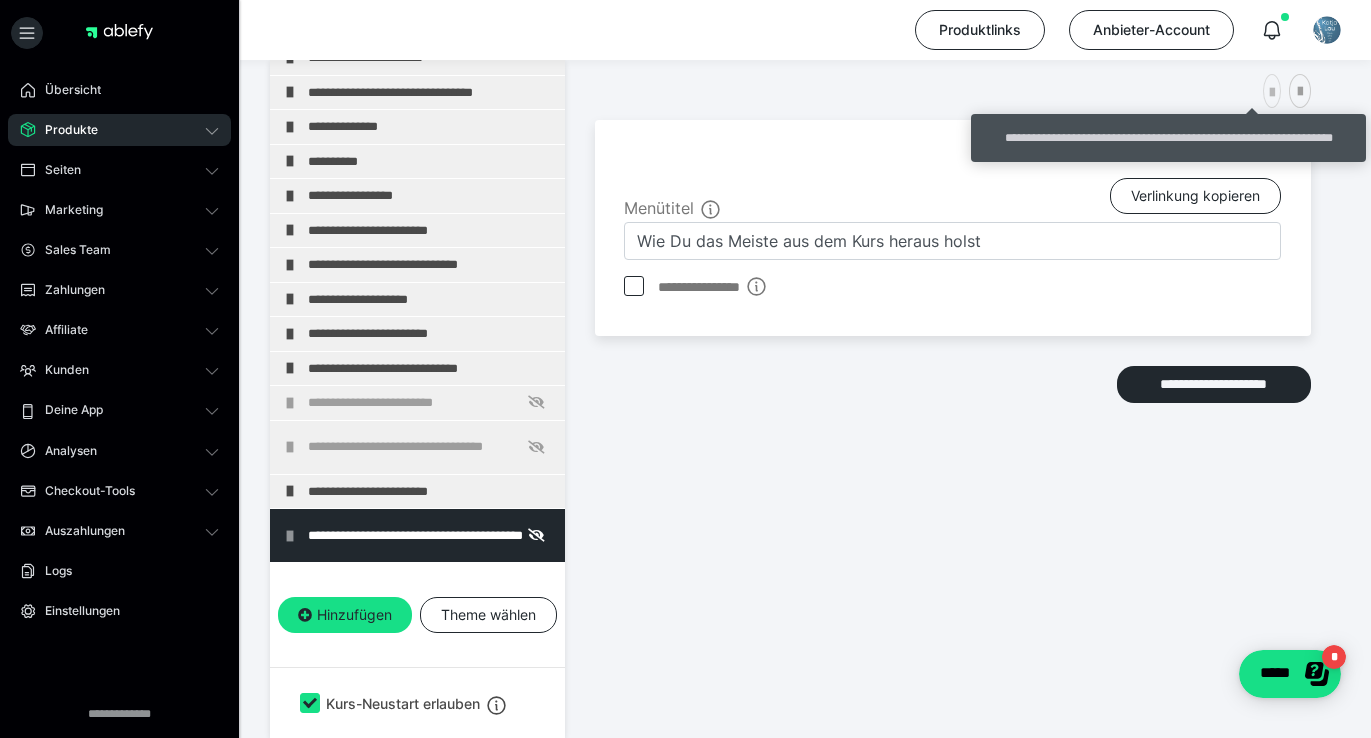 click at bounding box center (1272, 93) 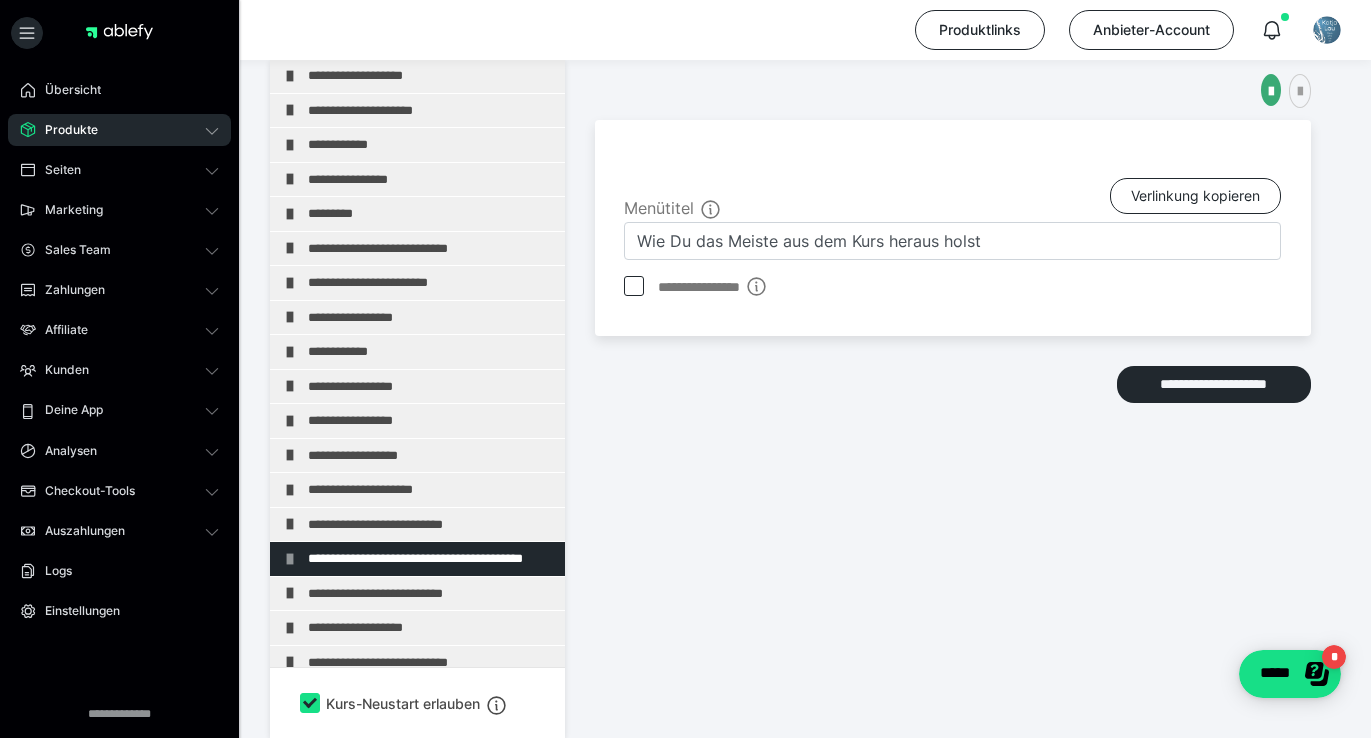 scroll, scrollTop: 0, scrollLeft: 0, axis: both 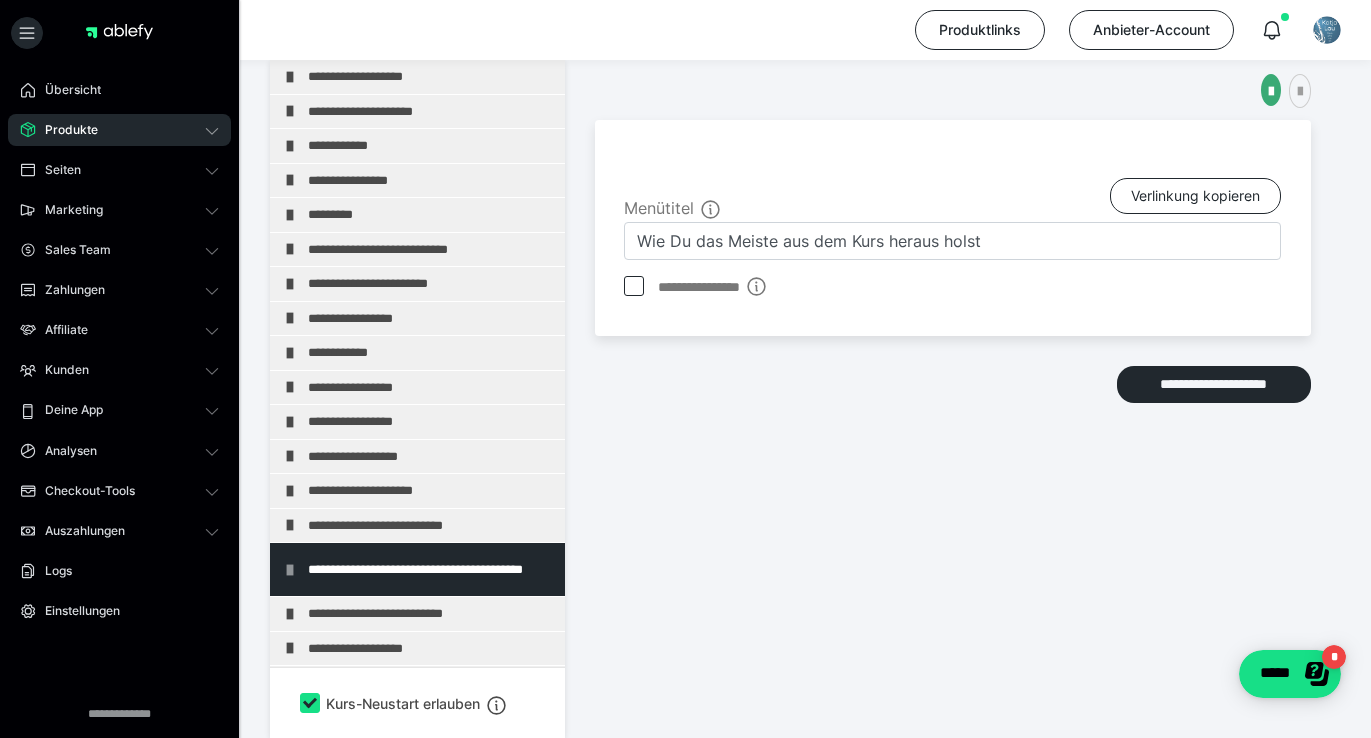 click on "Produktlinks Anbieter-Account" at bounding box center (685, 30) 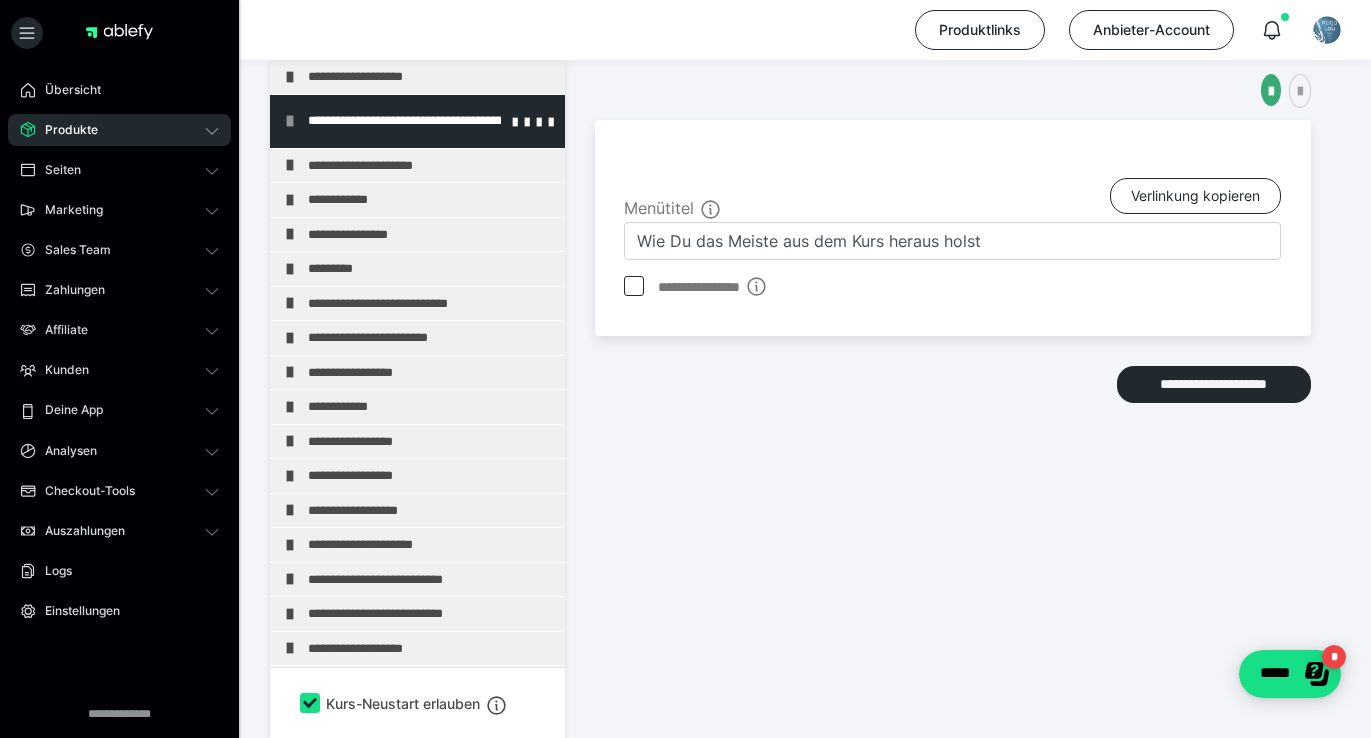 click on "**********" at bounding box center (431, 121) 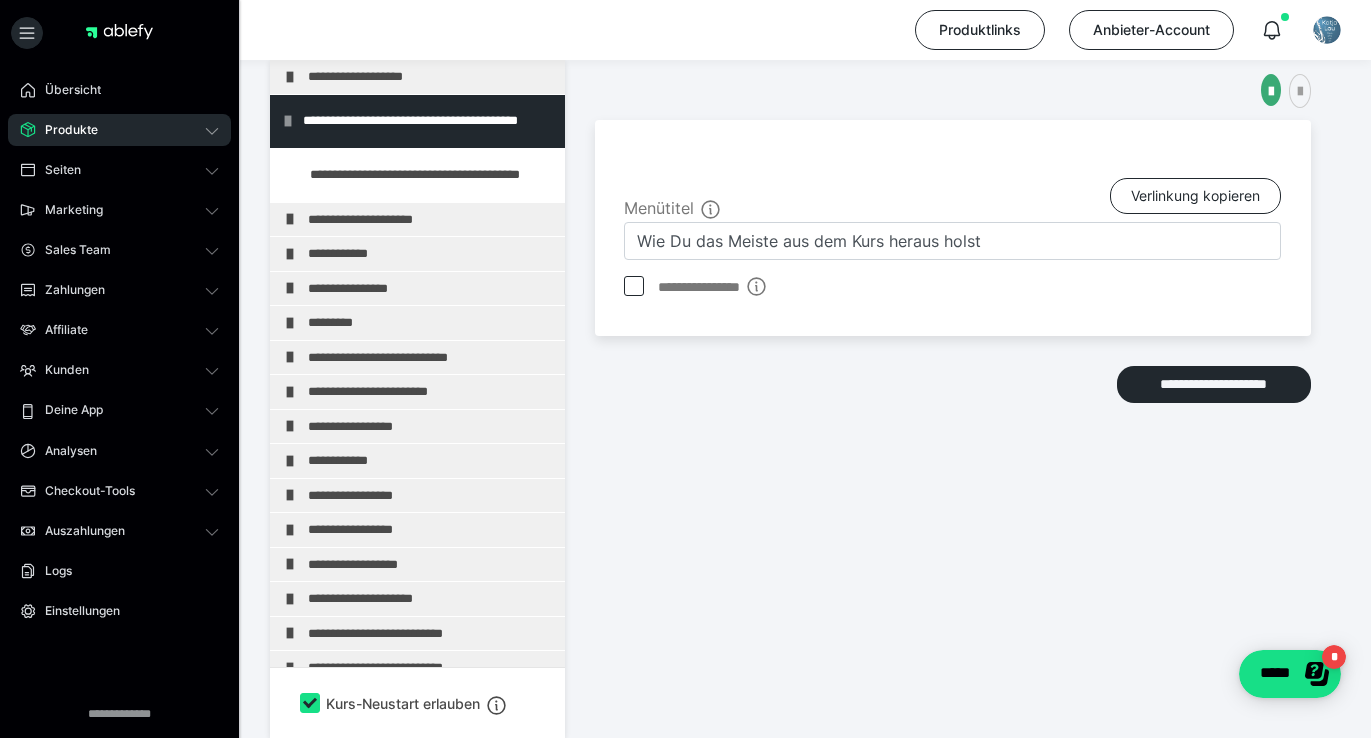 click on "Produkte" at bounding box center (64, 130) 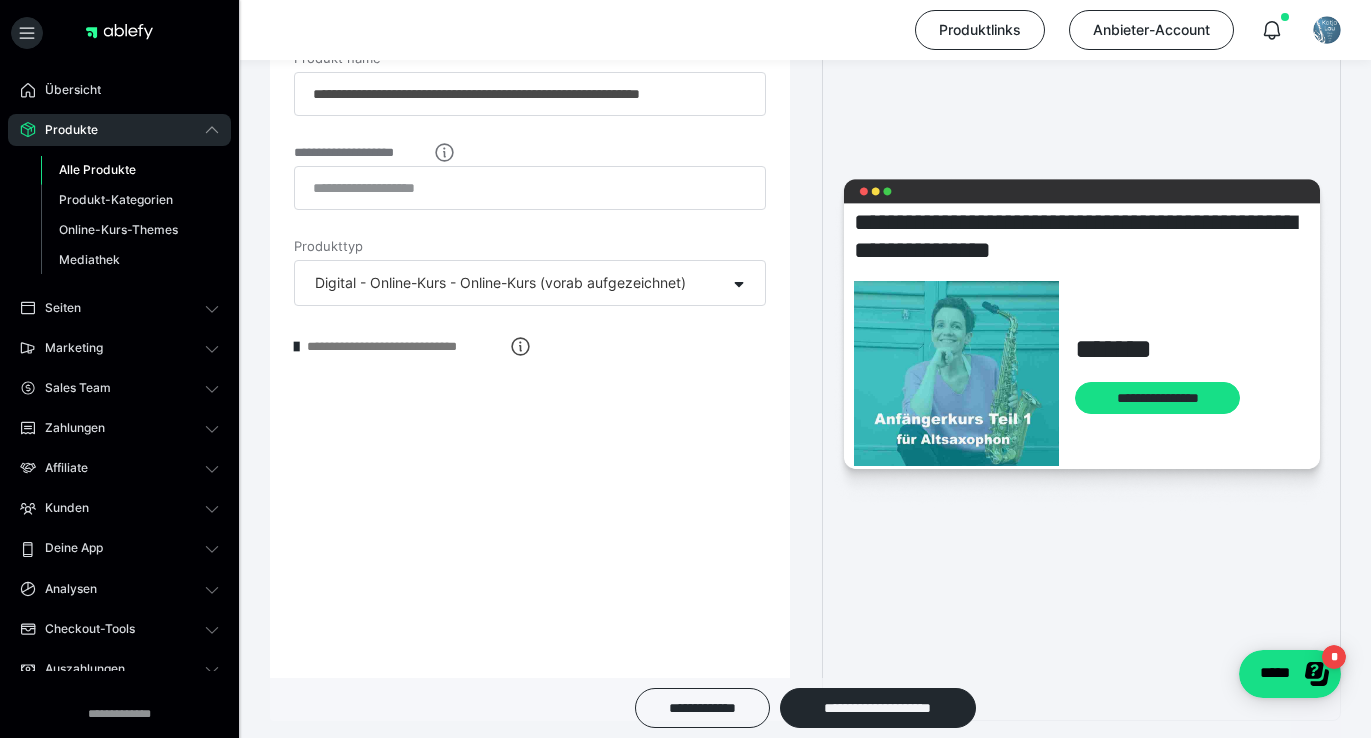 click on "Alle Produkte" at bounding box center (97, 169) 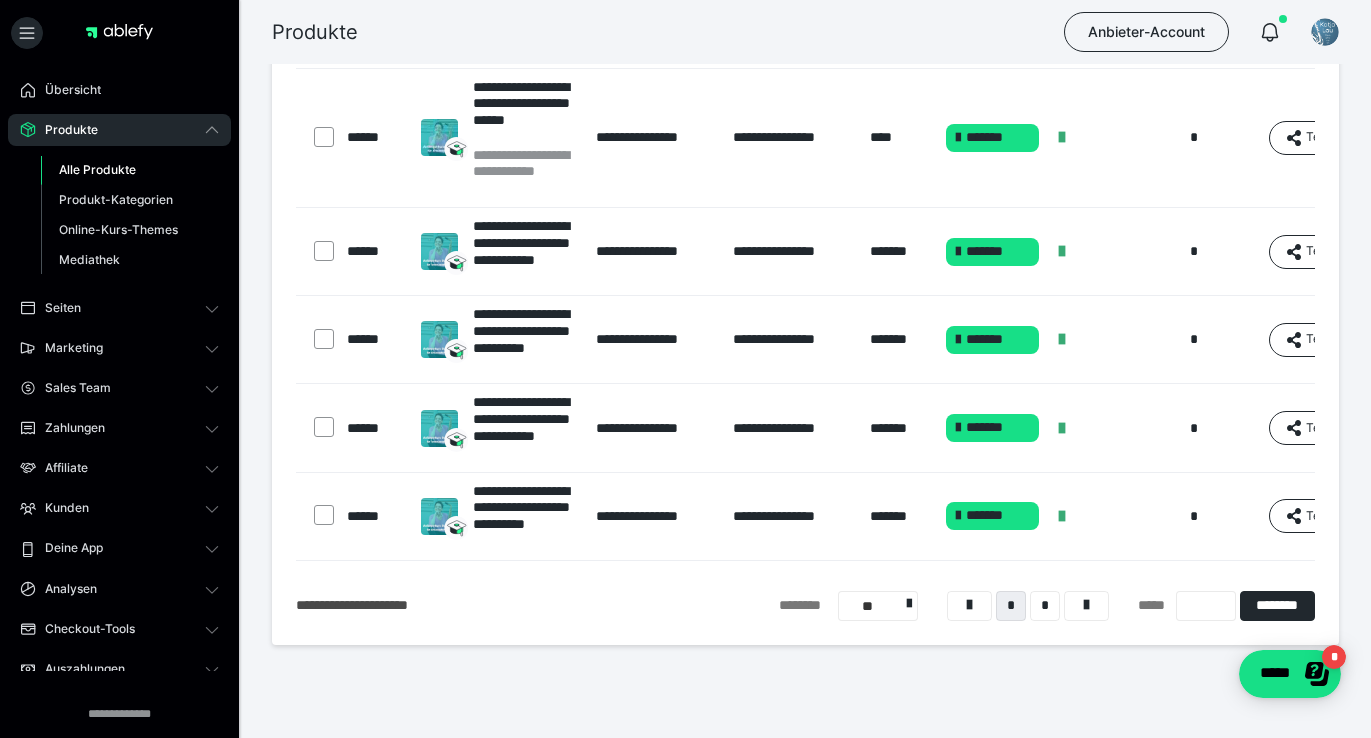 scroll, scrollTop: 859, scrollLeft: 0, axis: vertical 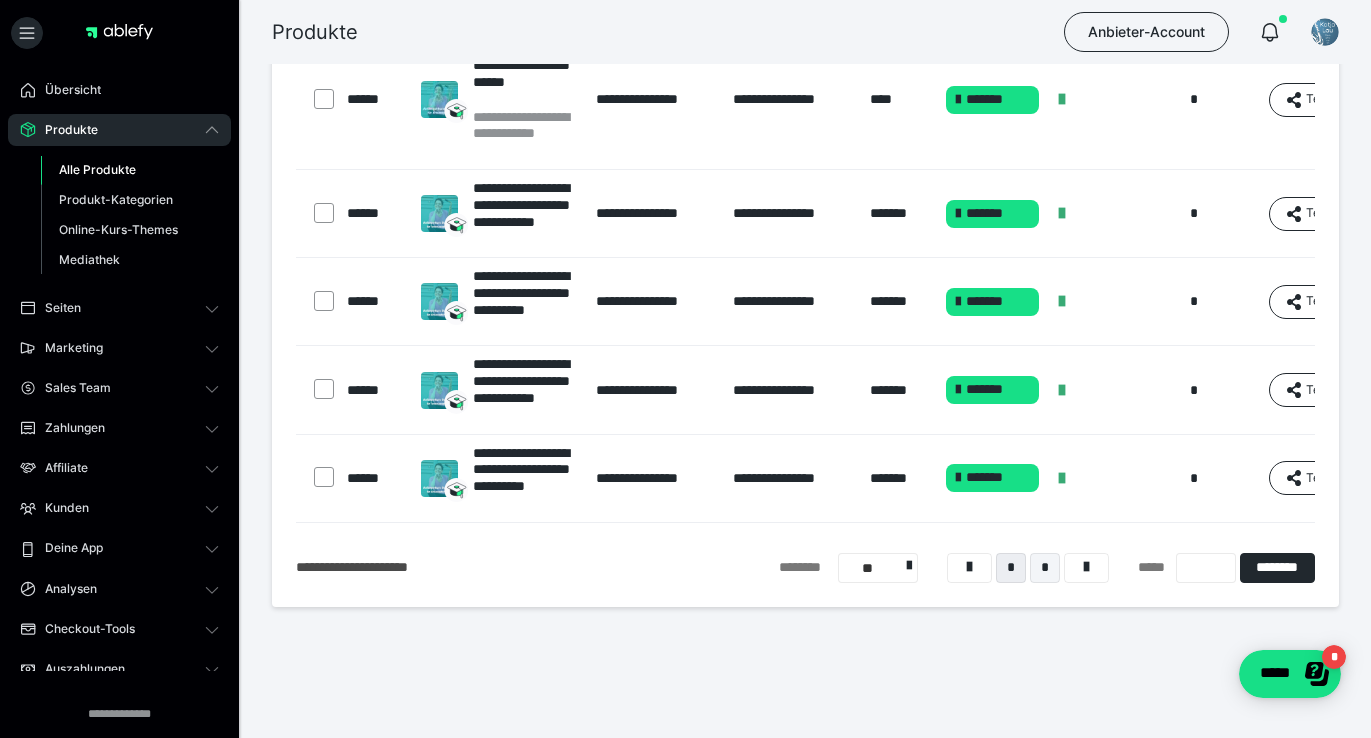 click on "*" at bounding box center (1045, 568) 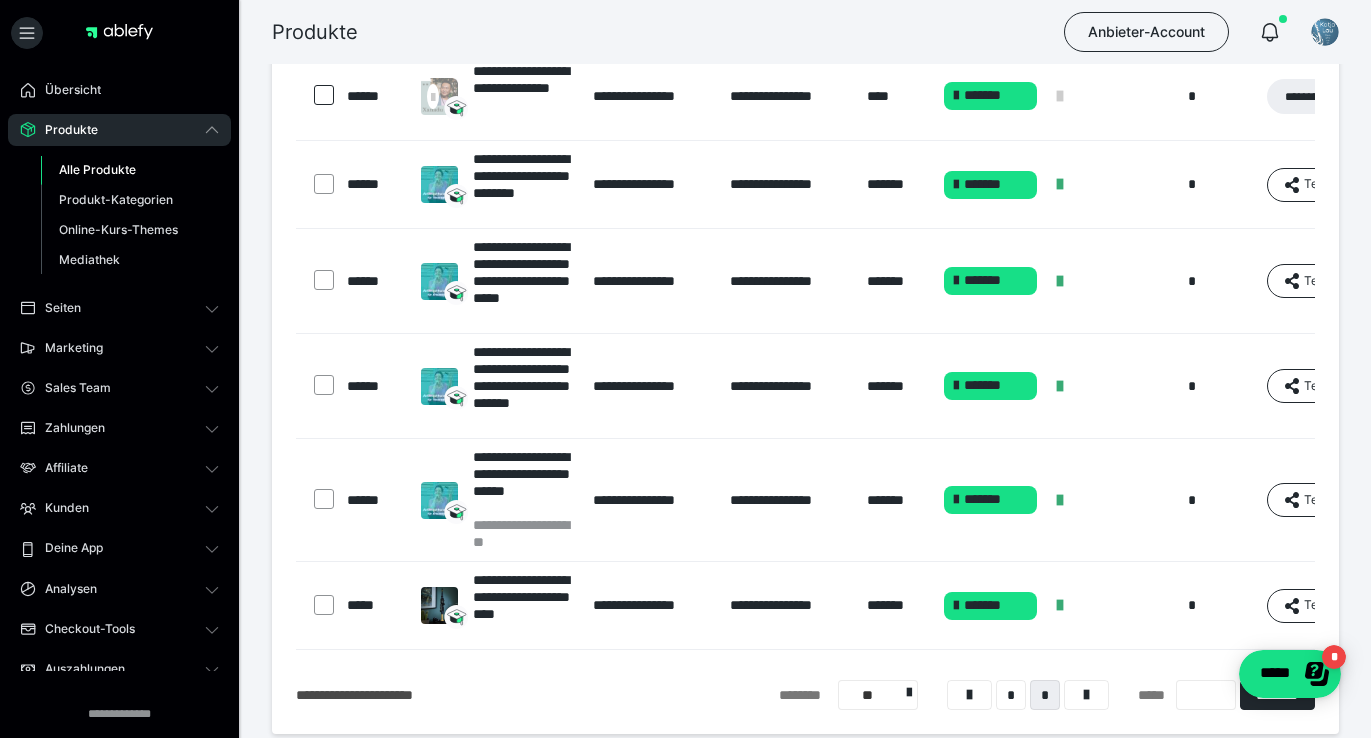 scroll, scrollTop: 308, scrollLeft: 0, axis: vertical 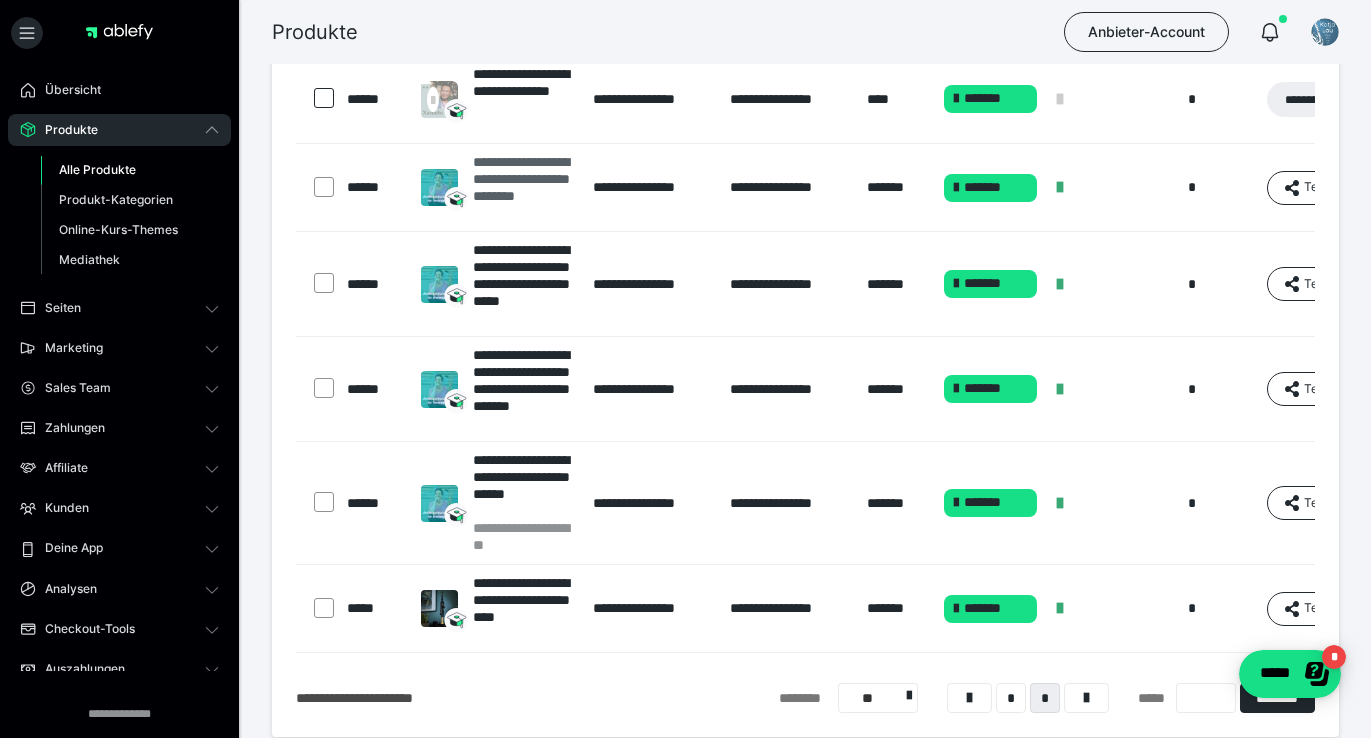 click on "**********" at bounding box center [523, 187] 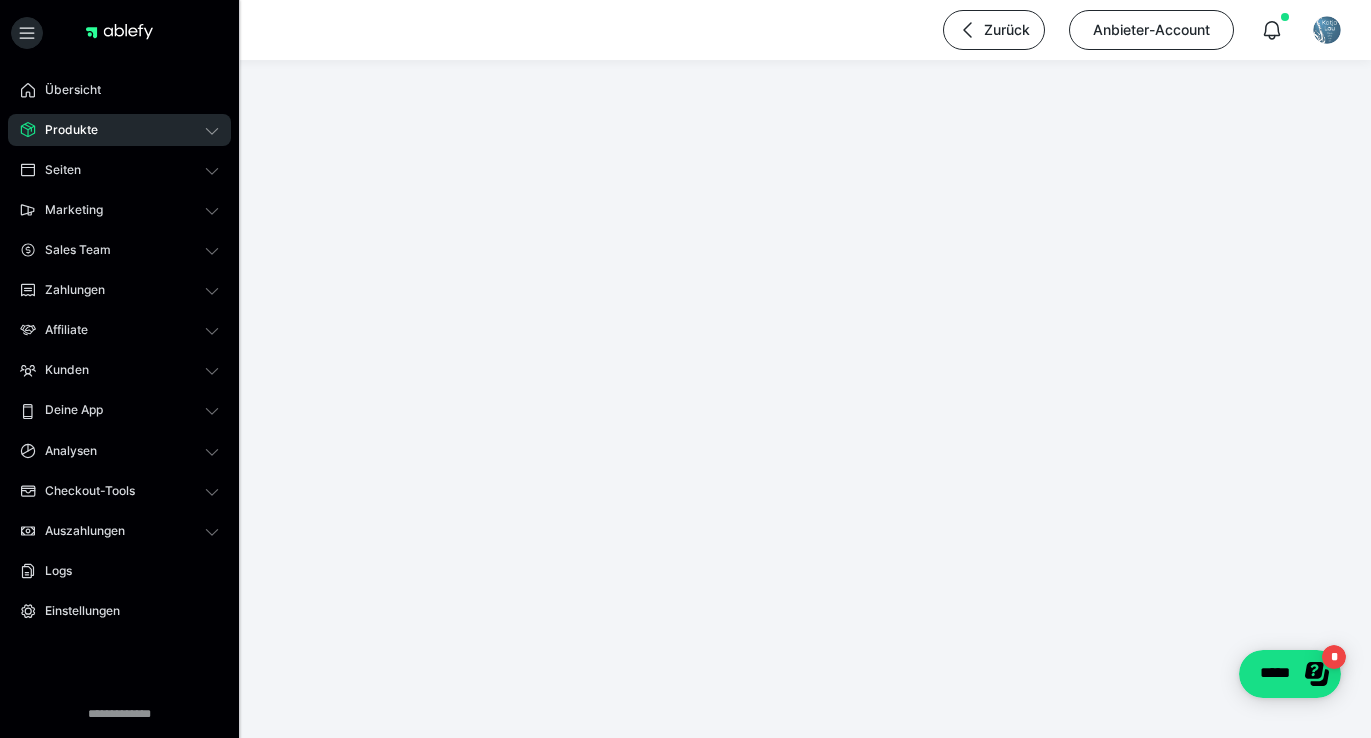 scroll, scrollTop: 0, scrollLeft: 0, axis: both 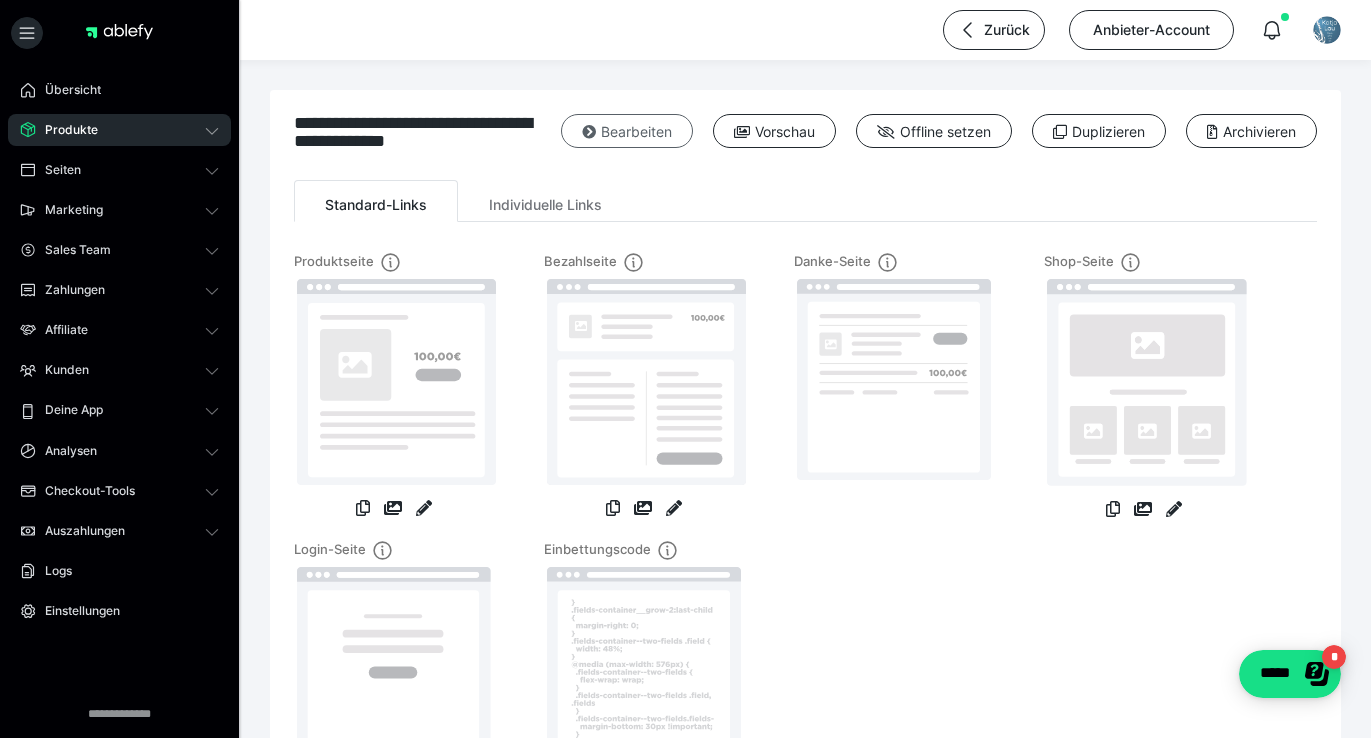 click at bounding box center [589, 132] 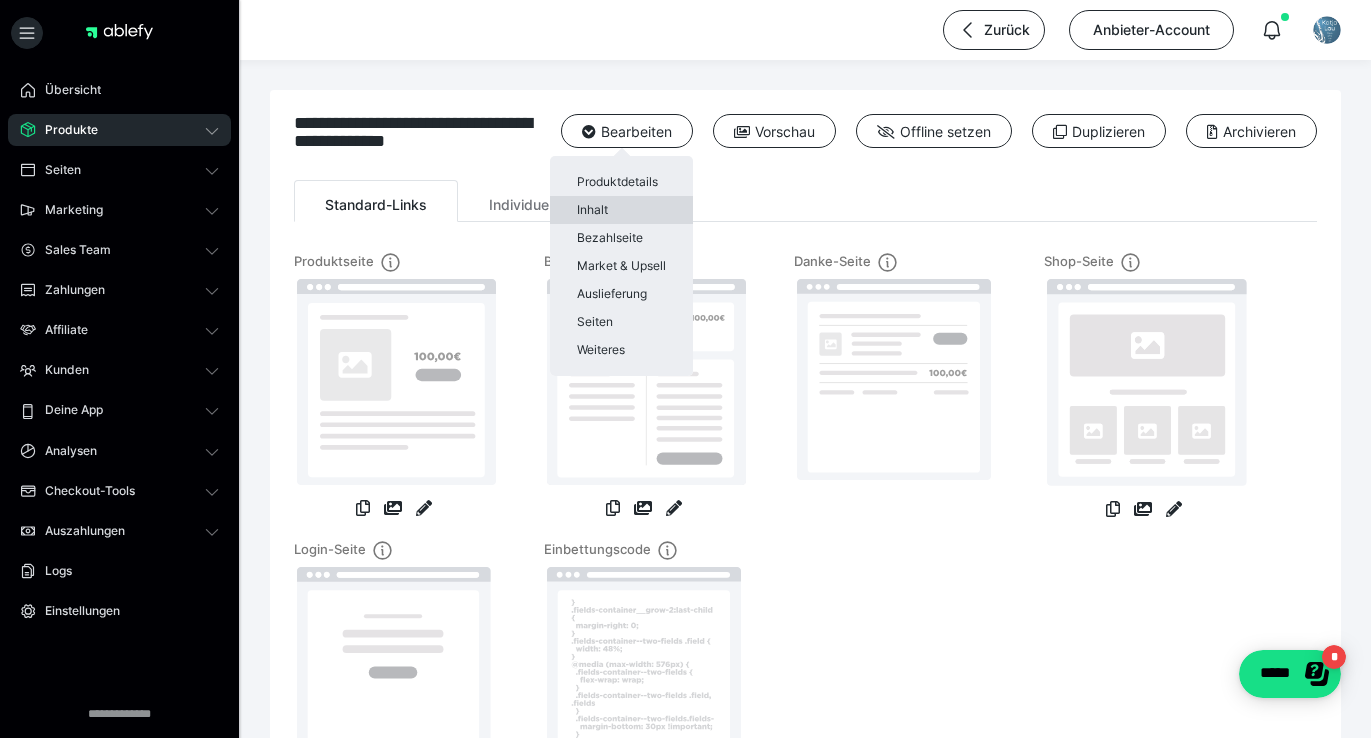 click on "Inhalt" at bounding box center [621, 210] 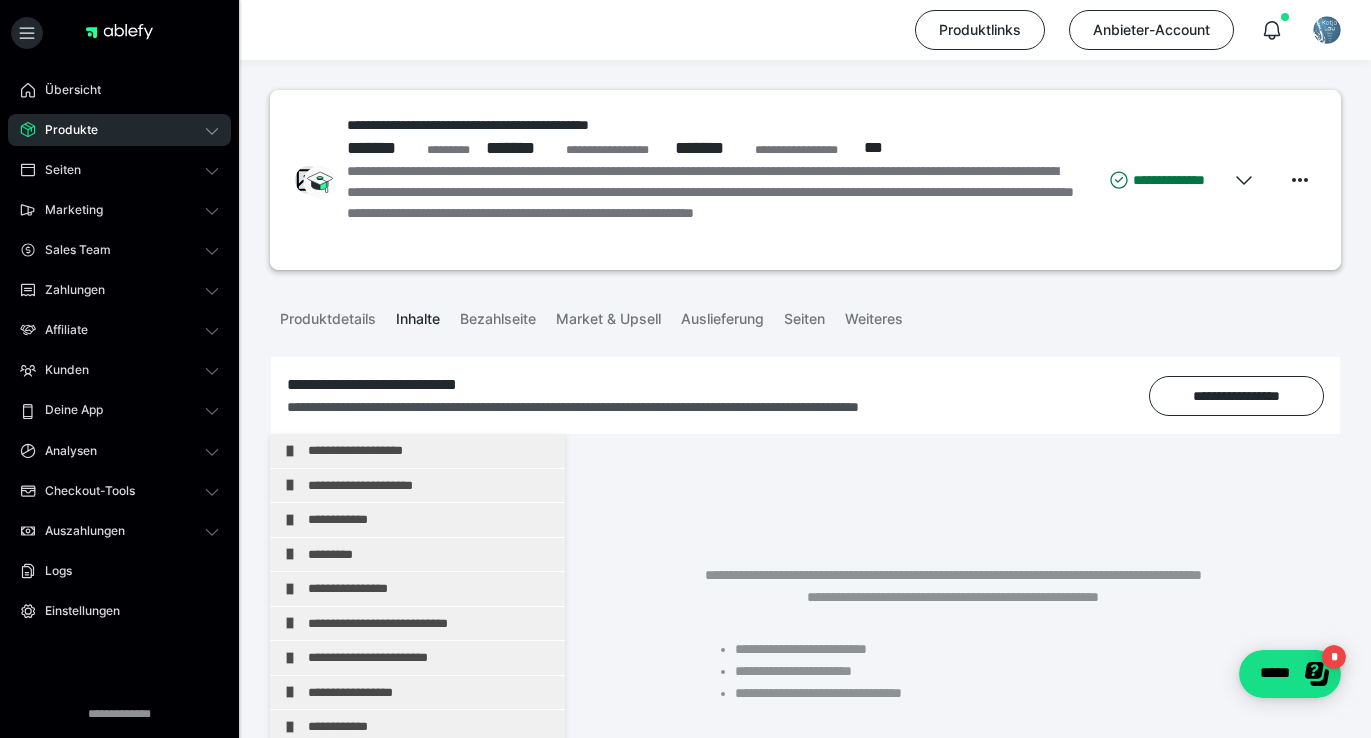 scroll, scrollTop: 374, scrollLeft: 0, axis: vertical 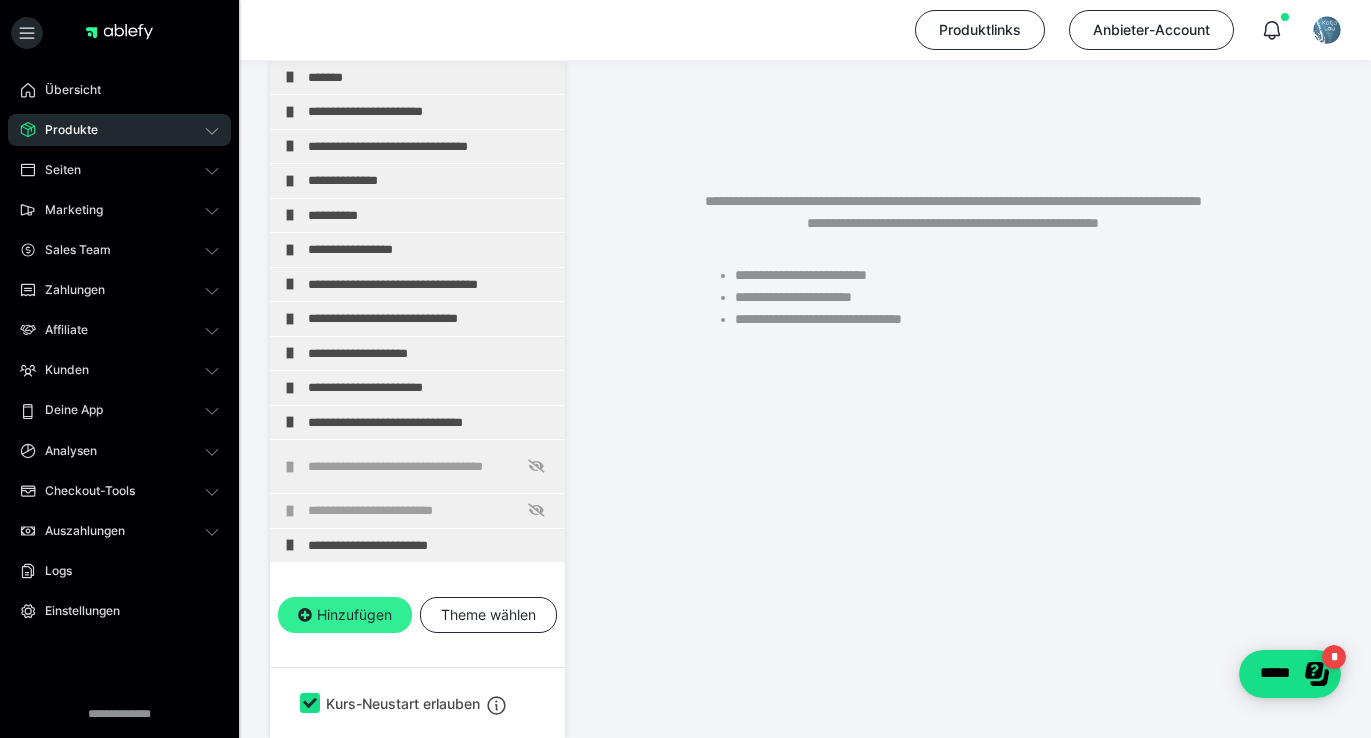 click on "Hinzufügen" at bounding box center (345, 615) 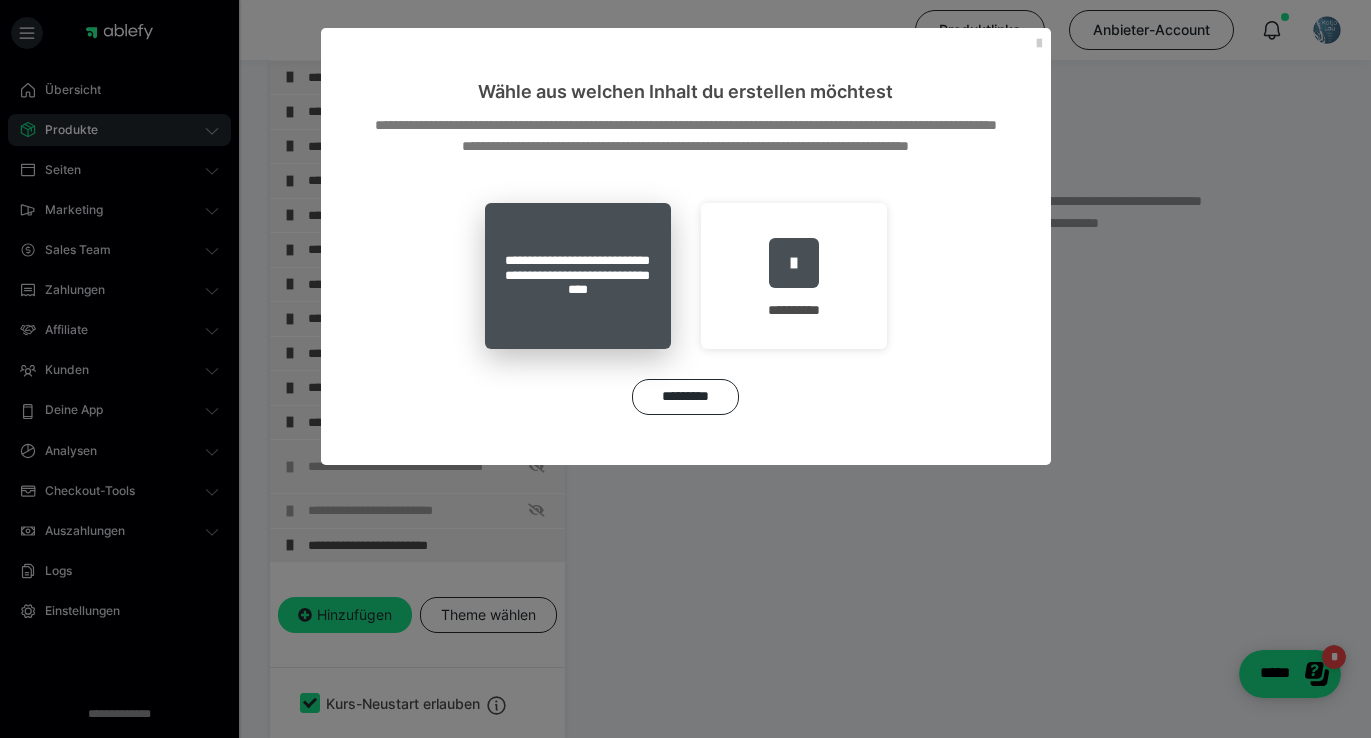 click on "**********" at bounding box center [578, 276] 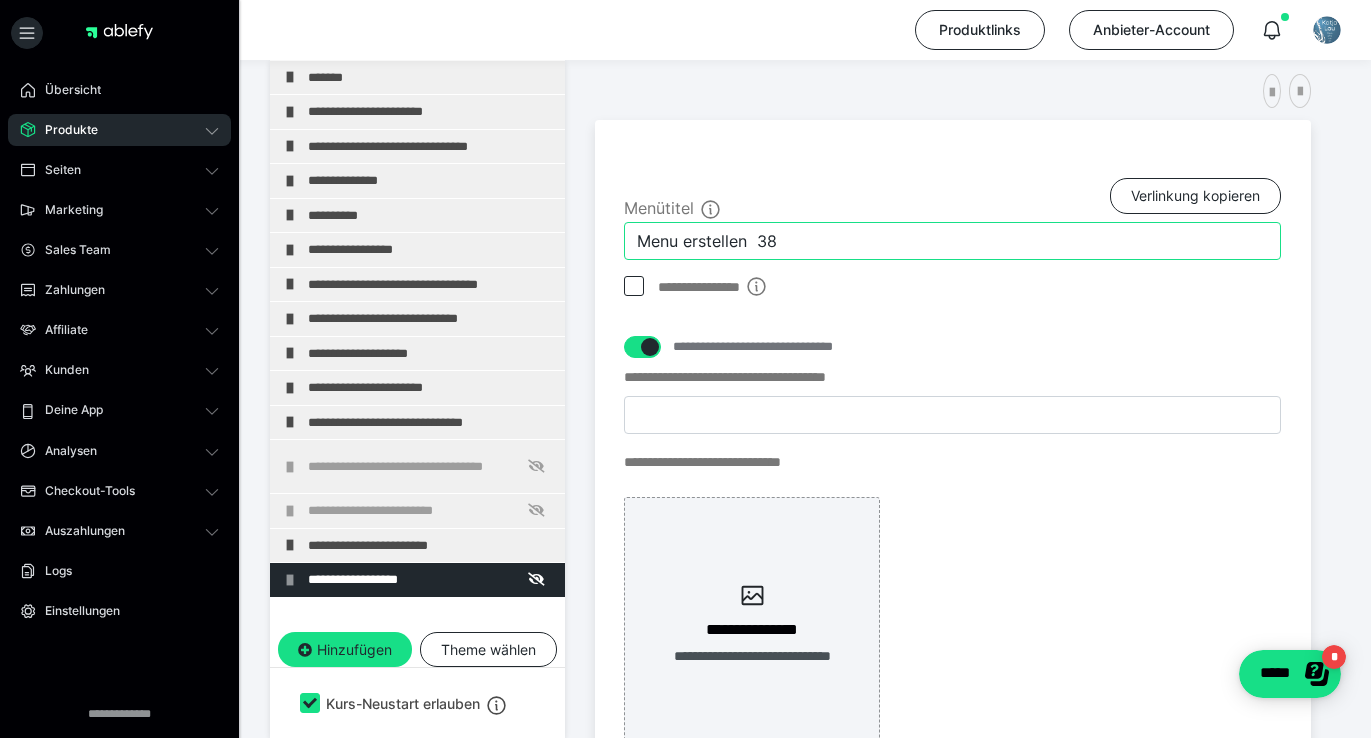 drag, startPoint x: 806, startPoint y: 245, endPoint x: 628, endPoint y: 244, distance: 178.0028 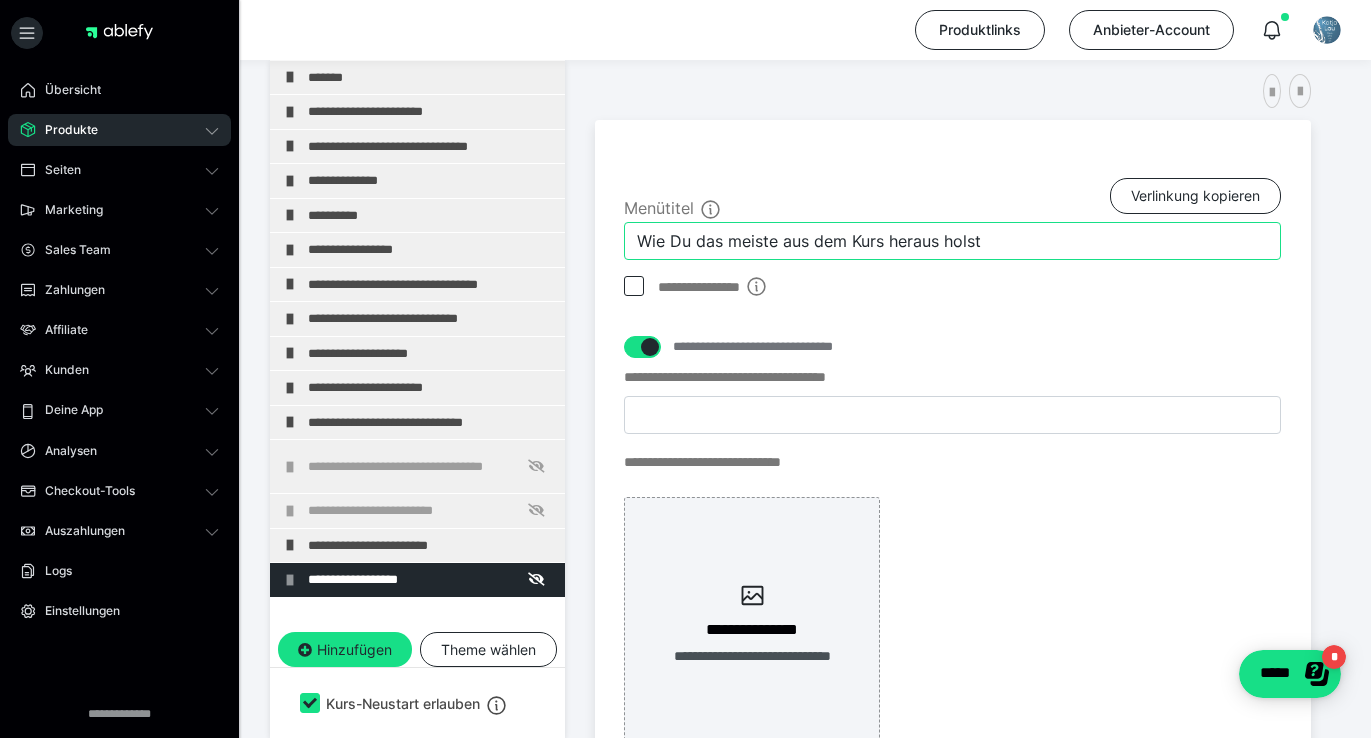 type on "Wie Du das meiste aus dem Kurs heraus holst" 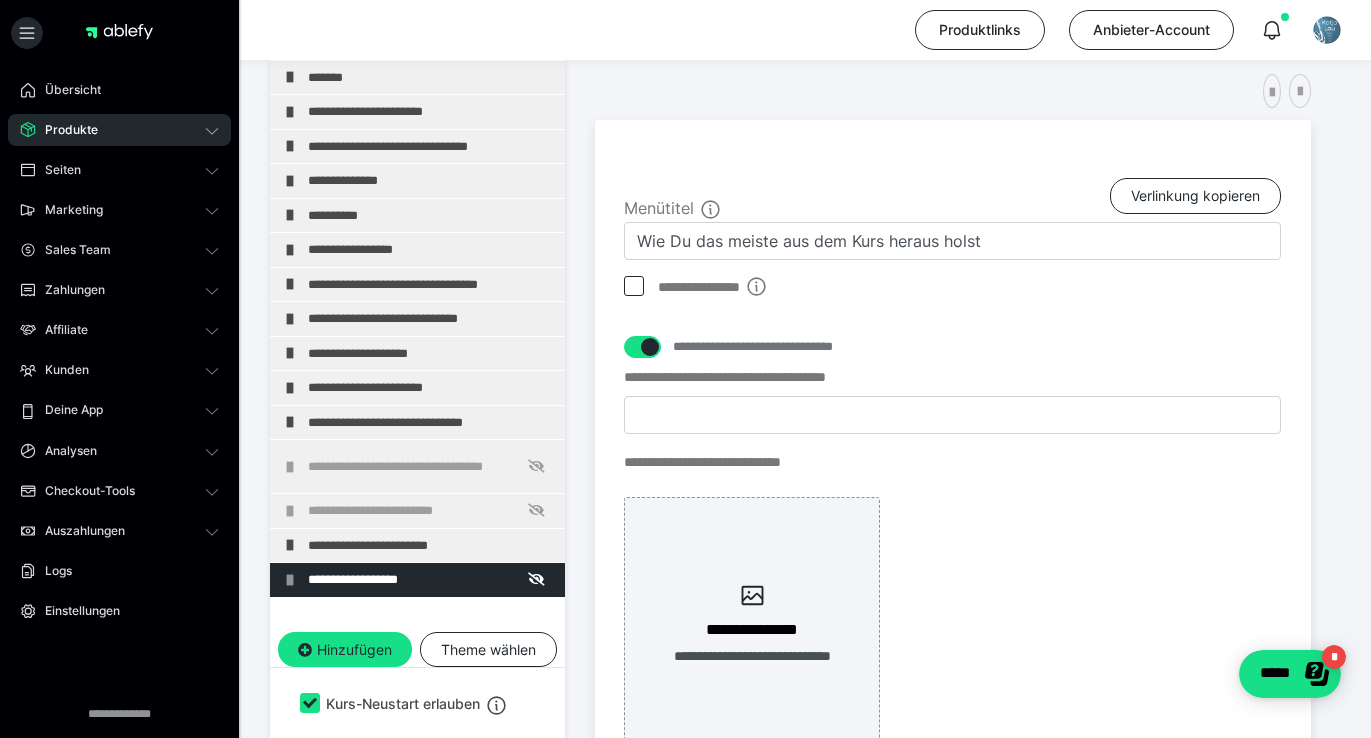 click on "**********" at bounding box center [952, 559] 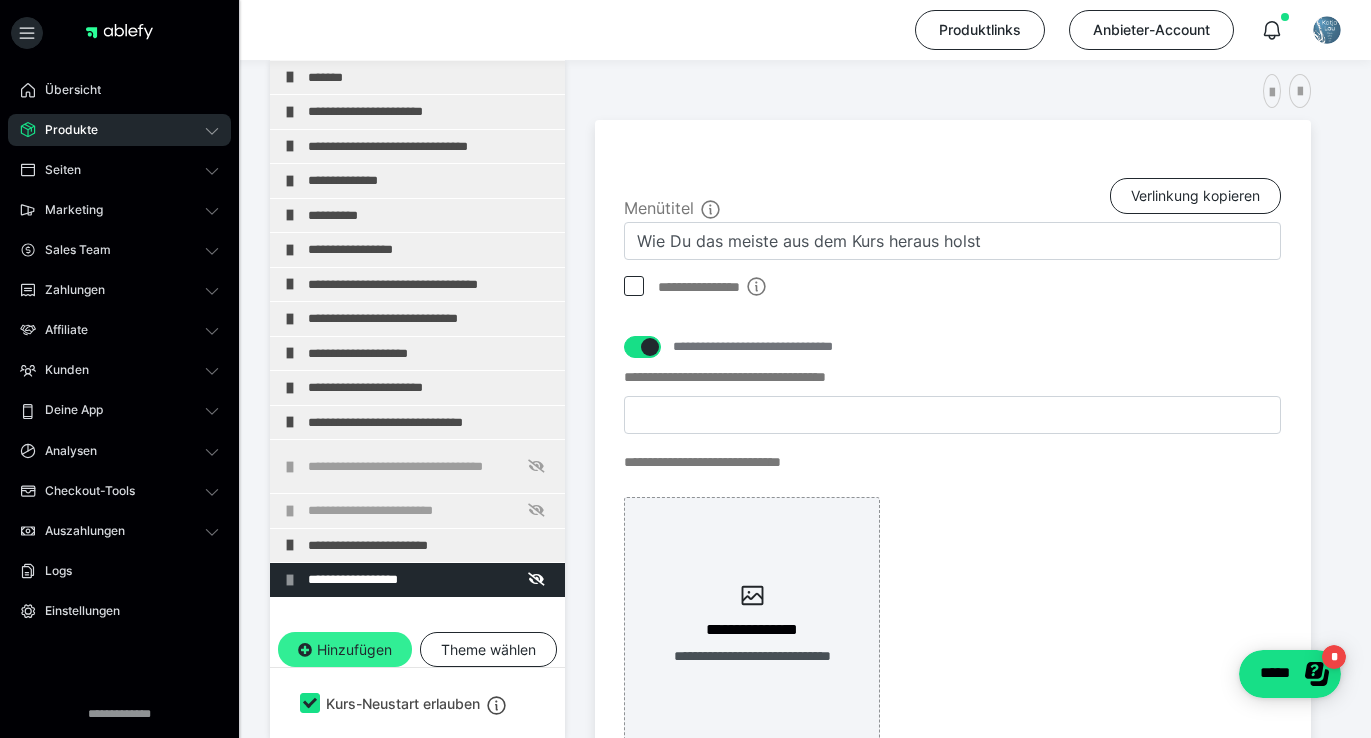 click on "Hinzufügen" at bounding box center [345, 650] 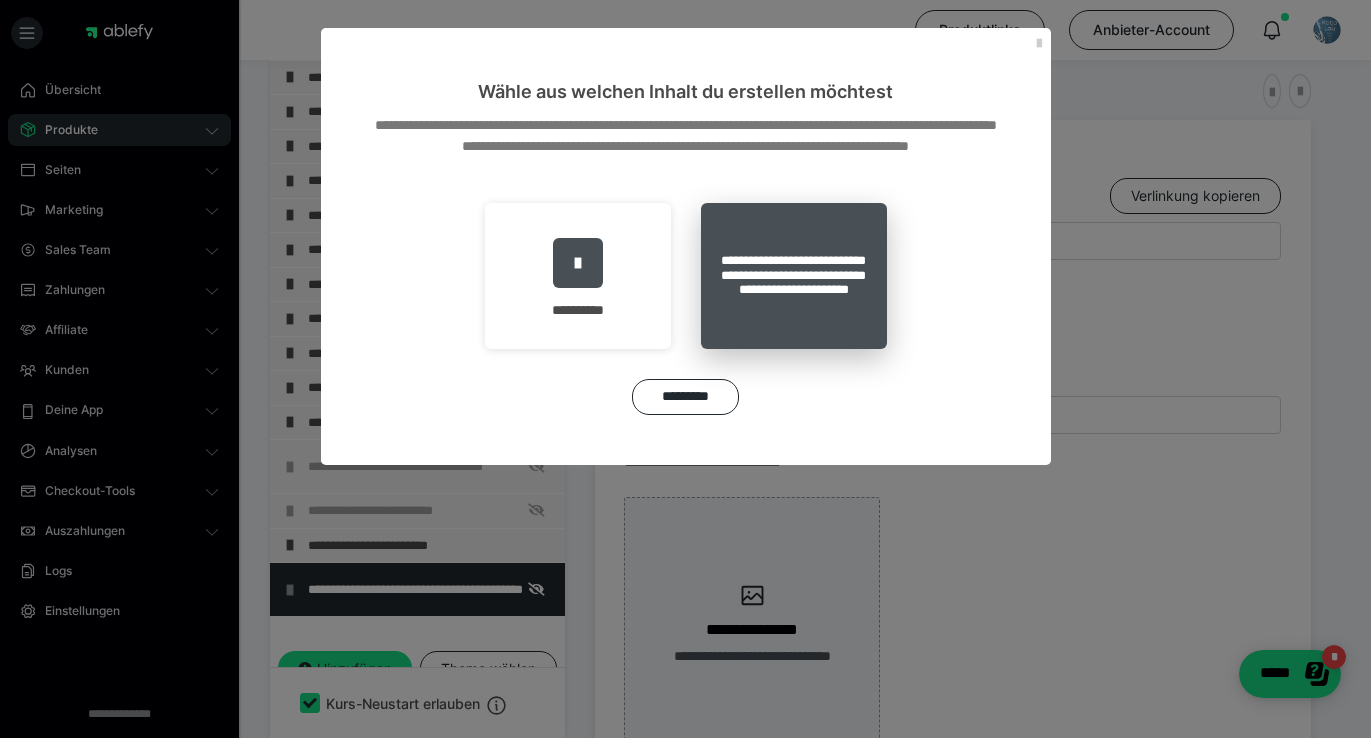 click on "**********" at bounding box center [794, 276] 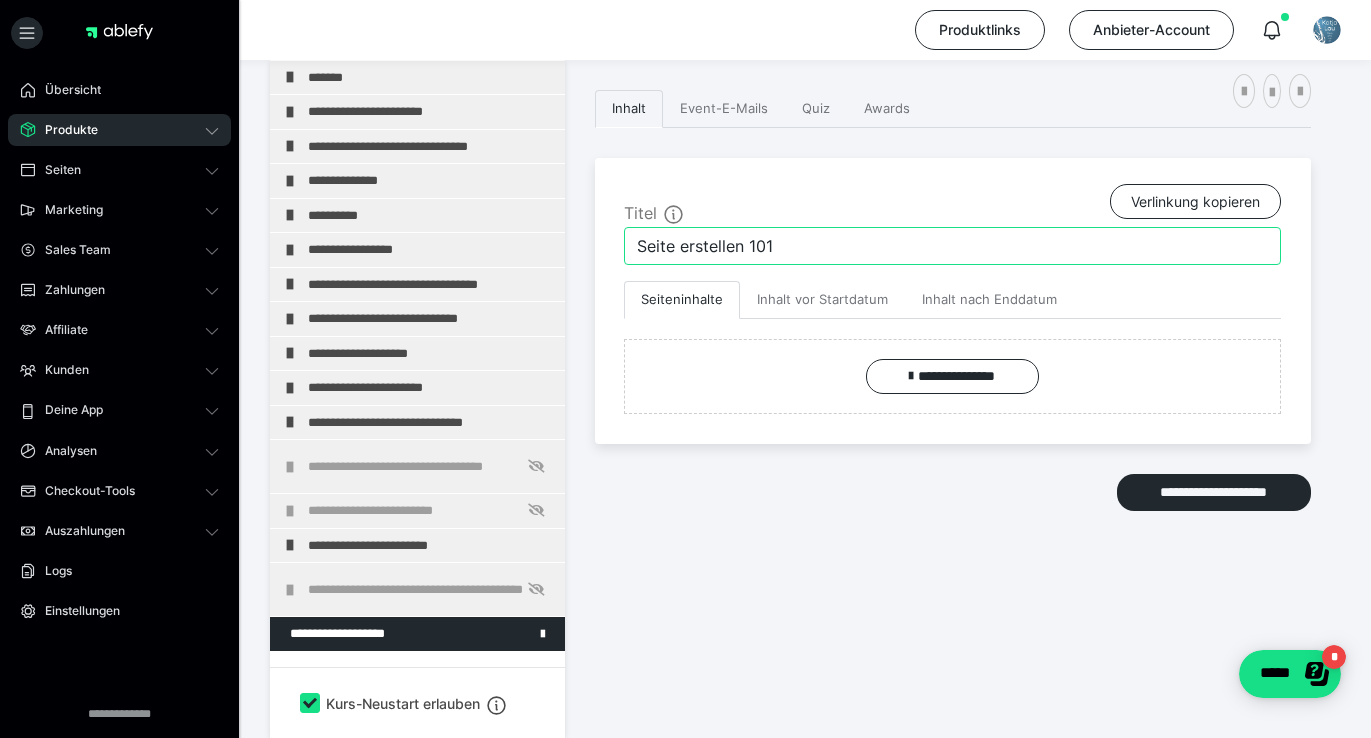 drag, startPoint x: 790, startPoint y: 249, endPoint x: 626, endPoint y: 246, distance: 164.02744 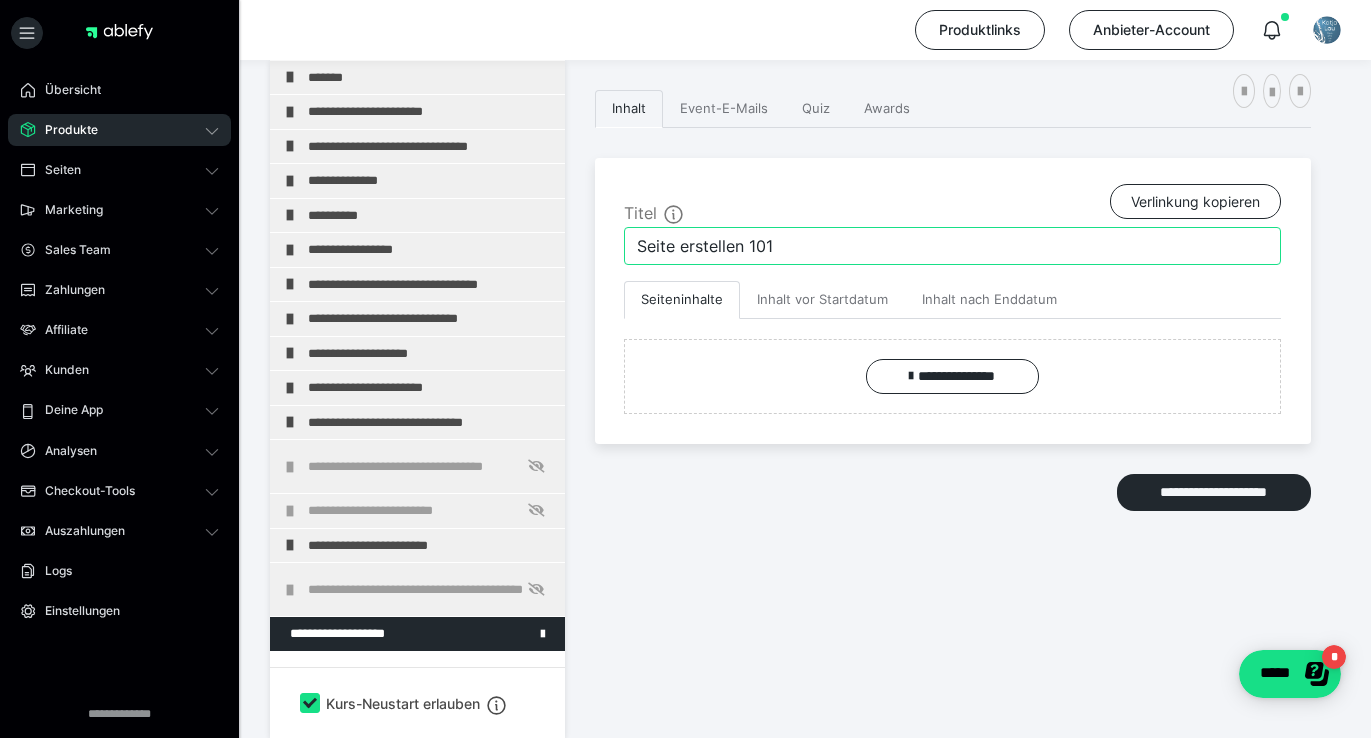 drag, startPoint x: 789, startPoint y: 244, endPoint x: 629, endPoint y: 245, distance: 160.00313 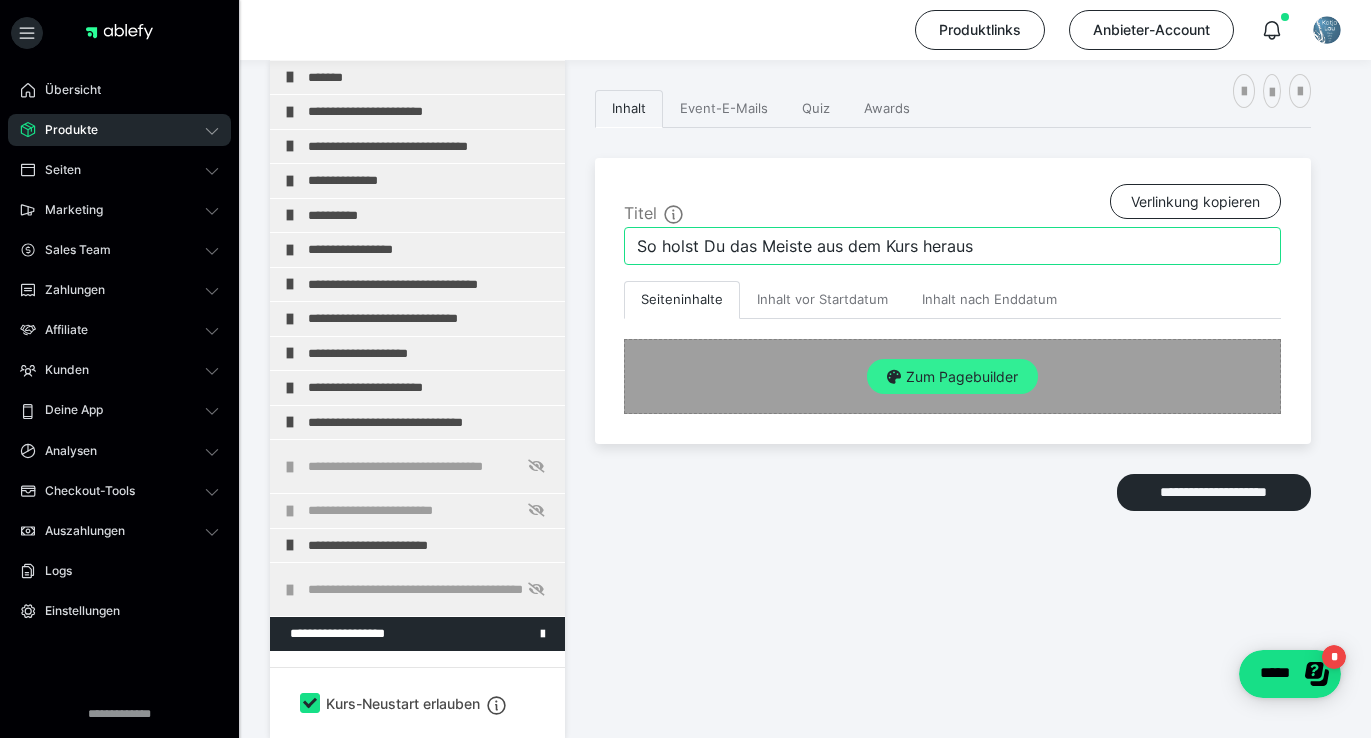 type on "So holst Du das Meiste aus dem Kurs heraus" 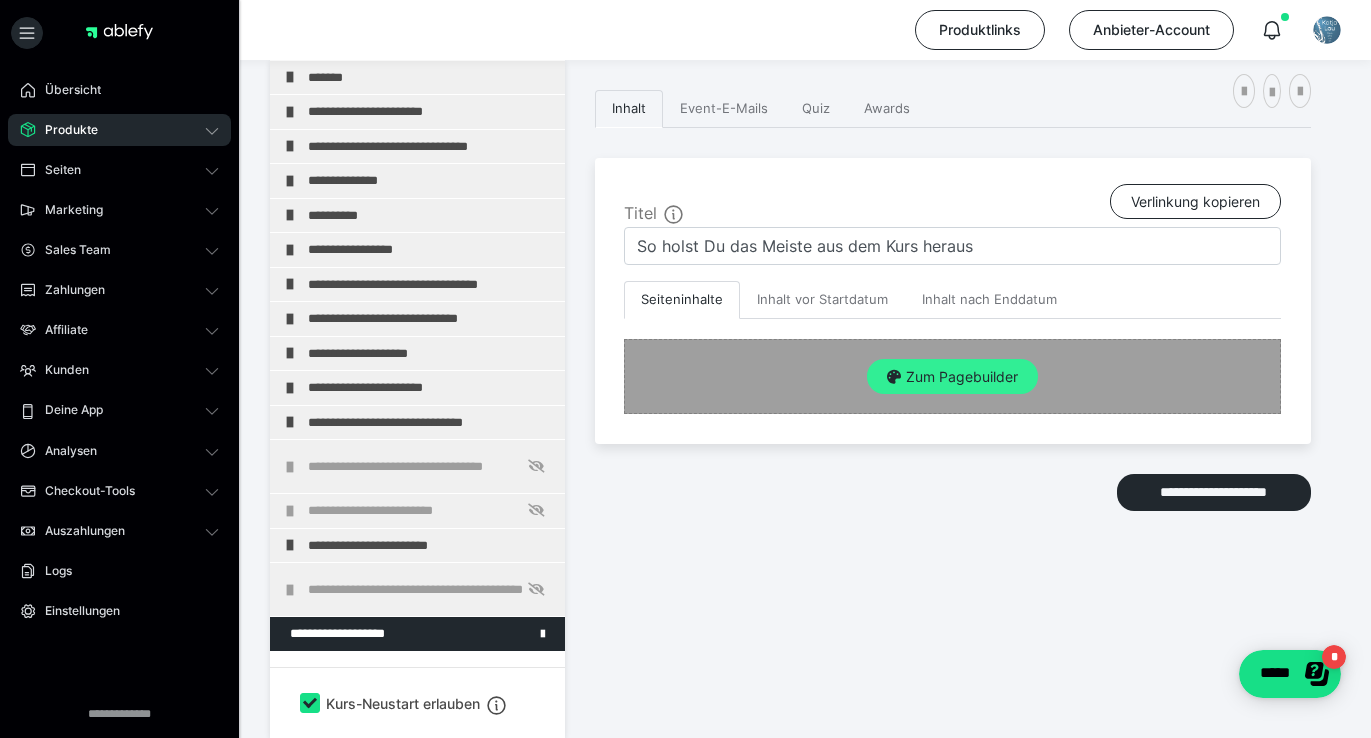 click on "Zum Pagebuilder" at bounding box center [952, 377] 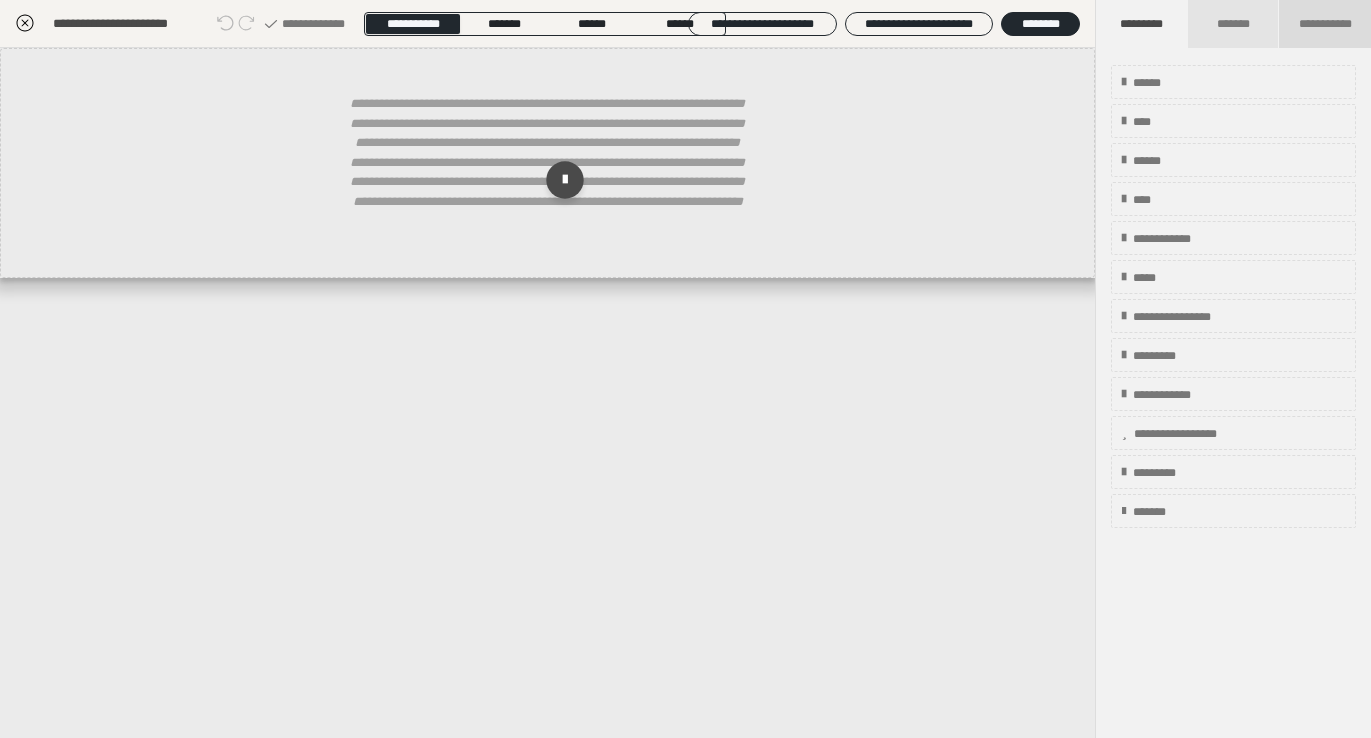 click on "**********" at bounding box center (1325, 24) 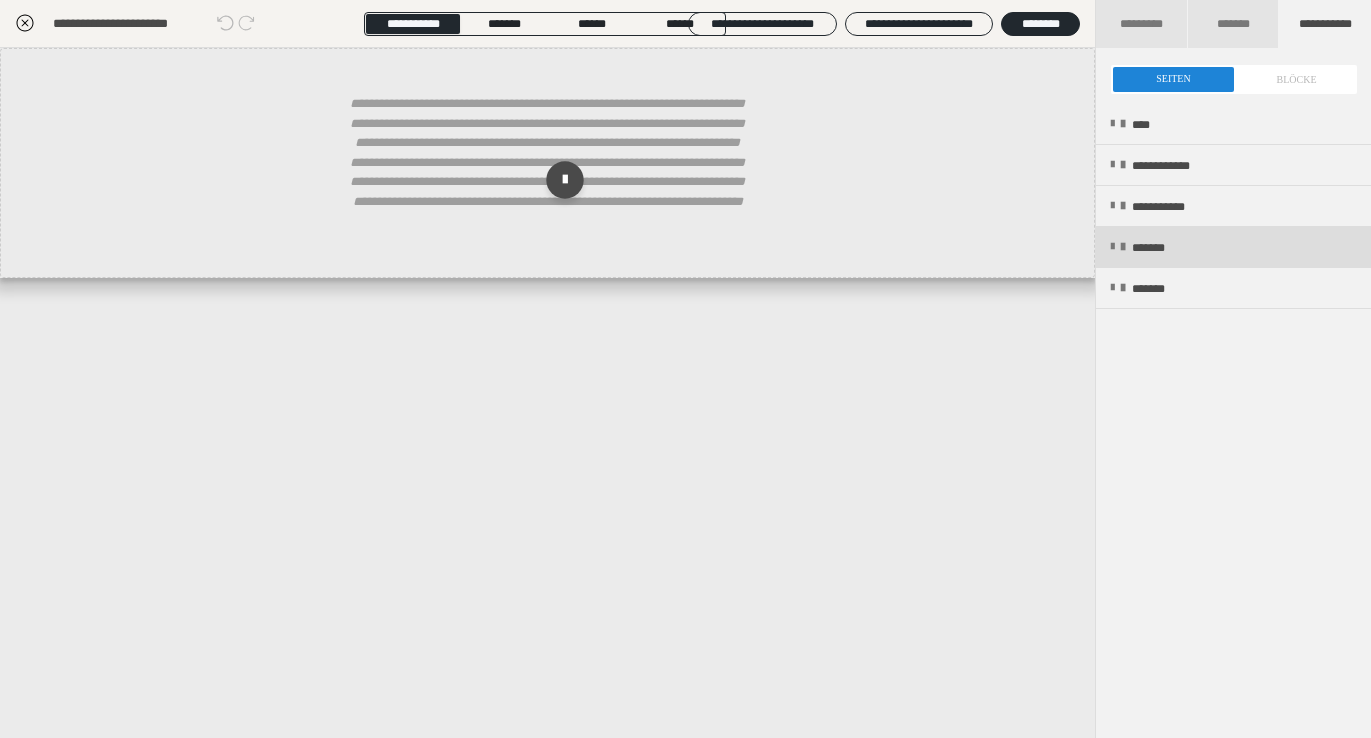 click on "*******" at bounding box center (1162, 248) 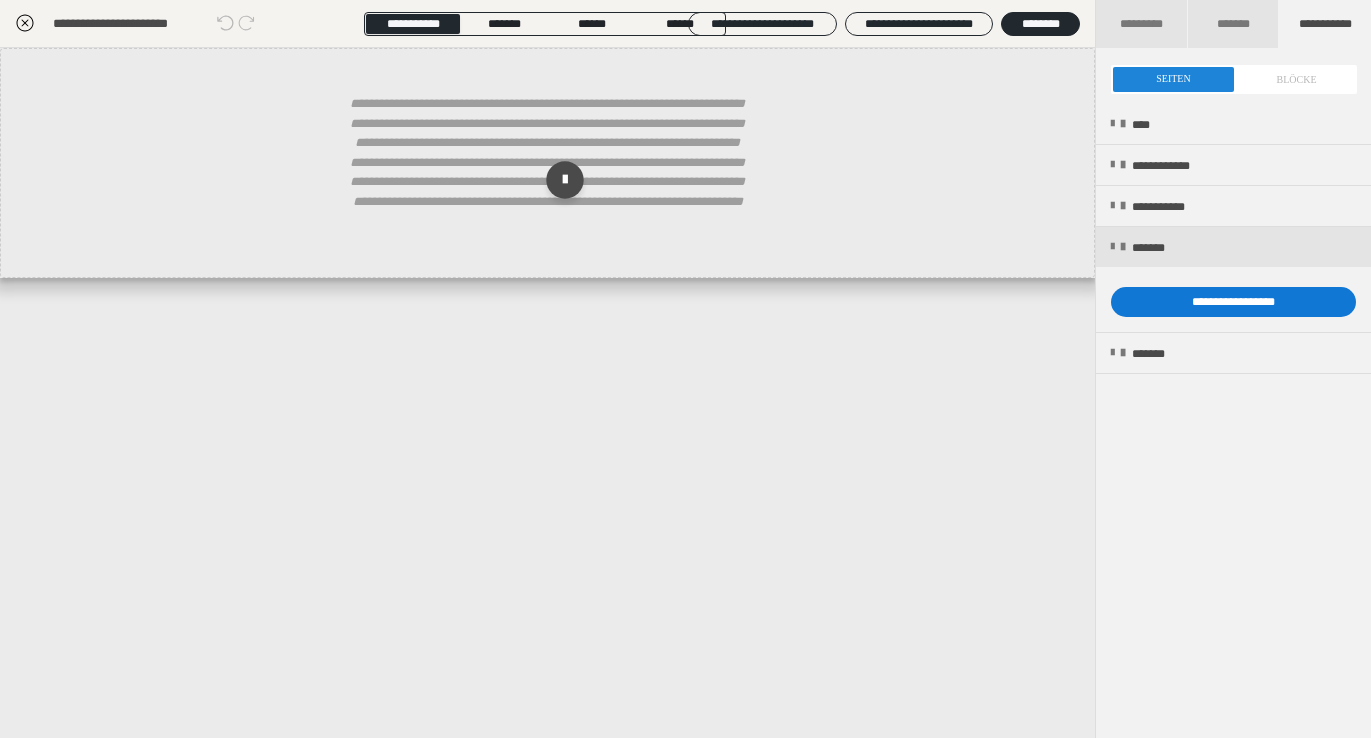 click on "**********" at bounding box center (1233, 302) 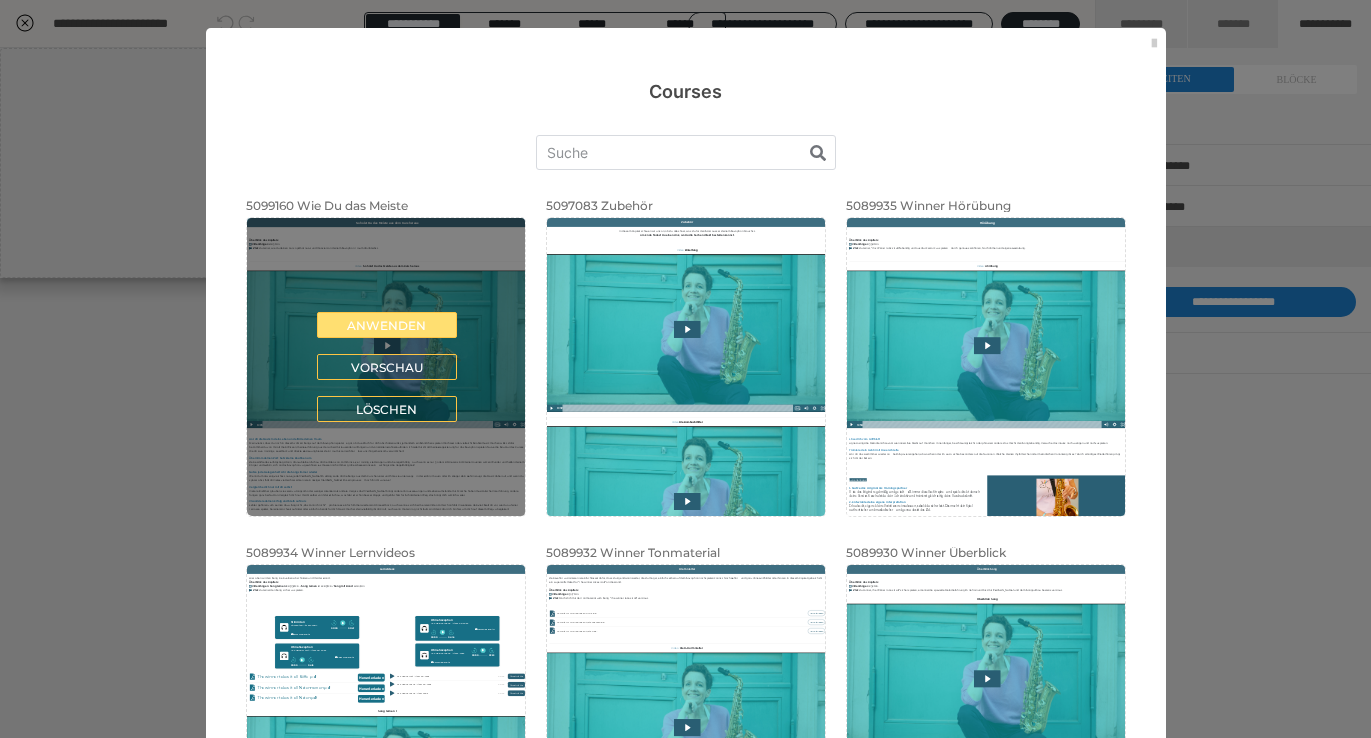 click on "Anwenden" at bounding box center [387, 325] 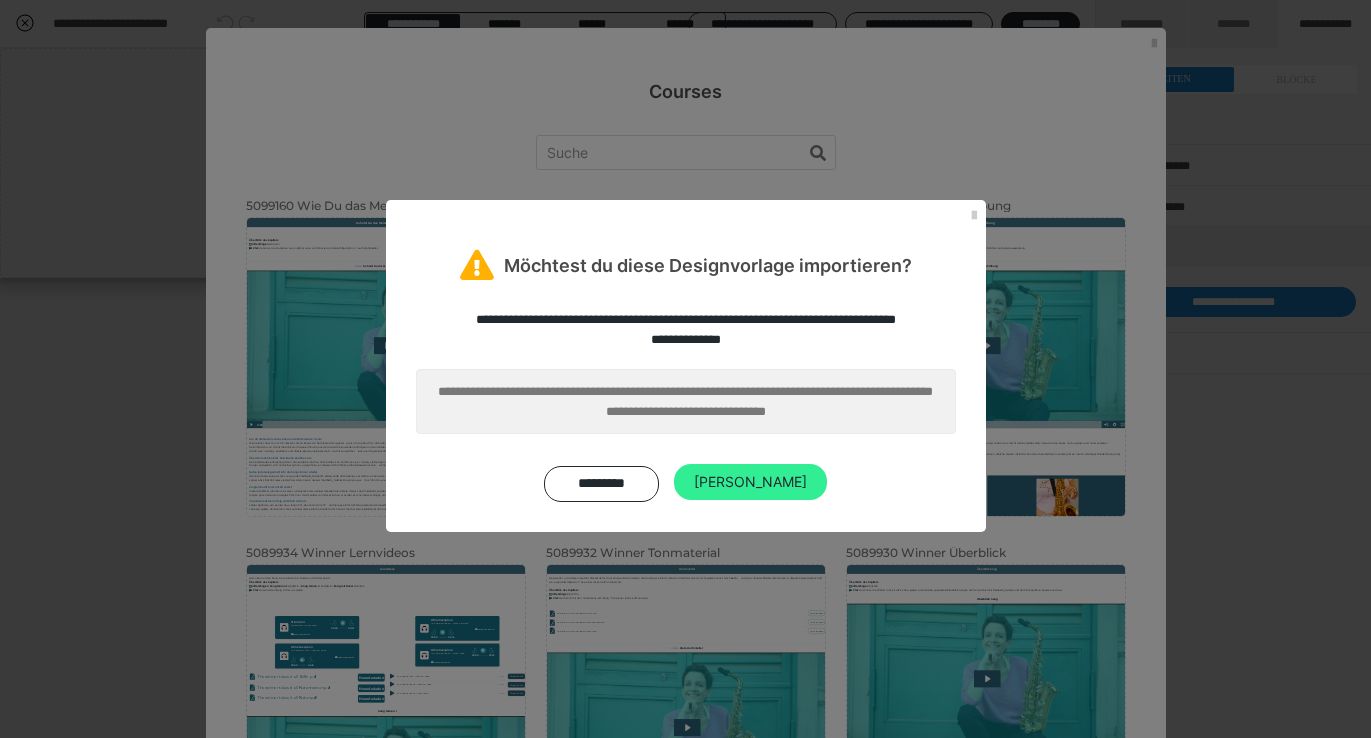 click on "Ja" at bounding box center (750, 482) 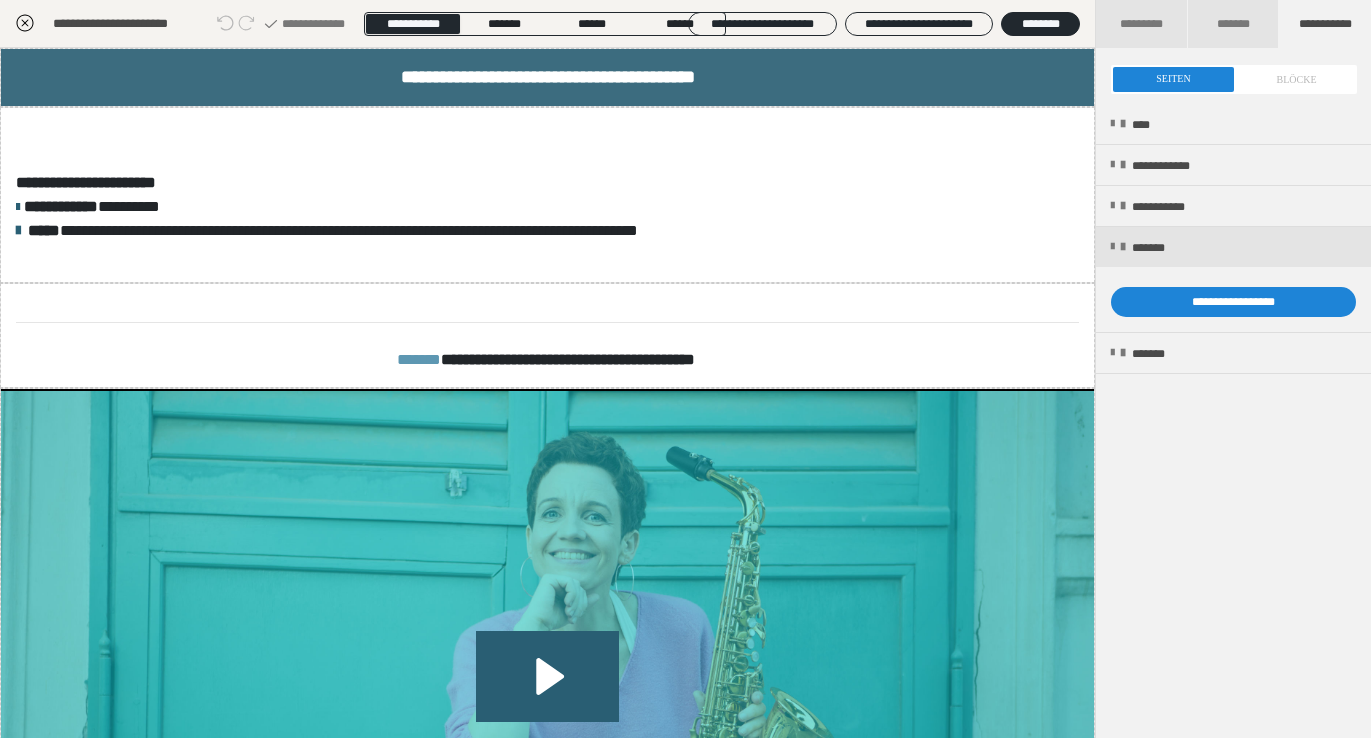click 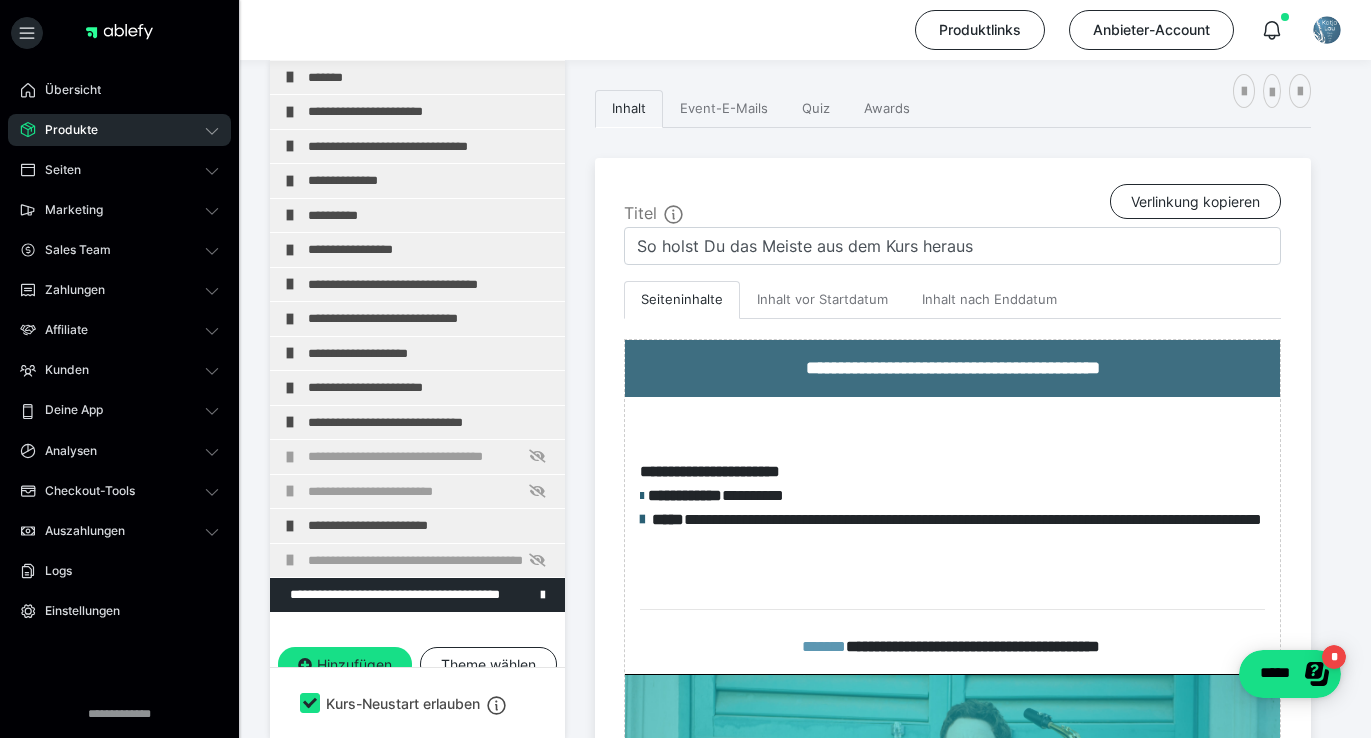 scroll, scrollTop: 799, scrollLeft: 0, axis: vertical 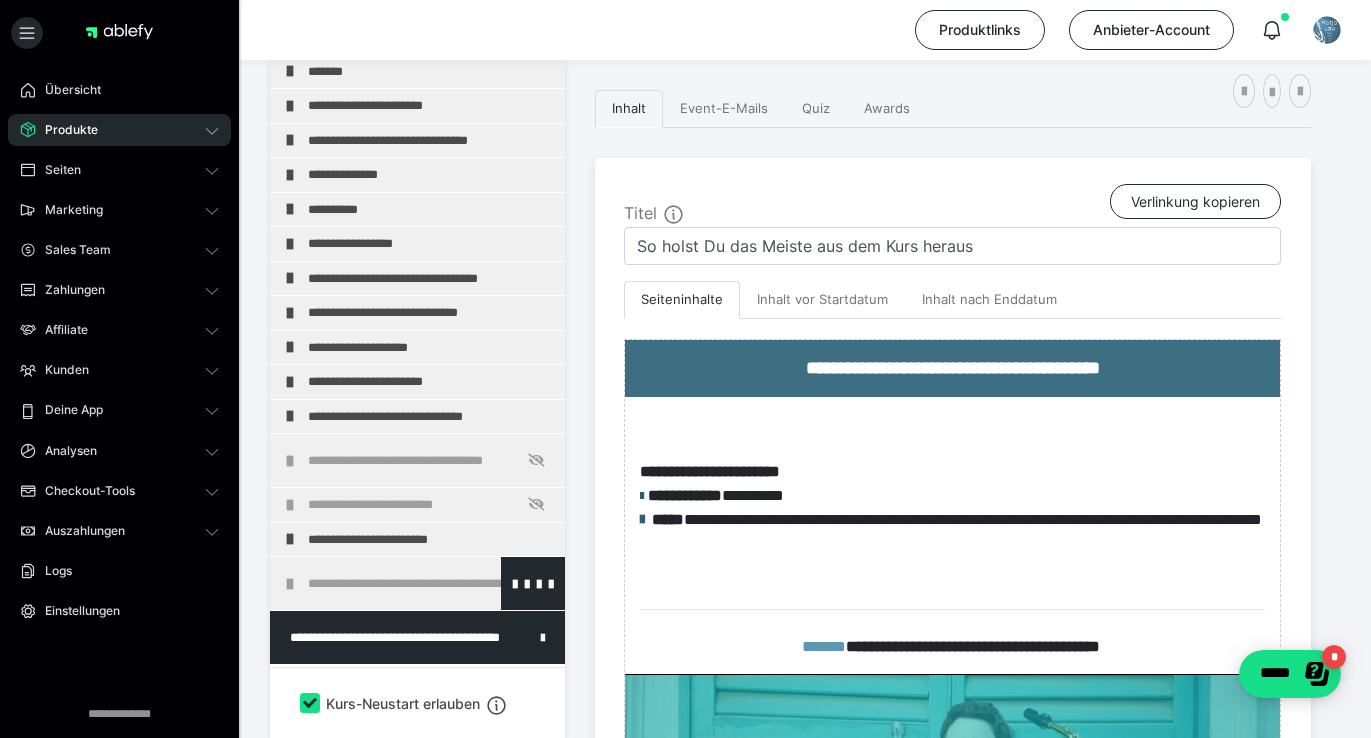 click on "**********" at bounding box center (417, 583) 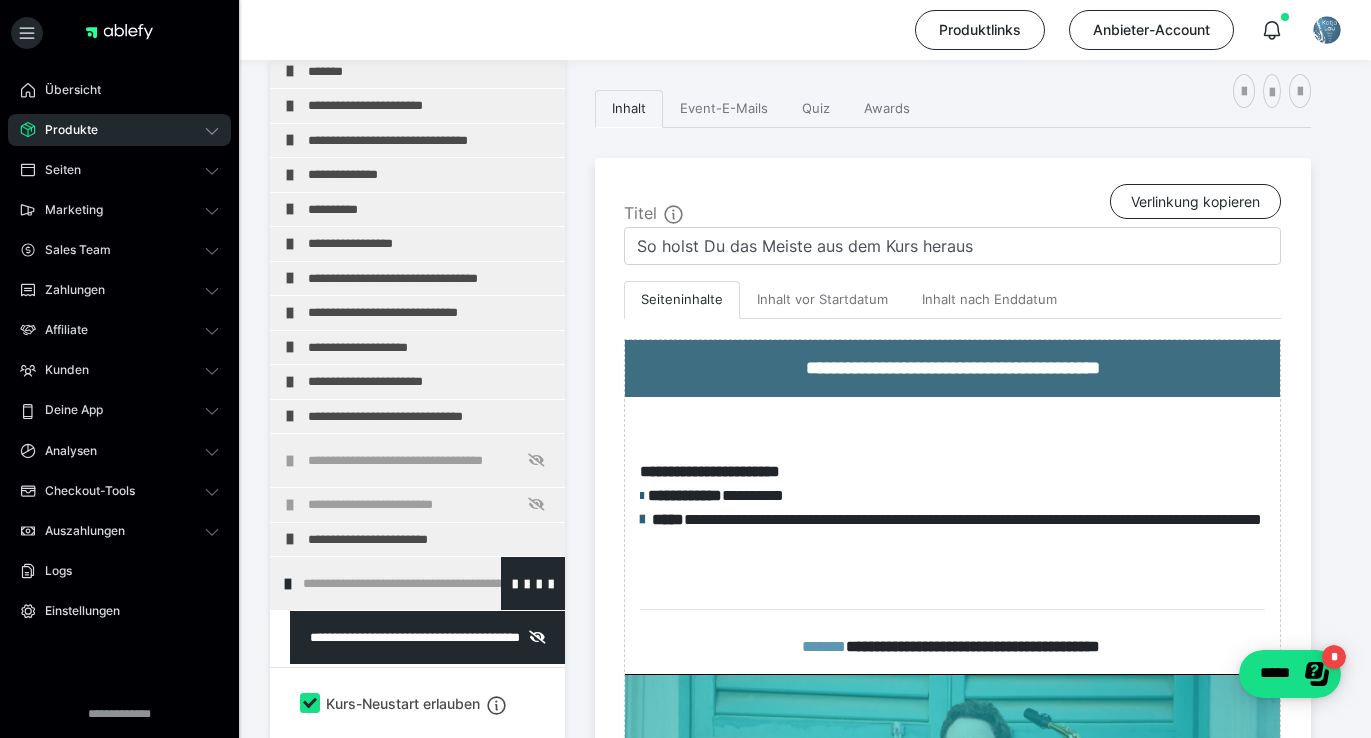 click on "**********" at bounding box center [417, 583] 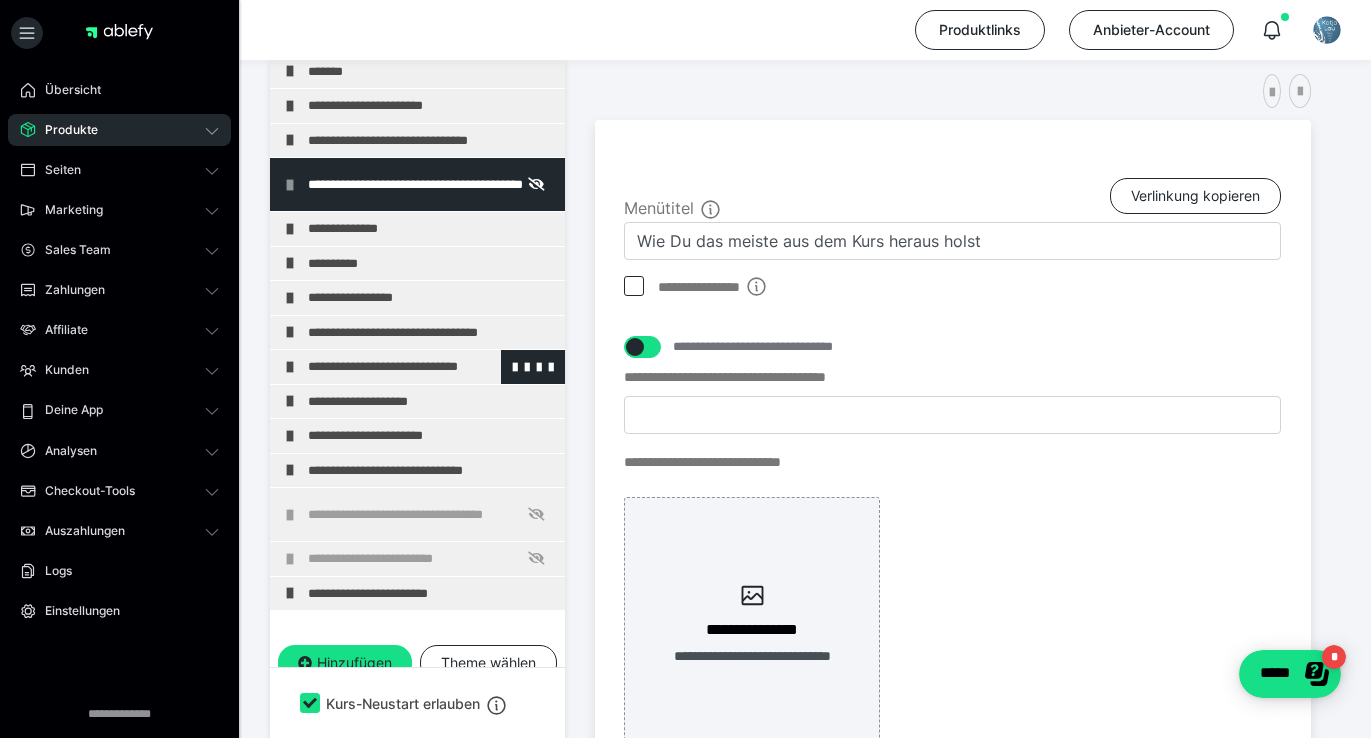 click on "**********" at bounding box center (431, 367) 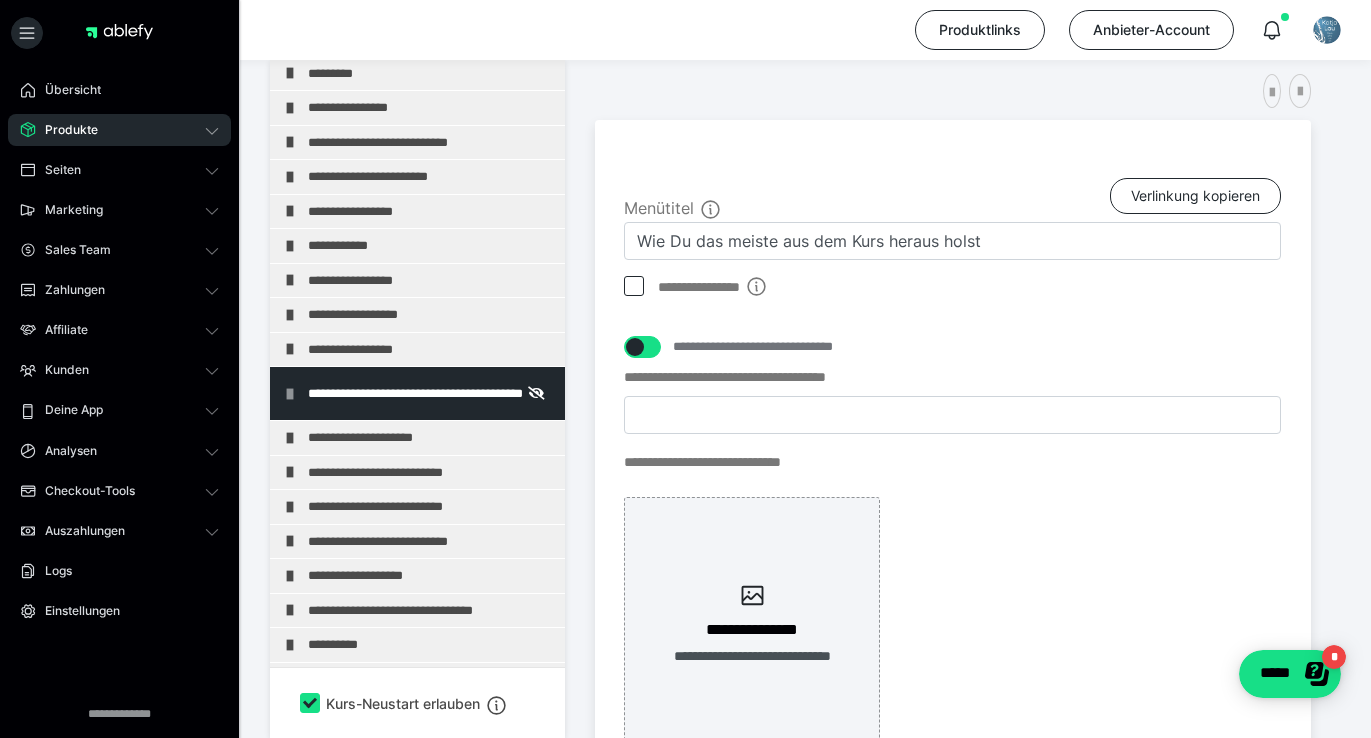 scroll, scrollTop: 0, scrollLeft: 0, axis: both 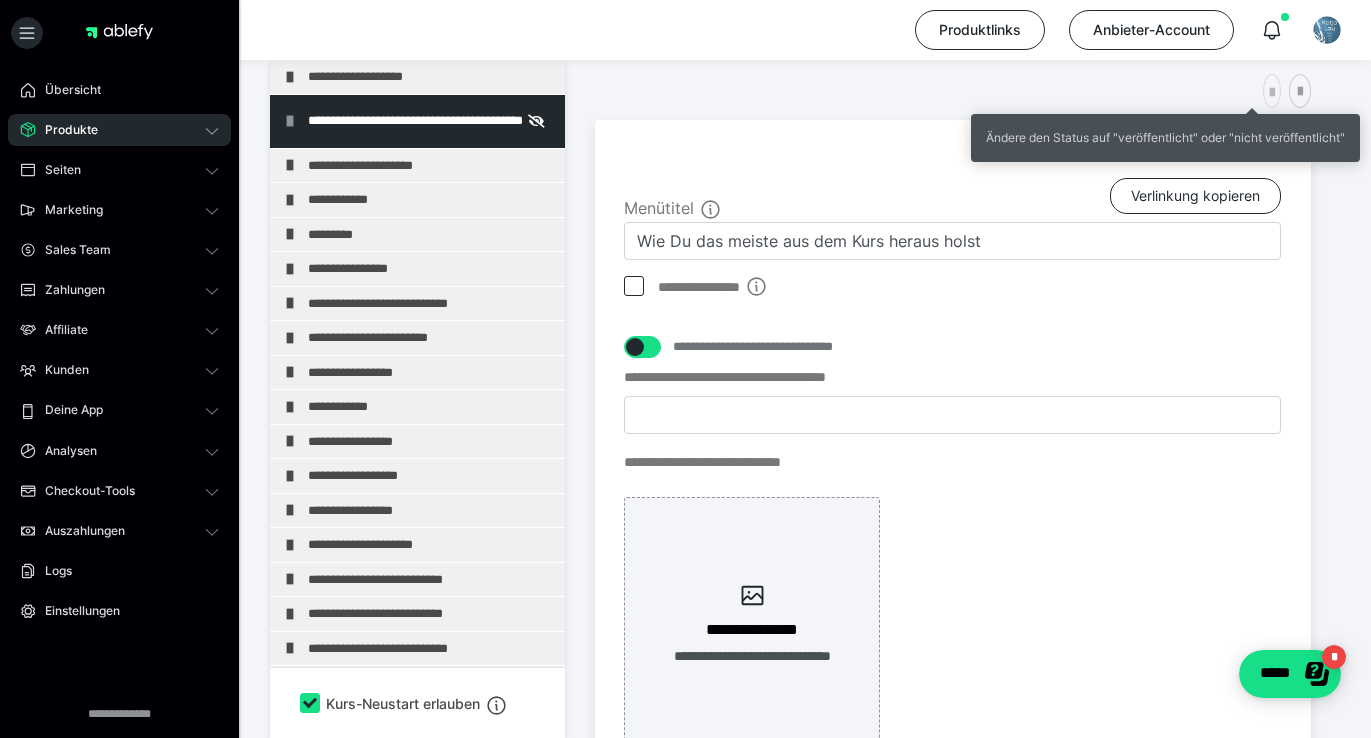 click at bounding box center (1272, 93) 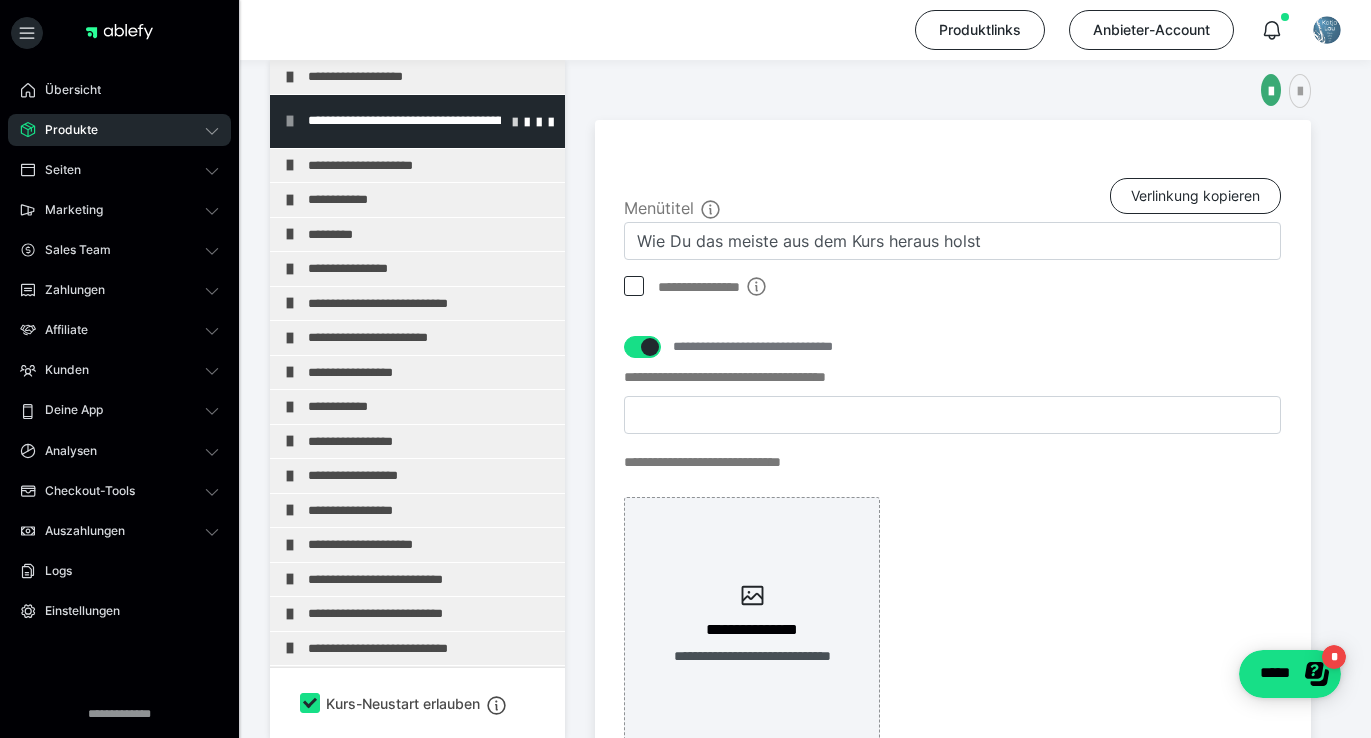 click at bounding box center [515, 121] 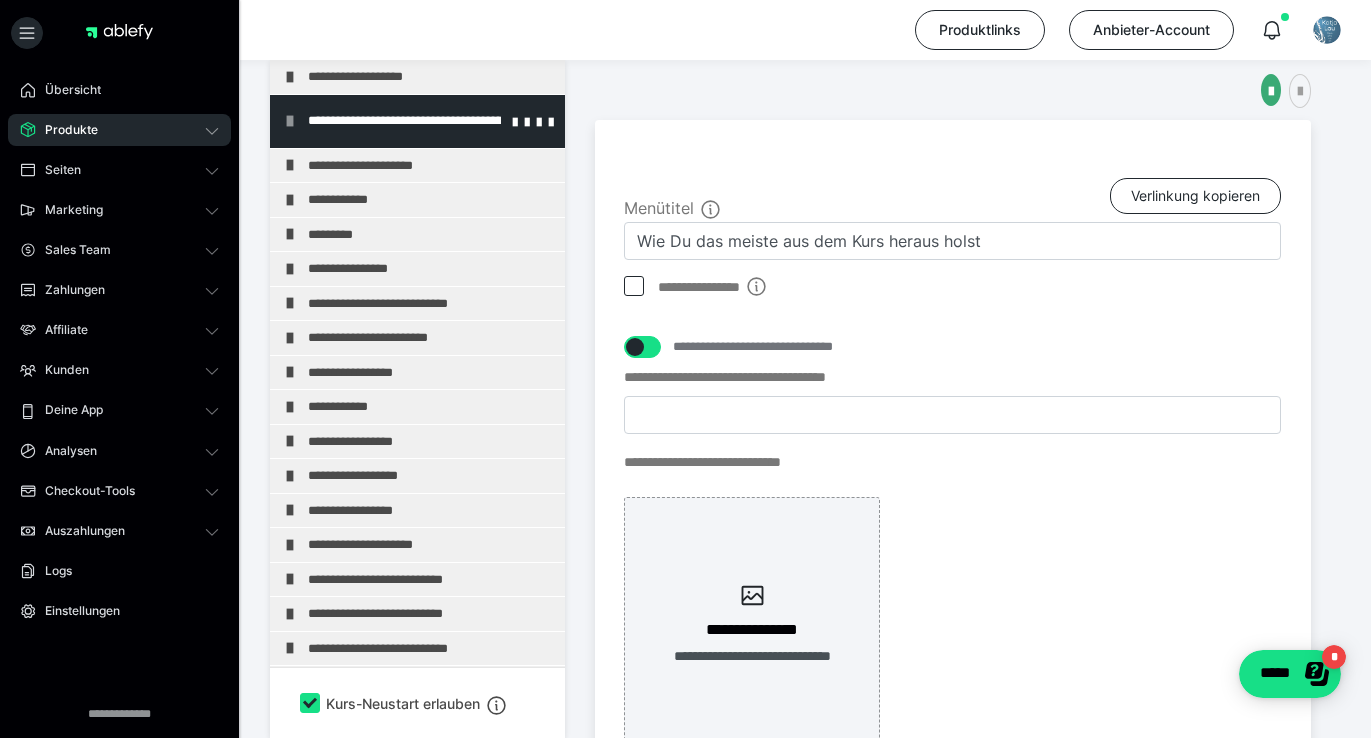 click on "**********" at bounding box center [431, 121] 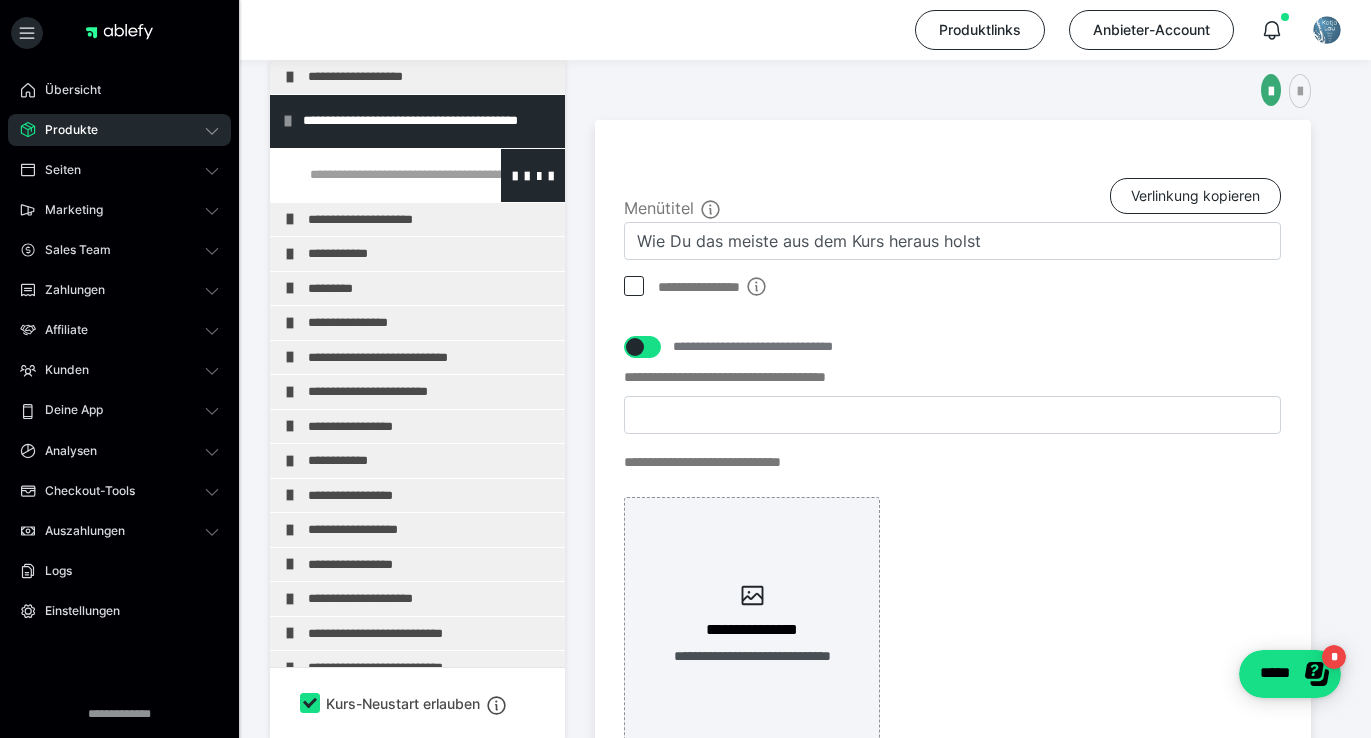 click at bounding box center [375, 175] 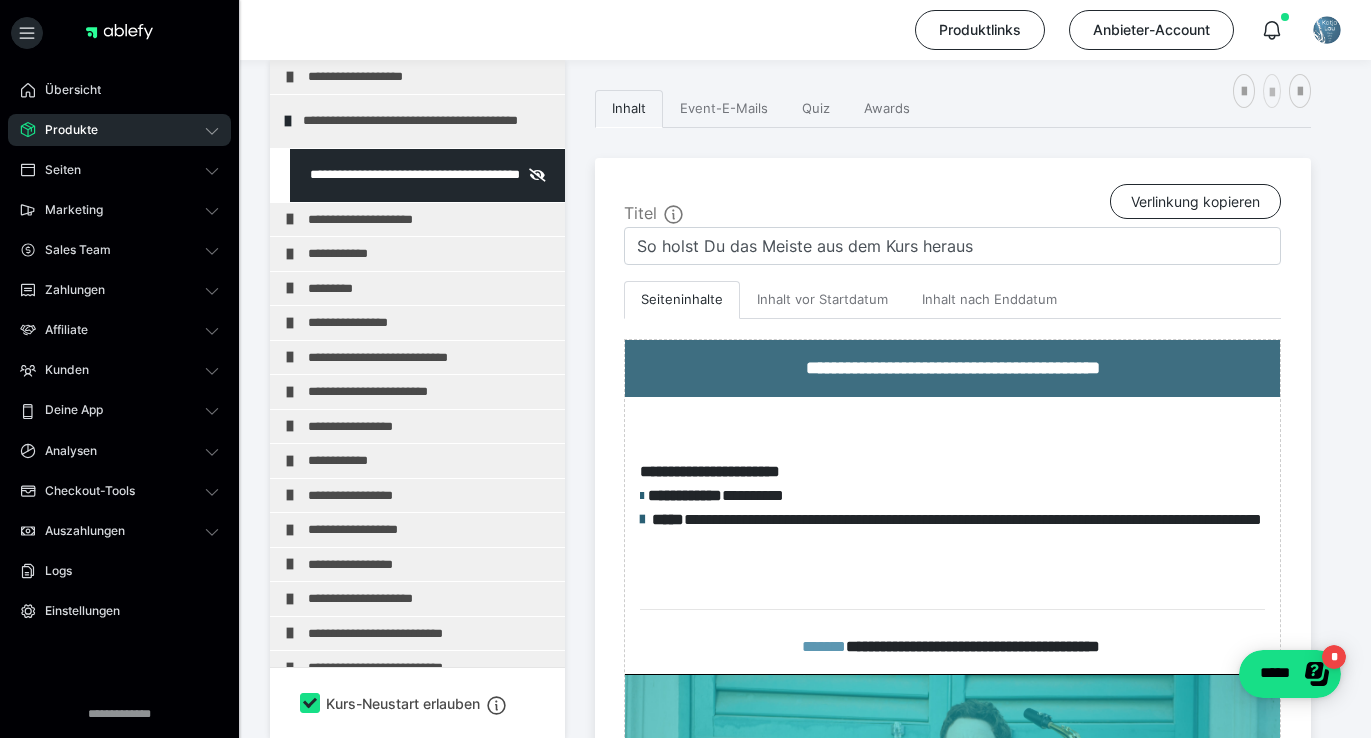 click at bounding box center (1272, 93) 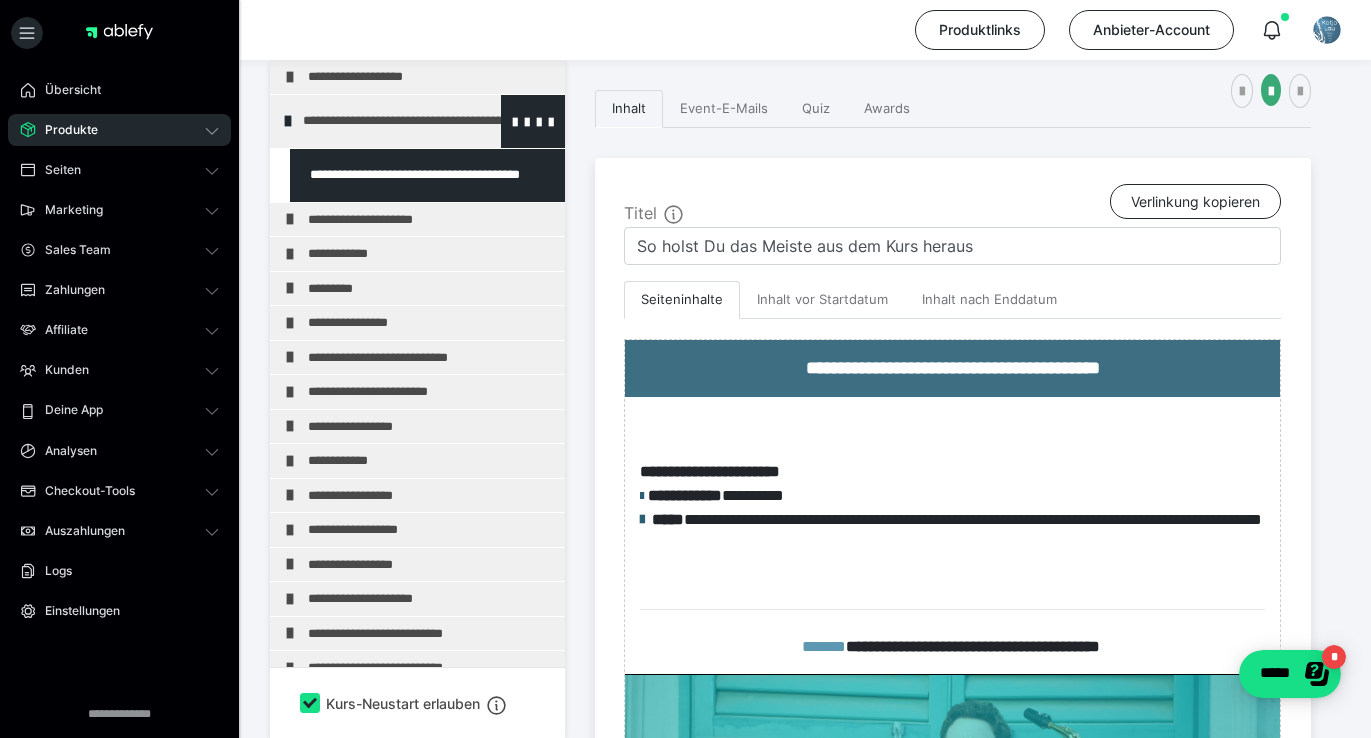 click at bounding box center (288, 121) 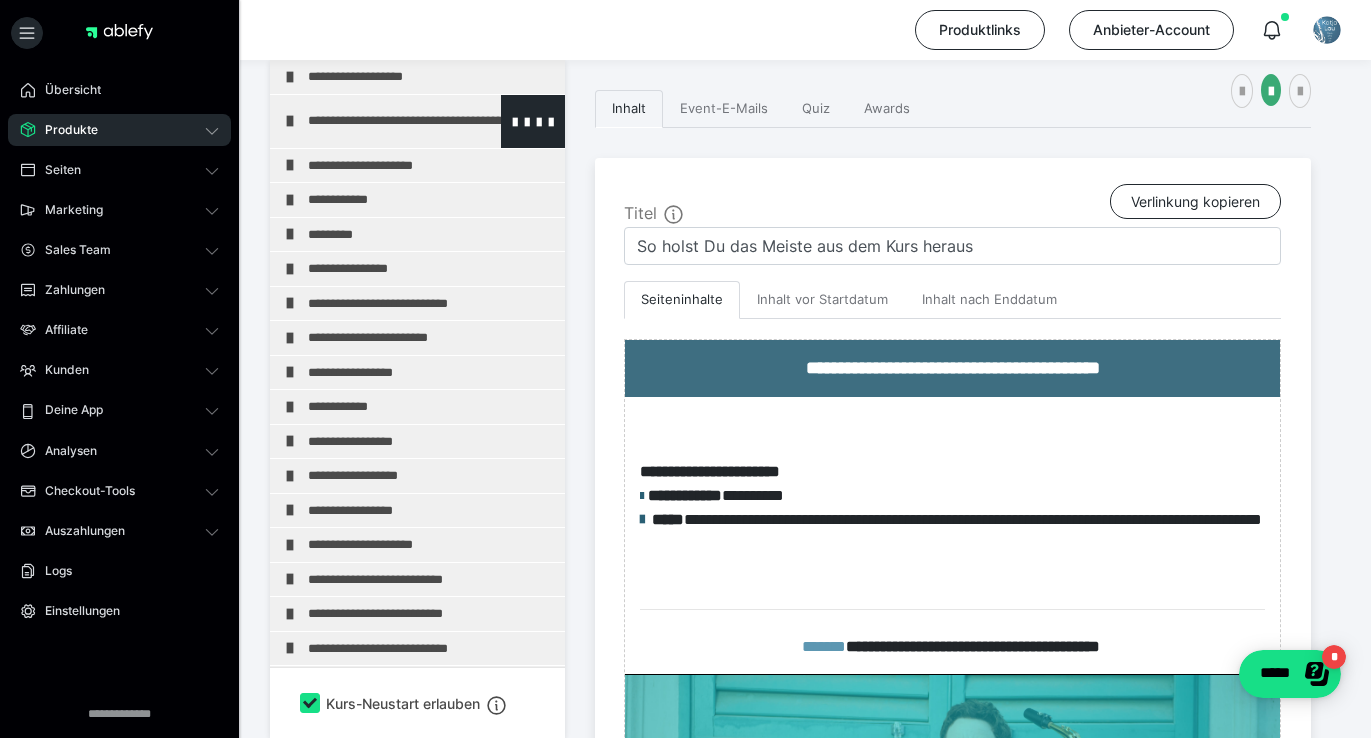 click on "**********" at bounding box center (431, 121) 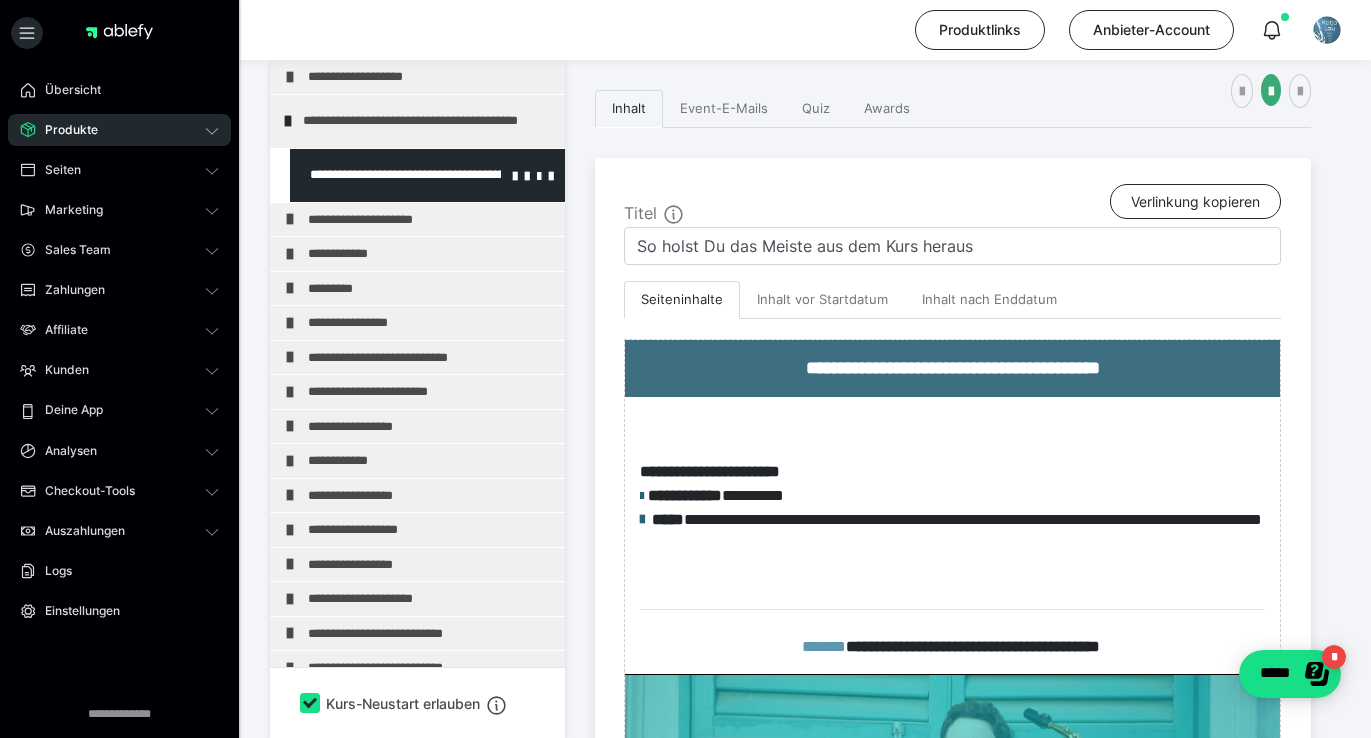 click at bounding box center (375, 175) 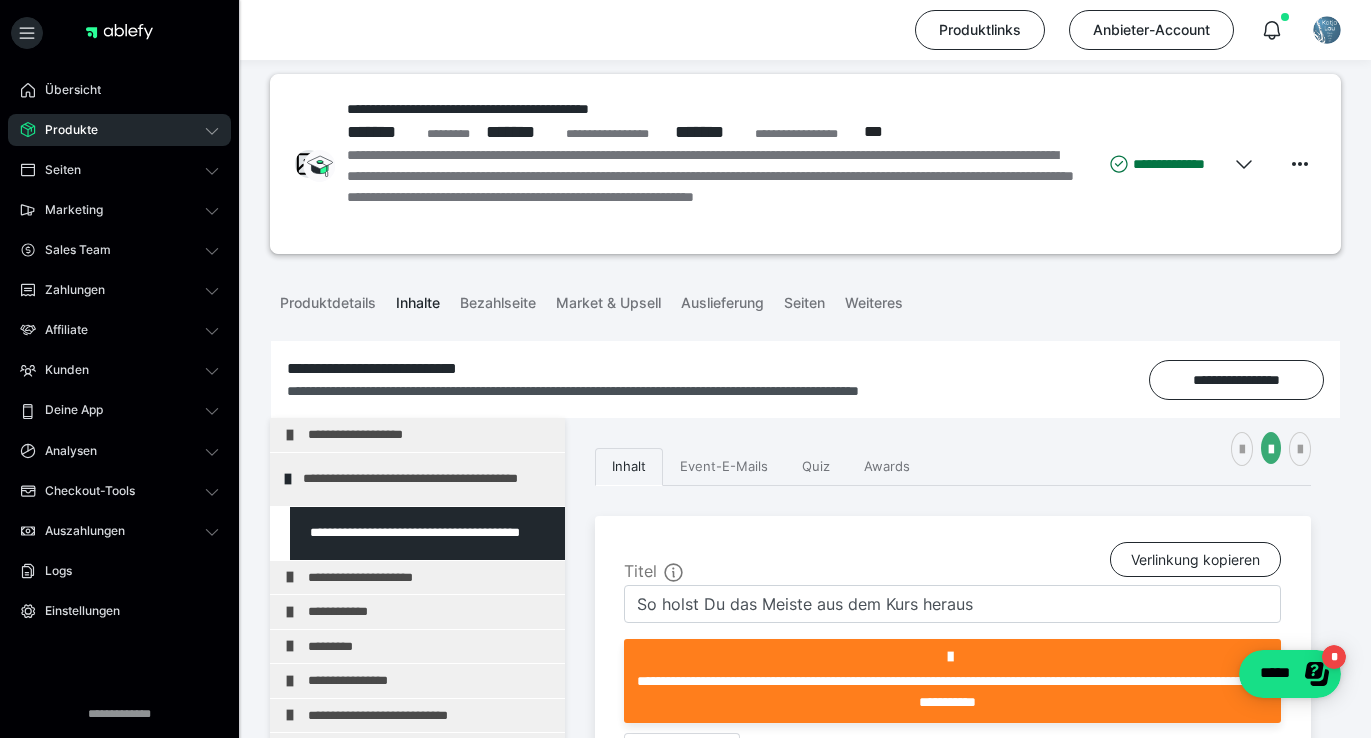 scroll, scrollTop: 0, scrollLeft: 0, axis: both 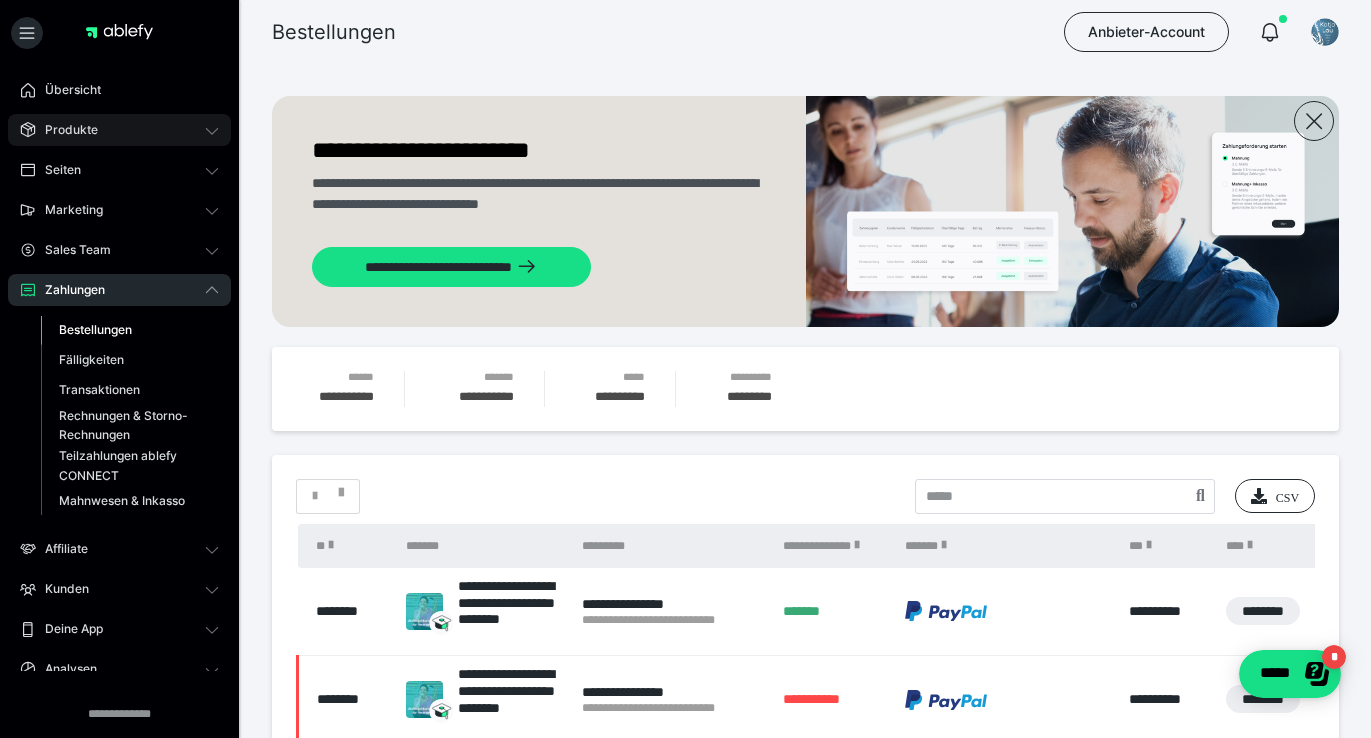 click on "Produkte" at bounding box center [64, 130] 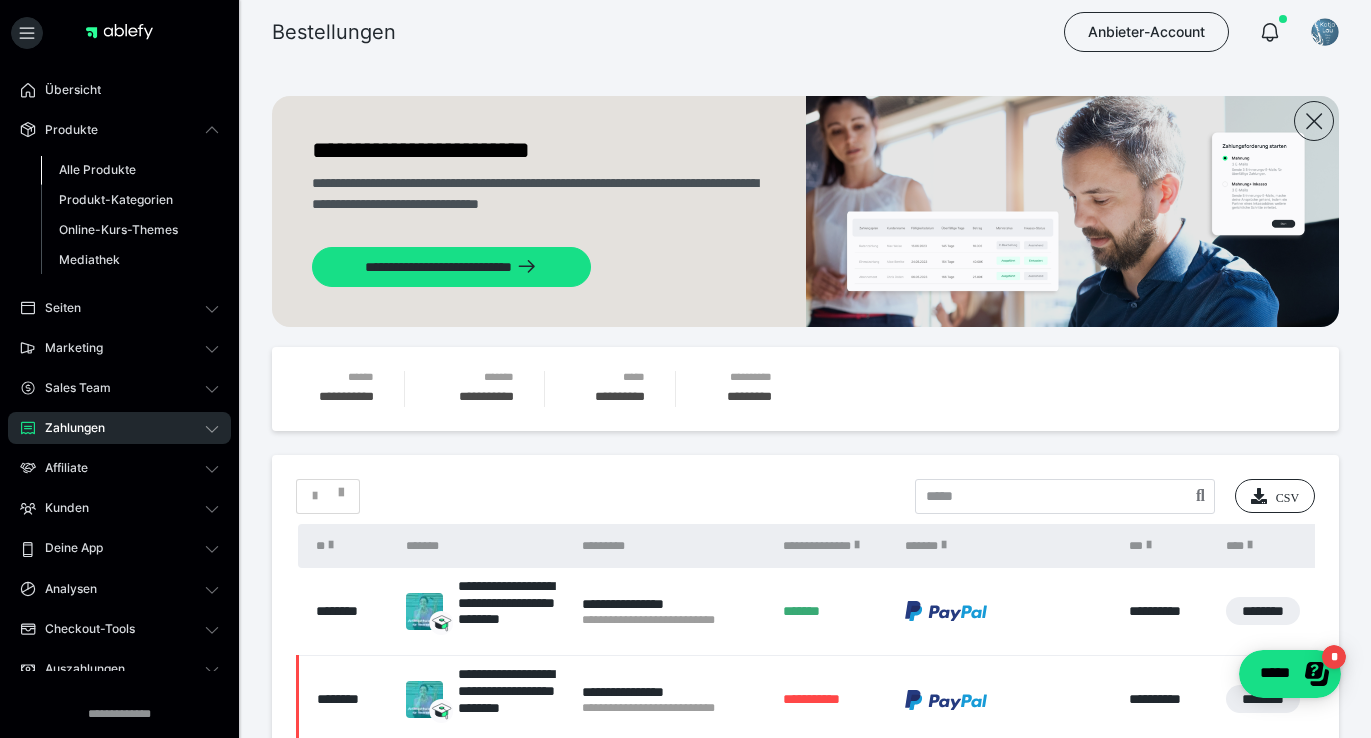 click on "Alle Produkte" at bounding box center (97, 169) 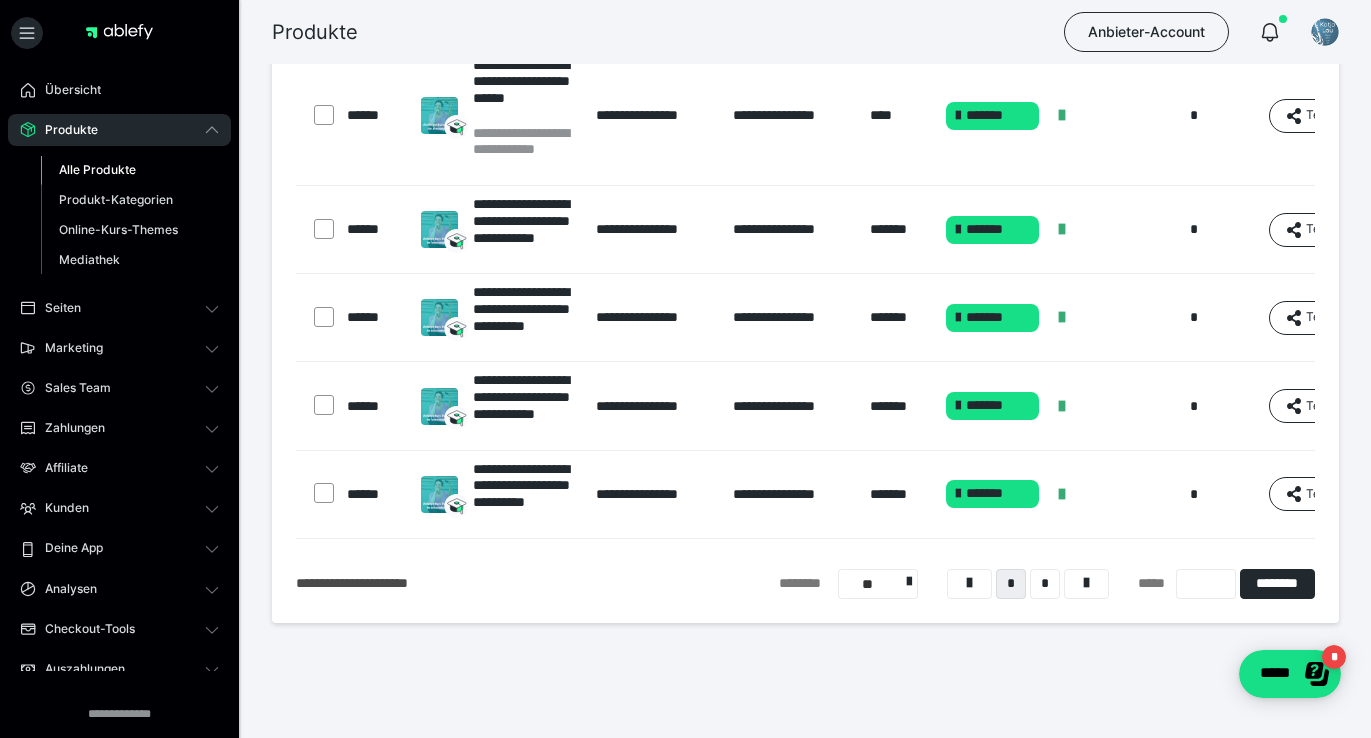scroll, scrollTop: 852, scrollLeft: 0, axis: vertical 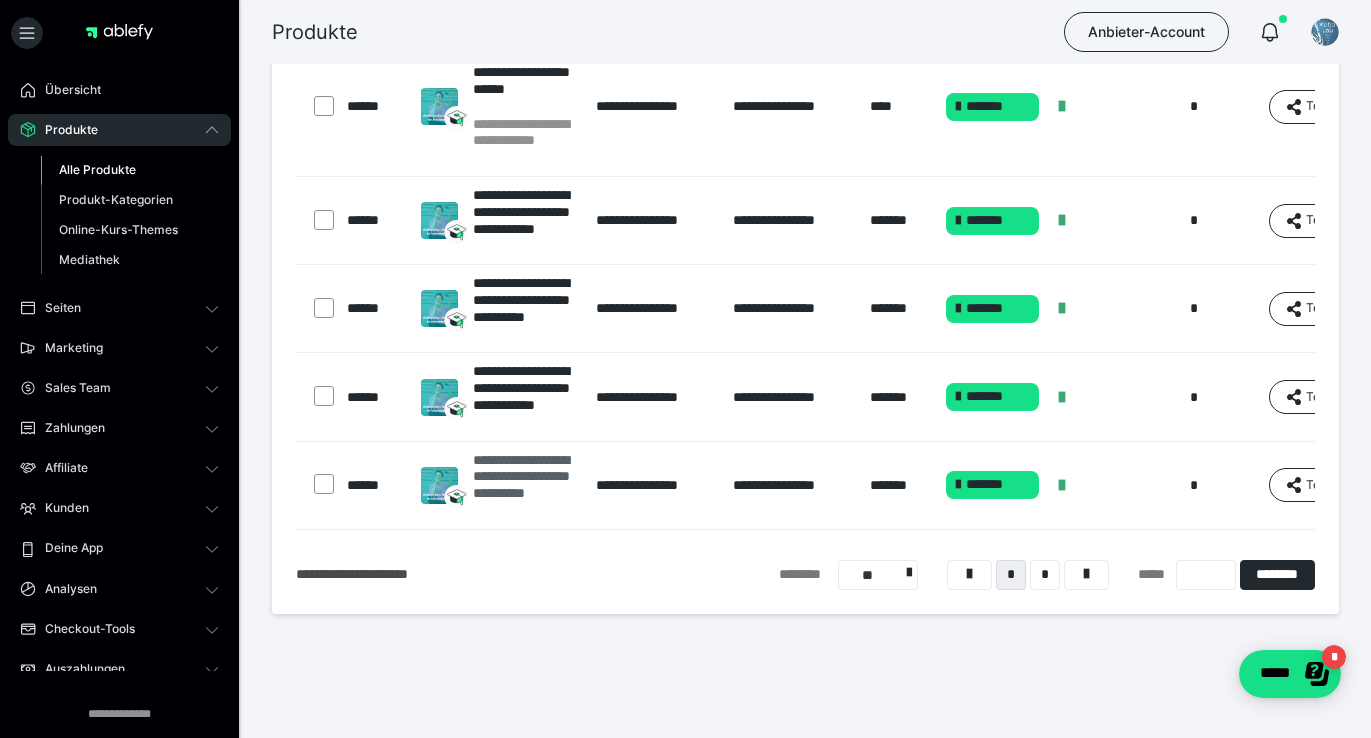 click on "**********" at bounding box center (525, 485) 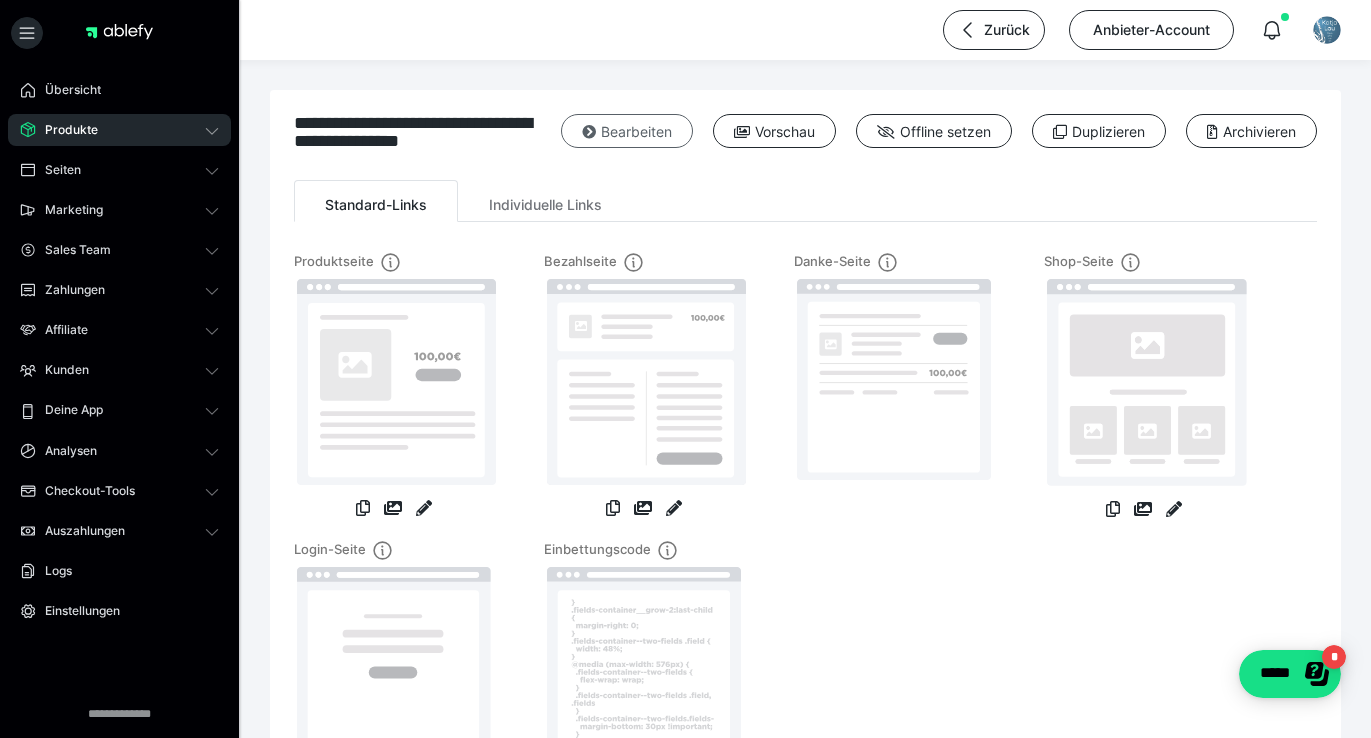 click on "Bearbeiten" at bounding box center (627, 131) 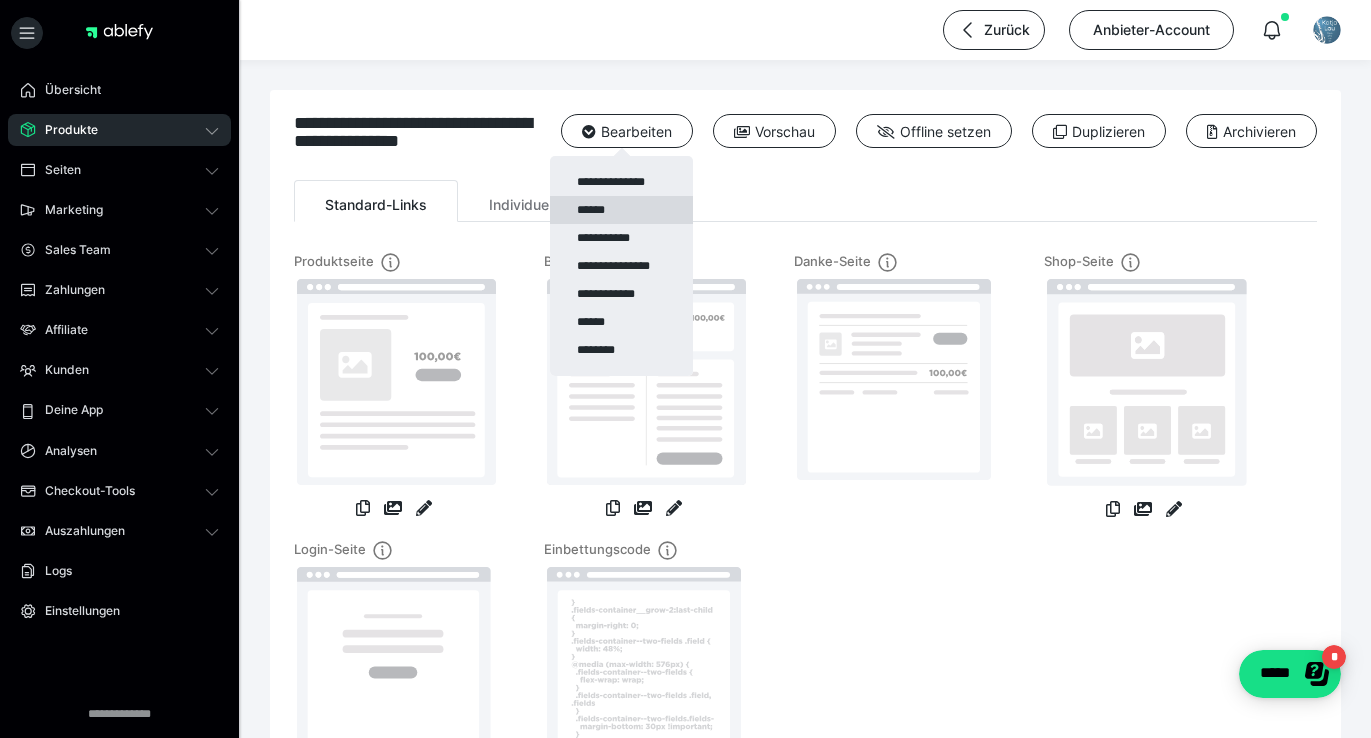 click on "******" at bounding box center [621, 210] 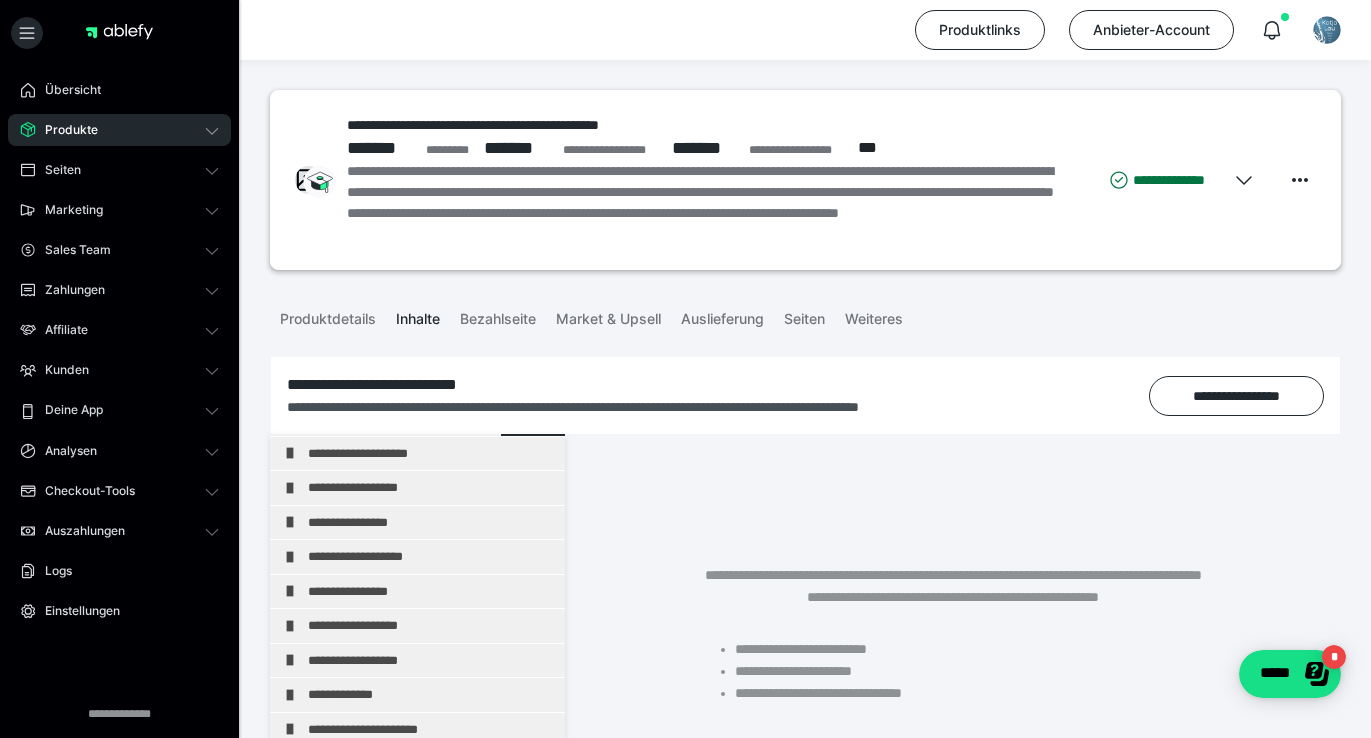 scroll, scrollTop: 242, scrollLeft: 0, axis: vertical 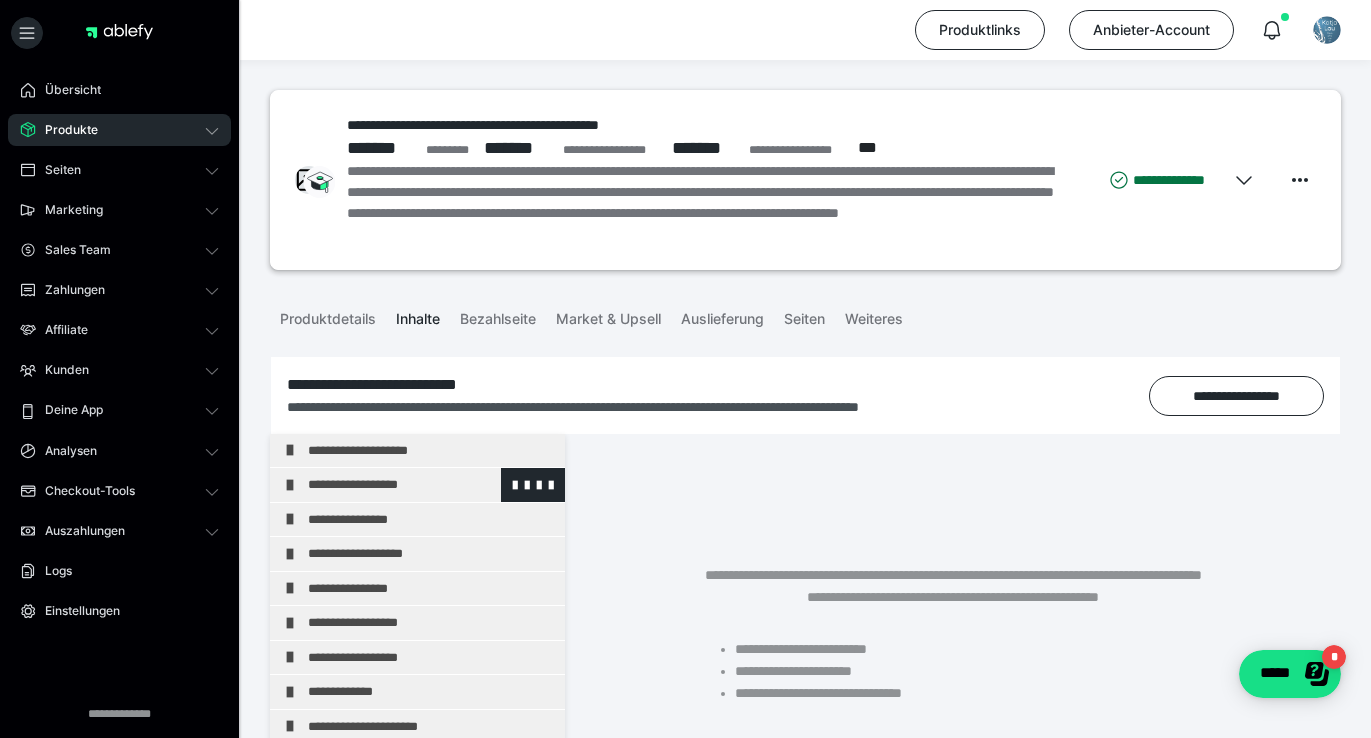 click on "**********" at bounding box center [431, 485] 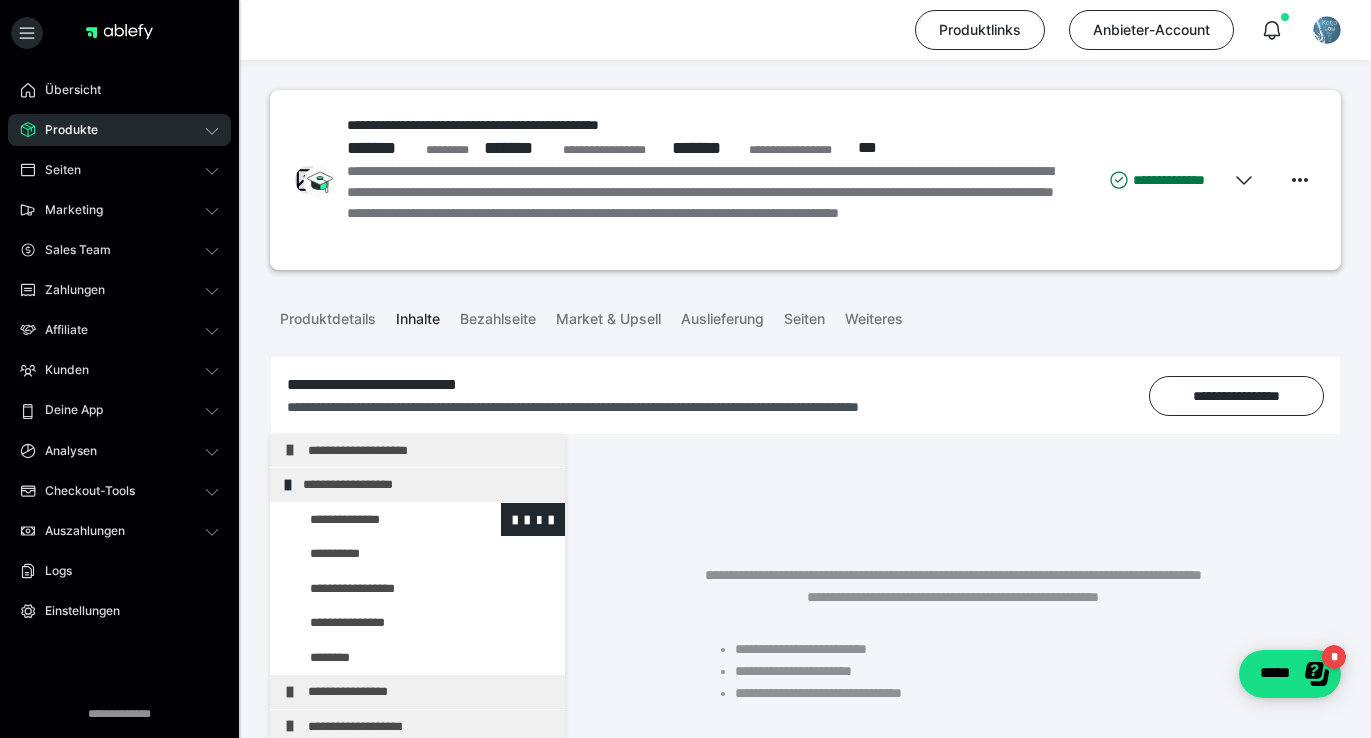 click at bounding box center [375, 520] 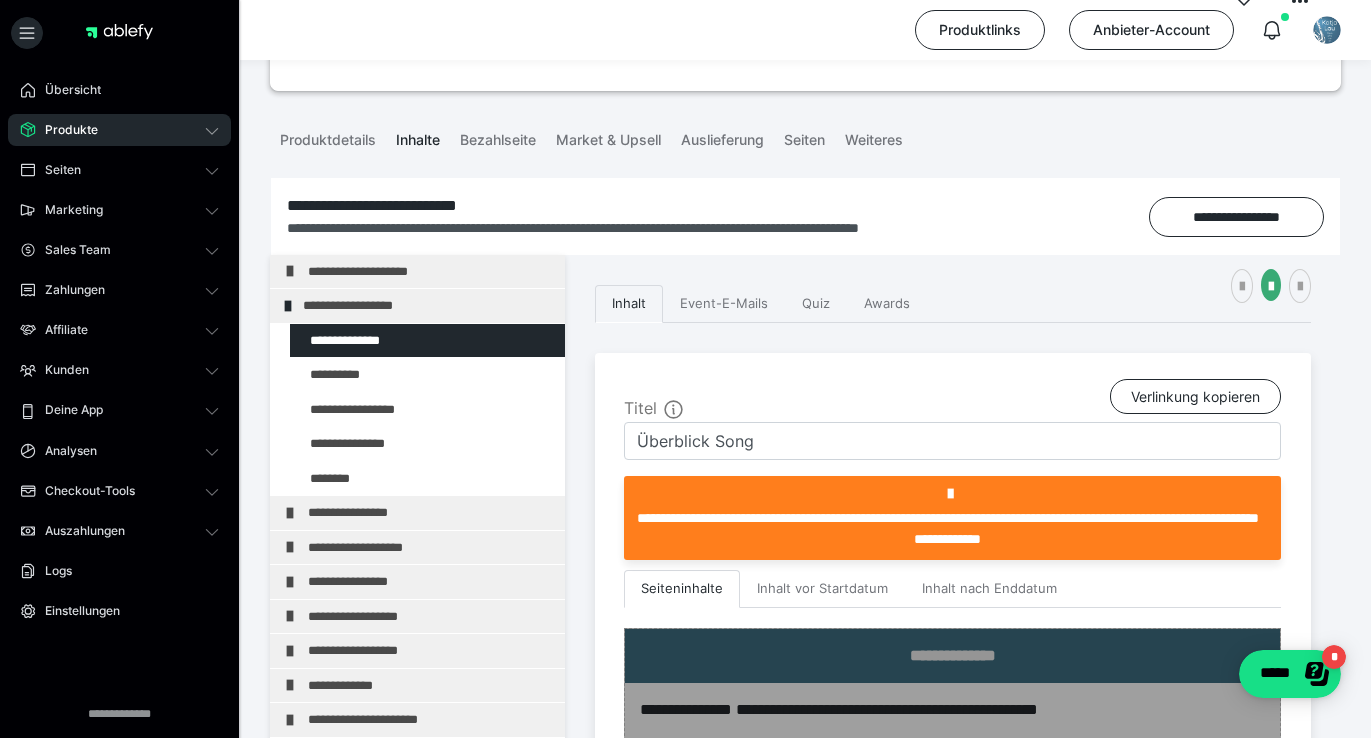 scroll, scrollTop: 181, scrollLeft: 0, axis: vertical 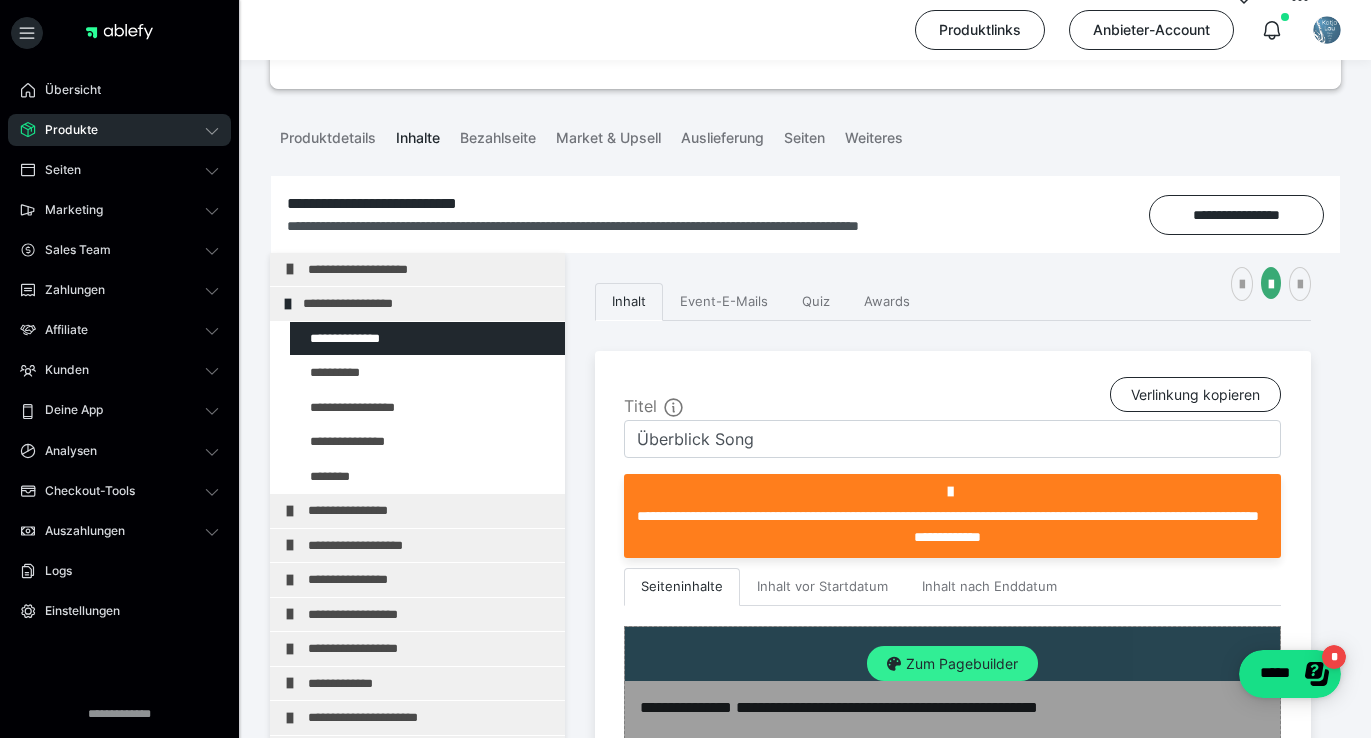 click on "Zum Pagebuilder" at bounding box center (952, 664) 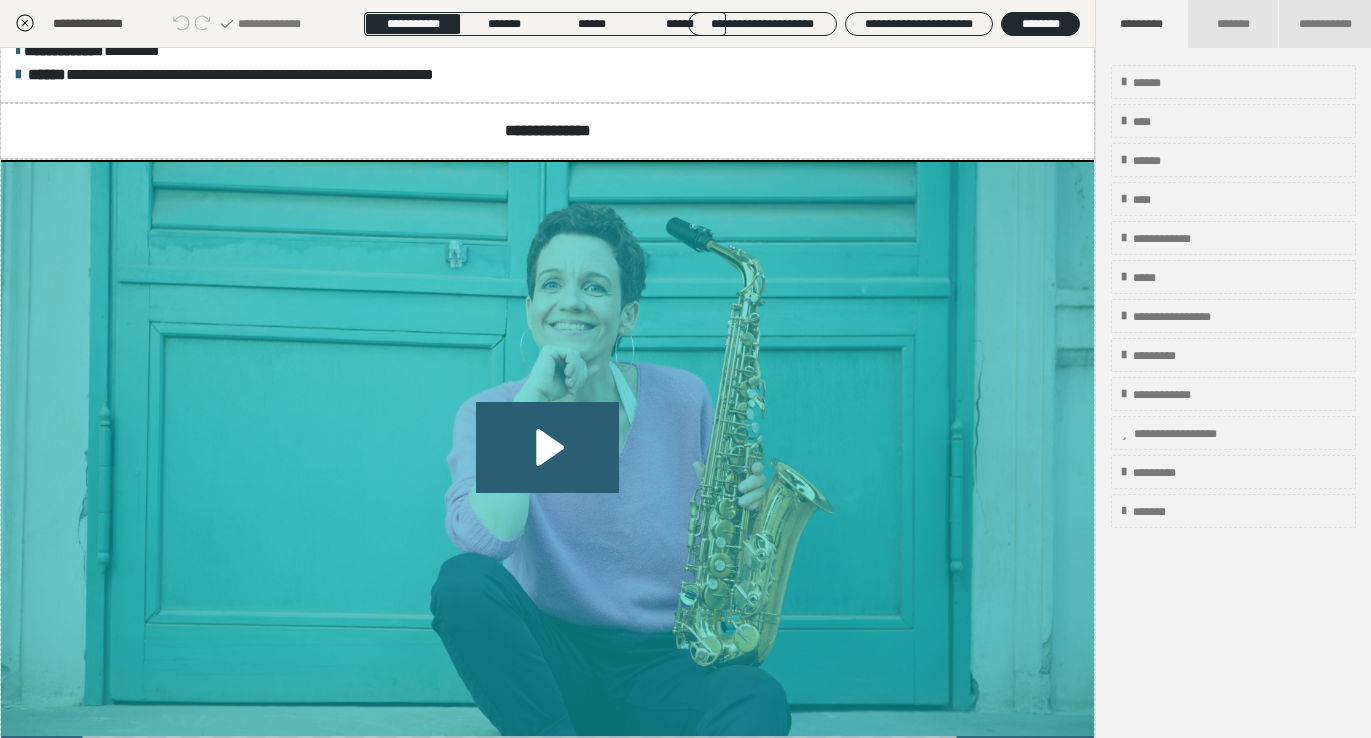 scroll, scrollTop: 155, scrollLeft: 0, axis: vertical 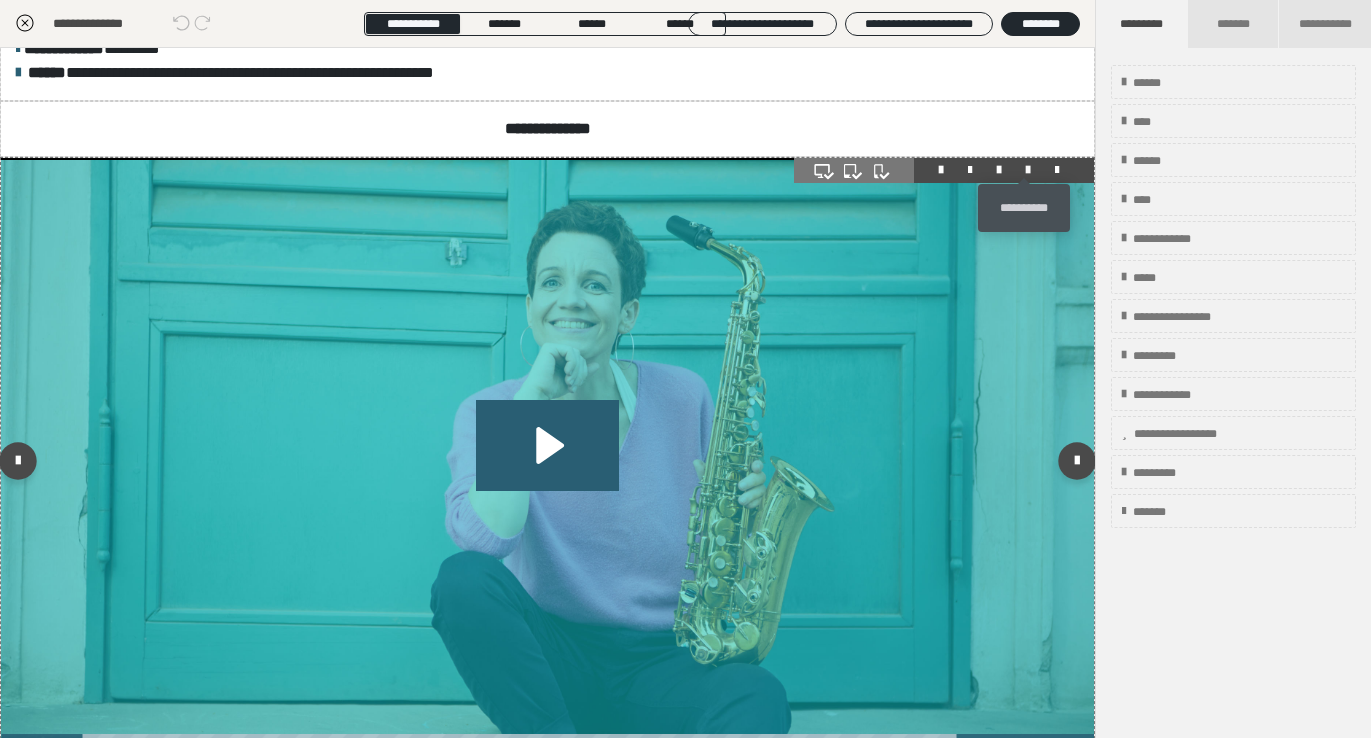 click at bounding box center [1028, 170] 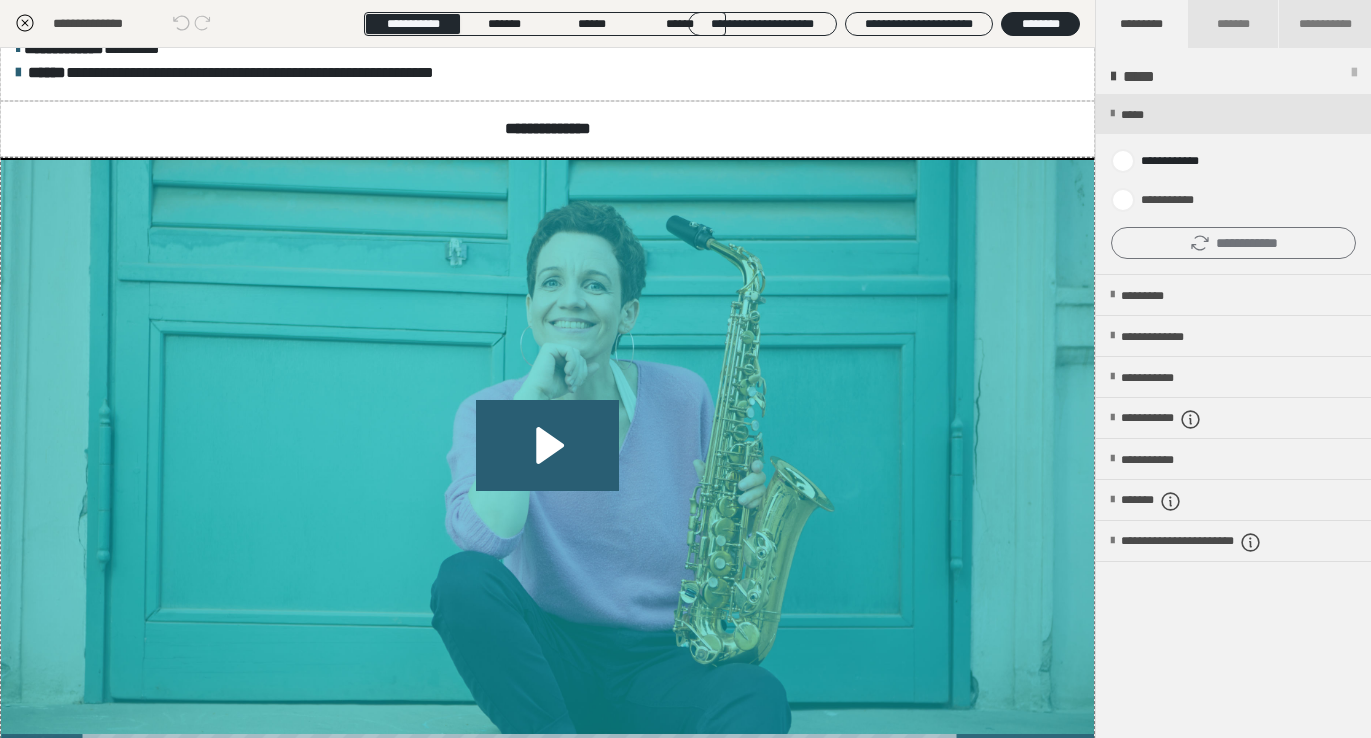 click on "**********" at bounding box center (1233, 243) 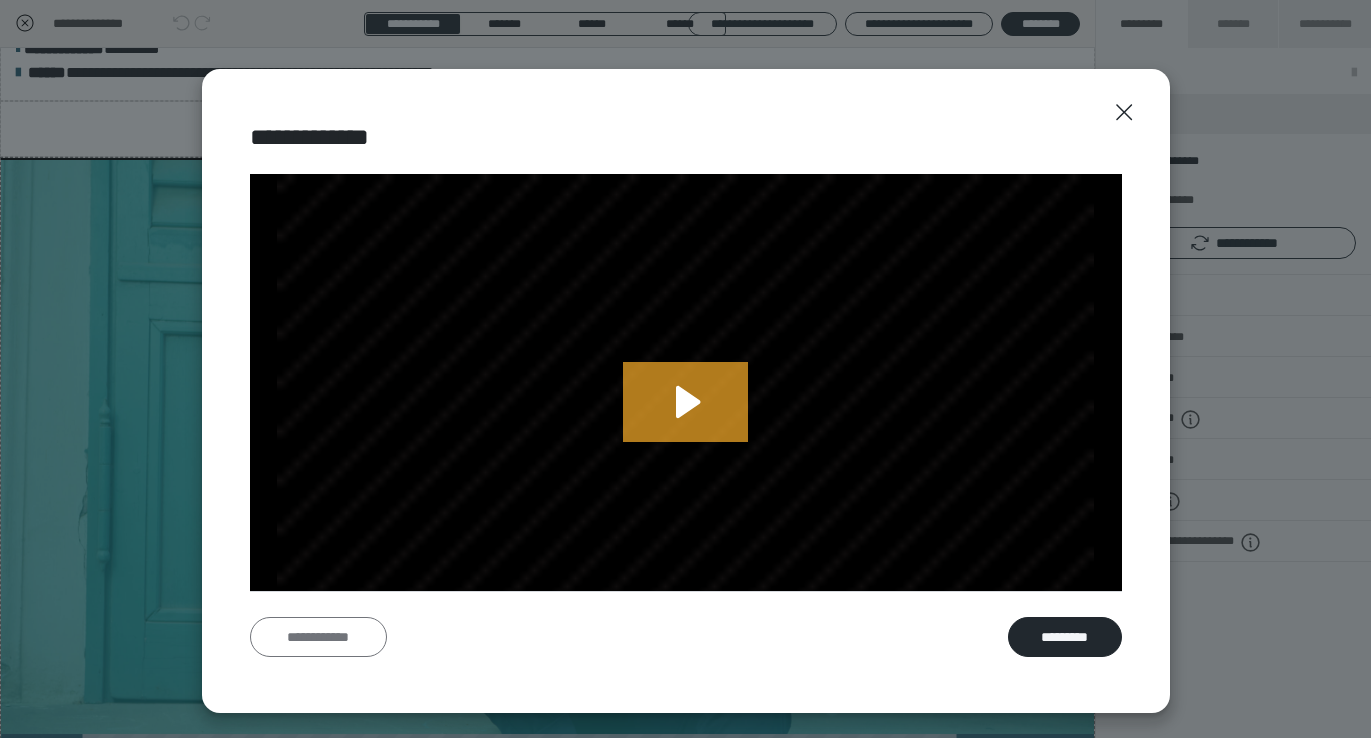click on "**********" at bounding box center [318, 637] 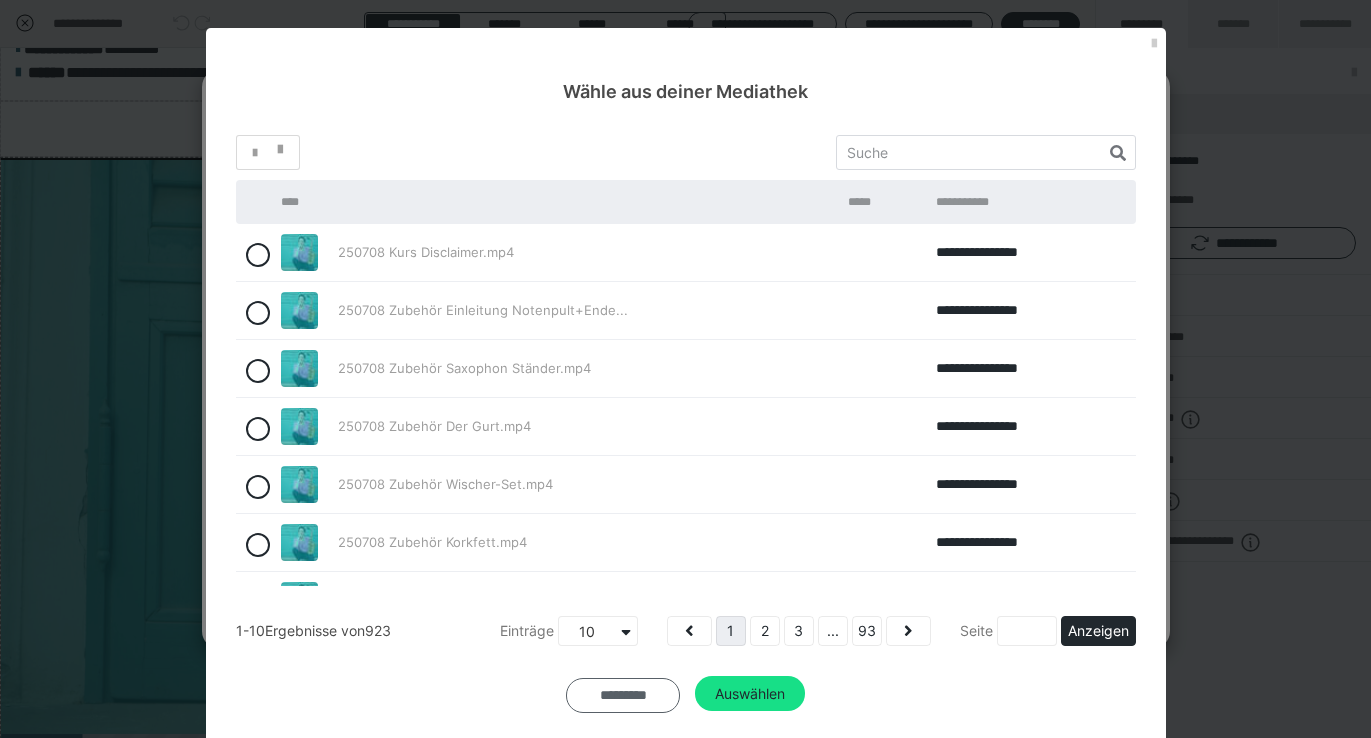 click on "*********" at bounding box center [623, 696] 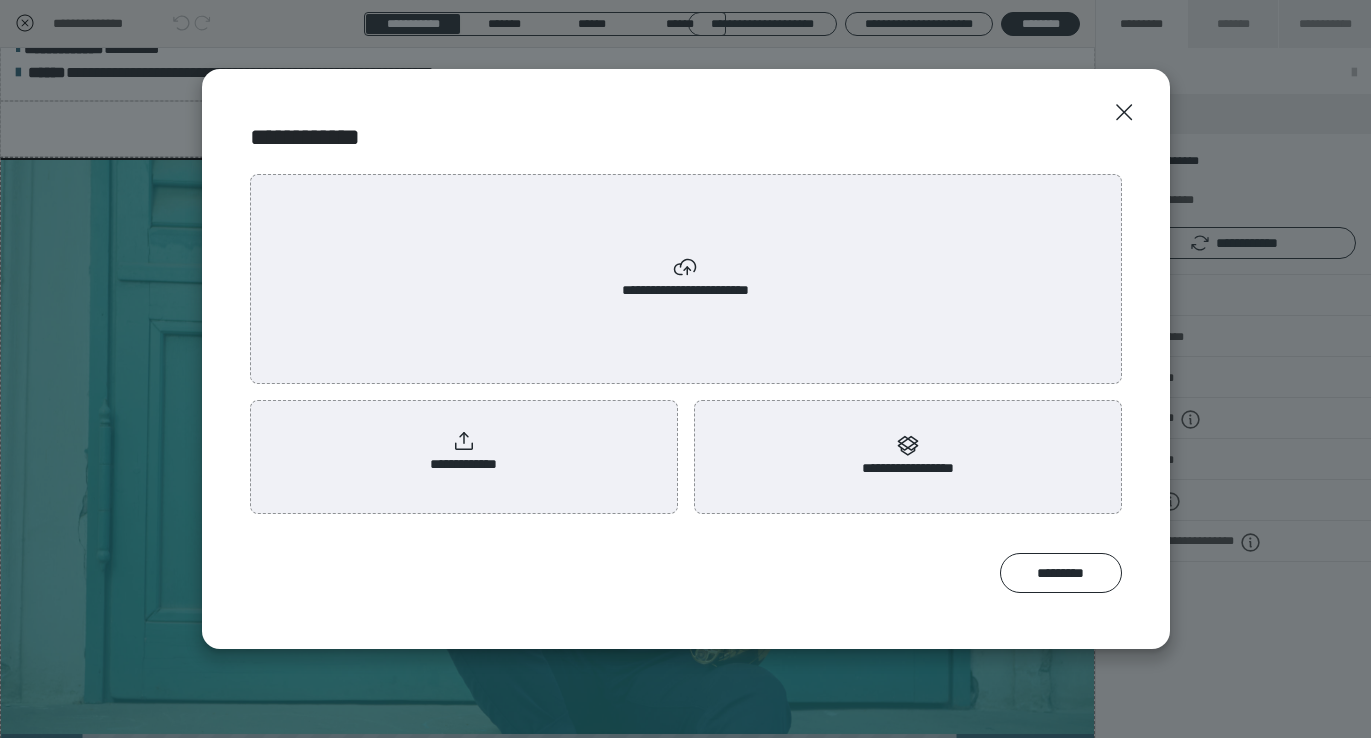 click on "**********" at bounding box center [907, 456] 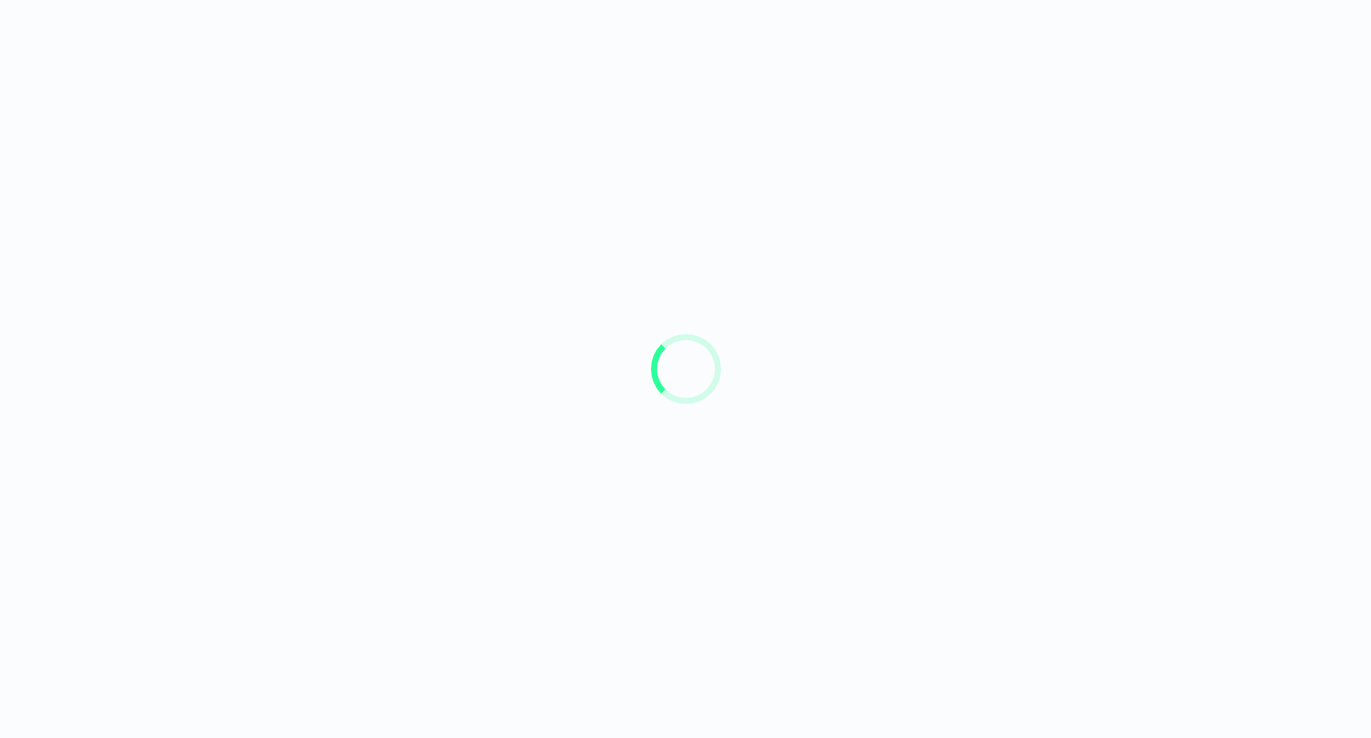 scroll, scrollTop: 0, scrollLeft: 0, axis: both 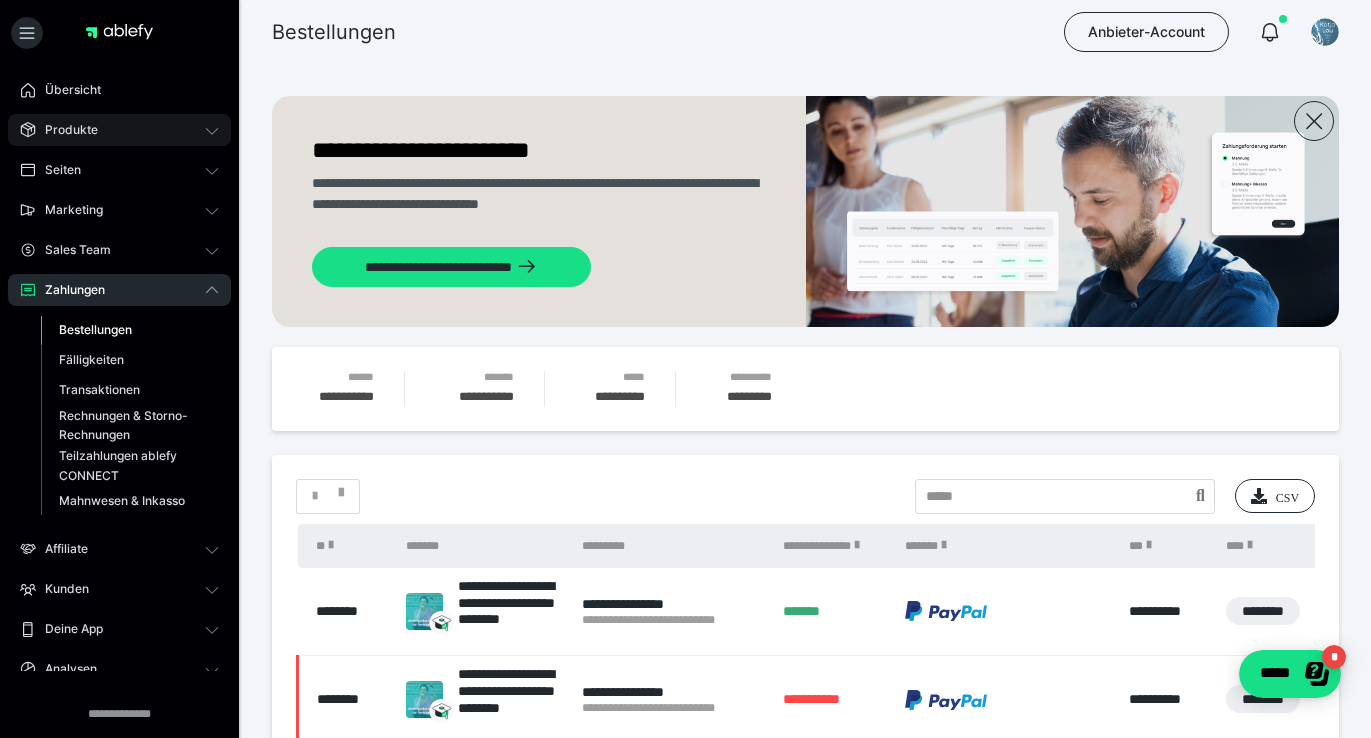 click on "Produkte" at bounding box center [64, 130] 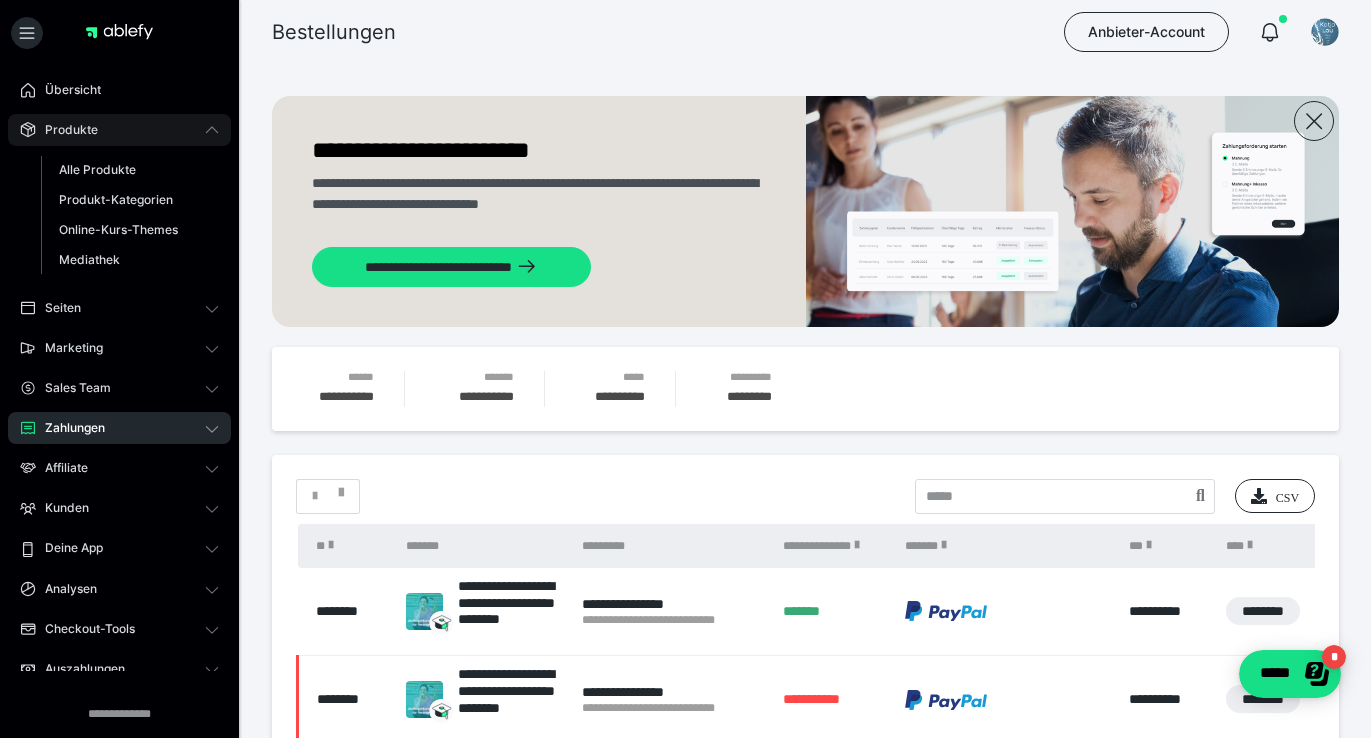 click on "Produkte" at bounding box center (64, 130) 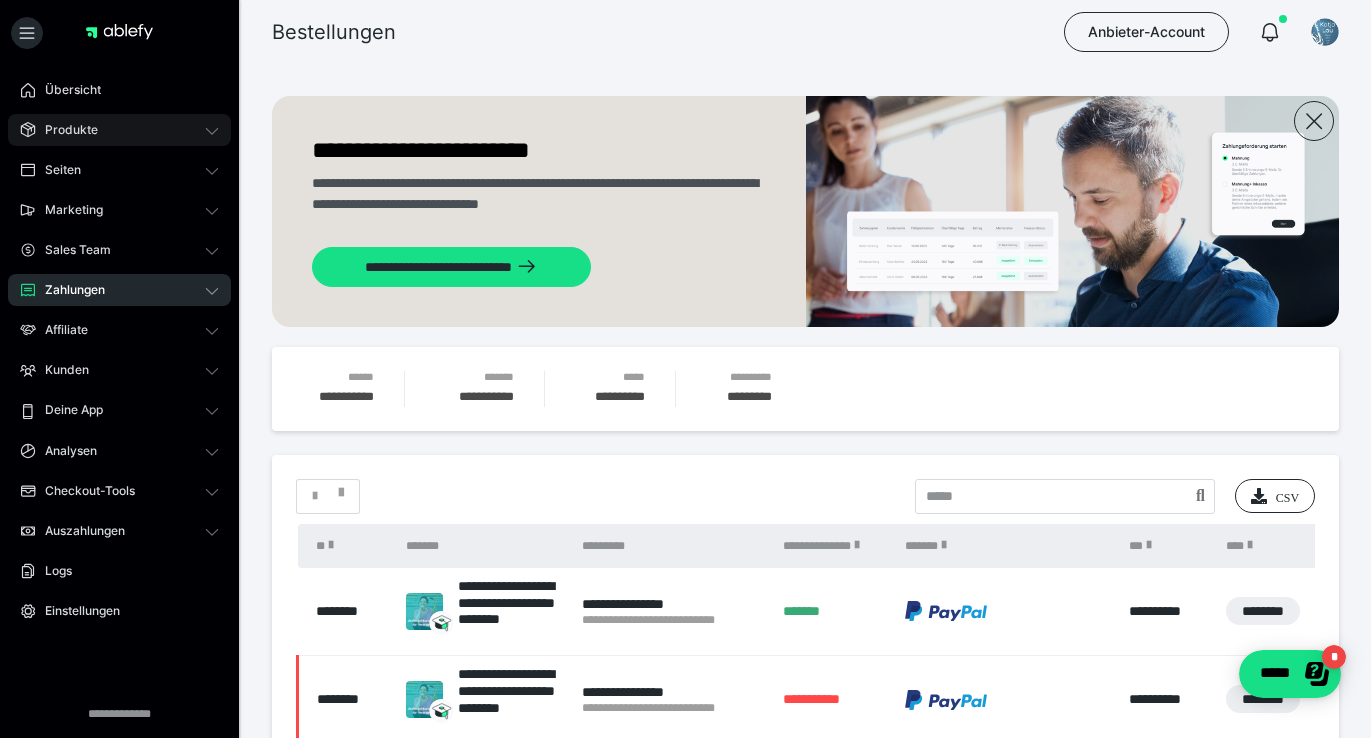 click on "Produkte" at bounding box center [64, 130] 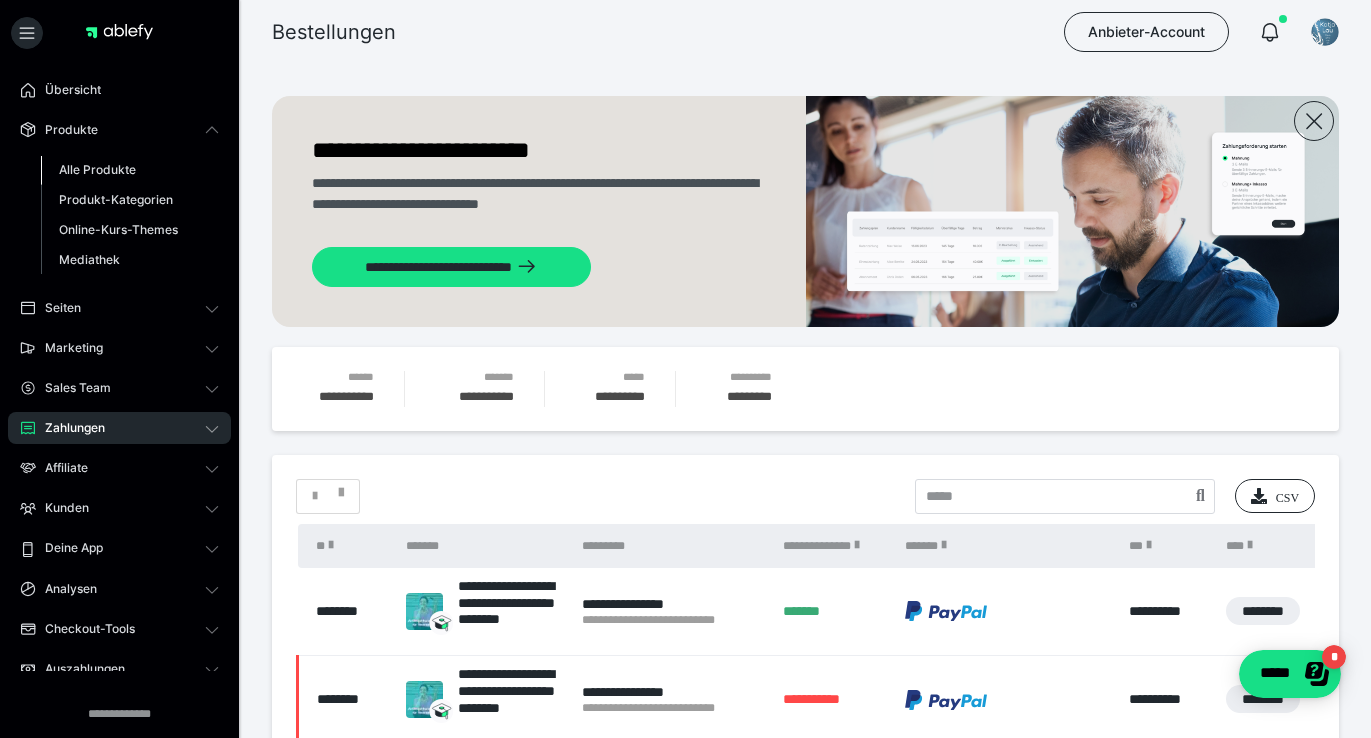 click on "Alle Produkte" at bounding box center (97, 169) 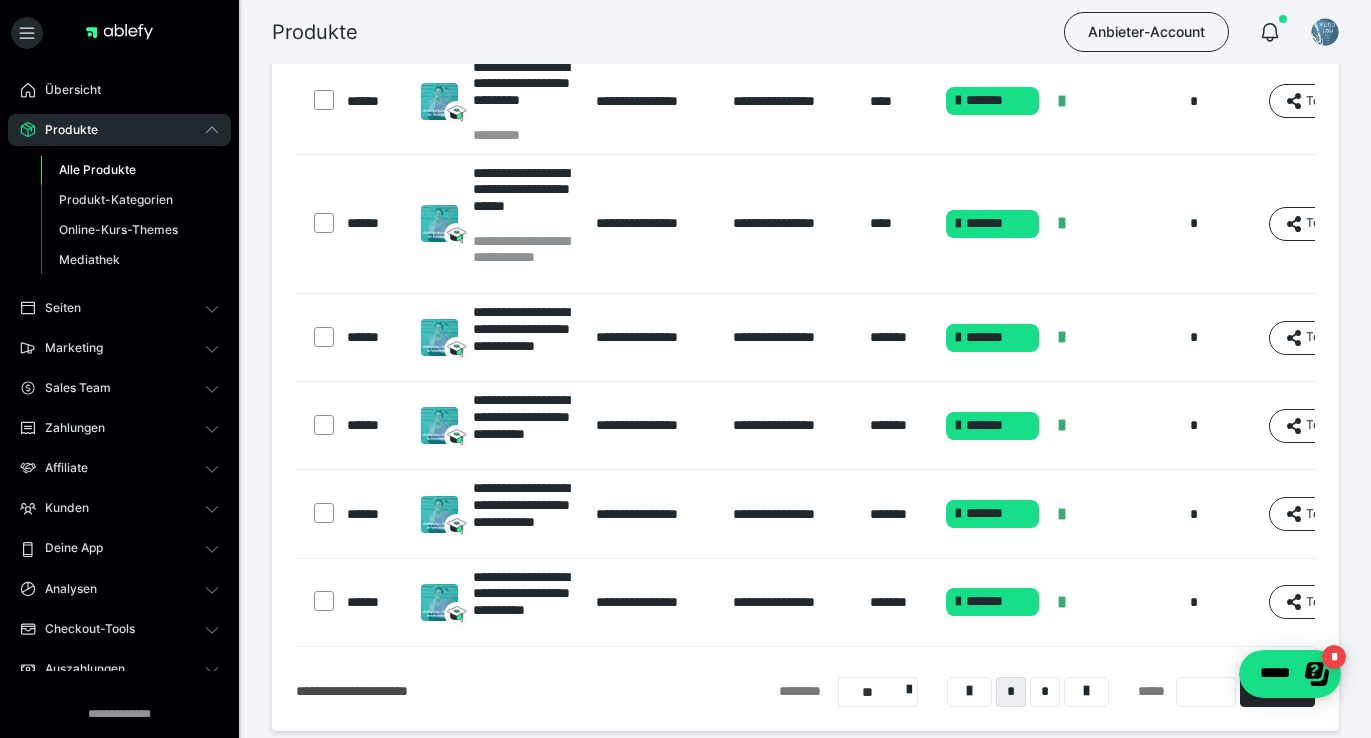 scroll, scrollTop: 859, scrollLeft: 0, axis: vertical 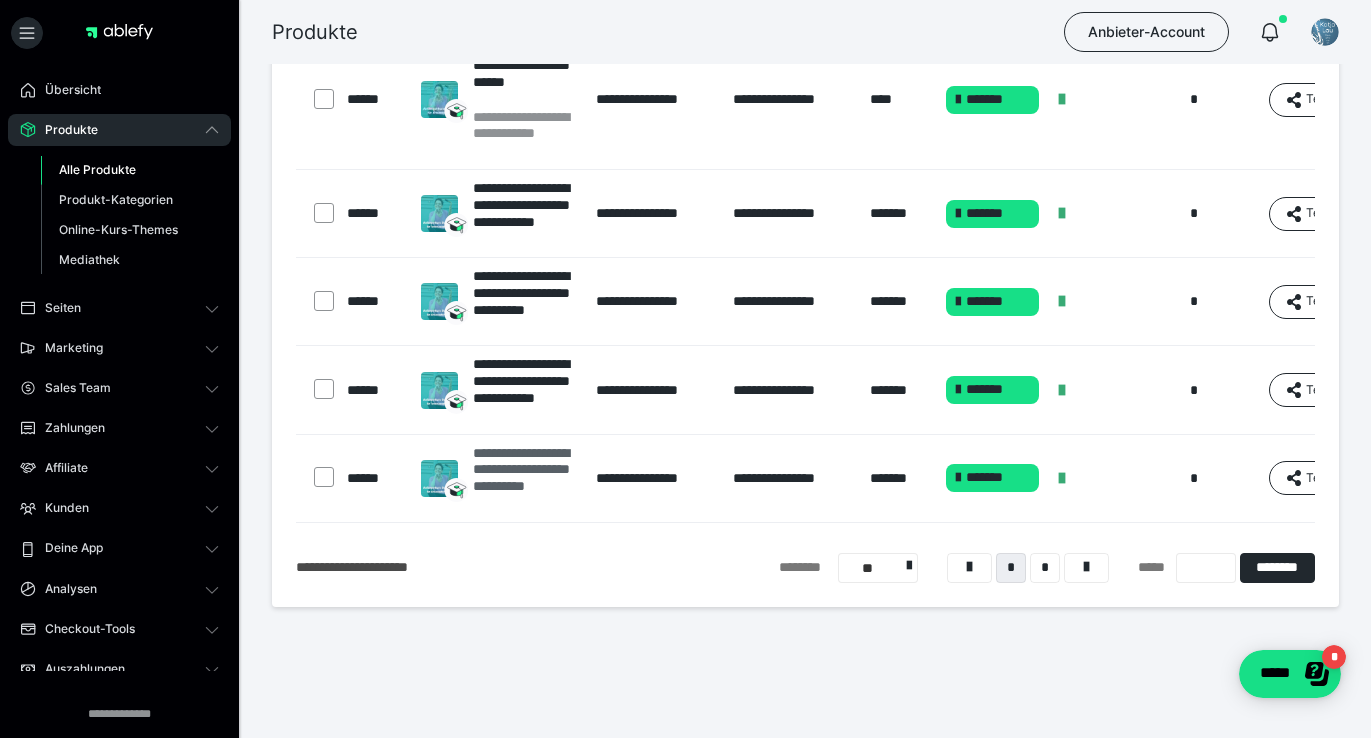 click on "**********" at bounding box center [525, 478] 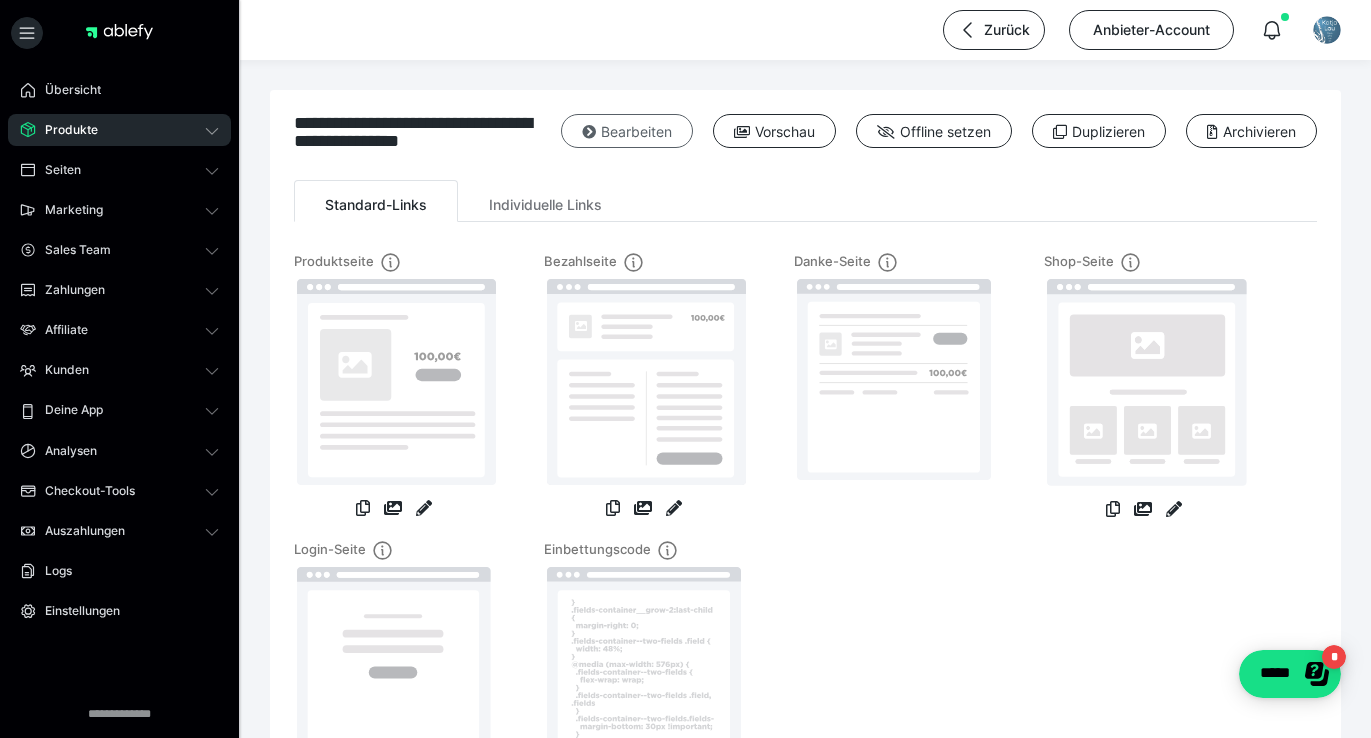 click on "Bearbeiten" at bounding box center (627, 131) 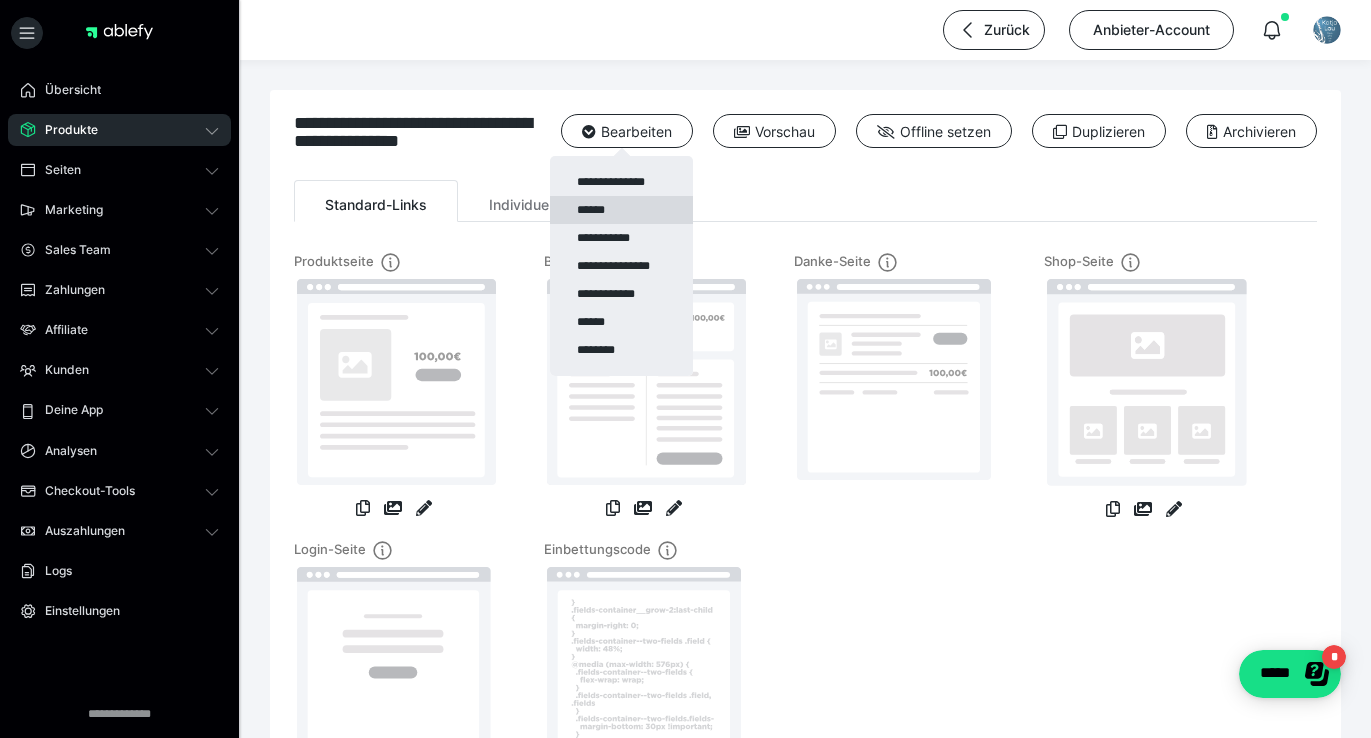 click on "******" at bounding box center (621, 210) 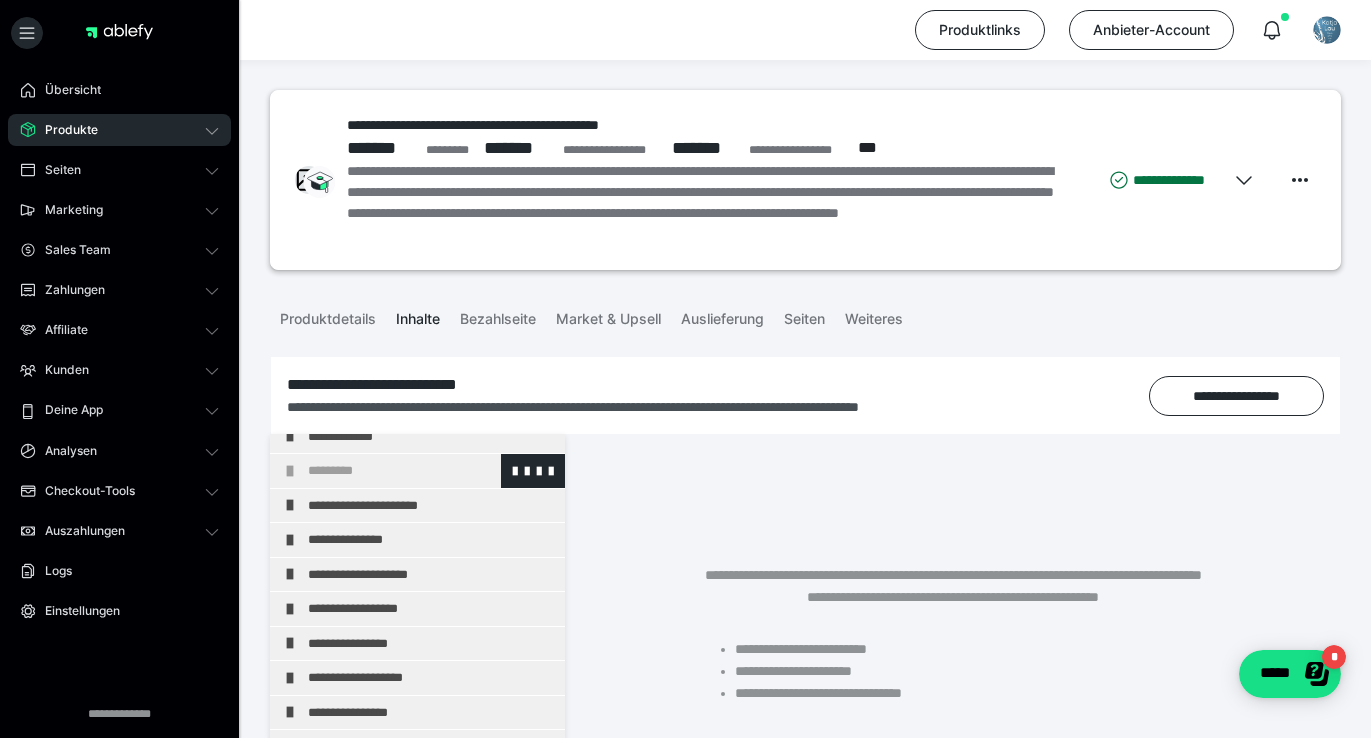 scroll, scrollTop: 120, scrollLeft: 0, axis: vertical 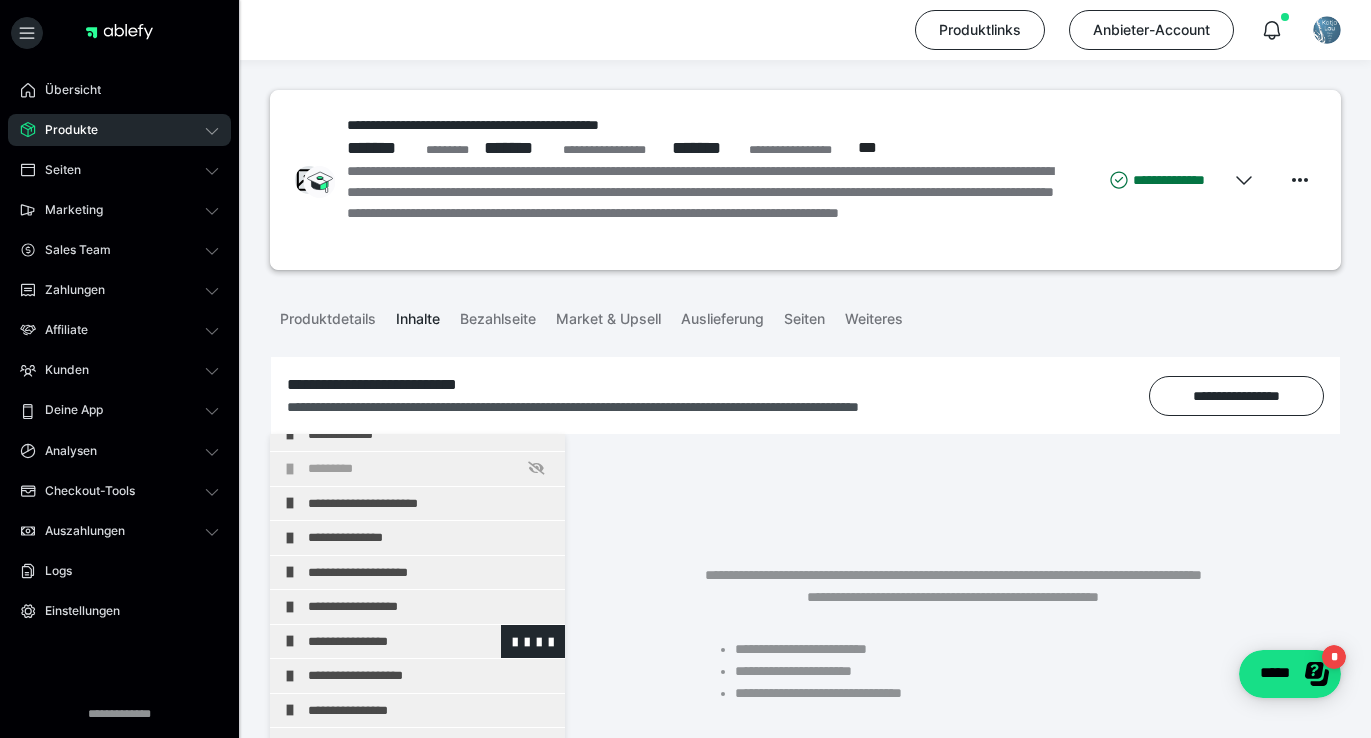 click on "**********" at bounding box center [431, 642] 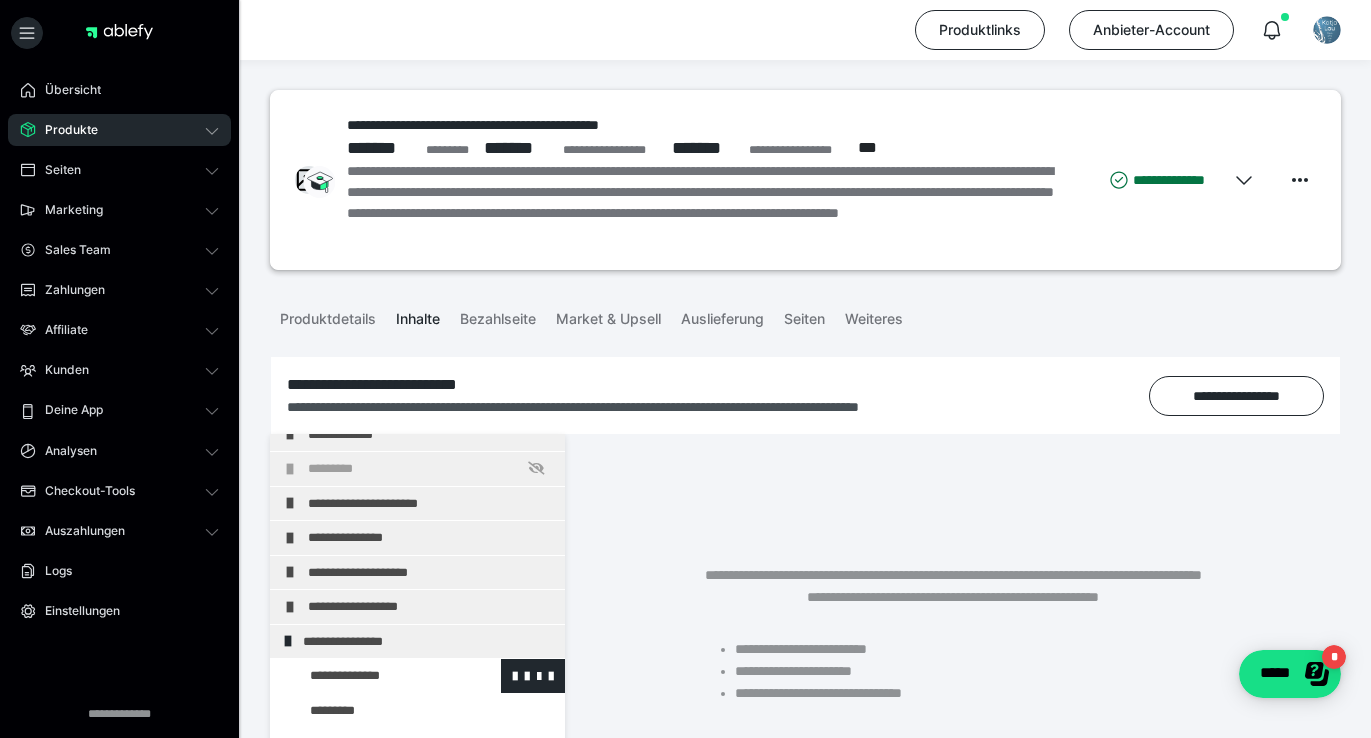 click at bounding box center (375, 676) 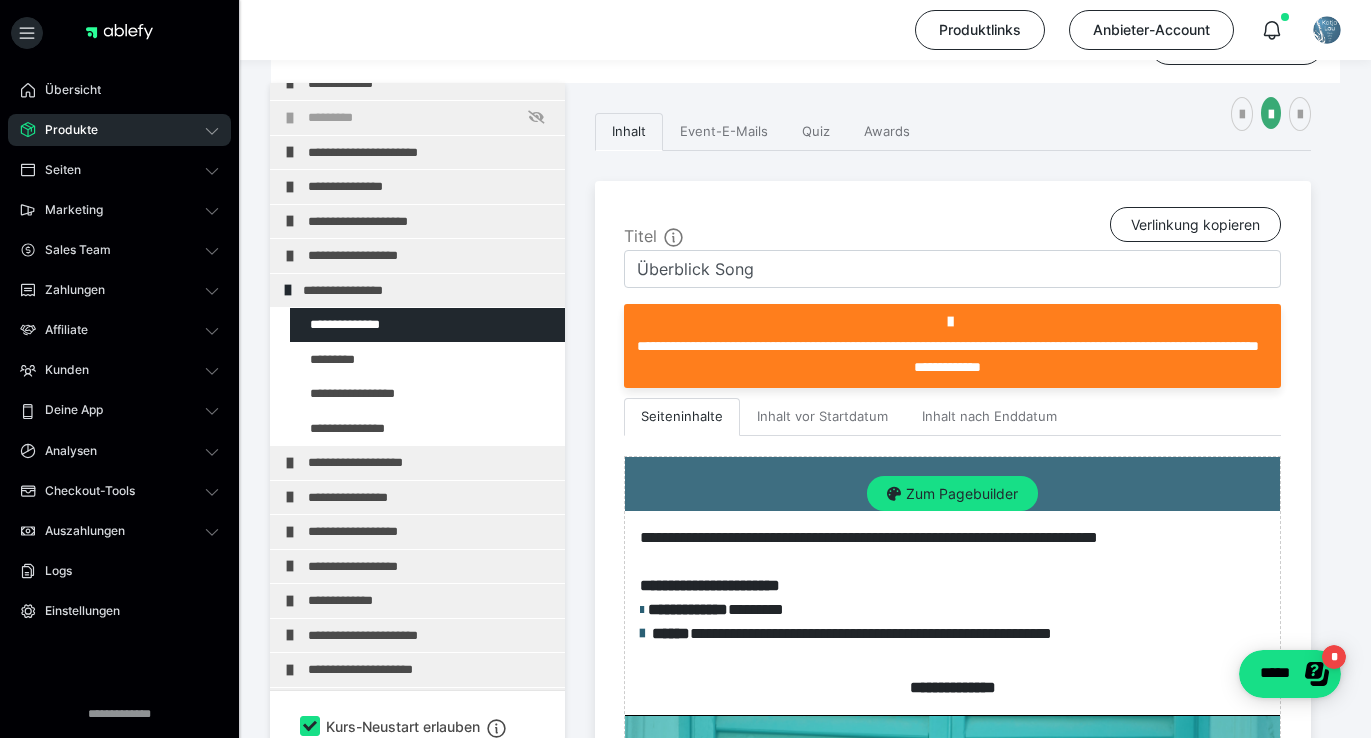 scroll, scrollTop: 355, scrollLeft: 0, axis: vertical 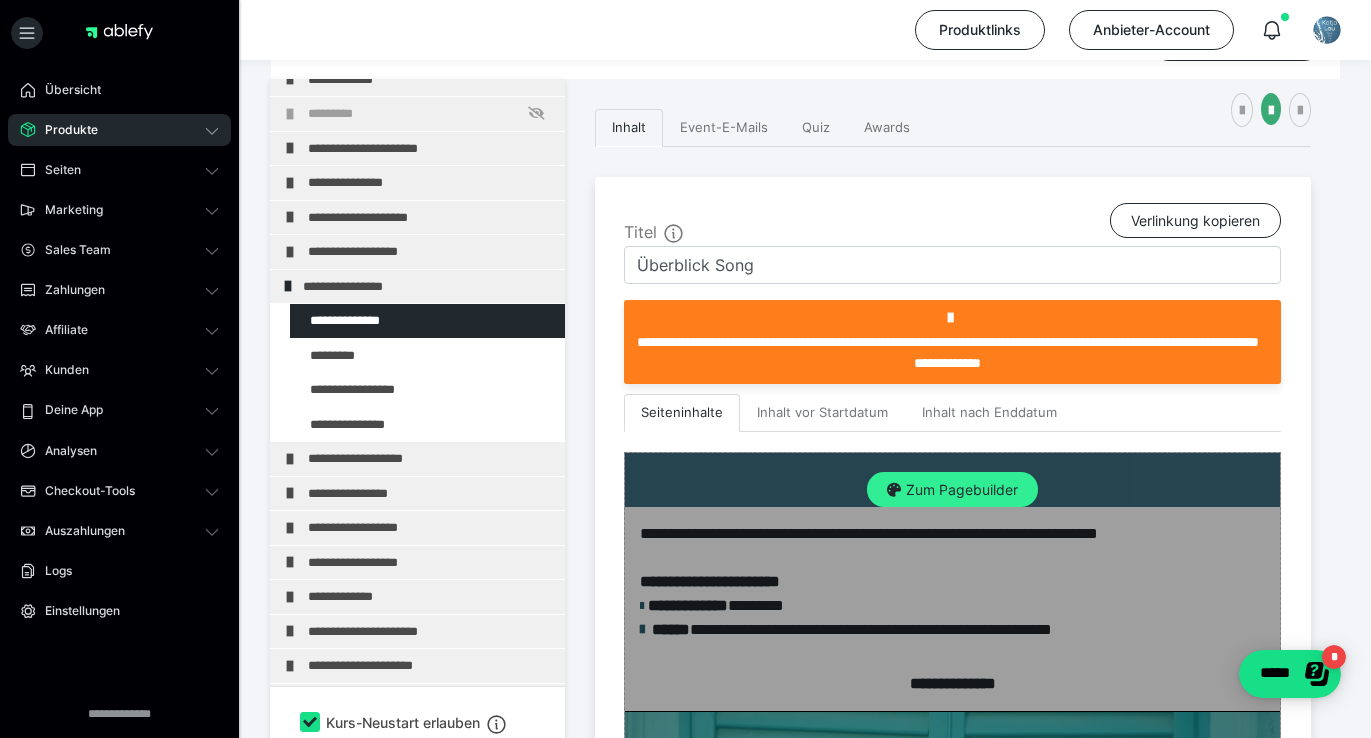 click on "Zum Pagebuilder" at bounding box center [952, 490] 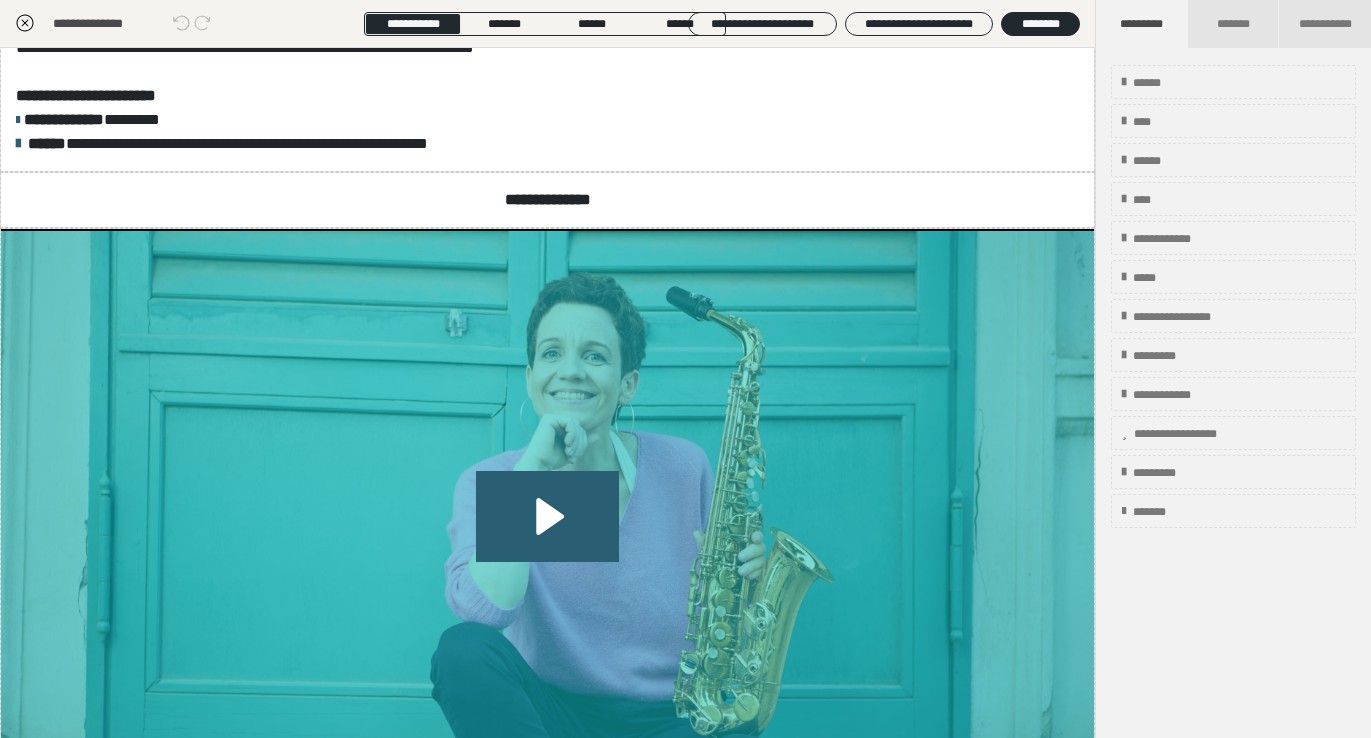 scroll, scrollTop: 62, scrollLeft: 0, axis: vertical 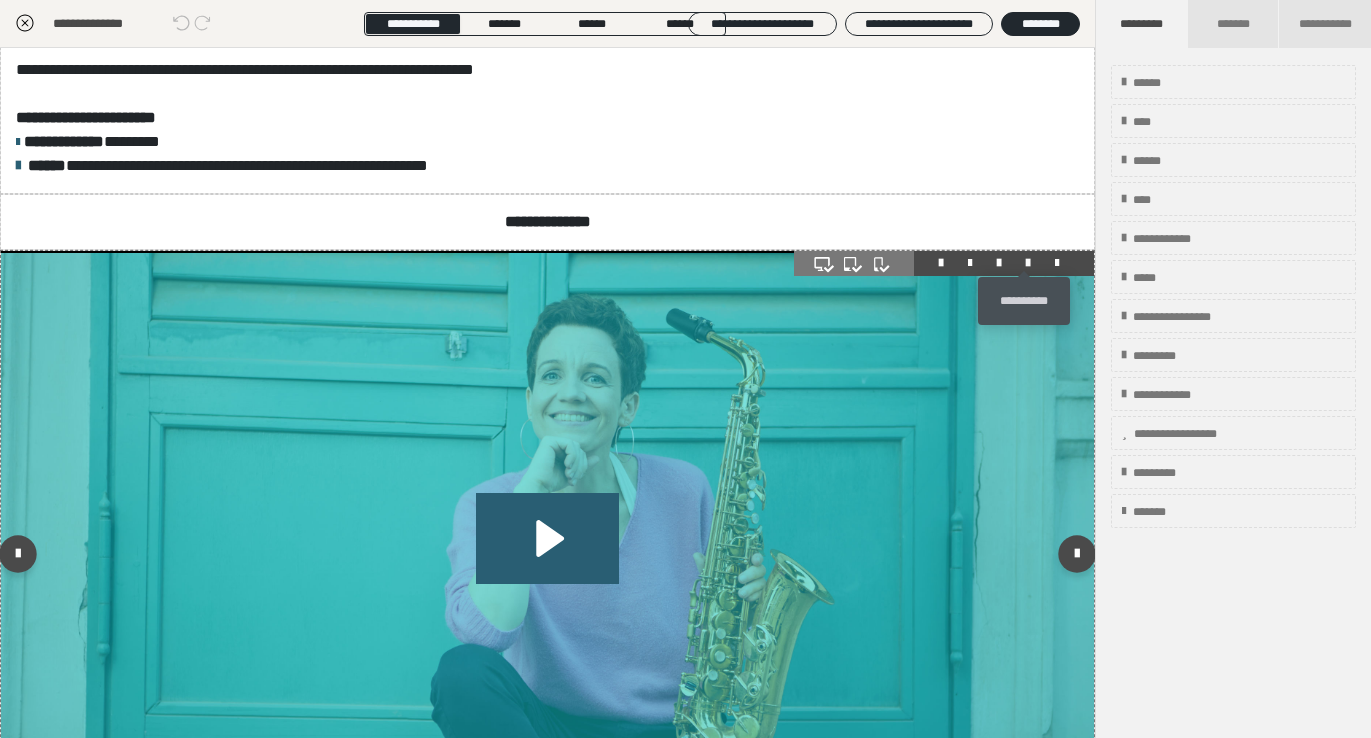 click at bounding box center (1028, 263) 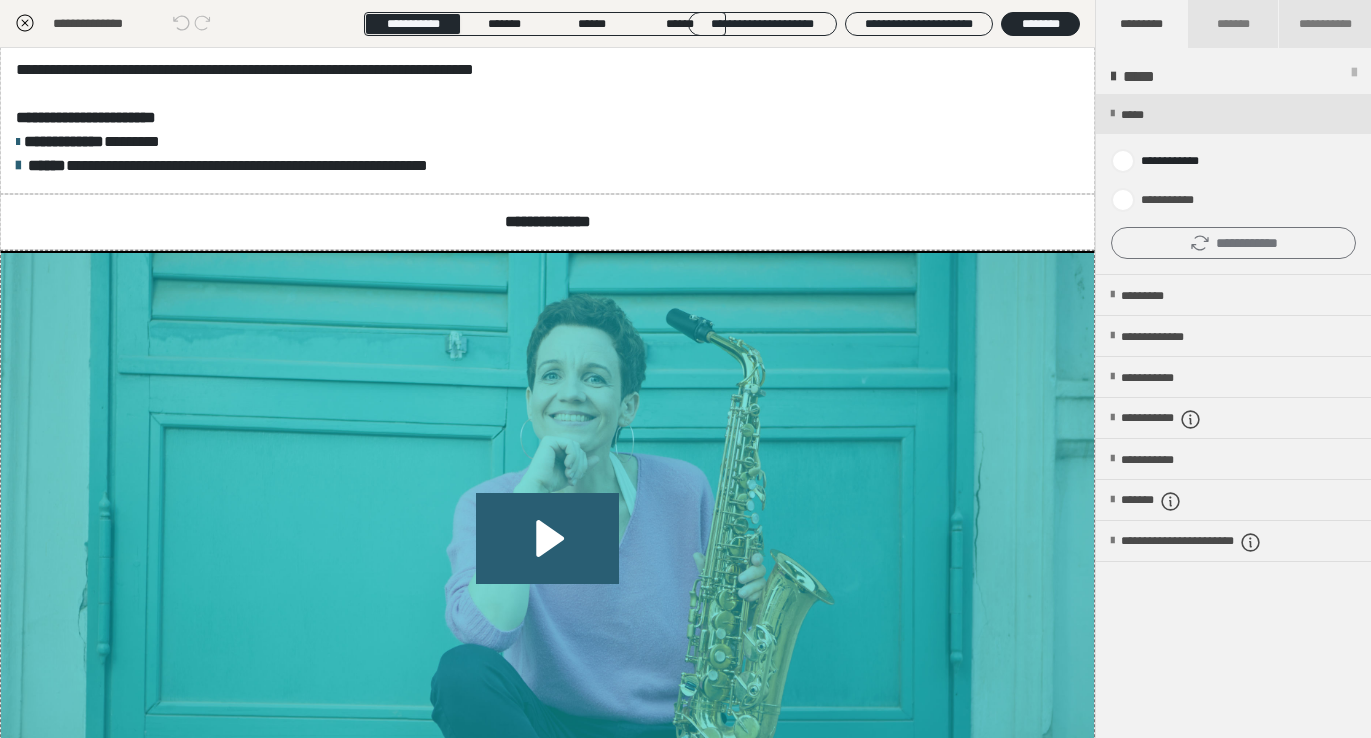 click 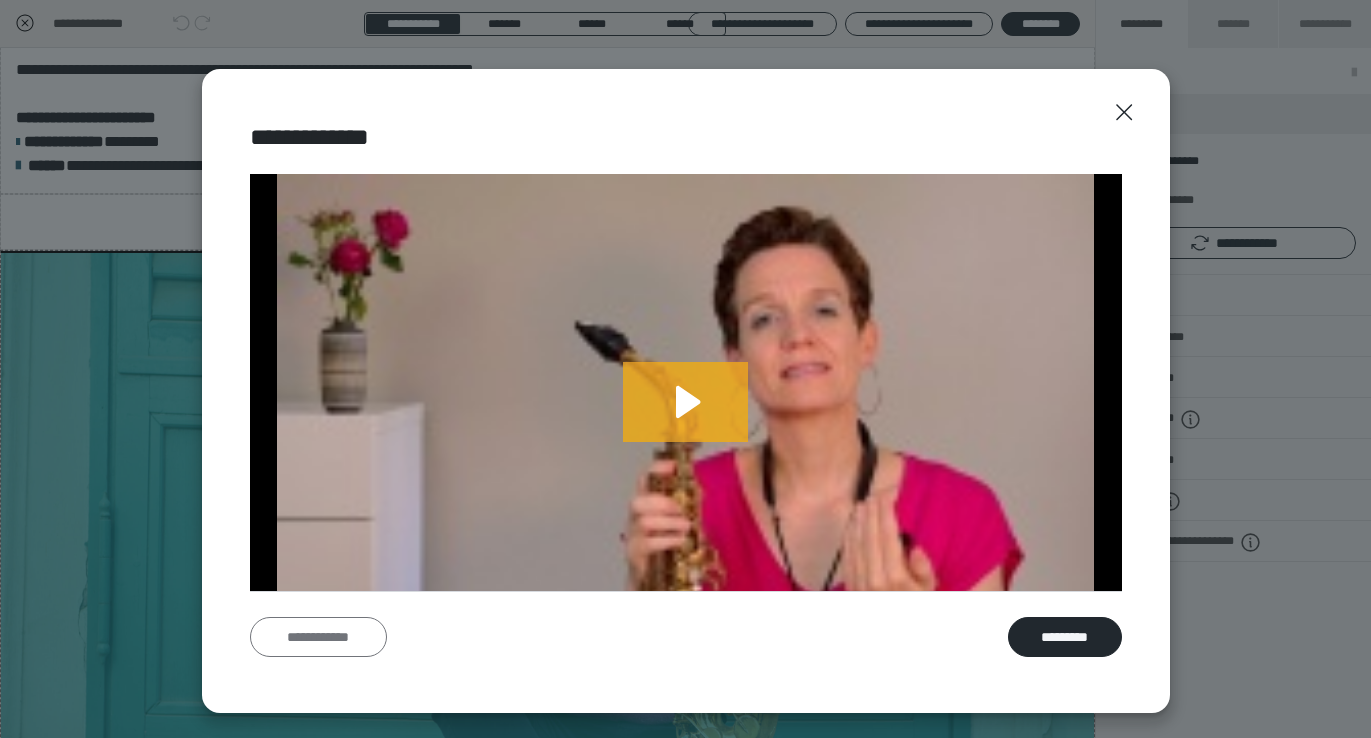 click on "**********" at bounding box center [318, 637] 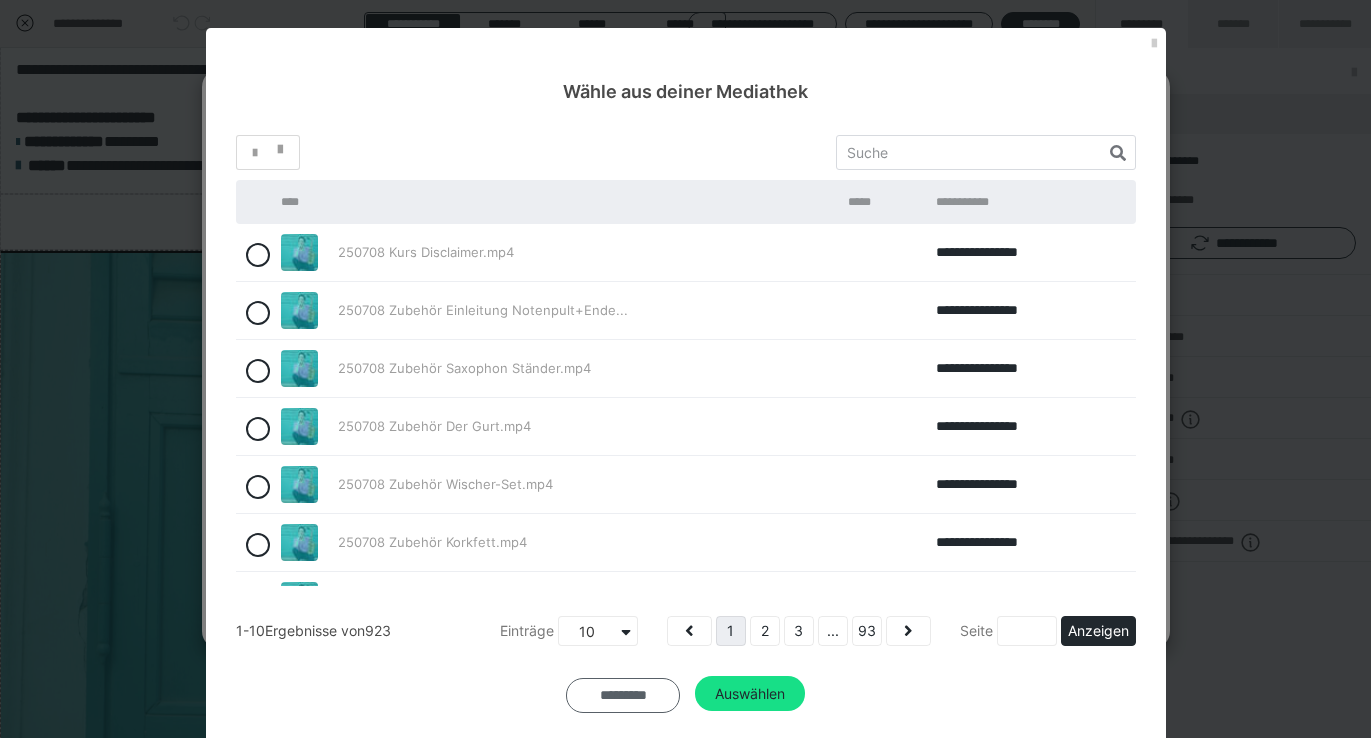 click on "*********" at bounding box center [623, 696] 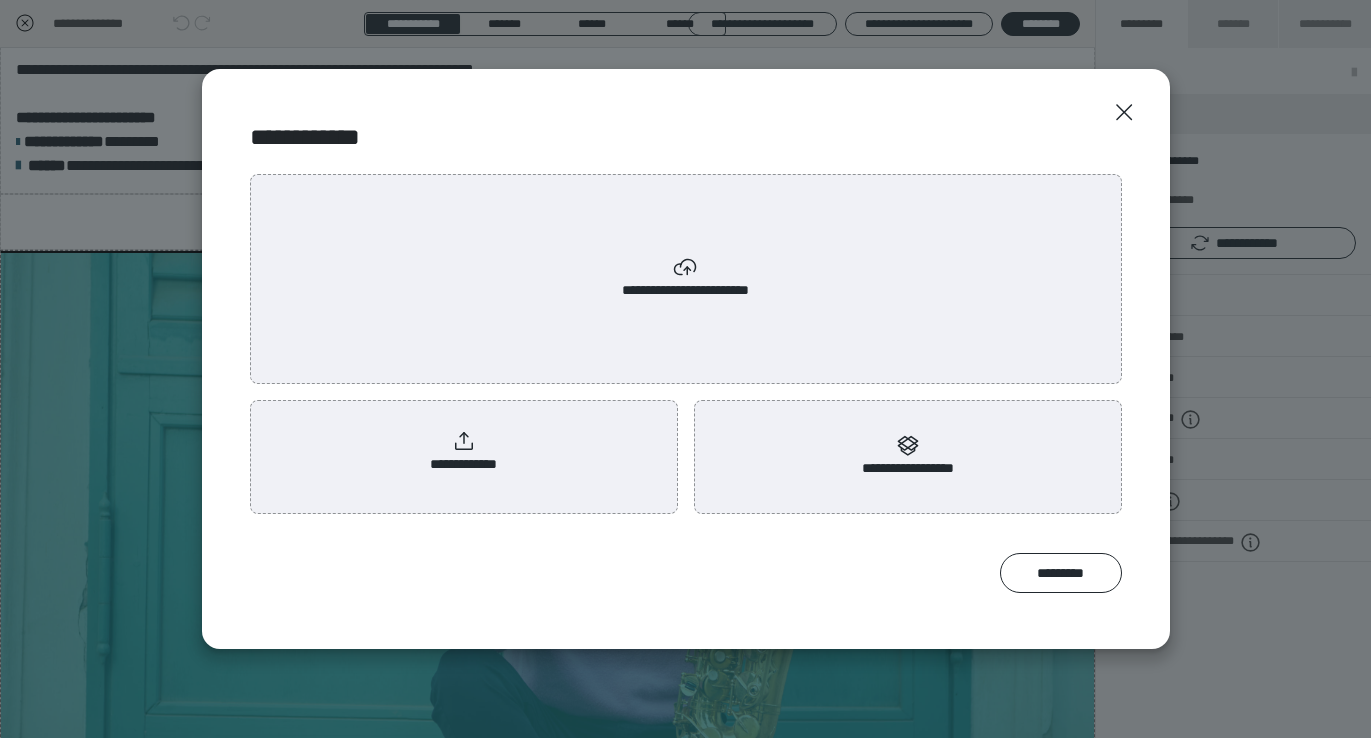 click 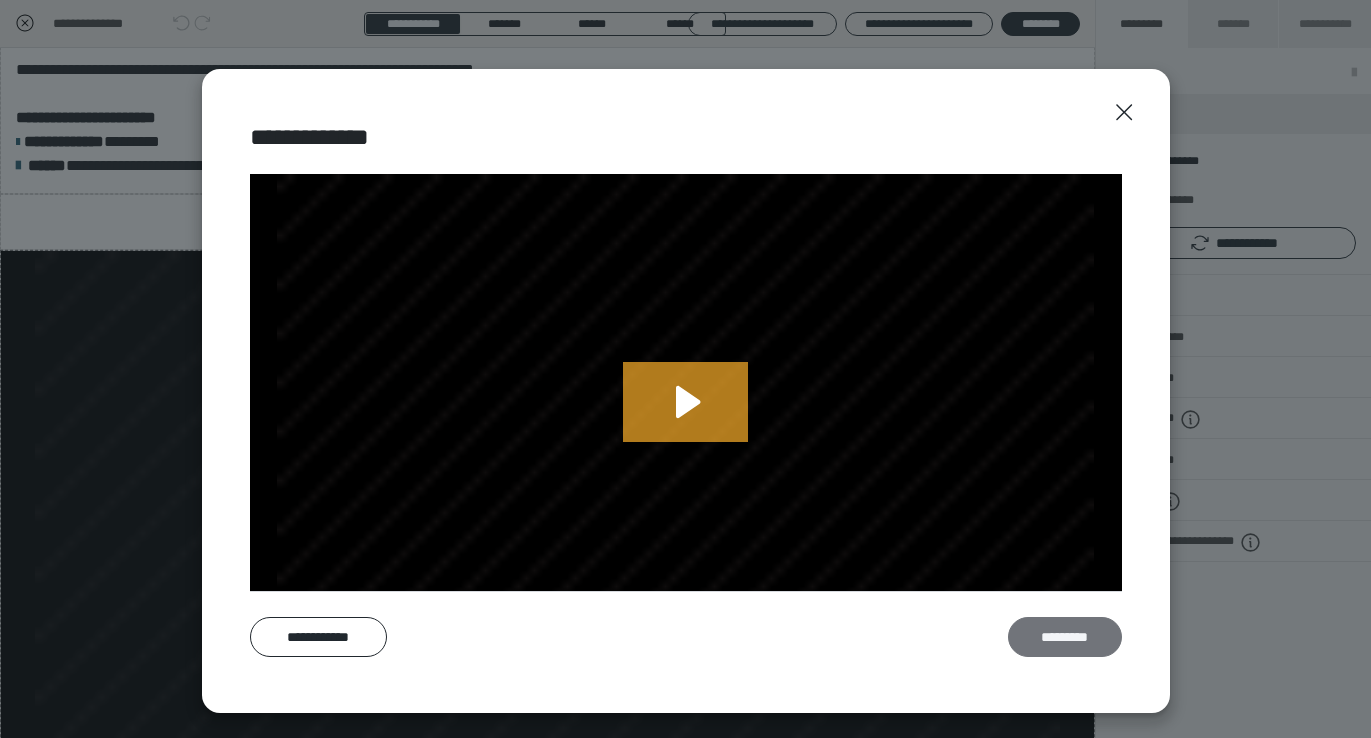 click on "*********" at bounding box center (1065, 637) 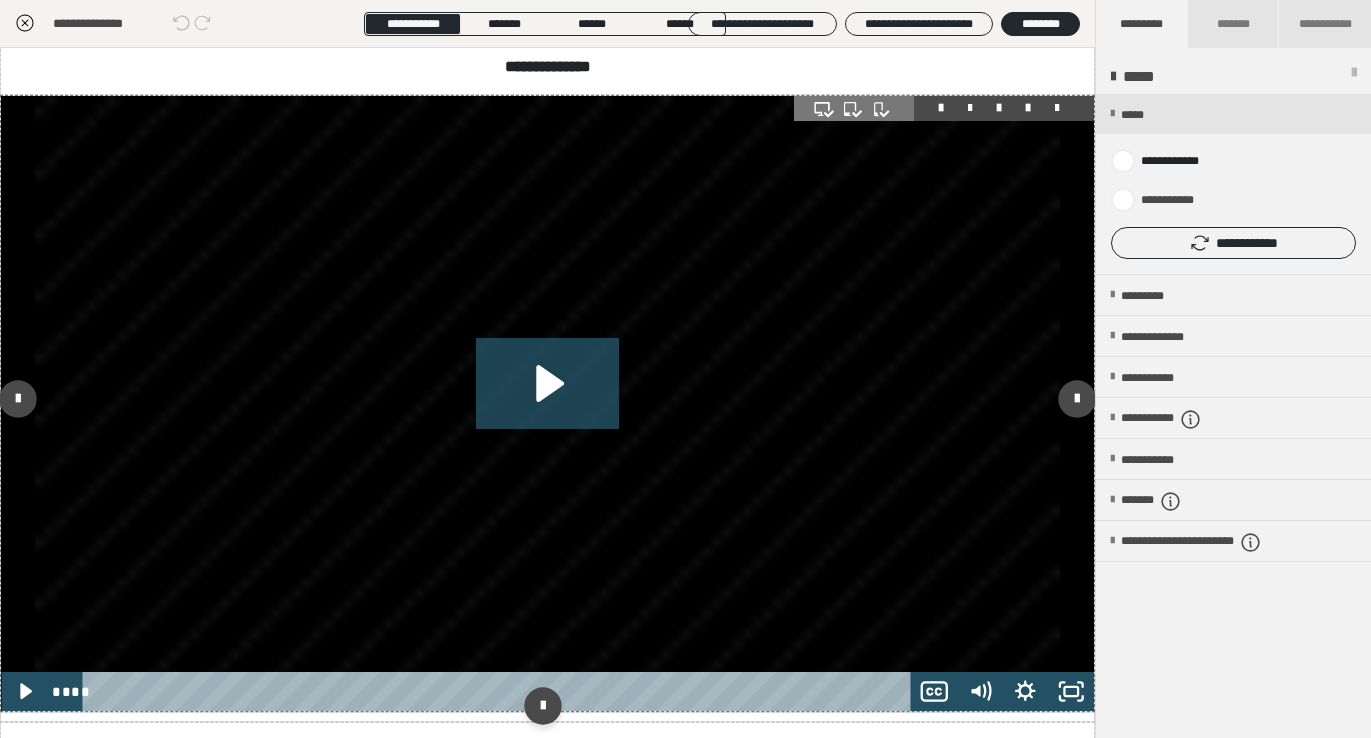 scroll, scrollTop: 214, scrollLeft: 0, axis: vertical 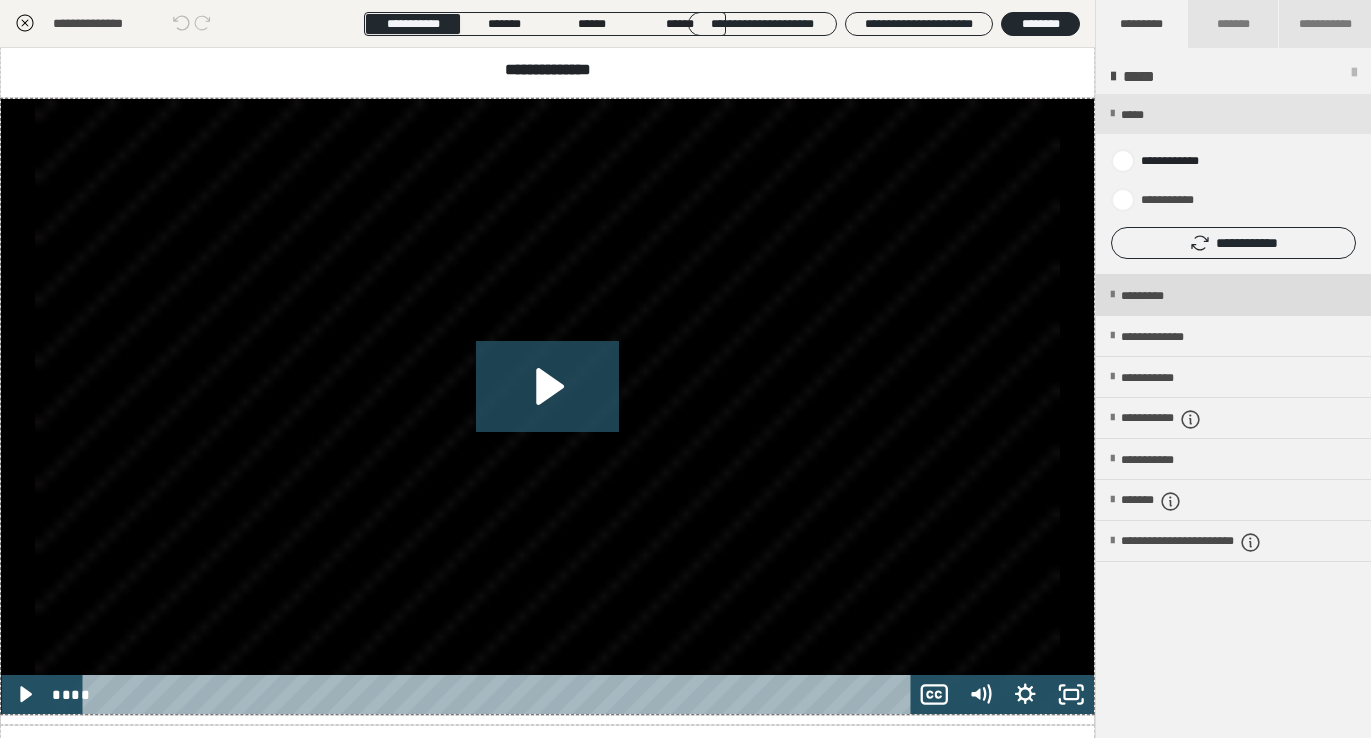 click on "*********" at bounding box center (1159, 296) 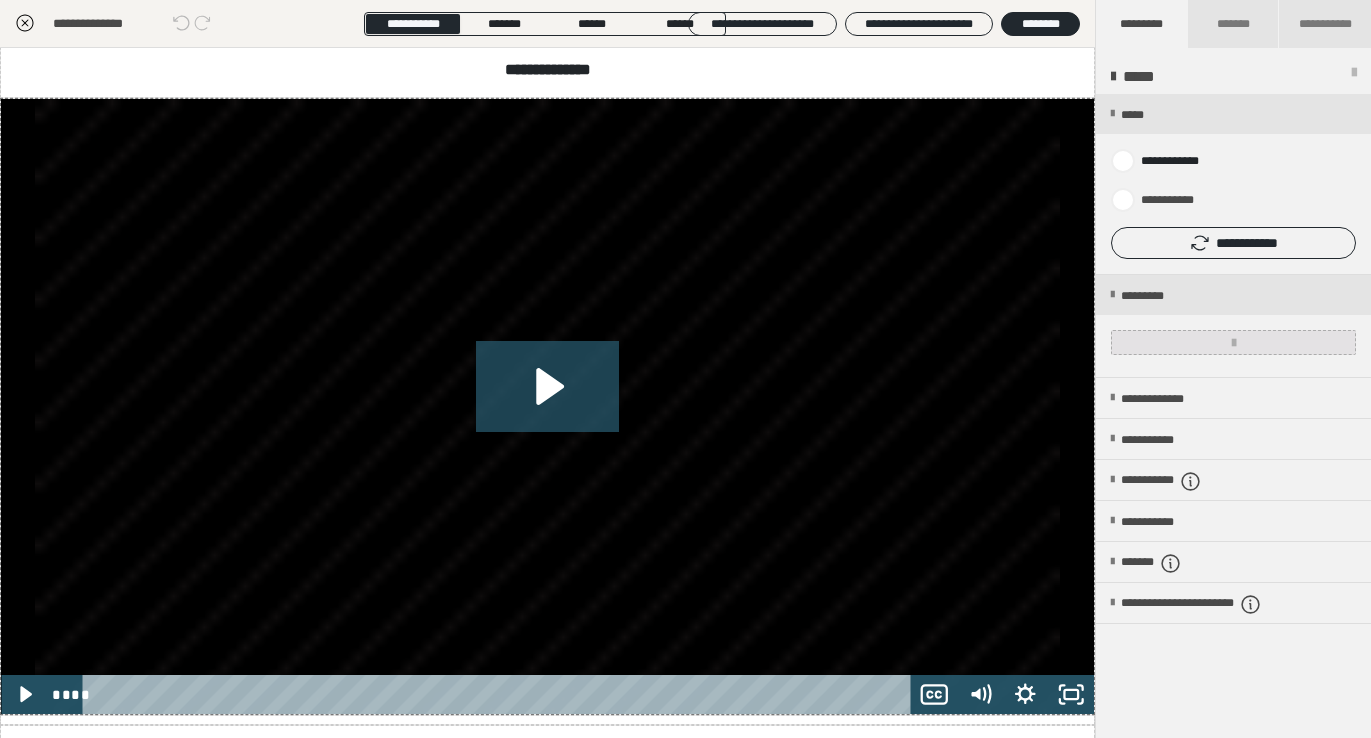 click at bounding box center [1233, 342] 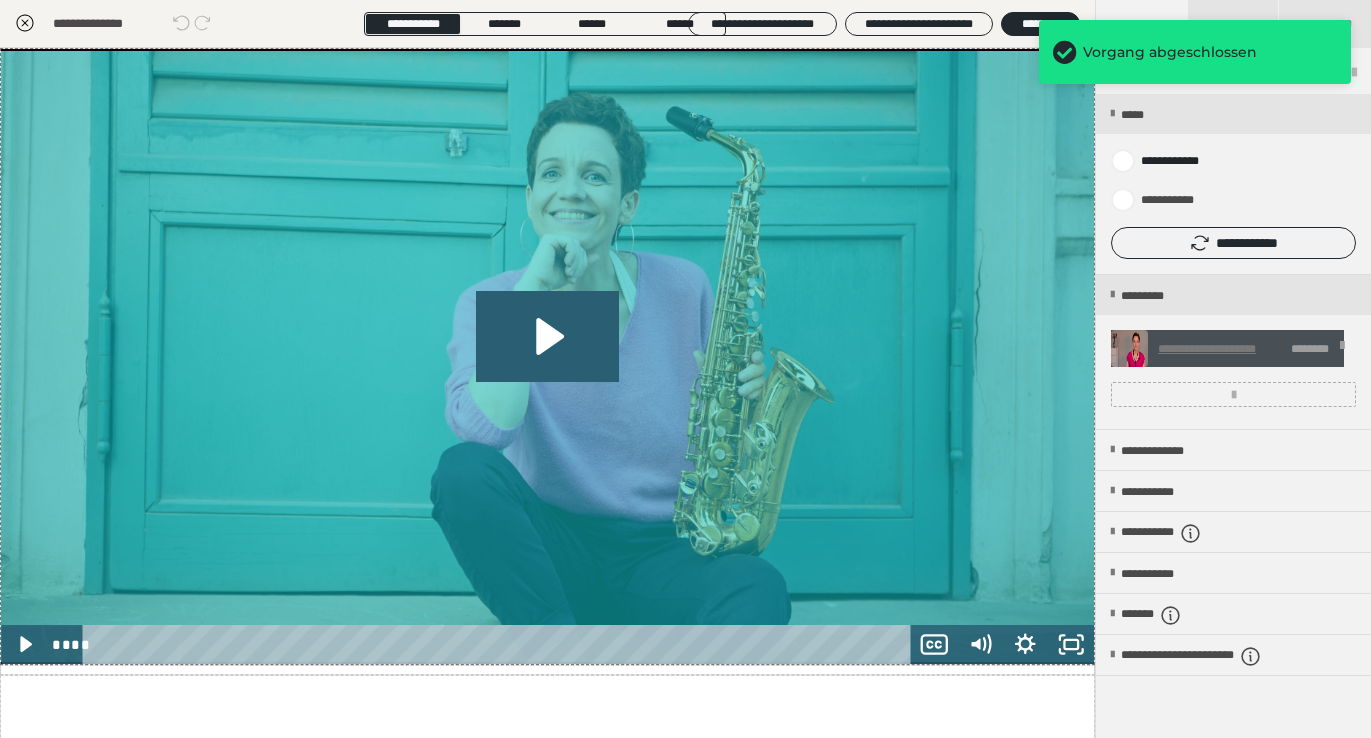 scroll, scrollTop: 265, scrollLeft: 0, axis: vertical 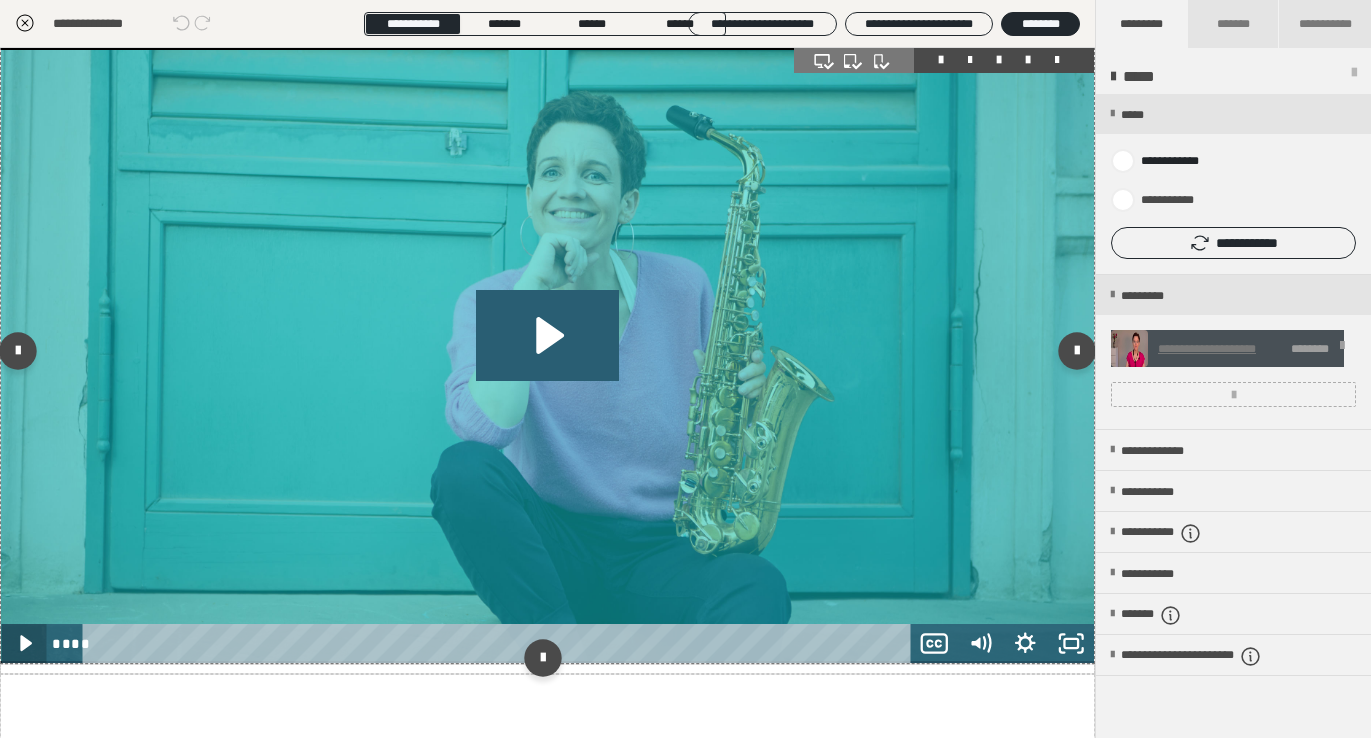 click 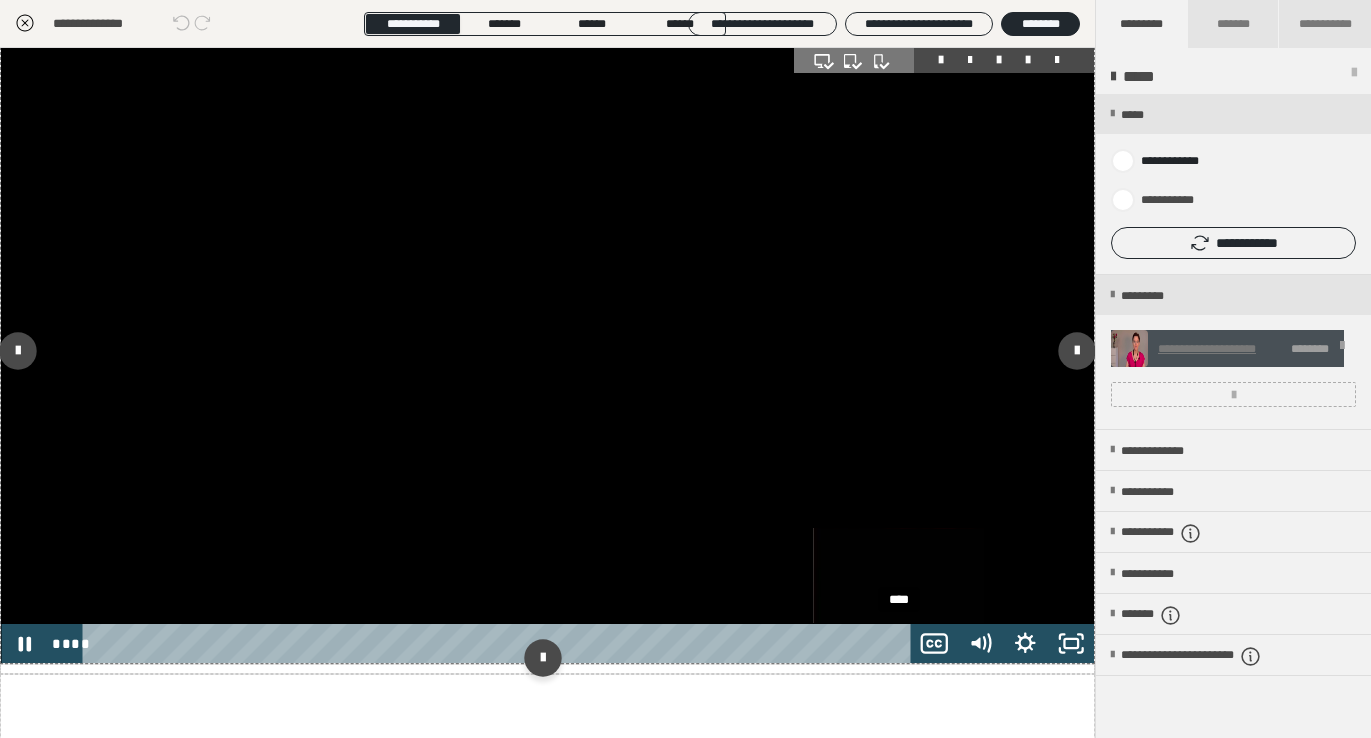 click on "****" at bounding box center [500, 643] 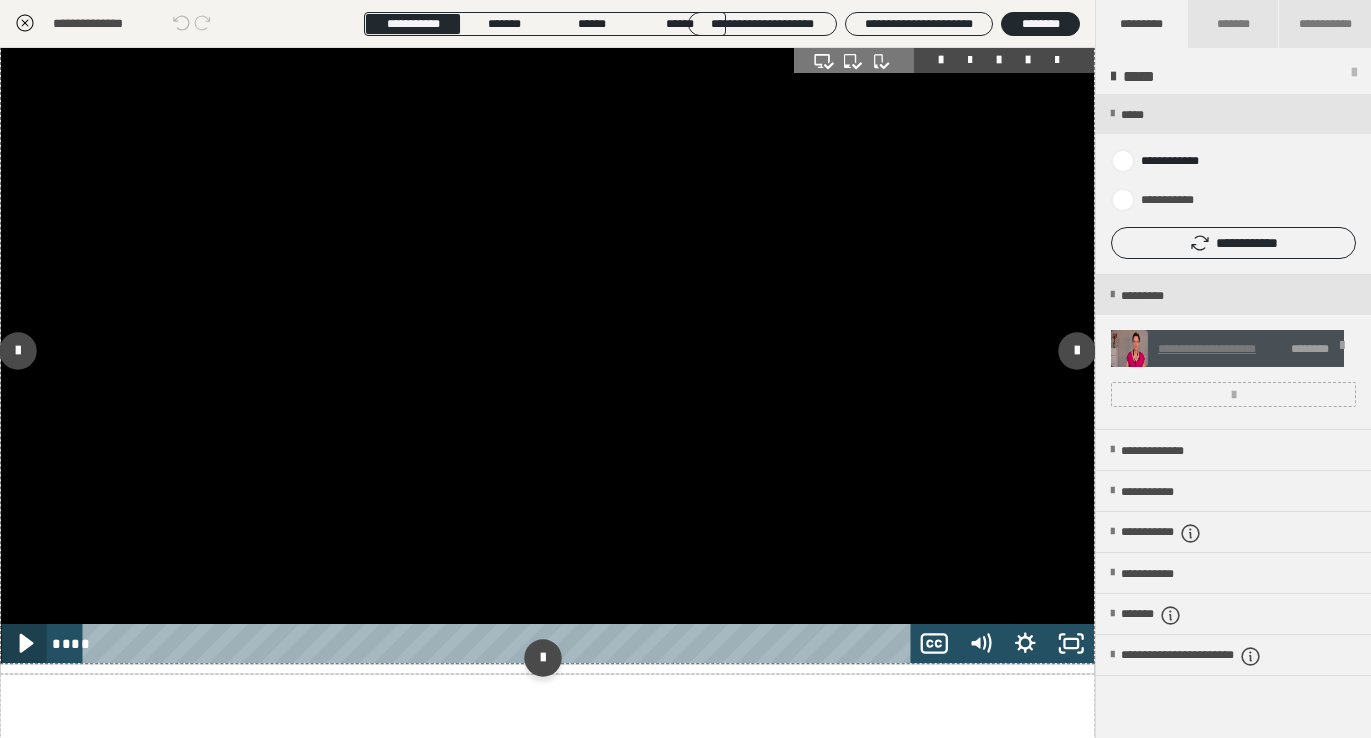 click 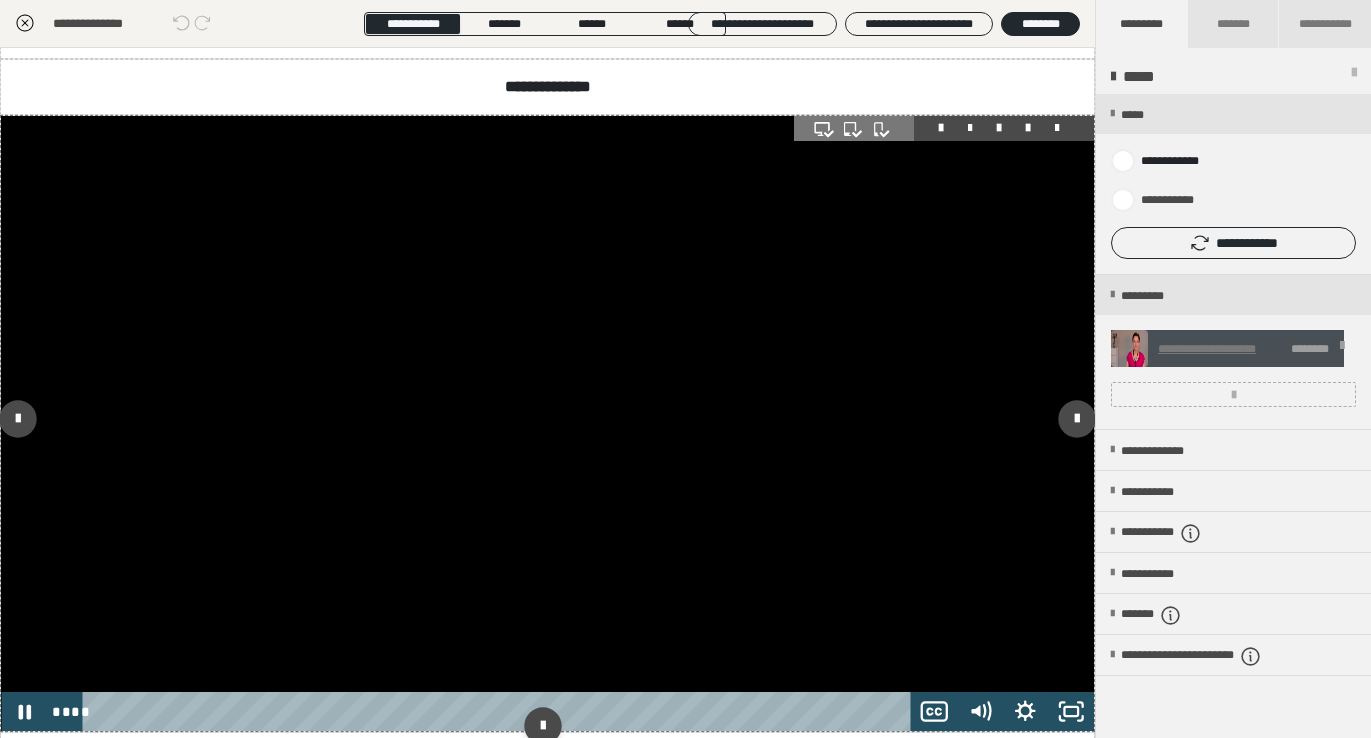 scroll, scrollTop: 195, scrollLeft: 0, axis: vertical 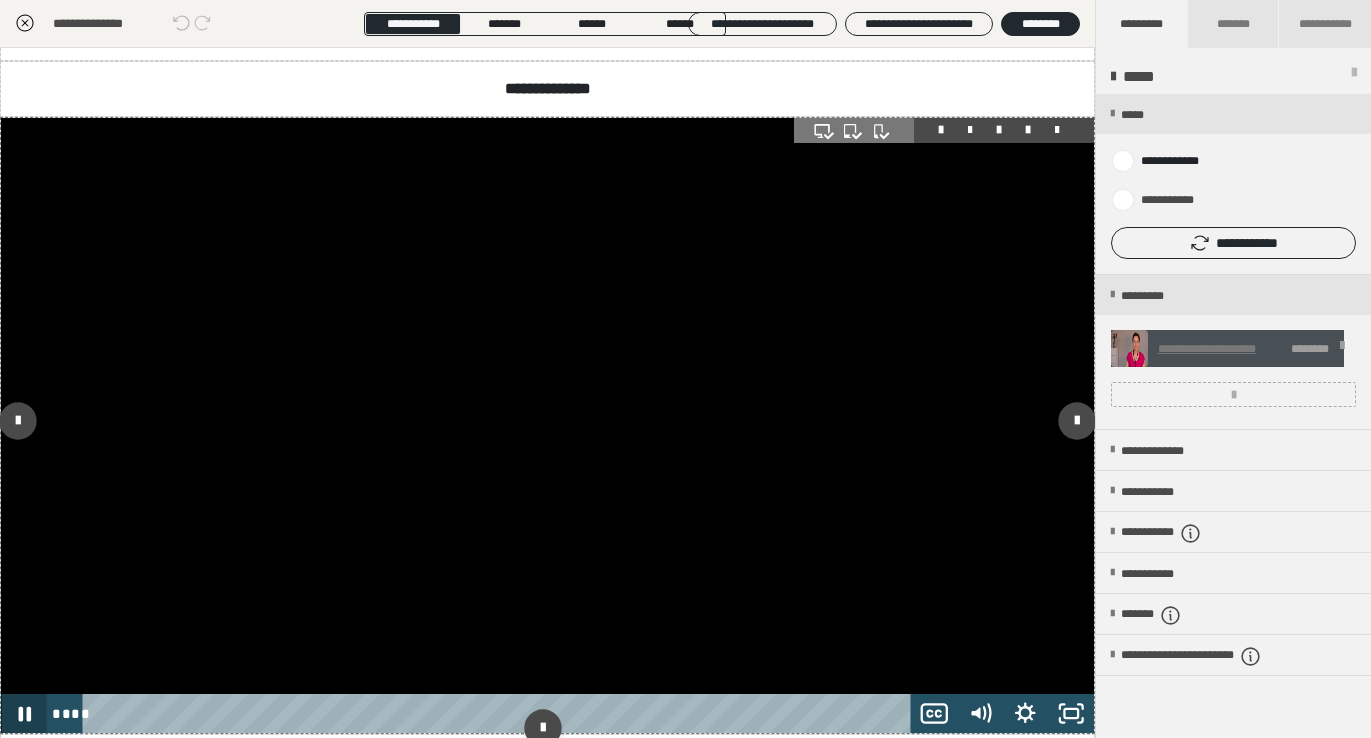 click 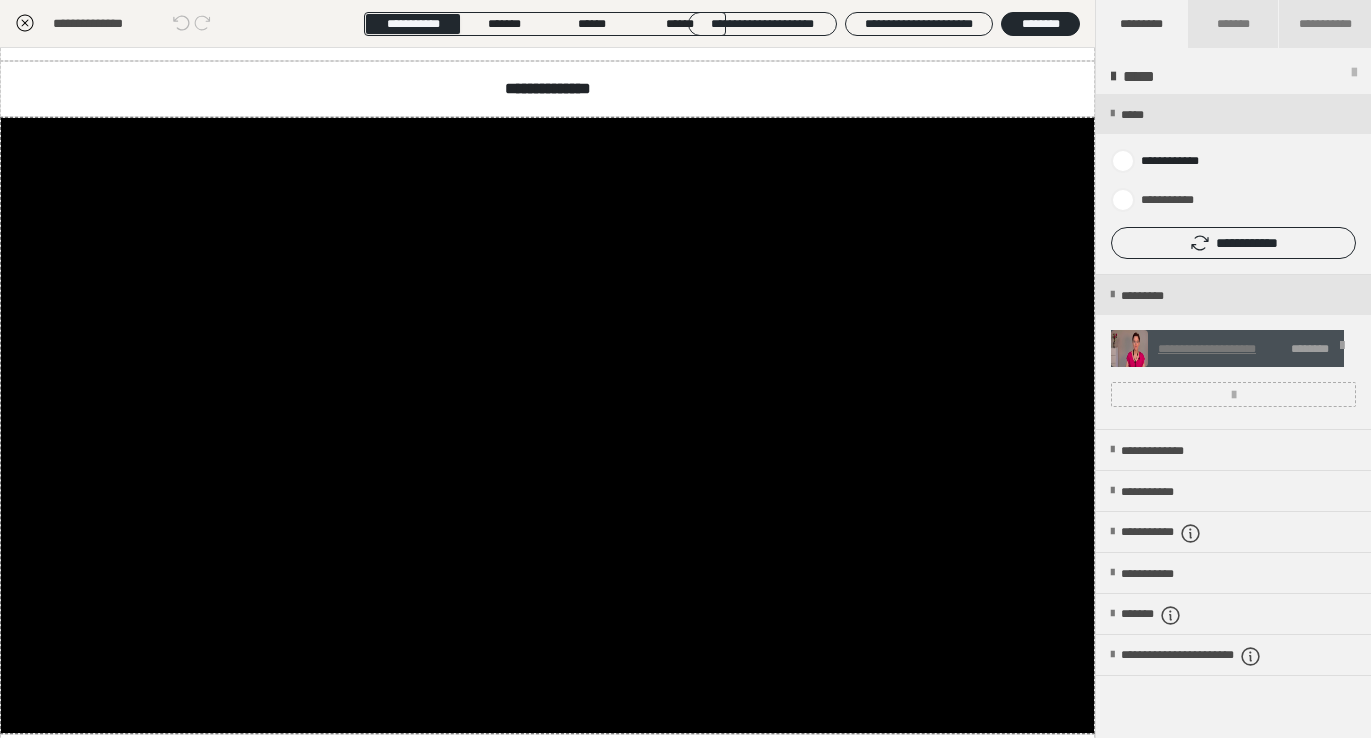 click 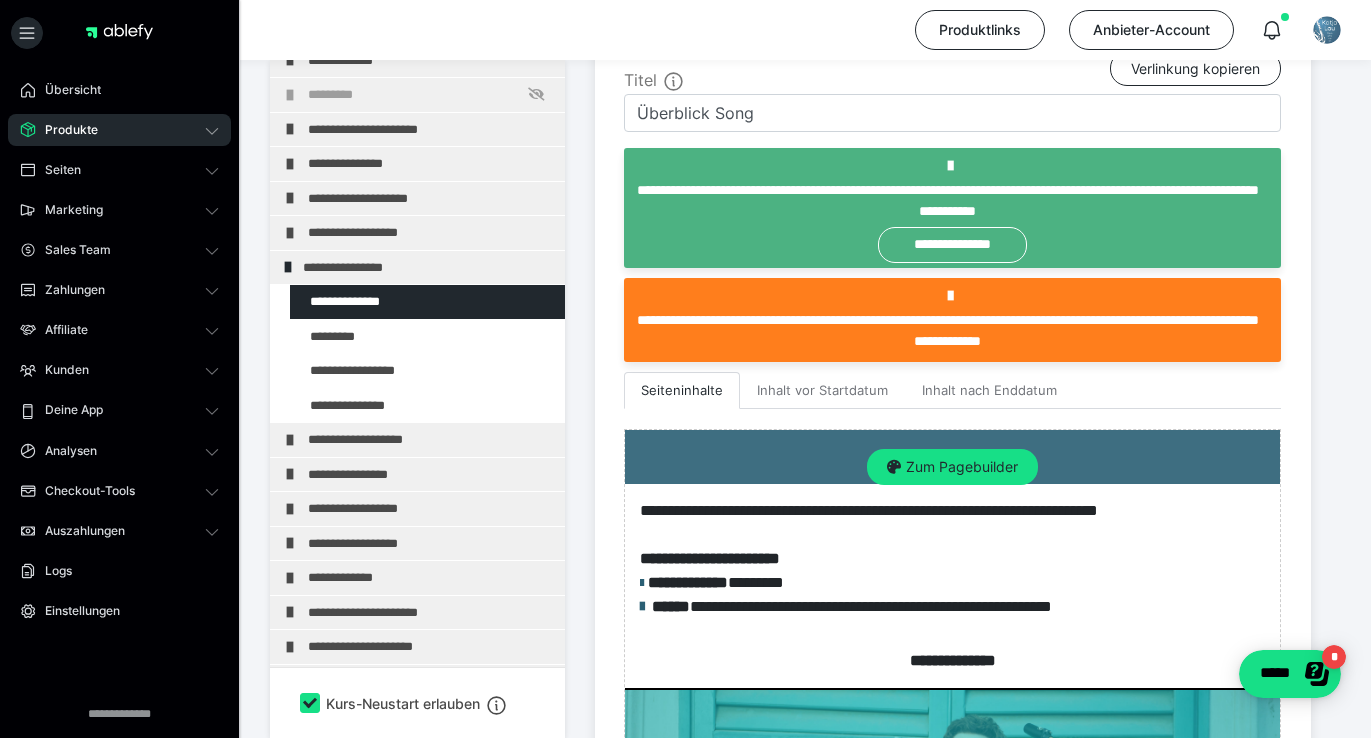 scroll, scrollTop: 500, scrollLeft: 0, axis: vertical 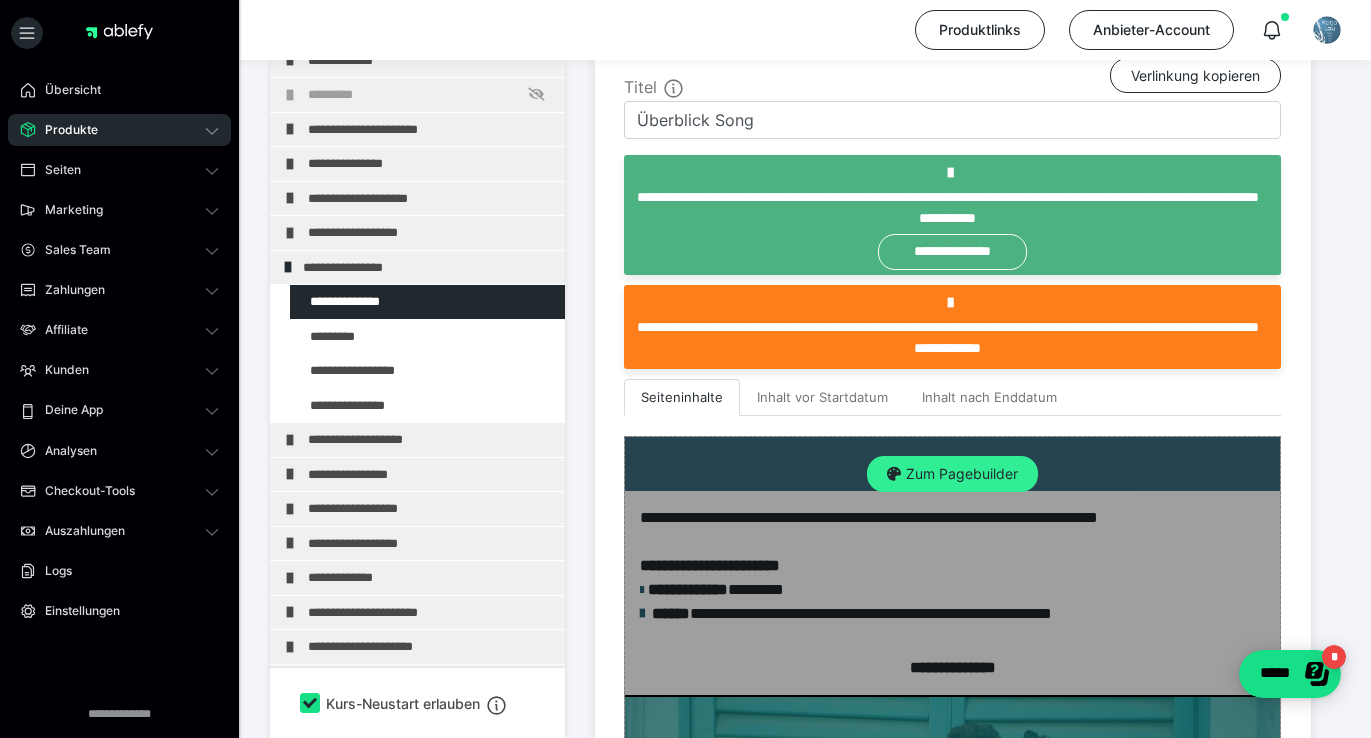 click on "Zum Pagebuilder" at bounding box center [952, 474] 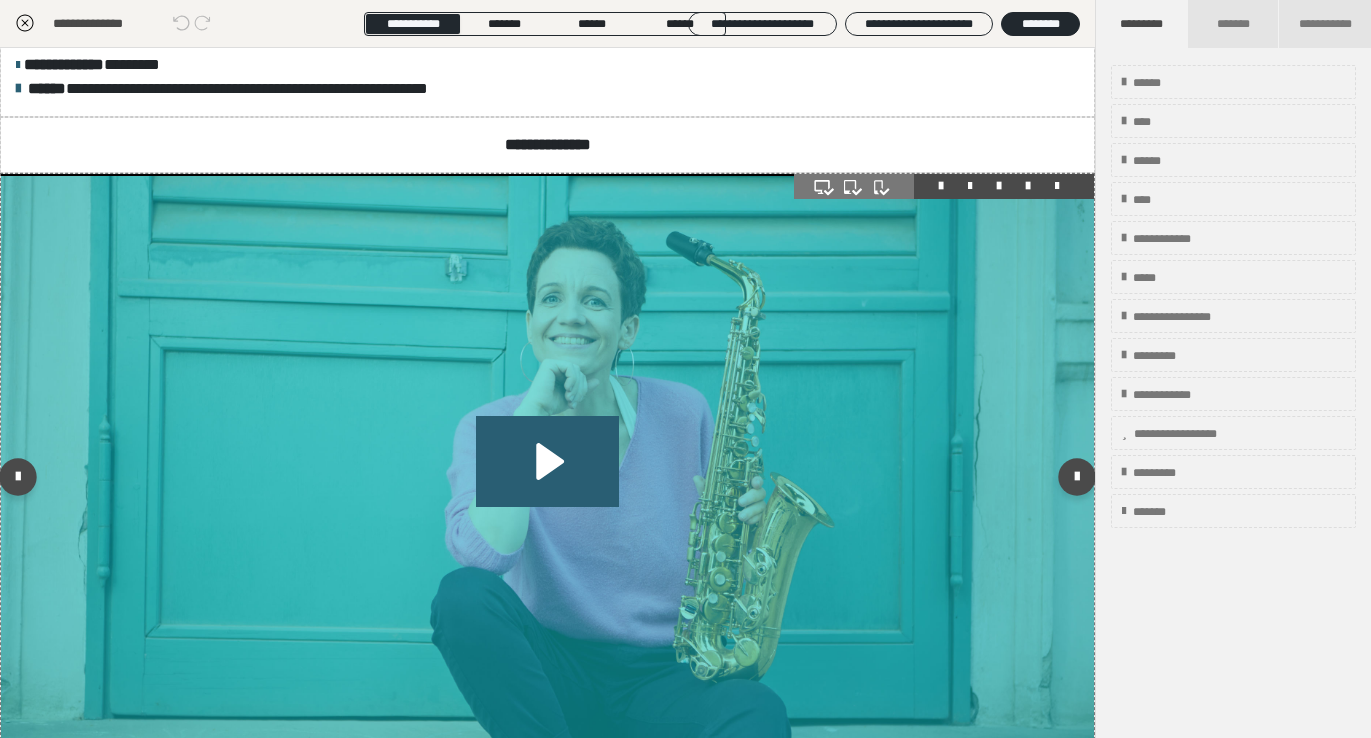scroll, scrollTop: 138, scrollLeft: 0, axis: vertical 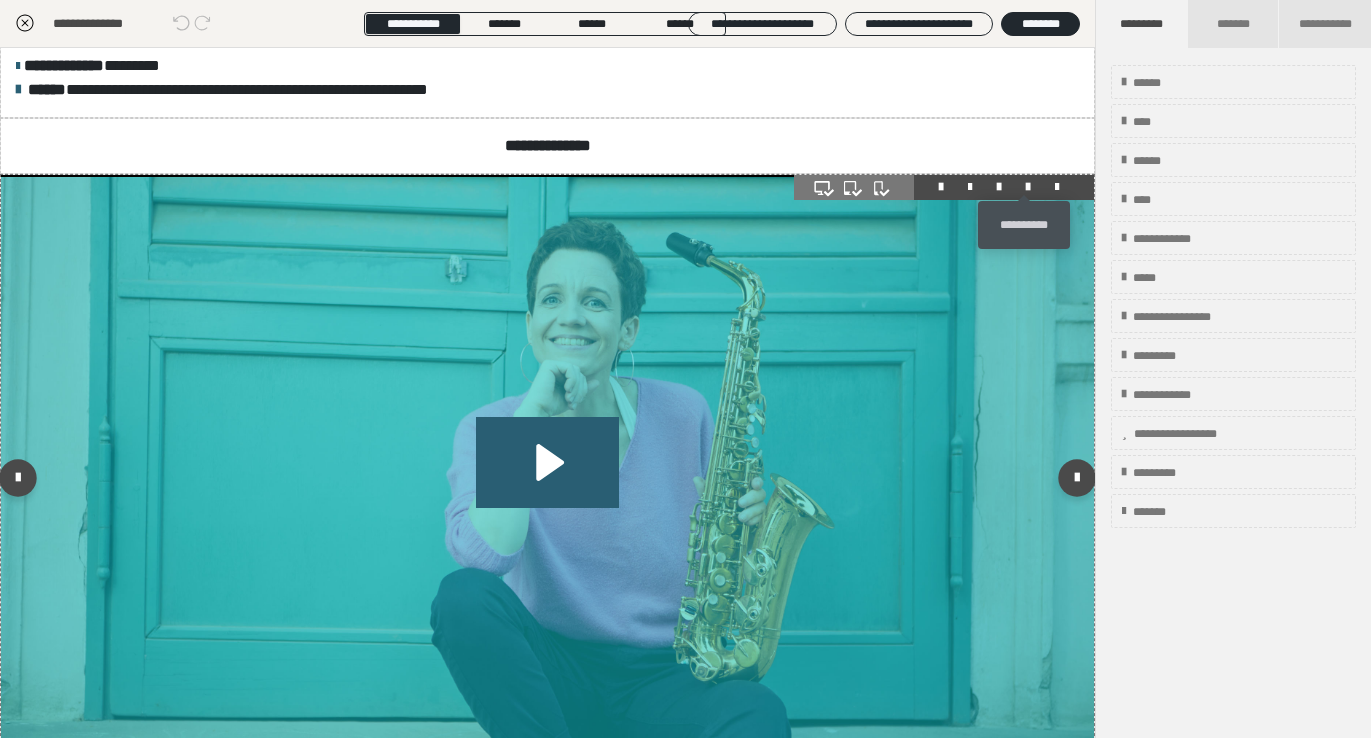 click at bounding box center [1028, 187] 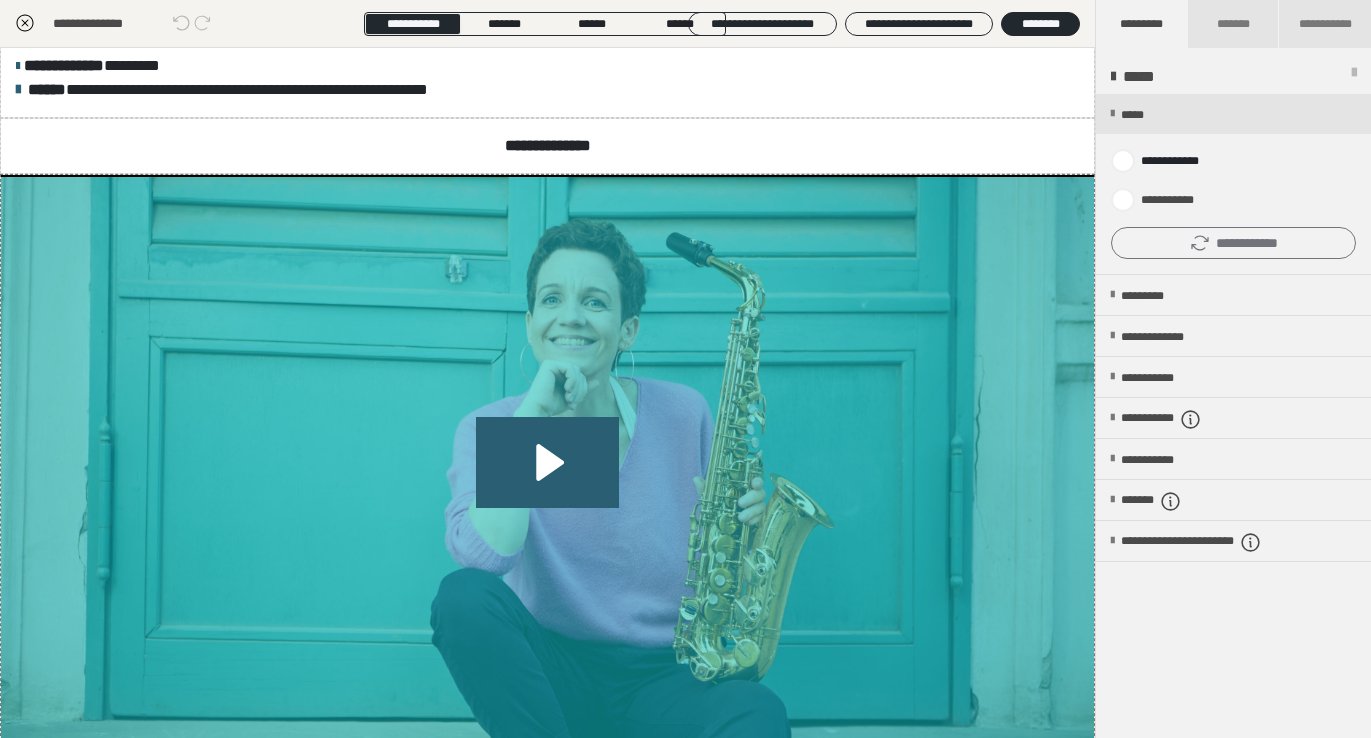 click 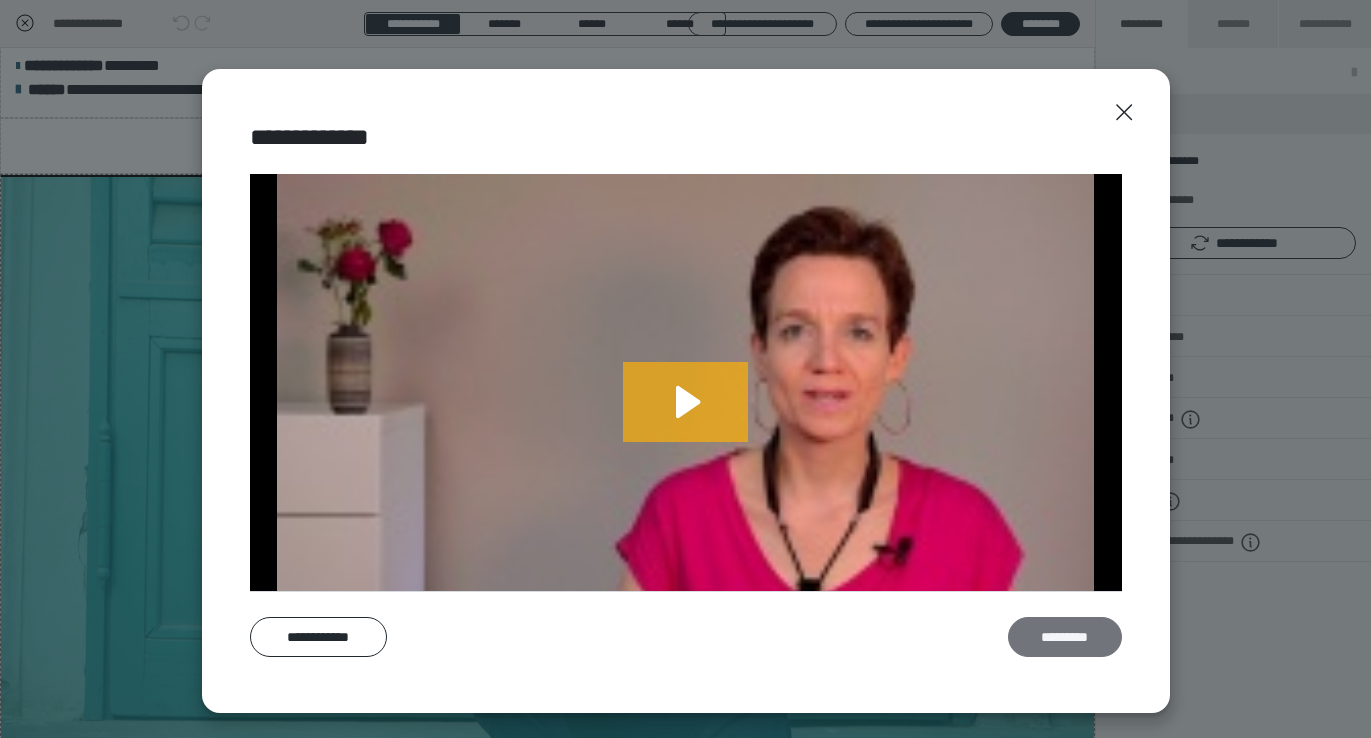 click on "*********" at bounding box center (1065, 637) 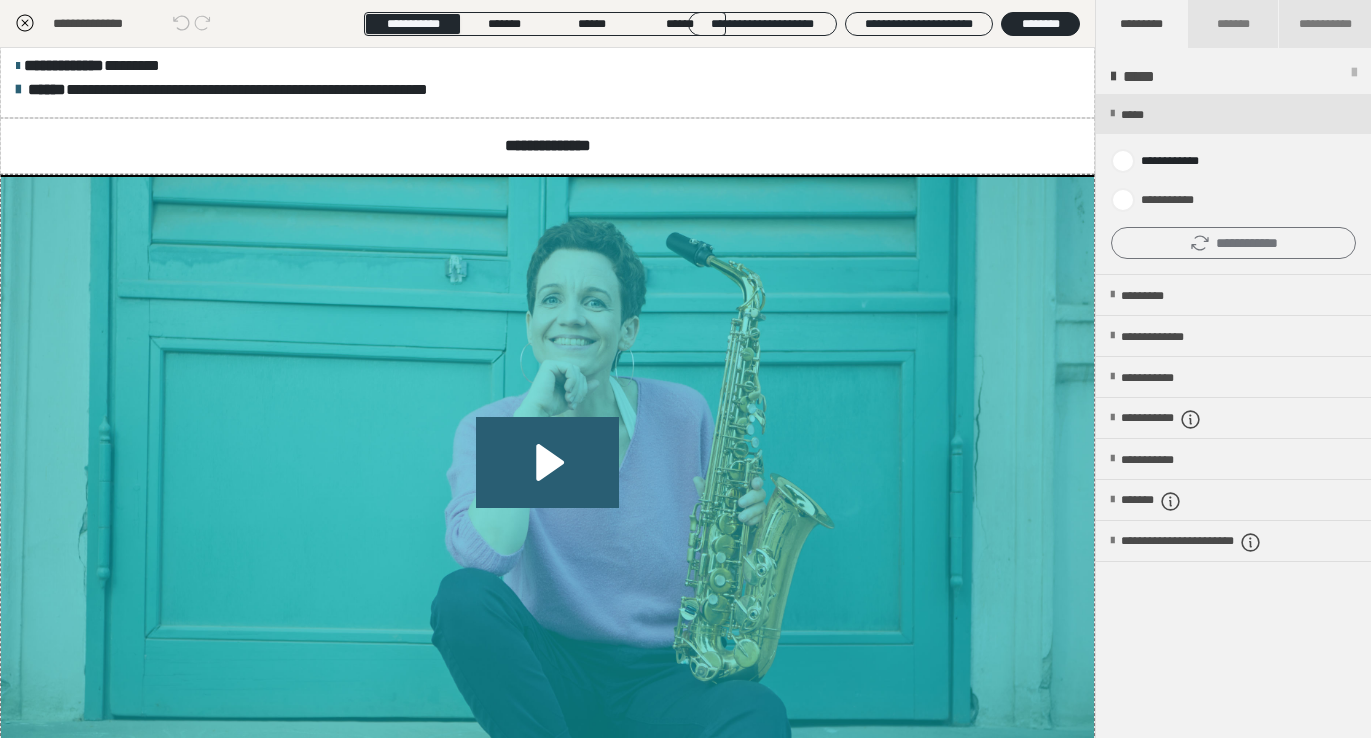 click on "**********" at bounding box center (1233, 243) 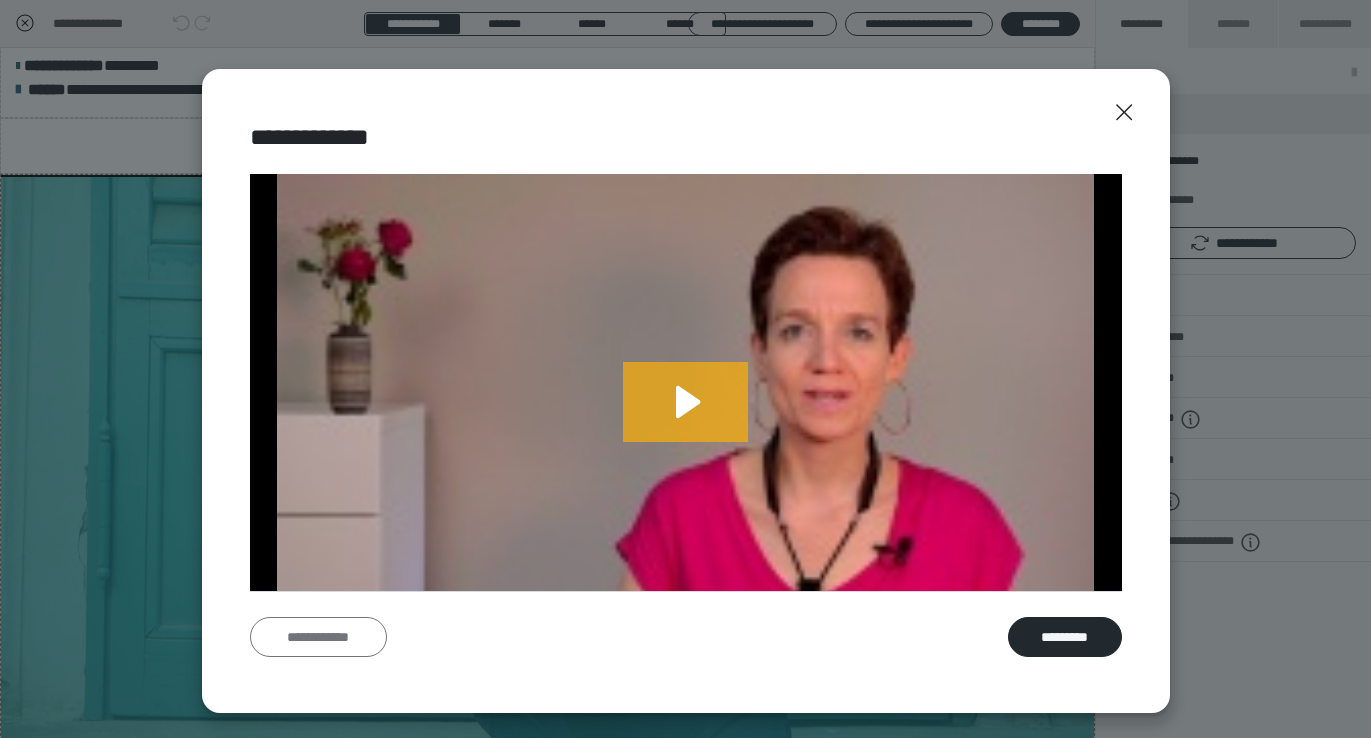 click on "**********" at bounding box center (318, 637) 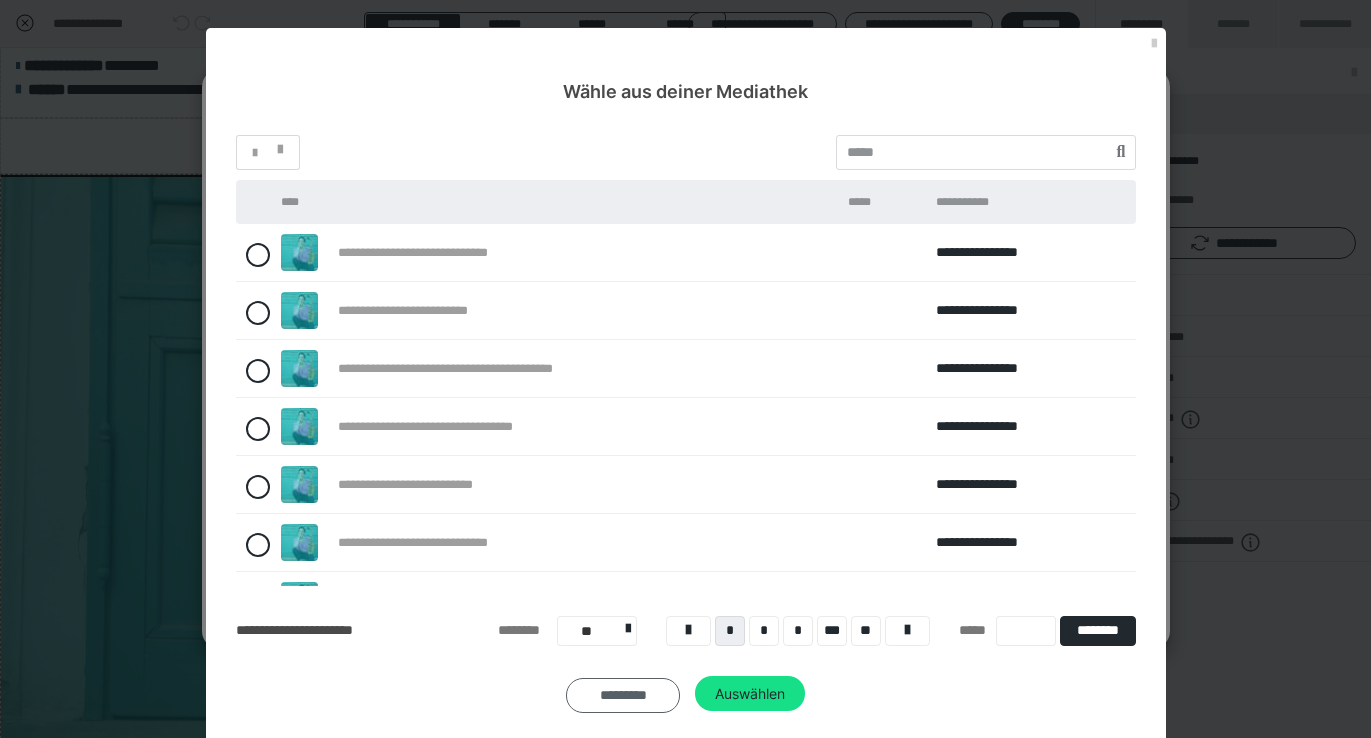 click on "*********" at bounding box center (623, 696) 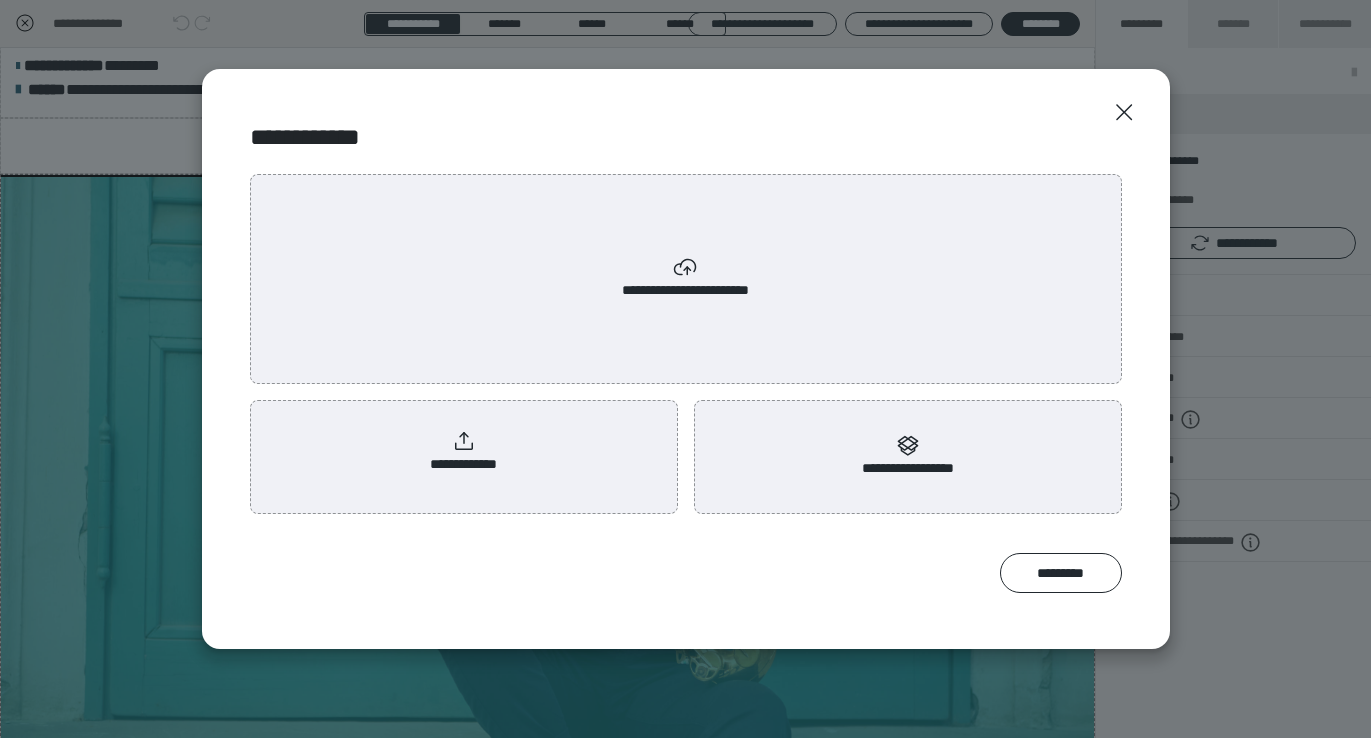 click 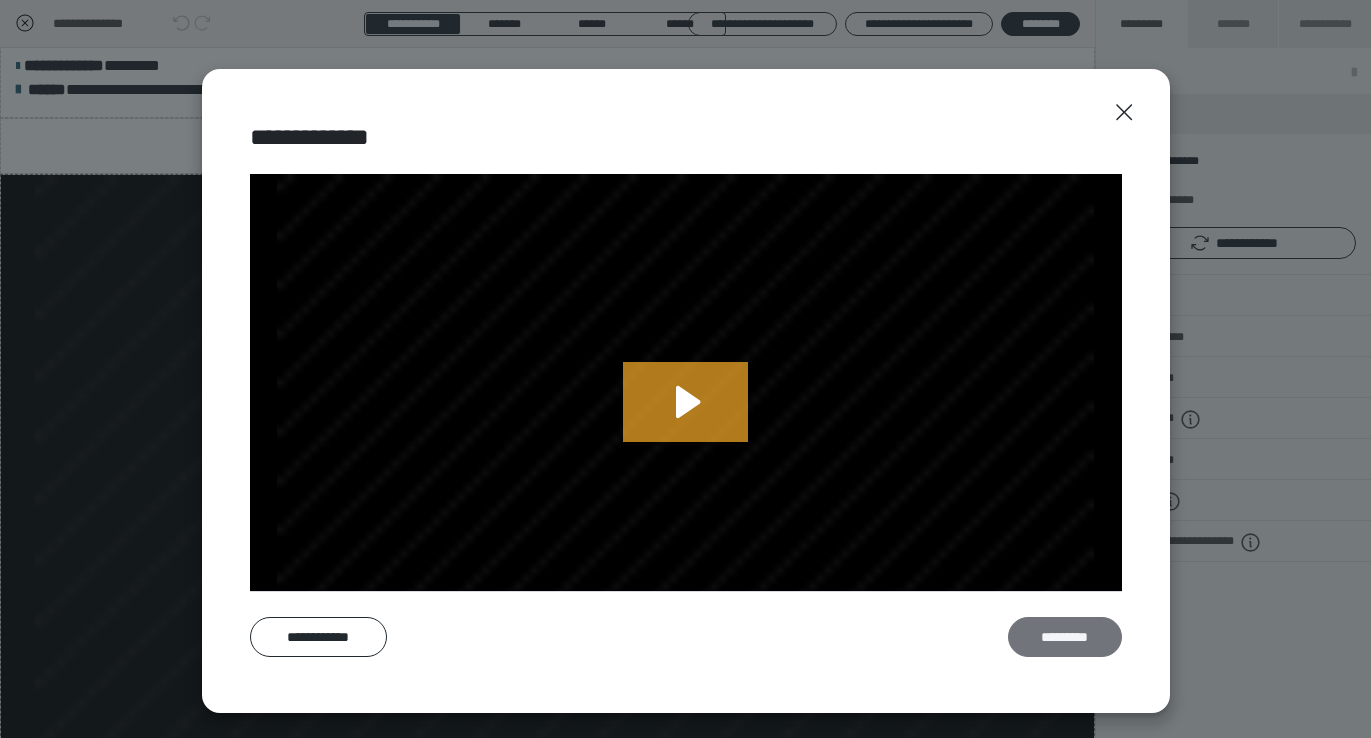 click on "*********" at bounding box center [1065, 637] 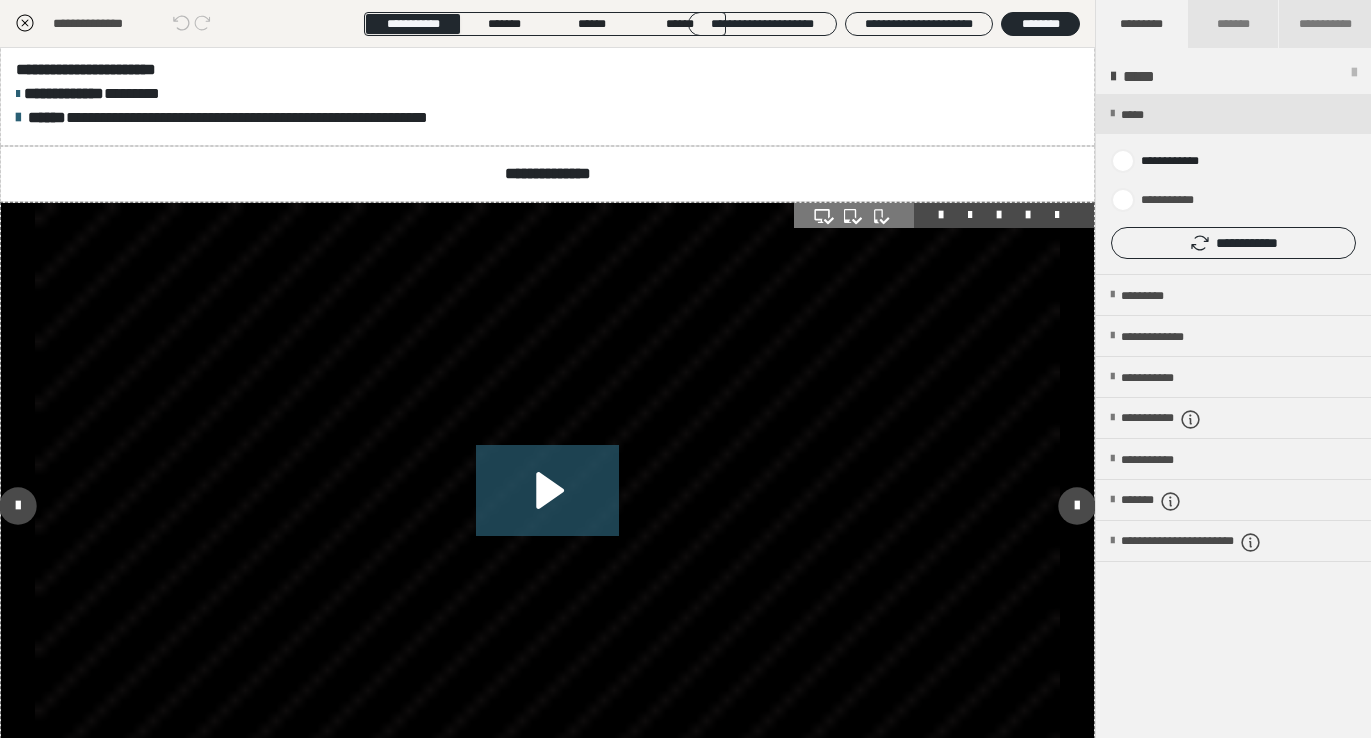 scroll, scrollTop: 115, scrollLeft: 0, axis: vertical 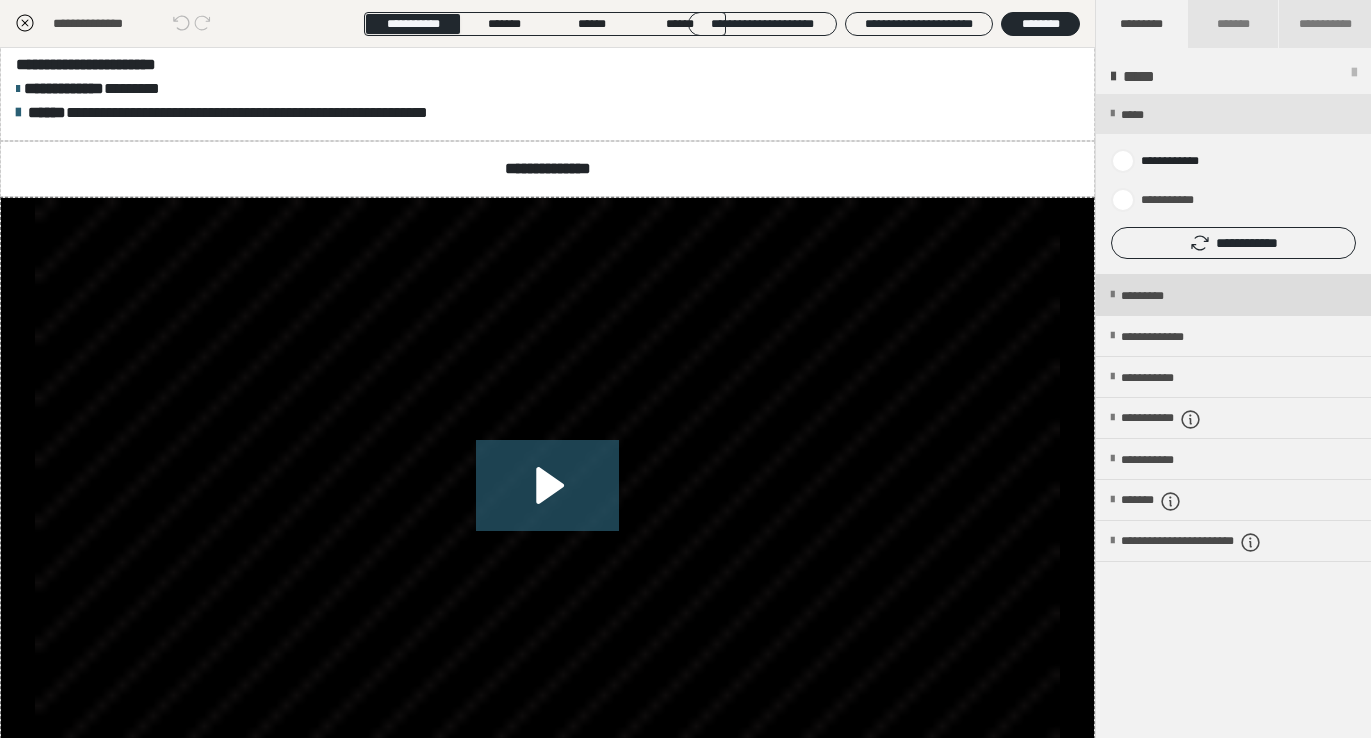 click on "*********" at bounding box center [1159, 296] 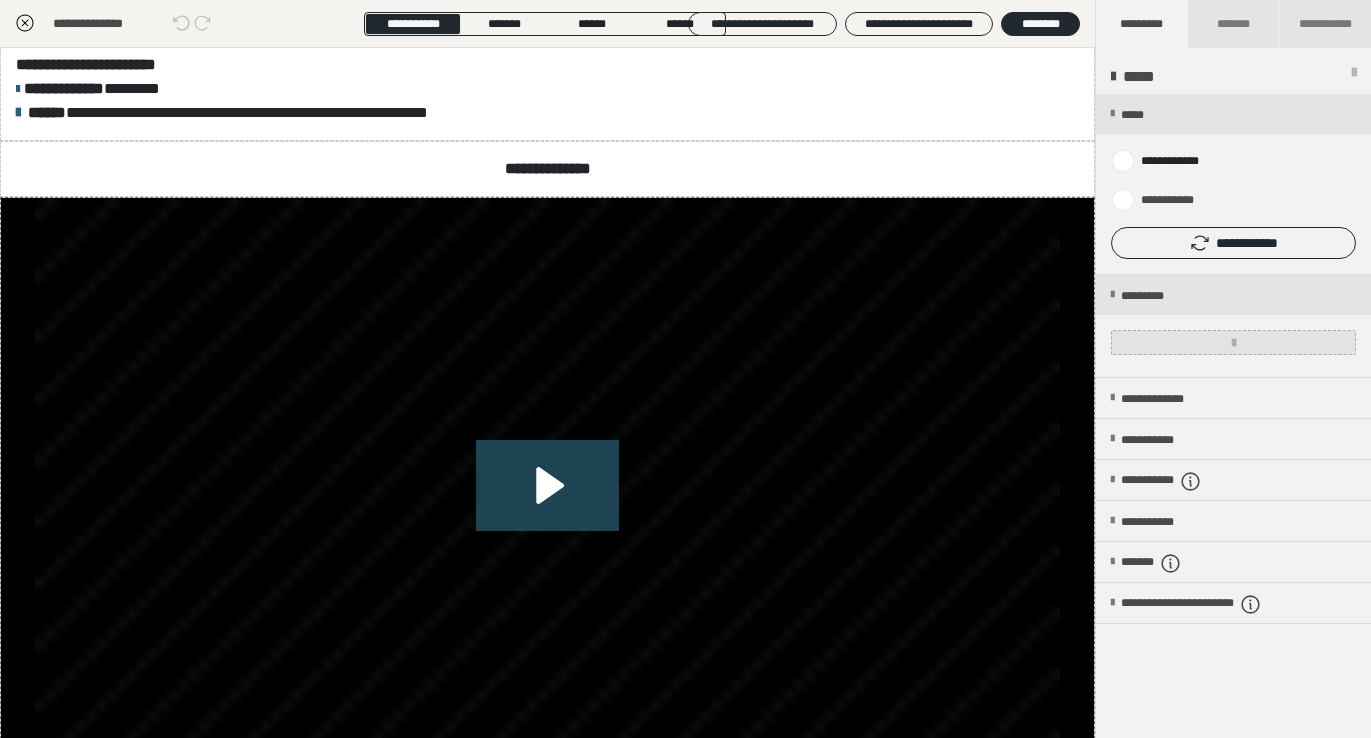 click at bounding box center (1233, 342) 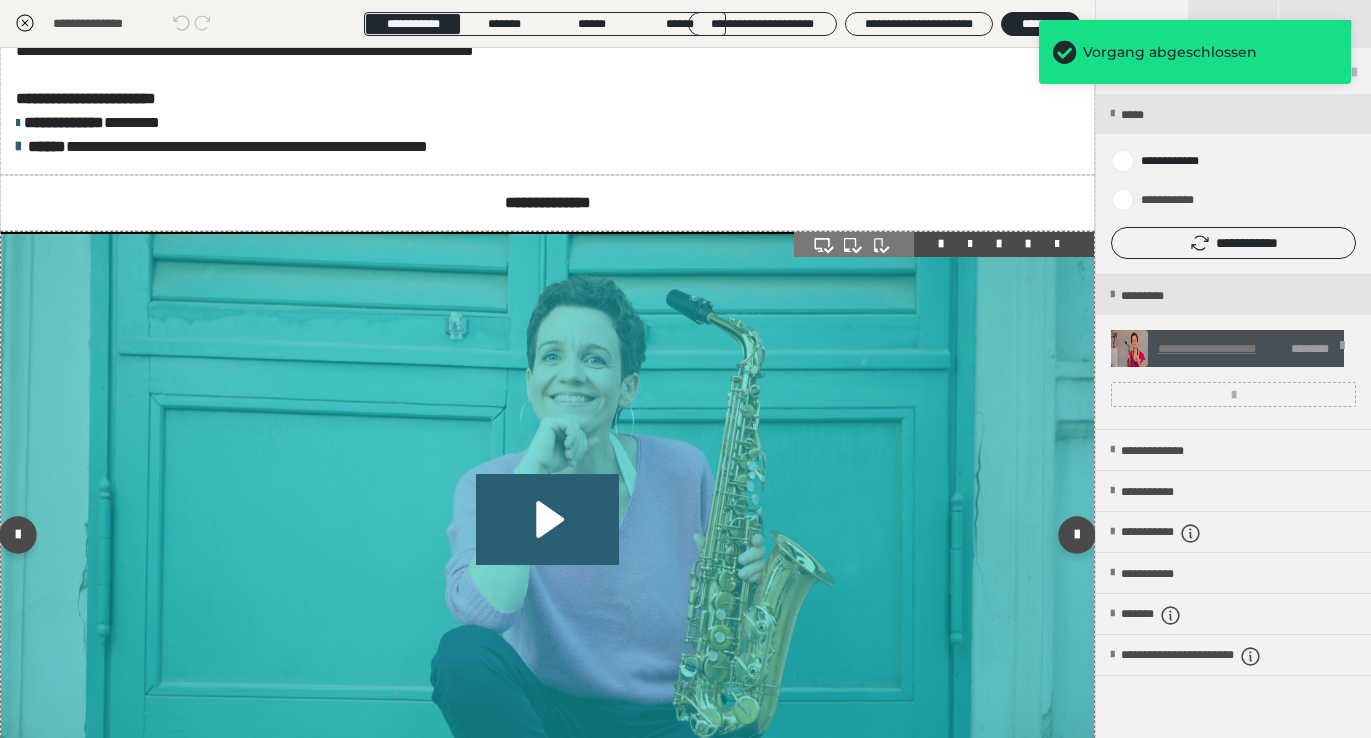 scroll, scrollTop: 0, scrollLeft: 0, axis: both 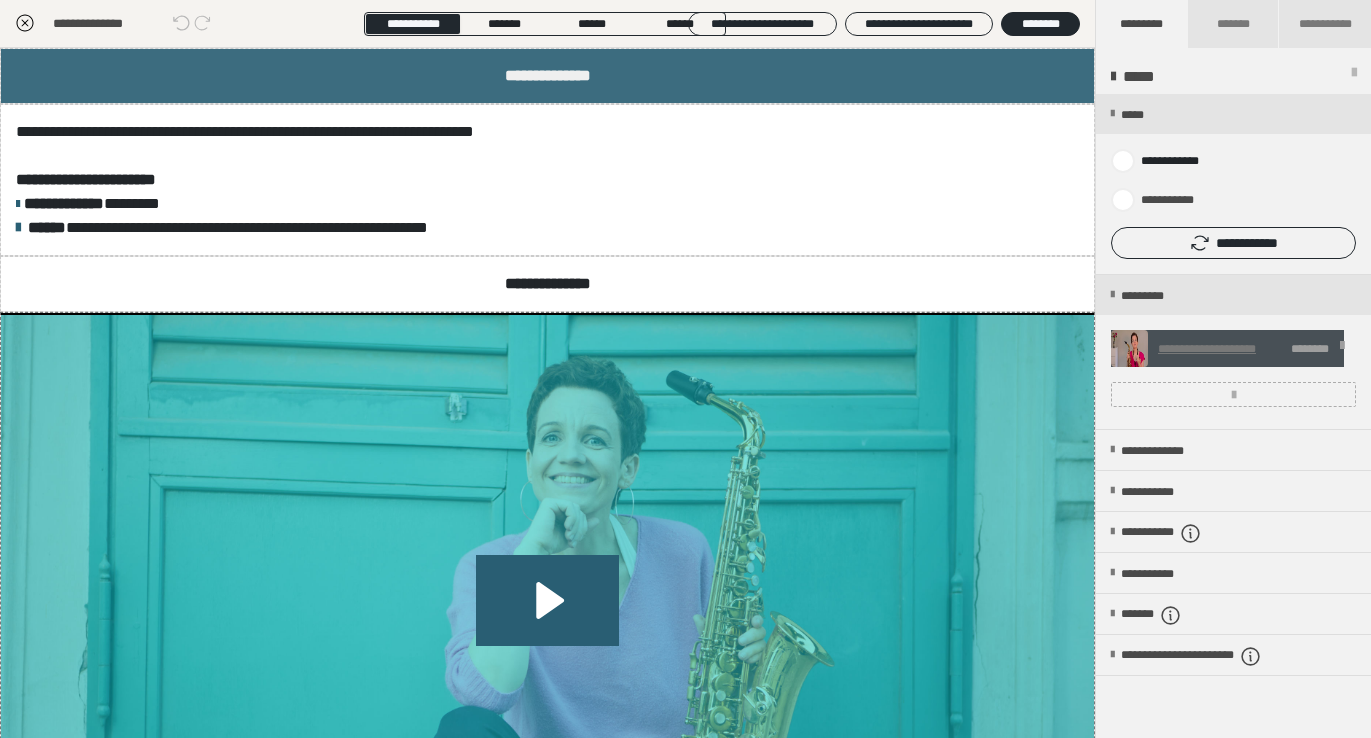 click 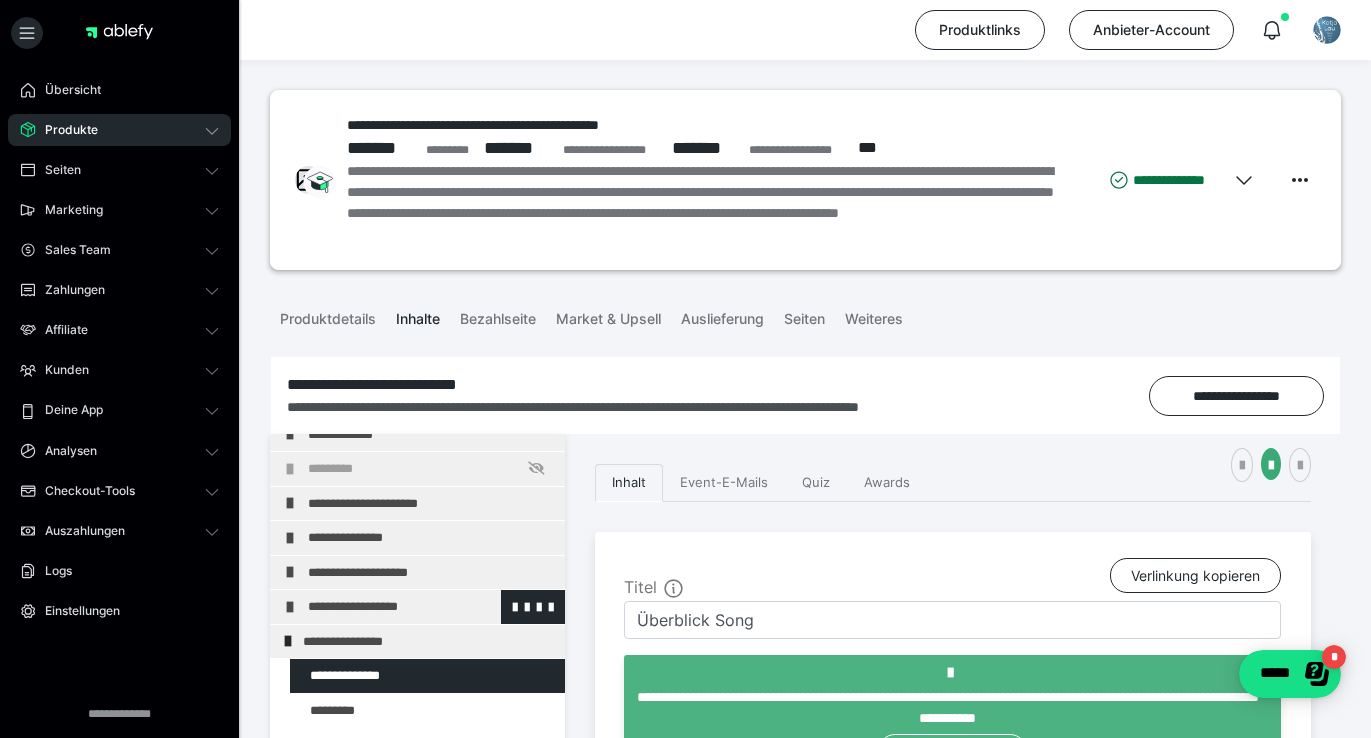 click on "**********" at bounding box center [431, 607] 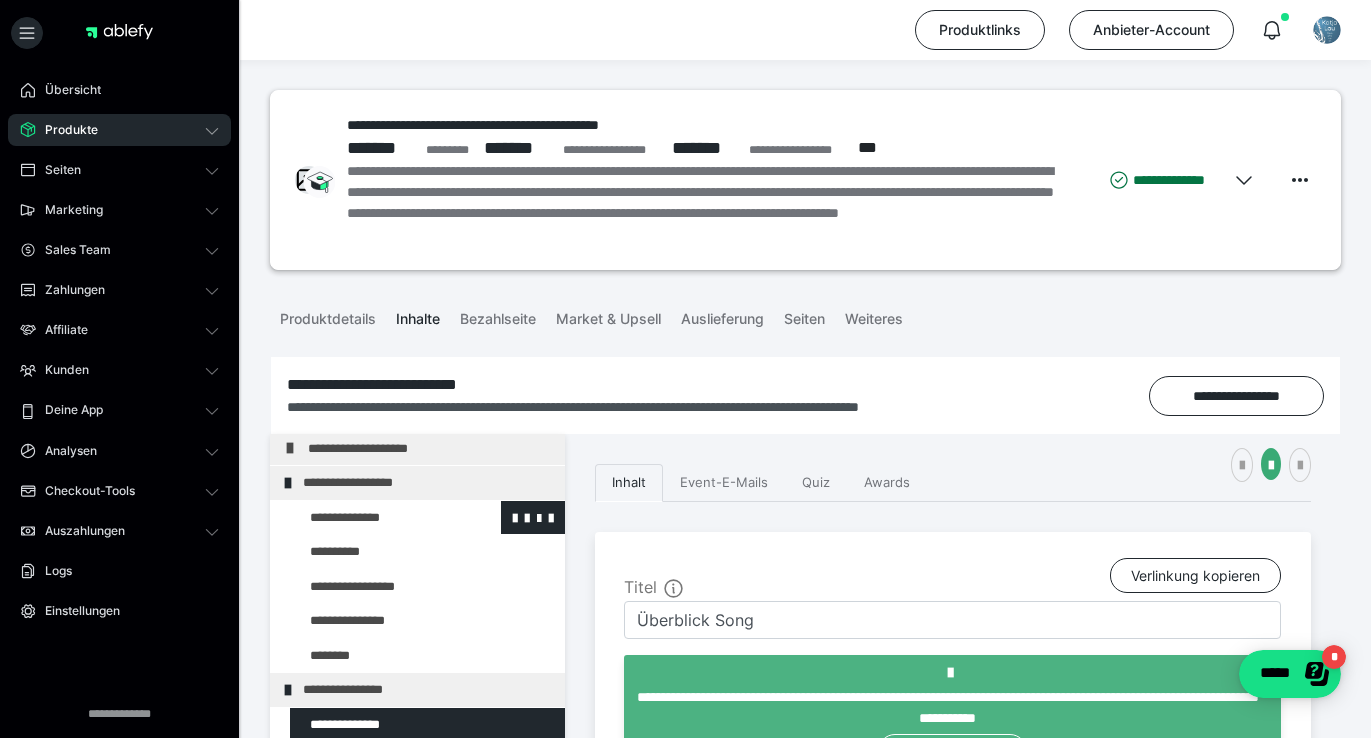 scroll, scrollTop: 245, scrollLeft: 0, axis: vertical 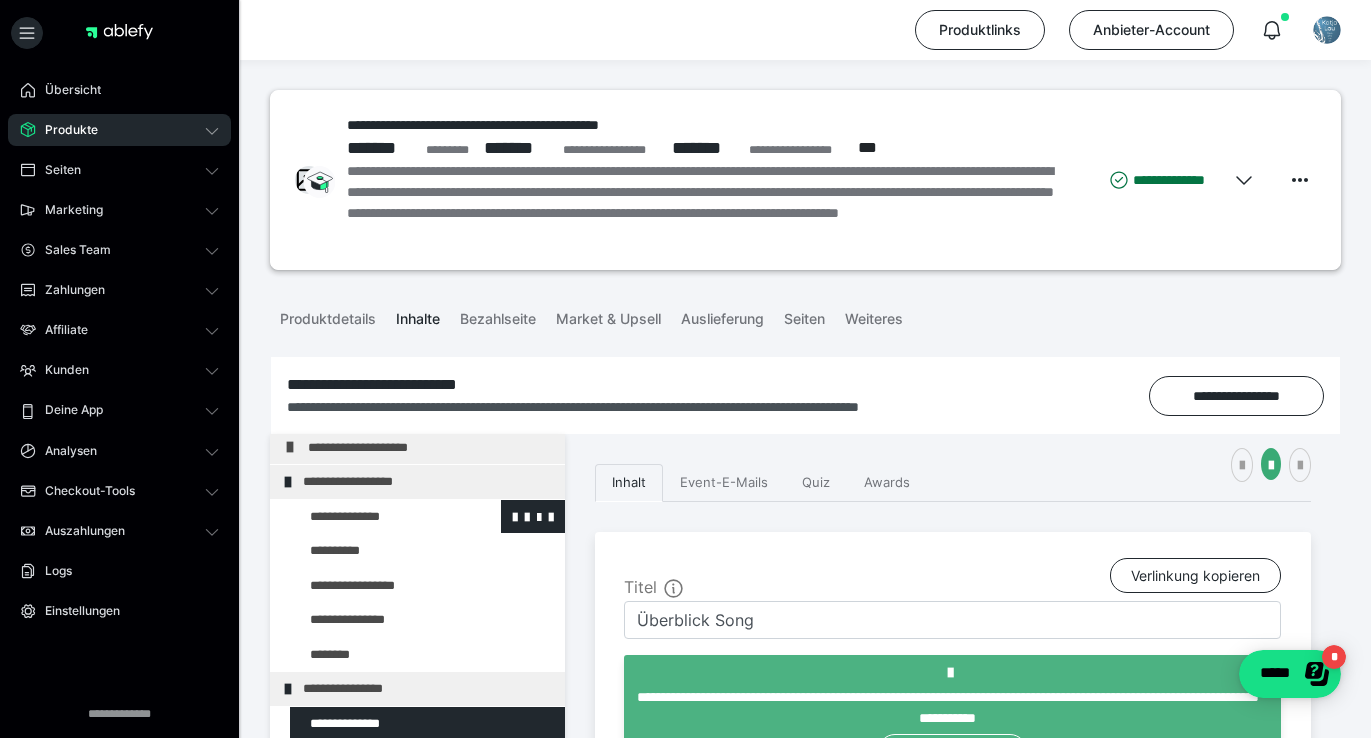 click at bounding box center [375, 517] 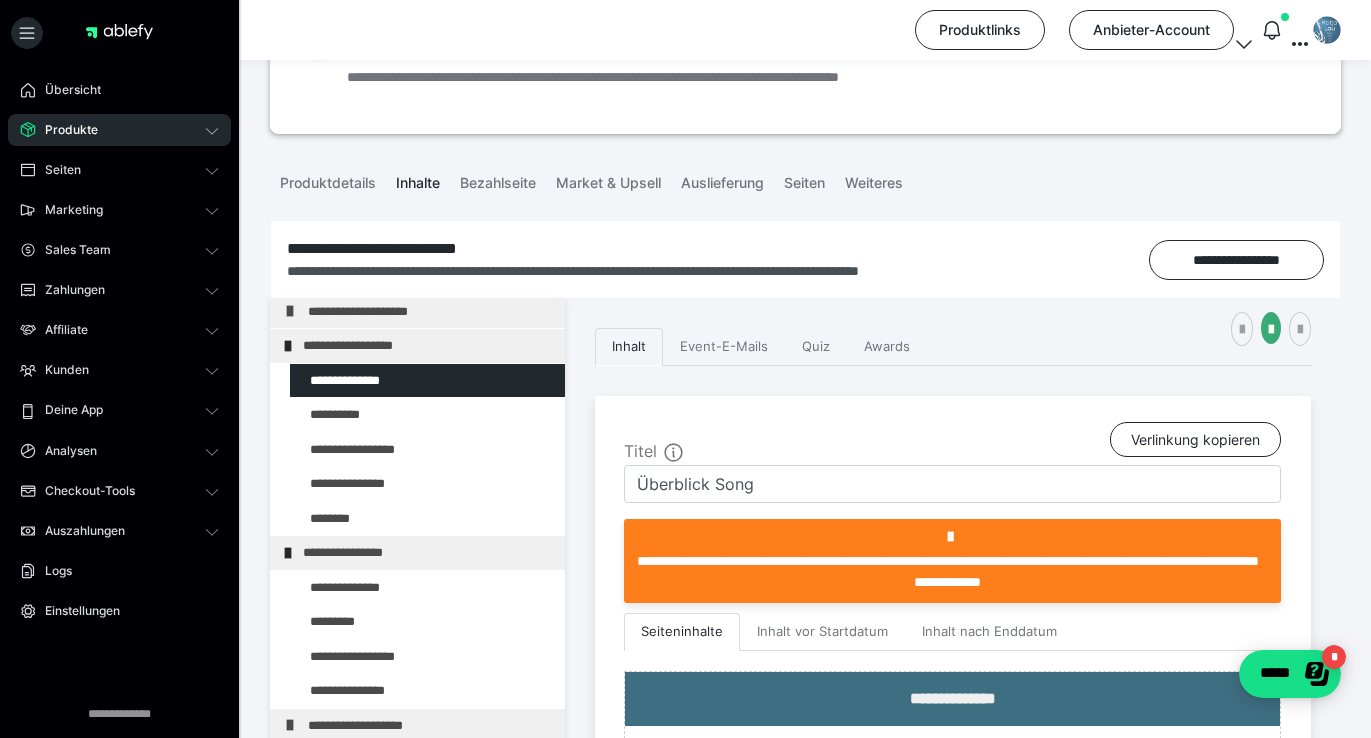 scroll, scrollTop: 137, scrollLeft: 0, axis: vertical 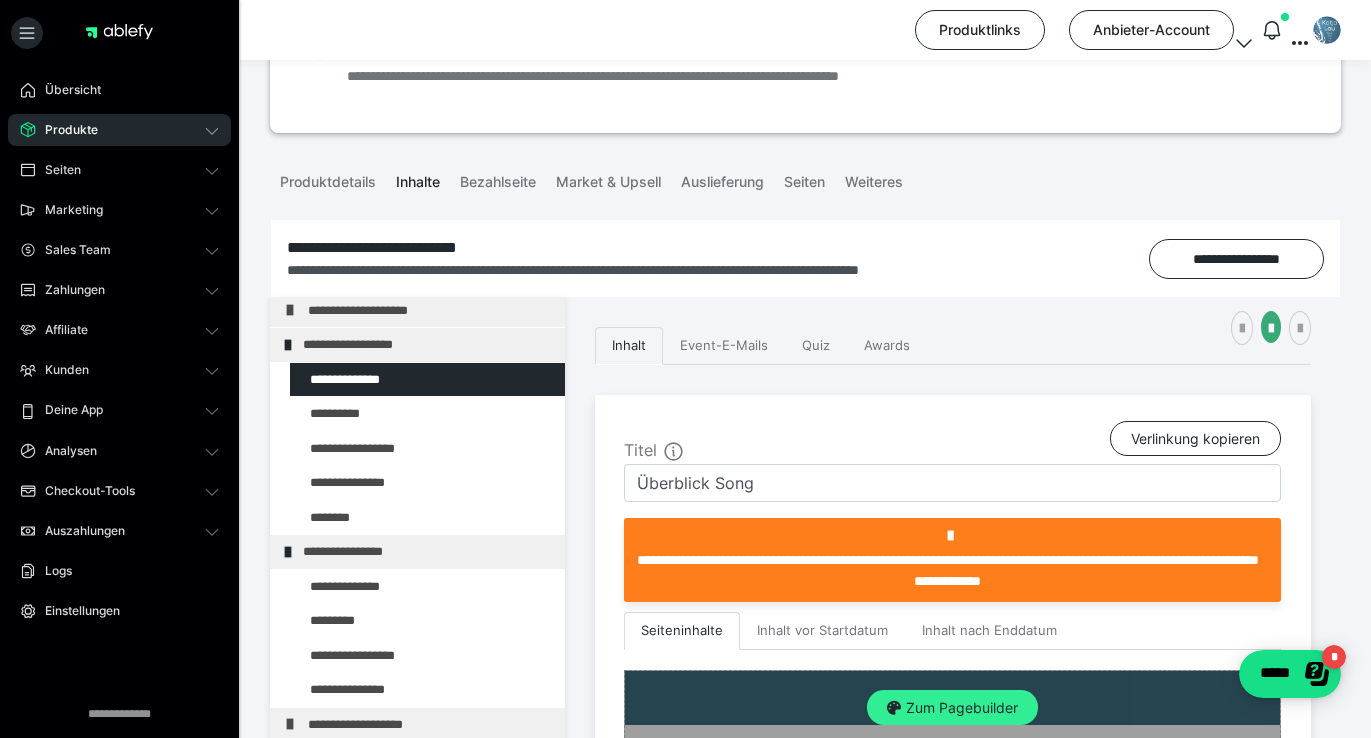 click on "Zum Pagebuilder" at bounding box center [952, 708] 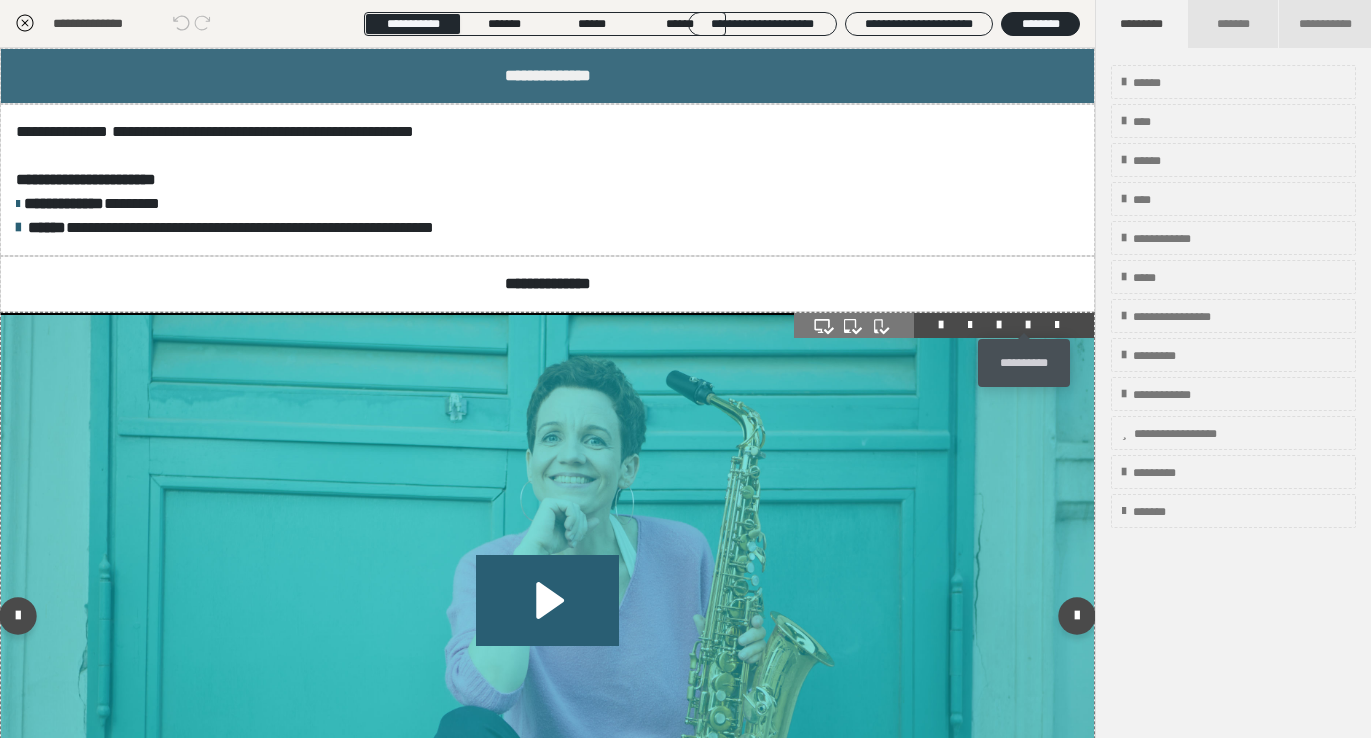 click at bounding box center (1028, 325) 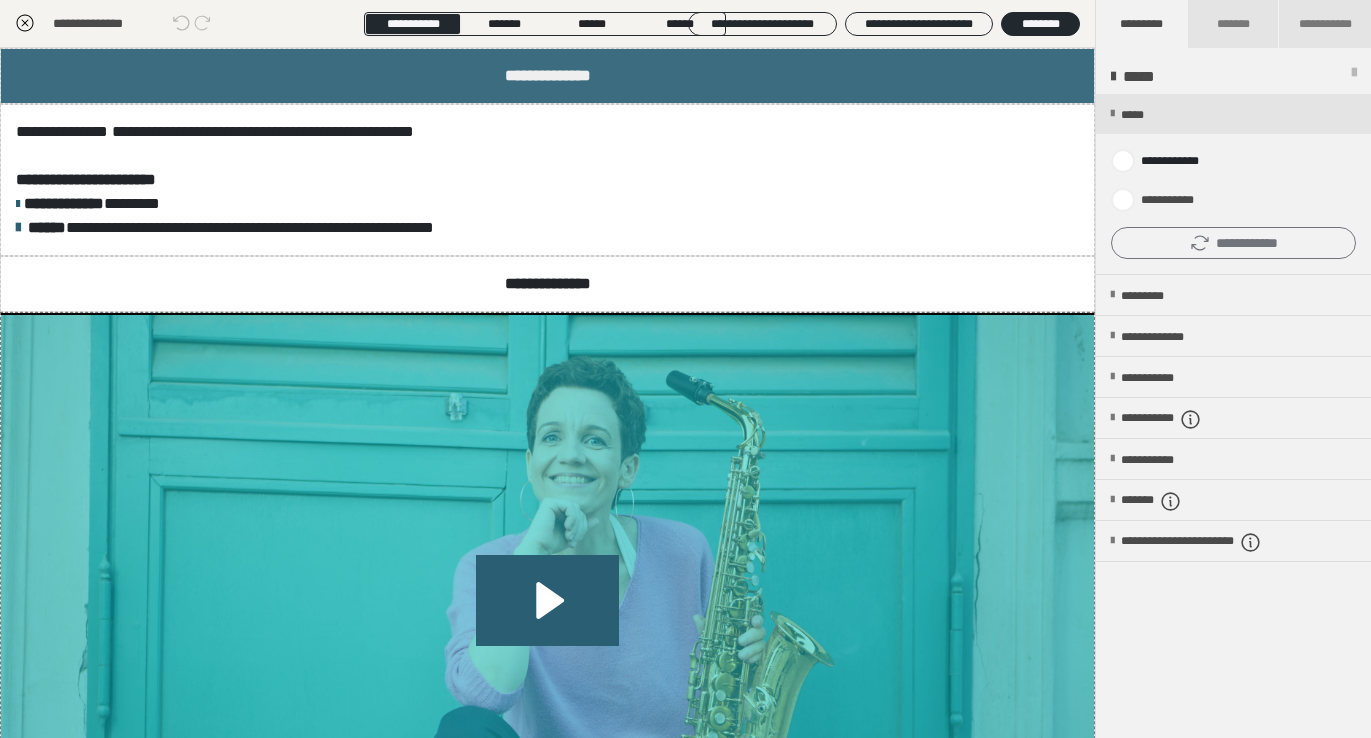 click 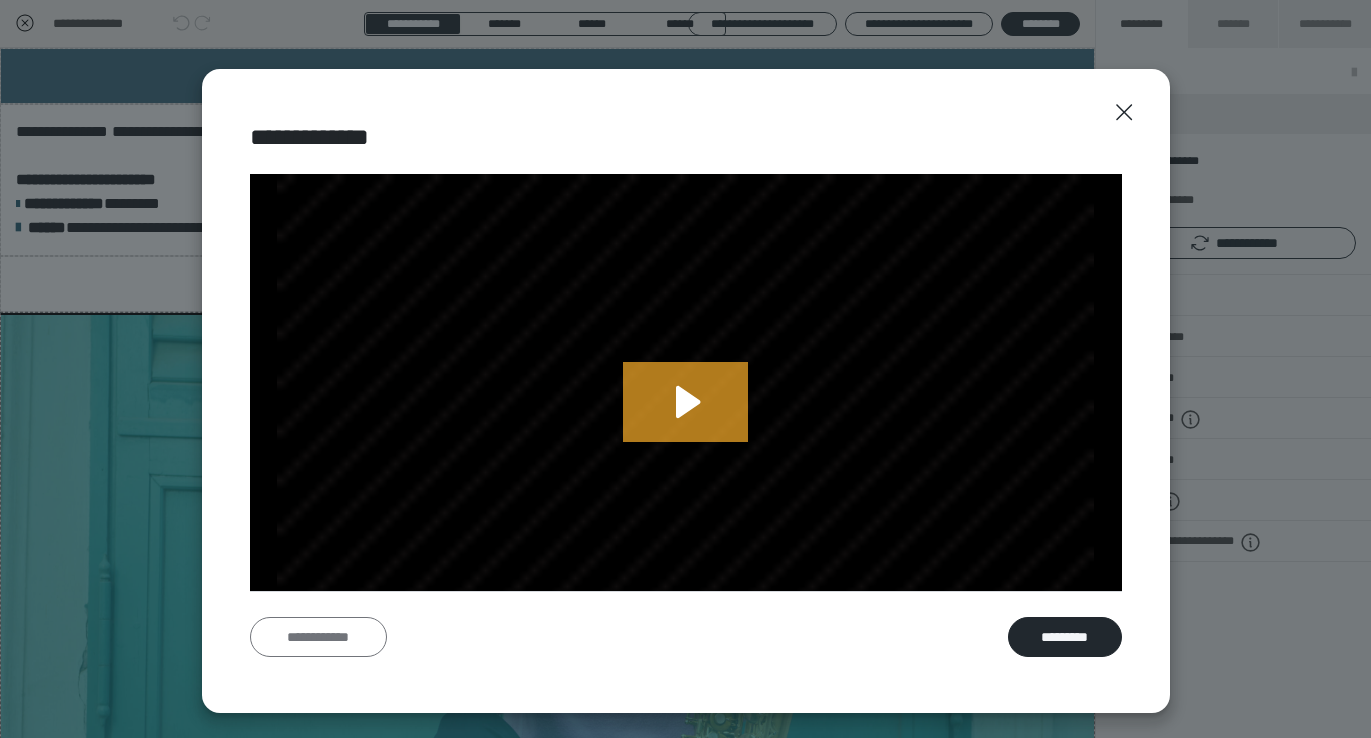 click on "**********" at bounding box center (318, 637) 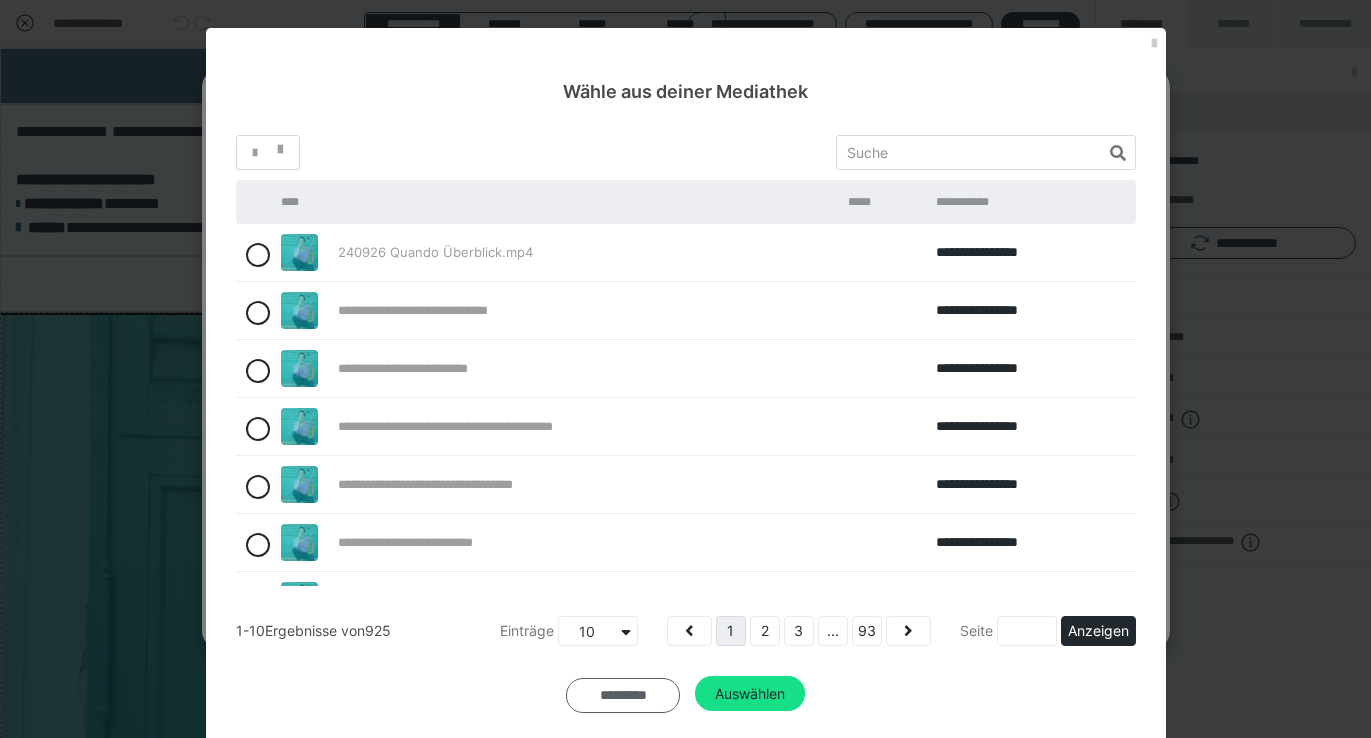 click on "*********" at bounding box center [623, 696] 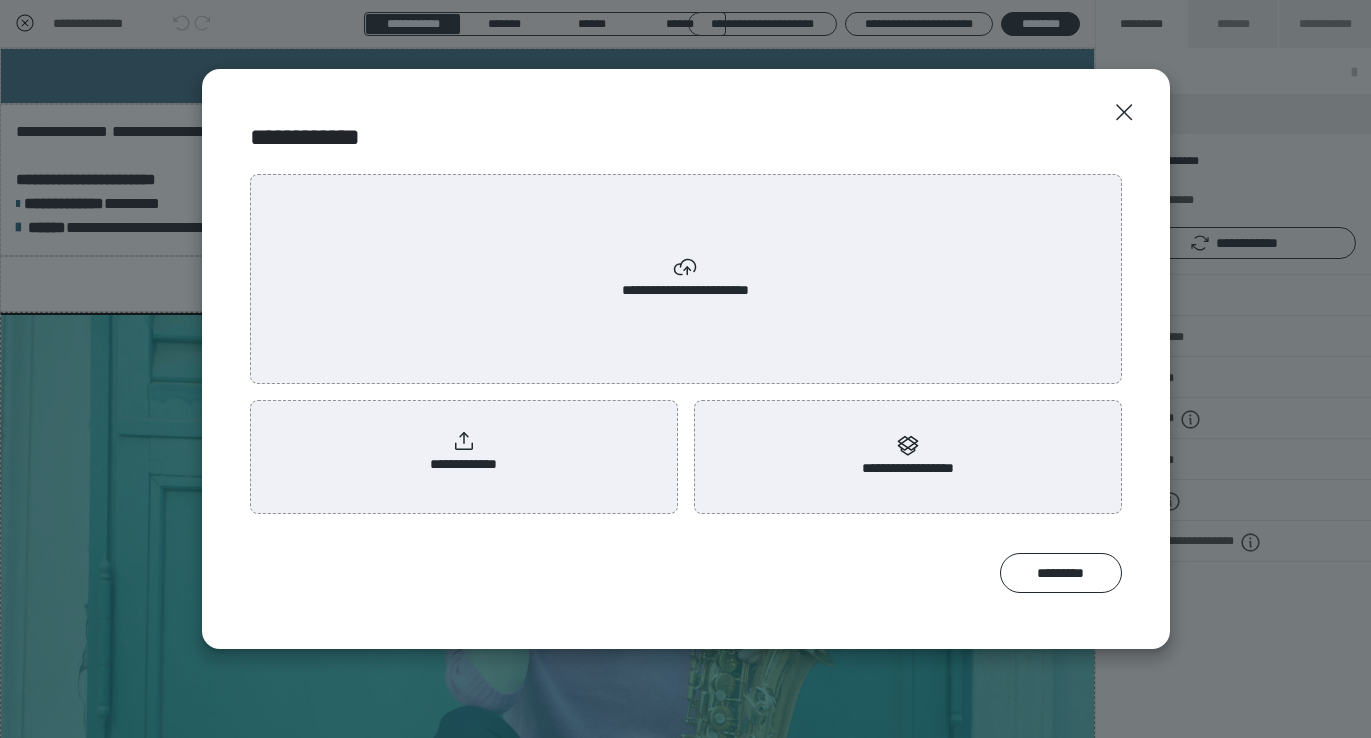 click 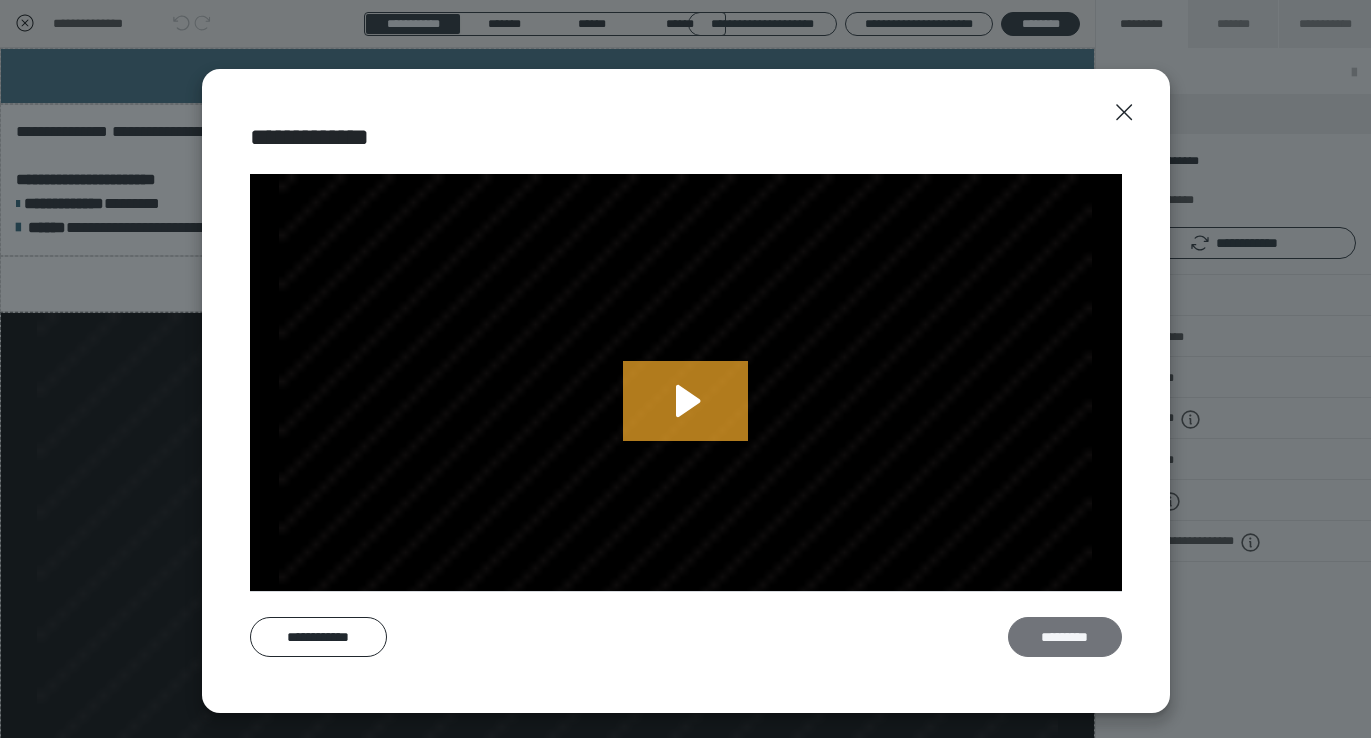 click on "*********" at bounding box center [1065, 637] 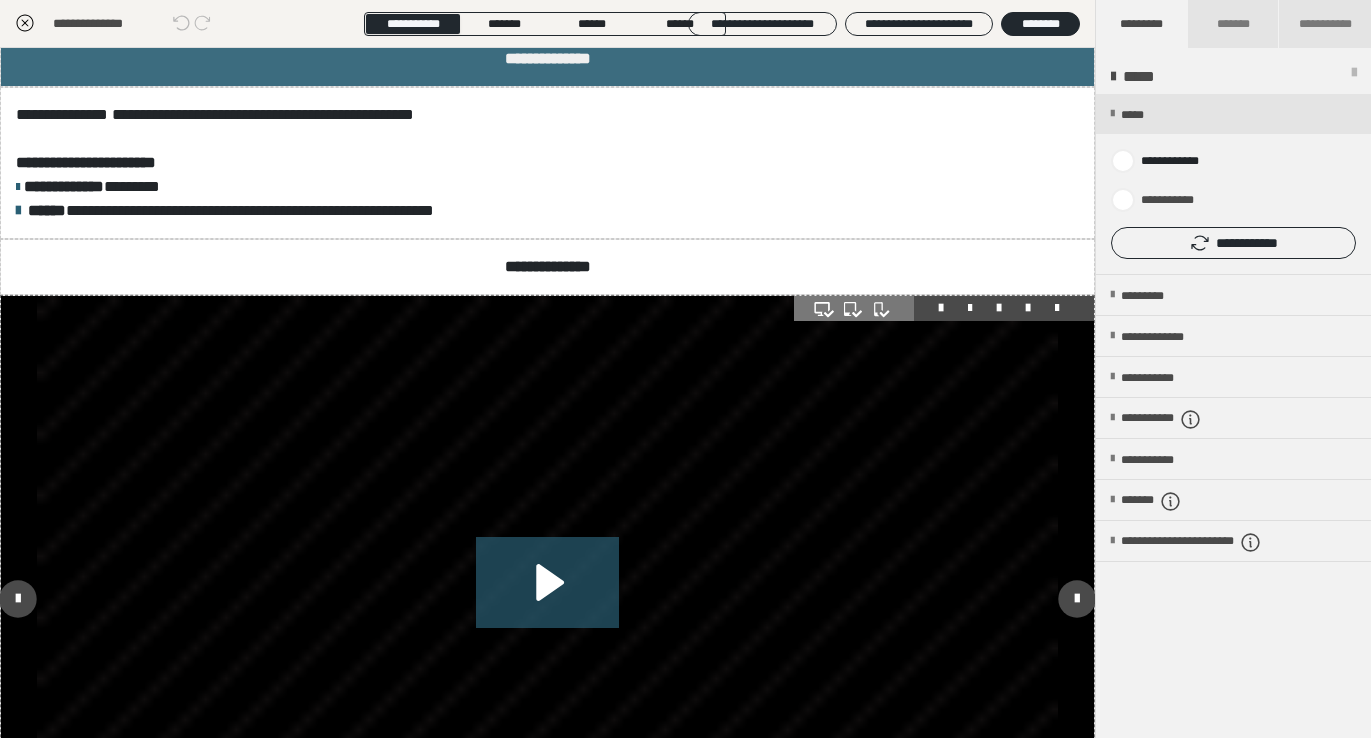 scroll, scrollTop: 35, scrollLeft: 0, axis: vertical 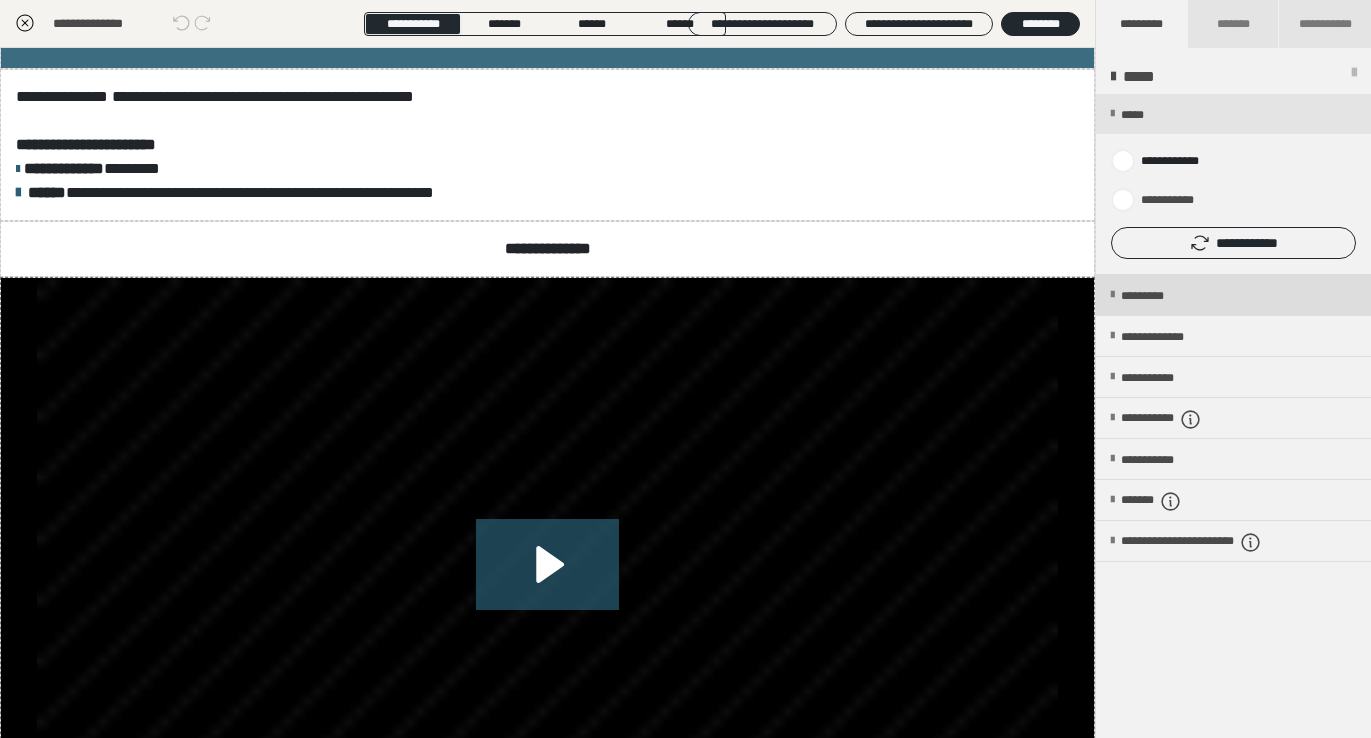 click on "*********" at bounding box center (1159, 296) 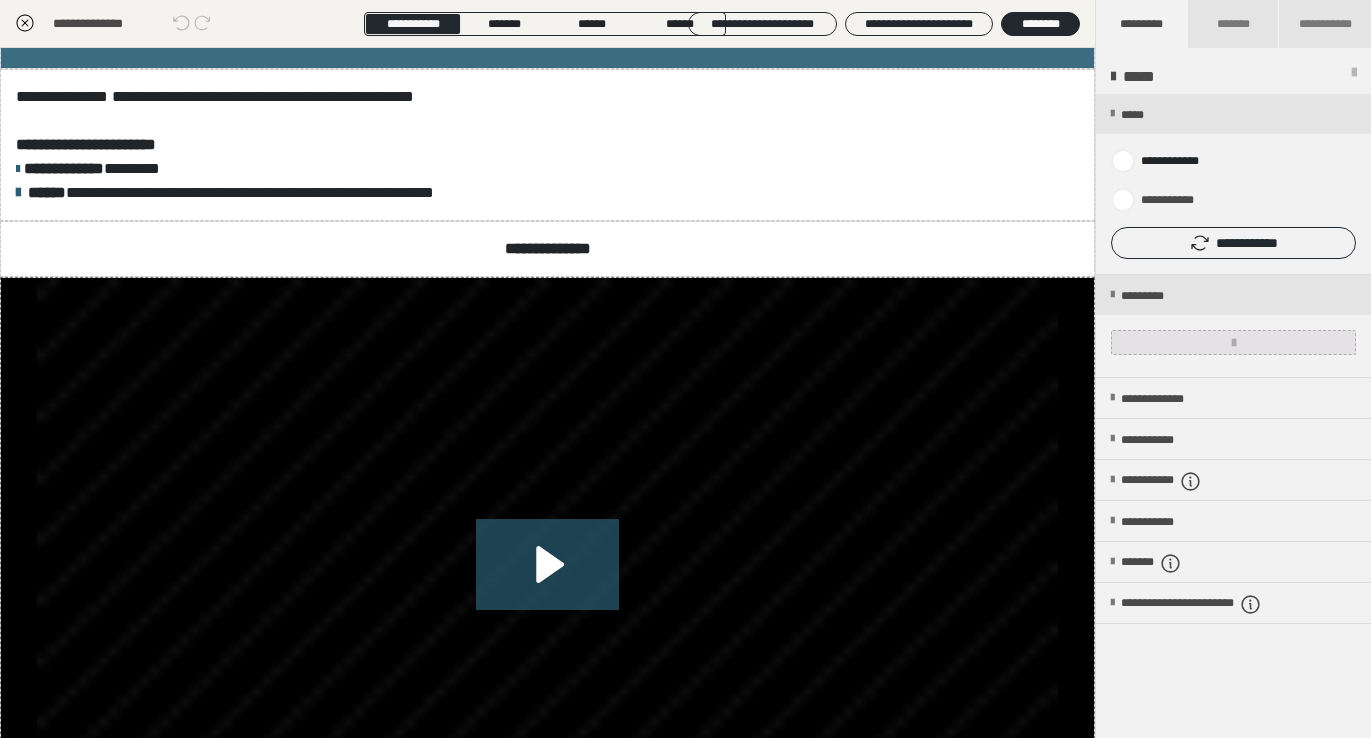 click at bounding box center [1233, 342] 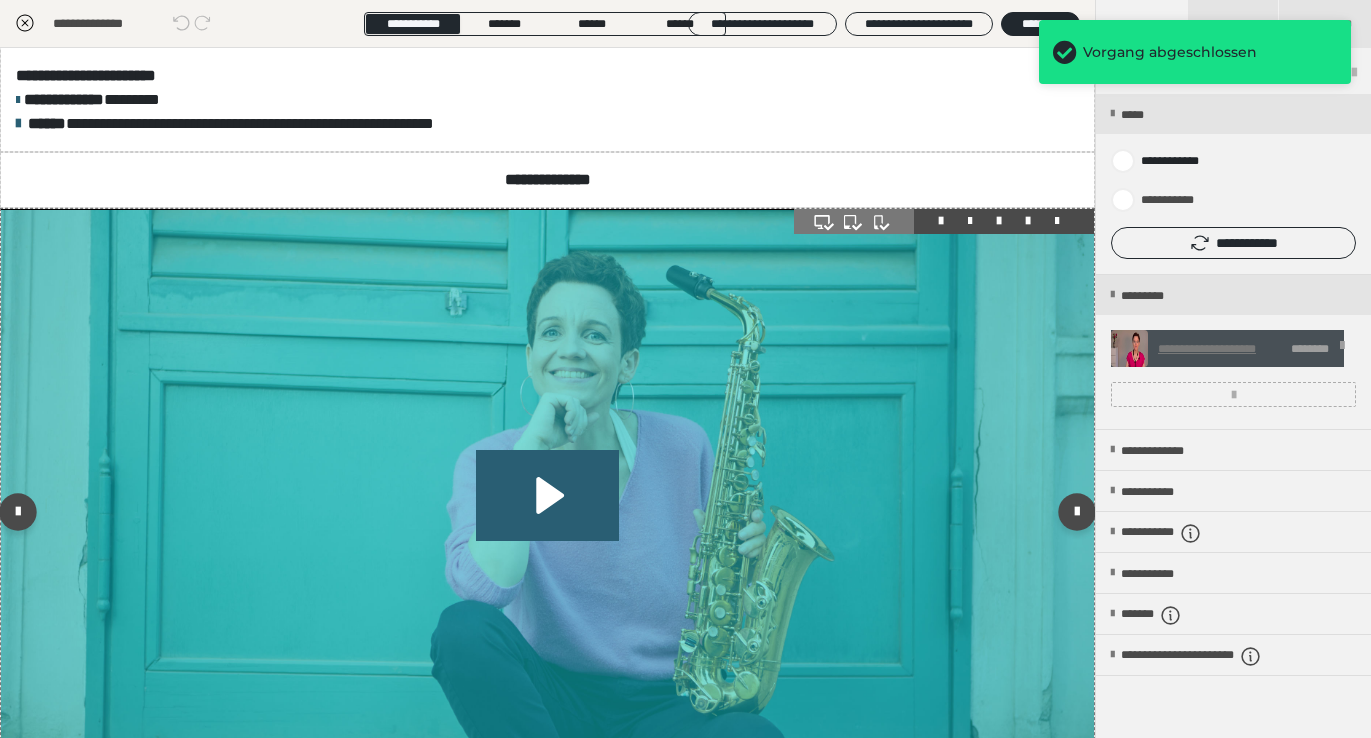 scroll, scrollTop: 388, scrollLeft: 0, axis: vertical 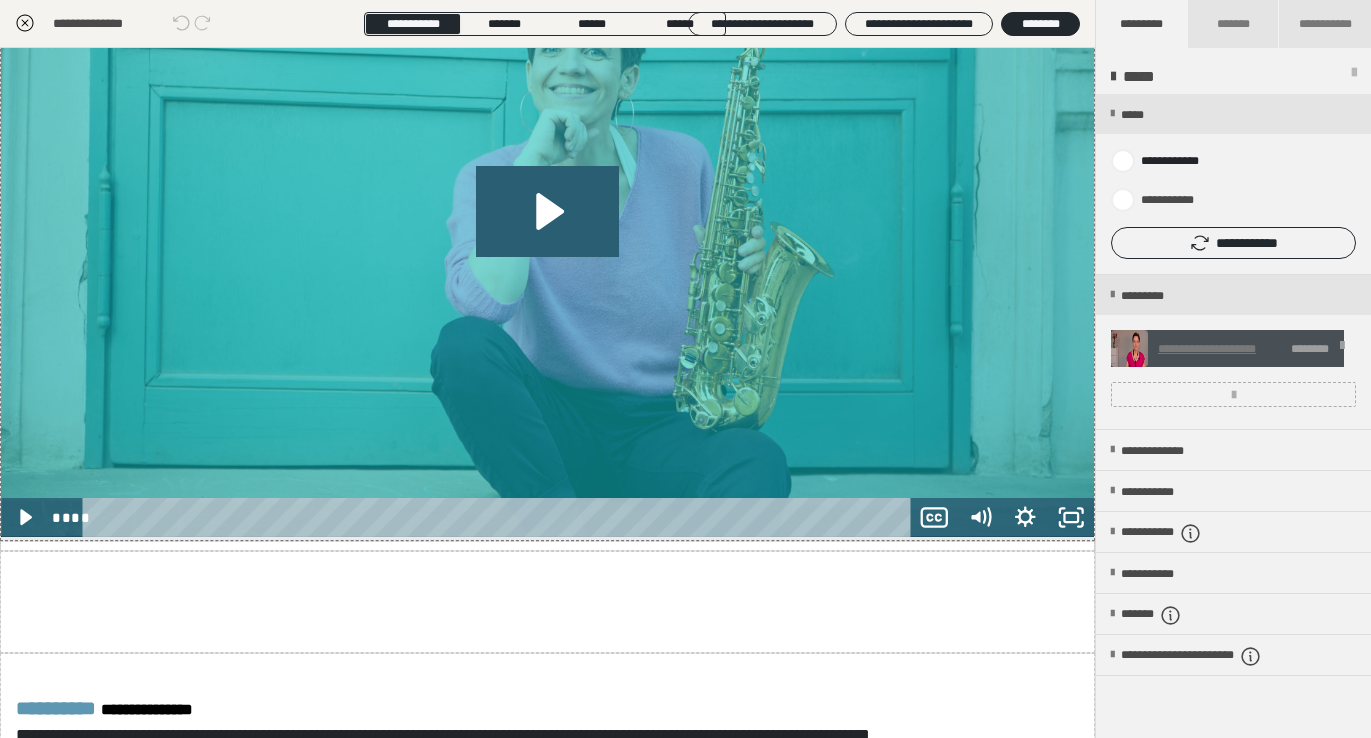 click 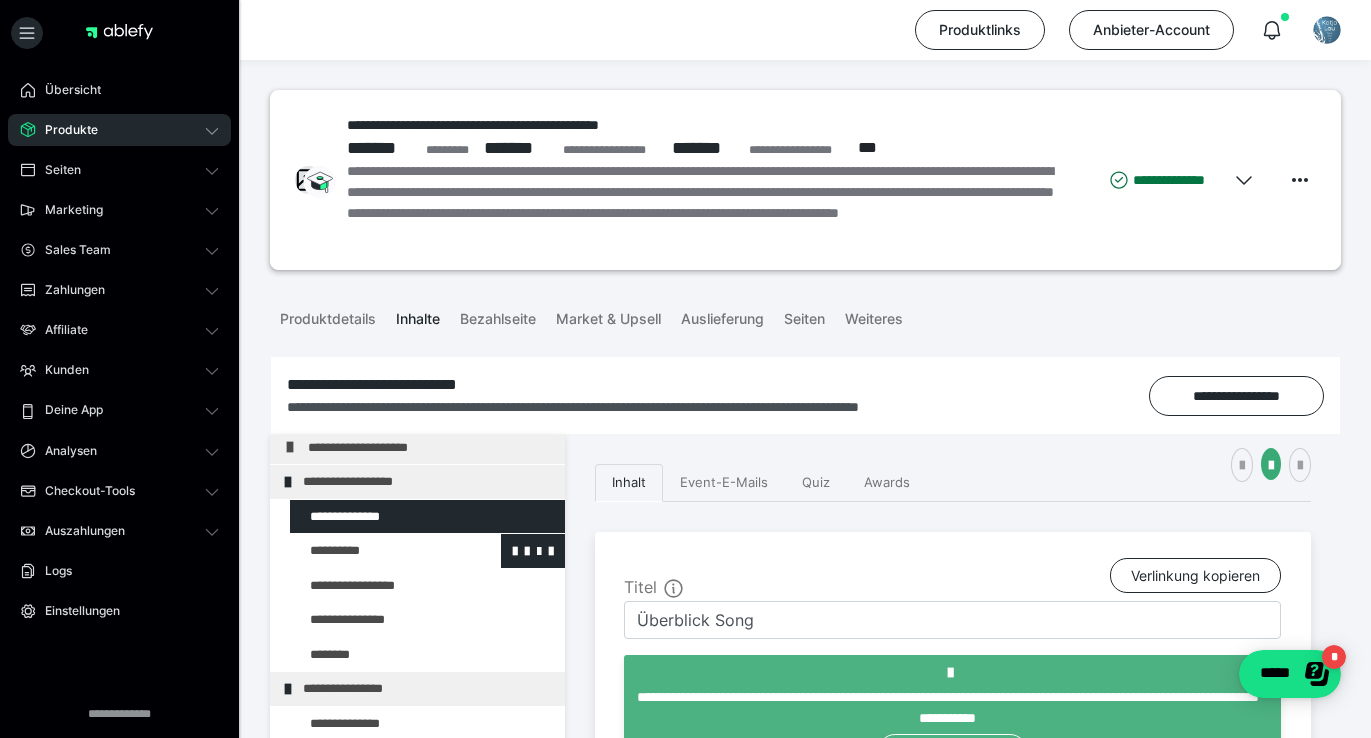 click at bounding box center (375, 551) 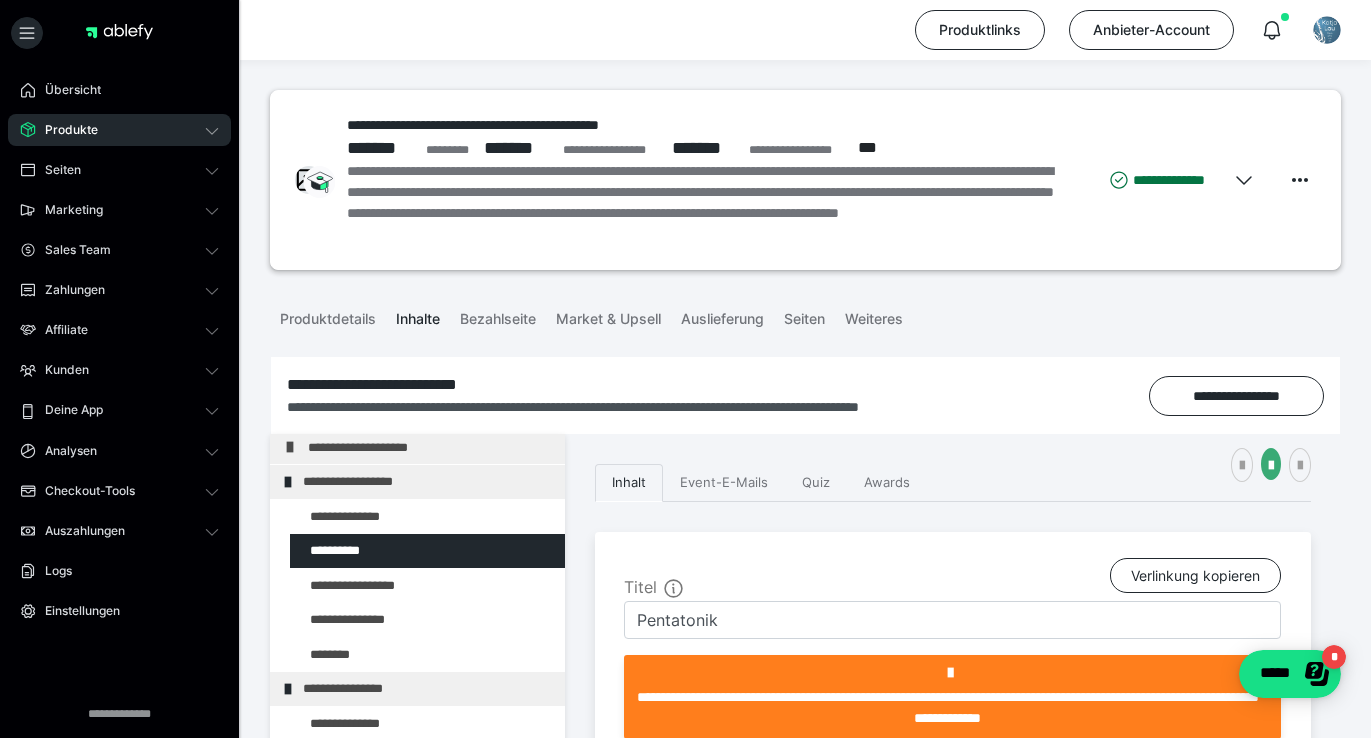 scroll, scrollTop: 361, scrollLeft: 0, axis: vertical 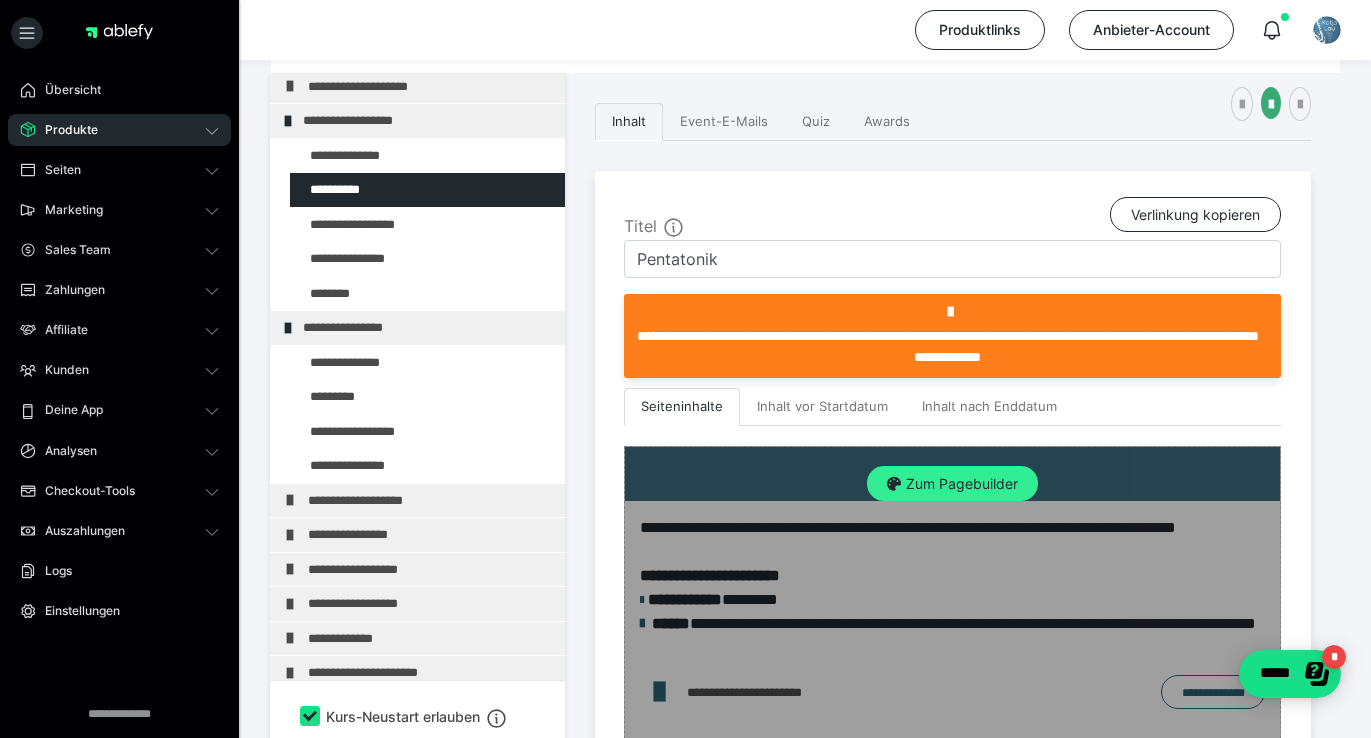 click on "Zum Pagebuilder" at bounding box center [952, 484] 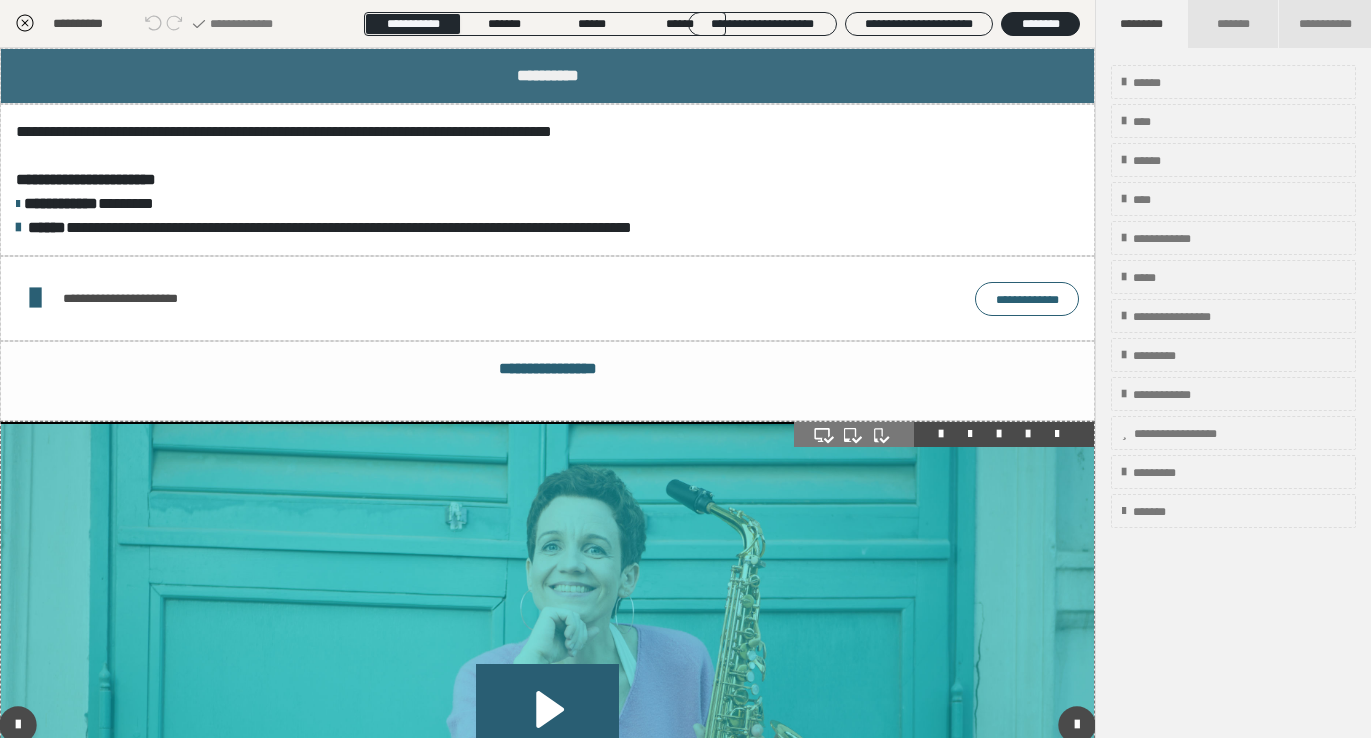 click at bounding box center (1028, 434) 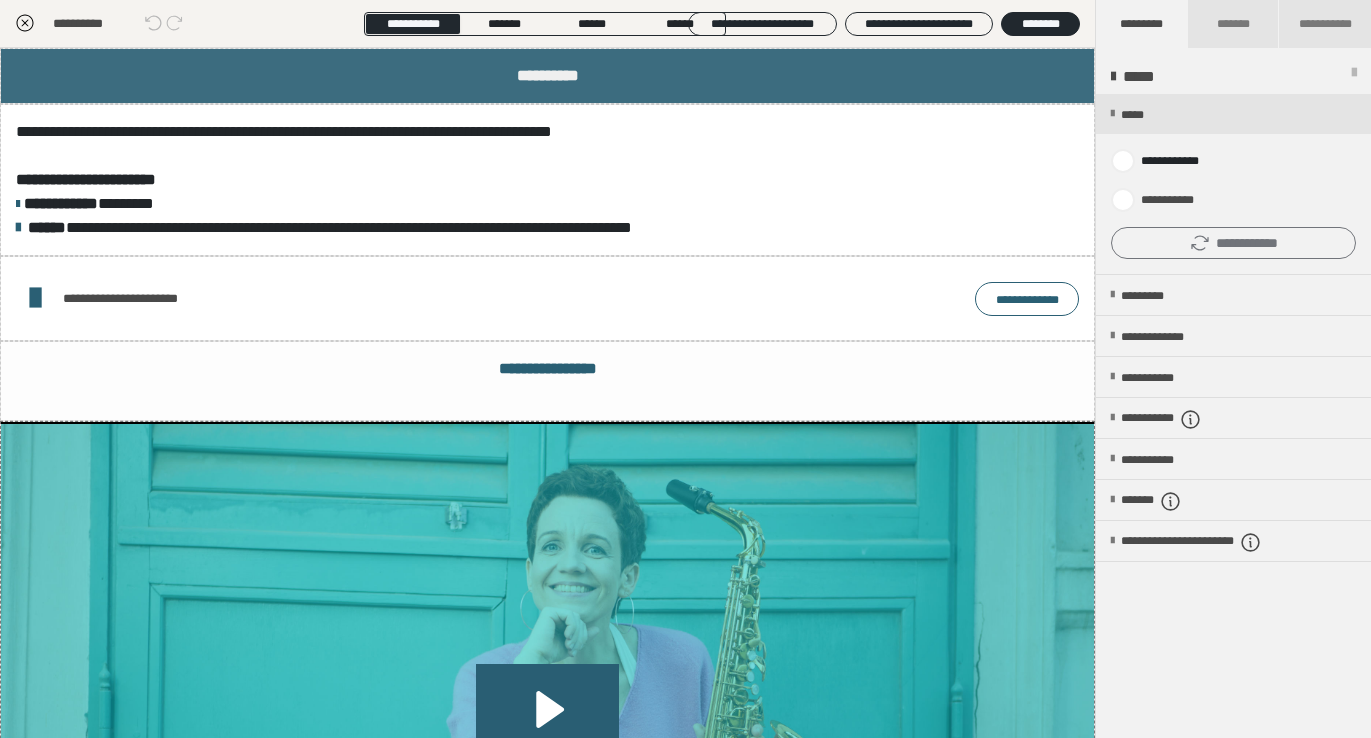 click on "**********" at bounding box center (1233, 243) 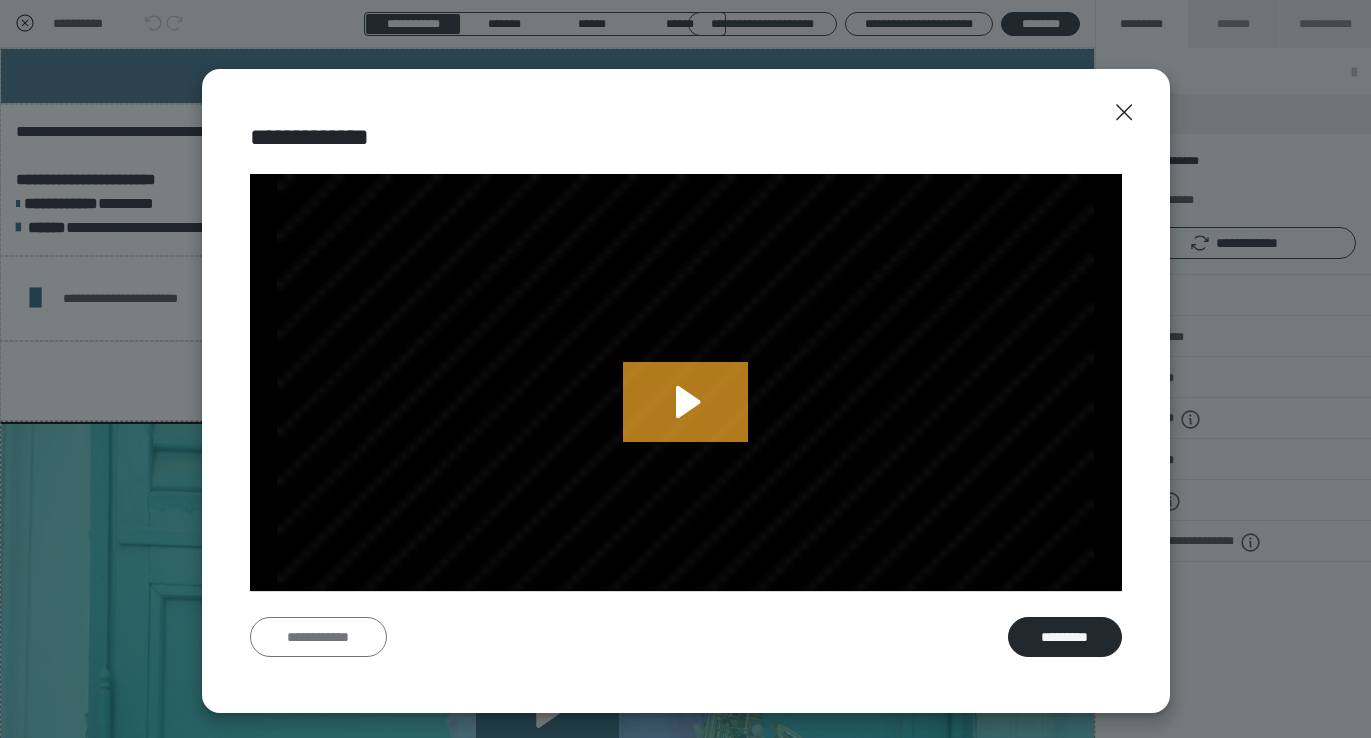 click on "**********" at bounding box center [318, 637] 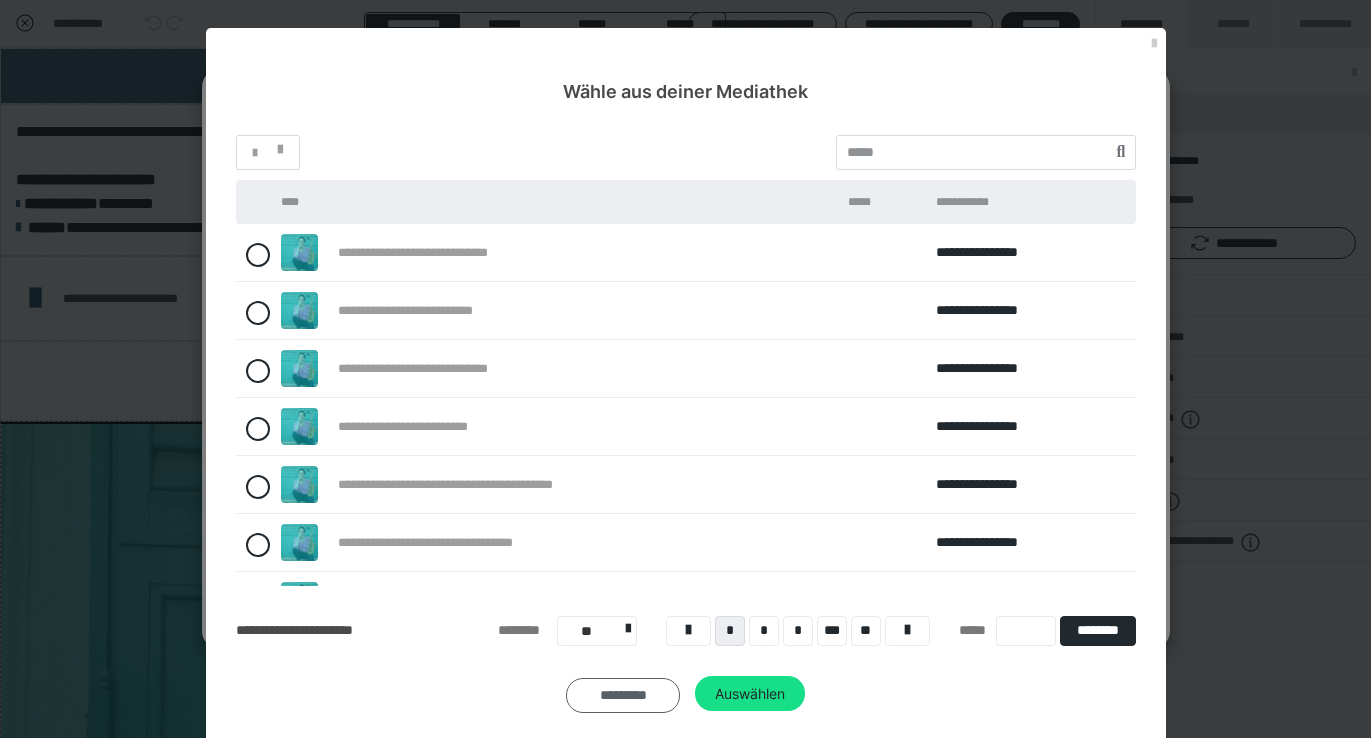 click on "*********" at bounding box center (623, 696) 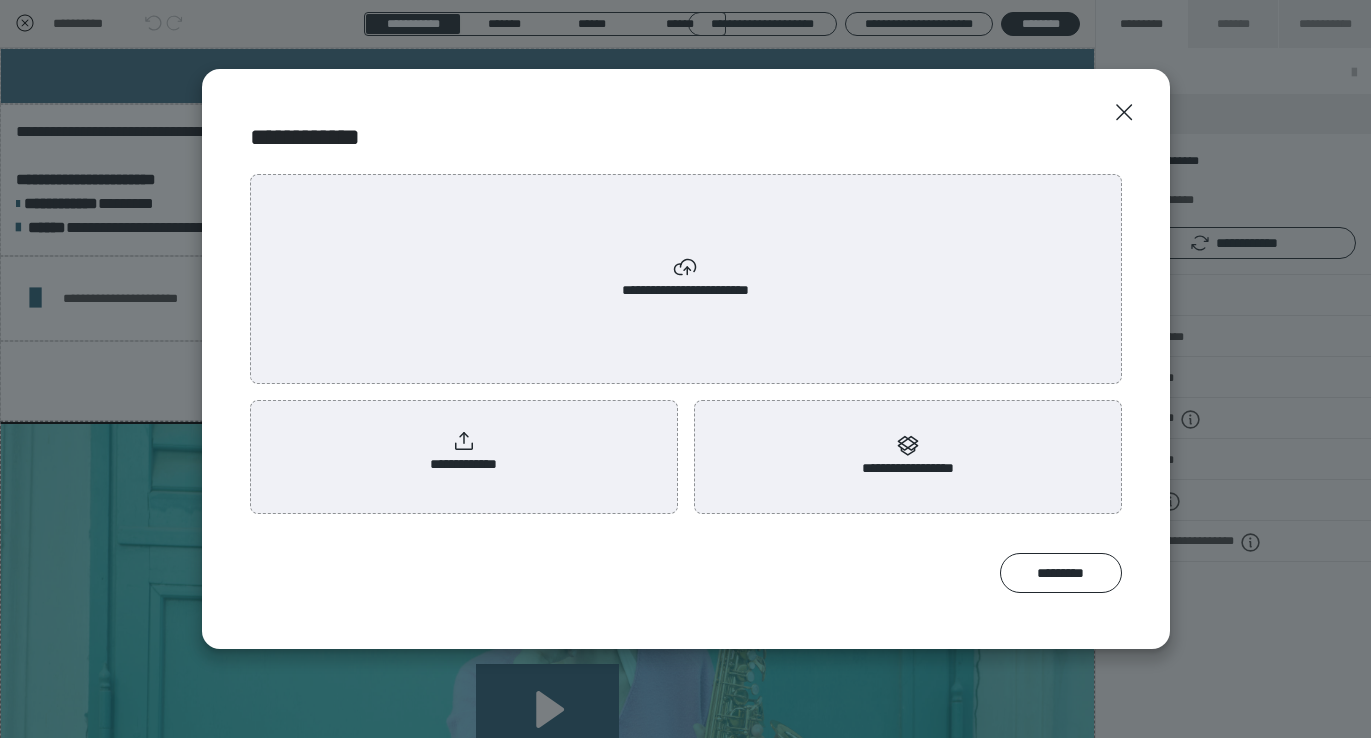 click 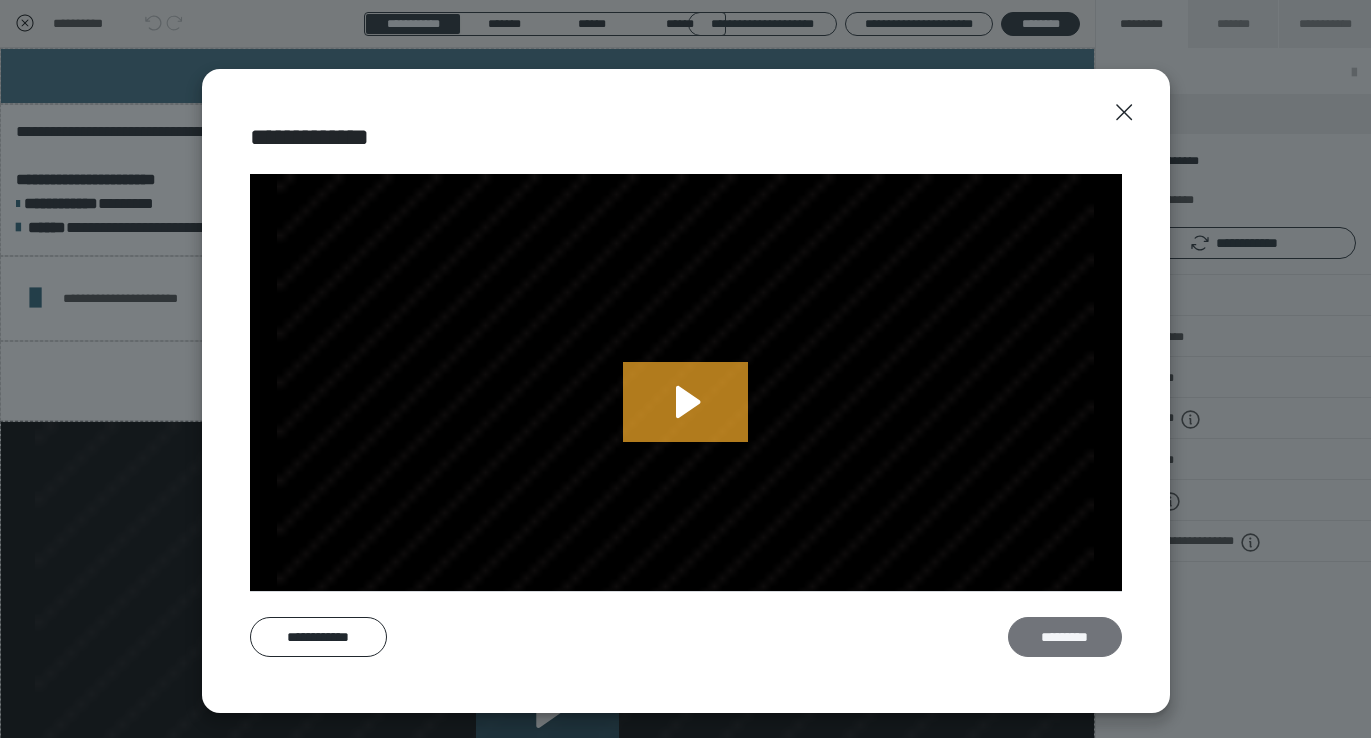click on "*********" at bounding box center [1065, 637] 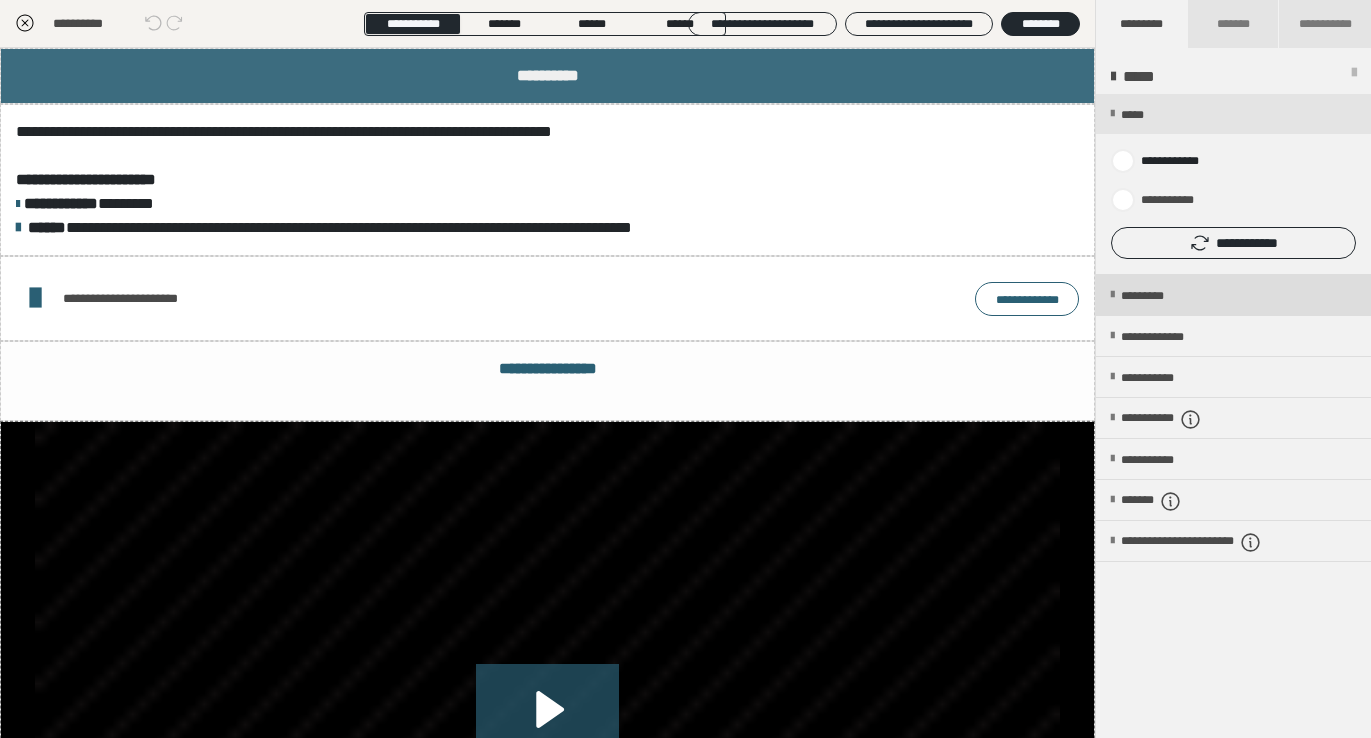 click on "*********" at bounding box center [1159, 296] 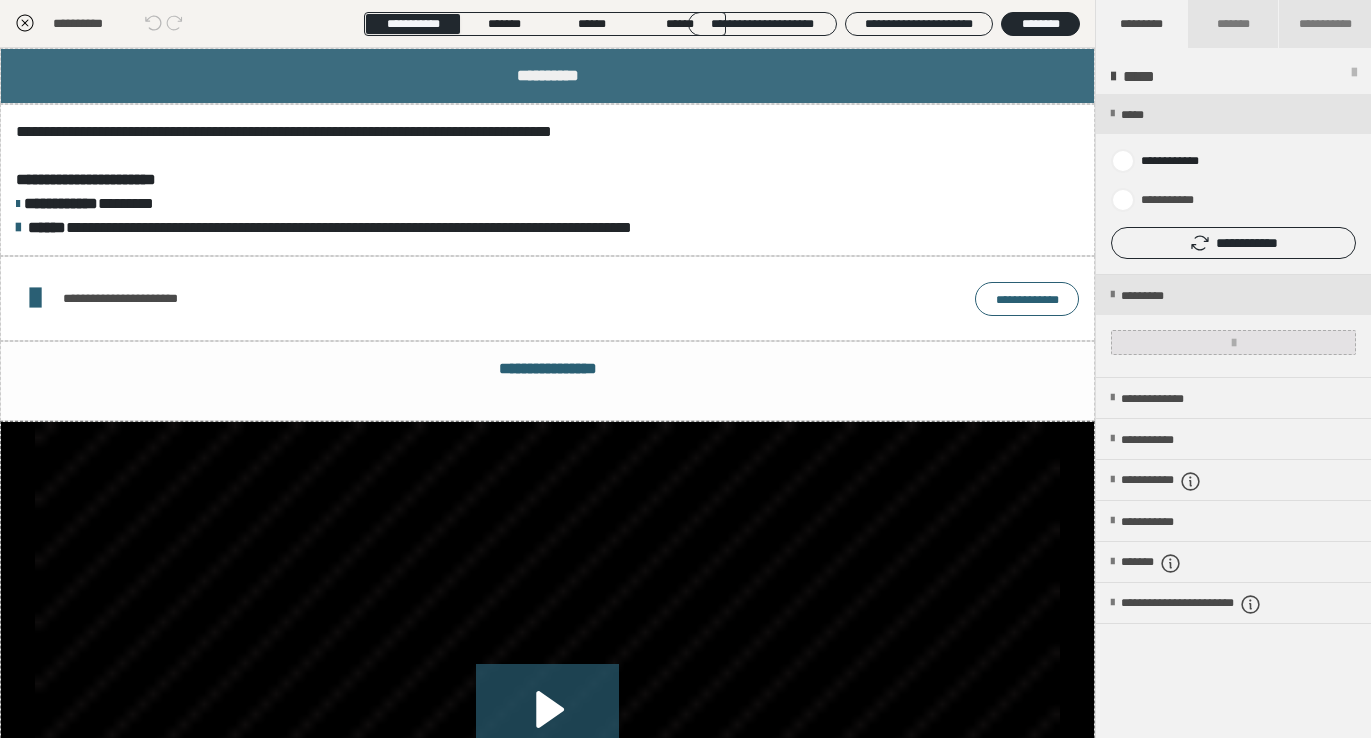 click at bounding box center [1233, 342] 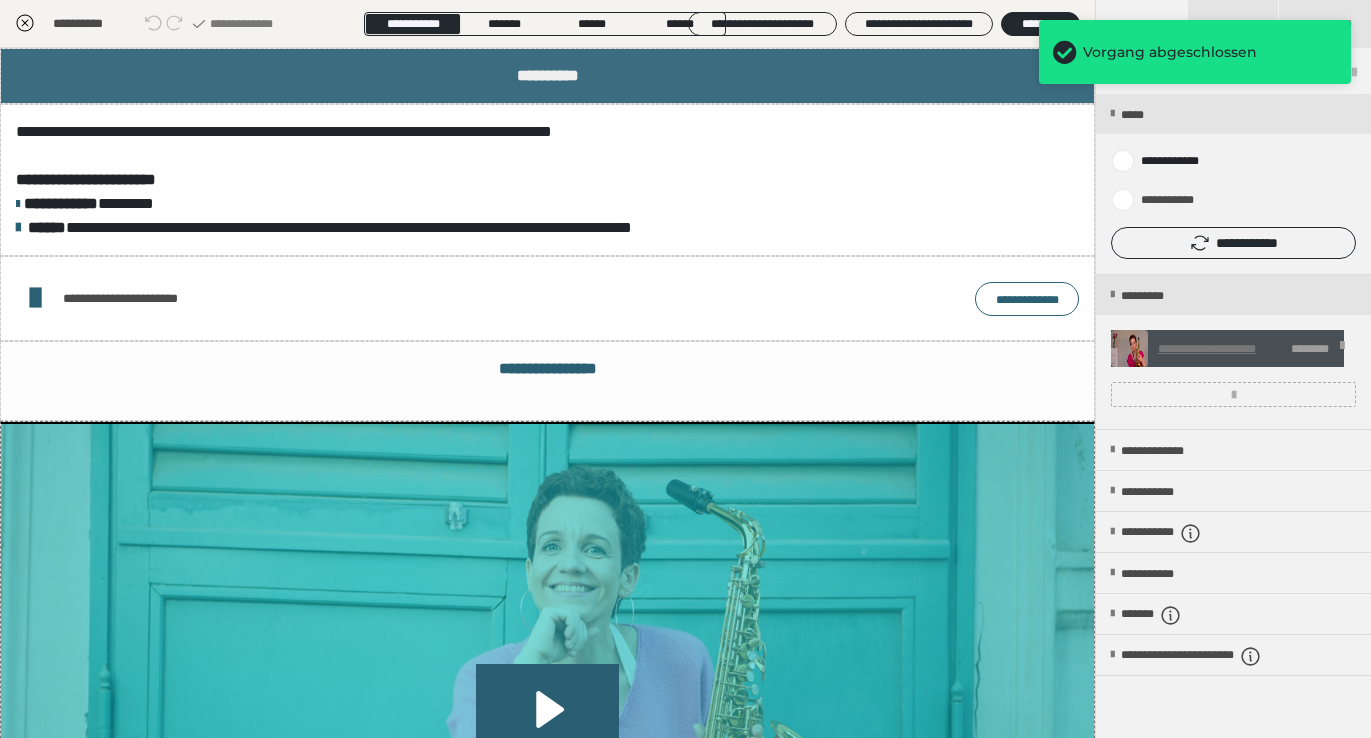click 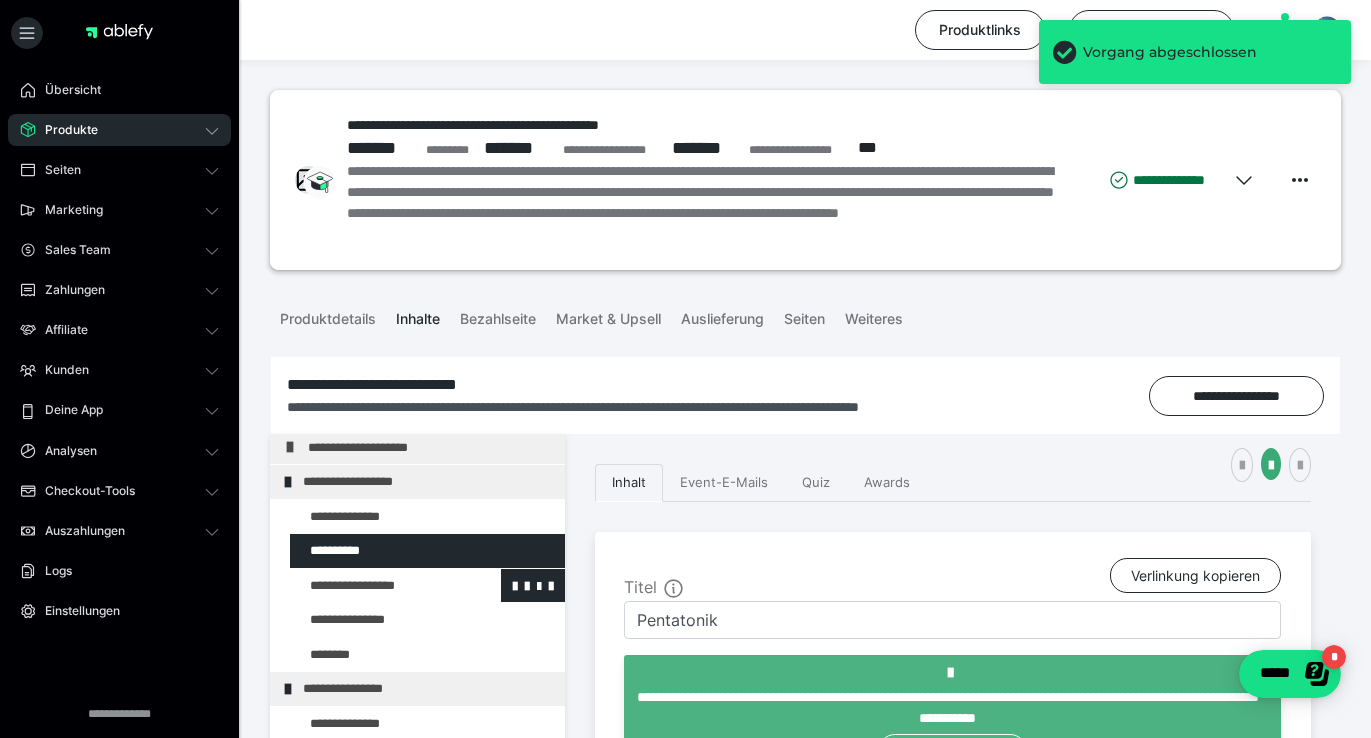 click at bounding box center (375, 586) 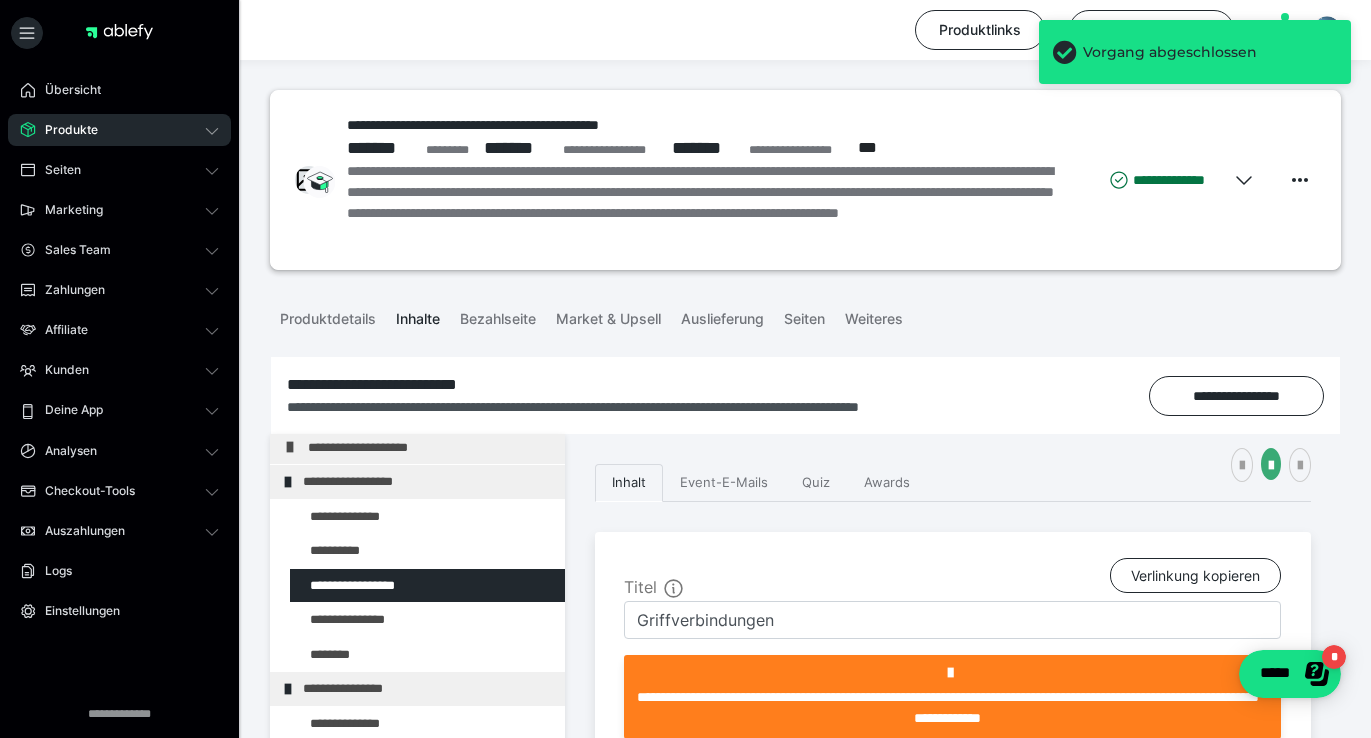 scroll, scrollTop: 348, scrollLeft: 0, axis: vertical 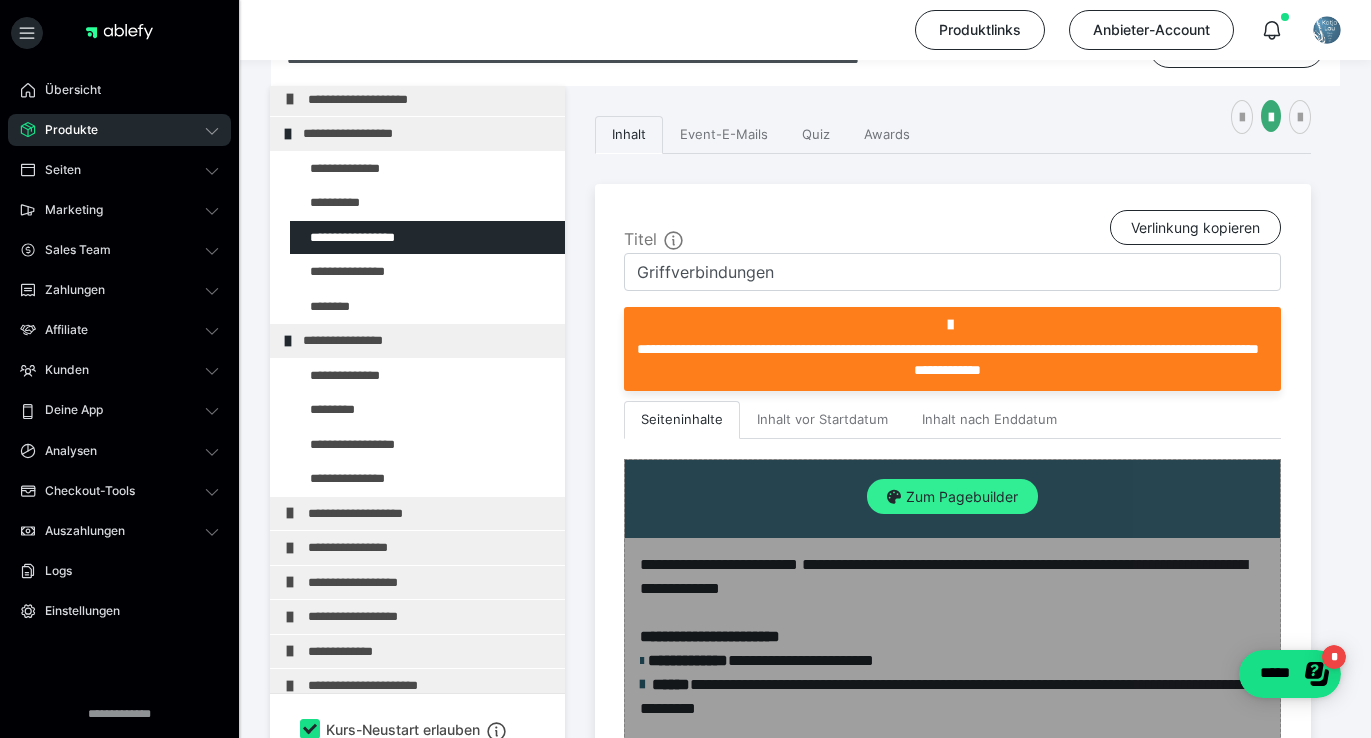 click on "Zum Pagebuilder" at bounding box center (952, 497) 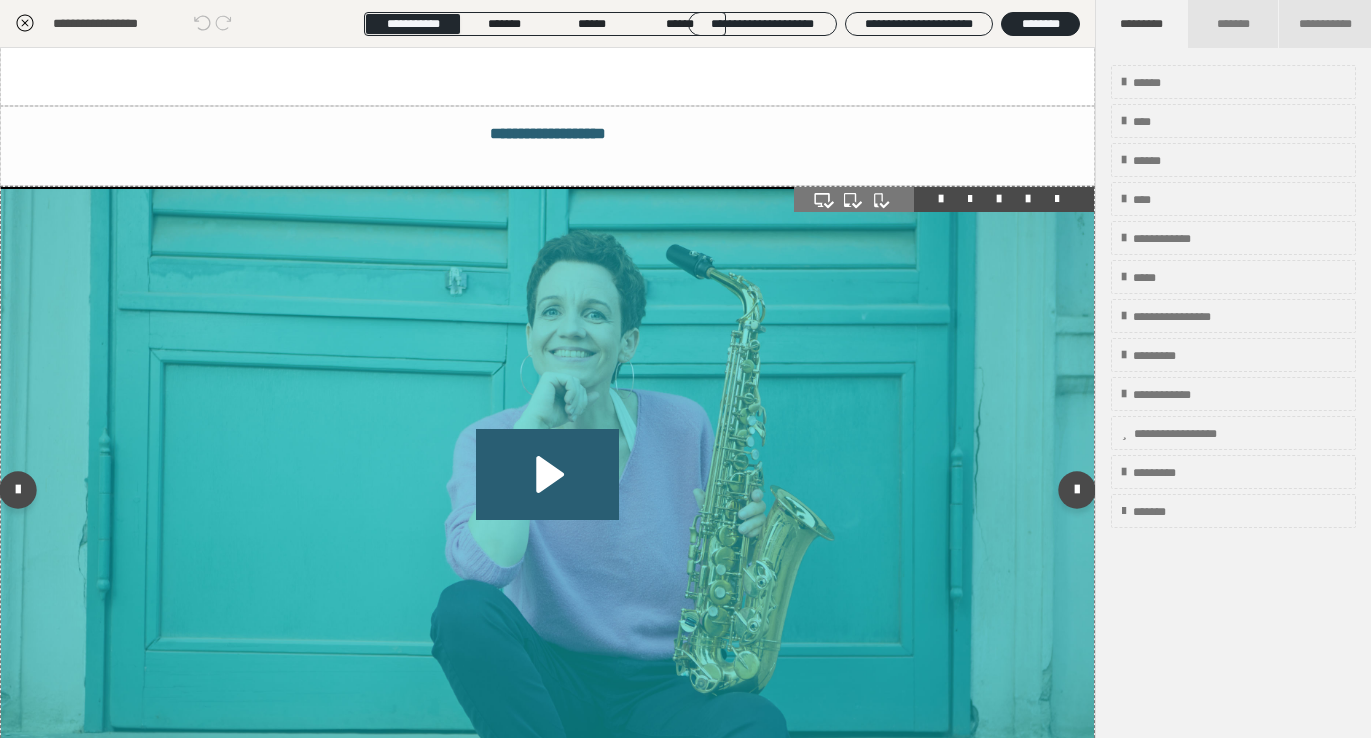 scroll, scrollTop: 214, scrollLeft: 0, axis: vertical 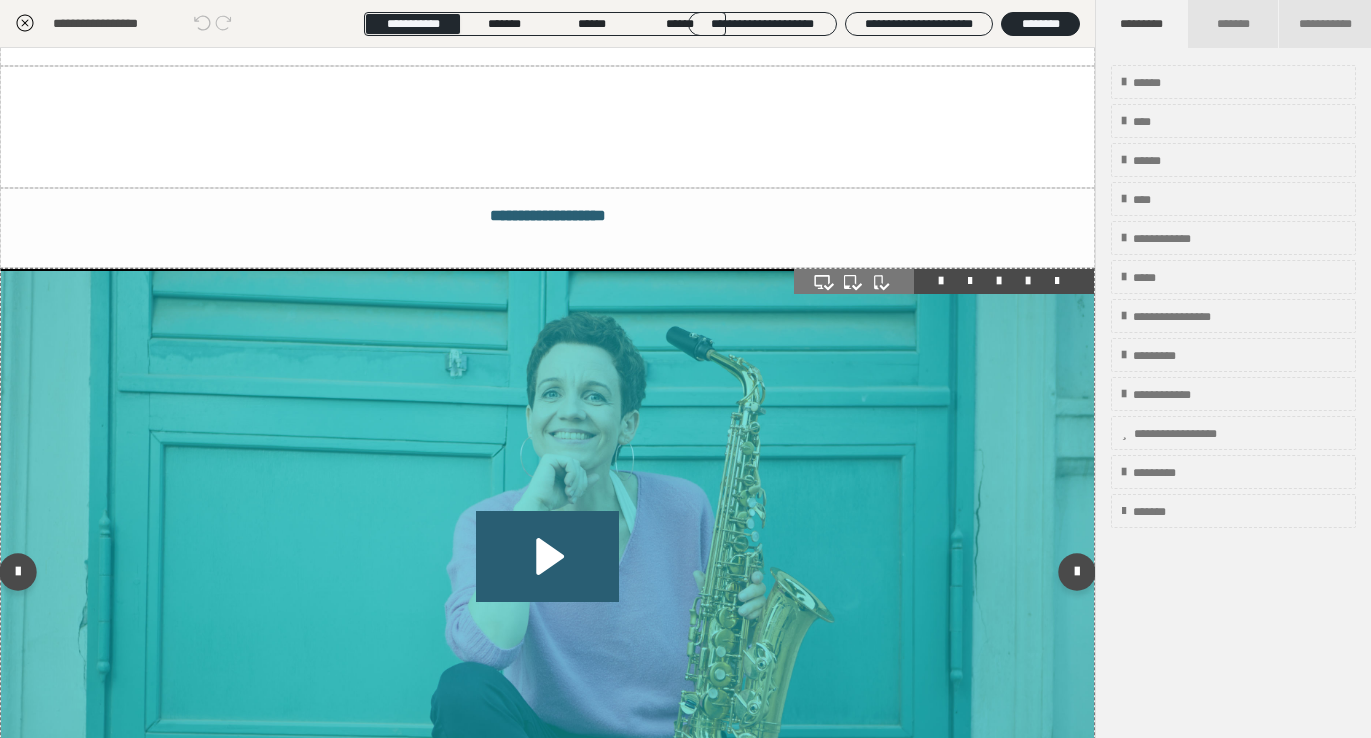 click at bounding box center (1028, 281) 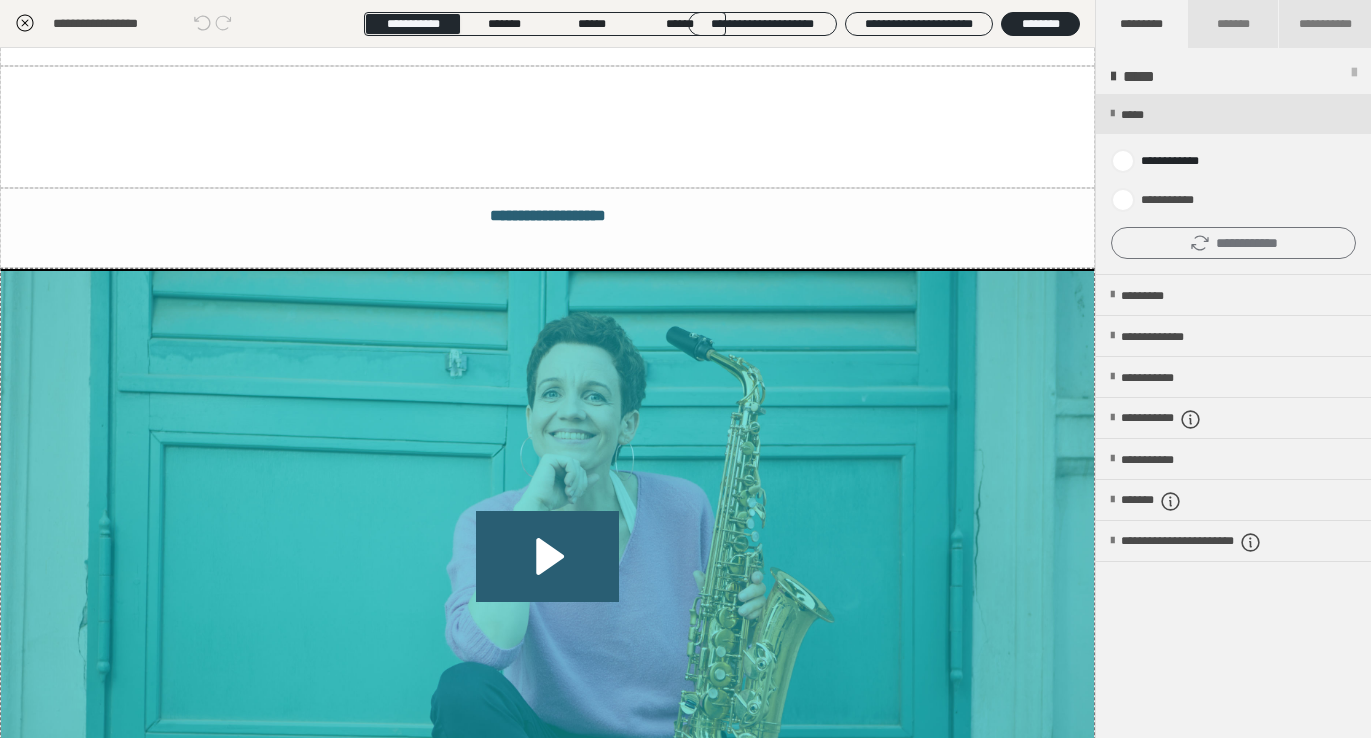 click on "**********" at bounding box center [1233, 243] 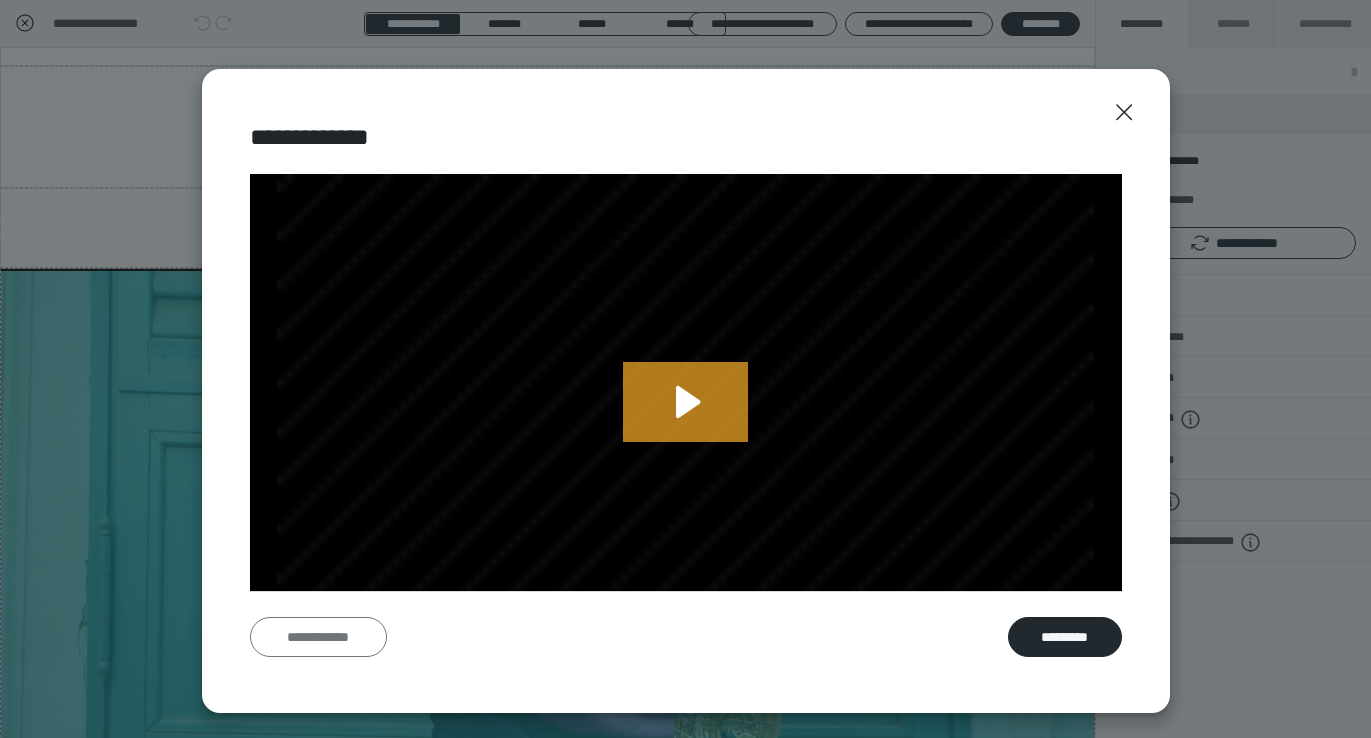 click on "**********" at bounding box center [318, 637] 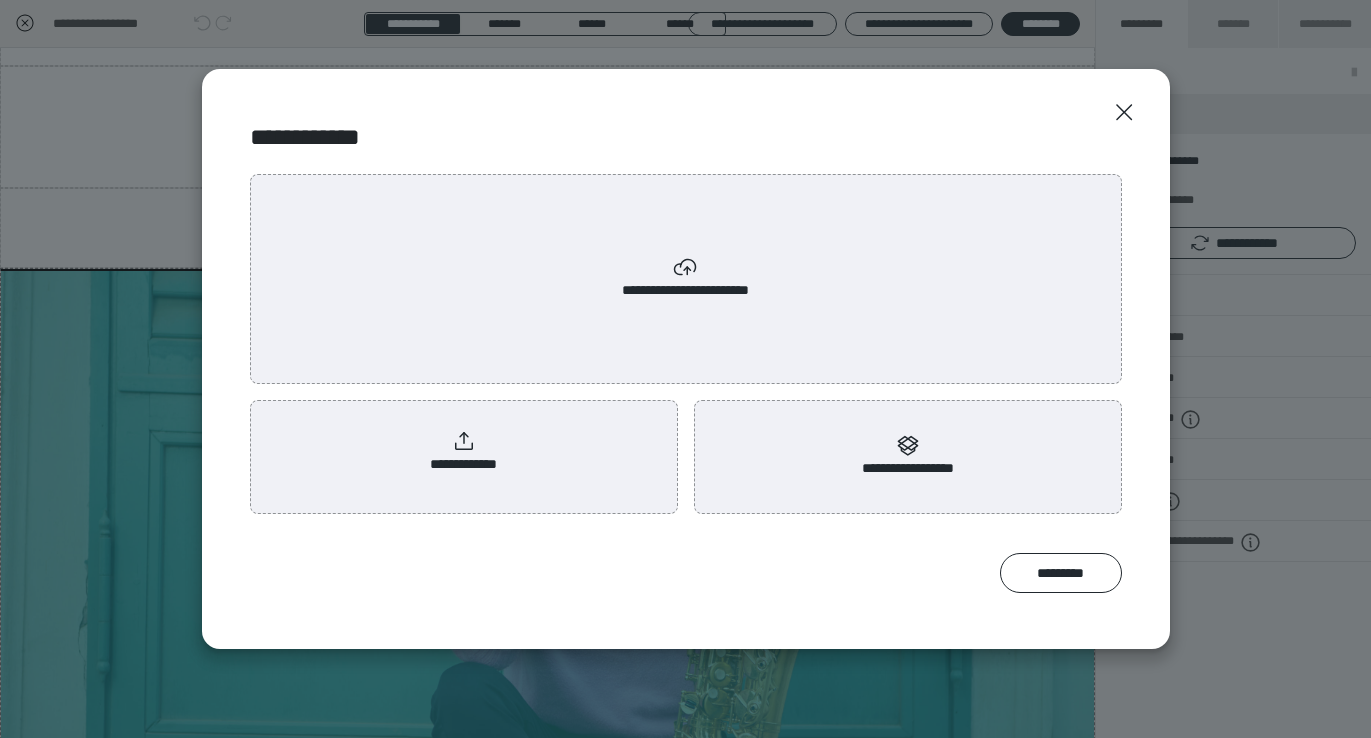 scroll, scrollTop: 0, scrollLeft: 0, axis: both 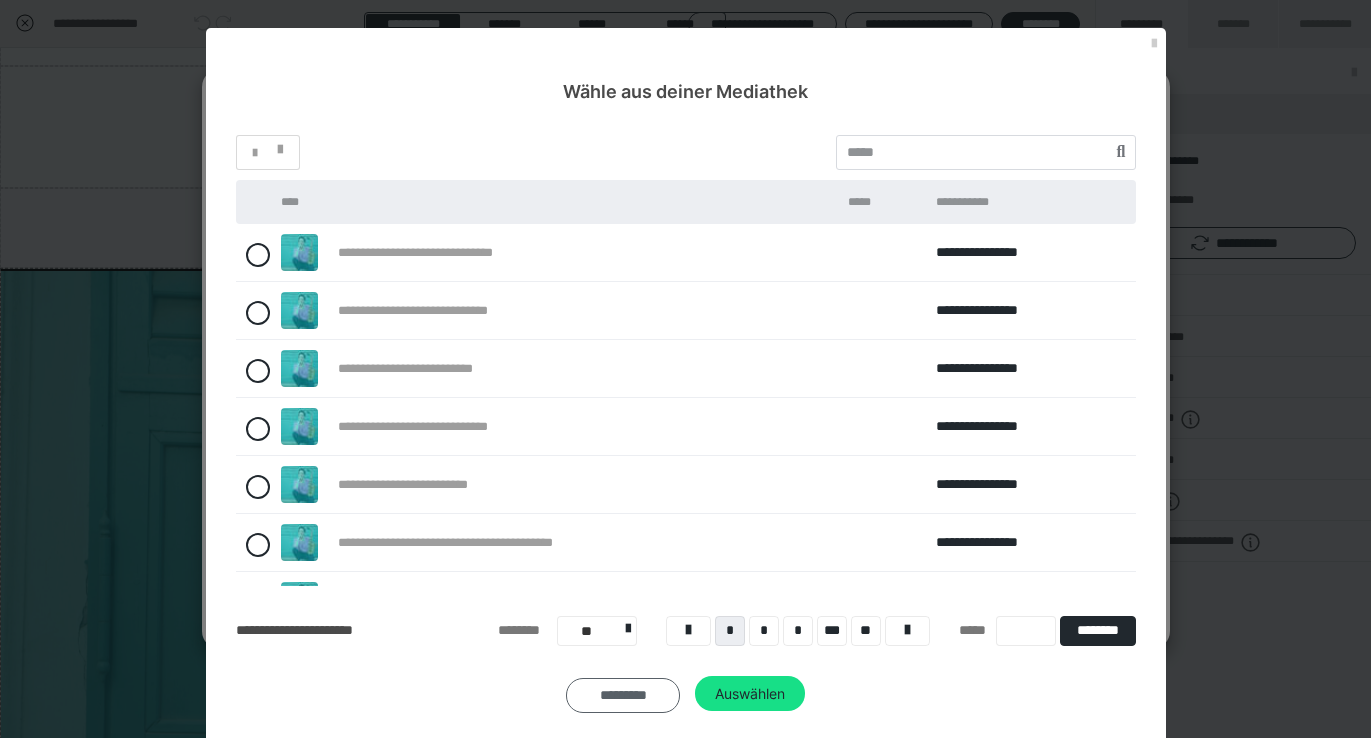 click on "*********" at bounding box center (623, 696) 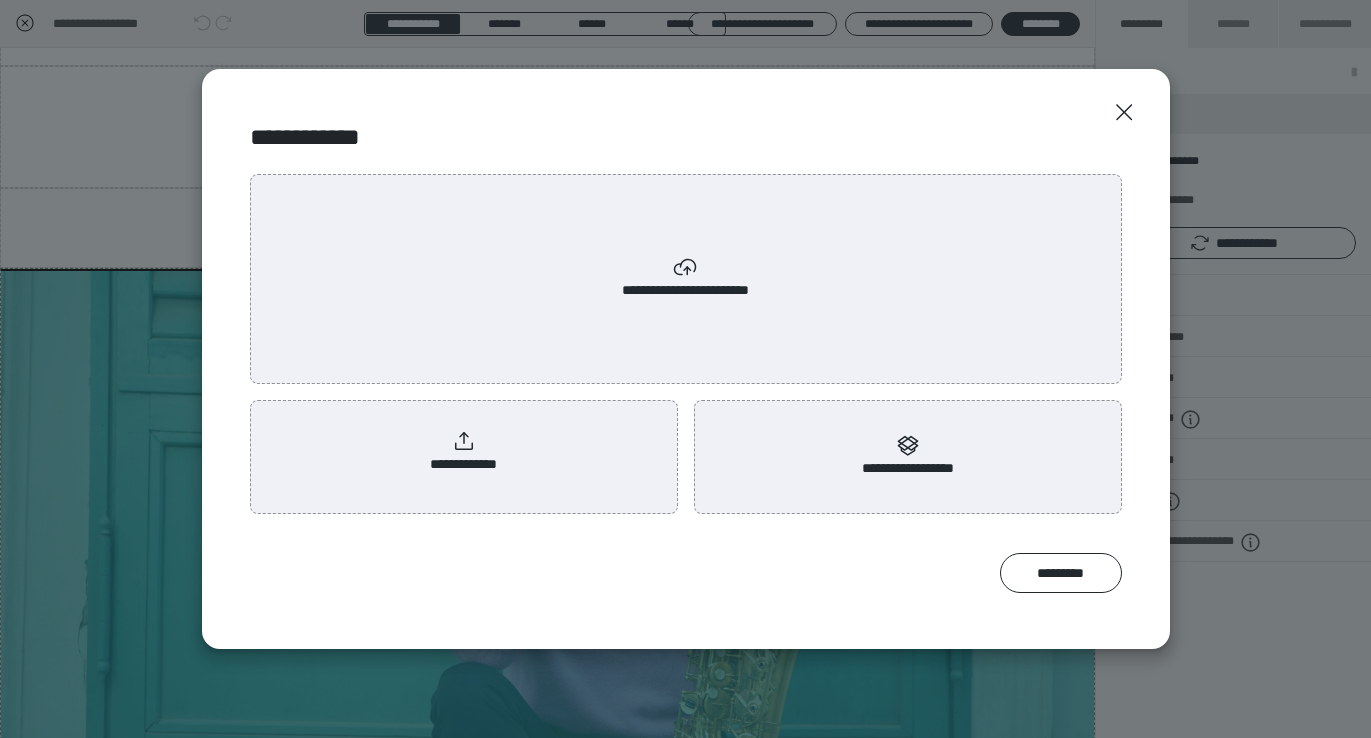 click 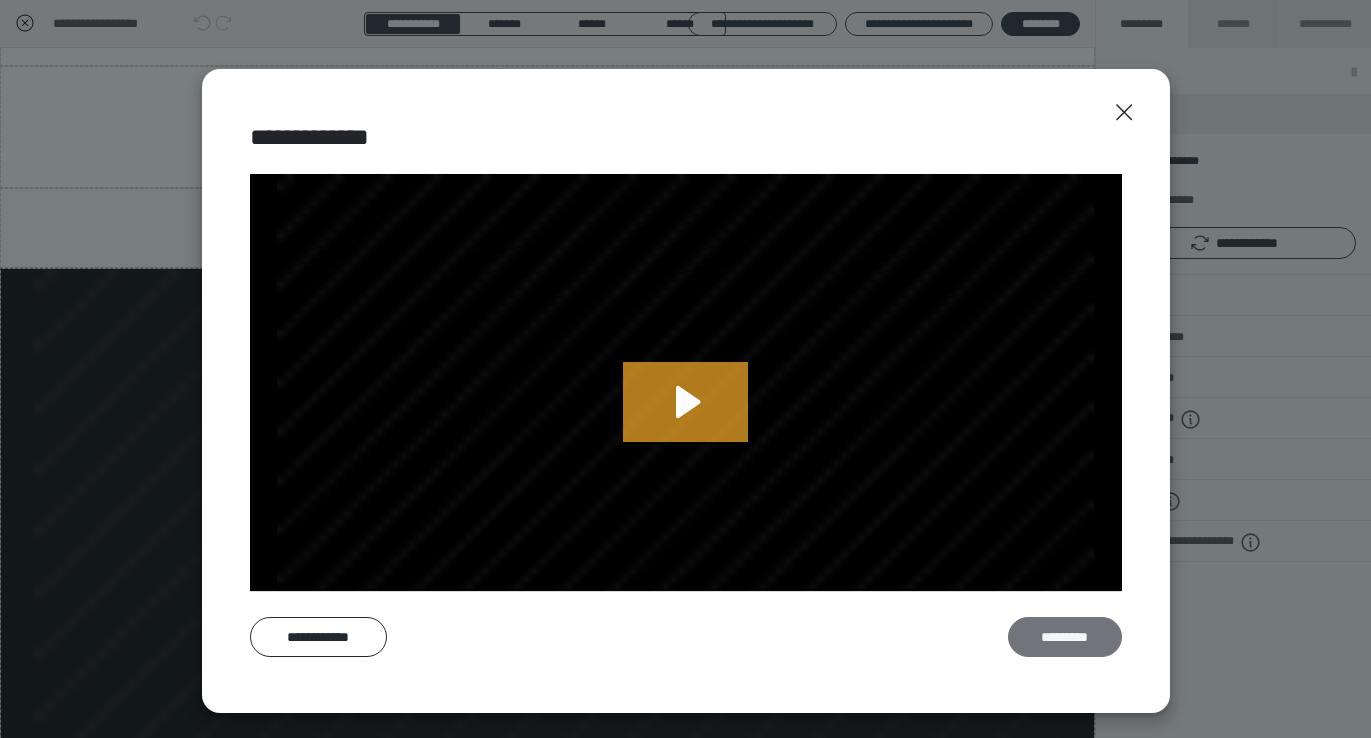 click on "*********" at bounding box center (1065, 637) 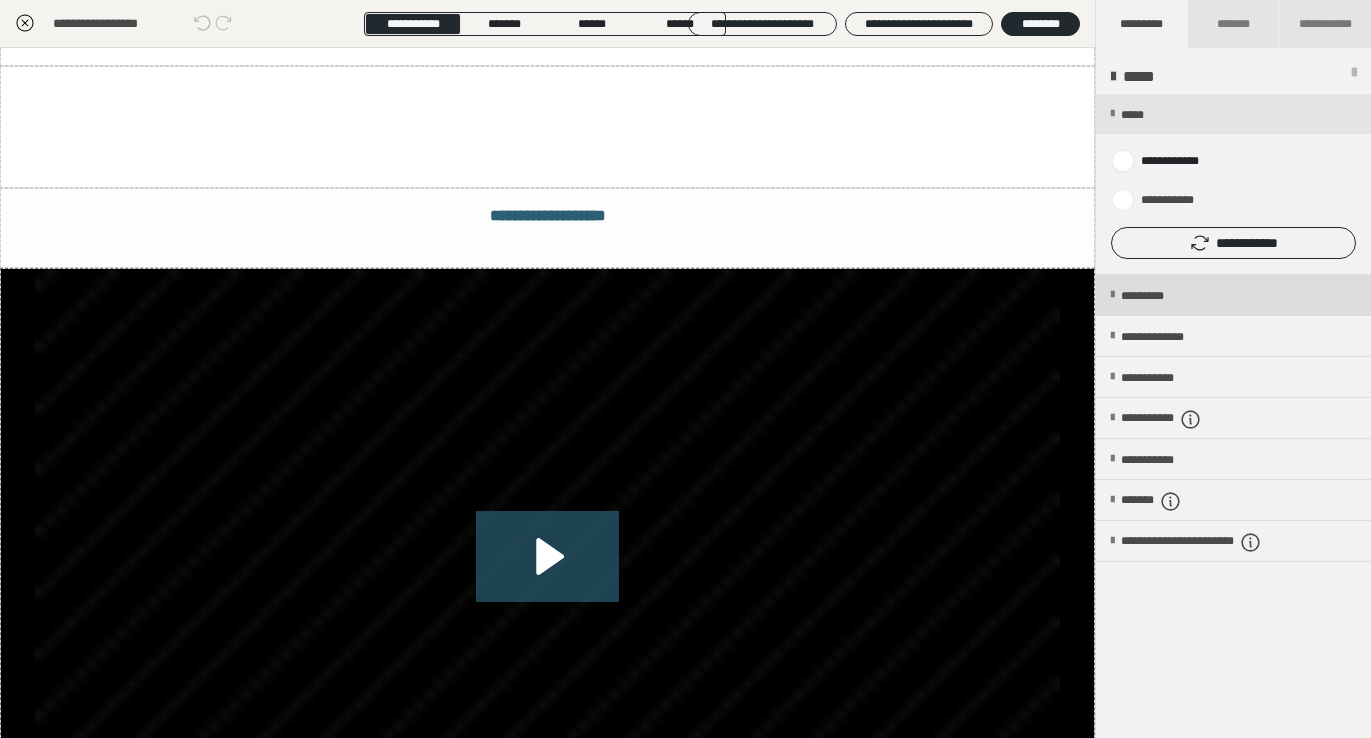 click on "*********" at bounding box center [1159, 296] 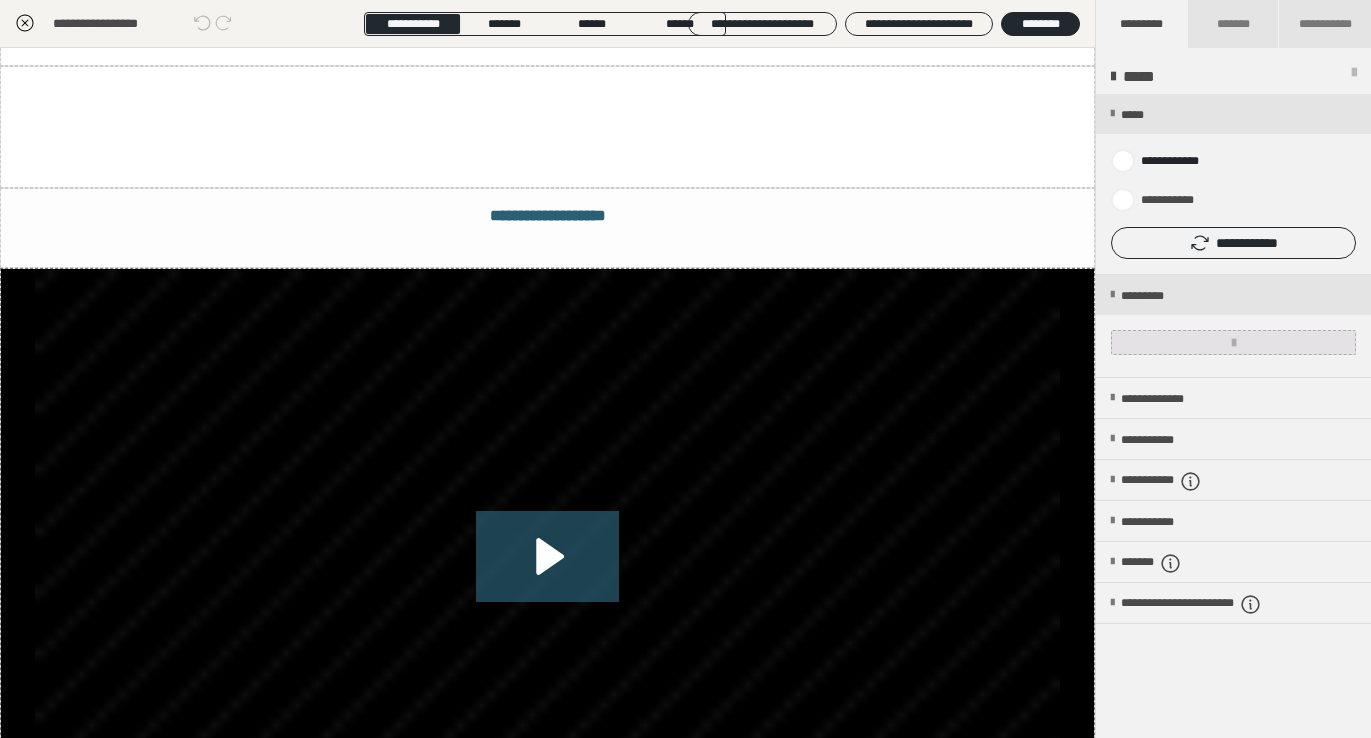 click at bounding box center [1233, 342] 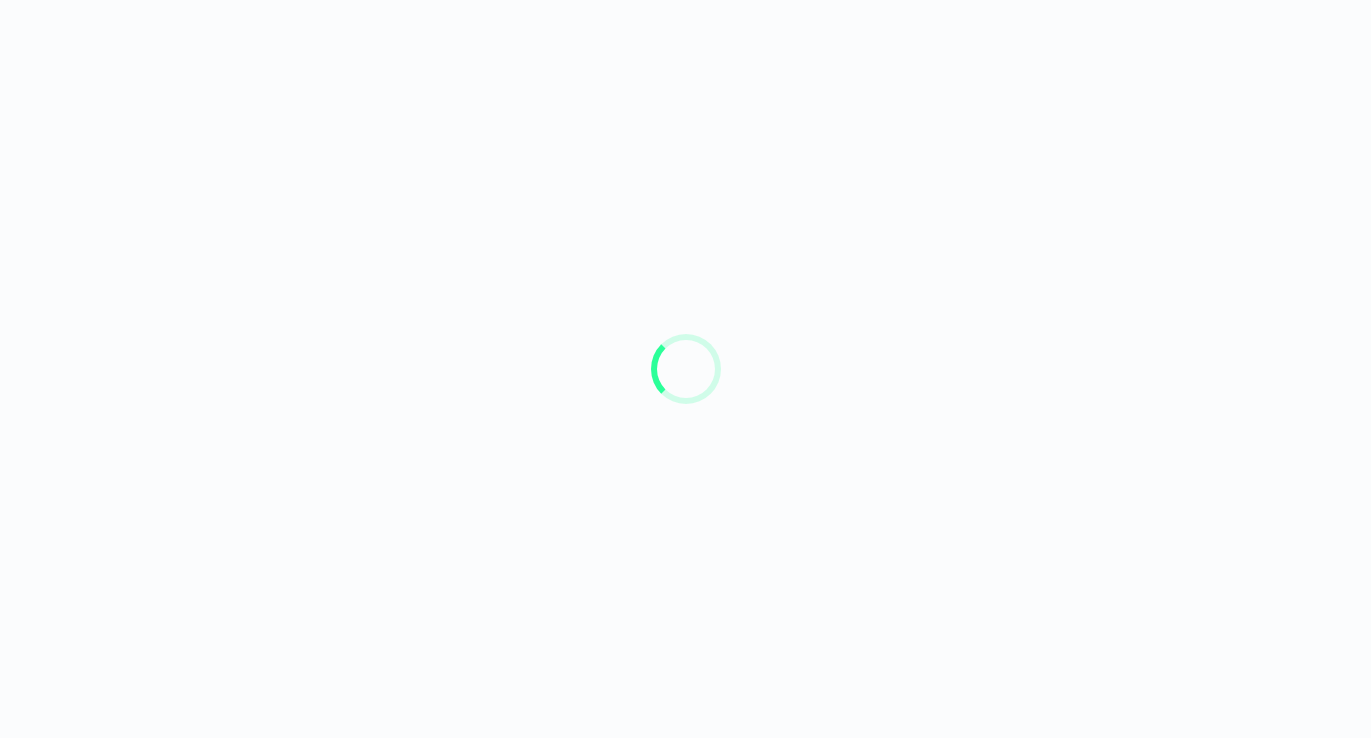 scroll, scrollTop: 0, scrollLeft: 0, axis: both 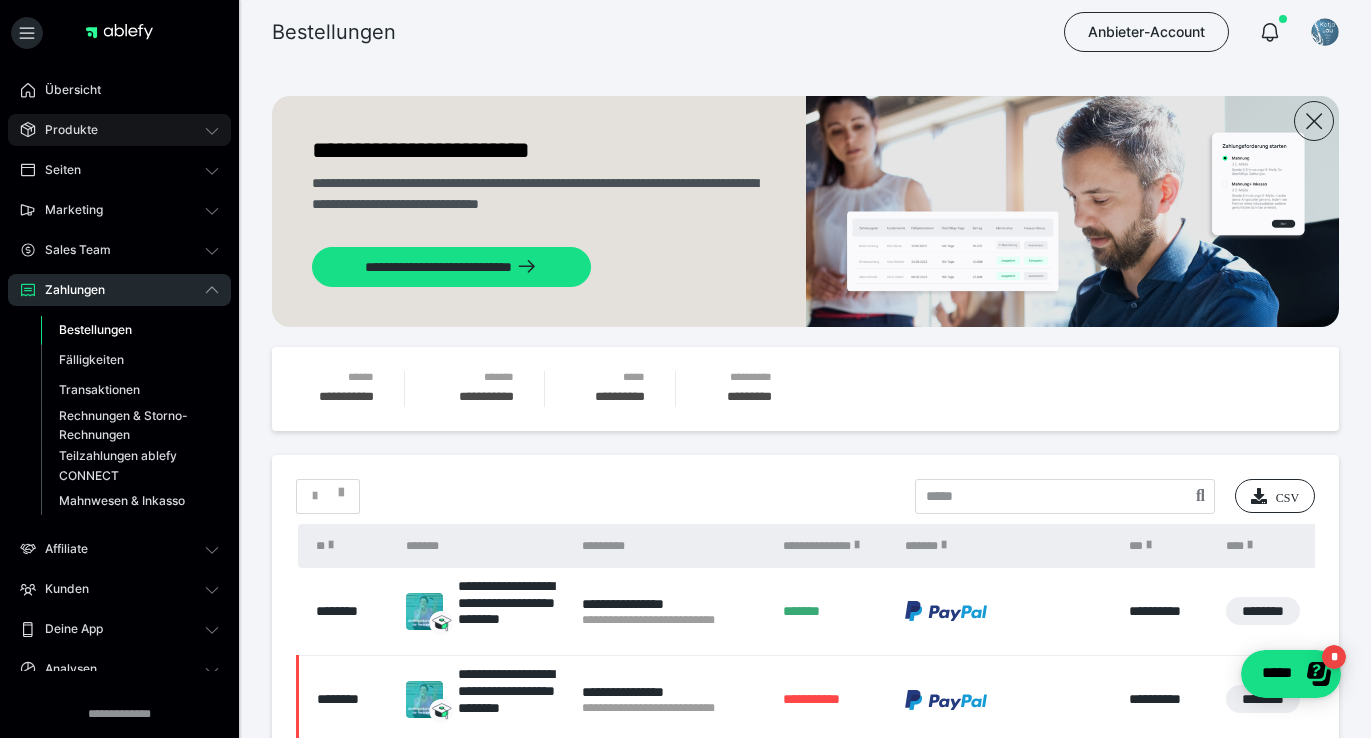click on "Produkte" at bounding box center [64, 130] 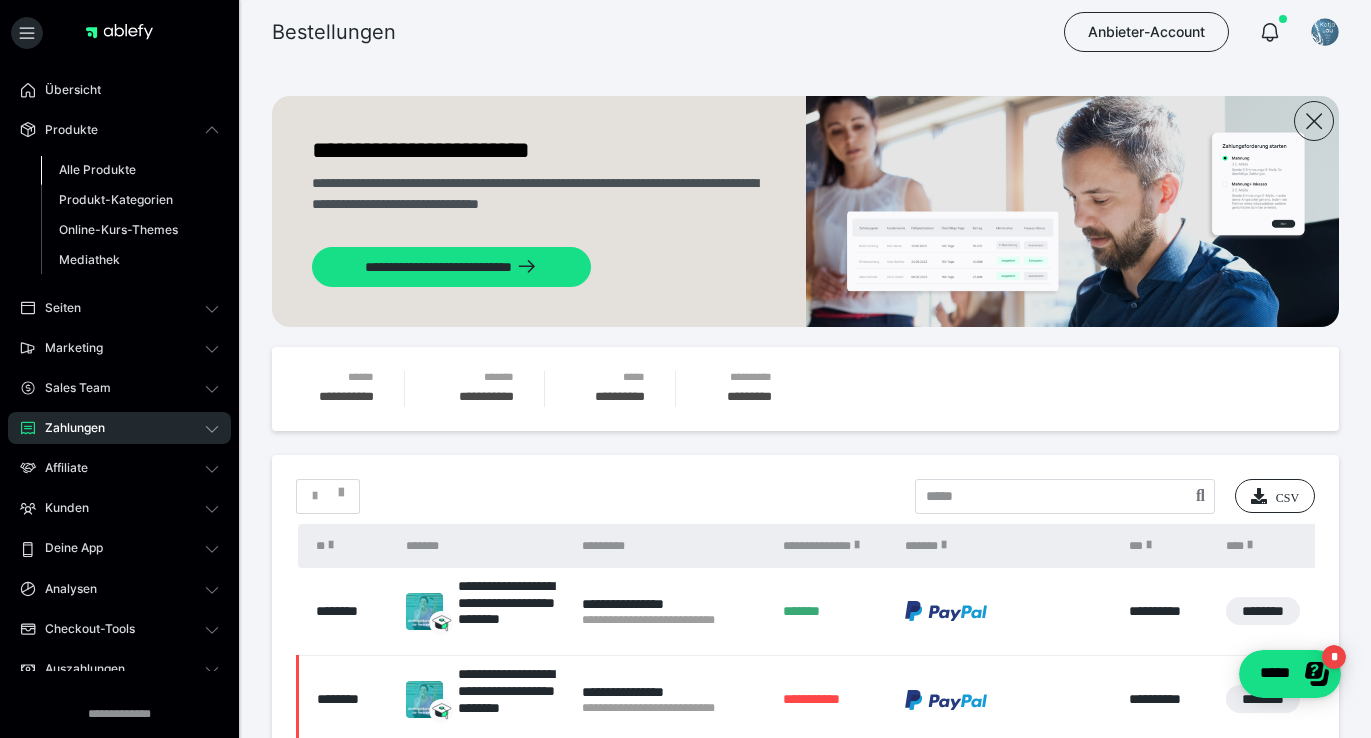 click on "Alle Produkte" at bounding box center (97, 169) 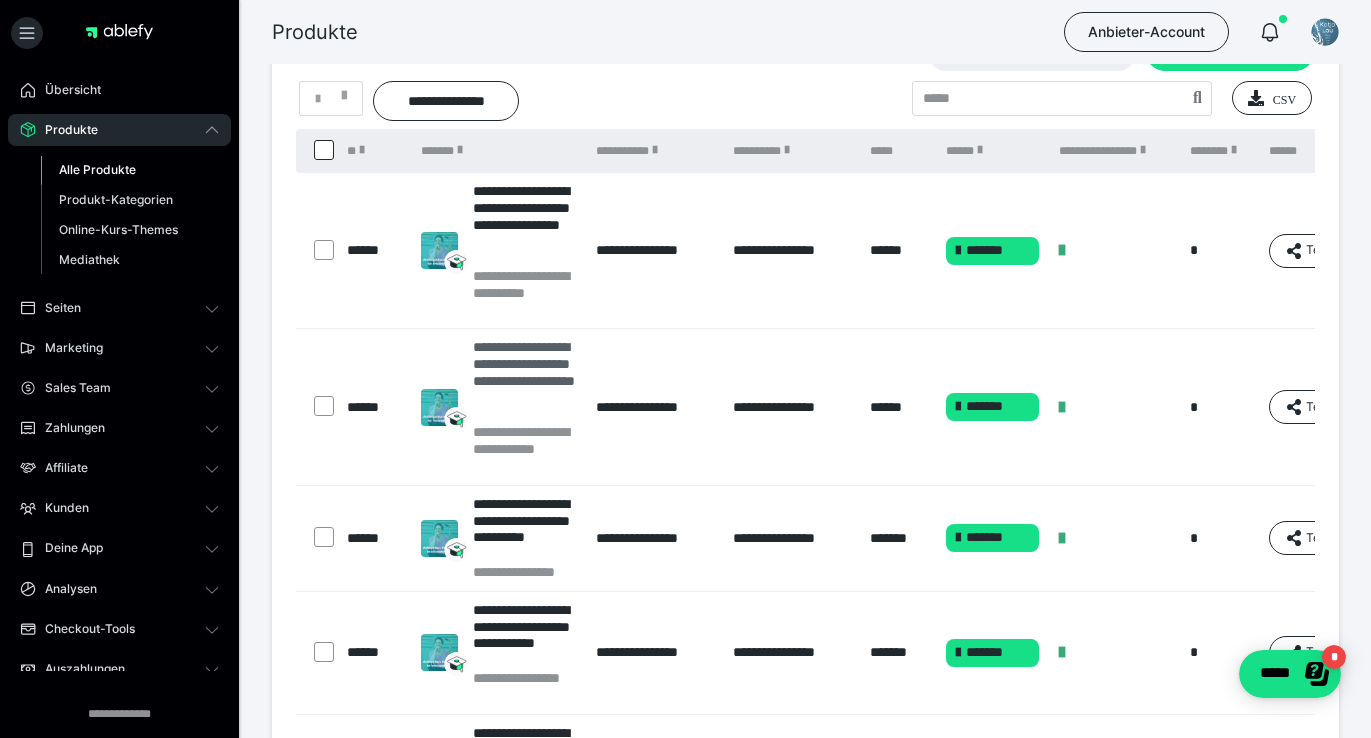 scroll, scrollTop: 71, scrollLeft: 0, axis: vertical 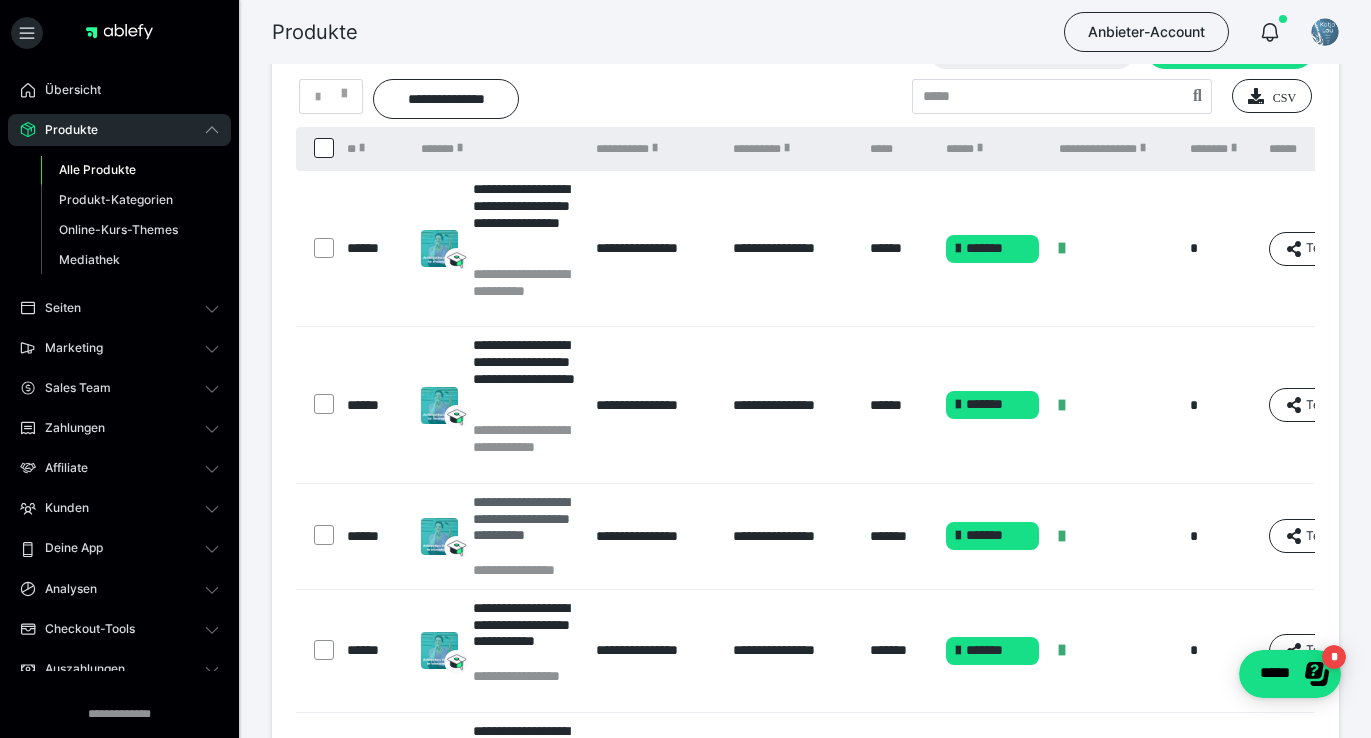 click on "**********" at bounding box center [525, 527] 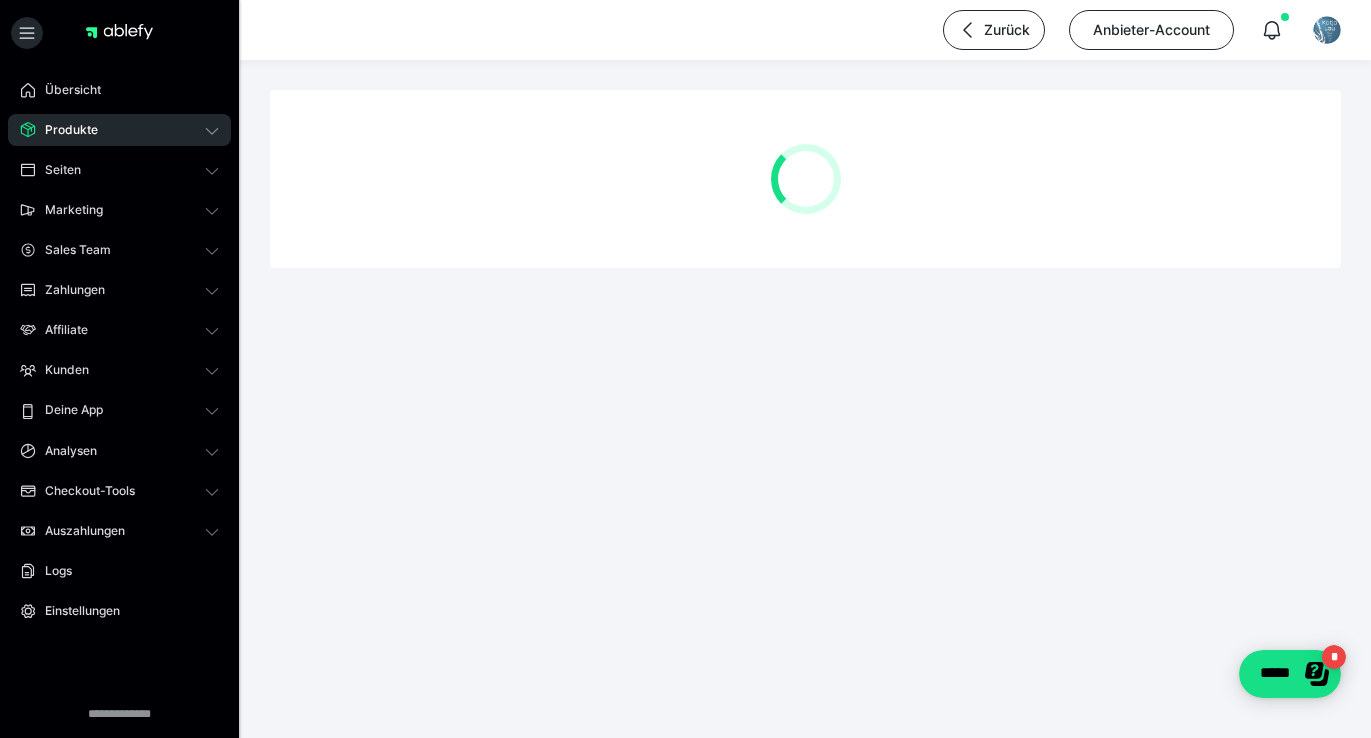 scroll, scrollTop: 0, scrollLeft: 0, axis: both 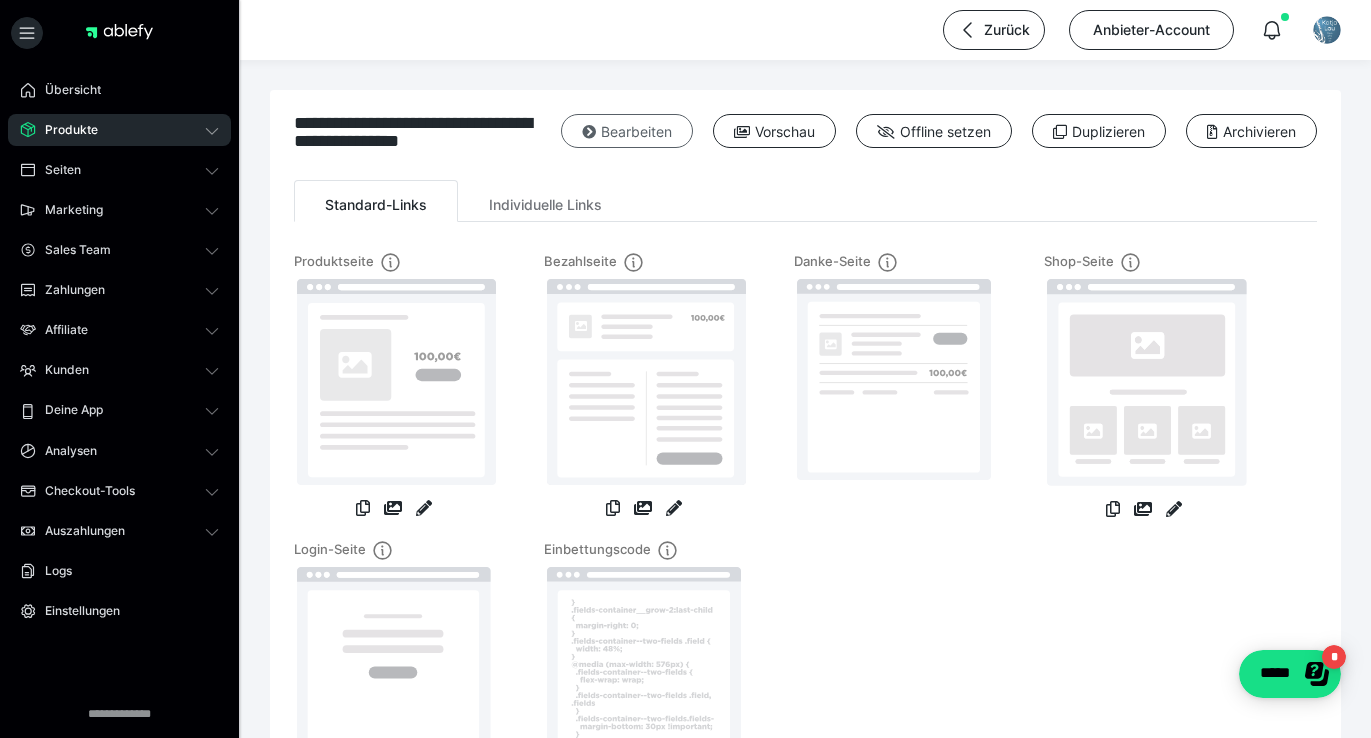 click on "Bearbeiten" at bounding box center [627, 131] 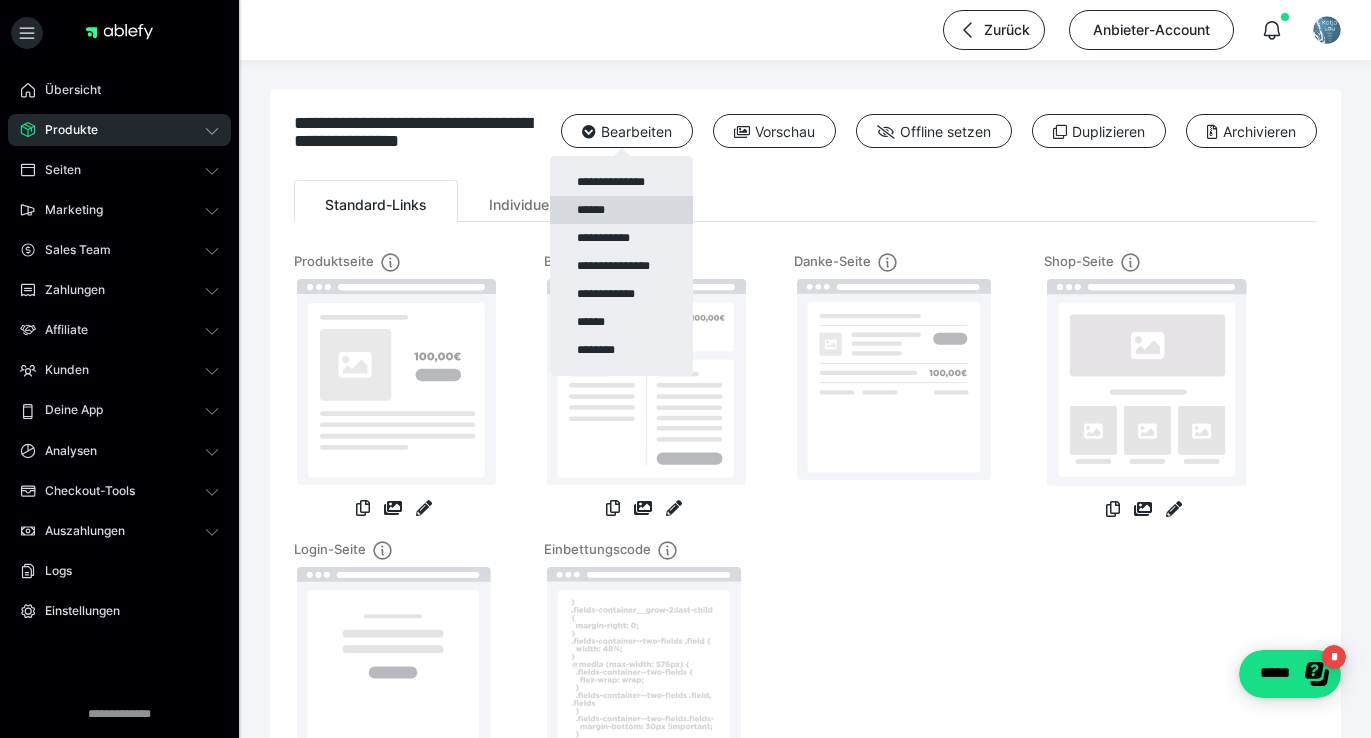 click on "******" at bounding box center (621, 210) 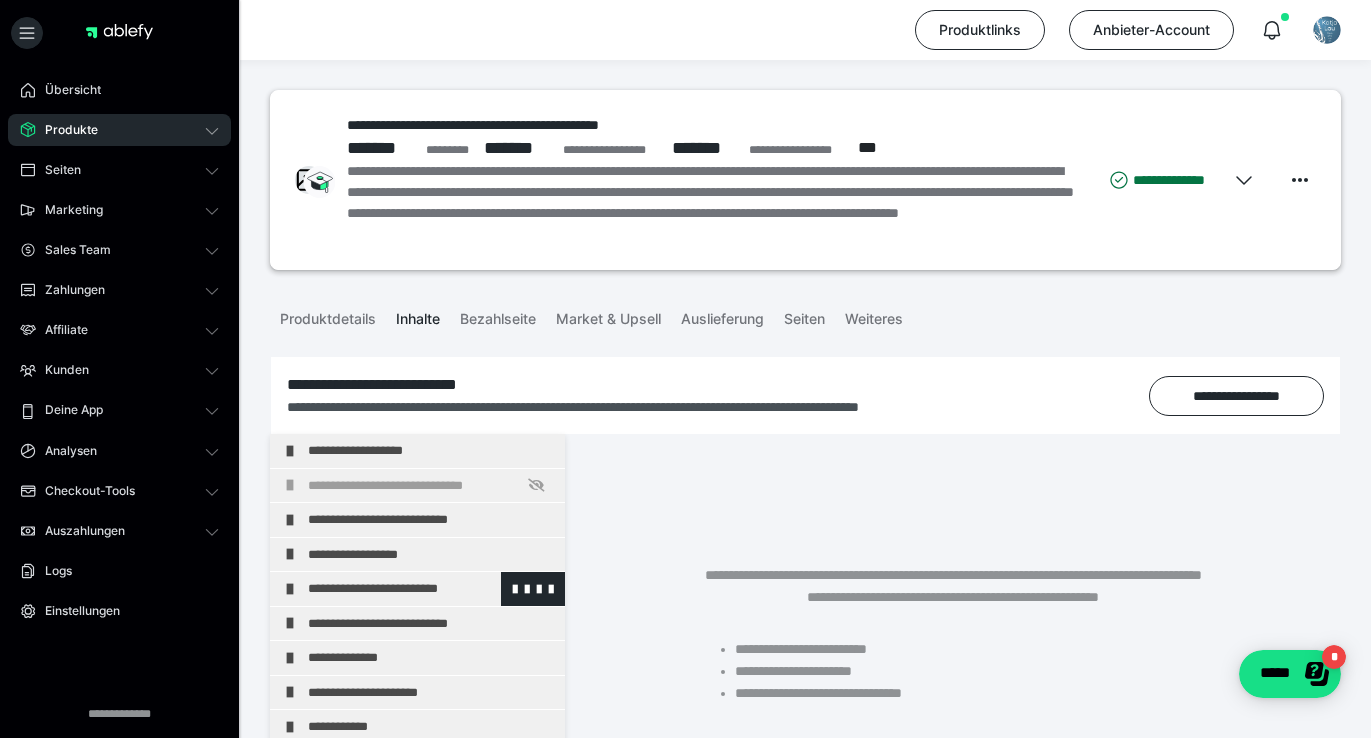 click on "**********" at bounding box center (431, 589) 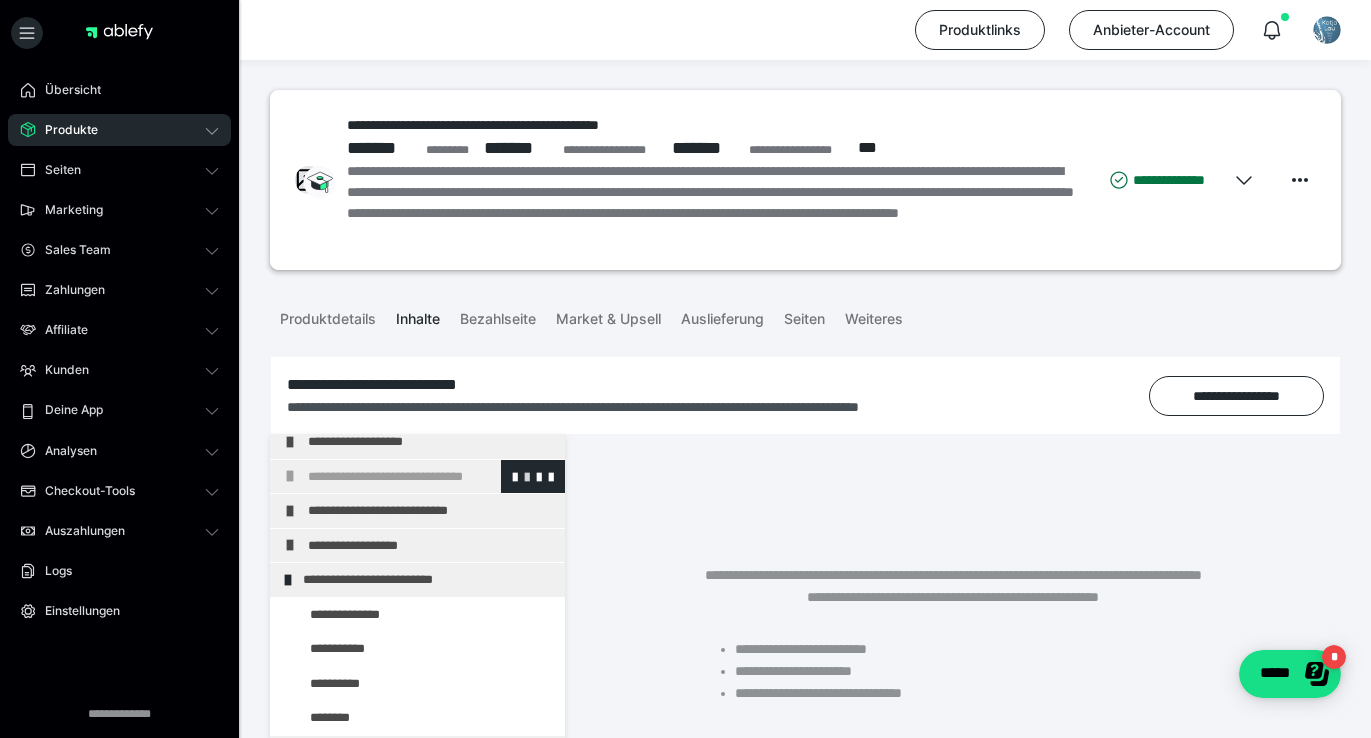 scroll, scrollTop: 0, scrollLeft: 0, axis: both 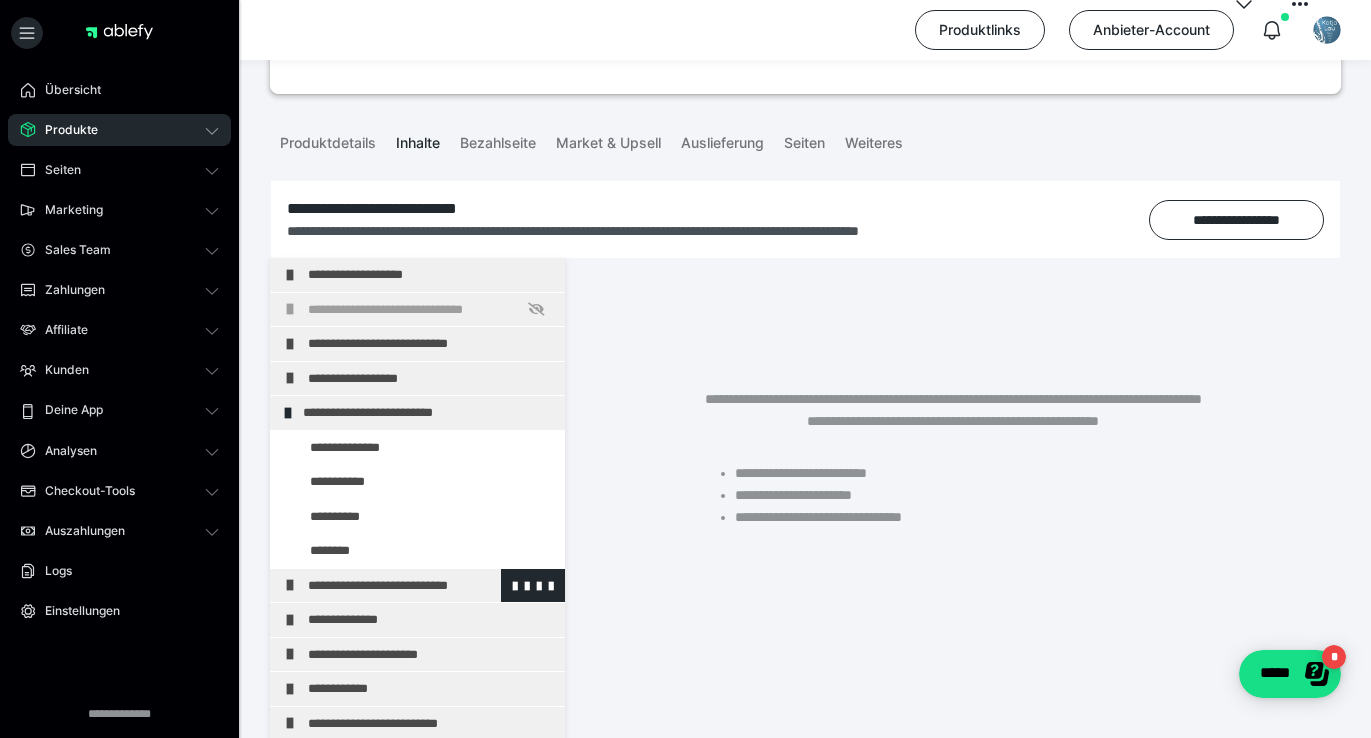 click on "**********" at bounding box center [431, 586] 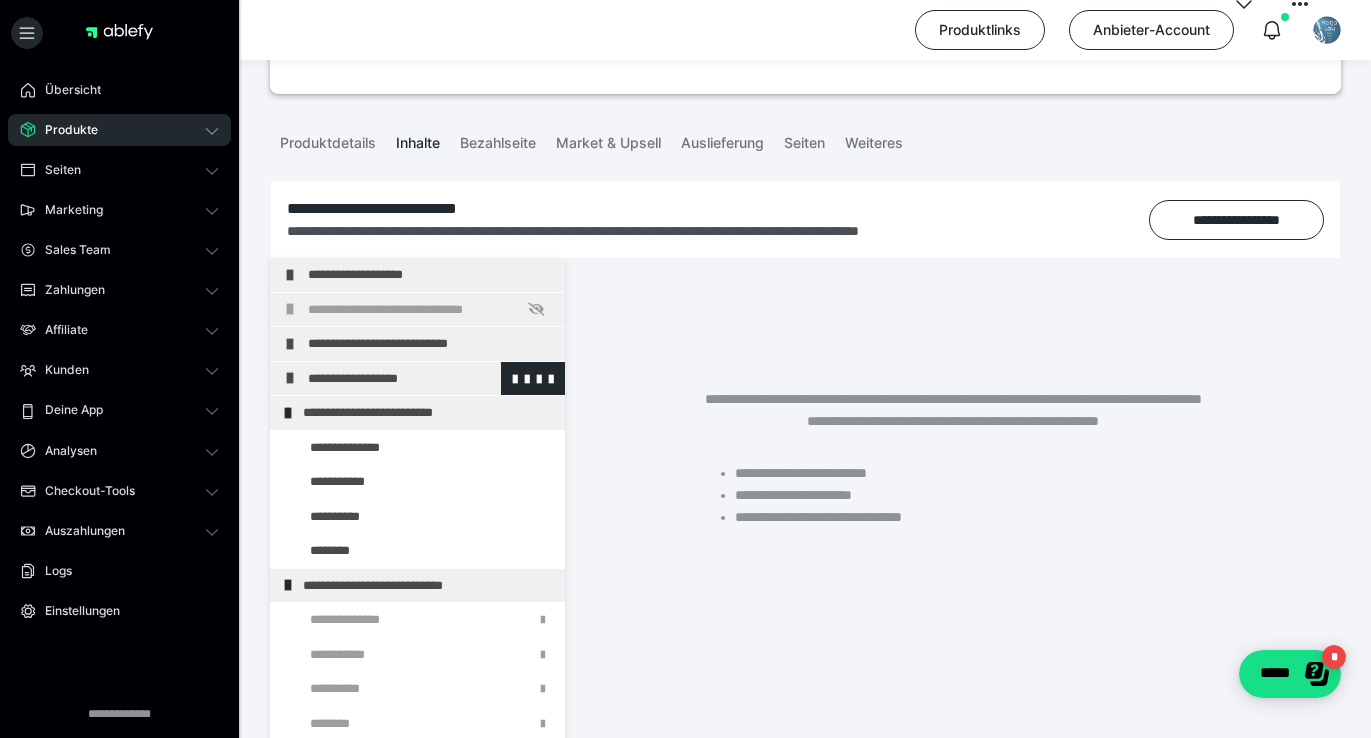 click at bounding box center [290, 378] 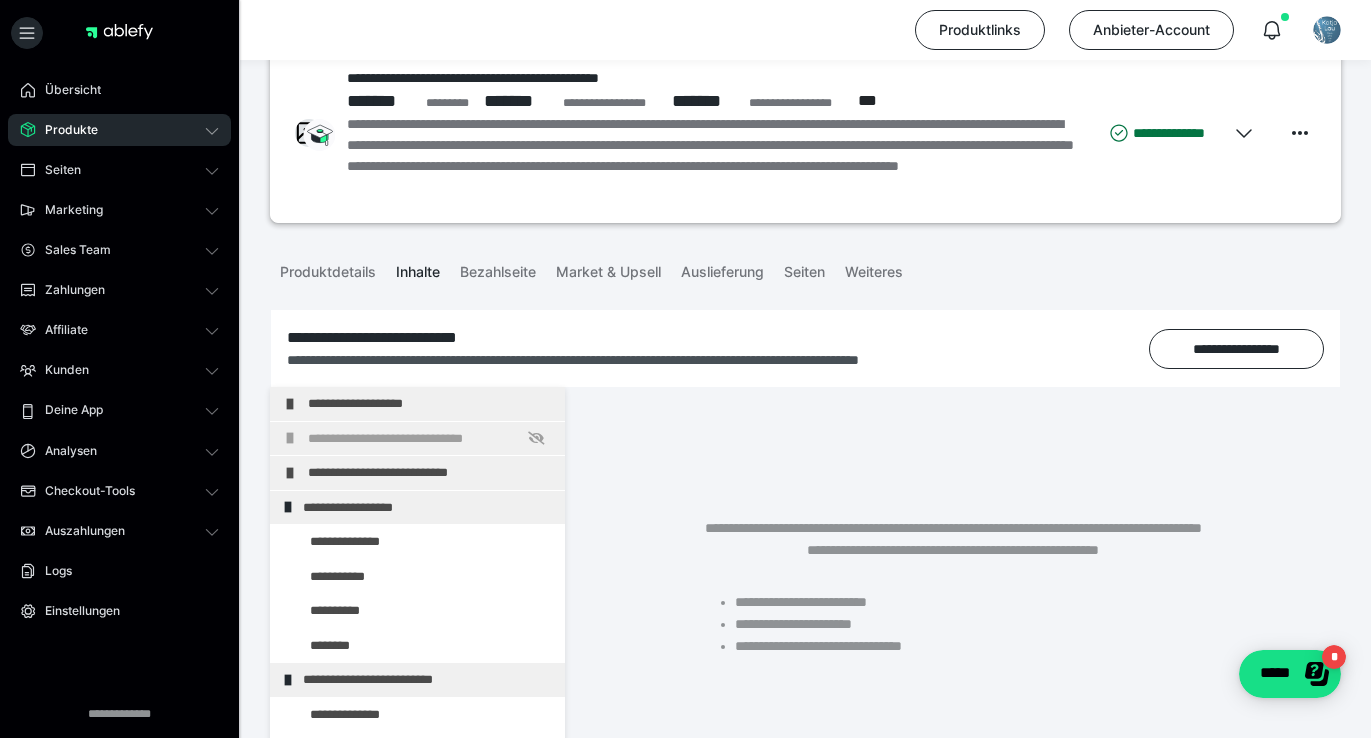 scroll, scrollTop: 0, scrollLeft: 0, axis: both 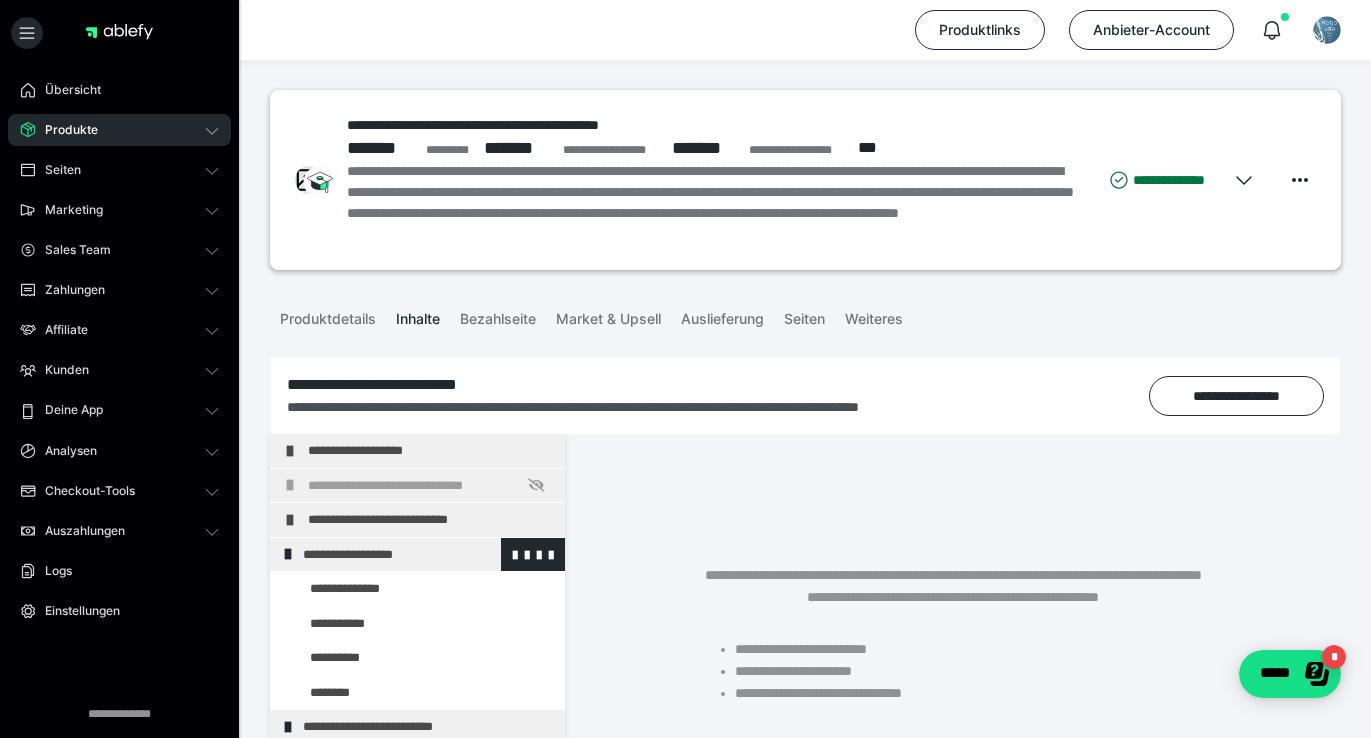 click on "**********" at bounding box center (426, 555) 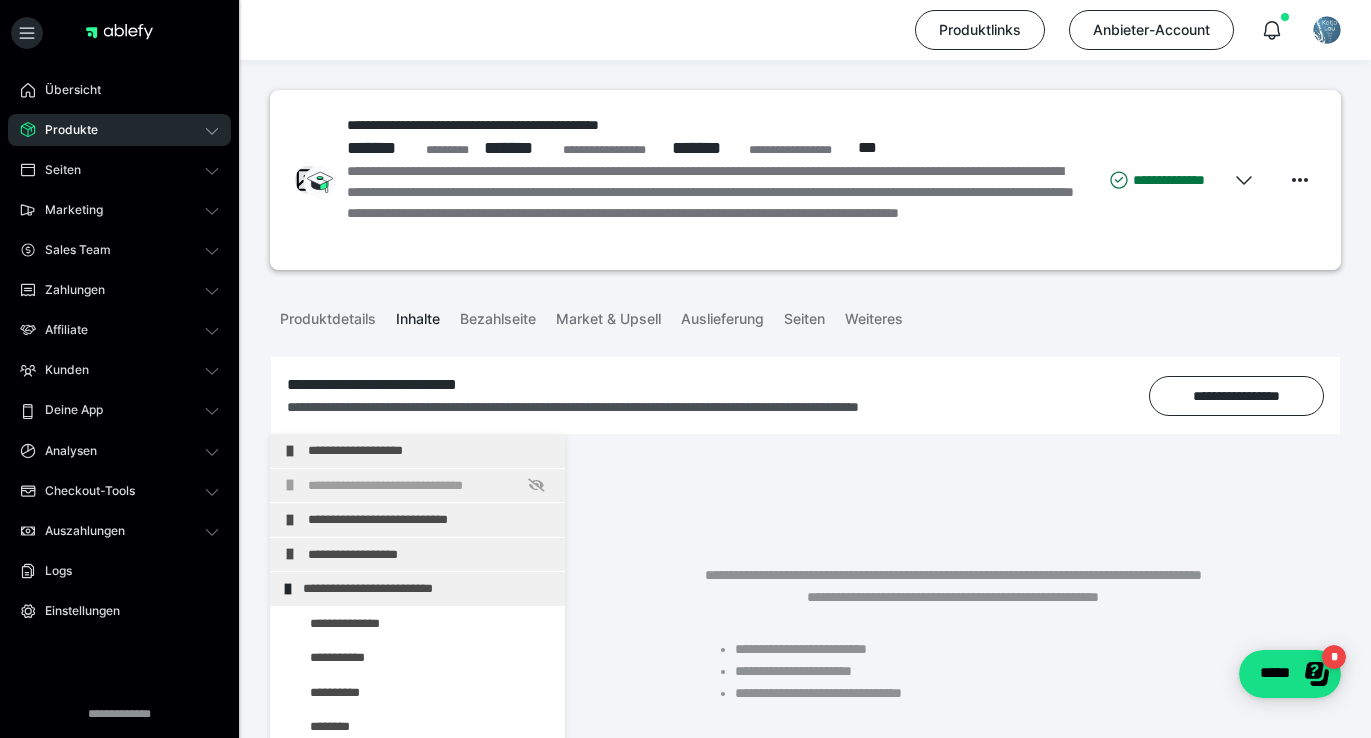 click on "**********" at bounding box center [431, 555] 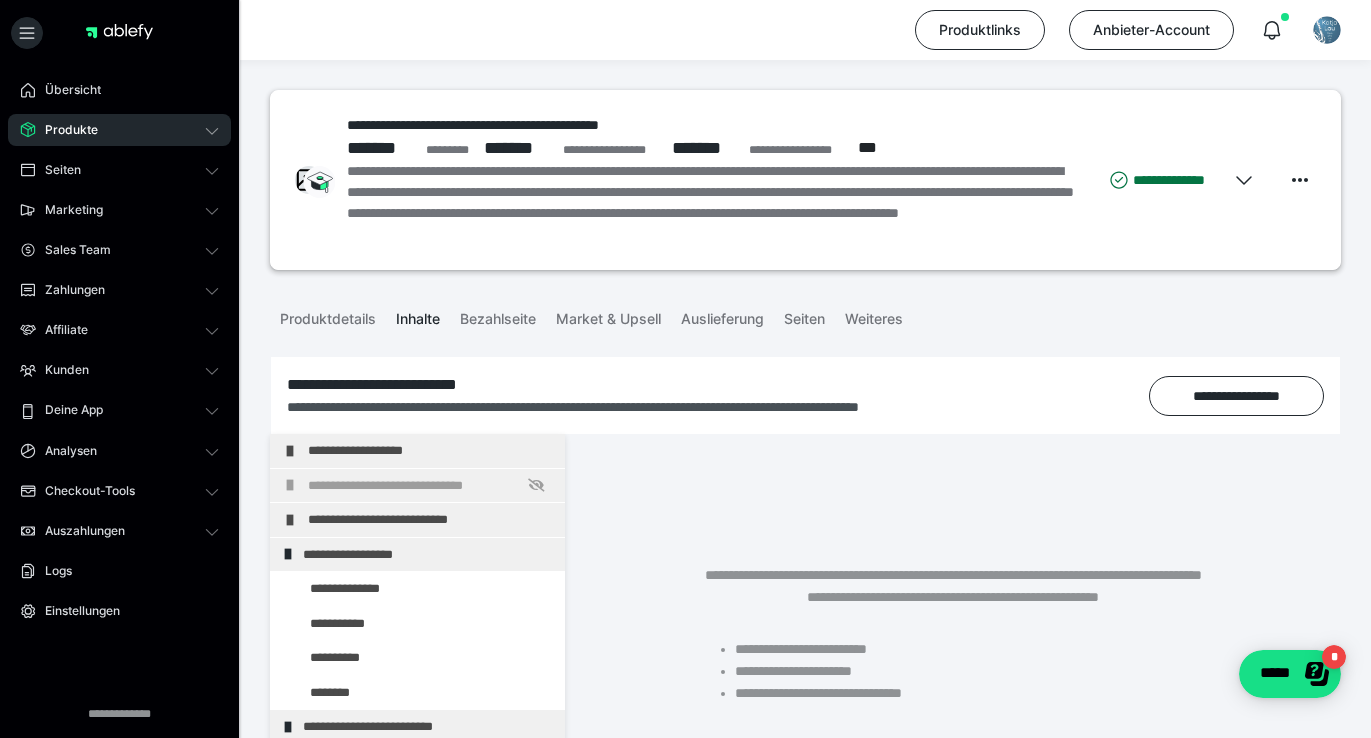click on "**********" at bounding box center (426, 555) 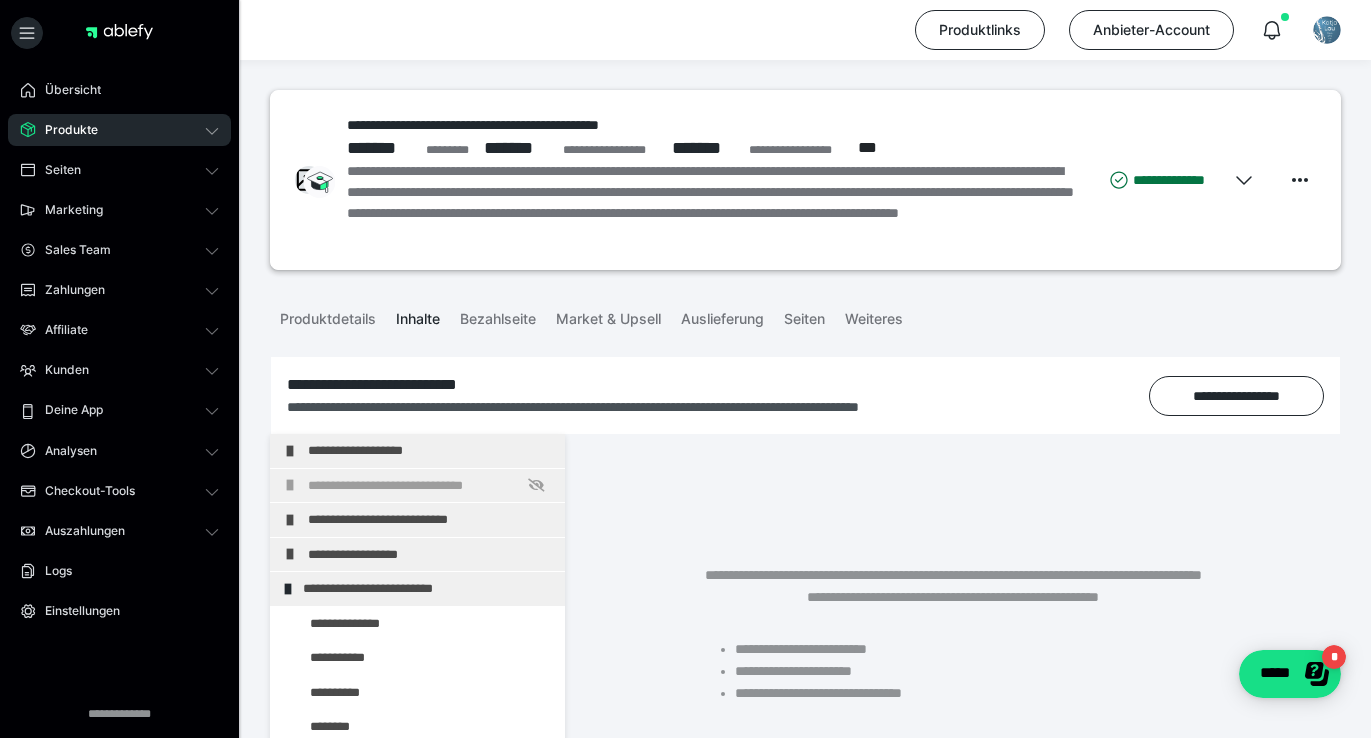 click on "**********" at bounding box center [953, 642] 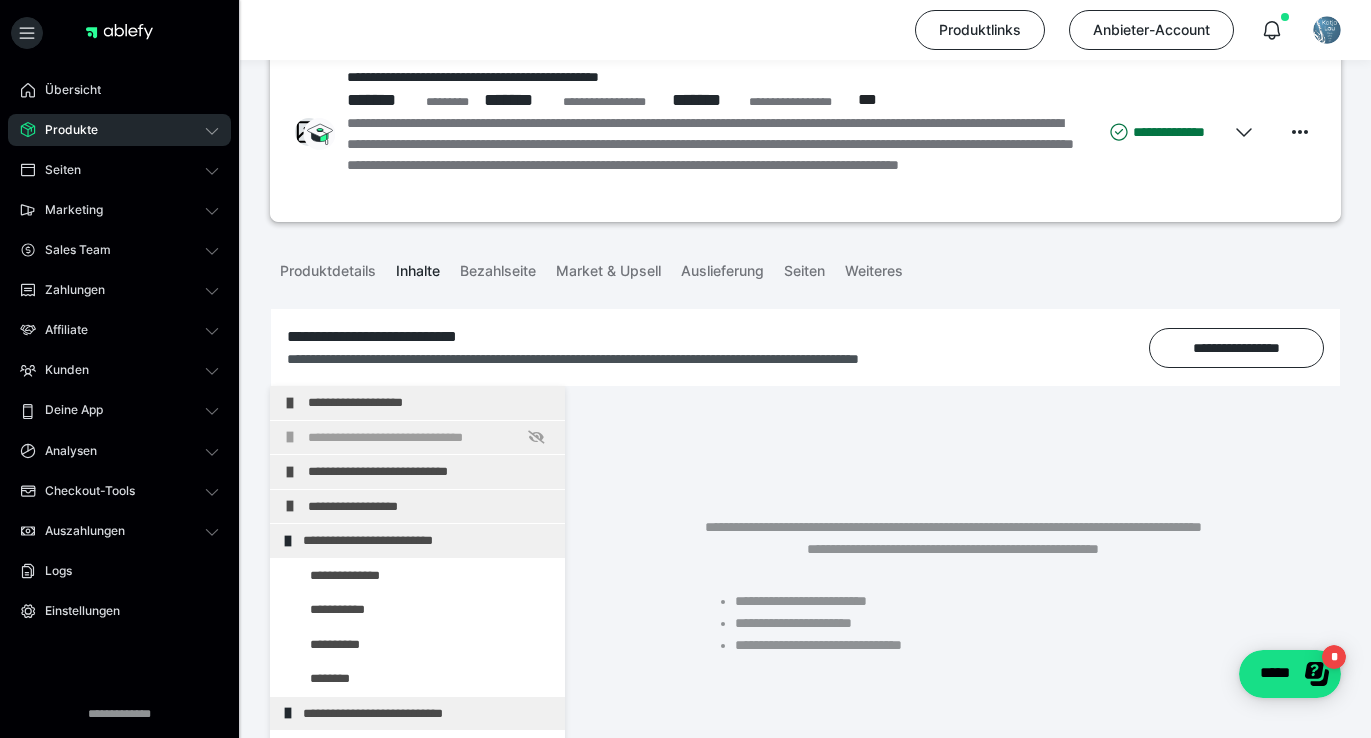 scroll, scrollTop: 332, scrollLeft: 0, axis: vertical 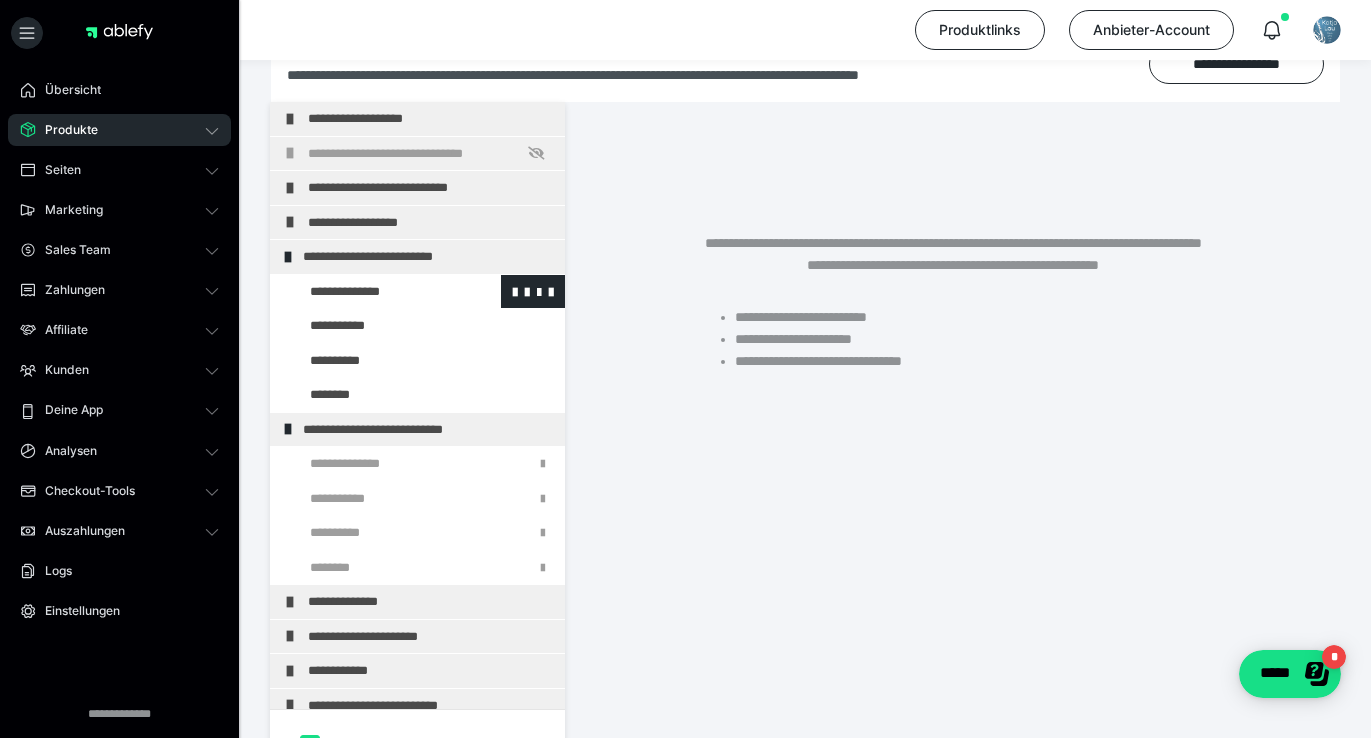 click at bounding box center (375, 292) 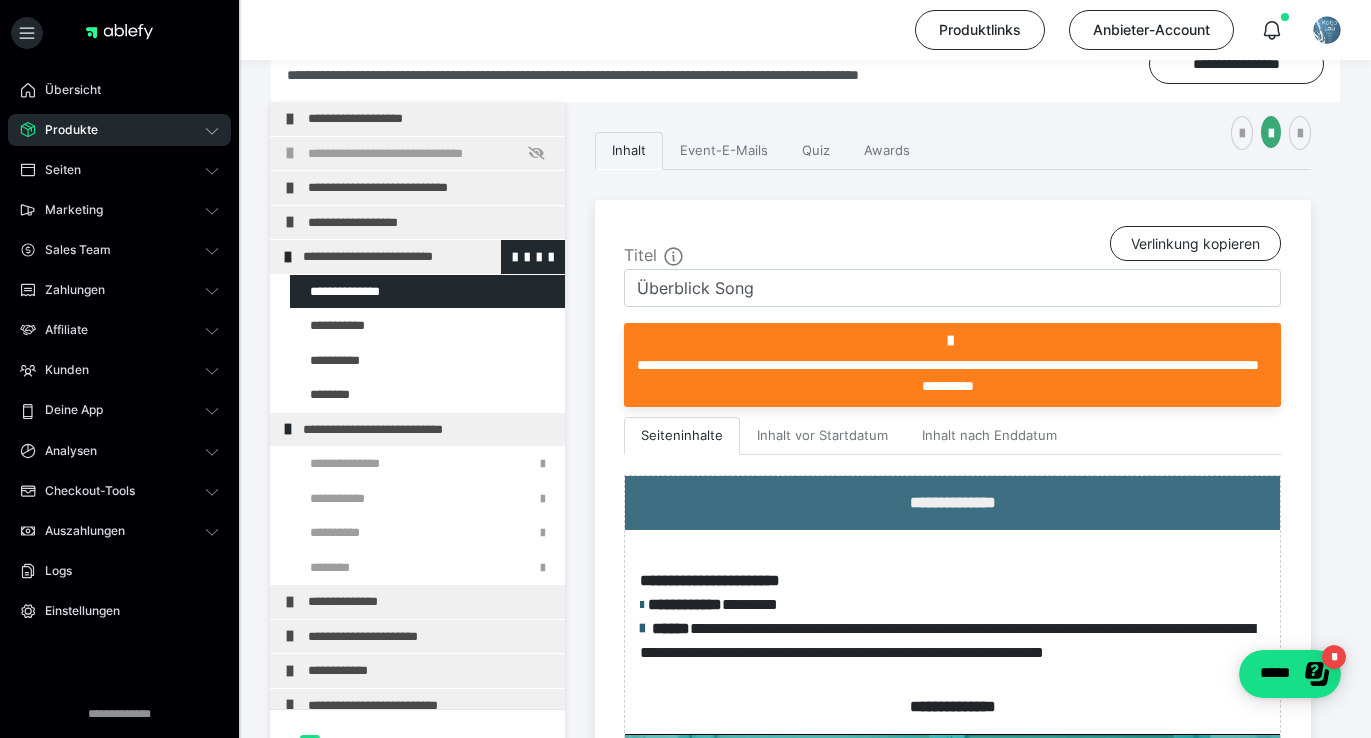 click at bounding box center (288, 257) 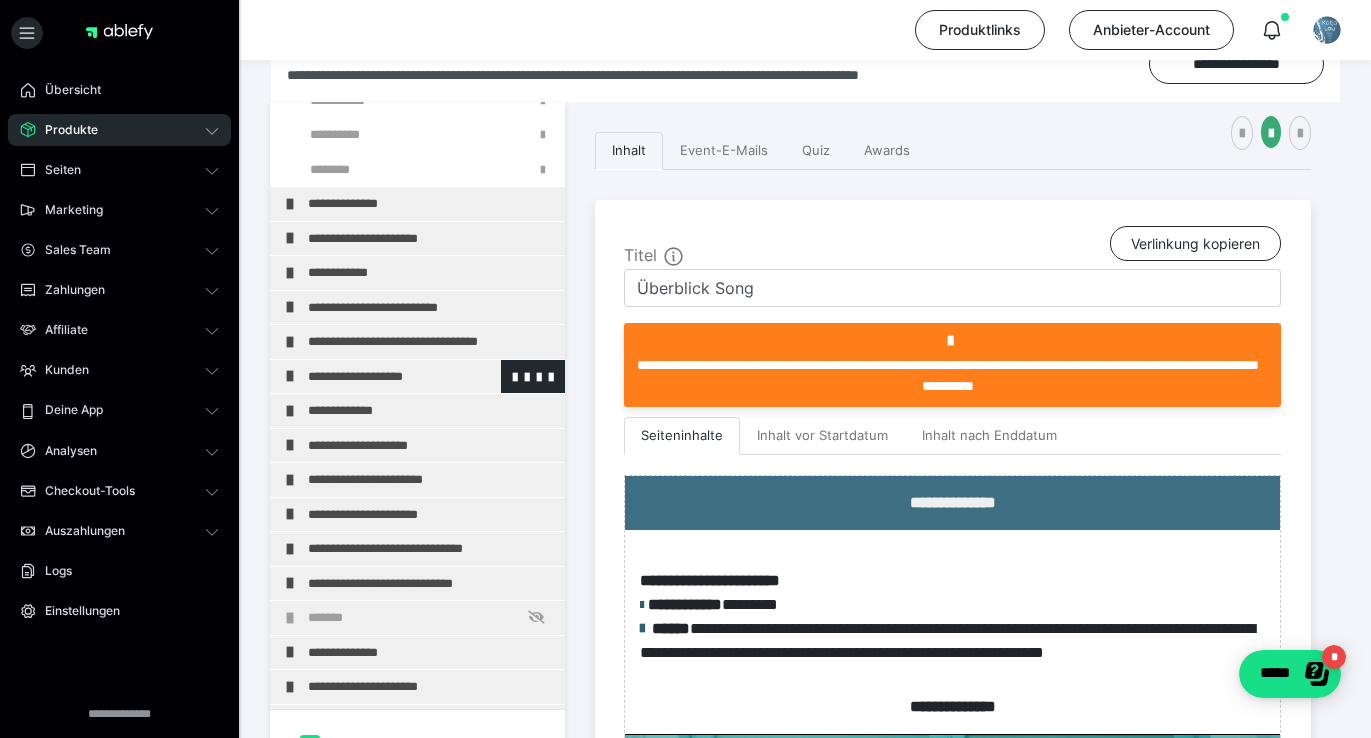 scroll, scrollTop: 259, scrollLeft: 0, axis: vertical 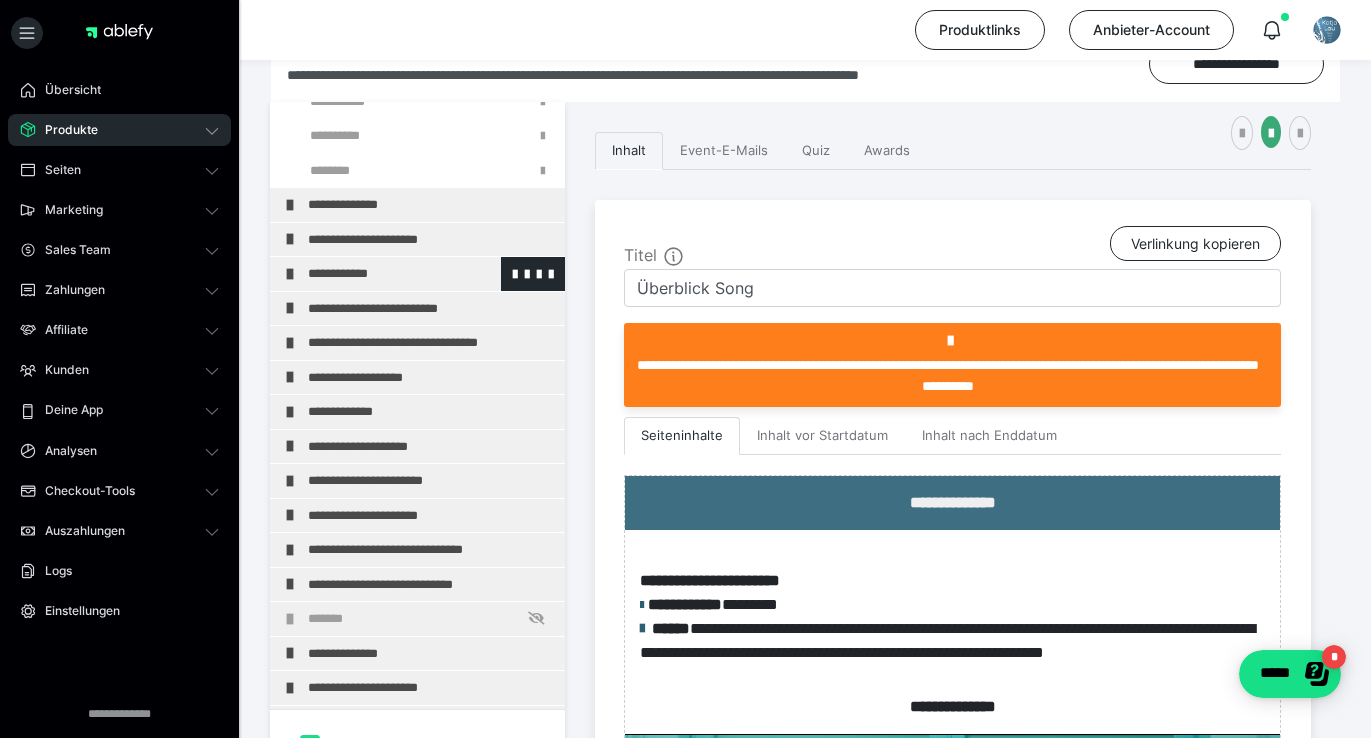 click on "**********" at bounding box center [431, 274] 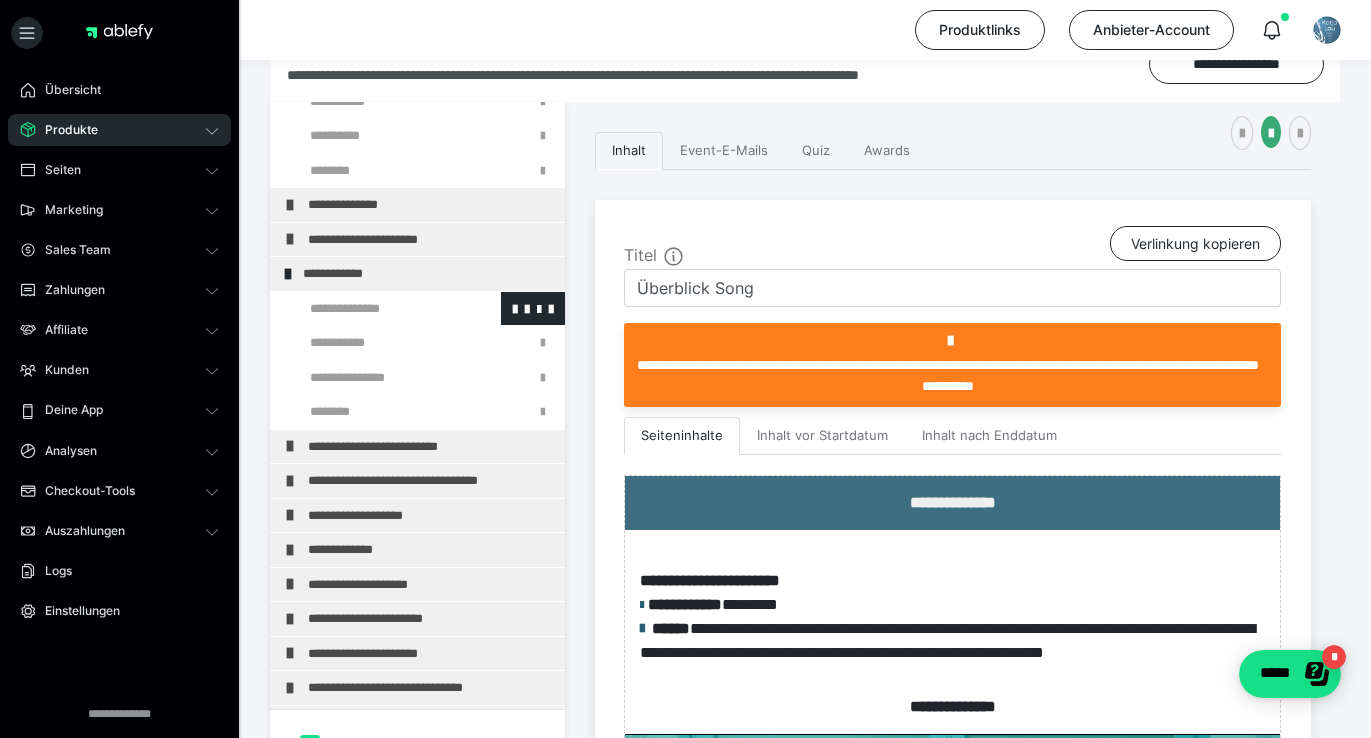 click at bounding box center (375, 309) 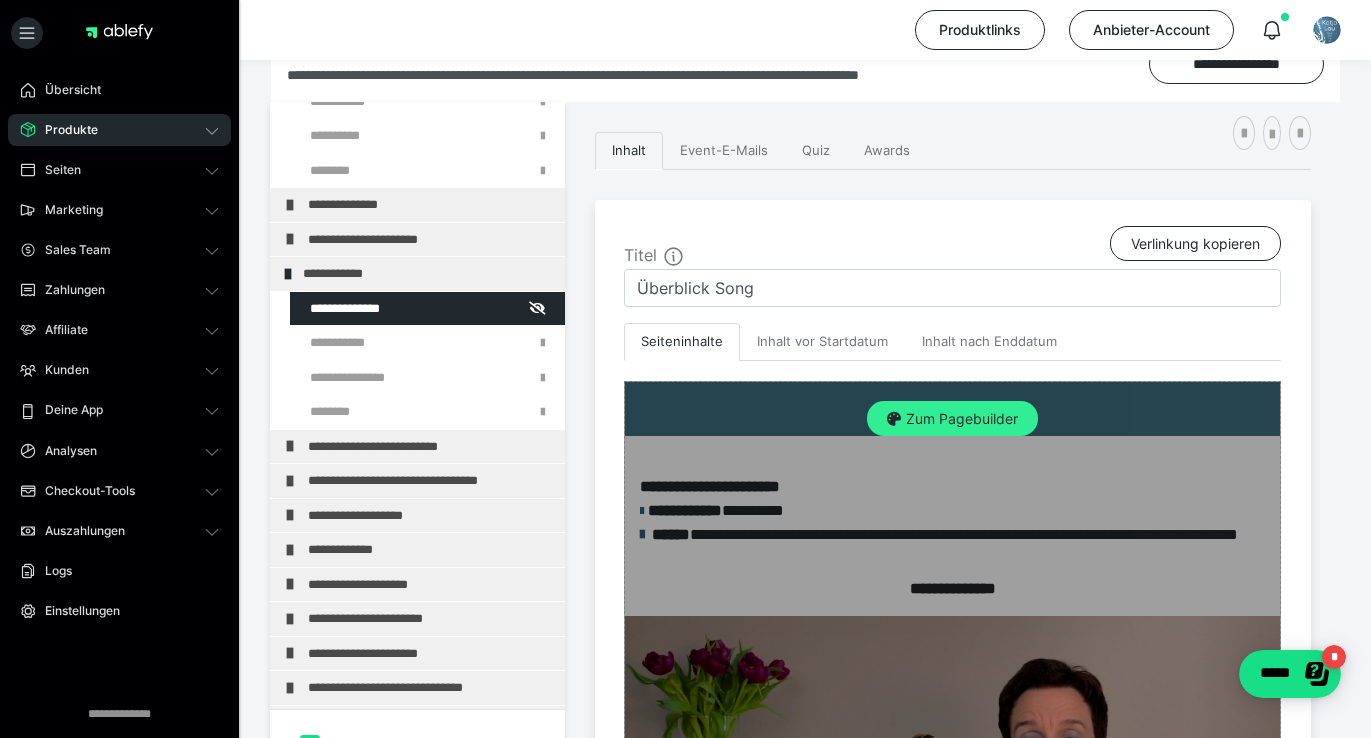 click on "Zum Pagebuilder" at bounding box center (952, 419) 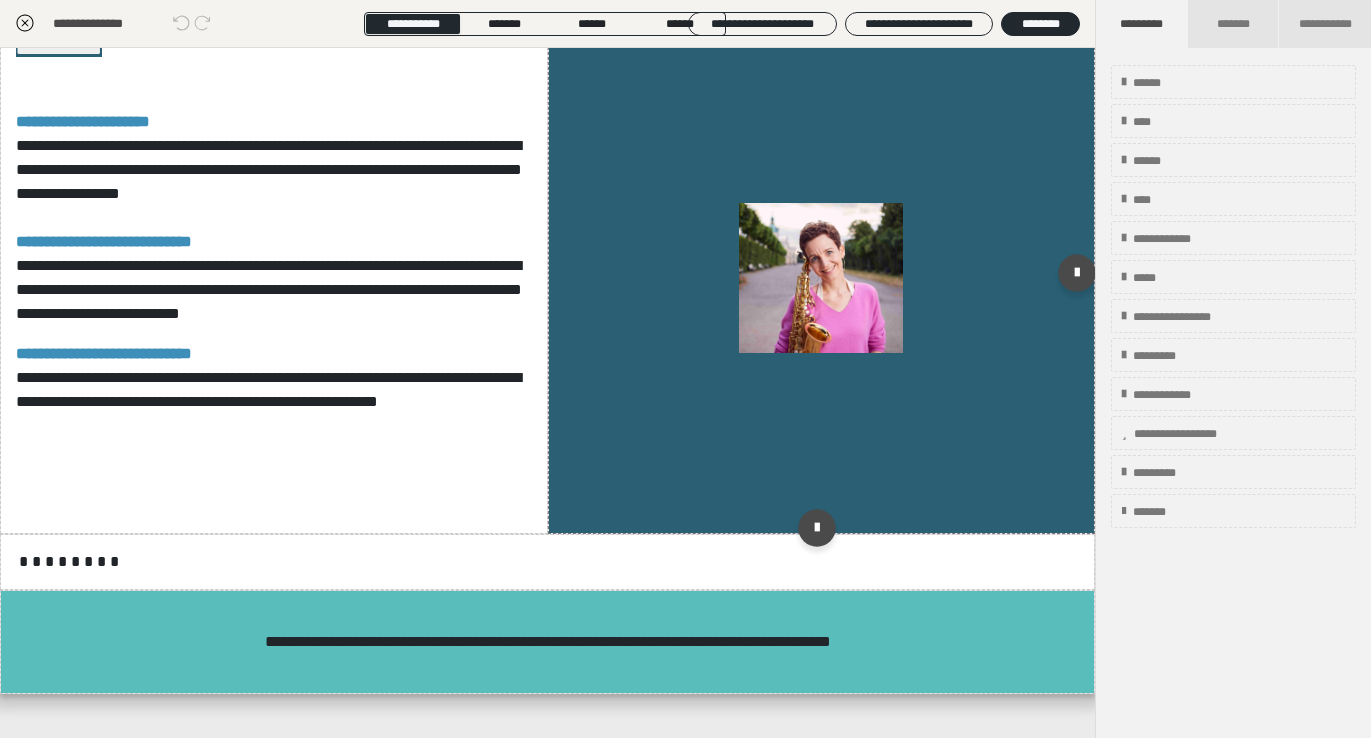 scroll, scrollTop: 1654, scrollLeft: 0, axis: vertical 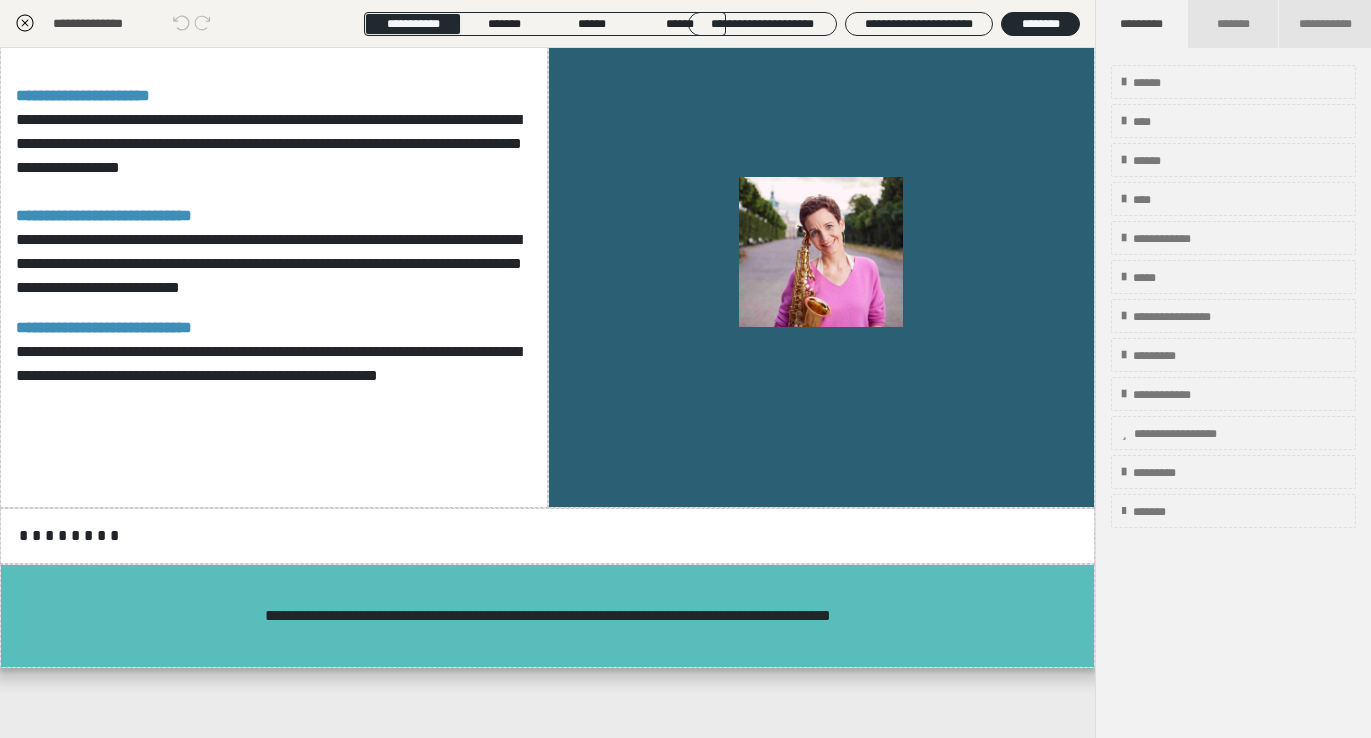 click 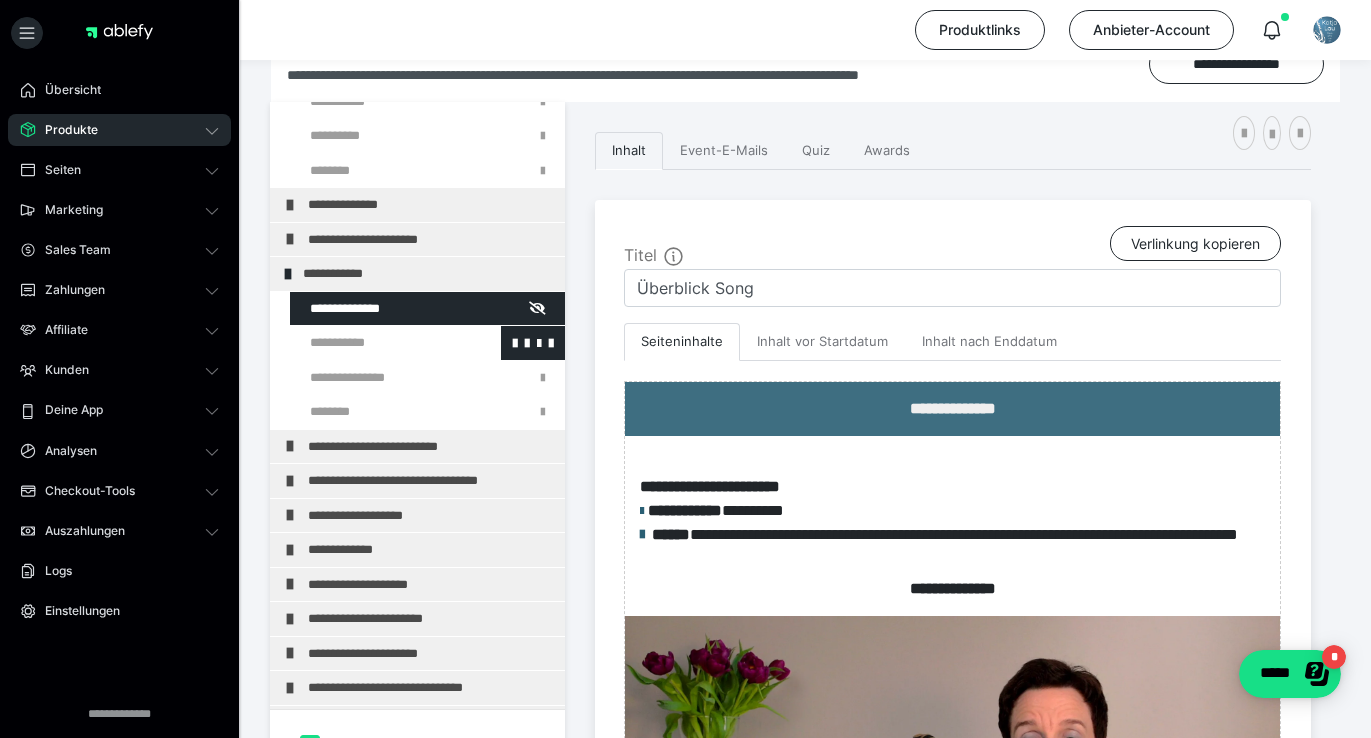 click at bounding box center [375, 343] 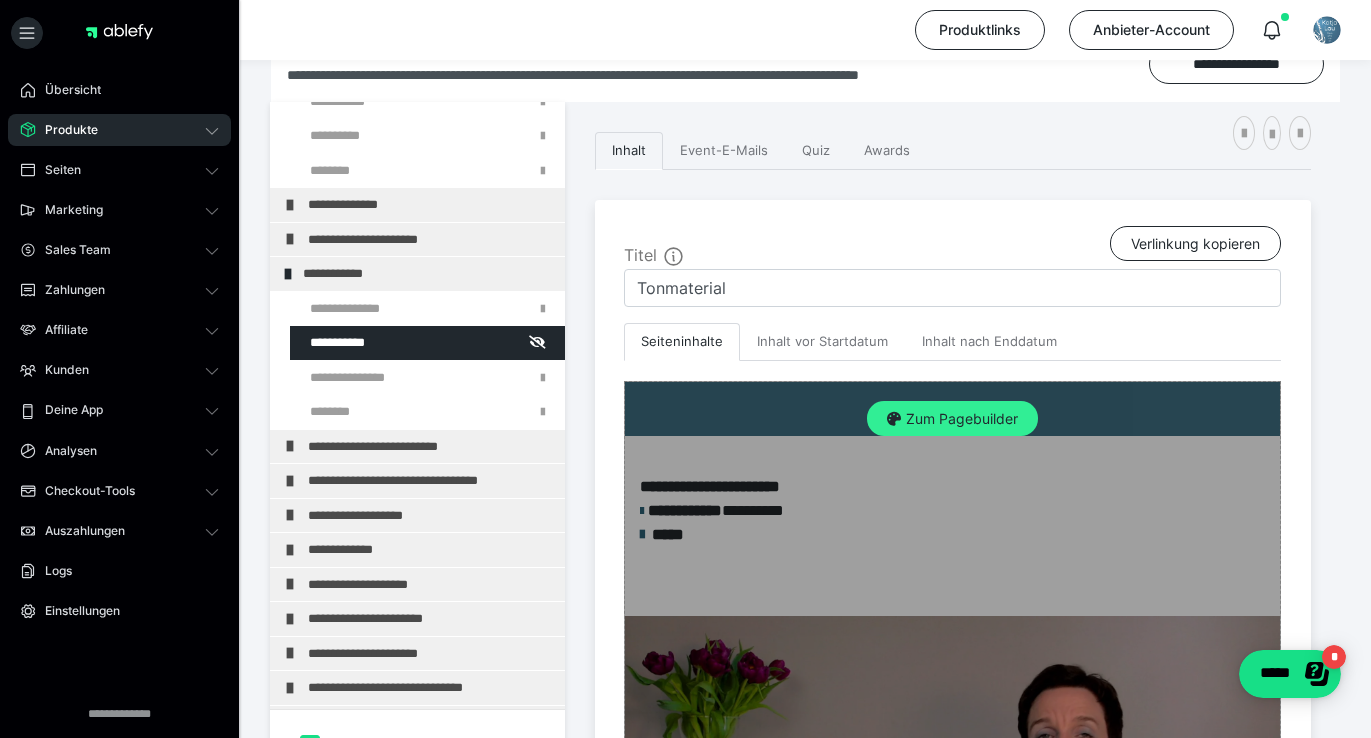 click on "Zum Pagebuilder" at bounding box center (952, 419) 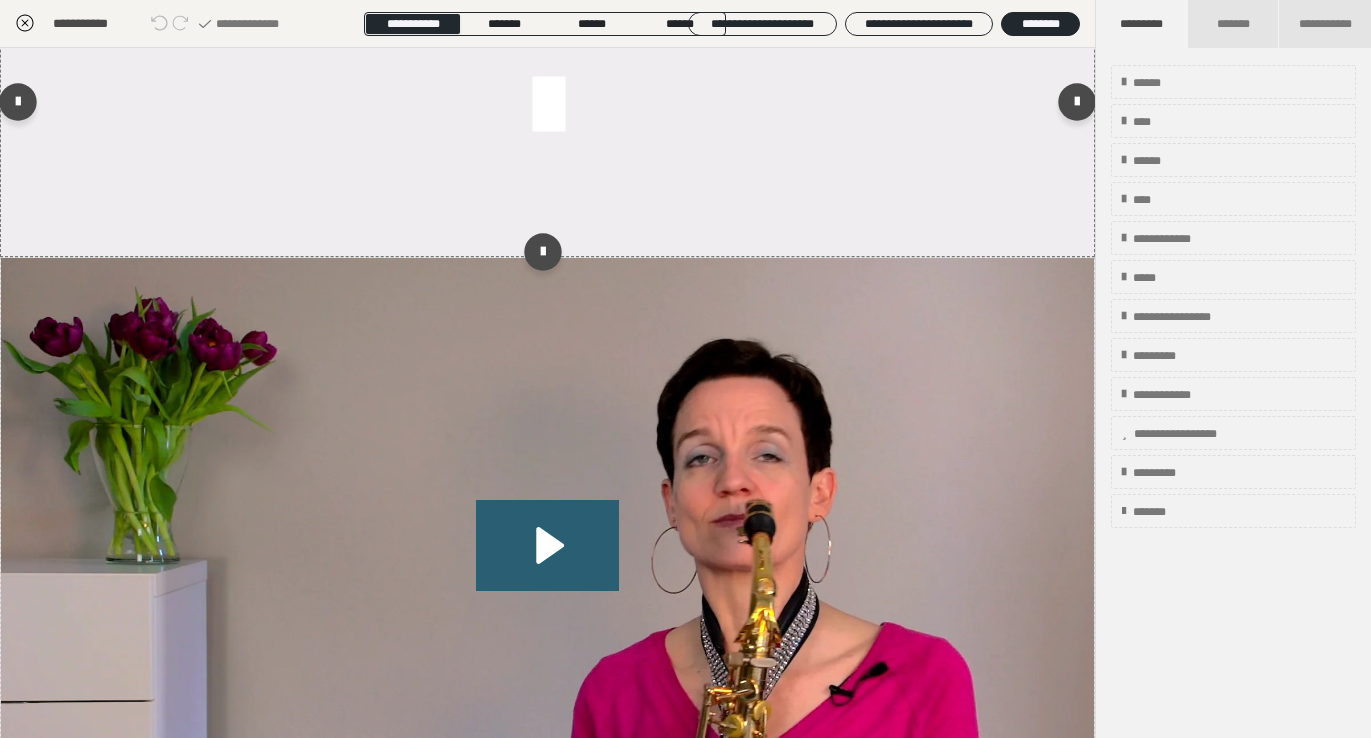 scroll, scrollTop: 935, scrollLeft: 0, axis: vertical 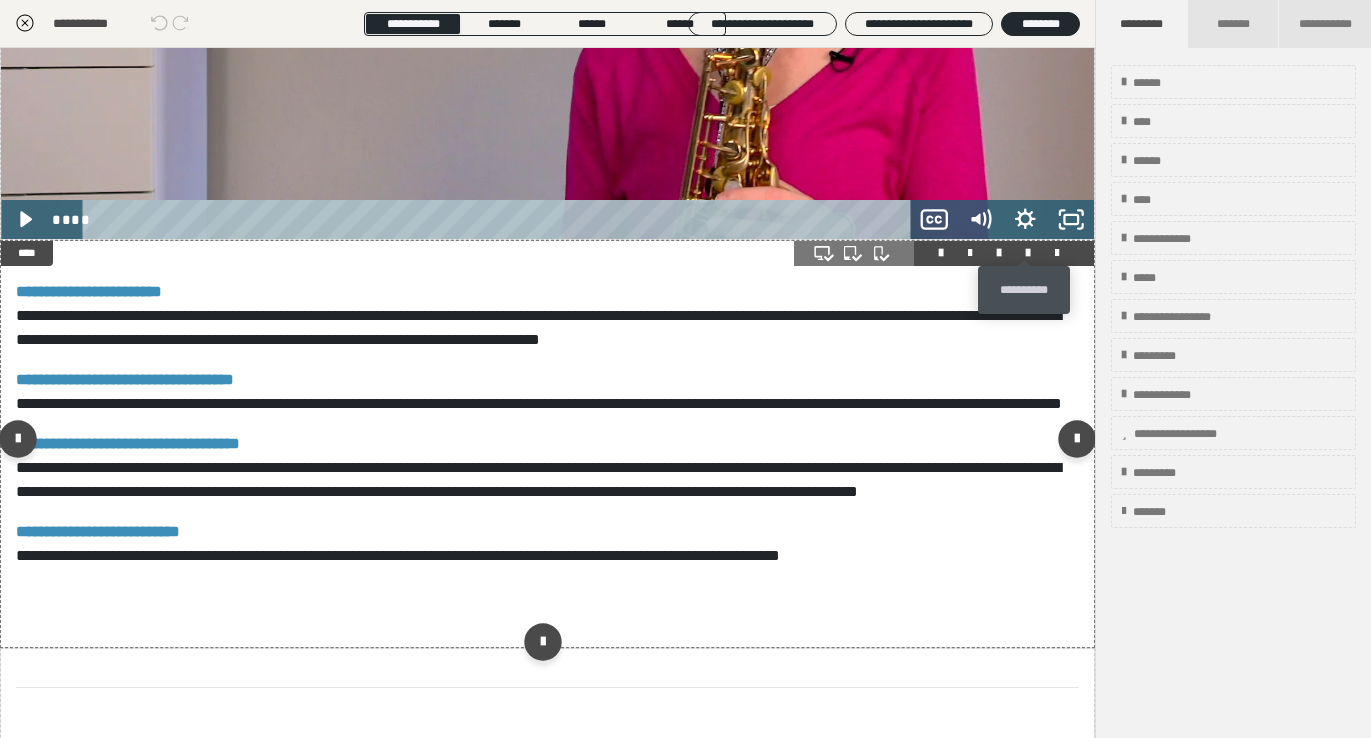 click at bounding box center (1028, 253) 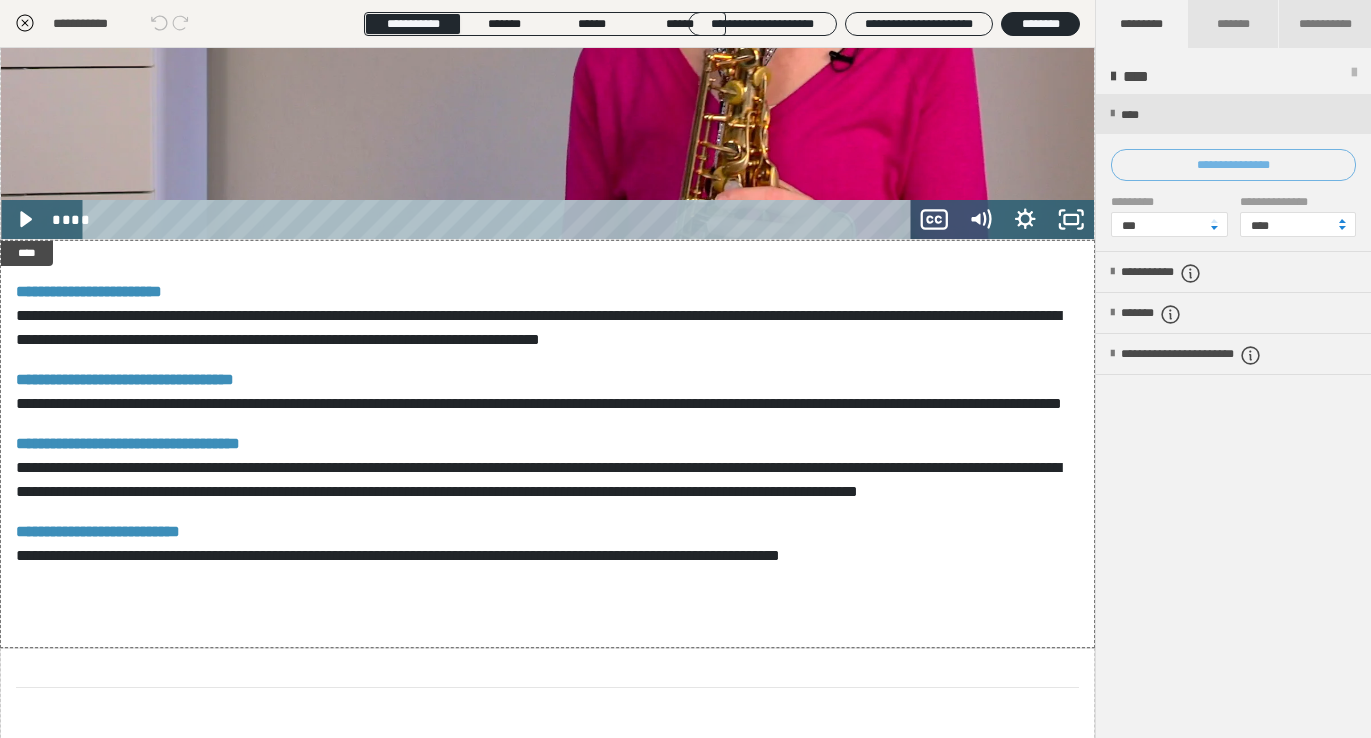 click on "**********" at bounding box center [1233, 165] 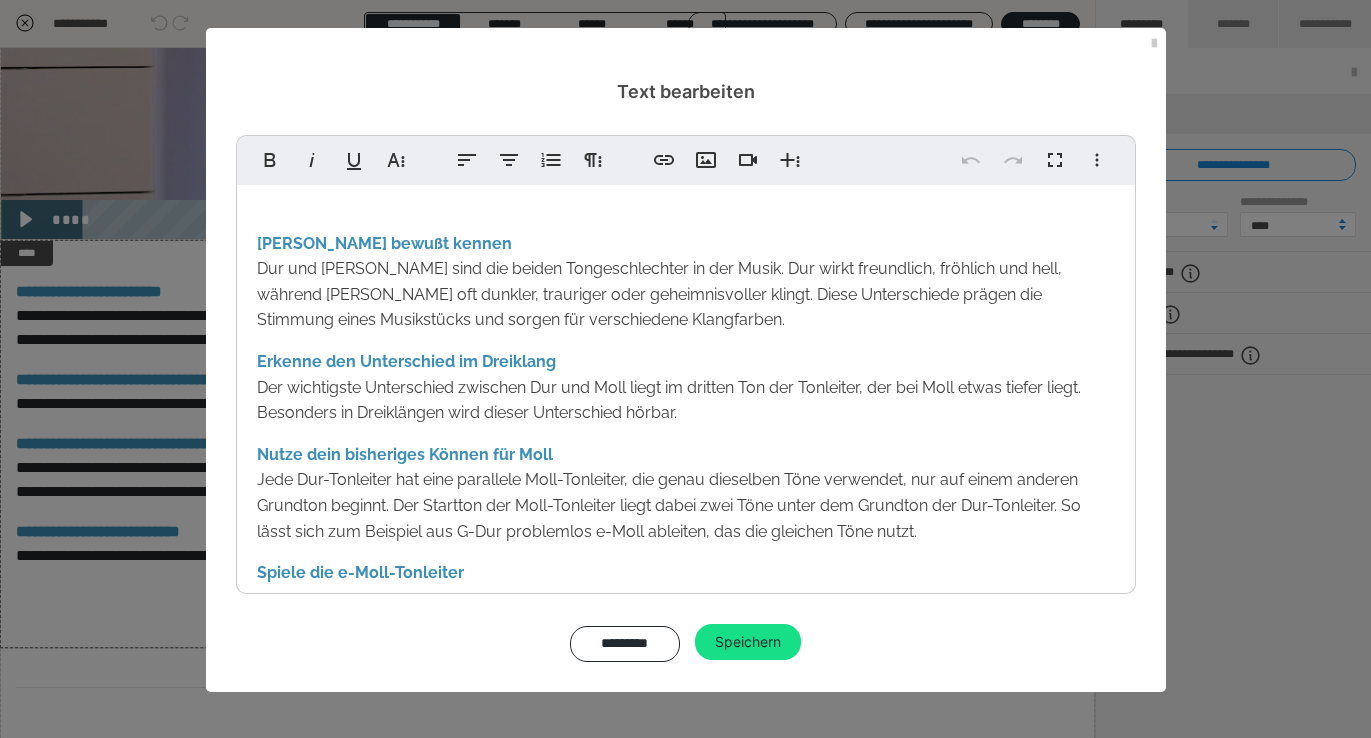 click on "[PERSON_NAME] bewußt kennen [PERSON_NAME] und [PERSON_NAME] sind die beiden Tongeschlechter in der Musik. Dur wirkt freundlich, fröhlich und hell, während [PERSON_NAME] oft dunkler, trauriger oder geheimnisvoller klingt. Diese Unterschiede prägen die Stimmung eines Musikstücks und sorgen für verschiedene Klangfarben. Erkenne den Unterschied im Dreiklang Der wichtigste Unterschied zwischen Dur und Moll liegt im dritten Ton der Tonleiter, der bei Moll etwas tiefer liegt. Besonders in Dreiklängen wird dieser Unterschied hörbar. Nutze dein bisheriges Können für Moll Jede Dur-Tonleiter hat eine parallele Moll-Tonleiter, die genau dieselben Töne verwendet, nur auf einem anderen Grundton beginnt. Der Startton der Moll-Tonleiter liegt dabei zwei Töne unter dem Grundton der Dur-Tonleiter. So lässt sich zum Beispiel aus G-Dur problemlos e-Moll ableiten, das die gleichen Töne nutzt. Spiele die e-Moll-Tonleiter" at bounding box center (686, 453) 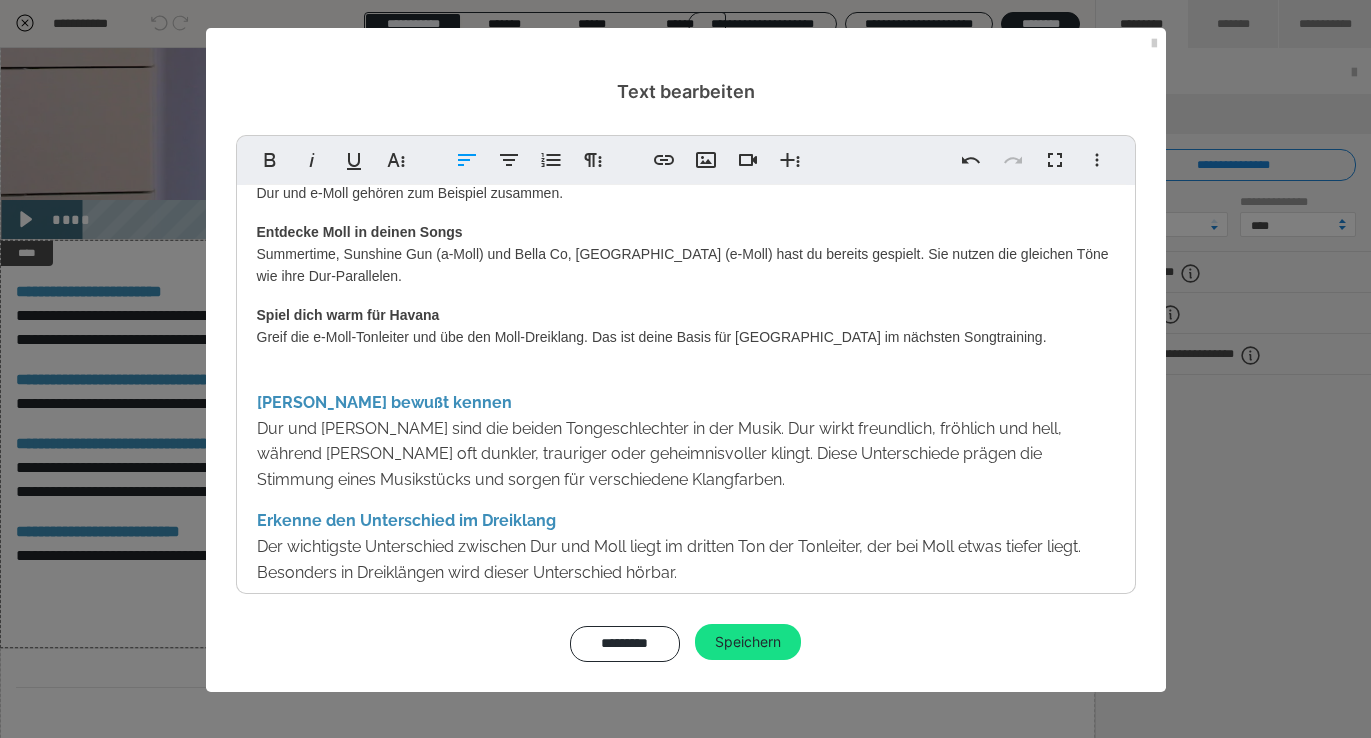 scroll, scrollTop: 530, scrollLeft: 0, axis: vertical 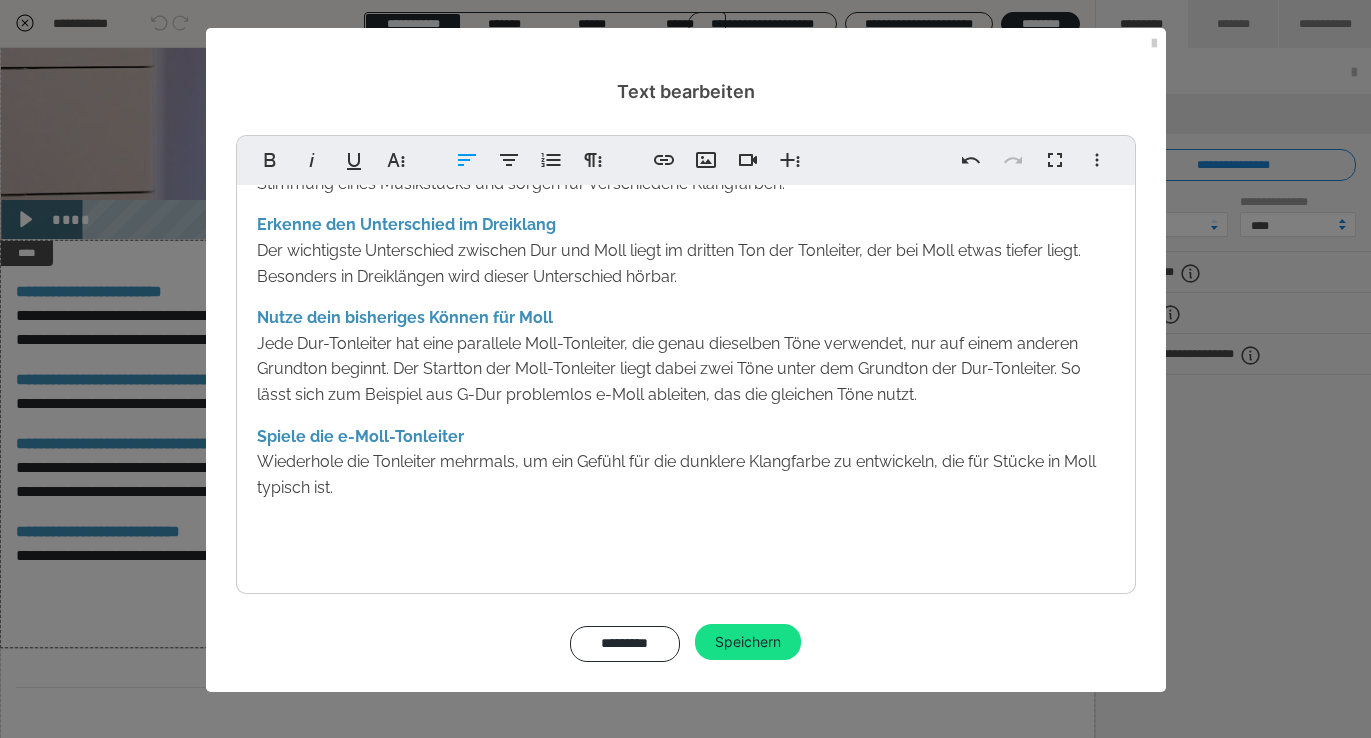 click on "Erkenne den Unterschied im Dreiklang Der wichtigste Unterschied zwischen Dur und Moll liegt im dritten Ton der Tonleiter, der bei Moll etwas tiefer liegt. Besonders in Dreiklängen wird dieser Unterschied hörbar." at bounding box center (669, 250) 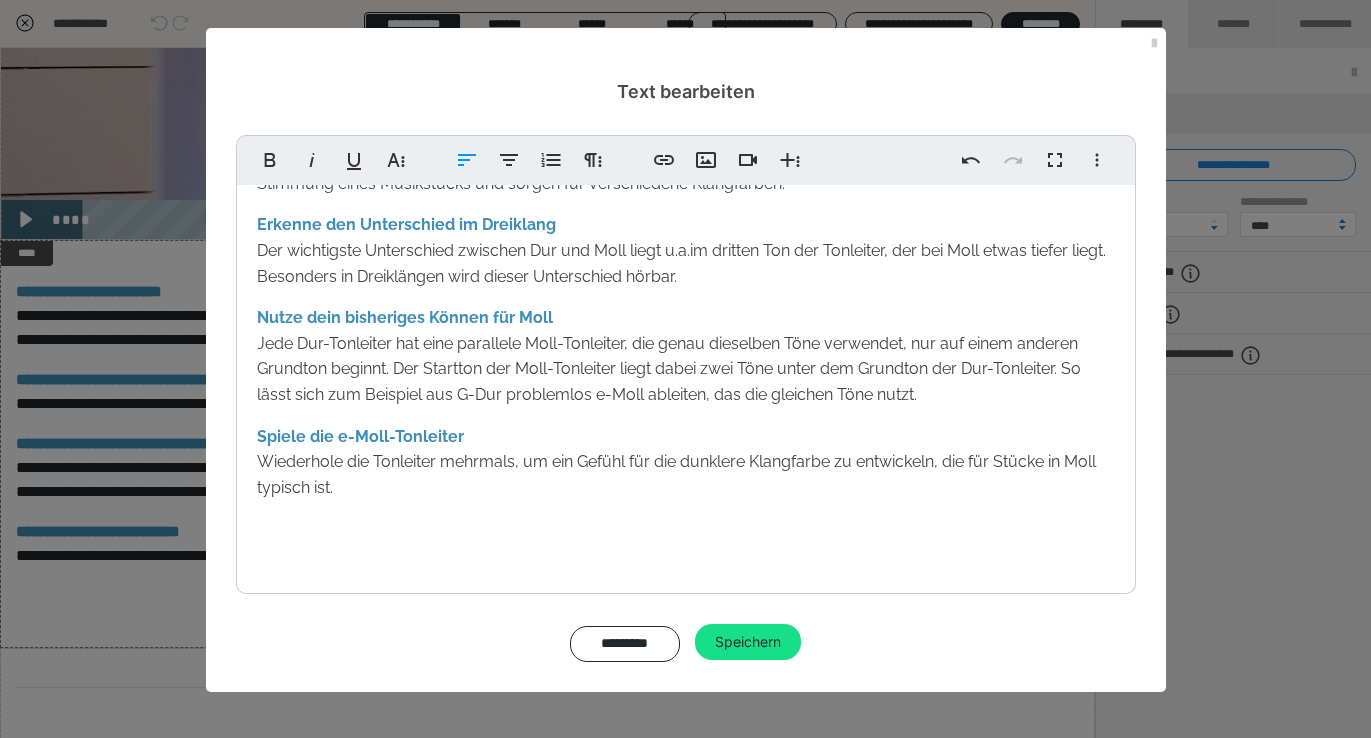 click on "Erkenne den Unterschied im Dreiklang Der wichtigste Unterschied zwischen Dur und Moll liegt u.a.  im dritten Ton der Tonleiter, der bei Moll etwas tiefer liegt. Besonders in Dreiklängen wird dieser Unterschied hörbar." at bounding box center (681, 250) 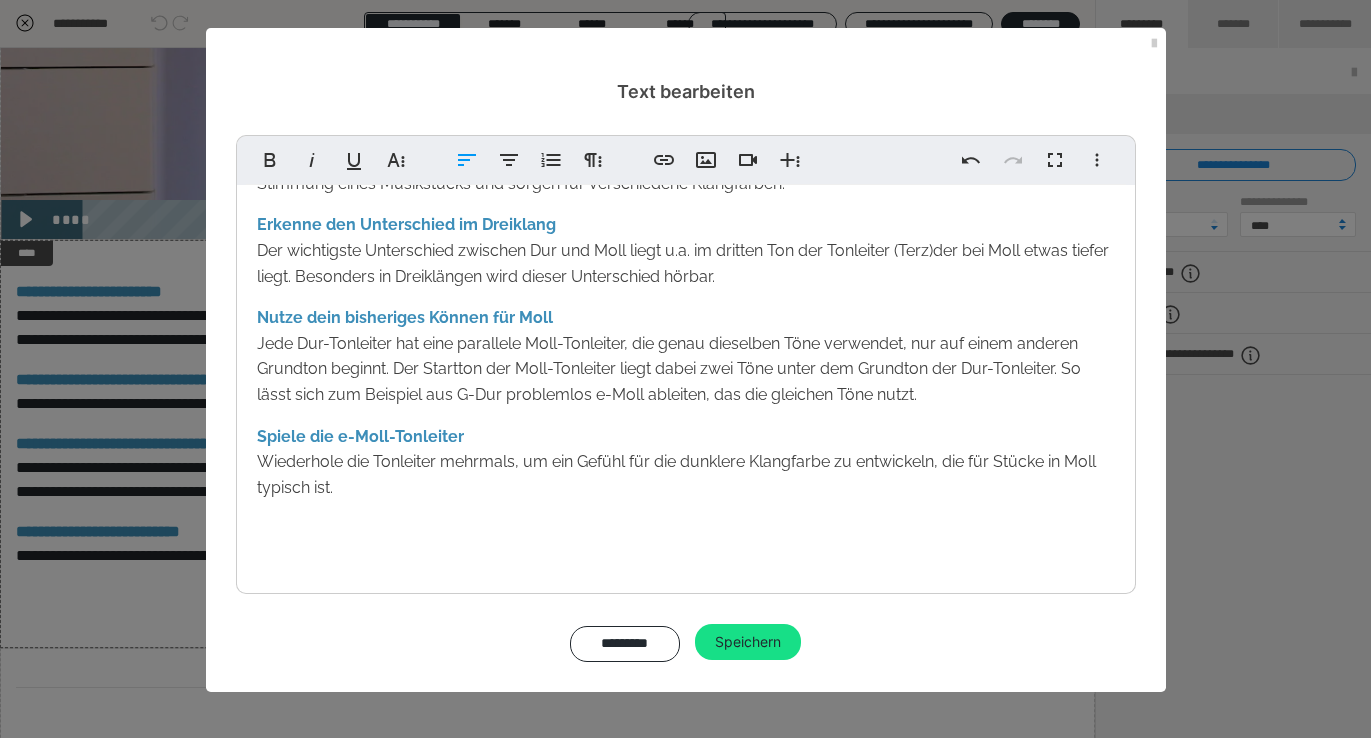 click on "Nutze dein bisheriges Können für Moll Jede Dur-Tonleiter hat eine parallele Moll-Tonleiter, die genau dieselben Töne verwendet, nur auf einem anderen Grundton beginnt. Der Startton der Moll-Tonleiter liegt dabei zwei Töne unter dem Grundton der Dur-Tonleiter. So lässt sich zum Beispiel aus G-Dur problemlos e-Moll ableiten, das die gleichen Töne nutzt." at bounding box center [686, 356] 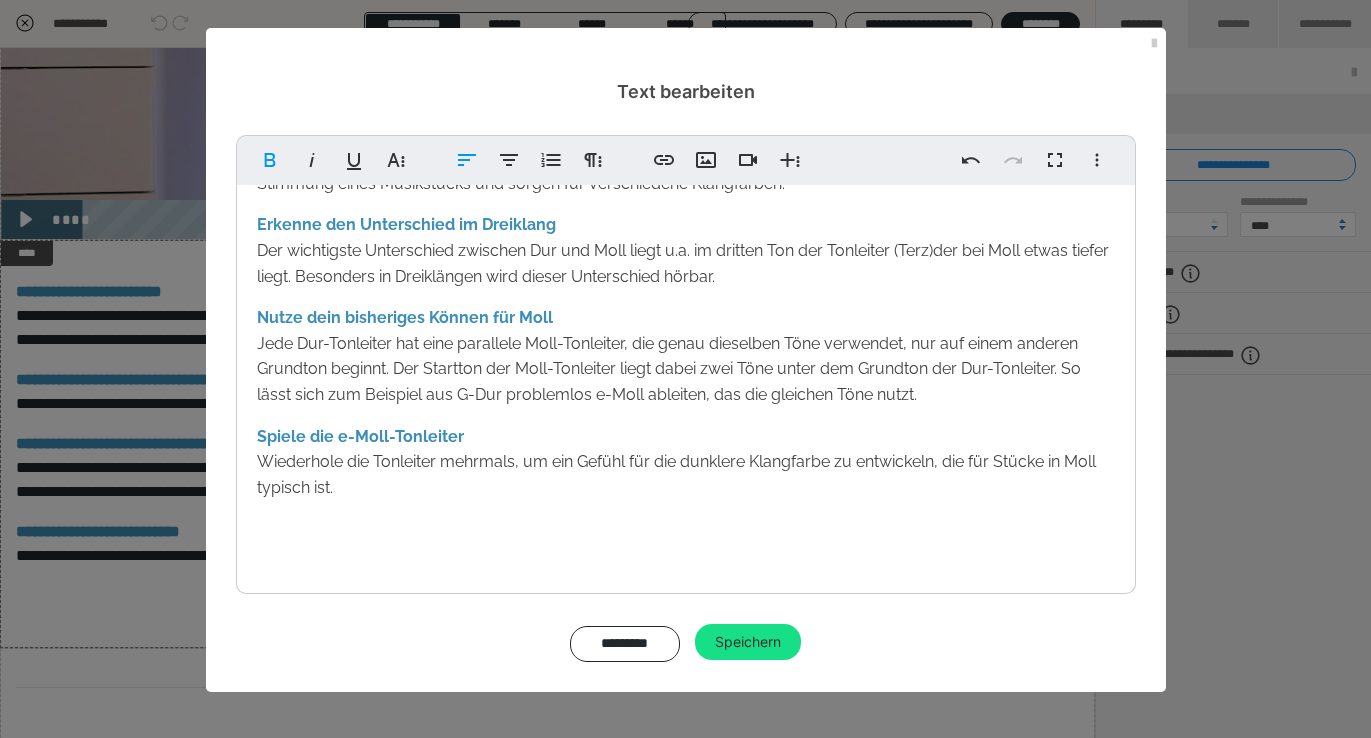 drag, startPoint x: 784, startPoint y: 275, endPoint x: 340, endPoint y: 280, distance: 444.02814 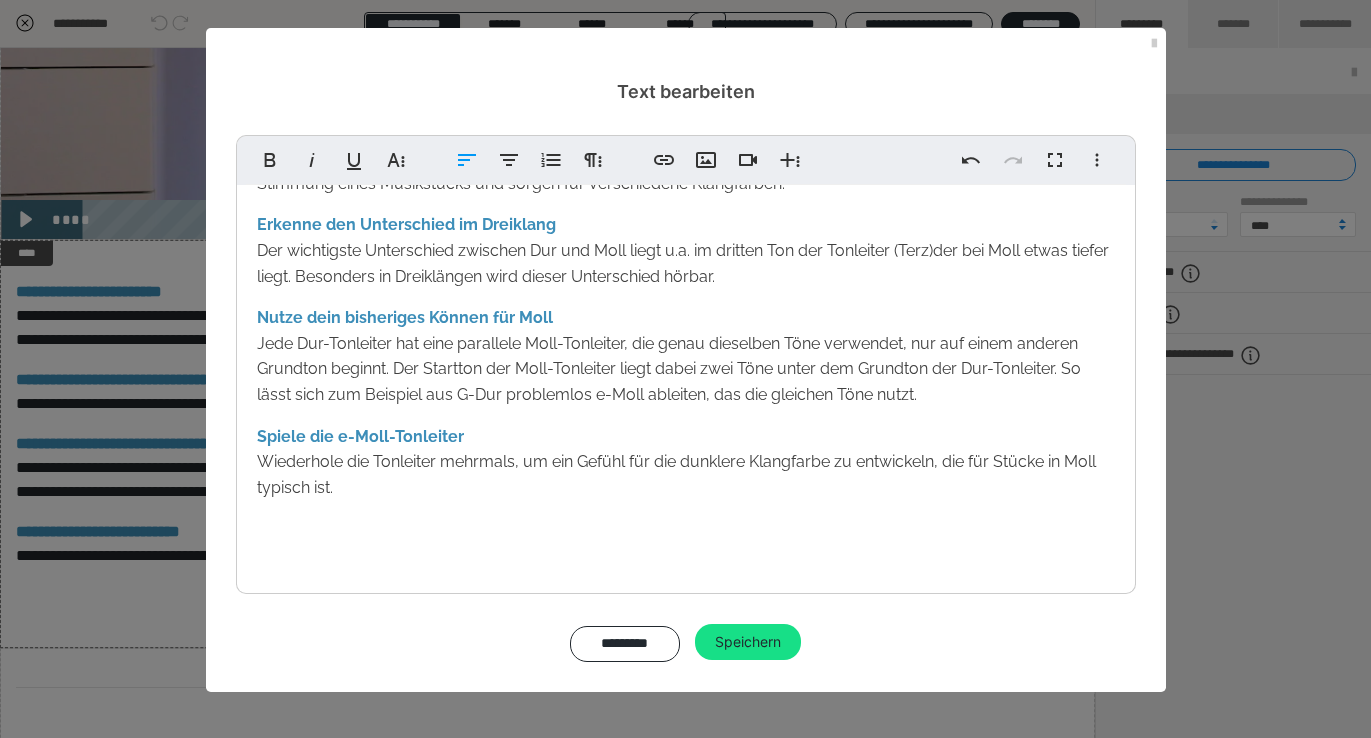 click on "Erkenne den Unterschied im Dreiklang Der wichtigste Unterschied zwischen Dur und Moll liegt u.a. im dritten Ton der Tonleiter (Terz)  der bei Moll etwas tiefer liegt. Besonders in Dreiklängen wird dieser Unterschied hörbar." at bounding box center [686, 250] 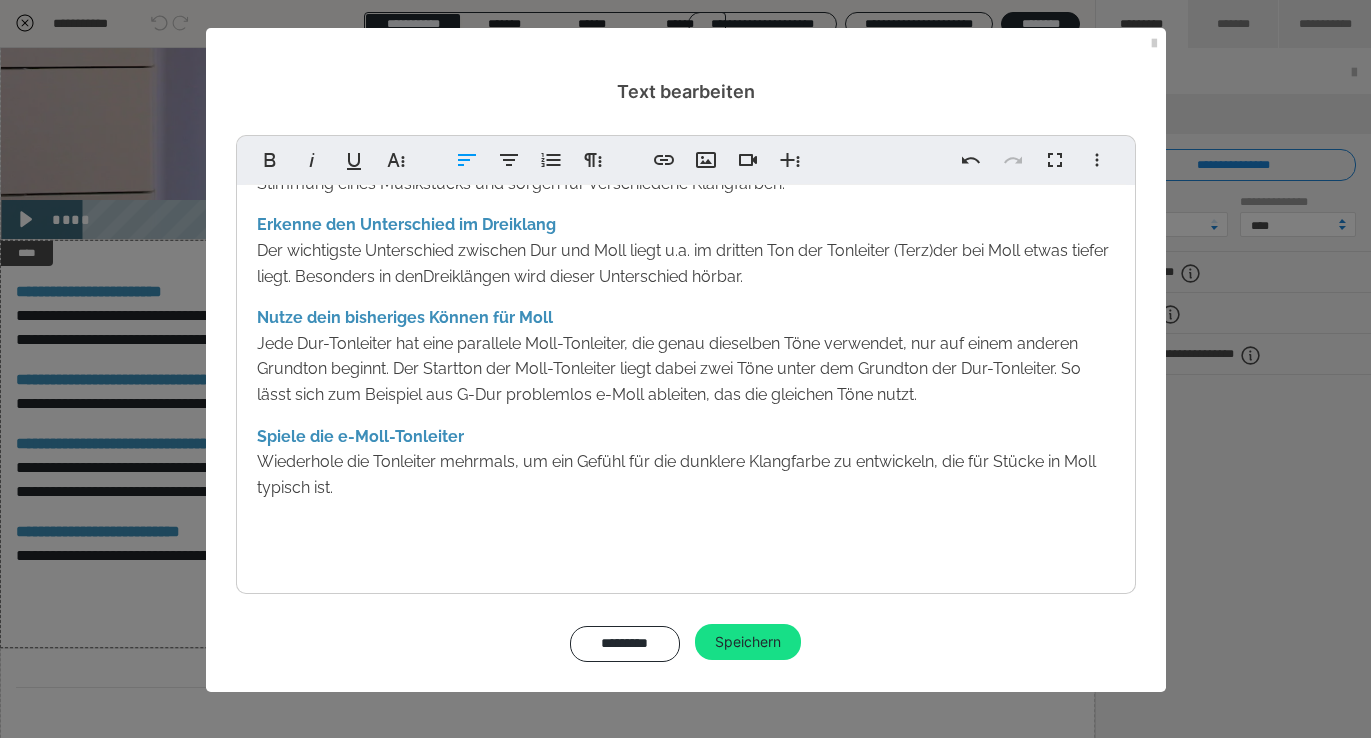 click on "Erkenne den Unterschied im Dreiklang Der wichtigste Unterschied zwischen Dur und Moll liegt u.a. im dritten Ton der Tonleiter (Terz)  der bei Moll etwas tiefer liegt. Besonders in den   Dreiklängen wird dieser Unterschied hörbar." at bounding box center [683, 250] 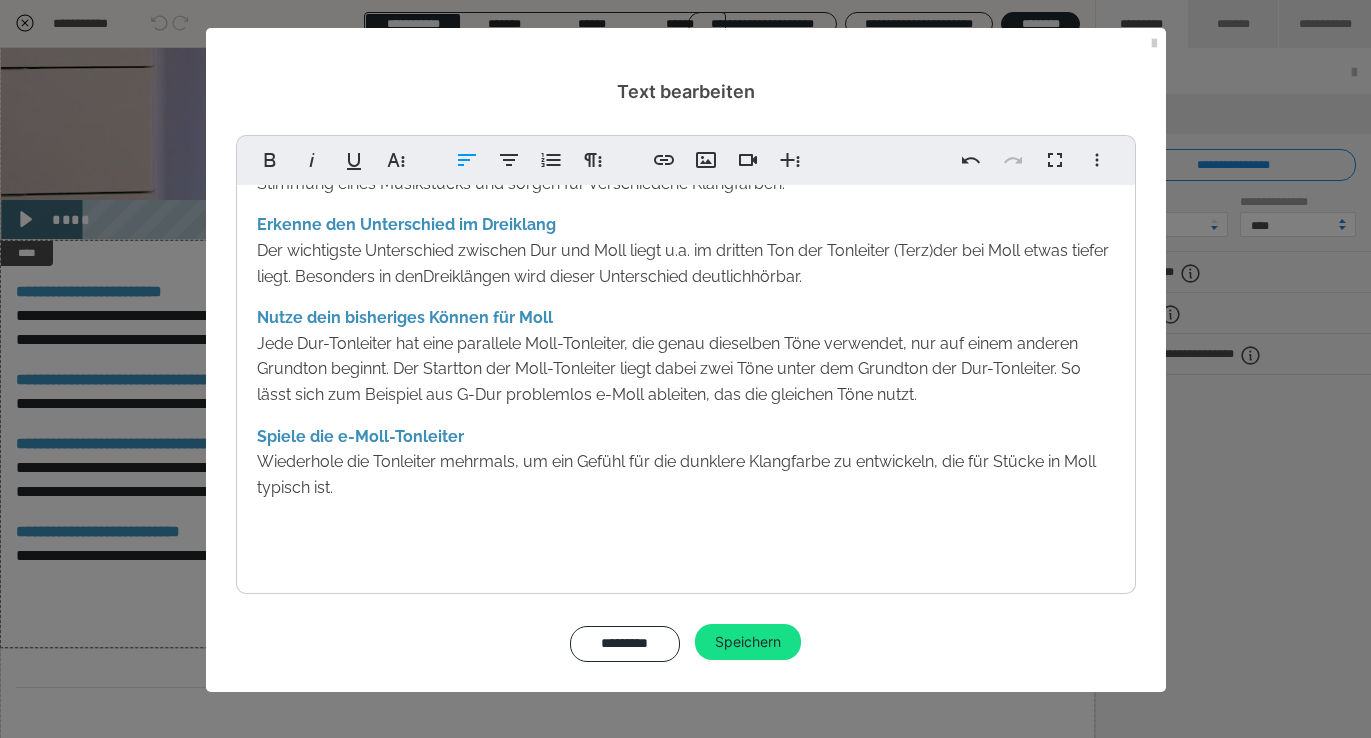 drag, startPoint x: 877, startPoint y: 276, endPoint x: 335, endPoint y: 278, distance: 542.00366 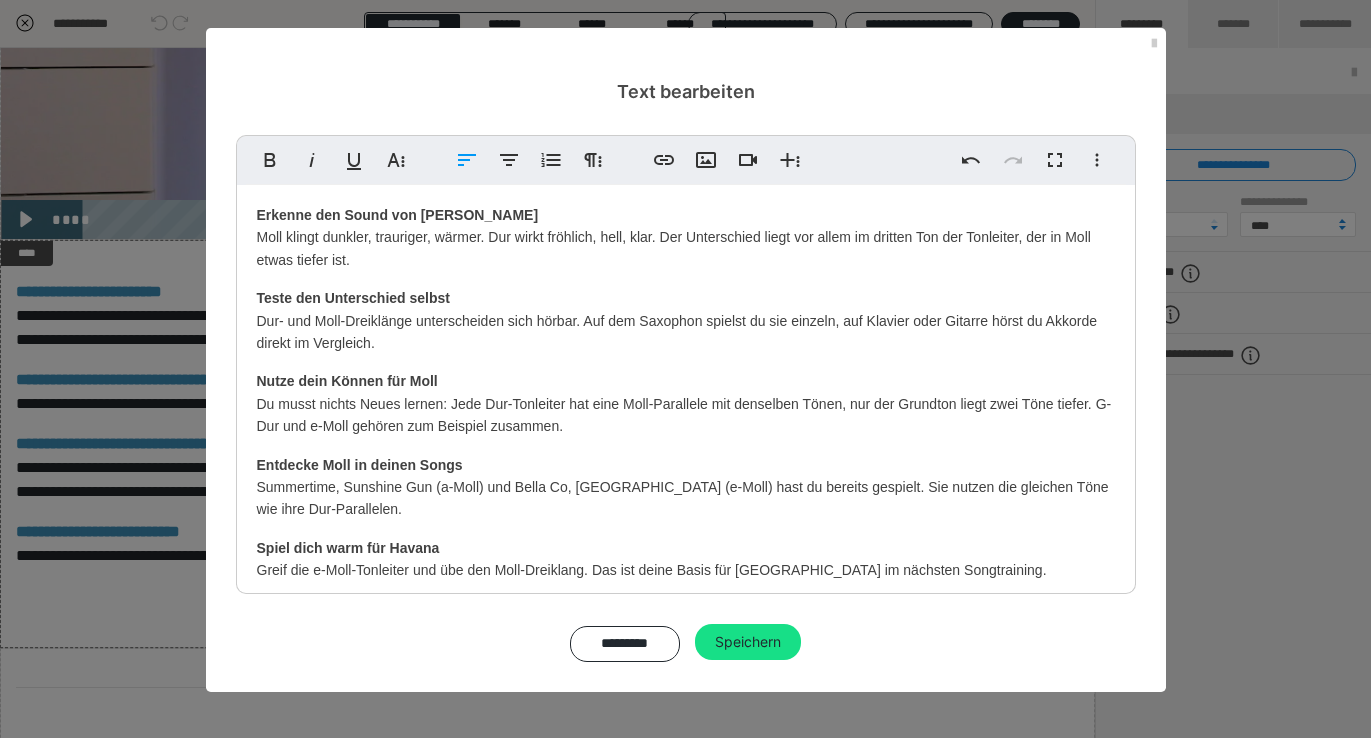 scroll, scrollTop: 0, scrollLeft: 0, axis: both 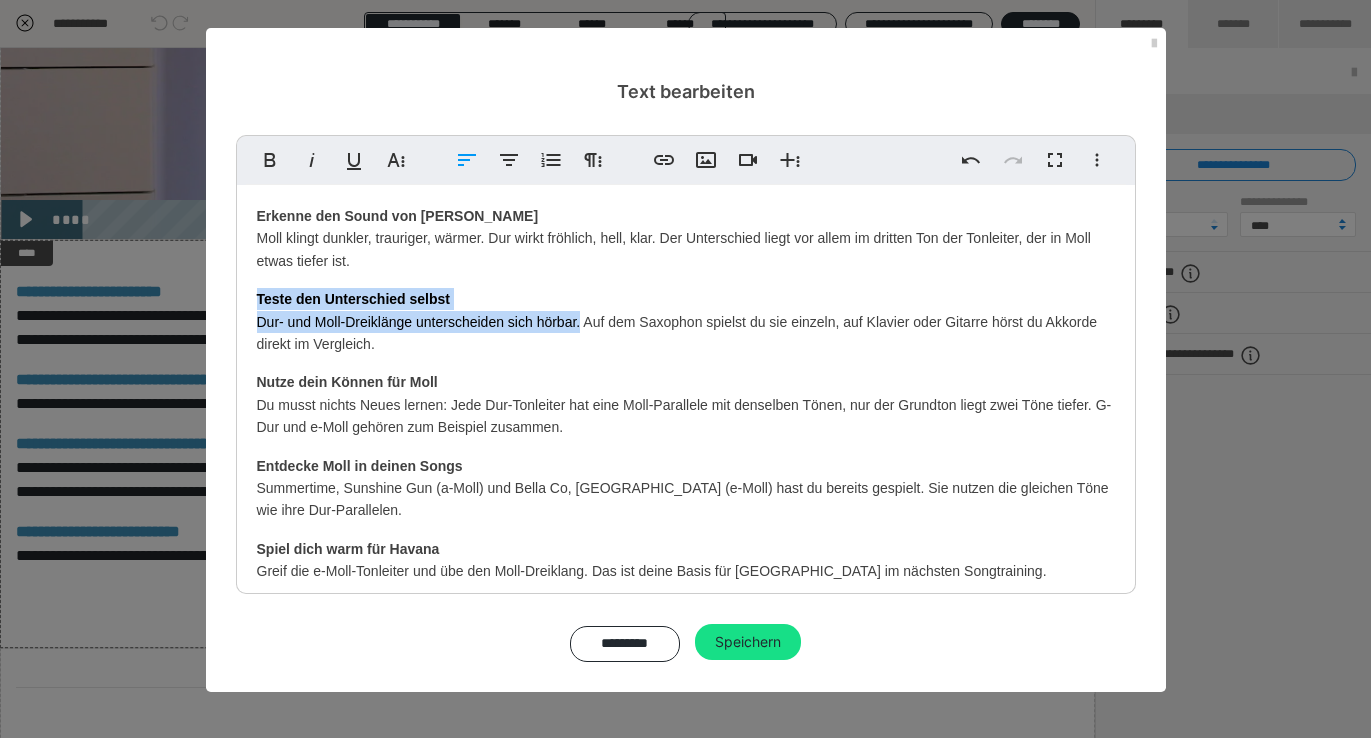drag, startPoint x: 573, startPoint y: 318, endPoint x: 237, endPoint y: 287, distance: 337.42703 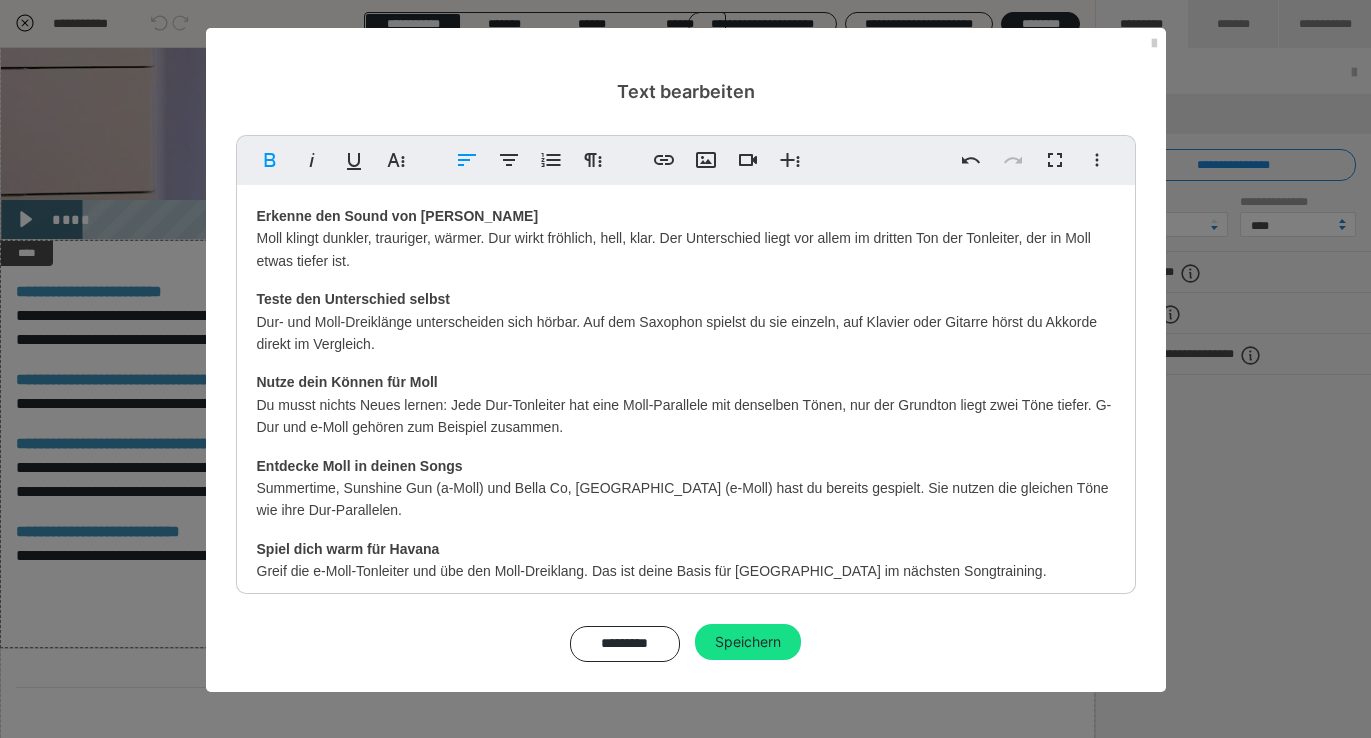 click on "Nutze dein Können für Moll Du musst nichts Neues lernen: Jede Dur-Tonleiter hat eine Moll-Parallele mit denselben Tönen, nur der Grundton liegt zwei Töne tiefer. G-Dur und e-Moll gehören zum Beispiel zusammen." at bounding box center (686, 404) 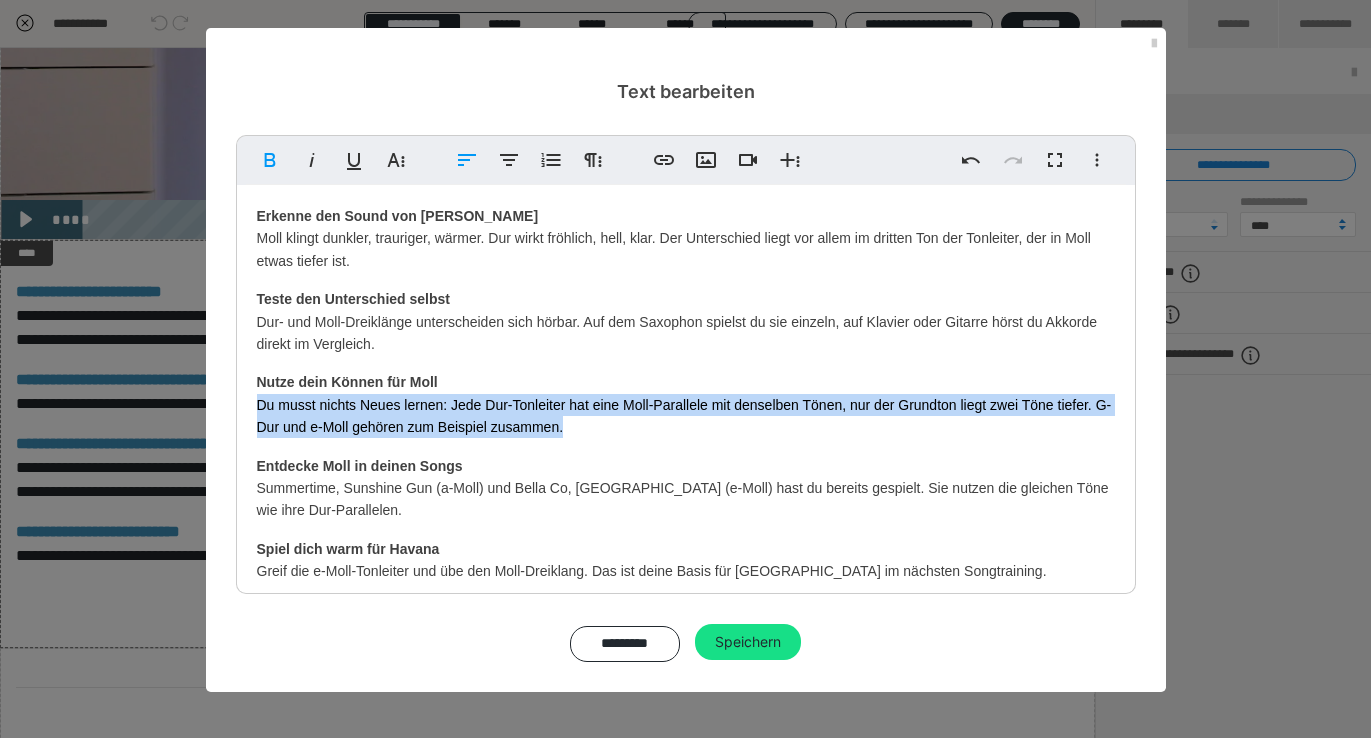 drag, startPoint x: 579, startPoint y: 423, endPoint x: 228, endPoint y: 401, distance: 351.68878 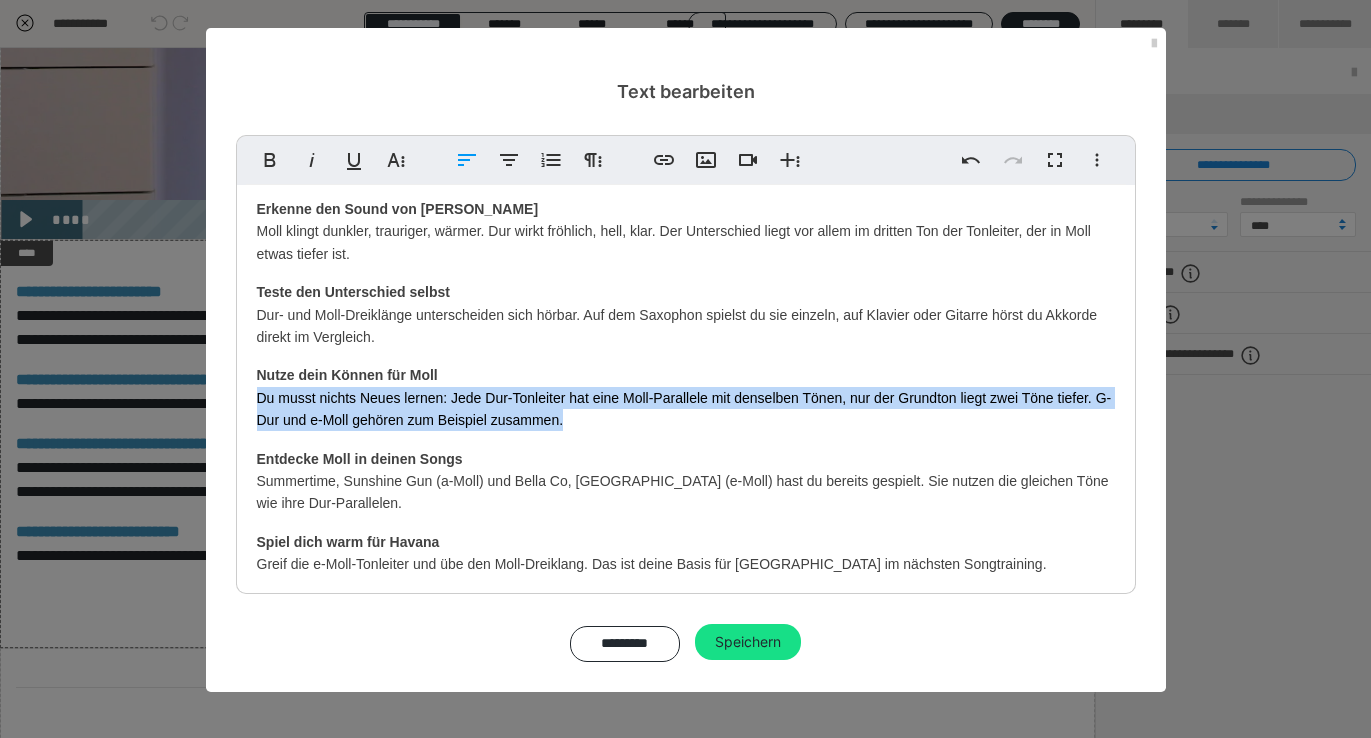 scroll, scrollTop: 8, scrollLeft: 0, axis: vertical 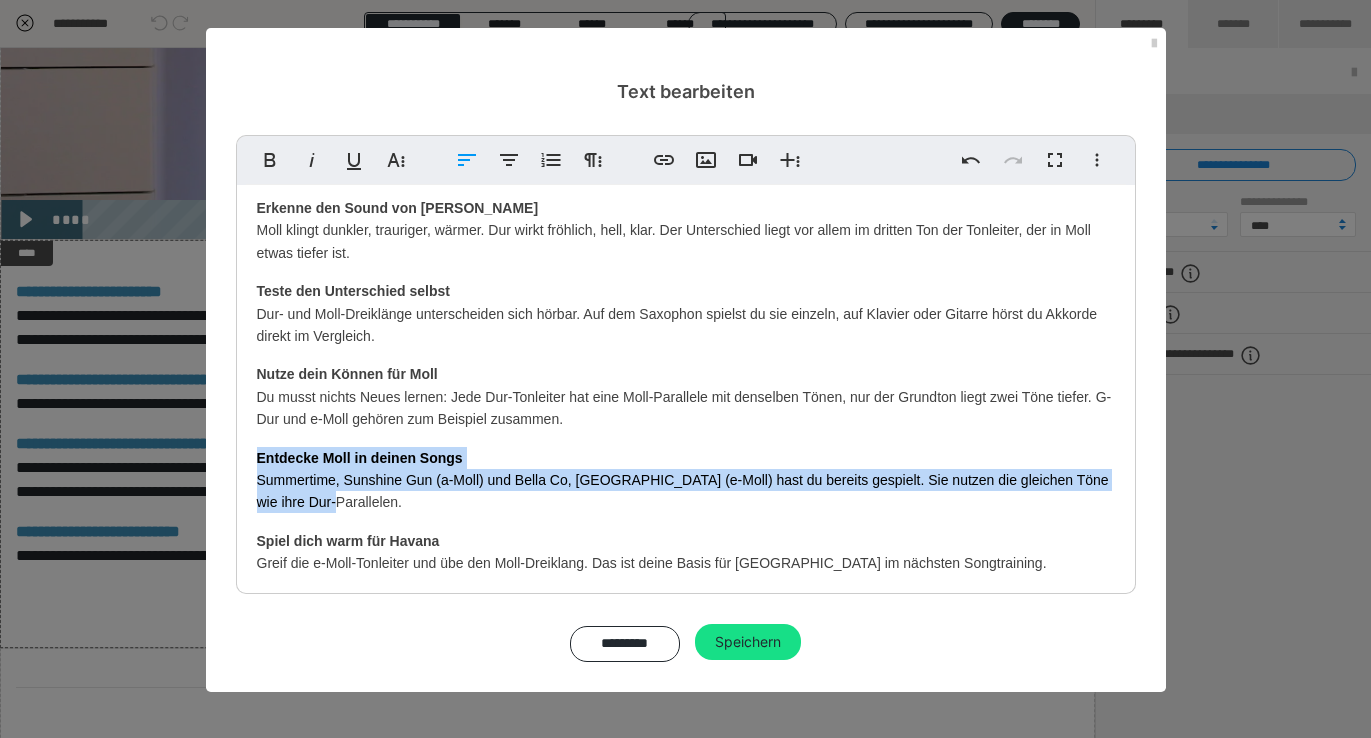 drag, startPoint x: 348, startPoint y: 505, endPoint x: 249, endPoint y: 450, distance: 113.25193 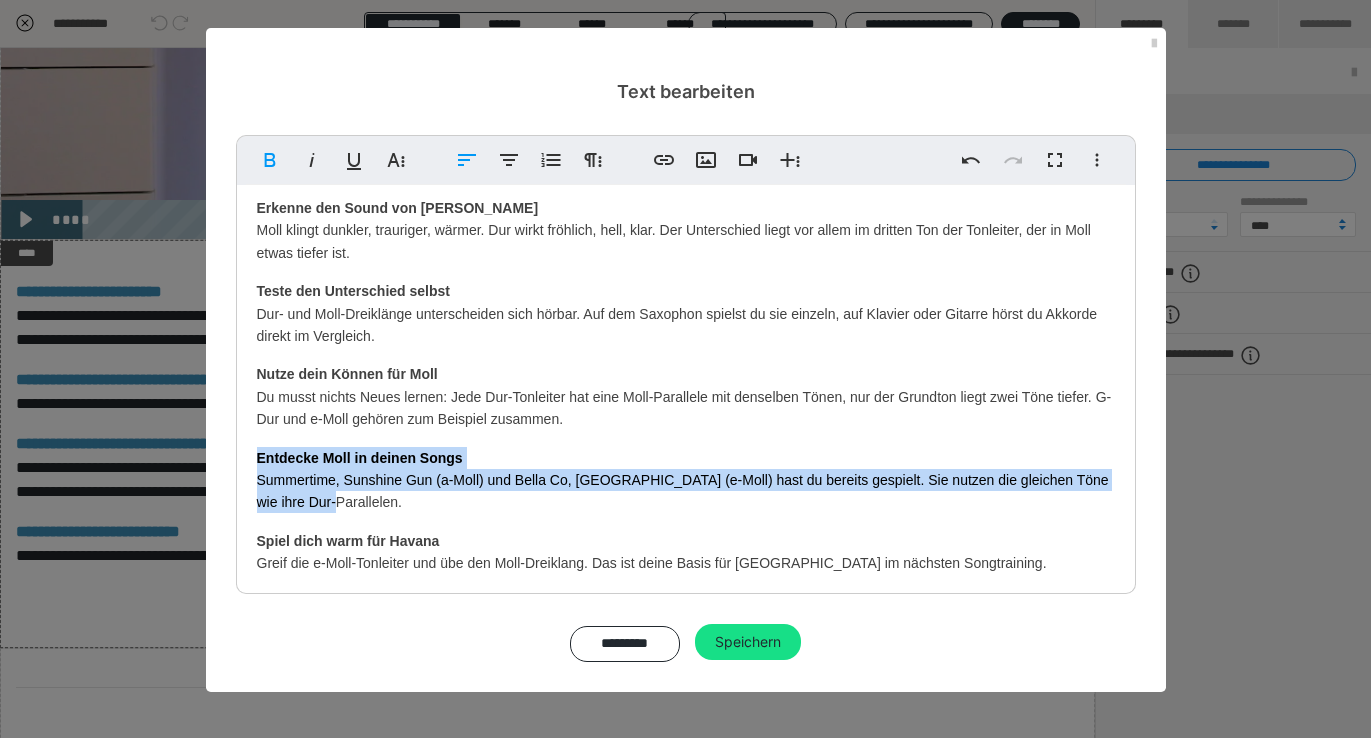 copy on "Entdecke Moll in deinen Songs Summertime, Sunshine Gun (a-Moll) und Bella Co, Havana (e-Moll) hast du bereits gespielt. Sie nutzen die gleichen Töne wie ihre Dur-Parallelen." 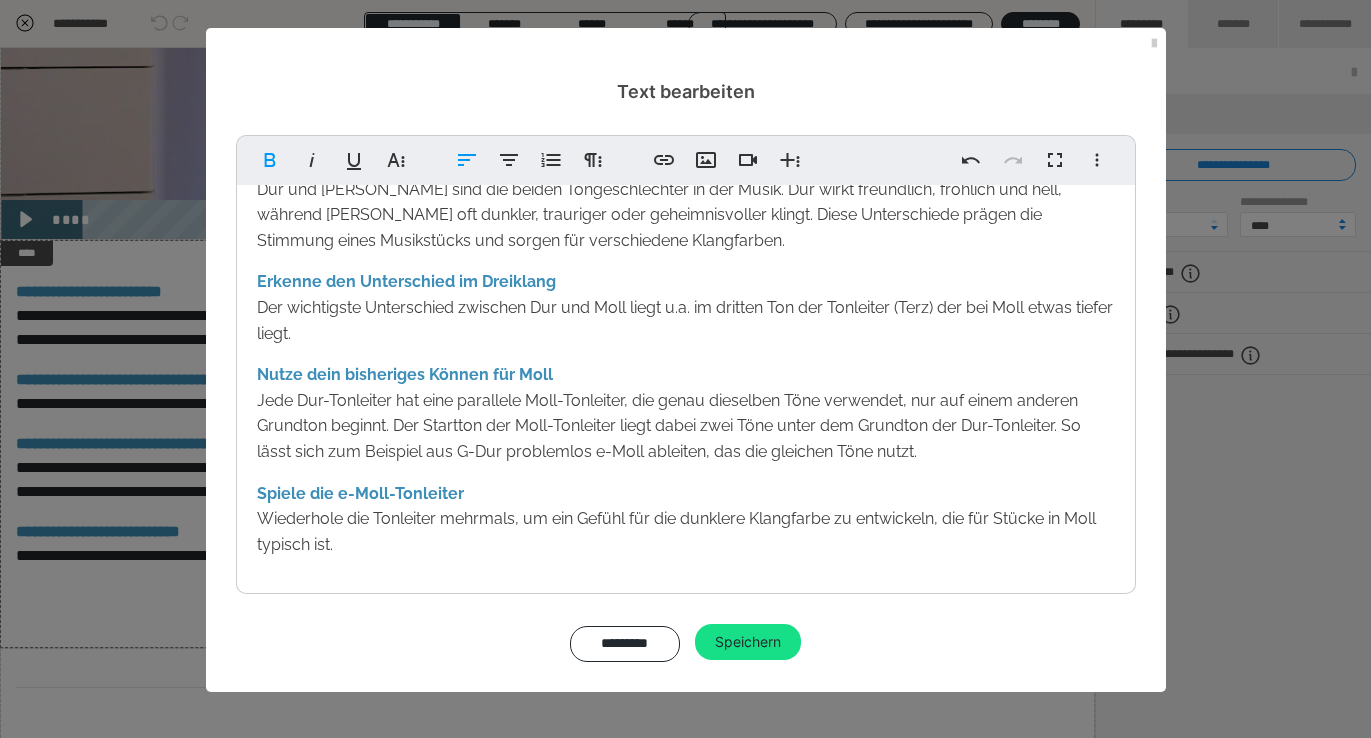 scroll, scrollTop: 530, scrollLeft: 0, axis: vertical 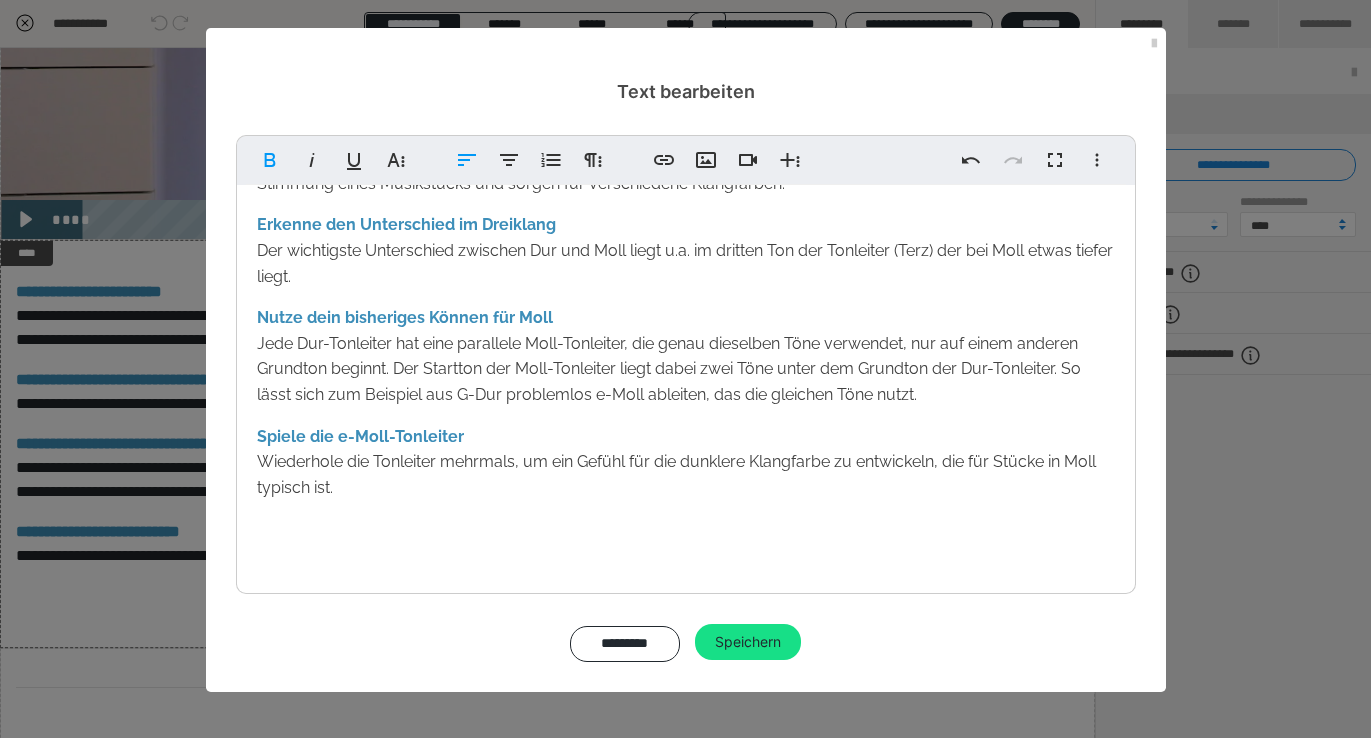click on "Nutze dein bisheriges Können für Moll Jede Dur-Tonleiter hat eine parallele Moll-Tonleiter, die genau dieselben Töne verwendet, nur auf einem anderen Grundton beginnt. Der Startton der Moll-Tonleiter liegt dabei zwei Töne unter dem Grundton der Dur-Tonleiter. So lässt sich zum Beispiel aus G-Dur problemlos e-Moll ableiten, das die gleichen Töne nutzt." at bounding box center (686, 356) 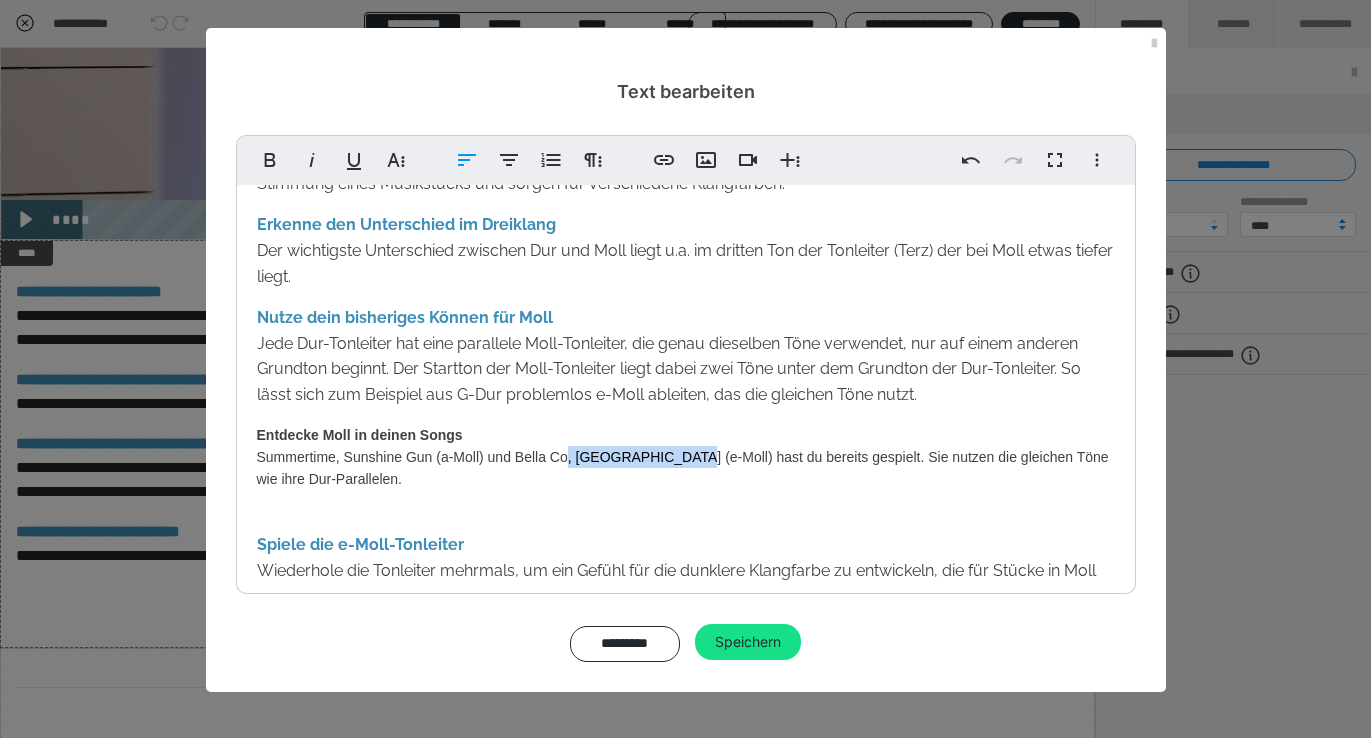 drag, startPoint x: 677, startPoint y: 454, endPoint x: 565, endPoint y: 453, distance: 112.00446 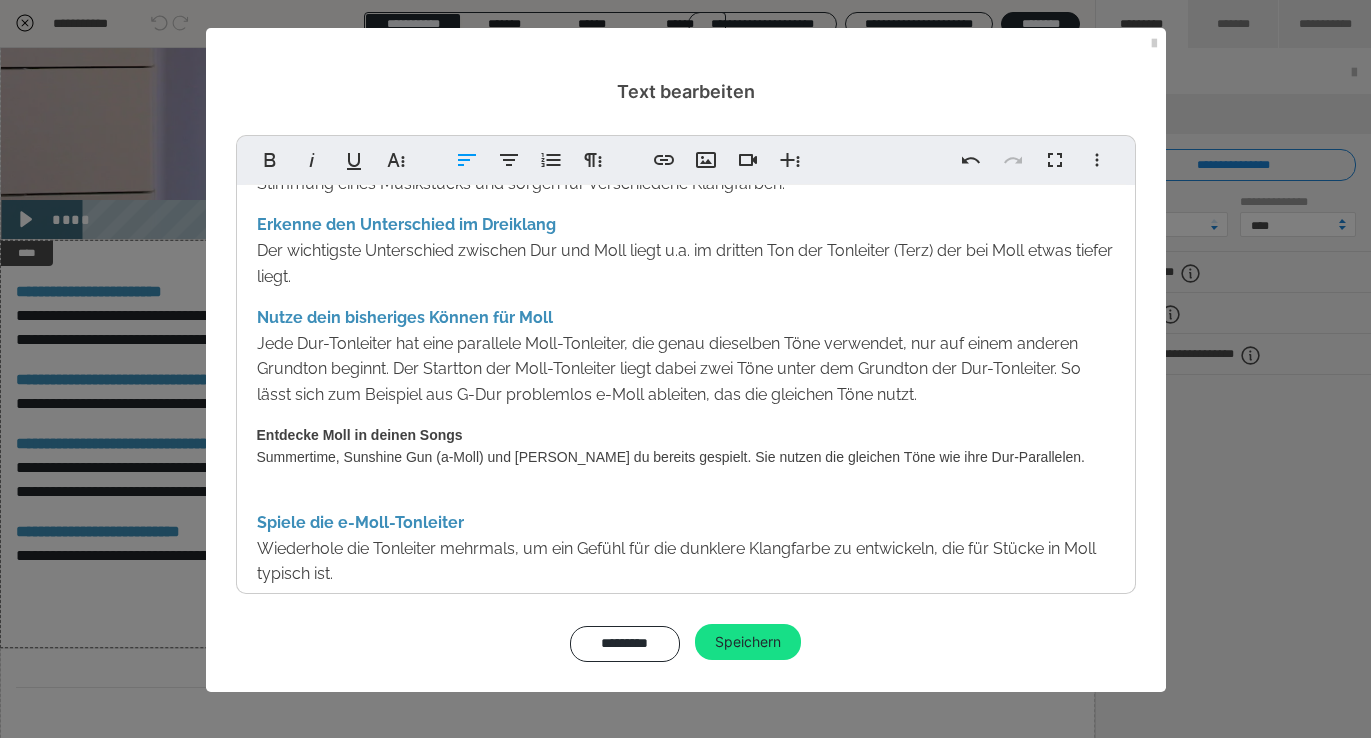 click on "Erkenne den Sound von Moll Moll klingt dunkler, trauriger, wärmer. Dur wirkt fröhlich, hell, klar. Der Unterschied liegt vor allem im dritten Ton der Tonleiter, der in Moll etwas tiefer ist. Teste den Unterschied selbst Dur- und Moll-Dreiklänge unterscheiden sich hörbar. Auf dem Saxophon spielst du sie einzeln, auf Klavier oder Gitarre hörst du Akkorde direkt im Vergleich. Nutze dein Können für Moll Du musst nichts Neues lernen: Jede Dur-Tonleiter hat eine Moll-Parallele mit denselben Tönen, nur der Grundton liegt zwei Töne tiefer. G-Dur und e-Moll gehören zum Beispiel zusammen. Entdecke Moll in deinen Songs Summertime, Sunshine Gun (a-Moll) und Bella Co, Havana (e-Moll) hast du bereits gespielt. Sie nutzen die gleichen Töne wie ihre Dur-Parallelen. Spiel dich warm für Havana Greif die e-Moll-Tonleiter und übe den Moll-Dreiklang. Das ist deine Basis für Havana im nächsten Songtraining. Lerne Moll bewußt kennen Erkenne den Unterschied im Dreiklang Nutze dein bisheriges Können für Moll ​" at bounding box center [686, 163] 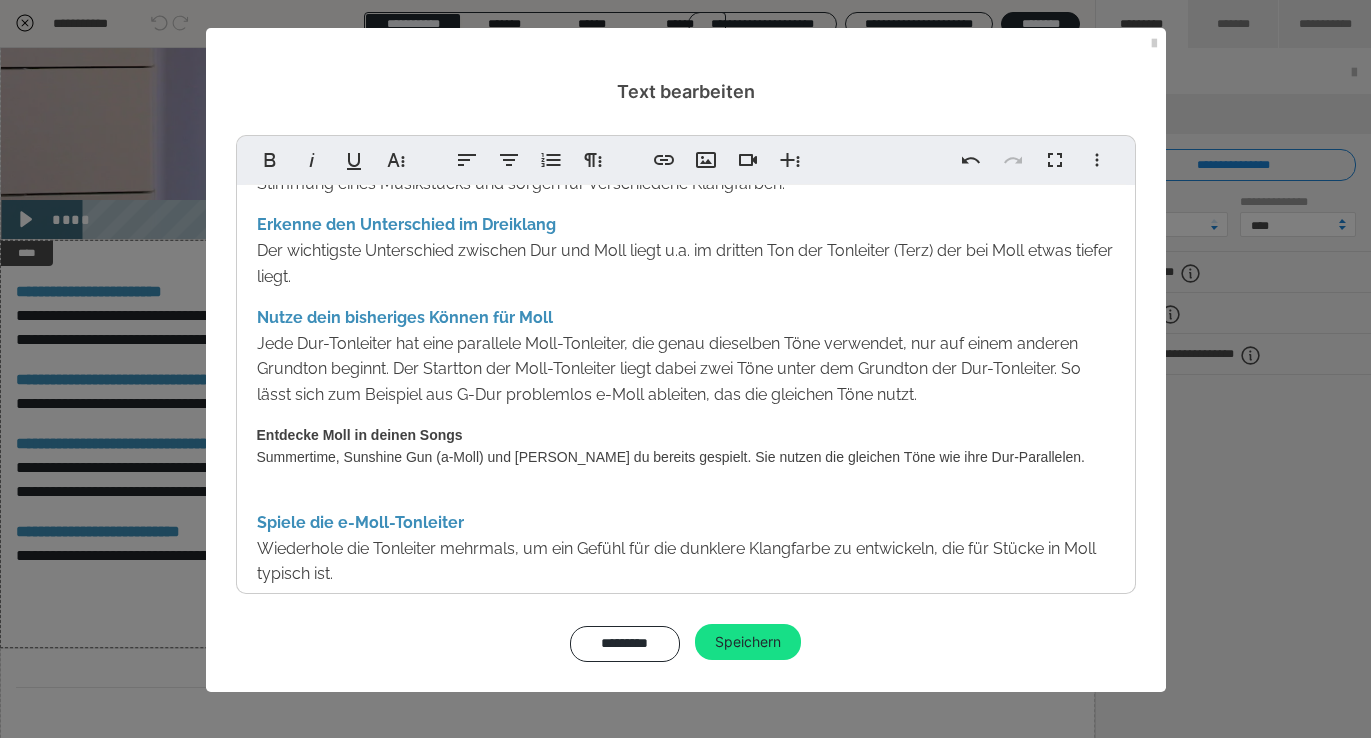 click on "Entdecke Moll in deinen Songs Summertime, Sunshine Gun (a-Moll) und Bella Cohast du bereits gespielt. Sie nutzen die gleichen Töne wie ihre Dur-Parallelen." at bounding box center [686, 446] 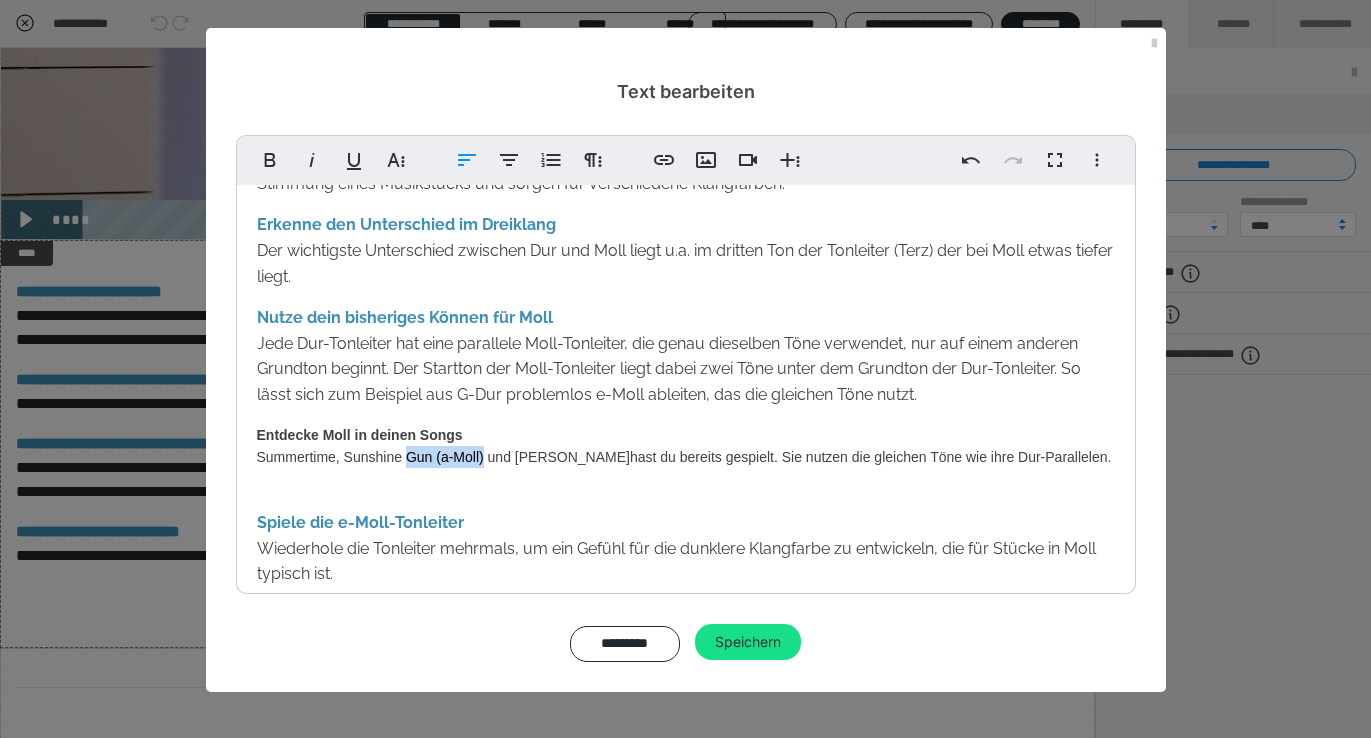 drag, startPoint x: 483, startPoint y: 458, endPoint x: 408, endPoint y: 458, distance: 75 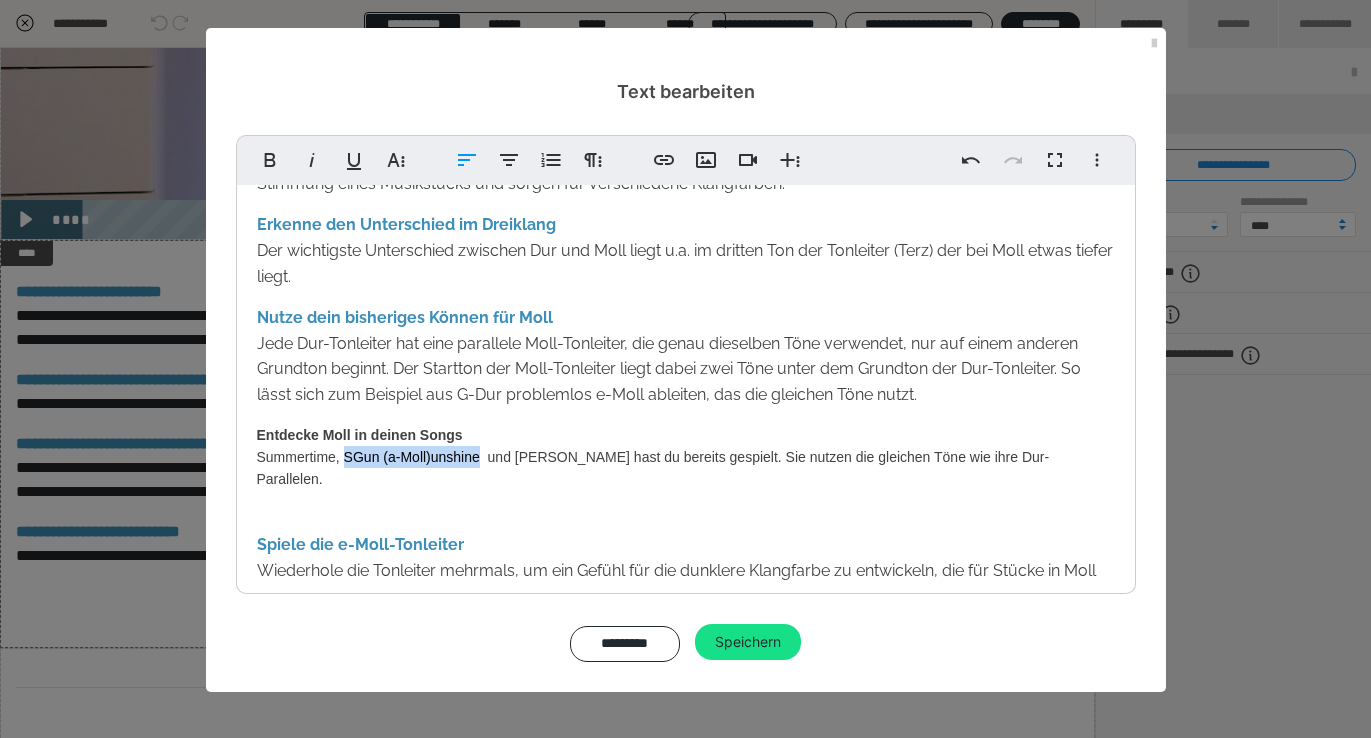 drag, startPoint x: 480, startPoint y: 458, endPoint x: 345, endPoint y: 459, distance: 135.00371 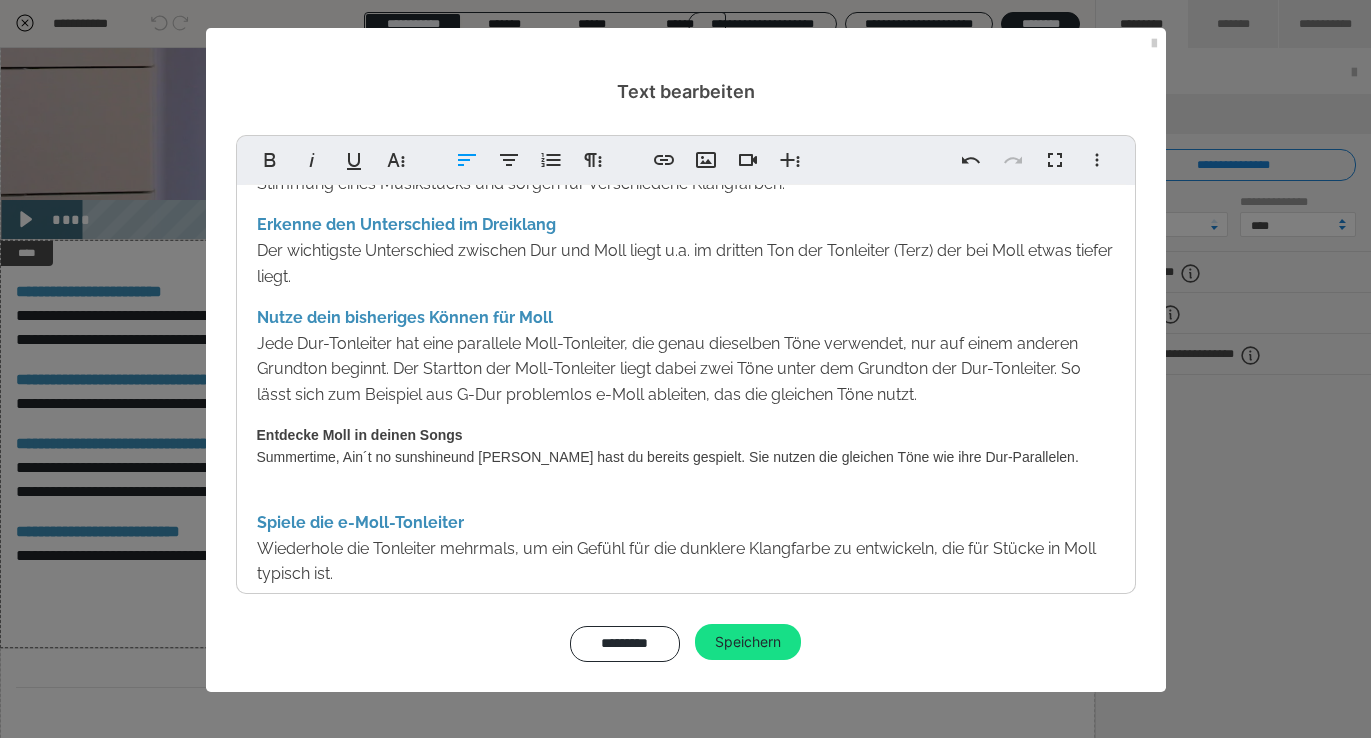 click on "Entdecke Moll in deinen Songs Summertime, Ain´t no sunshine    und Bella Ciao hast du bereits gespielt. Sie nutzen die gleichen Töne wie ihre Dur-Parallelen." at bounding box center (686, 446) 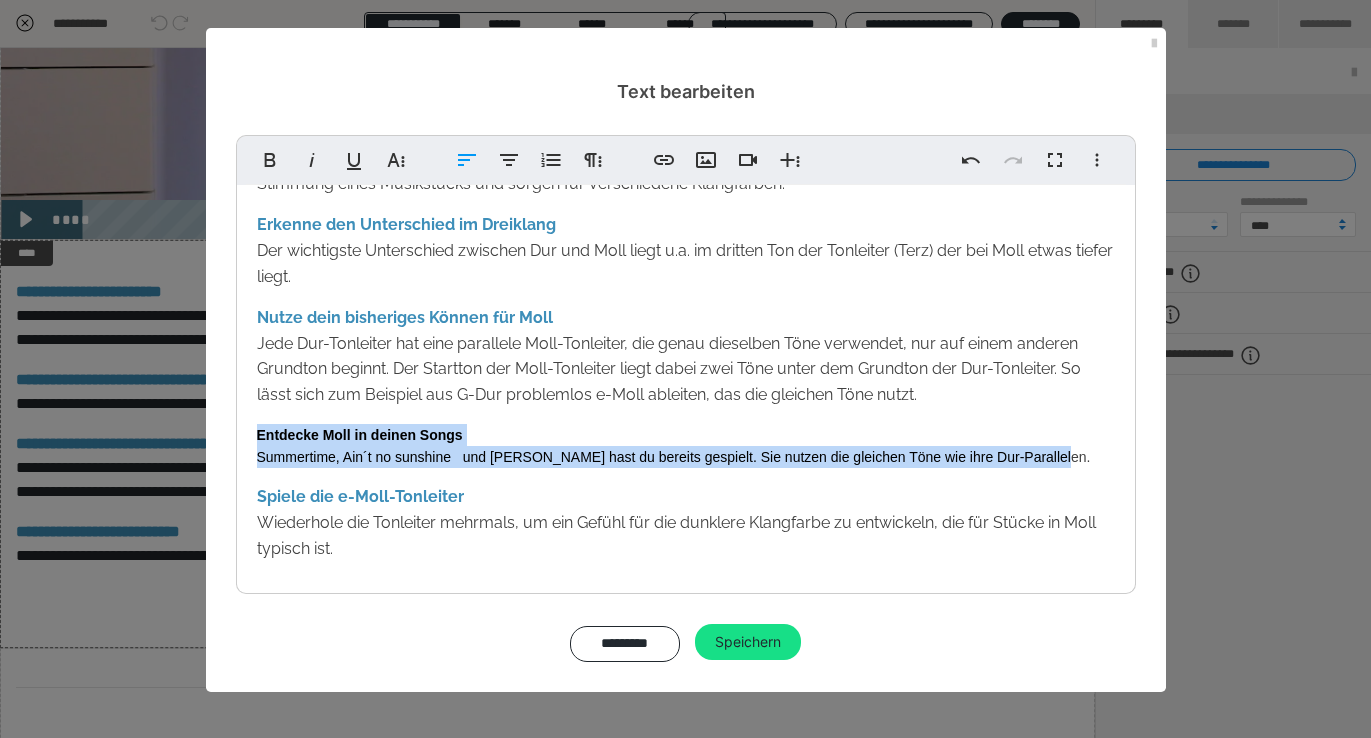 drag, startPoint x: 1053, startPoint y: 458, endPoint x: 262, endPoint y: 419, distance: 791.9609 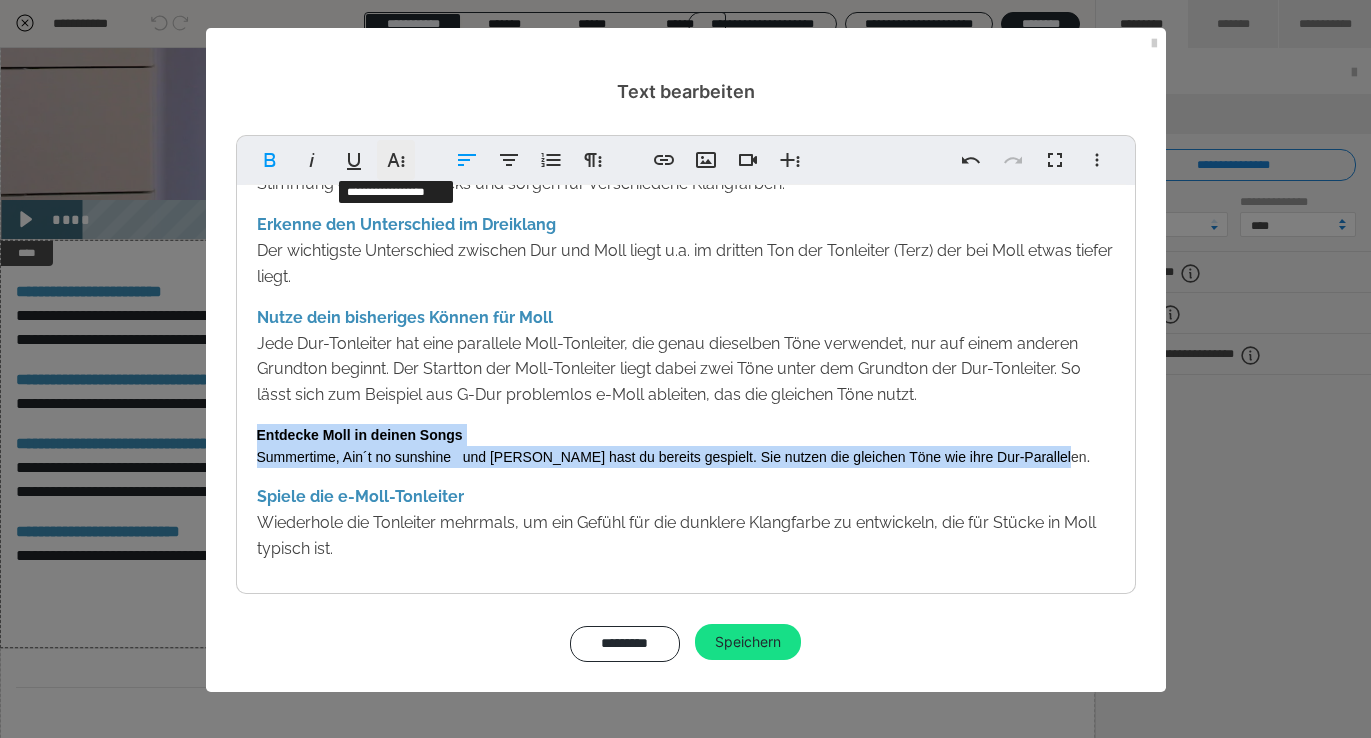 click on "Weitere Textformate" at bounding box center [396, 160] 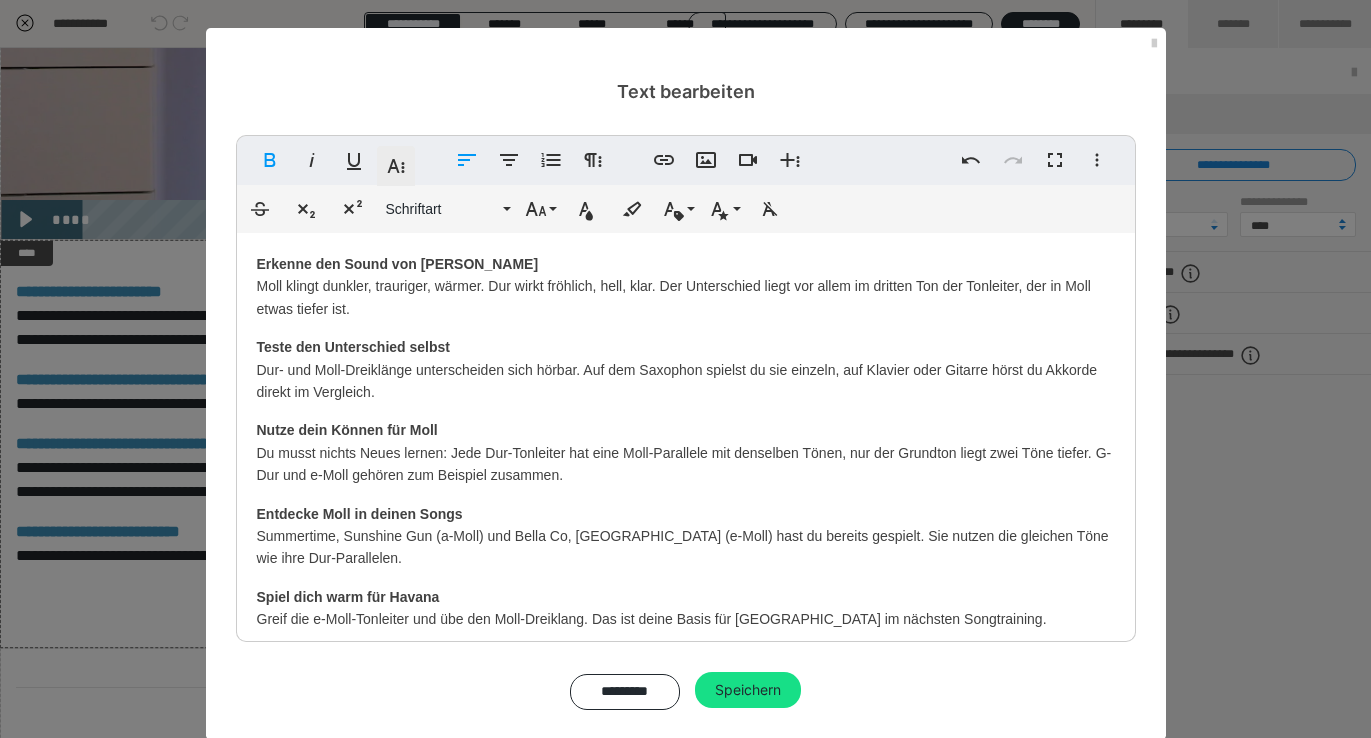 click 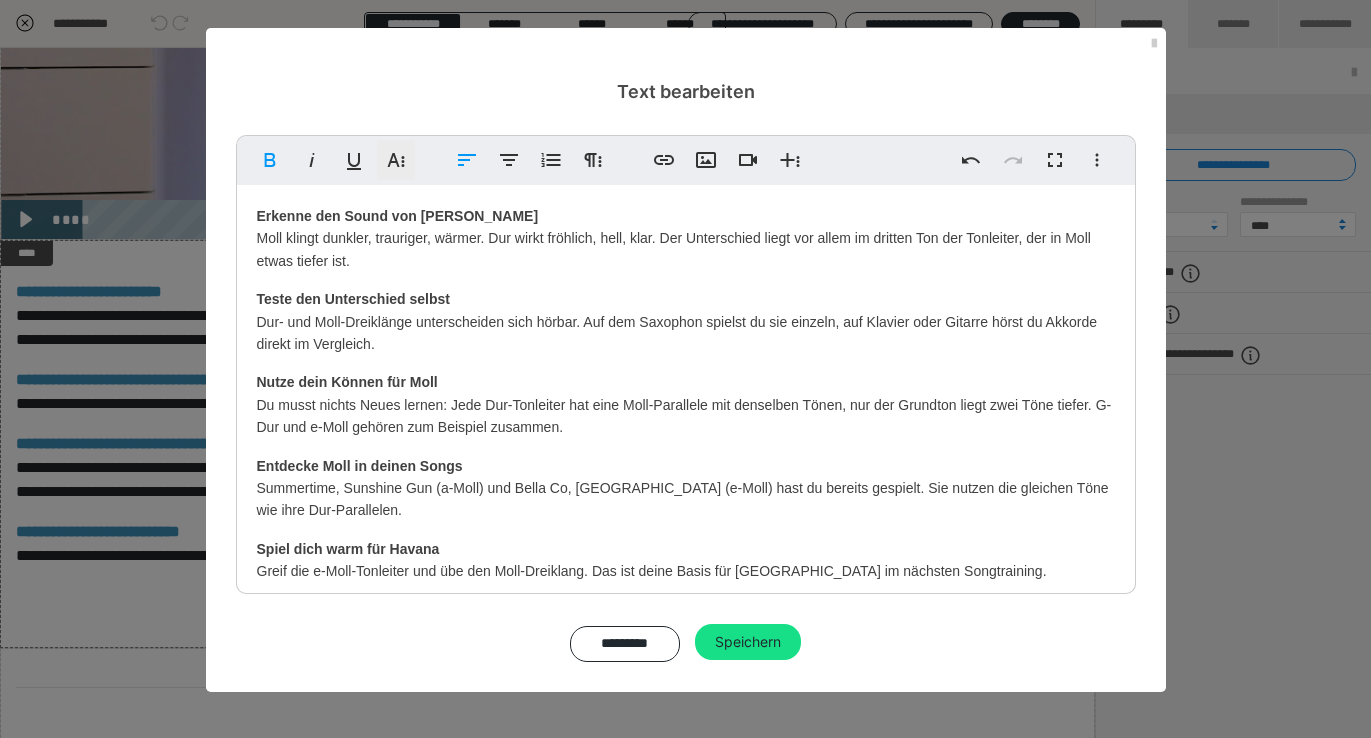 scroll, scrollTop: 530, scrollLeft: 0, axis: vertical 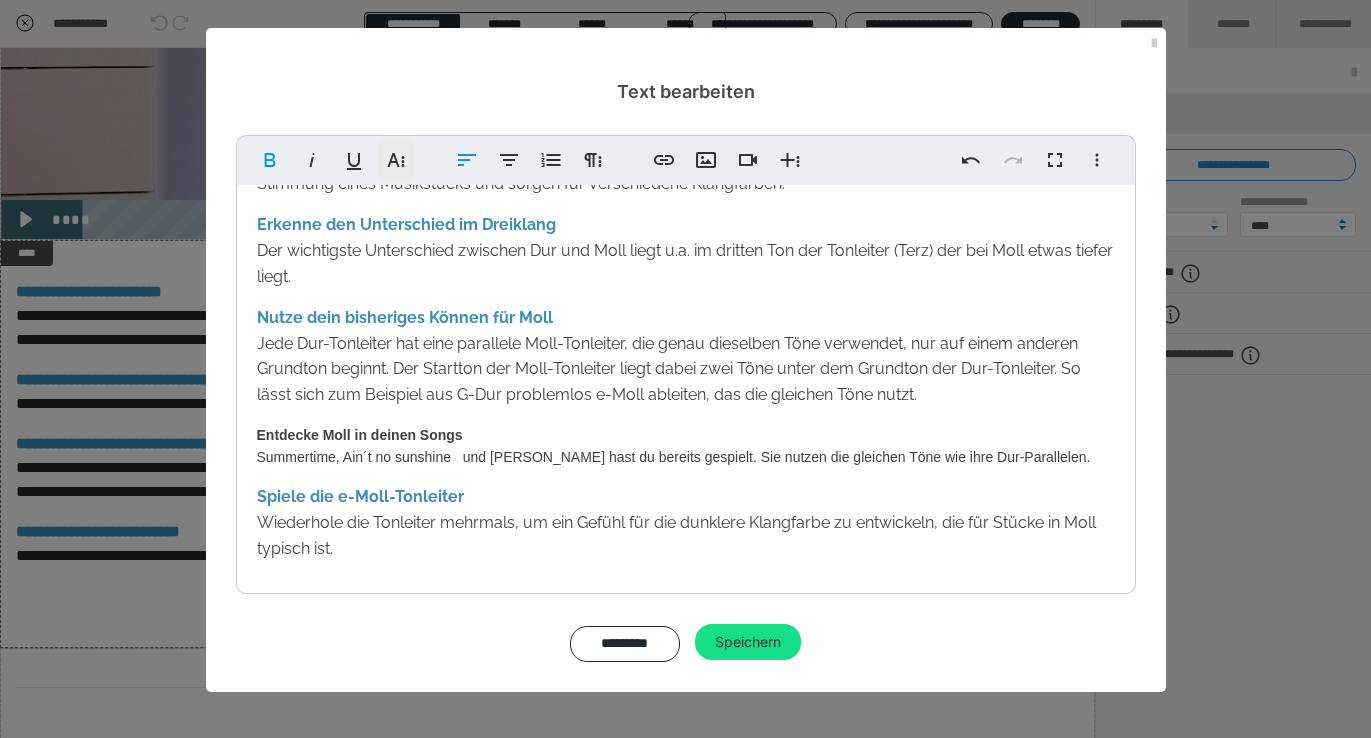 click 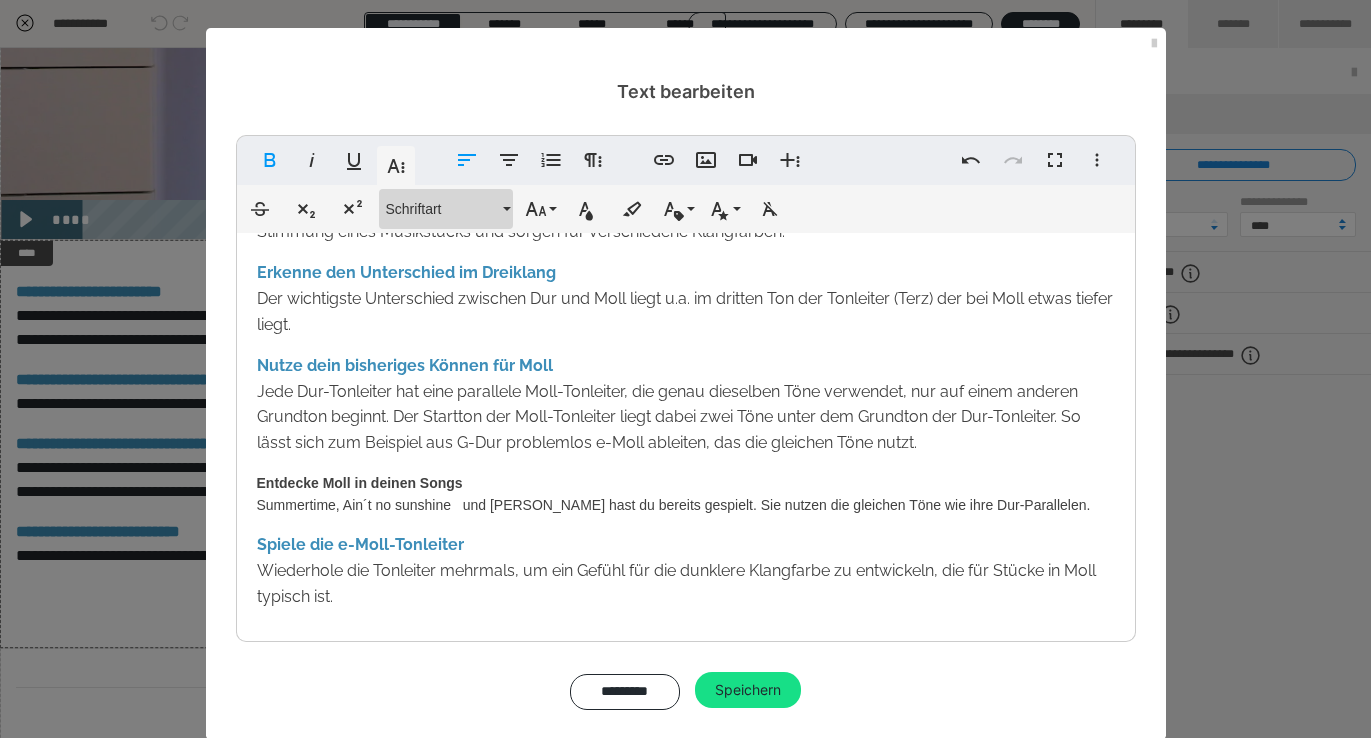 click on "Schriftart" at bounding box center [446, 209] 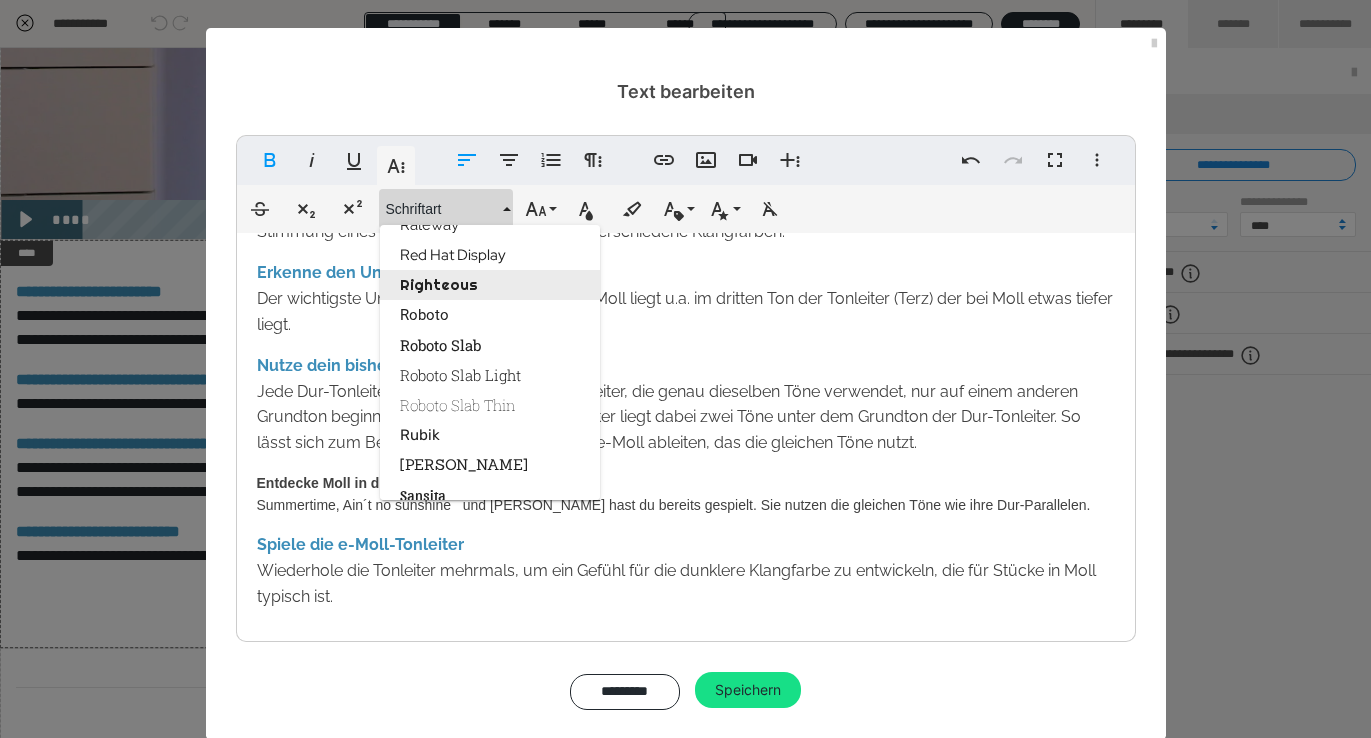 scroll, scrollTop: 2711, scrollLeft: 0, axis: vertical 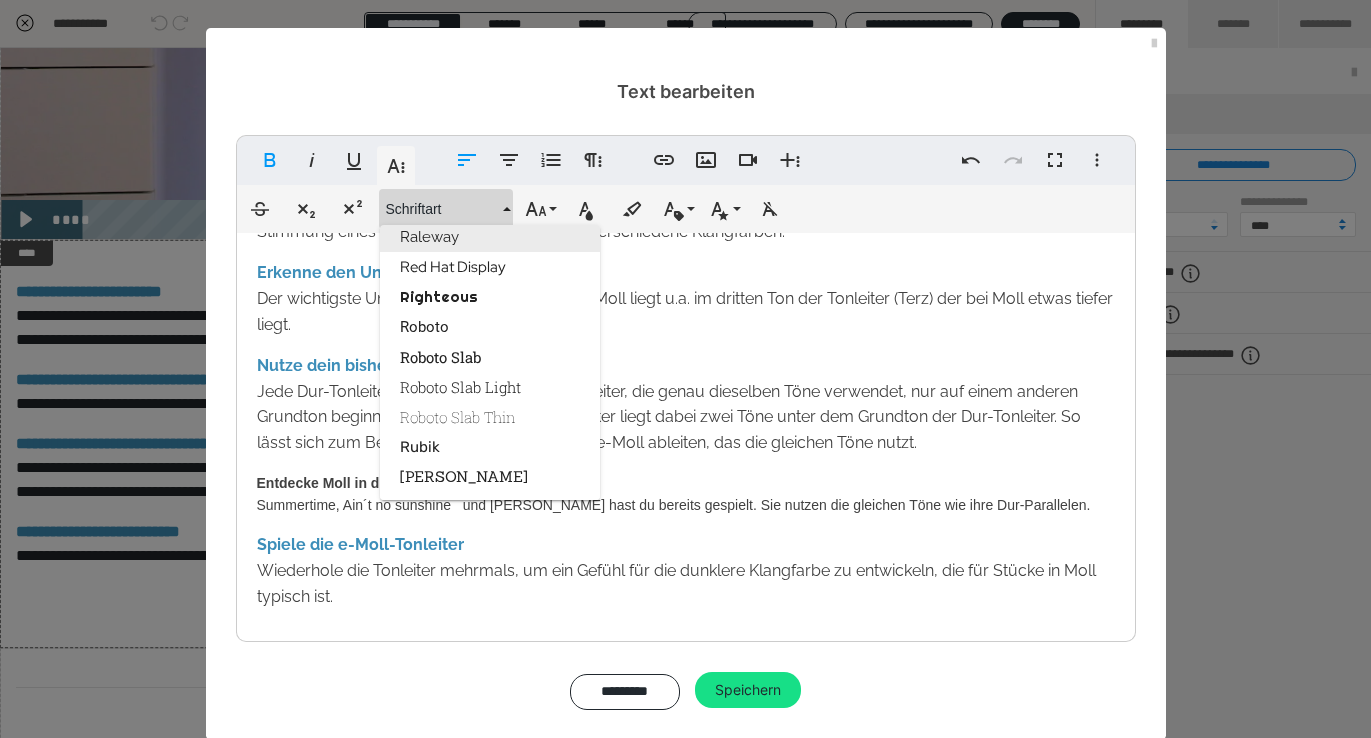 click on "Raleway" at bounding box center [490, 237] 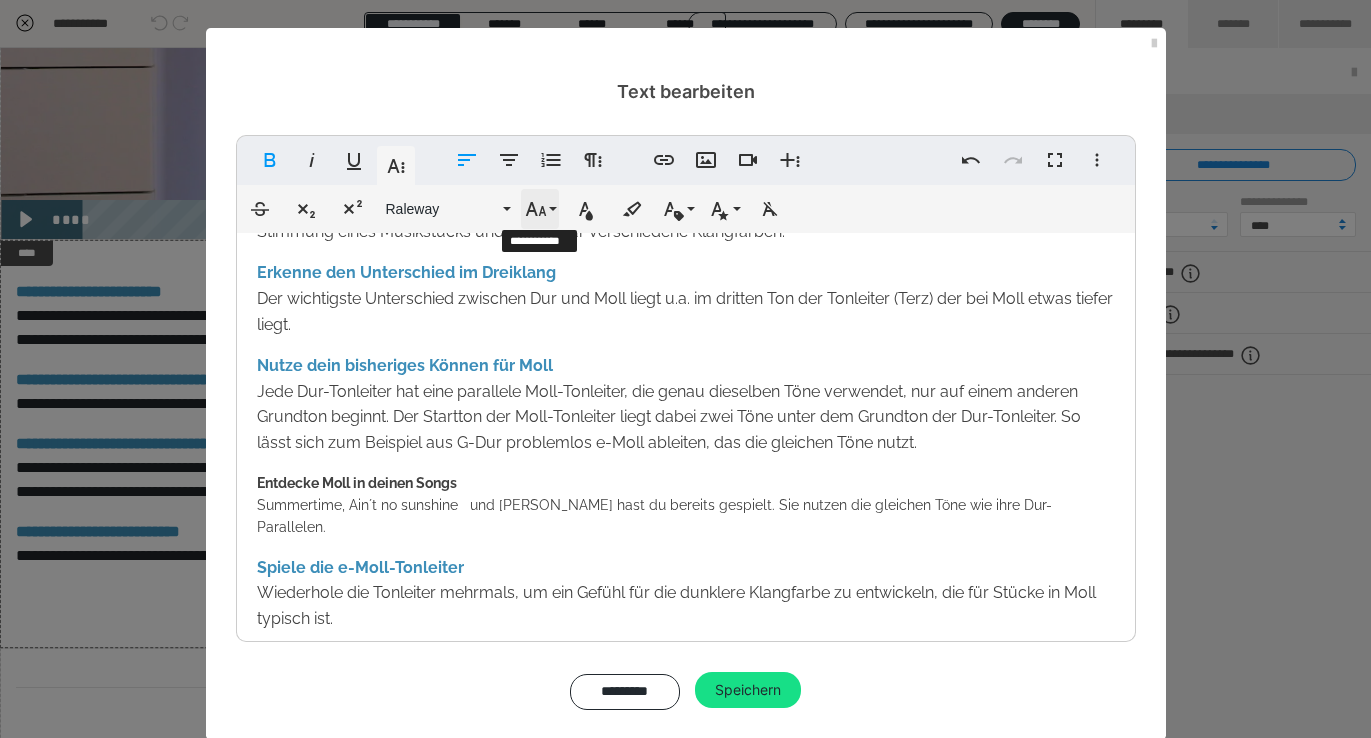 click on "Schriftgröße" at bounding box center (540, 209) 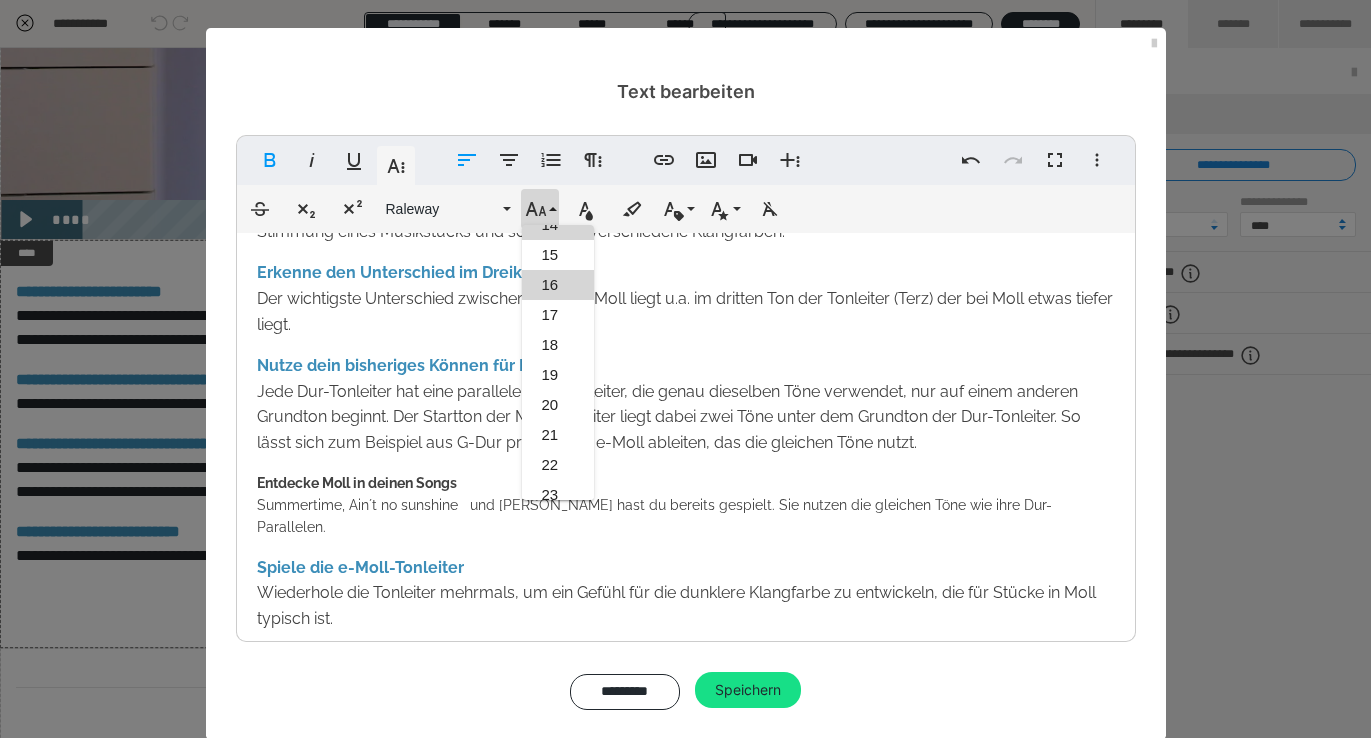 click on "16" at bounding box center [558, 285] 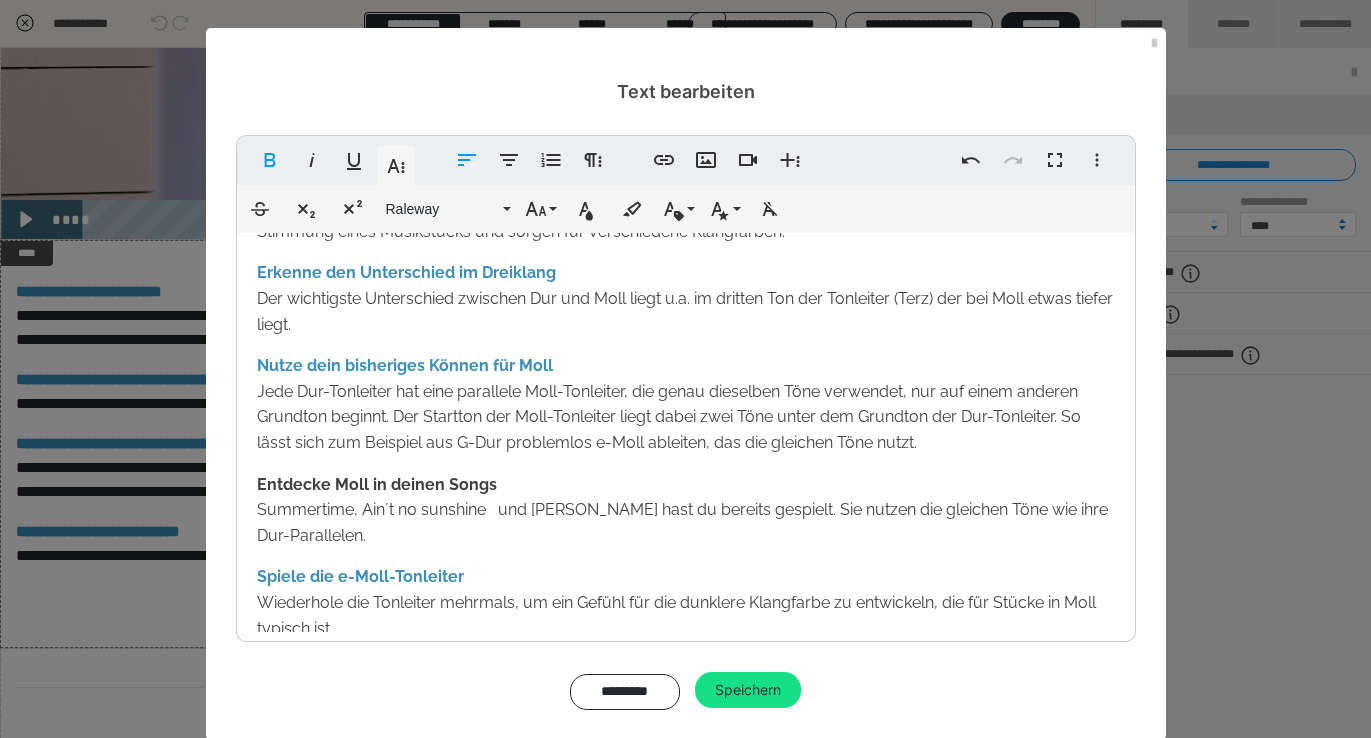 click on "Erkenne den Sound von Moll Moll klingt dunkler, trauriger, wärmer. Dur wirkt fröhlich, hell, klar. Der Unterschied liegt vor allem im dritten Ton der Tonleiter, der in Moll etwas tiefer ist. Teste den Unterschied selbst Dur- und Moll-Dreiklänge unterscheiden sich hörbar. Auf dem Saxophon spielst du sie einzeln, auf Klavier oder Gitarre hörst du Akkorde direkt im Vergleich. Nutze dein Können für Moll Du musst nichts Neues lernen: Jede Dur-Tonleiter hat eine Moll-Parallele mit denselben Tönen, nur der Grundton liegt zwei Töne tiefer. G-Dur und e-Moll gehören zum Beispiel zusammen. Entdecke Moll in deinen Songs Summertime, Sunshine Gun (a-Moll) und Bella Co, Havana (e-Moll) hast du bereits gespielt. Sie nutzen die gleichen Töne wie ihre Dur-Parallelen. Spiel dich warm für Havana Greif die e-Moll-Tonleiter und übe den Moll-Dreiklang. Das ist deine Basis für Havana im nächsten Songtraining. Lerne Moll bewußt kennen Erkenne den Unterschied im Dreiklang Nutze dein bisheriges Können für Moll" at bounding box center (686, 214) 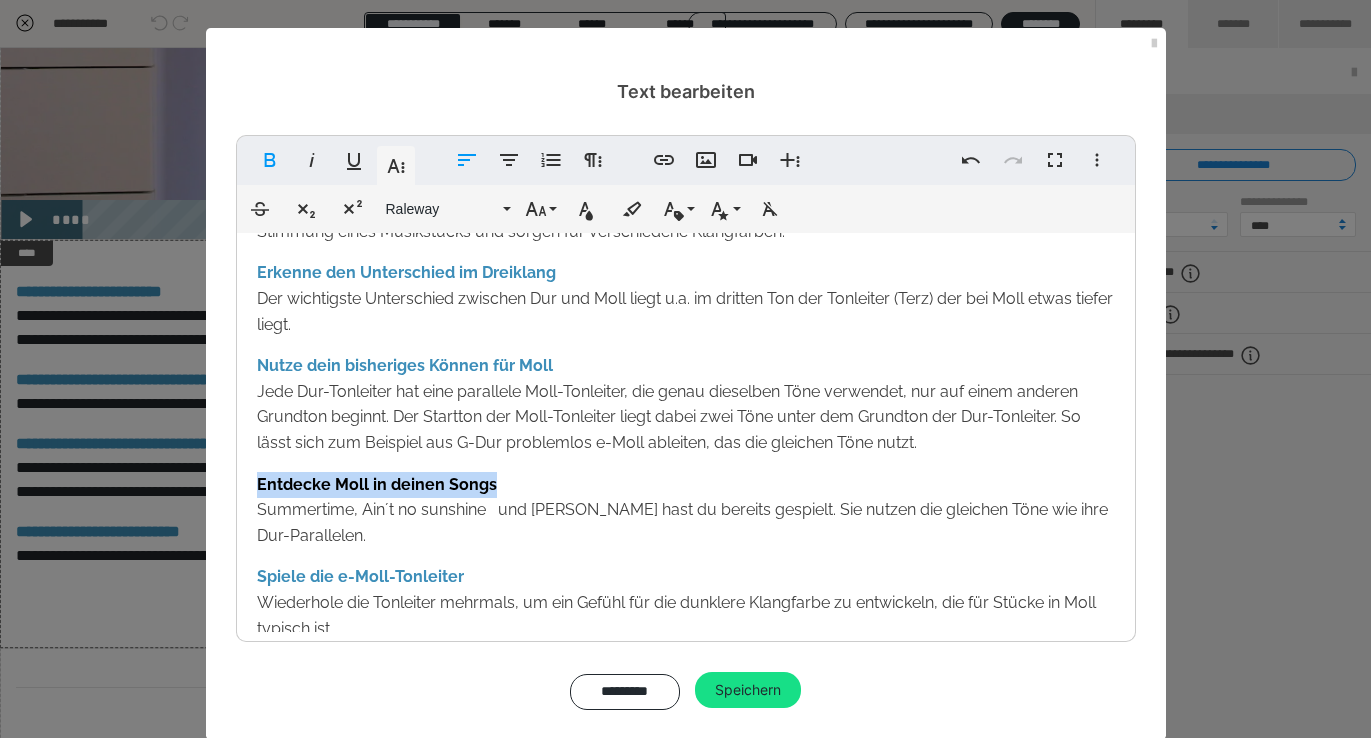 drag, startPoint x: 511, startPoint y: 474, endPoint x: 256, endPoint y: 465, distance: 255.15877 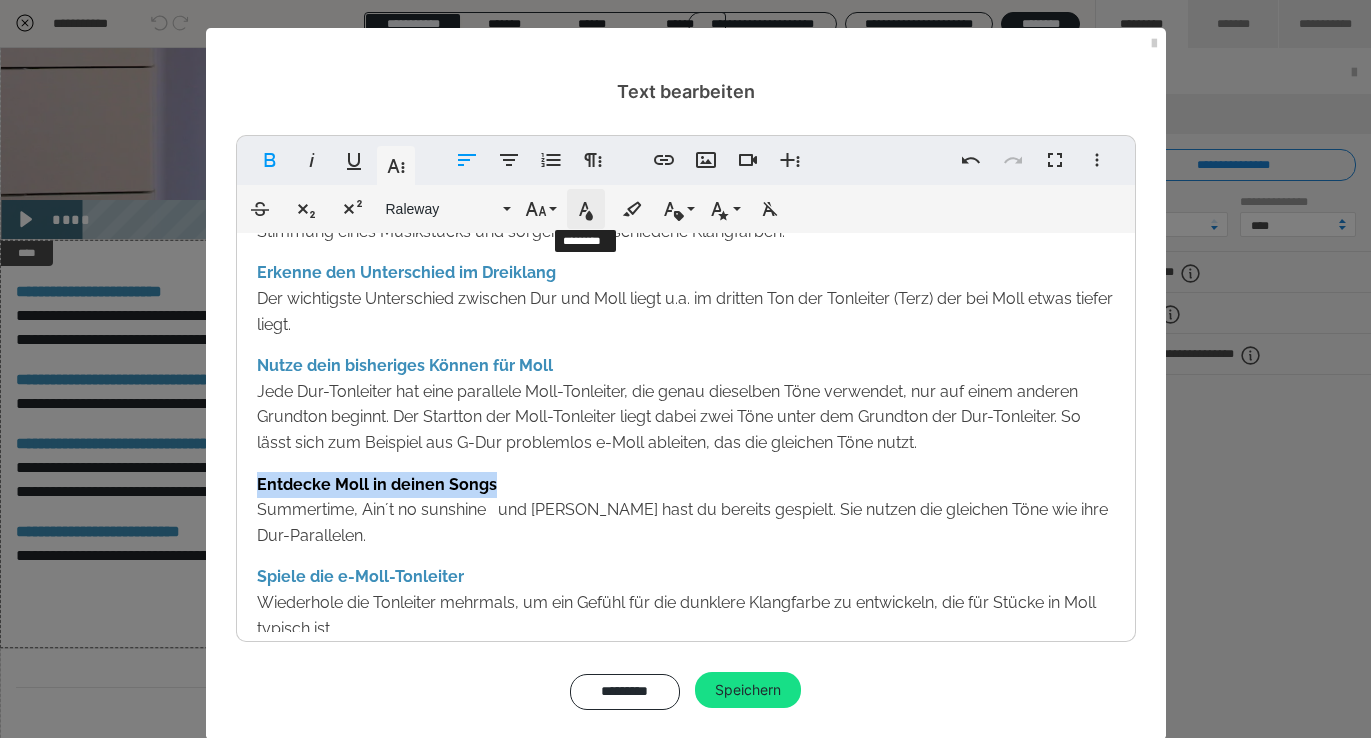 click 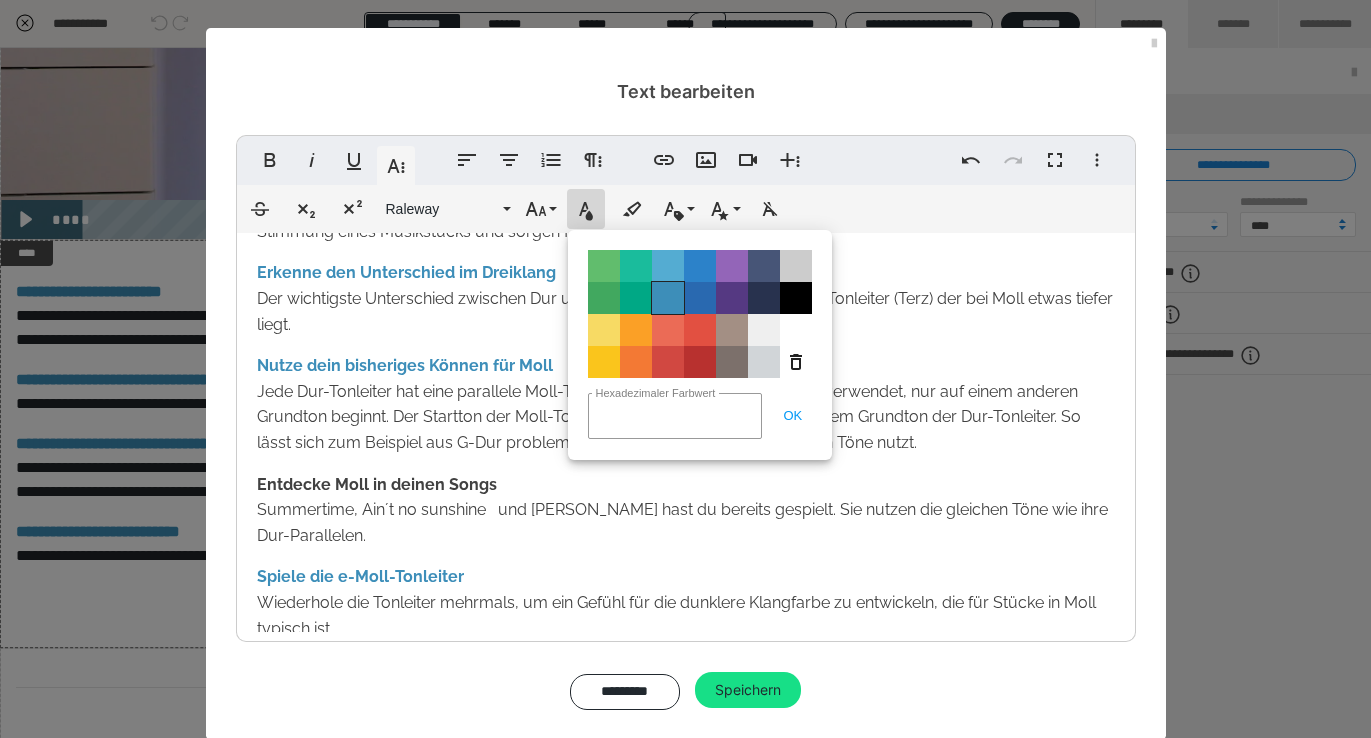 click on "Color#3D8EB9" at bounding box center (668, 298) 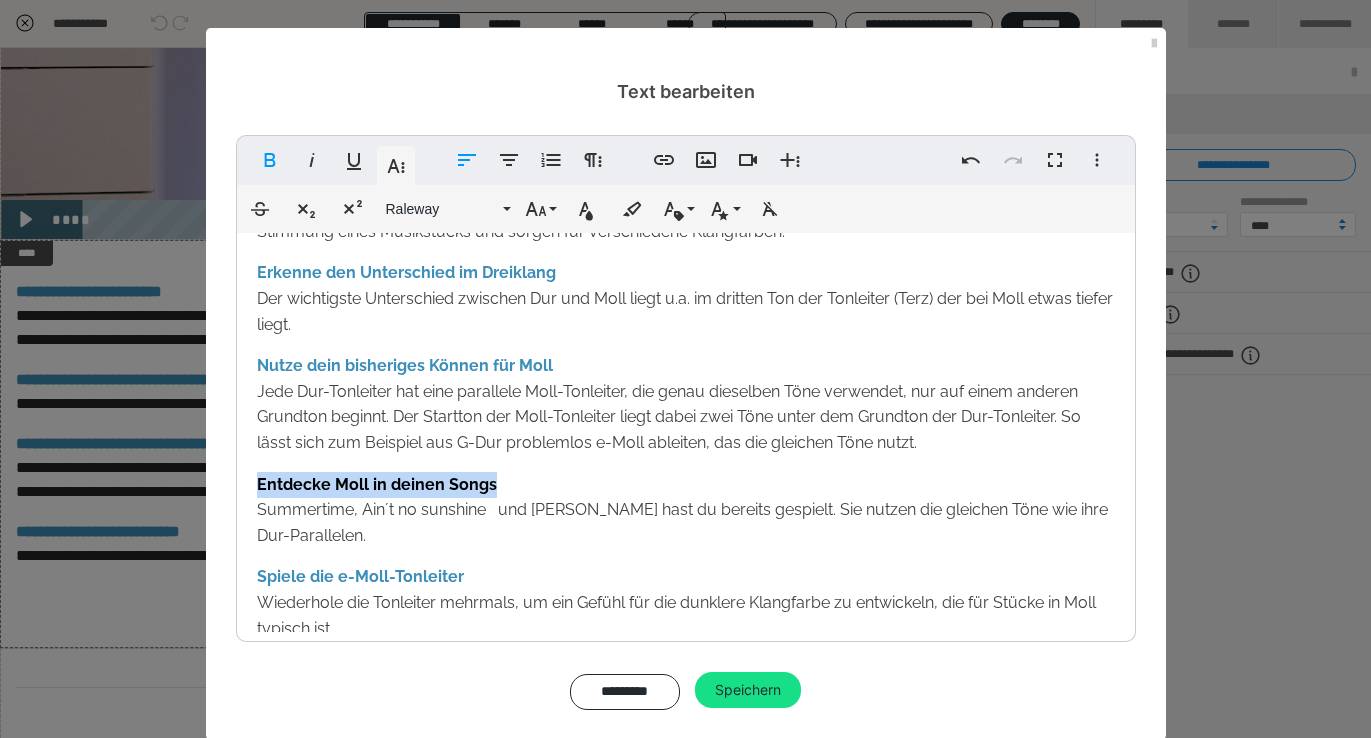 click on "Erkenne den Sound von Moll Moll klingt dunkler, trauriger, wärmer. Dur wirkt fröhlich, hell, klar. Der Unterschied liegt vor allem im dritten Ton der Tonleiter, der in Moll etwas tiefer ist. Teste den Unterschied selbst Dur- und Moll-Dreiklänge unterscheiden sich hörbar. Auf dem Saxophon spielst du sie einzeln, auf Klavier oder Gitarre hörst du Akkorde direkt im Vergleich. Nutze dein Können für Moll Du musst nichts Neues lernen: Jede Dur-Tonleiter hat eine Moll-Parallele mit denselben Tönen, nur der Grundton liegt zwei Töne tiefer. G-Dur und e-Moll gehören zum Beispiel zusammen. Entdecke Moll in deinen Songs Summertime, Sunshine Gun (a-Moll) und Bella Co, Havana (e-Moll) hast du bereits gespielt. Sie nutzen die gleichen Töne wie ihre Dur-Parallelen. Spiel dich warm für Havana Greif die e-Moll-Tonleiter und übe den Moll-Dreiklang. Das ist deine Basis für Havana im nächsten Songtraining. Lerne Moll bewußt kennen Erkenne den Unterschied im Dreiklang Nutze dein bisheriges Können für Moll" at bounding box center (686, 214) 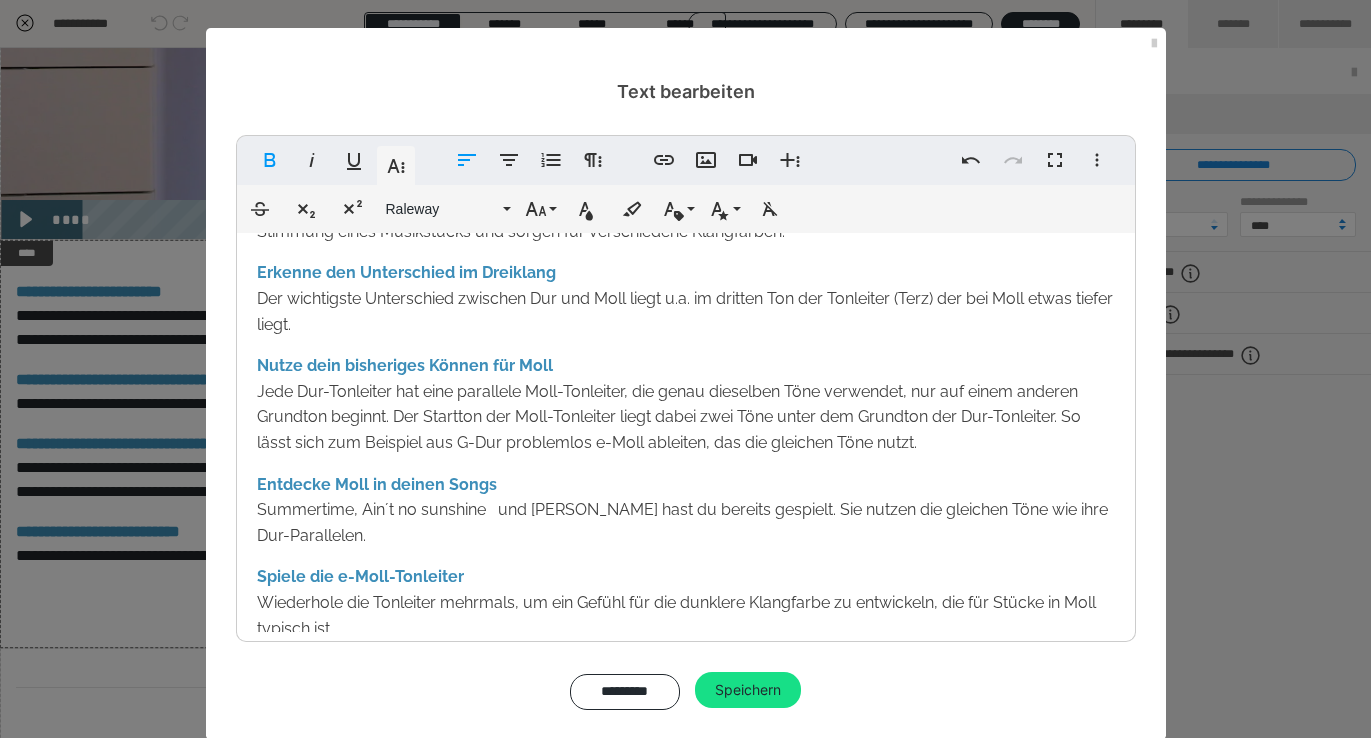 click on "Entdecke Moll in deinen Songs Summertime, Ain´t no sunshine   und Bella Ciao hast du bereits gespielt. Sie nutzen die gleichen Töne wie ihre Dur-Parallelen." at bounding box center (686, 510) 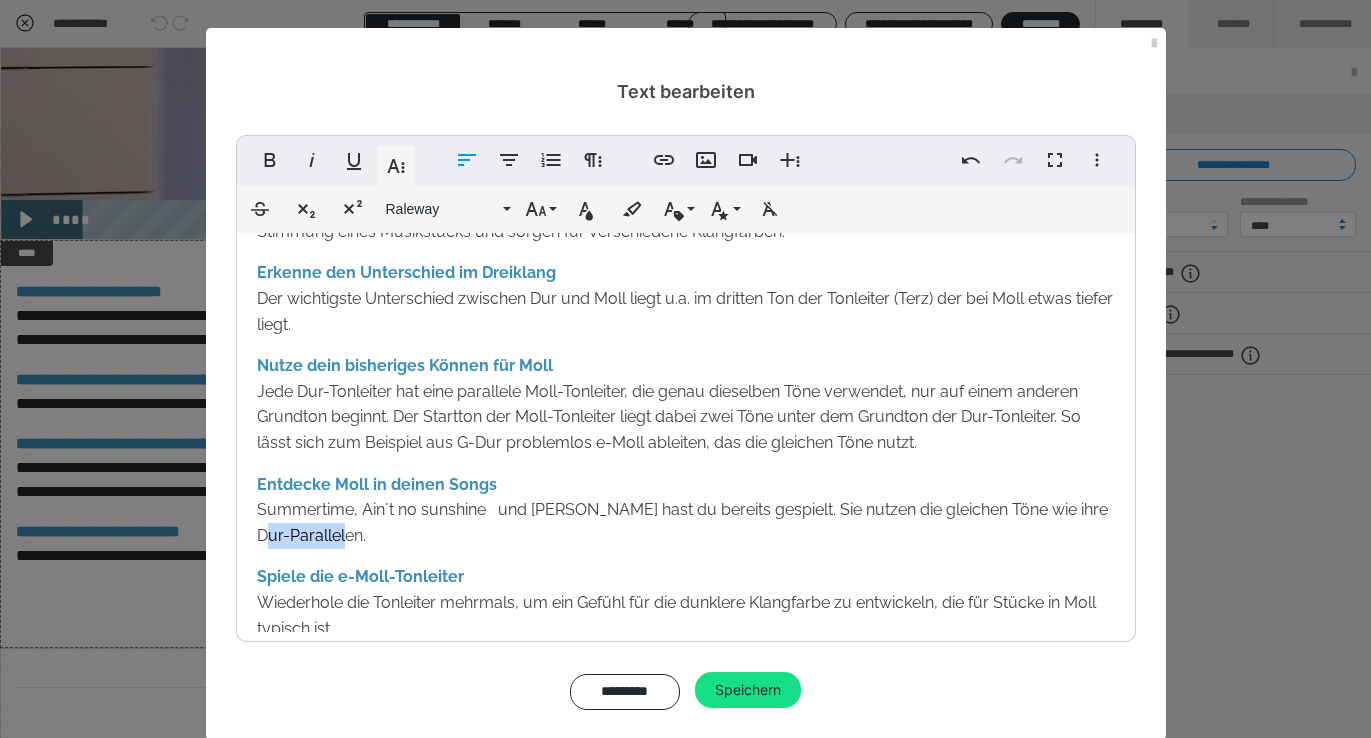 drag, startPoint x: 355, startPoint y: 541, endPoint x: 228, endPoint y: 542, distance: 127.00394 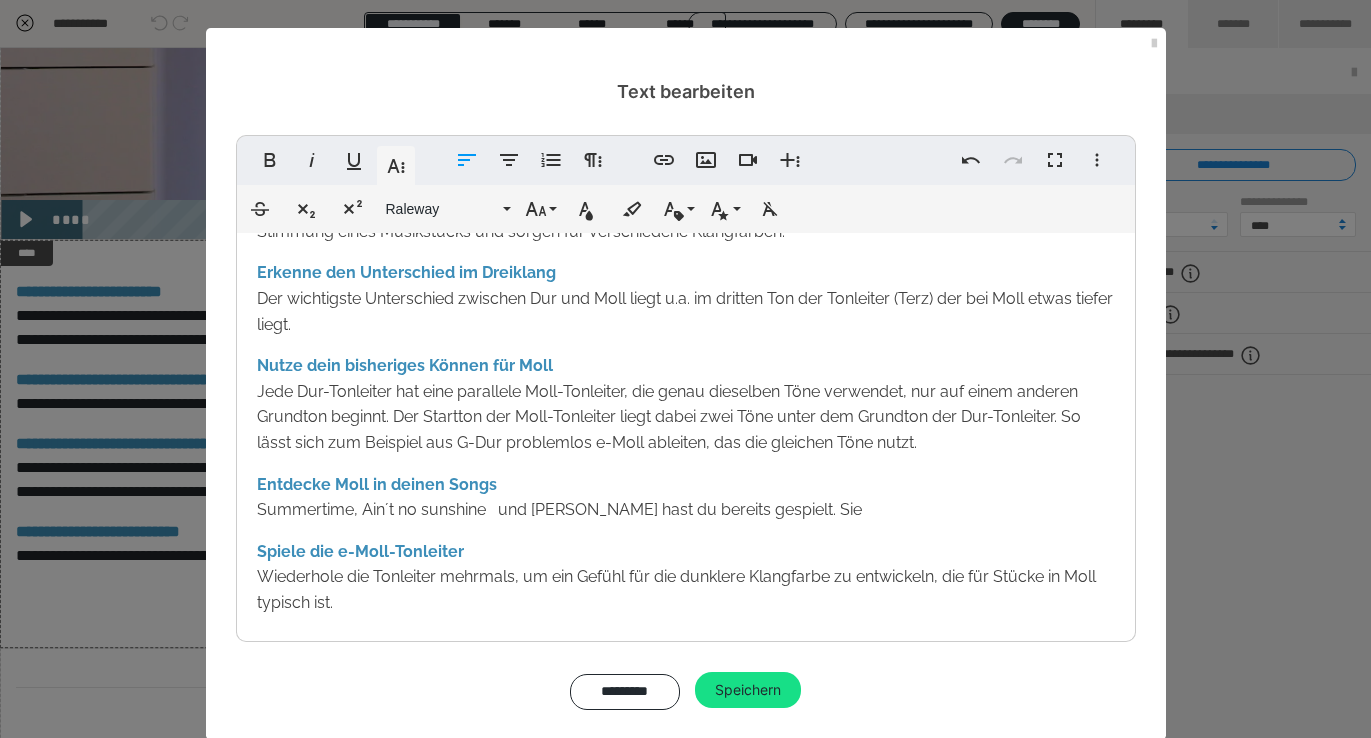 type 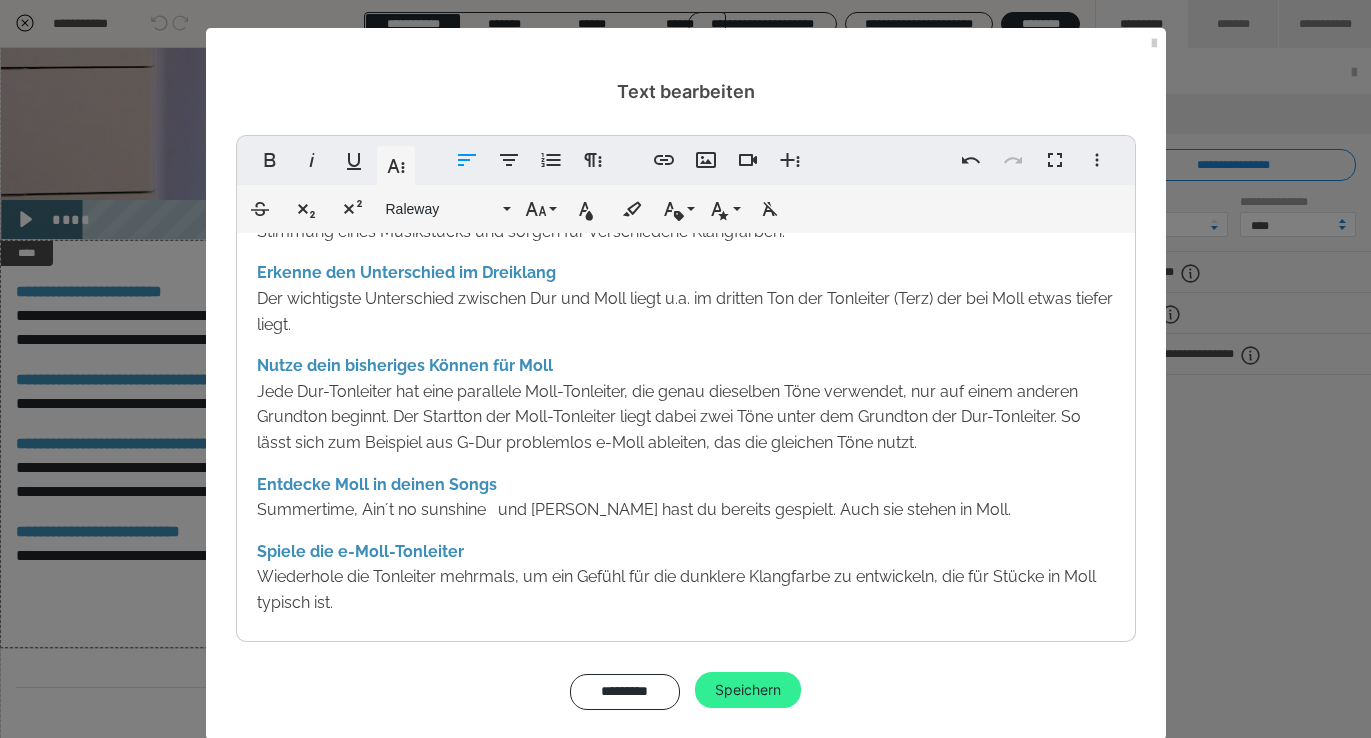 click on "Speichern" at bounding box center [748, 690] 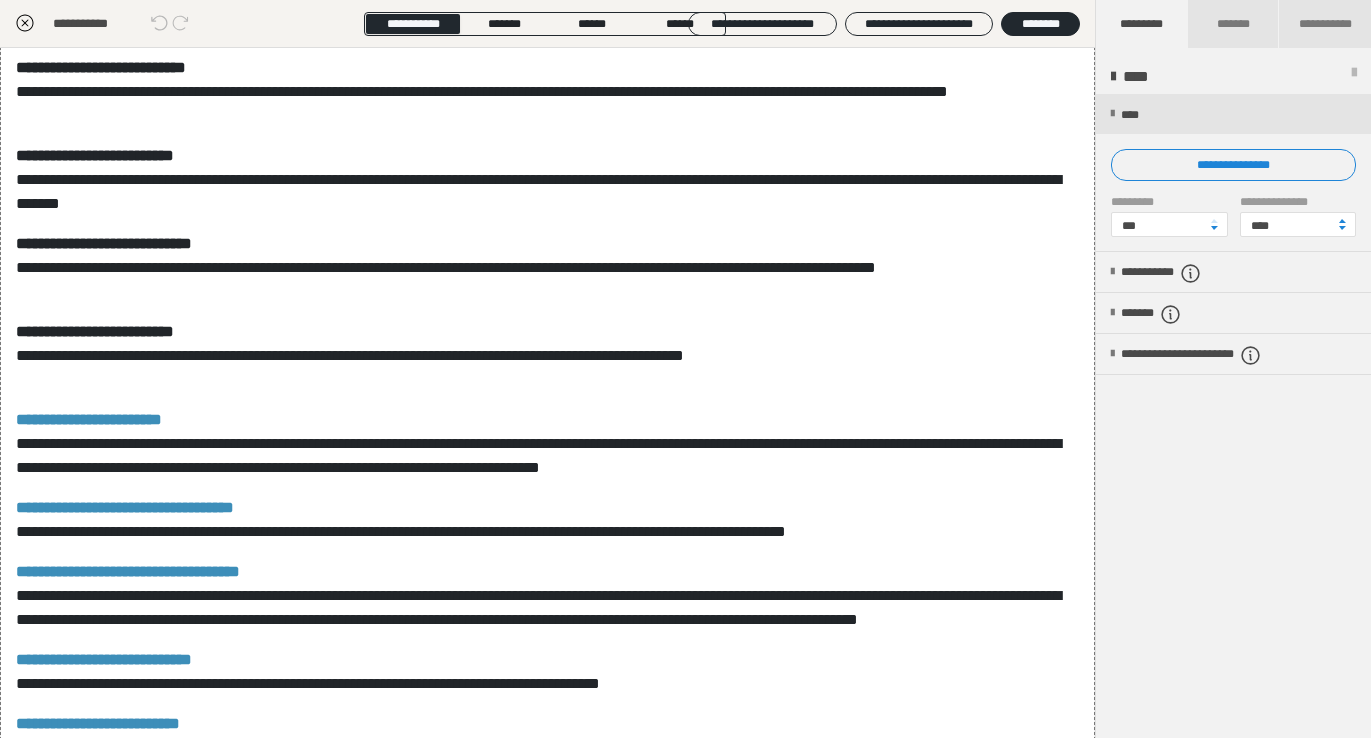 scroll, scrollTop: 1222, scrollLeft: 0, axis: vertical 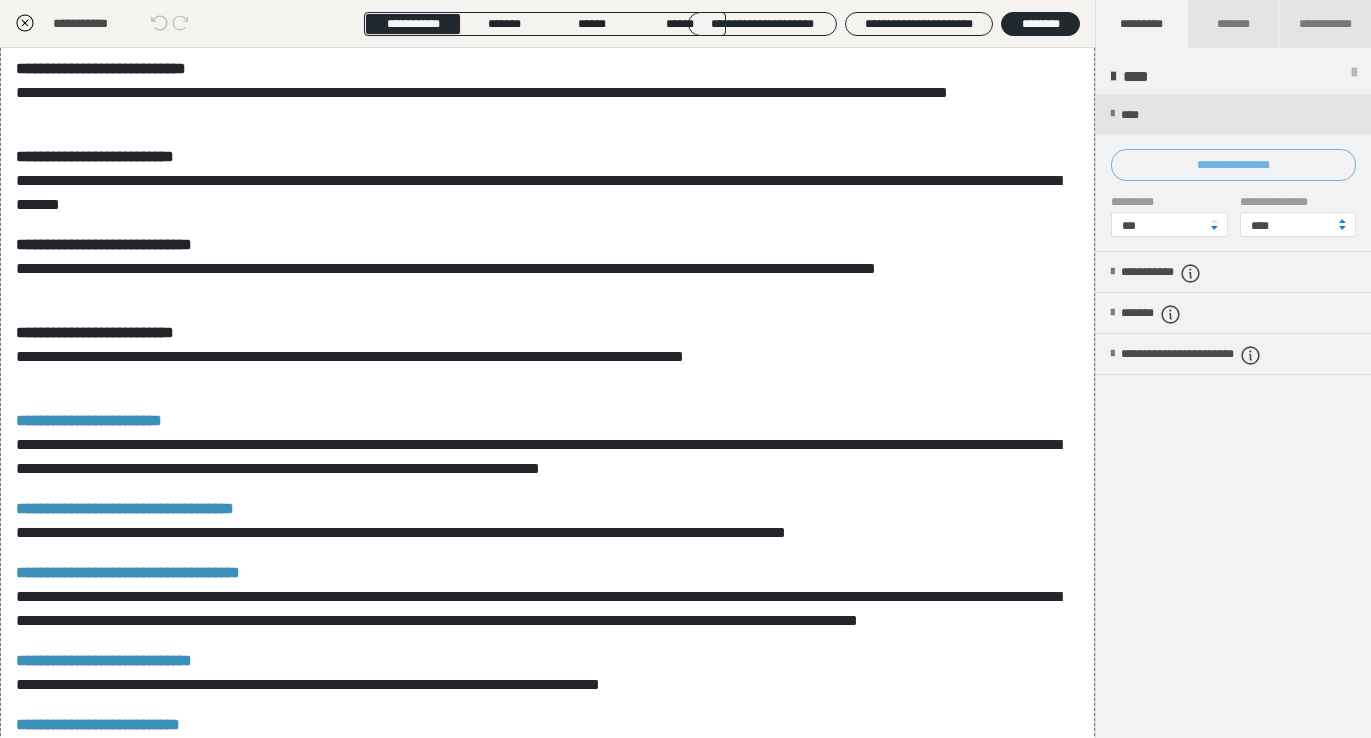 click on "**********" at bounding box center [1233, 165] 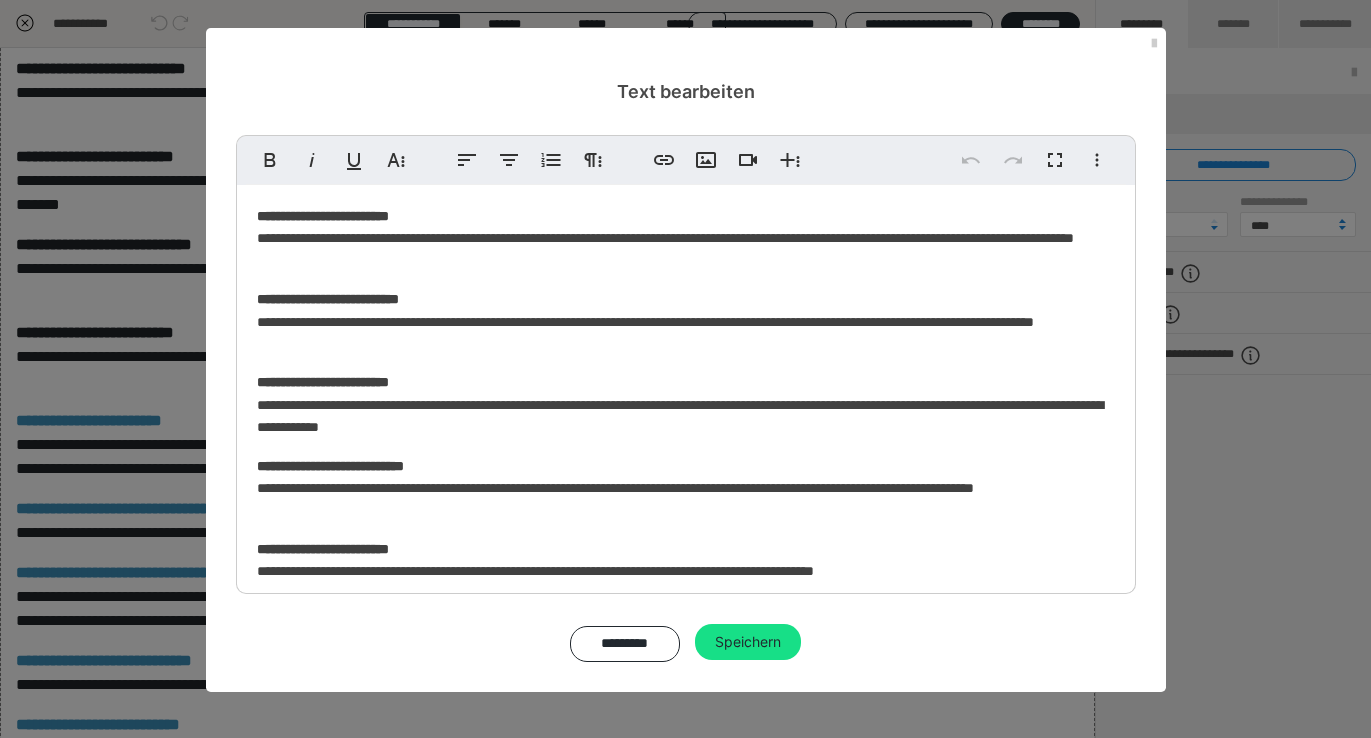 click on "**********" at bounding box center (685, 369) 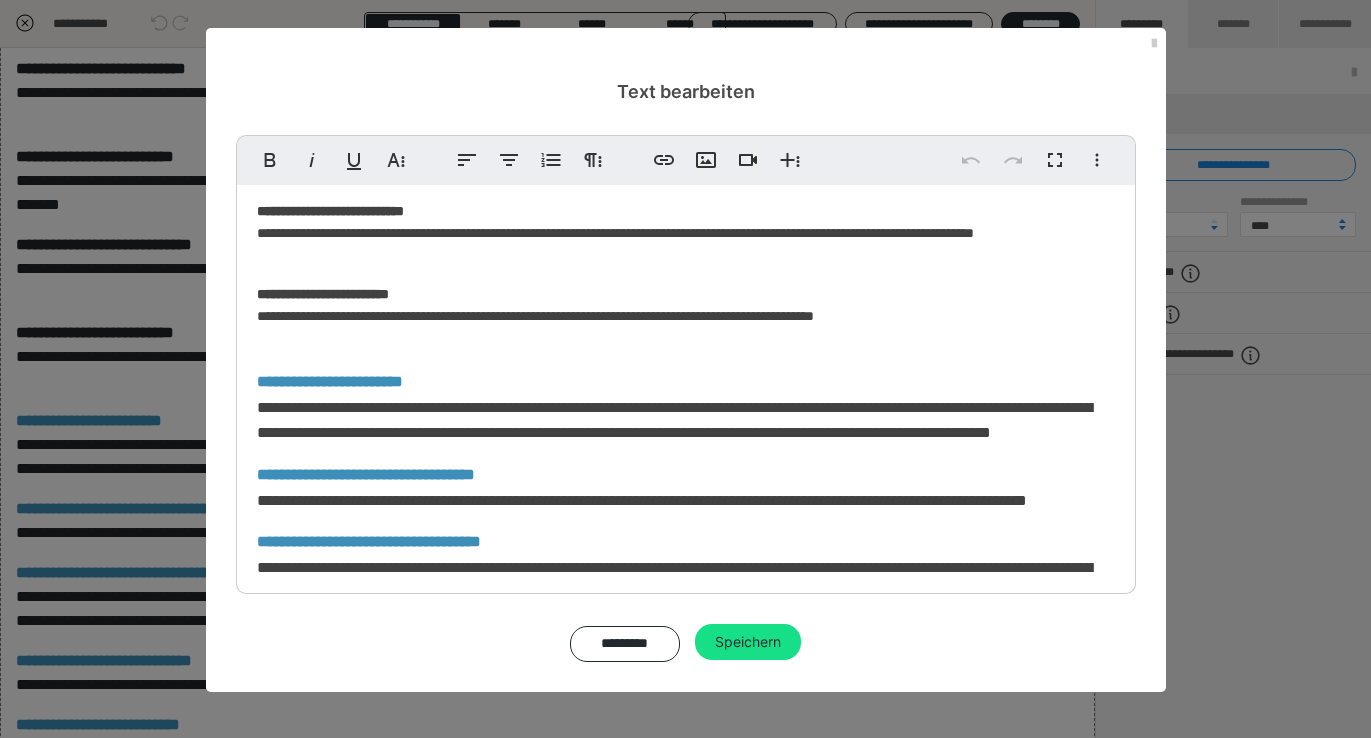 scroll, scrollTop: 597, scrollLeft: 0, axis: vertical 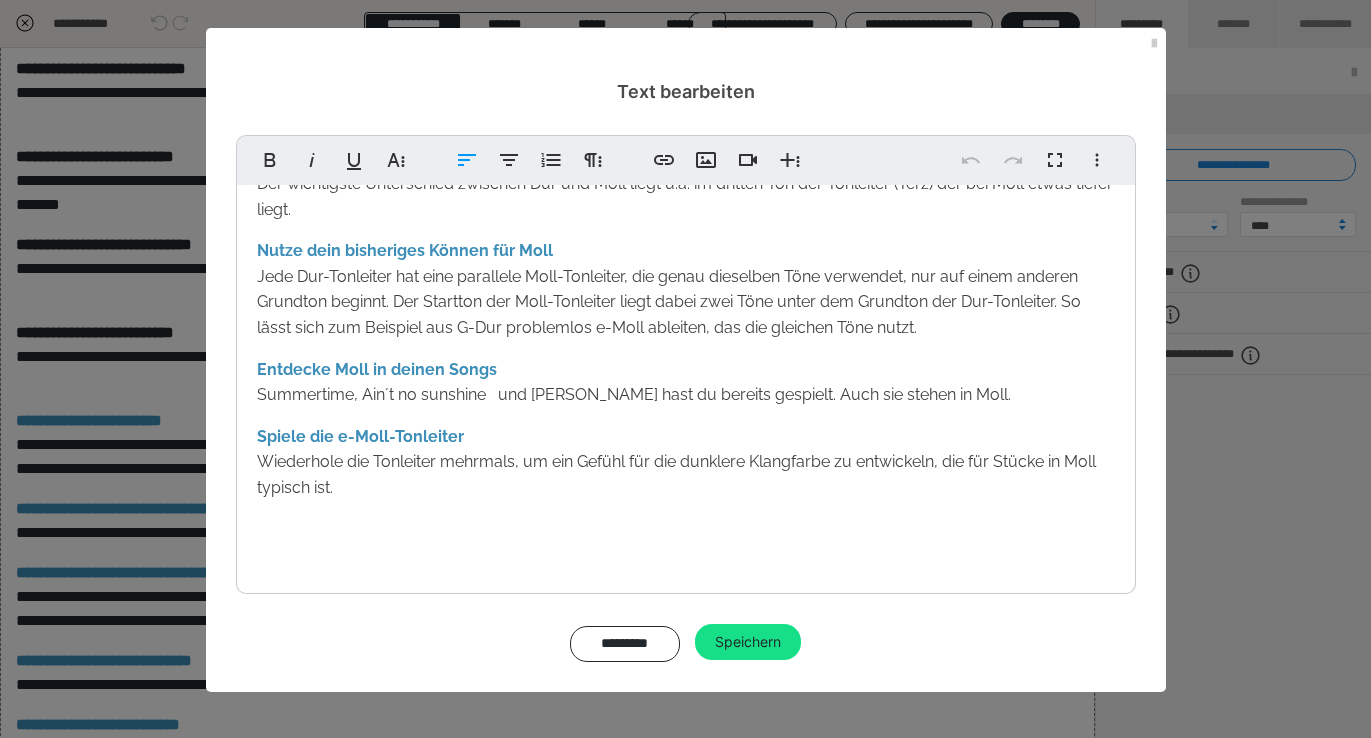 drag, startPoint x: 356, startPoint y: 487, endPoint x: 343, endPoint y: 499, distance: 17.691807 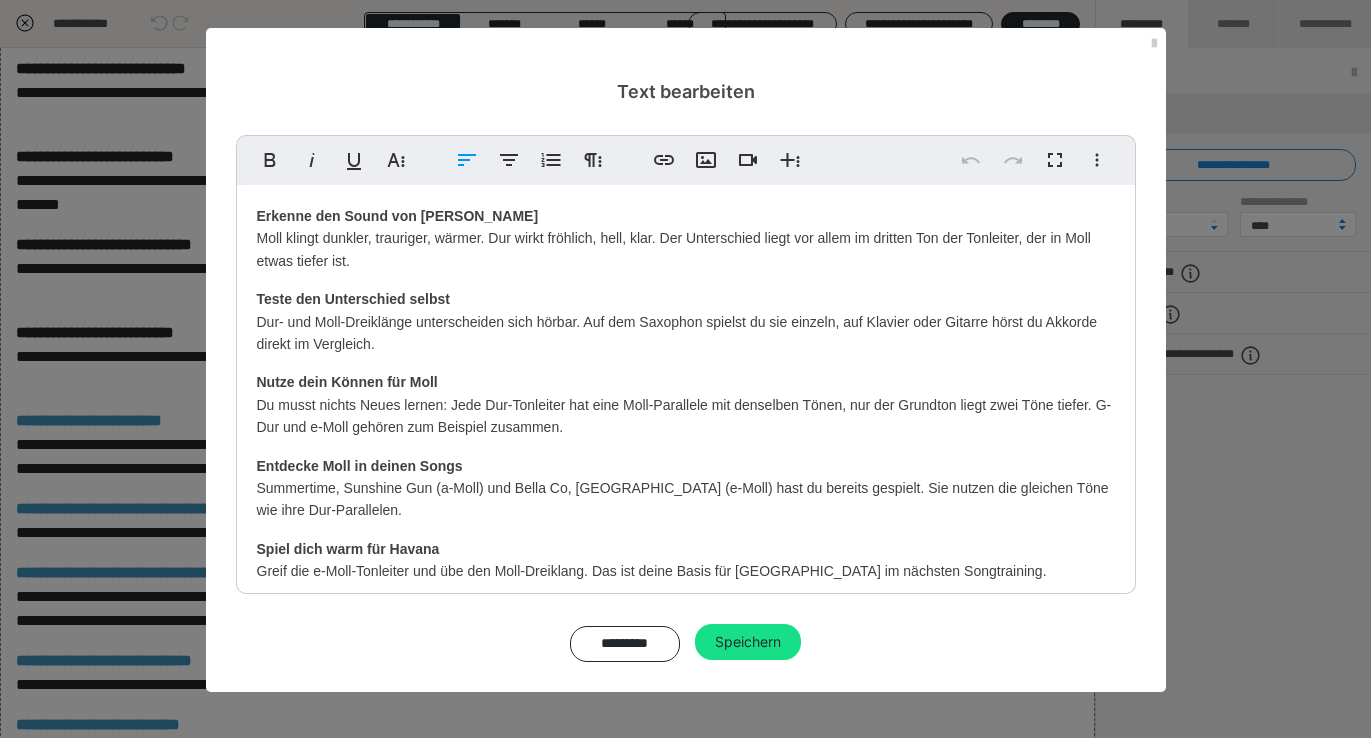 scroll, scrollTop: 572, scrollLeft: 0, axis: vertical 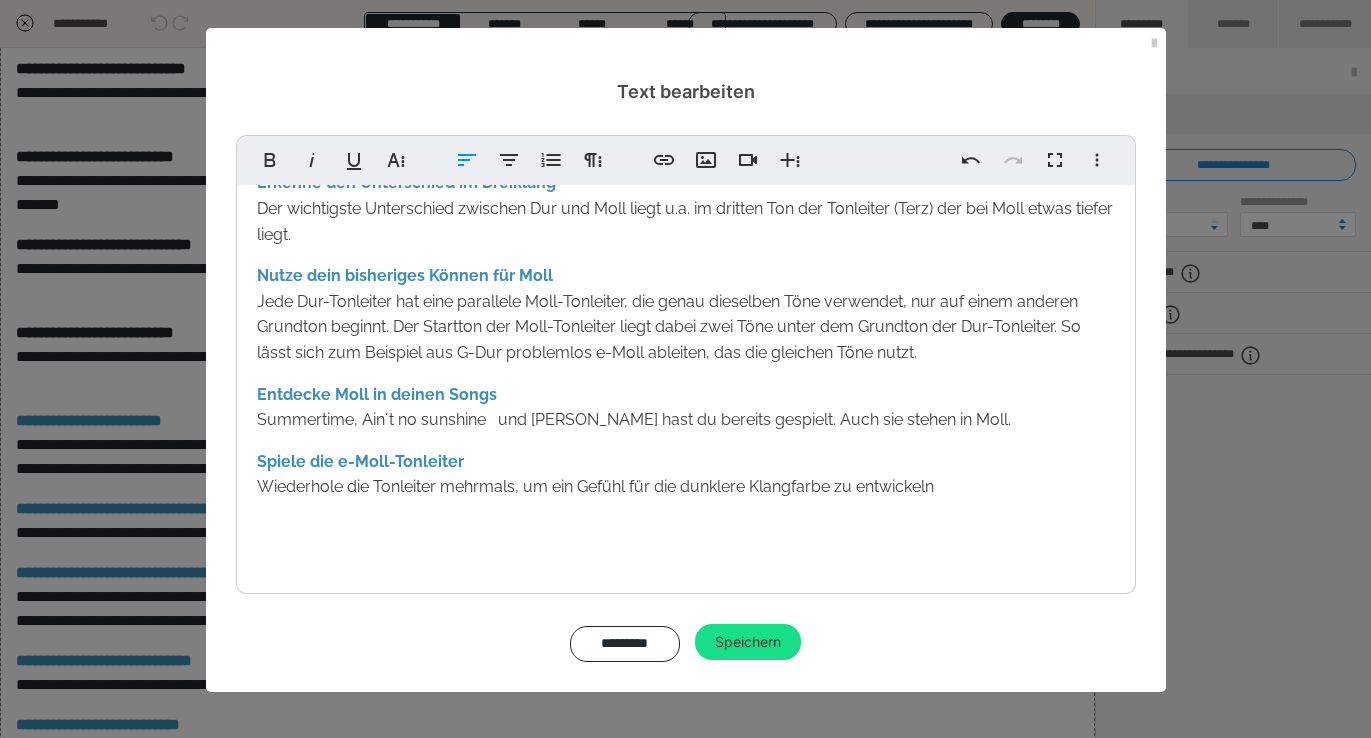 type 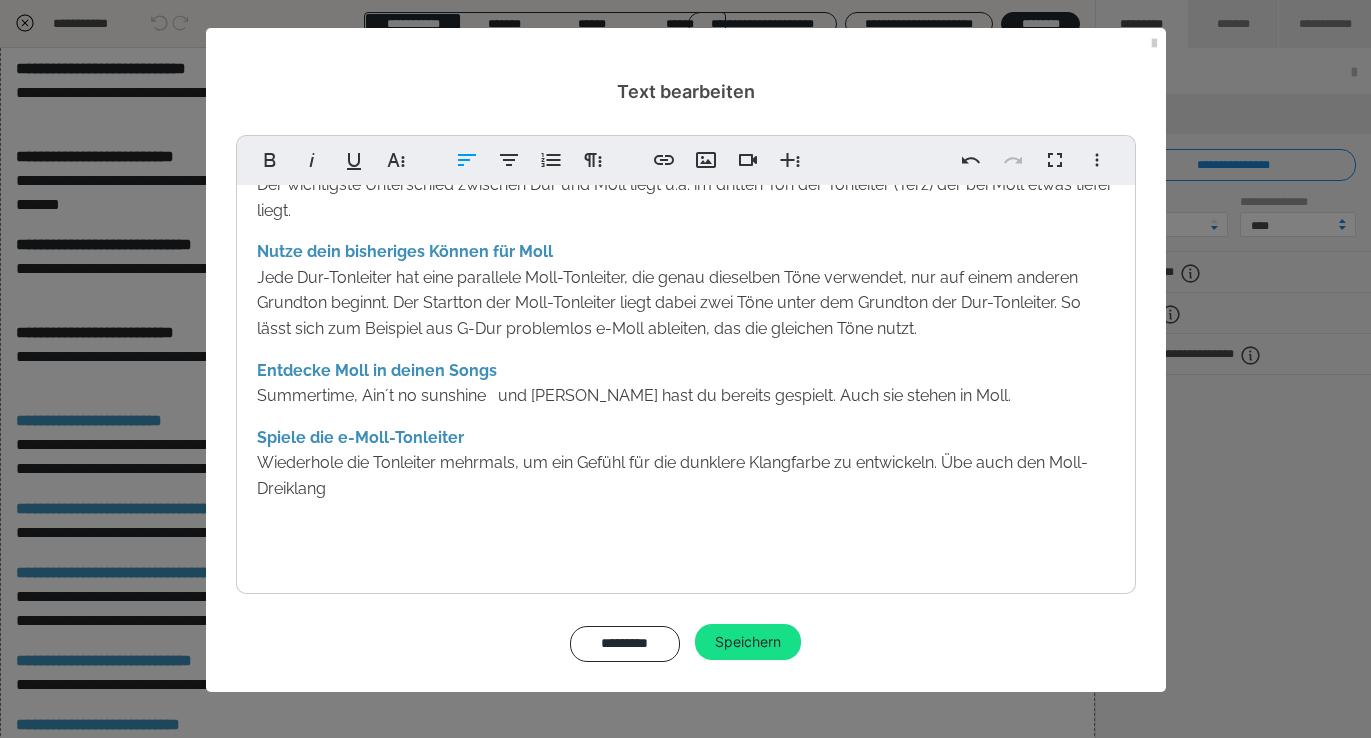 scroll, scrollTop: 597, scrollLeft: 0, axis: vertical 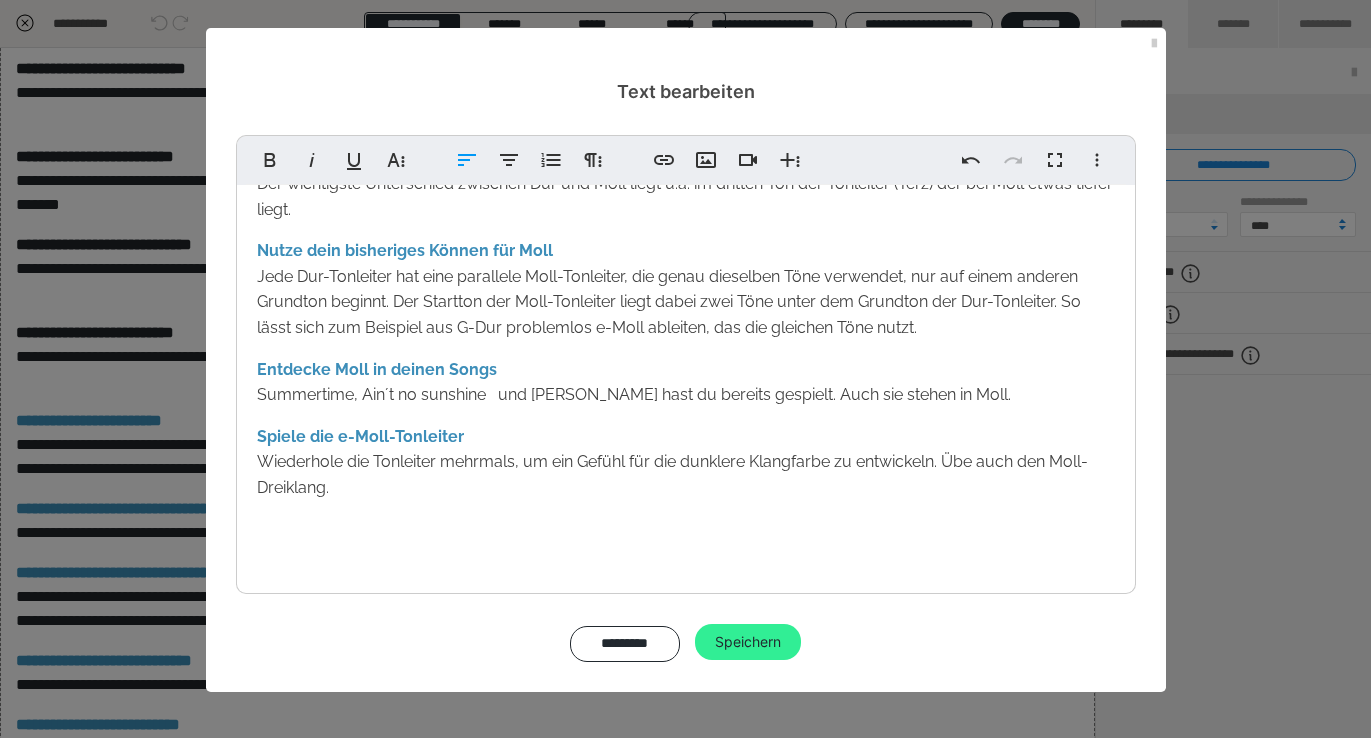click on "Speichern" at bounding box center [748, 642] 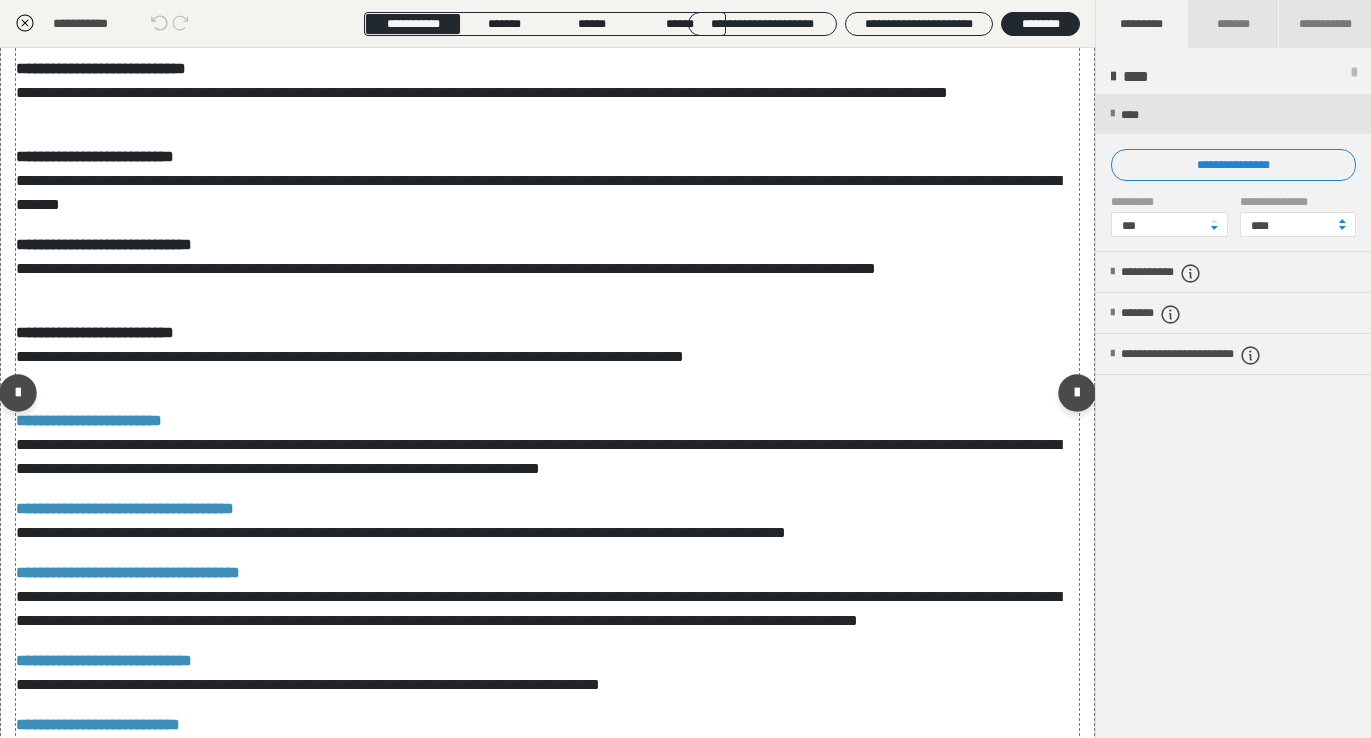 scroll, scrollTop: 1222, scrollLeft: 0, axis: vertical 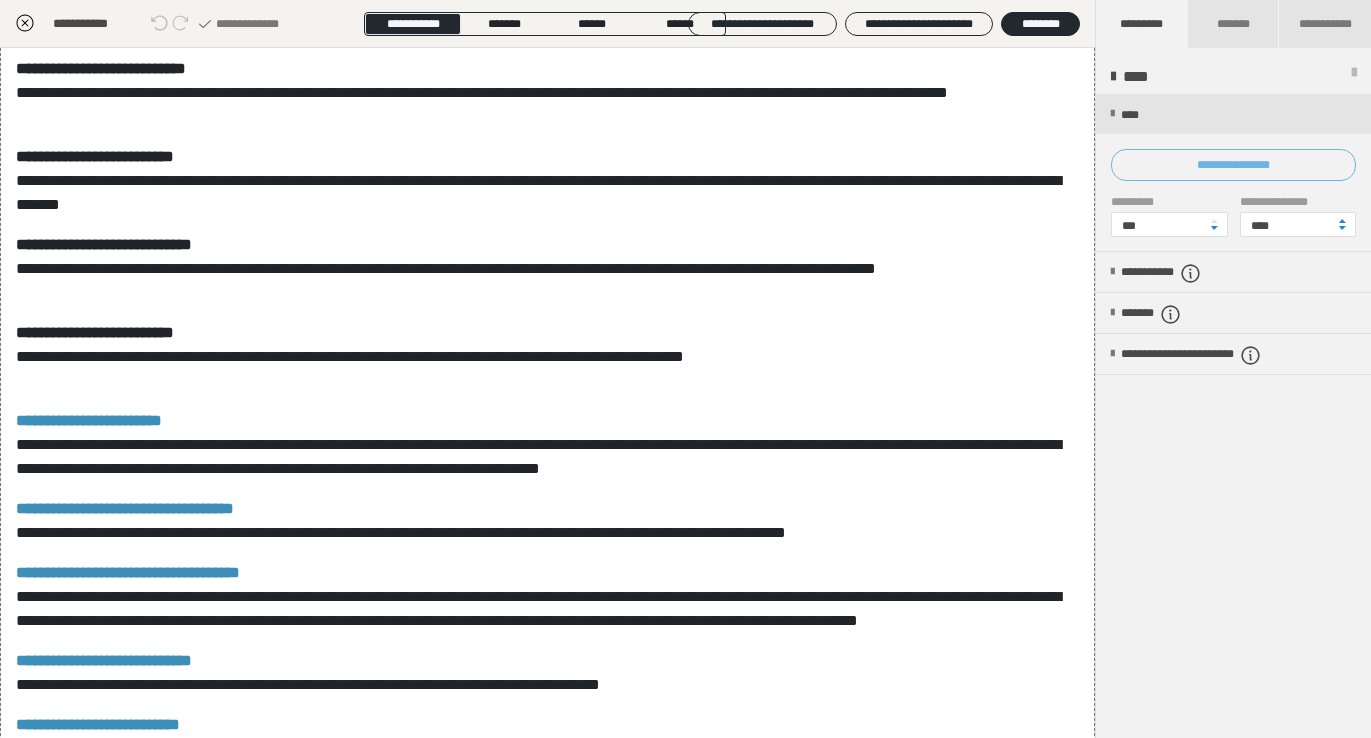 click on "**********" at bounding box center [1233, 165] 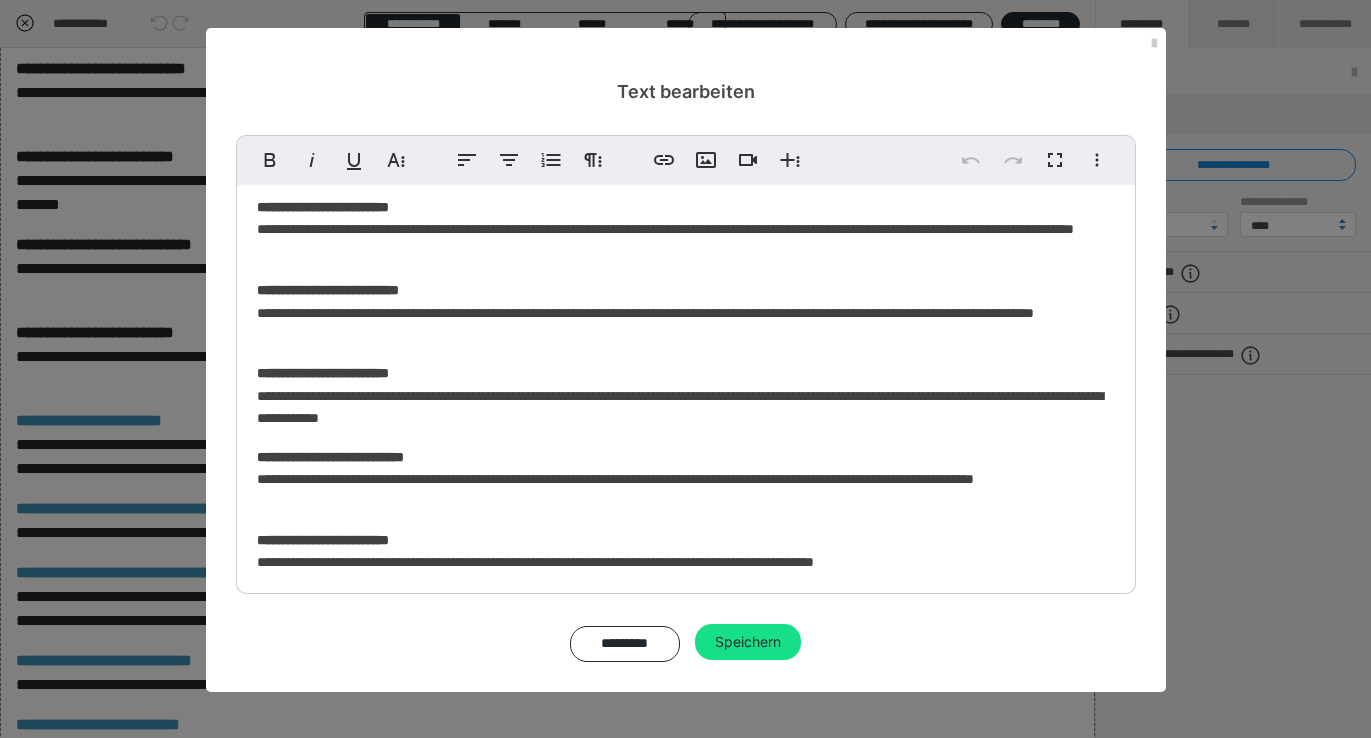 scroll, scrollTop: 23, scrollLeft: 0, axis: vertical 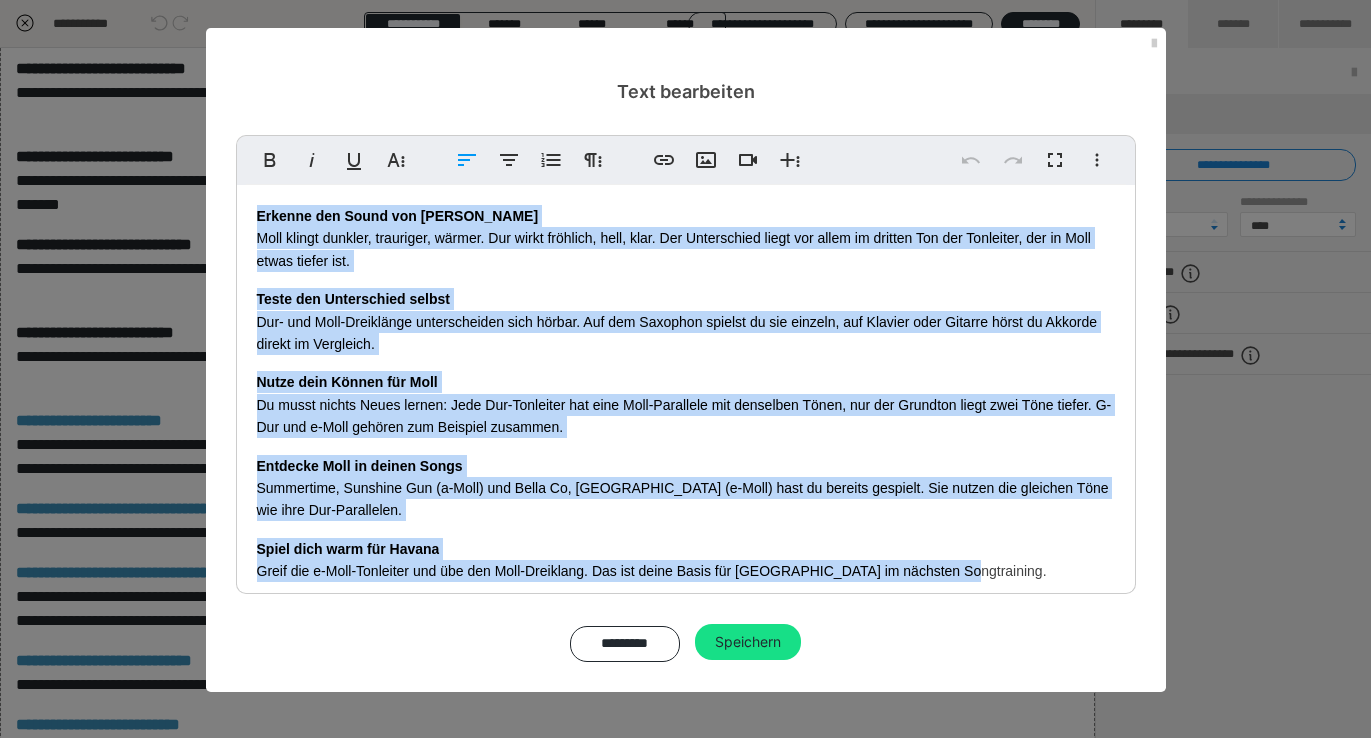 drag, startPoint x: 961, startPoint y: 547, endPoint x: 267, endPoint y: 191, distance: 779.98206 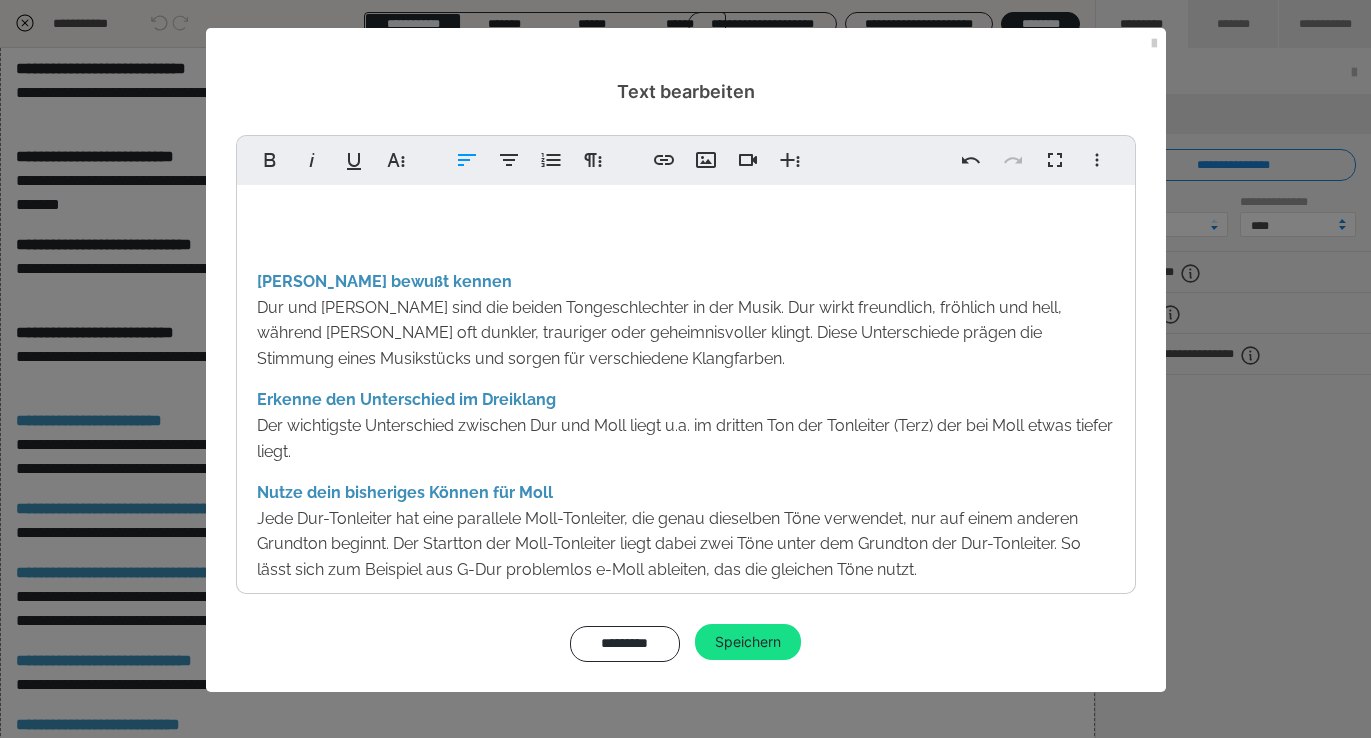 click on "Lerne Moll bewußt kennen Dur und Moll sind die beiden Tongeschlechter in der Musik. Dur wirkt freundlich, fröhlich und hell, während Moll oft dunkler, trauriger oder geheimnisvoller klingt. Diese Unterschiede prägen die Stimmung eines Musikstücks und sorgen für verschiedene Klangfarben. Erkenne den Unterschied im Dreiklang Der wichtigste Unterschied zwischen Dur und Moll liegt u.a. im dritten Ton der Tonleiter (Terz) der bei Moll etwas tiefer liegt. Nutze dein bisheriges Können für Moll Jede Dur-Tonleiter hat eine parallele Moll-Tonleiter, die genau dieselben Töne verwendet, nur auf einem anderen Grundton beginnt. Der Startton der Moll-Tonleiter liegt dabei zwei Töne unter dem Grundton der Dur-Tonleiter. So lässt sich zum Beispiel aus G-Dur problemlos e-Moll ableiten, das die gleichen Töne nutzt. Entdecke Moll in deinen Songs Summertime, Ain´t no sunshine   und Bella Ciao hast du bereits gespielt. Auch sie stehen in Moll. Spiele die e-Moll-Tonleiter" at bounding box center [686, 505] 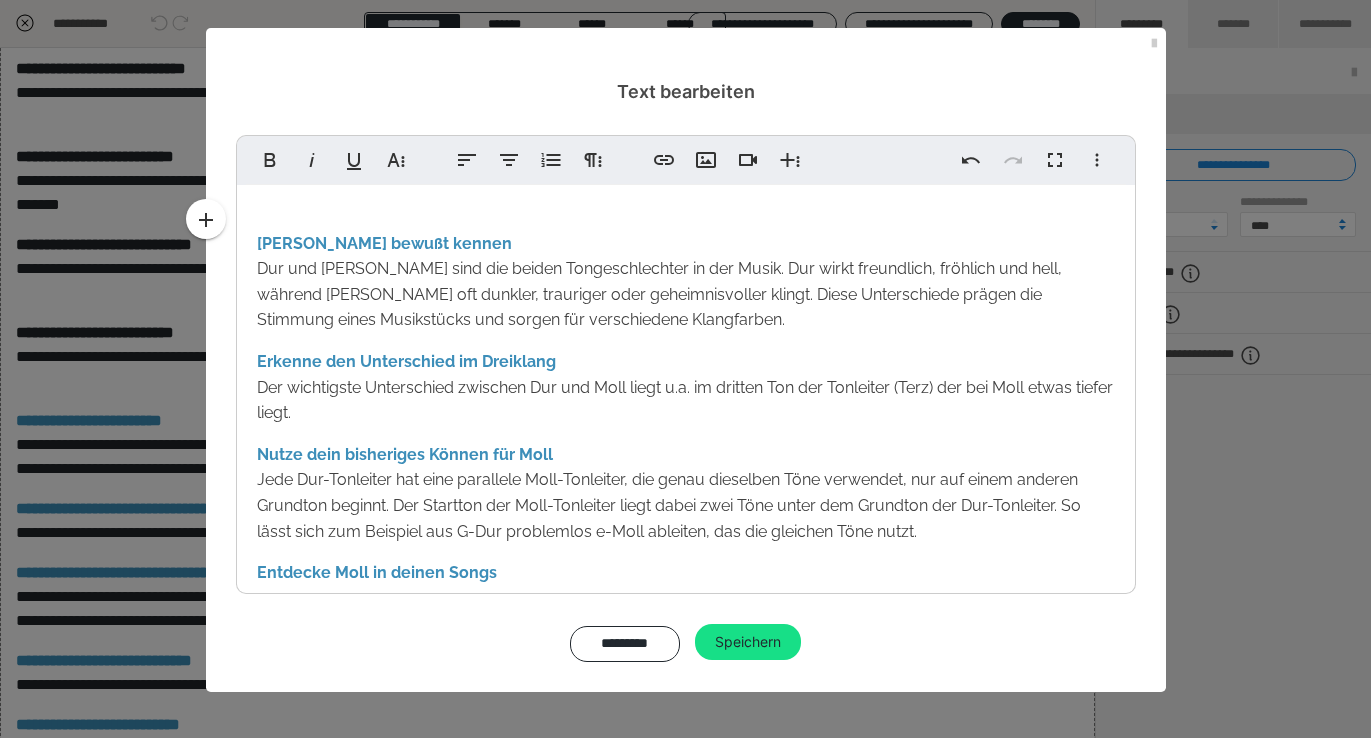 click on "Erkenne den Unterschied im Dreiklang Der wichtigste Unterschied zwischen Dur und Moll liegt u.a. im dritten Ton der Tonleiter (Terz) der bei Moll etwas tiefer liegt." at bounding box center [685, 387] 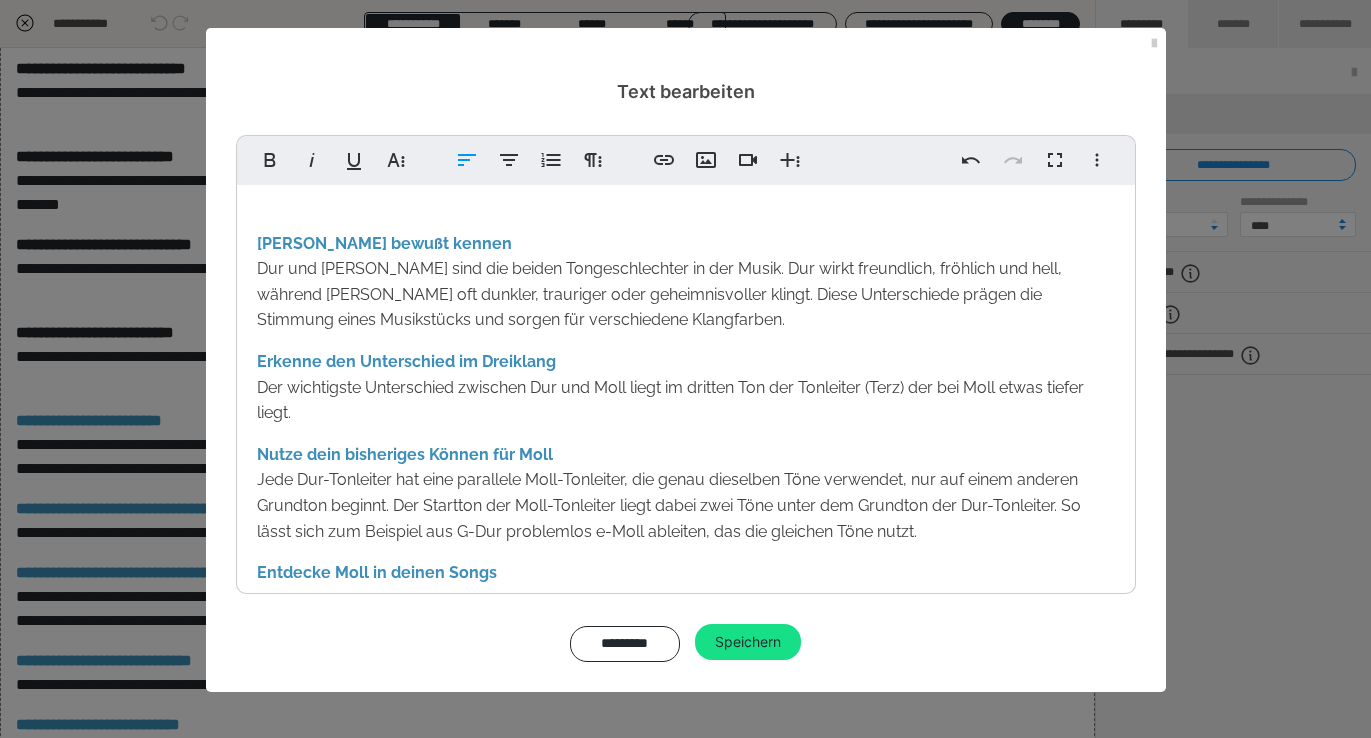 click on "Erkenne den Unterschied im Dreiklang Der wichtigste Unterschied zwischen Dur und Moll liegt im dritten Ton der Tonleiter (Terz) der bei Moll etwas tiefer liegt." at bounding box center [686, 387] 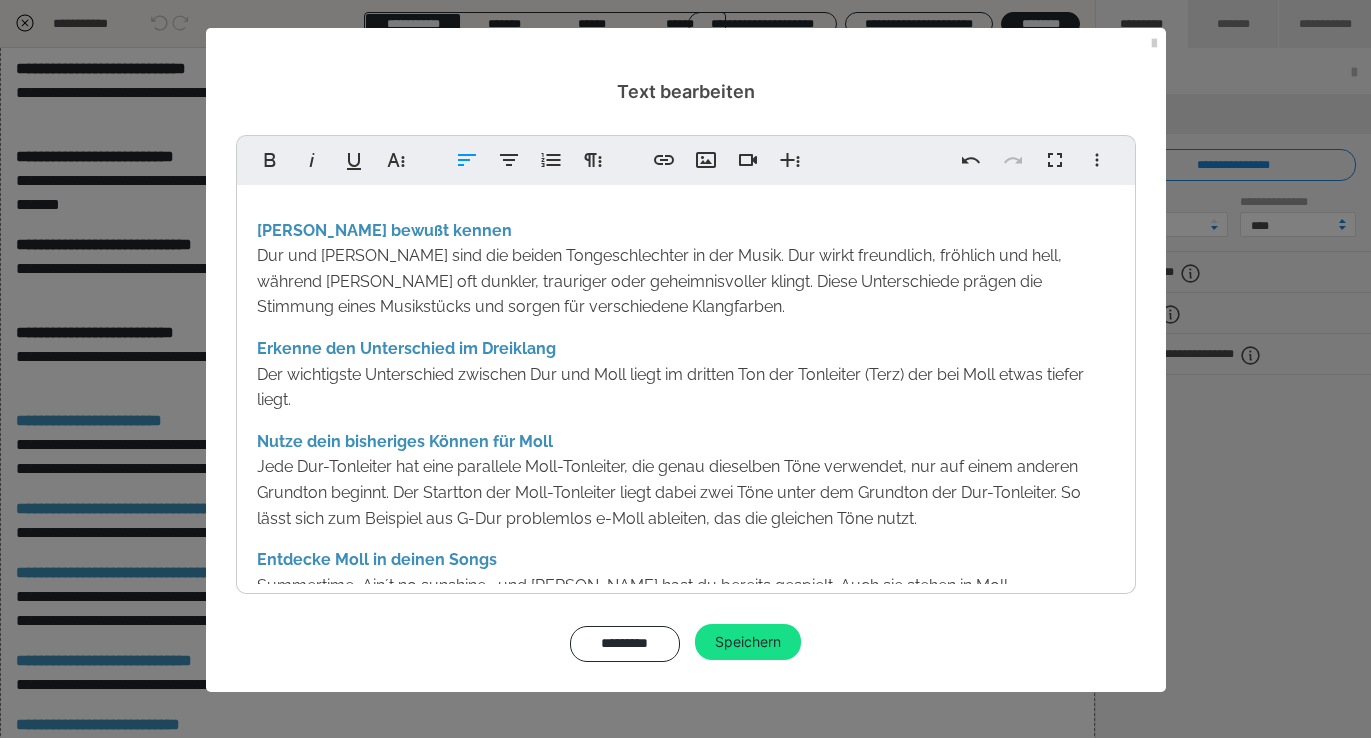 scroll, scrollTop: 118, scrollLeft: 0, axis: vertical 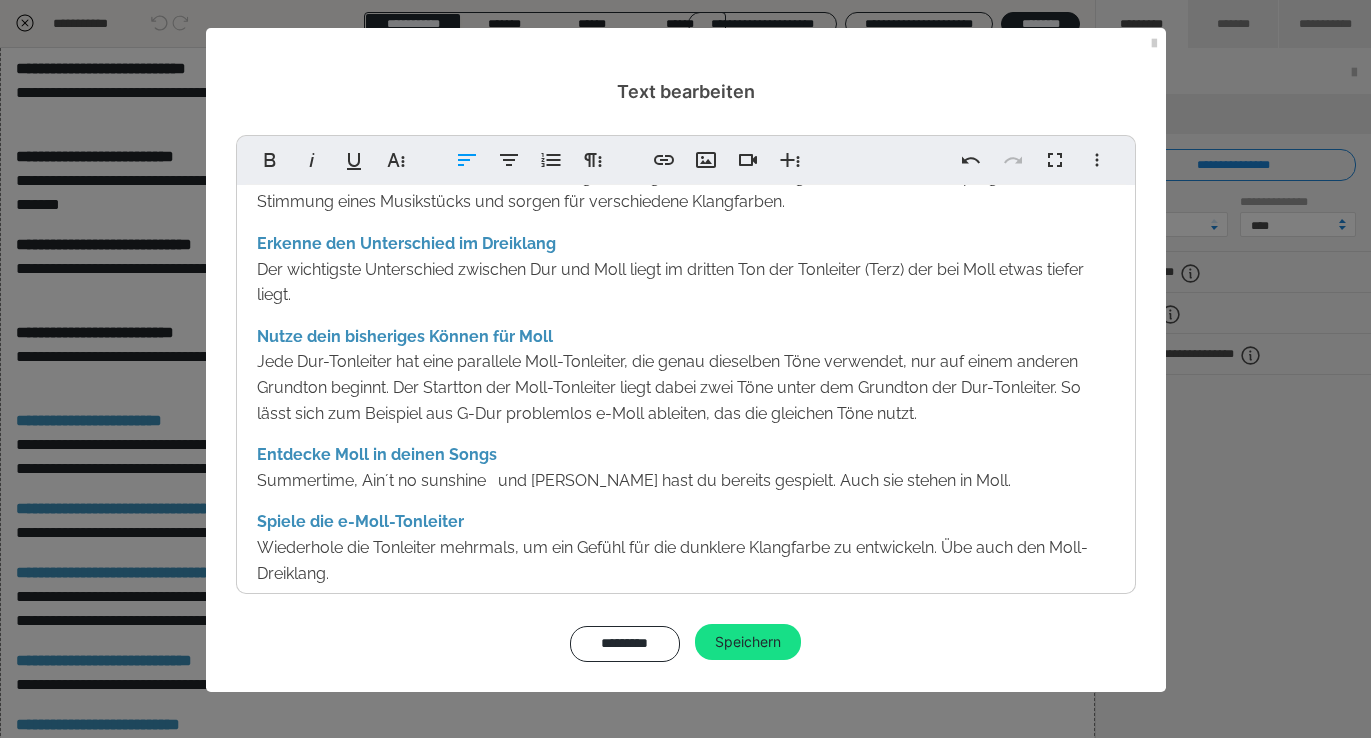 click on "Summertime, Ain´t no sunshine   und Bella Ciao hast du bereits gespielt. Auch sie stehen in Moll." at bounding box center (659, 176) 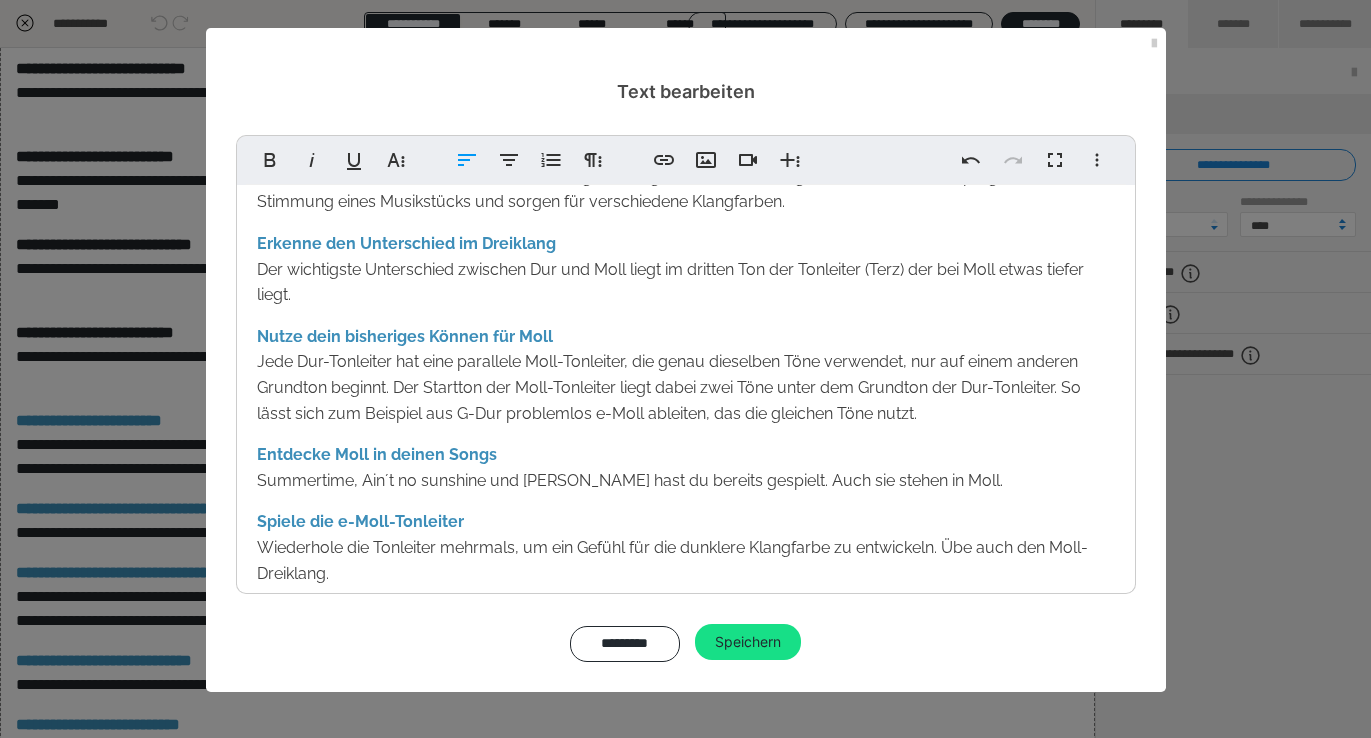 click on "Spiele die e-Moll-Tonleiter  Wiederhole die Tonleiter mehrmals, um ein Gefühl für die dunklere Klangfarbe zu entwickeln. Übe auch den Moll-Dreiklang." at bounding box center (686, 547) 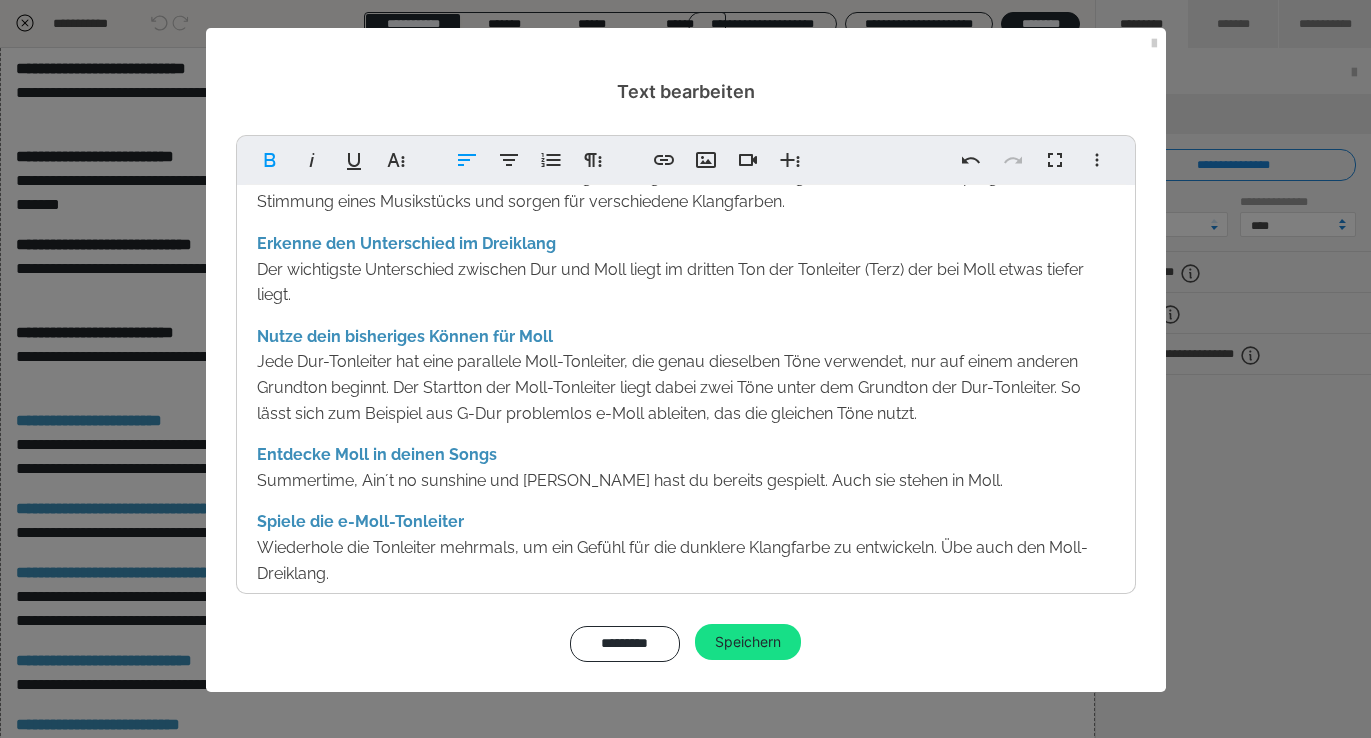 scroll, scrollTop: 204, scrollLeft: 0, axis: vertical 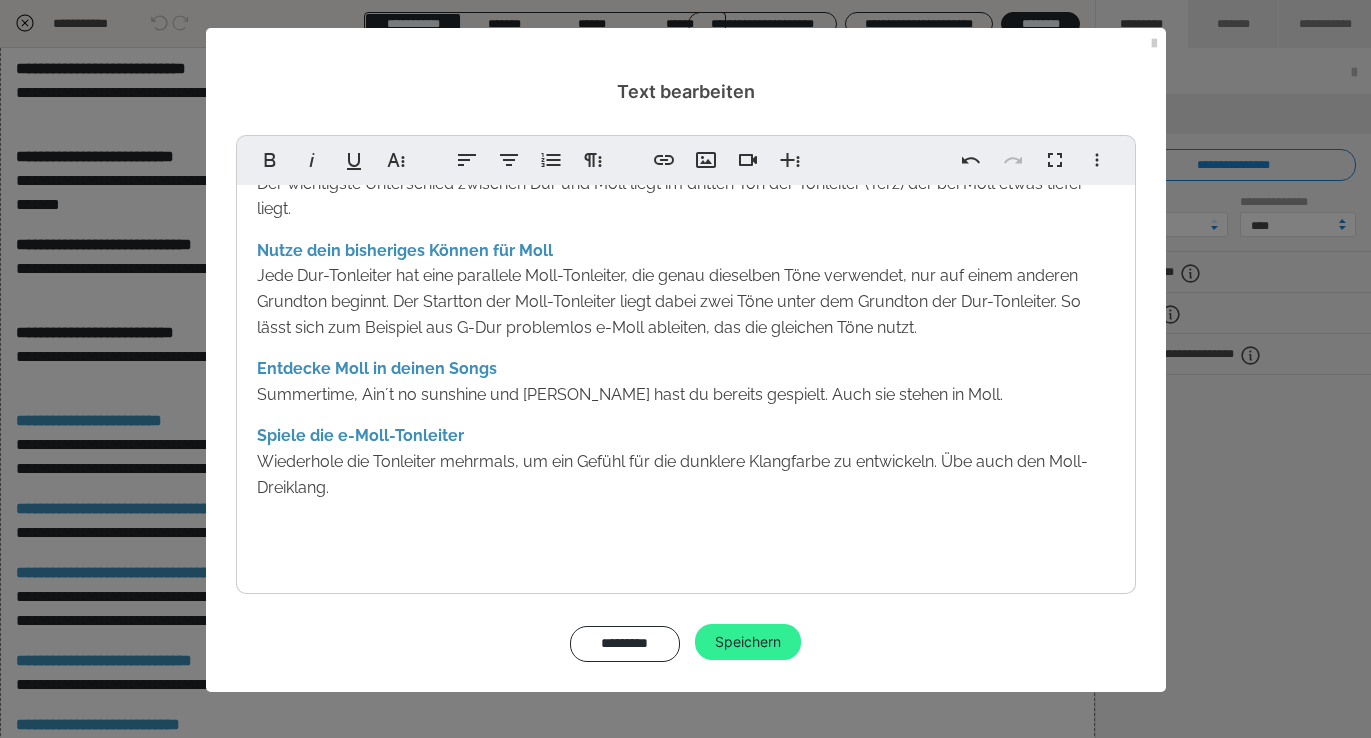click on "Speichern" at bounding box center (748, 642) 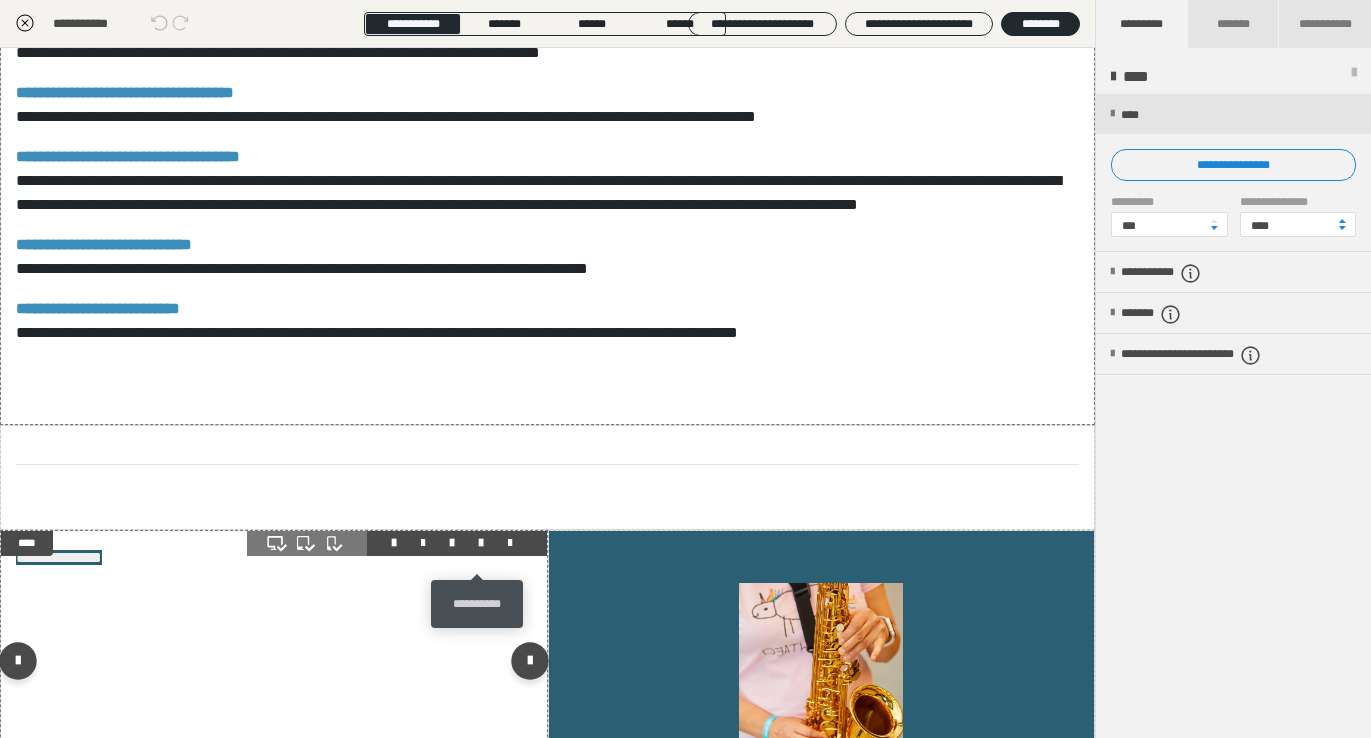 click at bounding box center (481, 543) 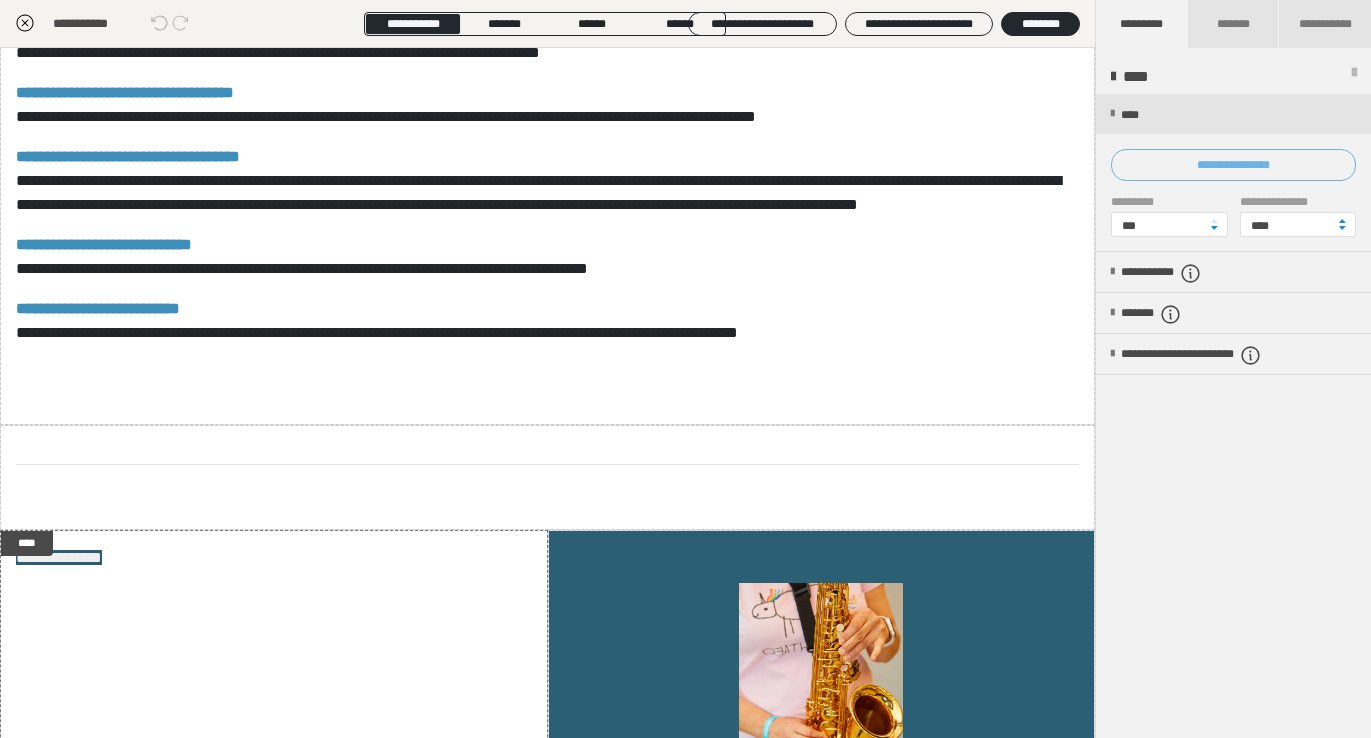 click on "**********" at bounding box center [1233, 165] 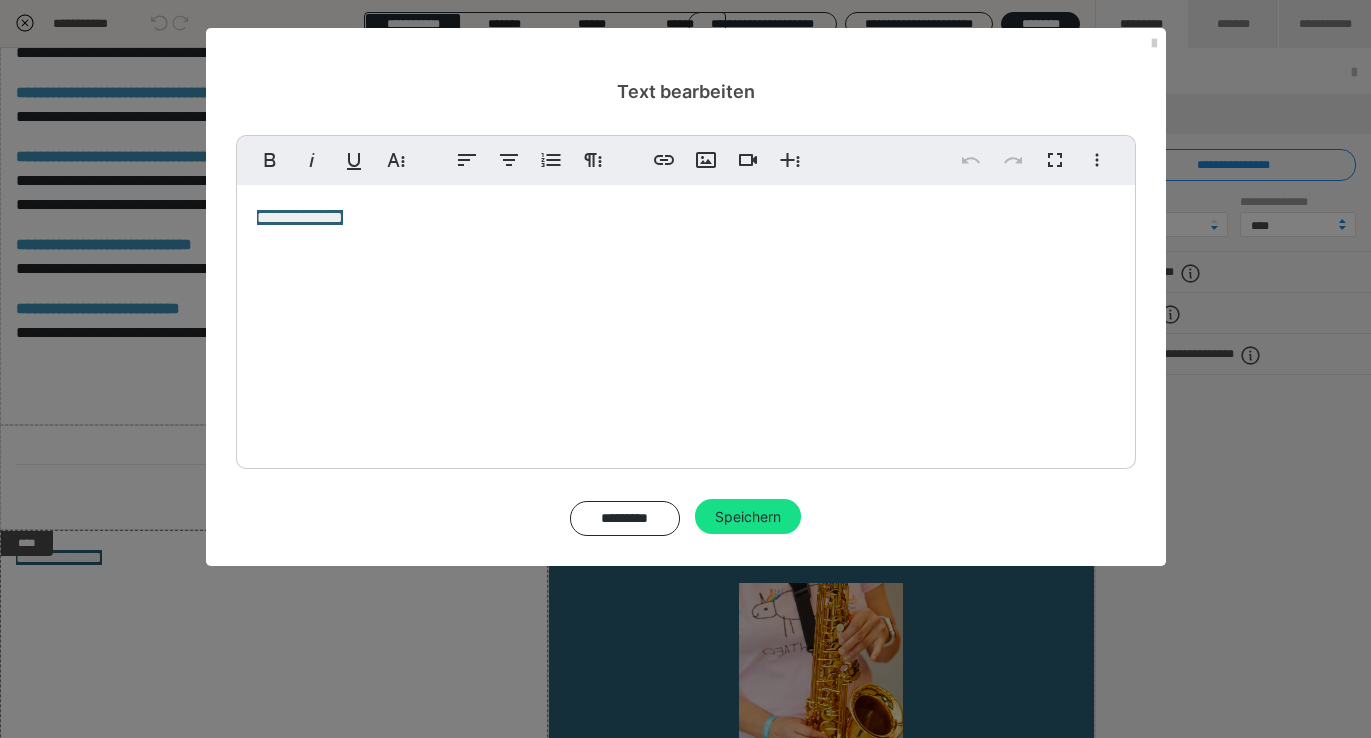 click on "**********" at bounding box center (686, 322) 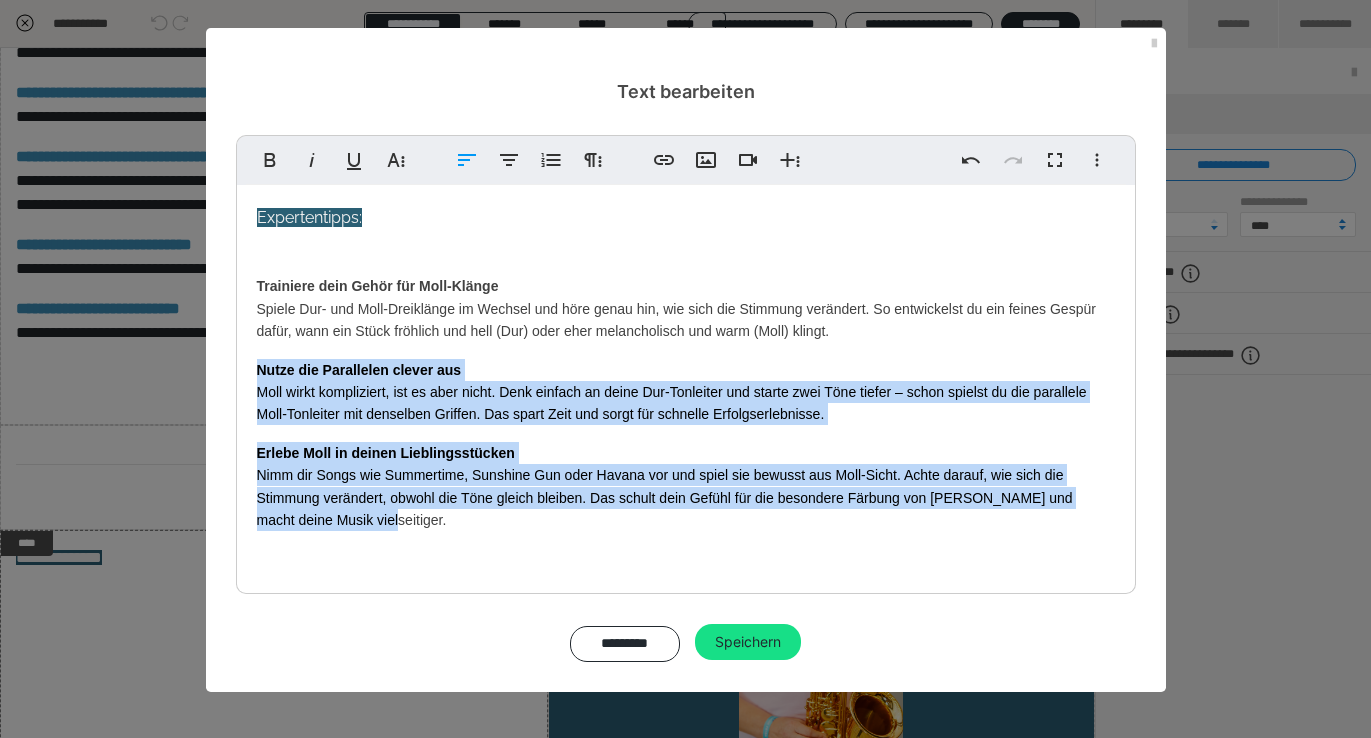 drag, startPoint x: 347, startPoint y: 523, endPoint x: 252, endPoint y: 364, distance: 185.2188 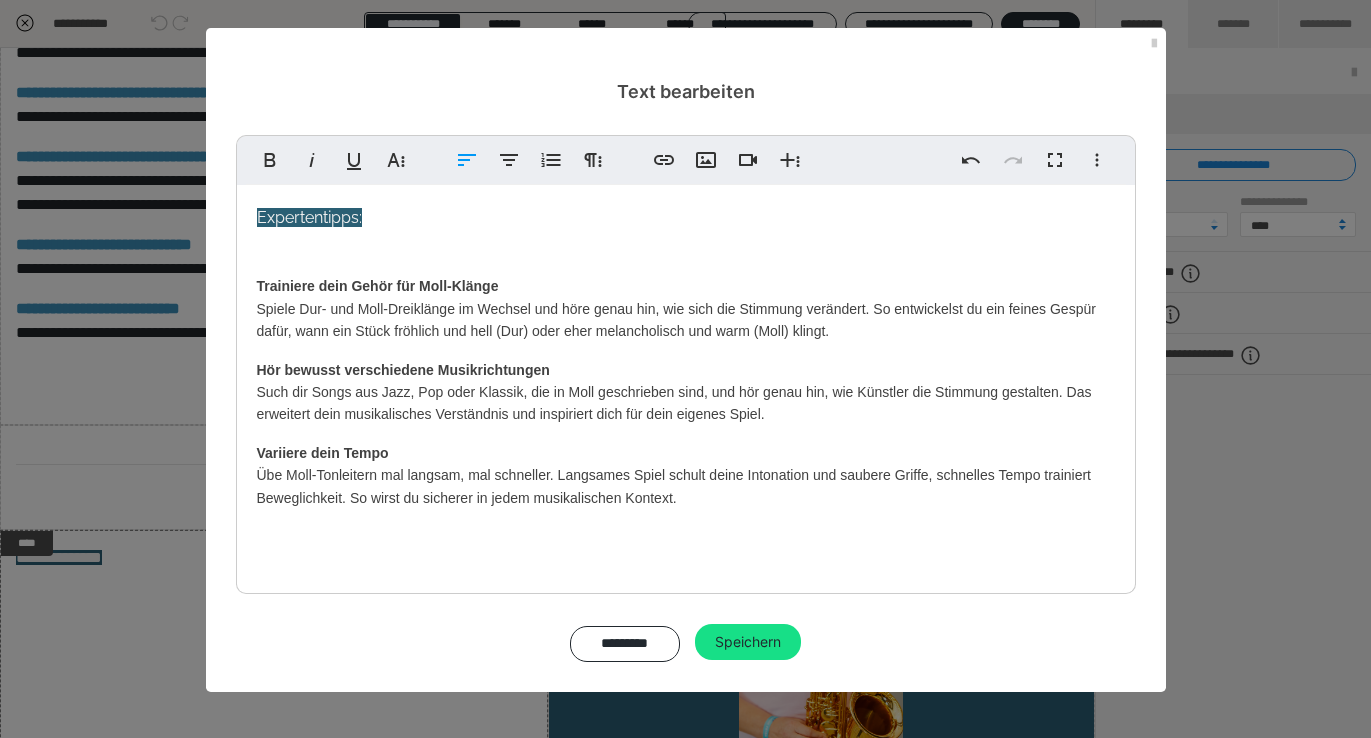 click on "Variiere dein Tempo" at bounding box center (323, 453) 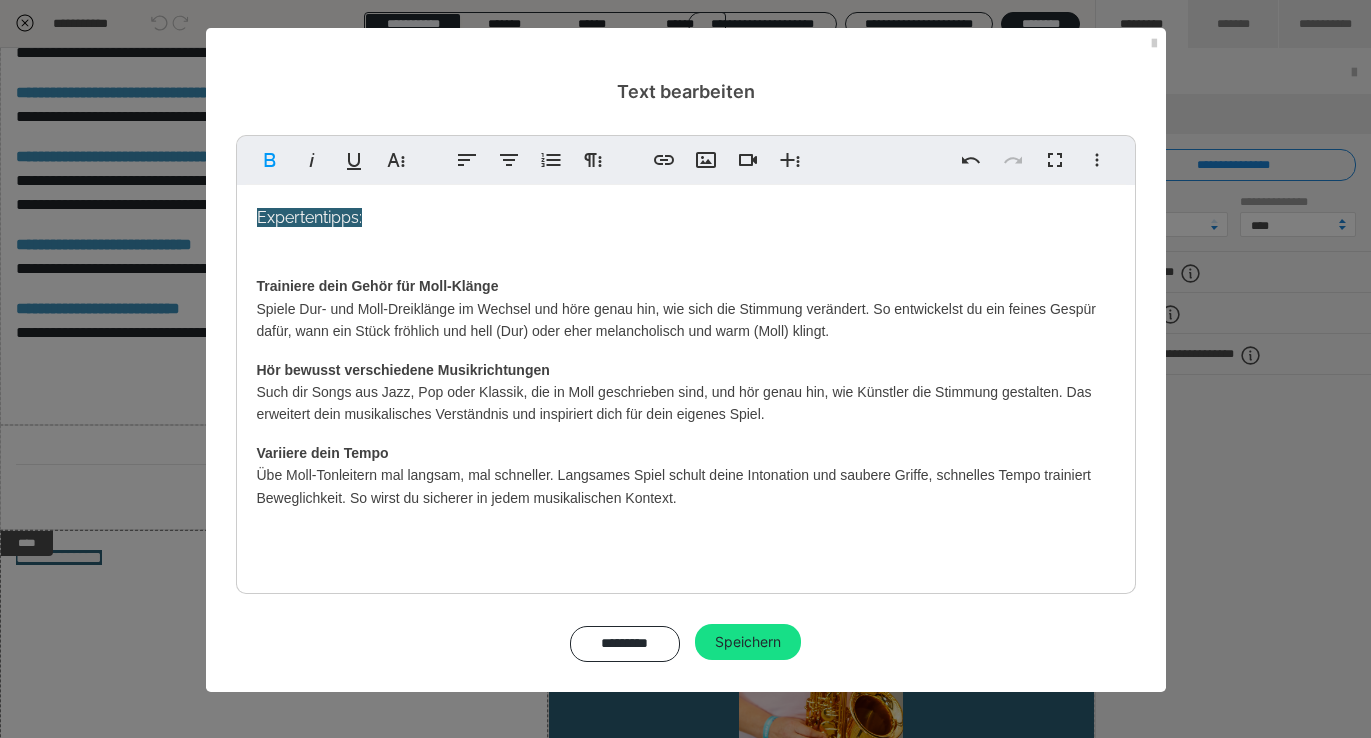 type 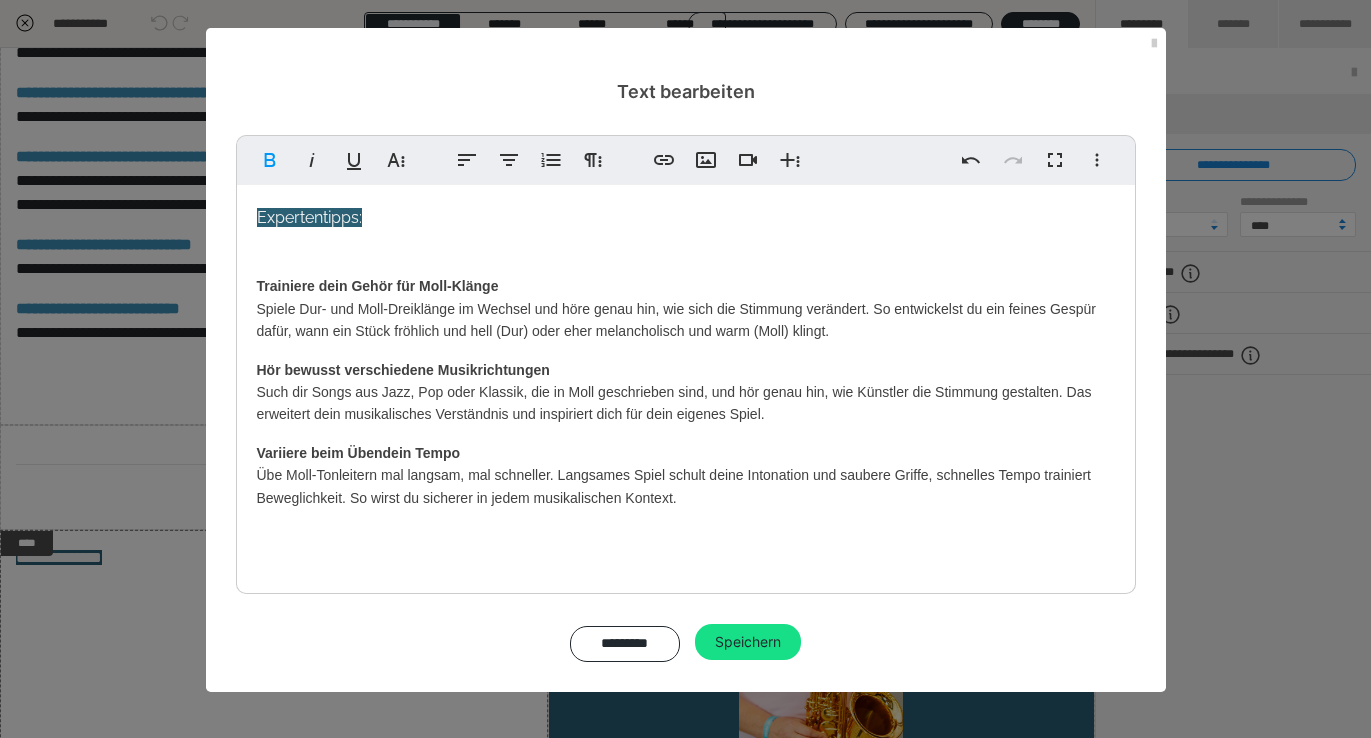 click on "Expertentipps:  Trainiere dein Gehör für Moll-Klänge Spiele Dur- und Moll-Dreiklänge im Wechsel und höre genau hin, wie sich die Stimmung verändert. So entwickelst du ein feines Gespür dafür, wann ein Stück fröhlich und hell (Dur) oder eher melancholisch und warm (Moll) klingt. Hör bewusst verschiedene Musikrichtungen Such dir Songs aus Jazz, Pop oder Klassik, die in Moll geschrieben sind, und hör genau hin, wie Künstler die Stimmung gestalten. Das erweitert dein musikalisches Verständnis und inspiriert dich für dein eigenes Spiel. Variiere beim Üben  dein Tempo Übe Moll-Tonleitern mal langsam, mal schneller. Langsames Spiel schult deine Intonation und saubere Griffe, schnelles Tempo trainiert Beweglichkeit. So wirst du sicherer in jedem musikalischen Kontext." at bounding box center (686, 438) 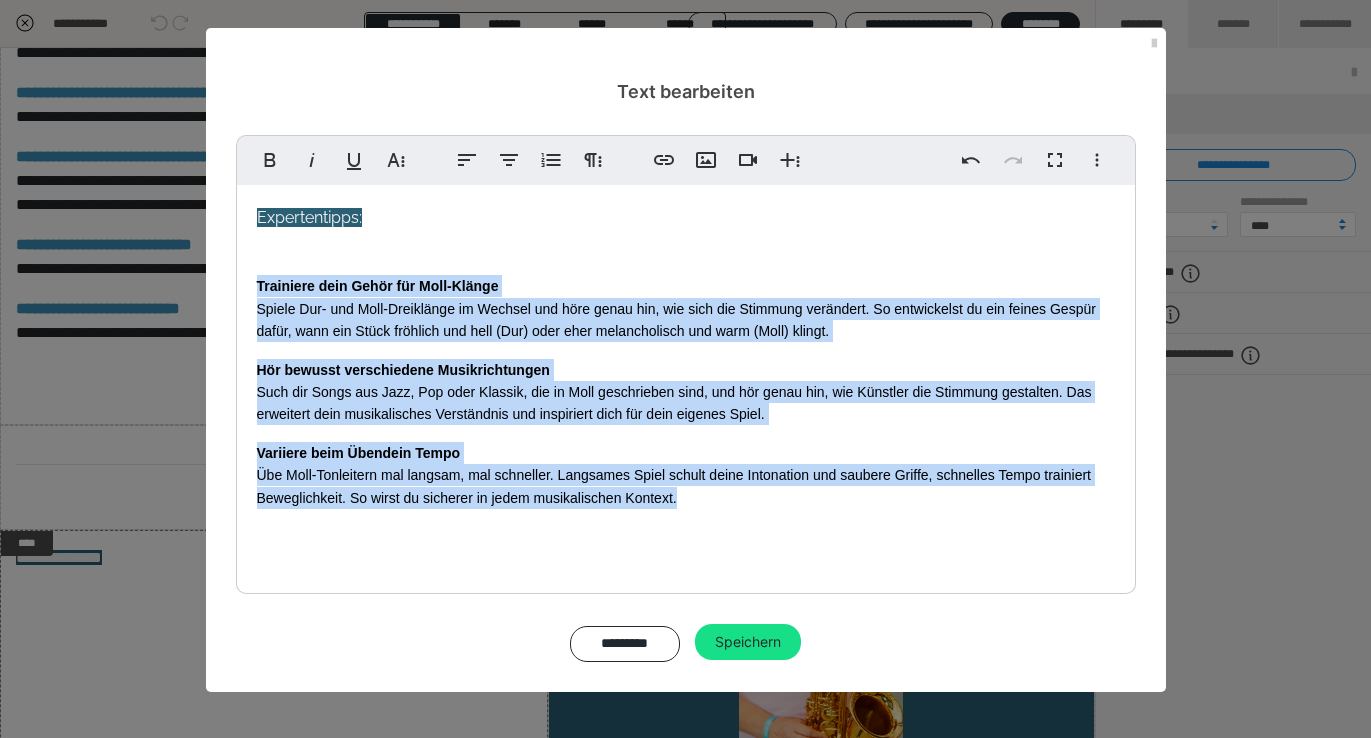 drag, startPoint x: 698, startPoint y: 499, endPoint x: 254, endPoint y: 288, distance: 491.5862 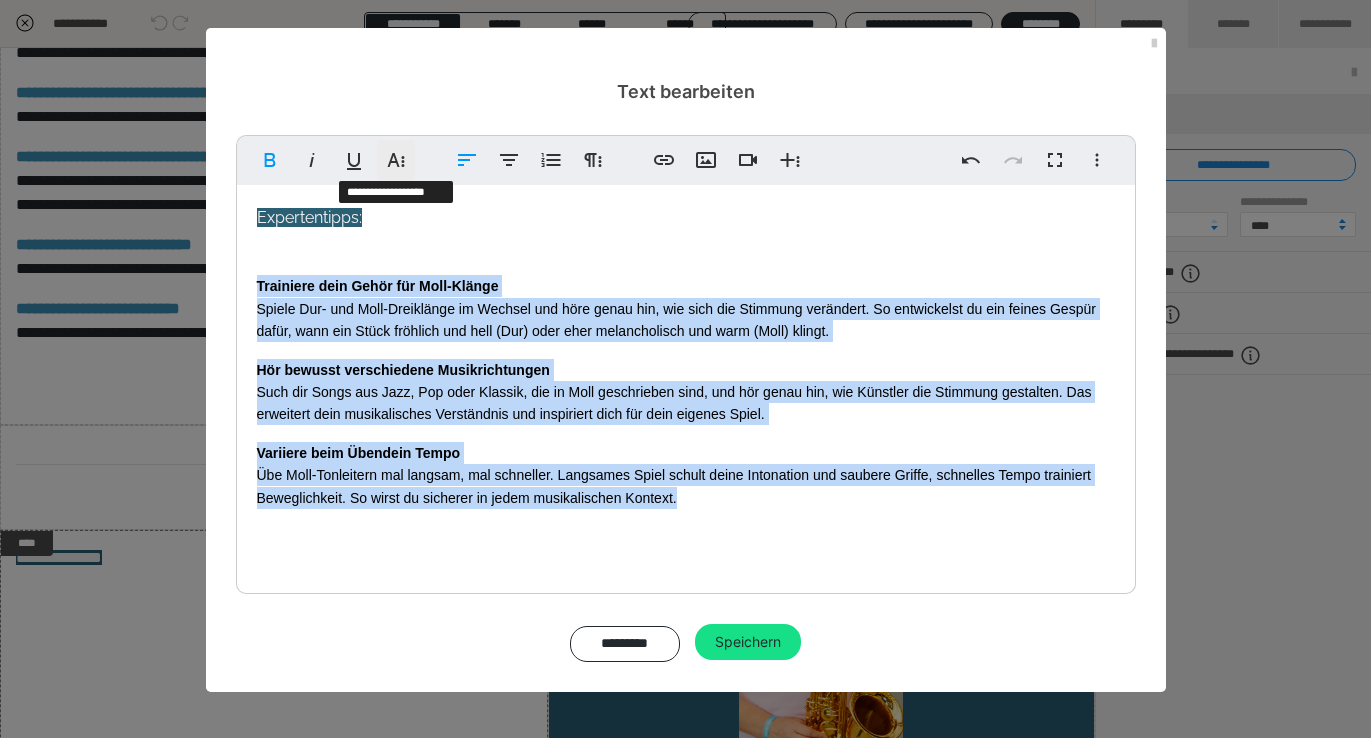 click 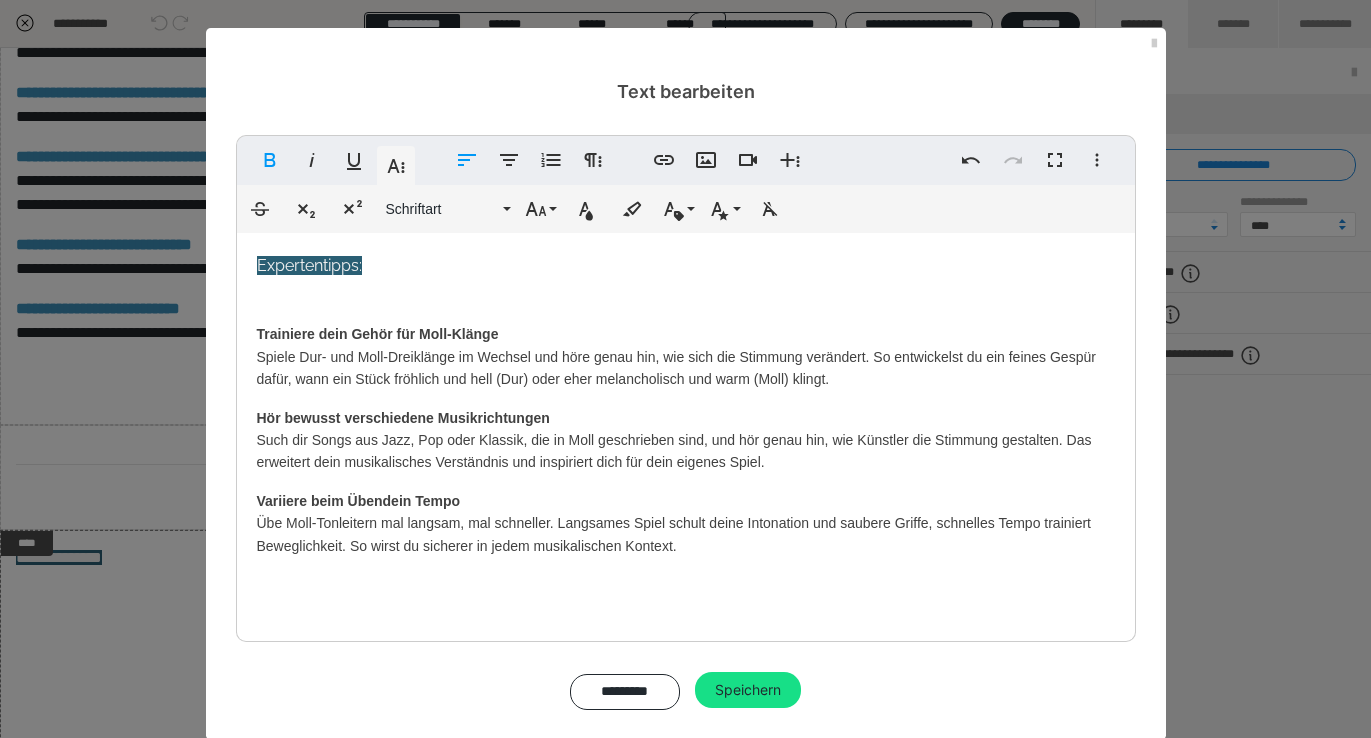 click 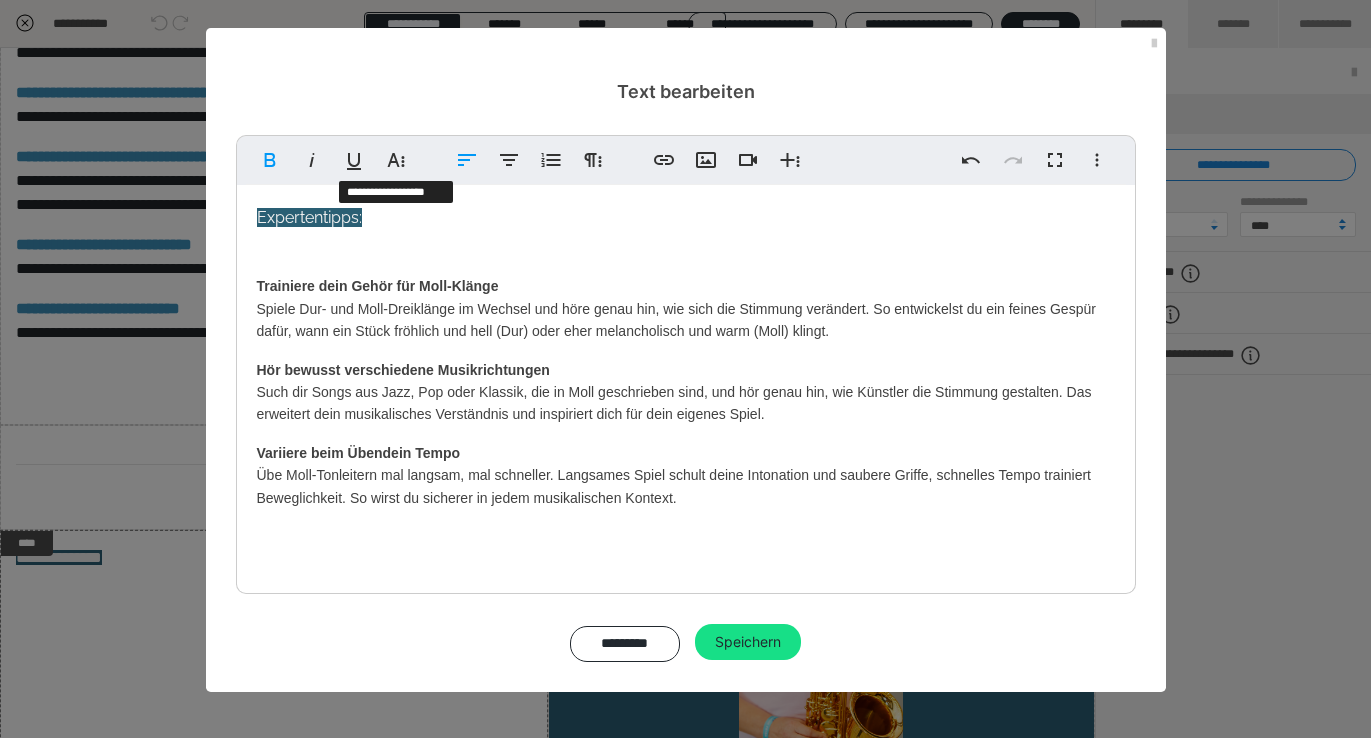 click 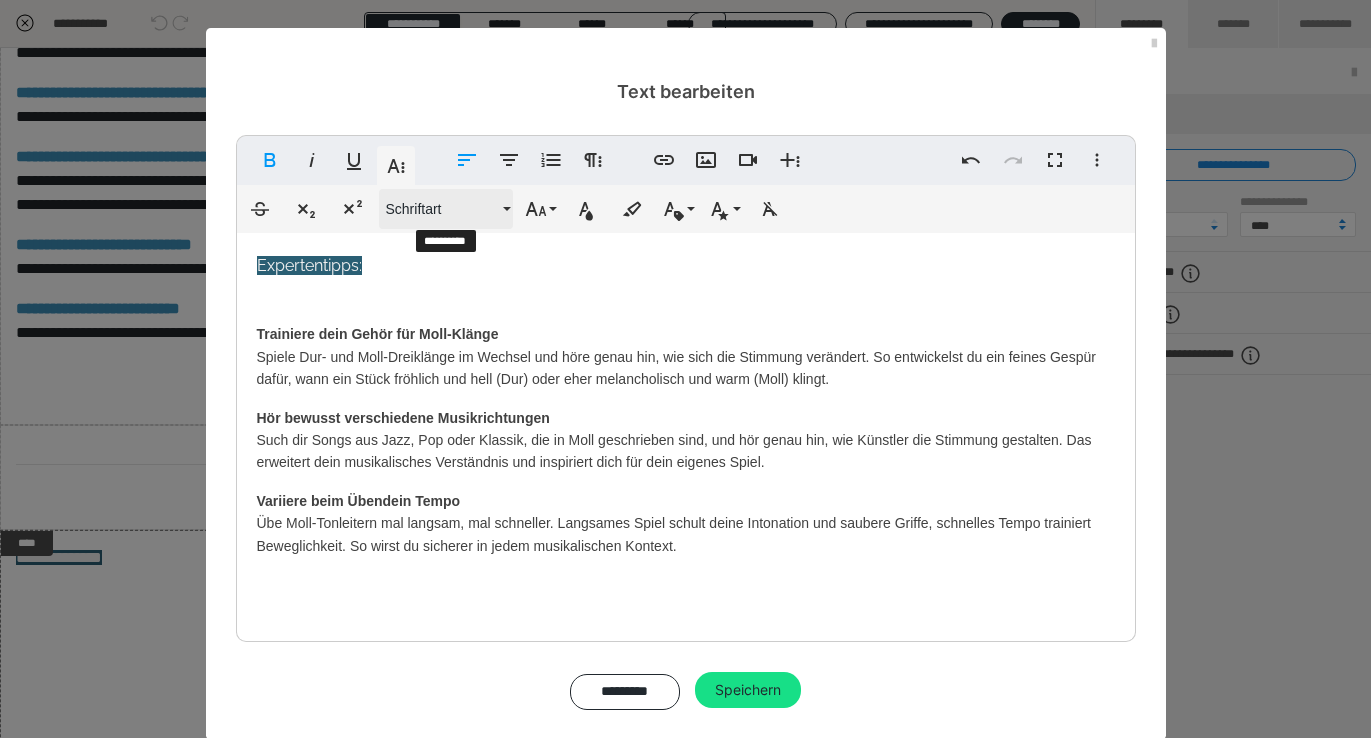 click on "Schriftart" at bounding box center [446, 209] 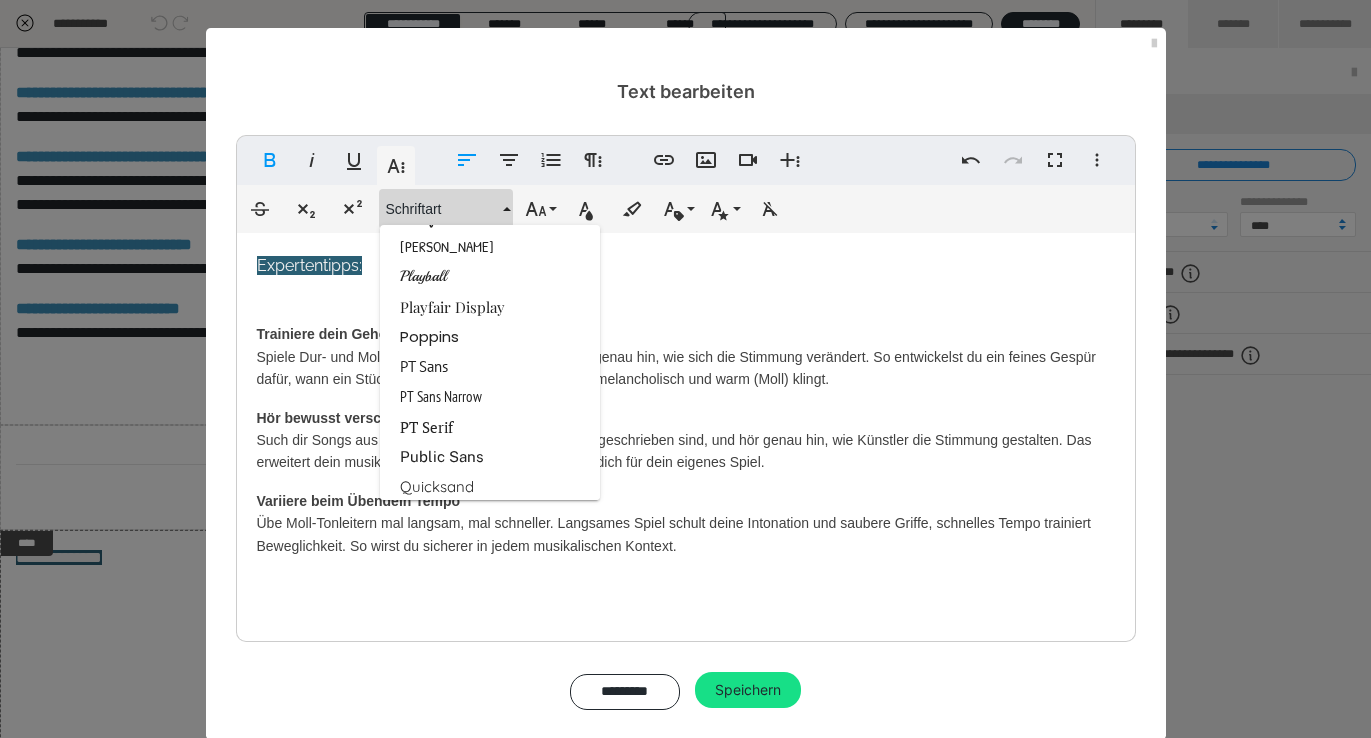 scroll, scrollTop: 2477, scrollLeft: 0, axis: vertical 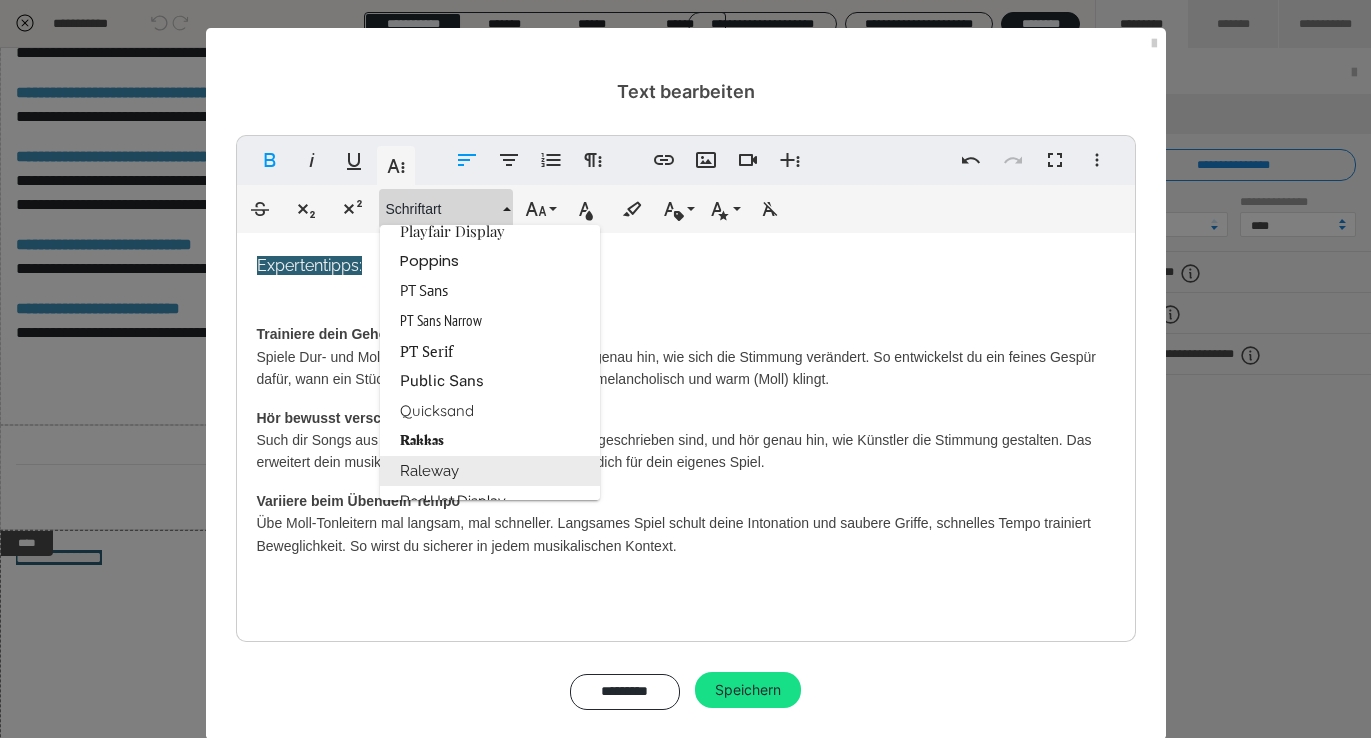 click on "Raleway" at bounding box center (490, 471) 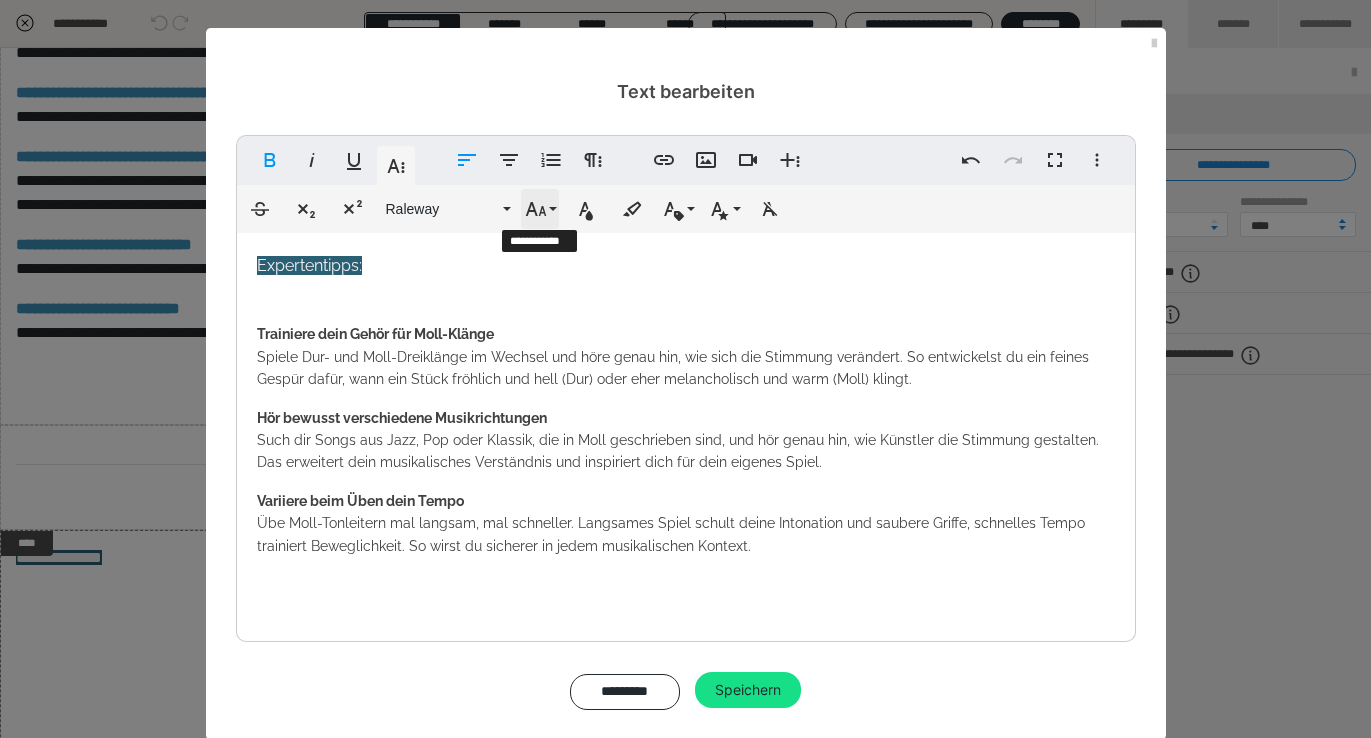click on "Schriftgröße" at bounding box center (540, 209) 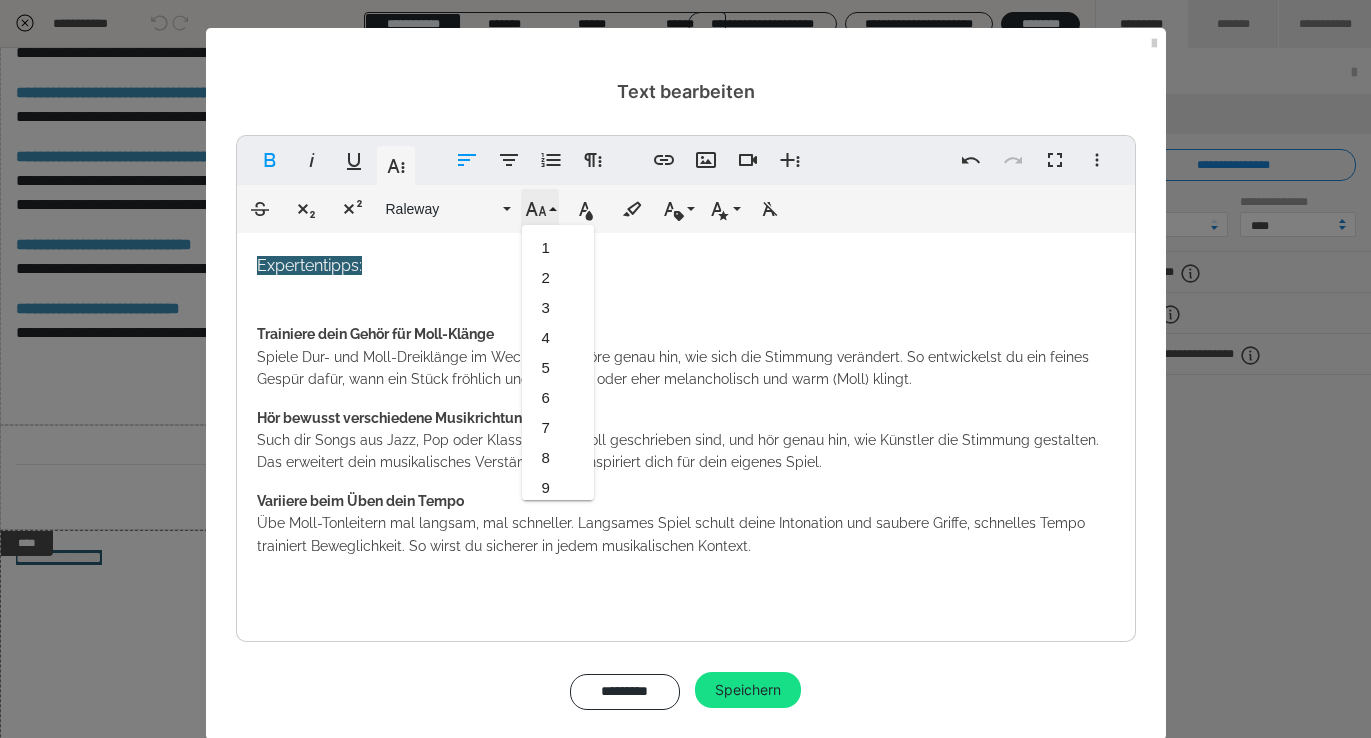 scroll, scrollTop: 413, scrollLeft: 0, axis: vertical 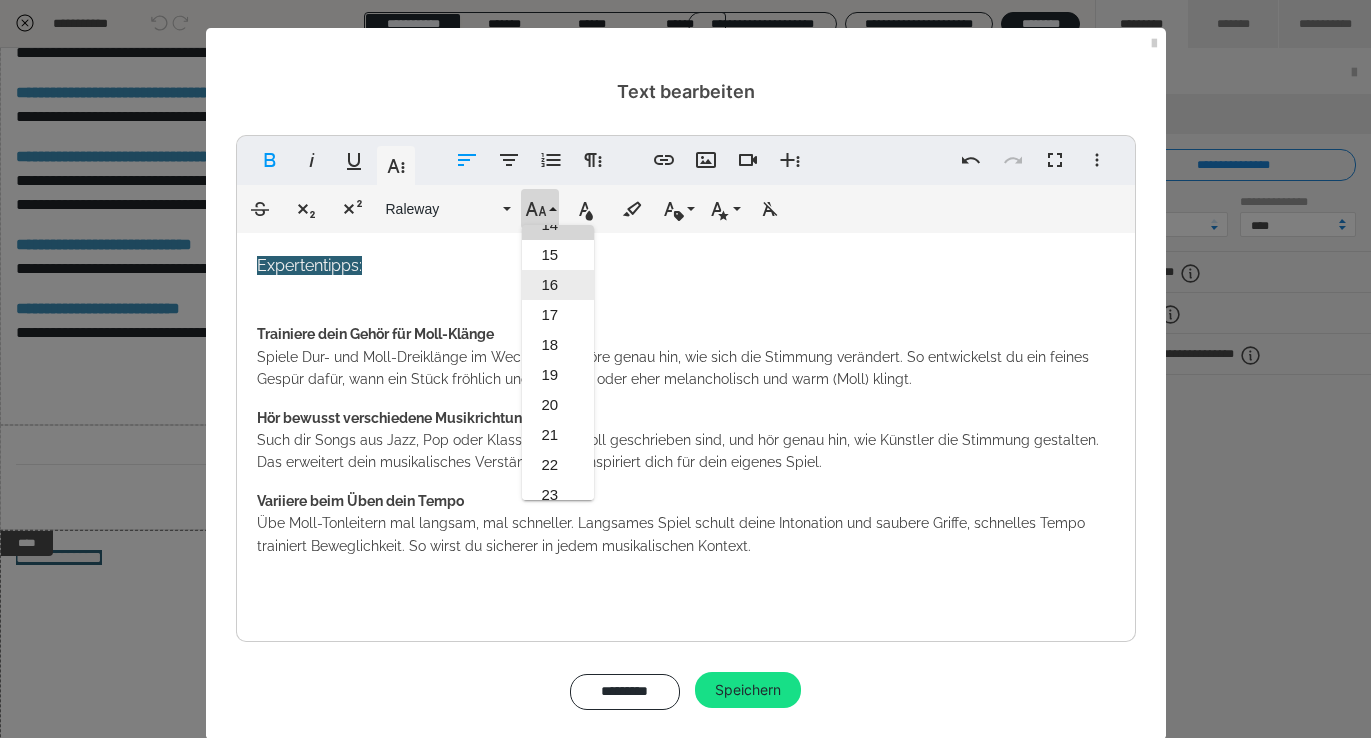 click on "16" at bounding box center [558, 285] 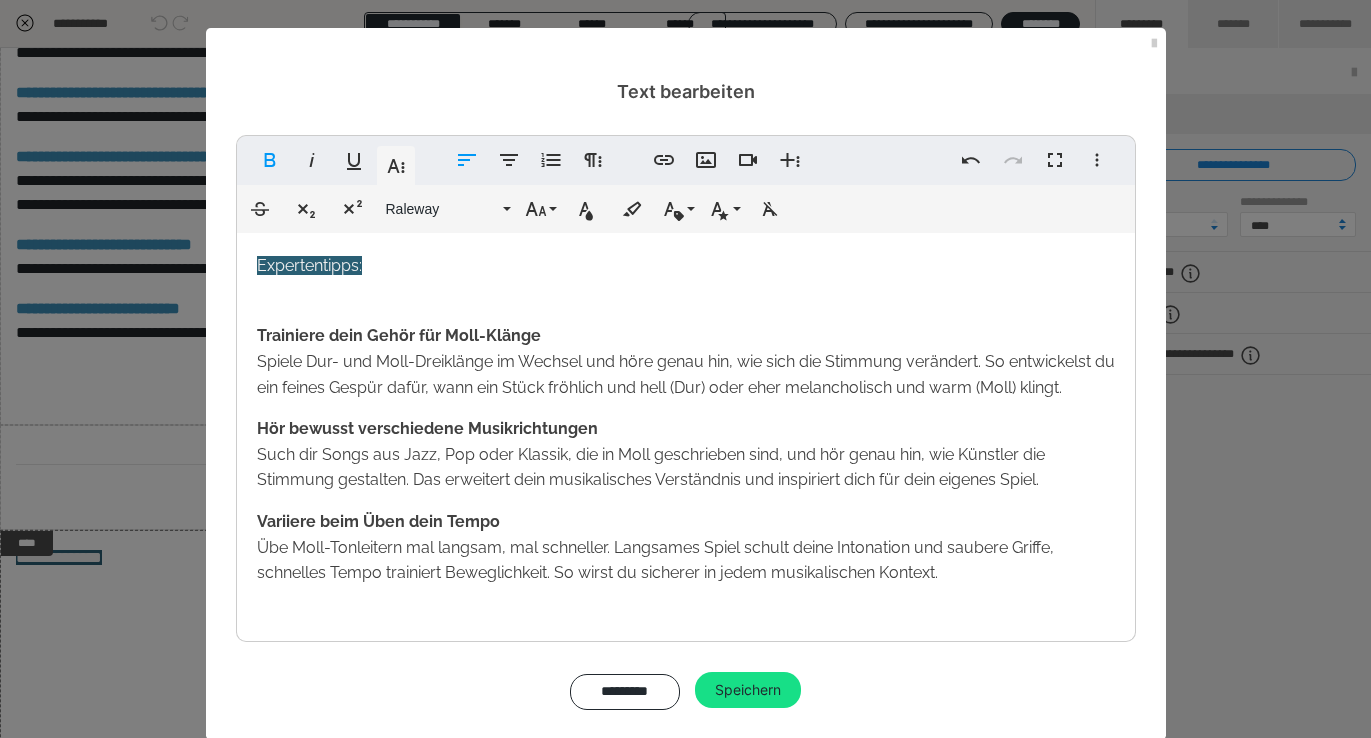 click on "Expertentipps:  Trainiere dein Gehör für Moll-Klänge Spiele Dur- und Moll-Dreiklänge im Wechsel und höre genau hin, wie sich die Stimmung verändert. So entwickelst du ein feines Gespür dafür, wann ein Stück fröhlich und hell (Dur) oder eher melancholisch und warm (Moll) klingt. Hör bewusst verschiedene Musikrichtungen Such dir Songs aus Jazz, Pop oder Klassik, die in Moll geschrieben sind, und hör genau hin, wie Künstler die Stimmung gestalten. Das erweitert dein musikalisches Verständnis und inspiriert dich für dein eigenes Spiel. Variiere beim Üben dein Tempo Übe Moll-Tonleitern mal langsam, mal schneller. Langsames Spiel schult deine Intonation und saubere Griffe, schnelles Tempo trainiert Beweglichkeit. So wirst du sicherer in jedem musikalischen Kontext." at bounding box center (686, 501) 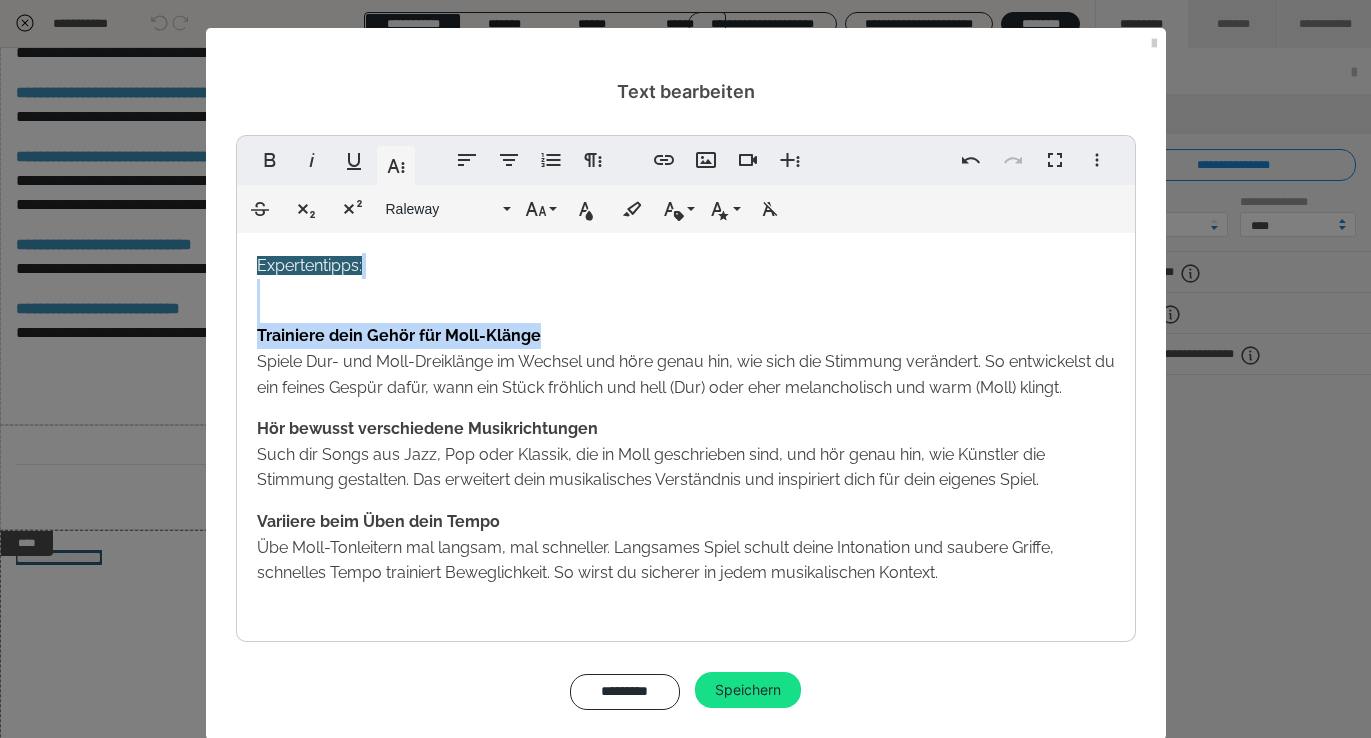drag, startPoint x: 552, startPoint y: 329, endPoint x: 229, endPoint y: 295, distance: 324.78455 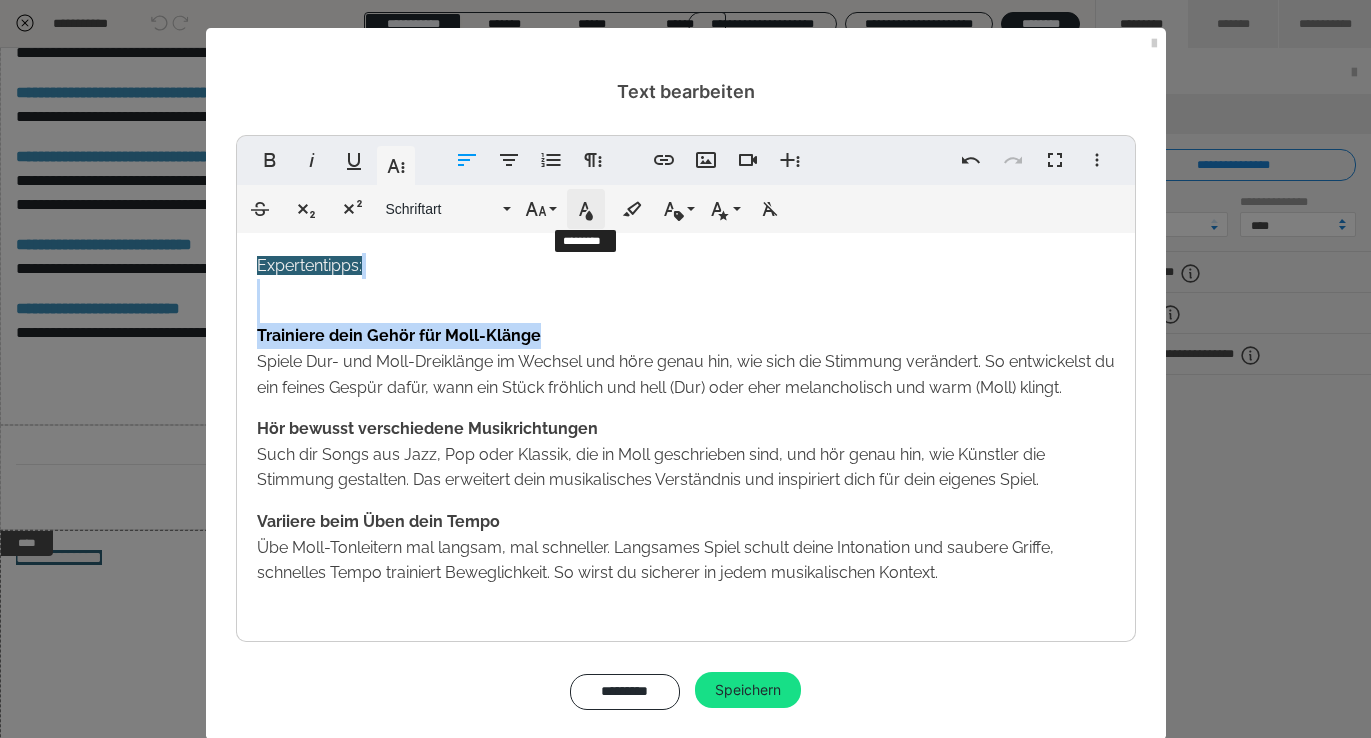 click 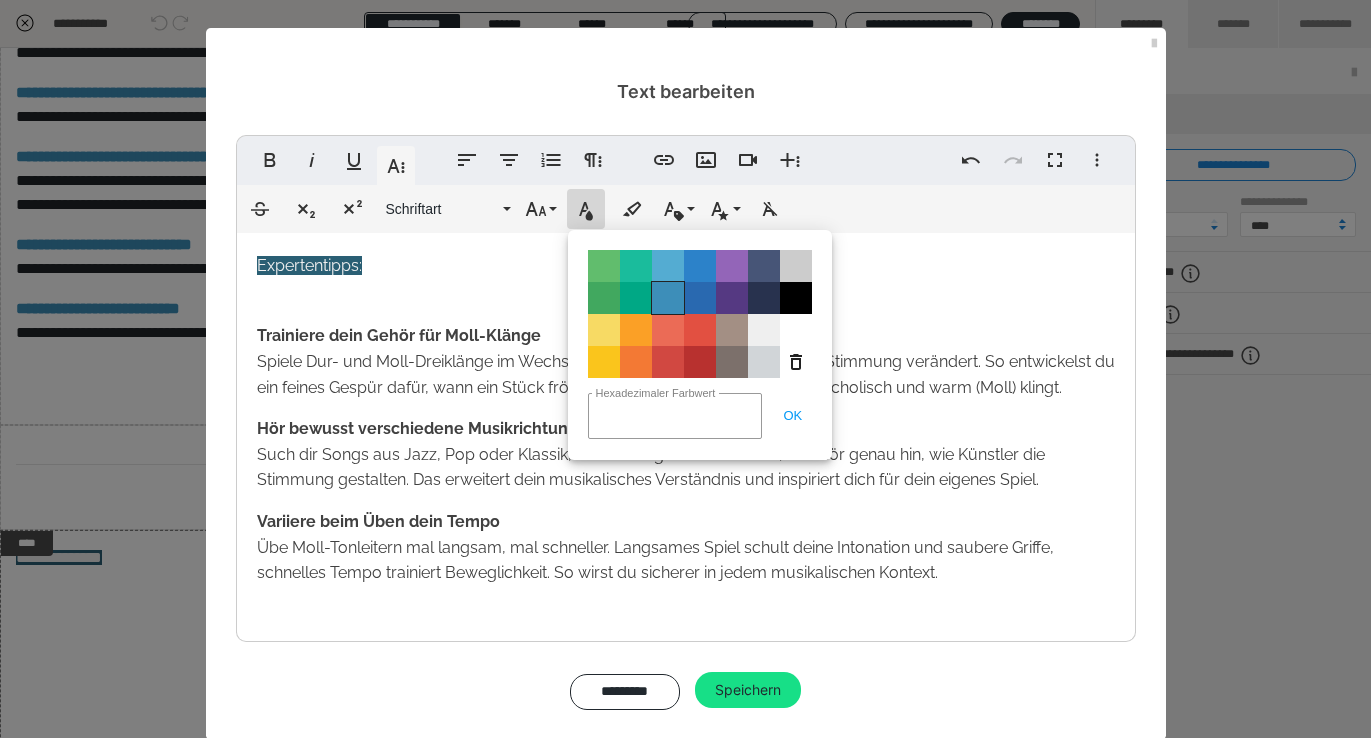 click on "Color#3D8EB9" at bounding box center [668, 298] 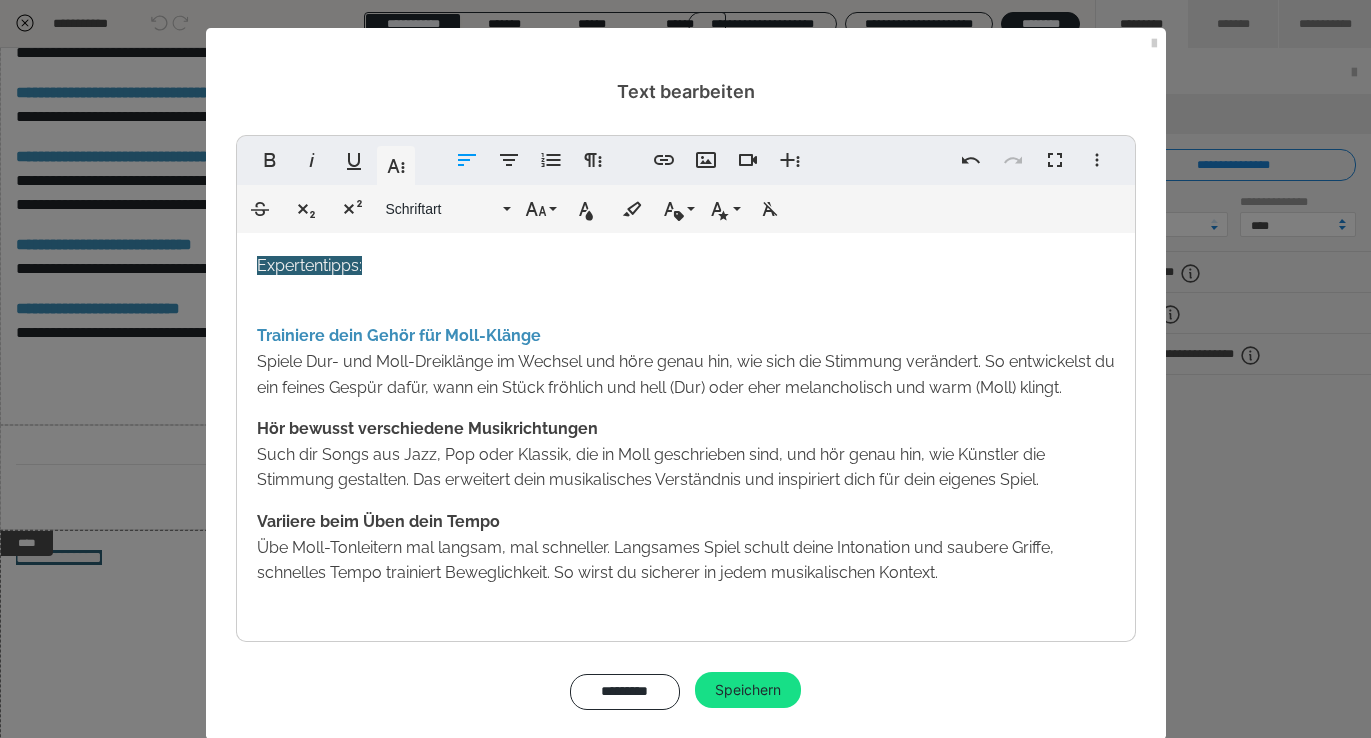 click on "Hör bewusst verschiedene Musikrichtungen Such dir Songs aus Jazz, Pop oder Klassik, die in Moll geschrieben sind, und hör genau hin, wie Künstler die Stimmung gestalten. Das erweitert dein musikalisches Verständnis und inspiriert dich für dein eigenes Spiel." at bounding box center [686, 454] 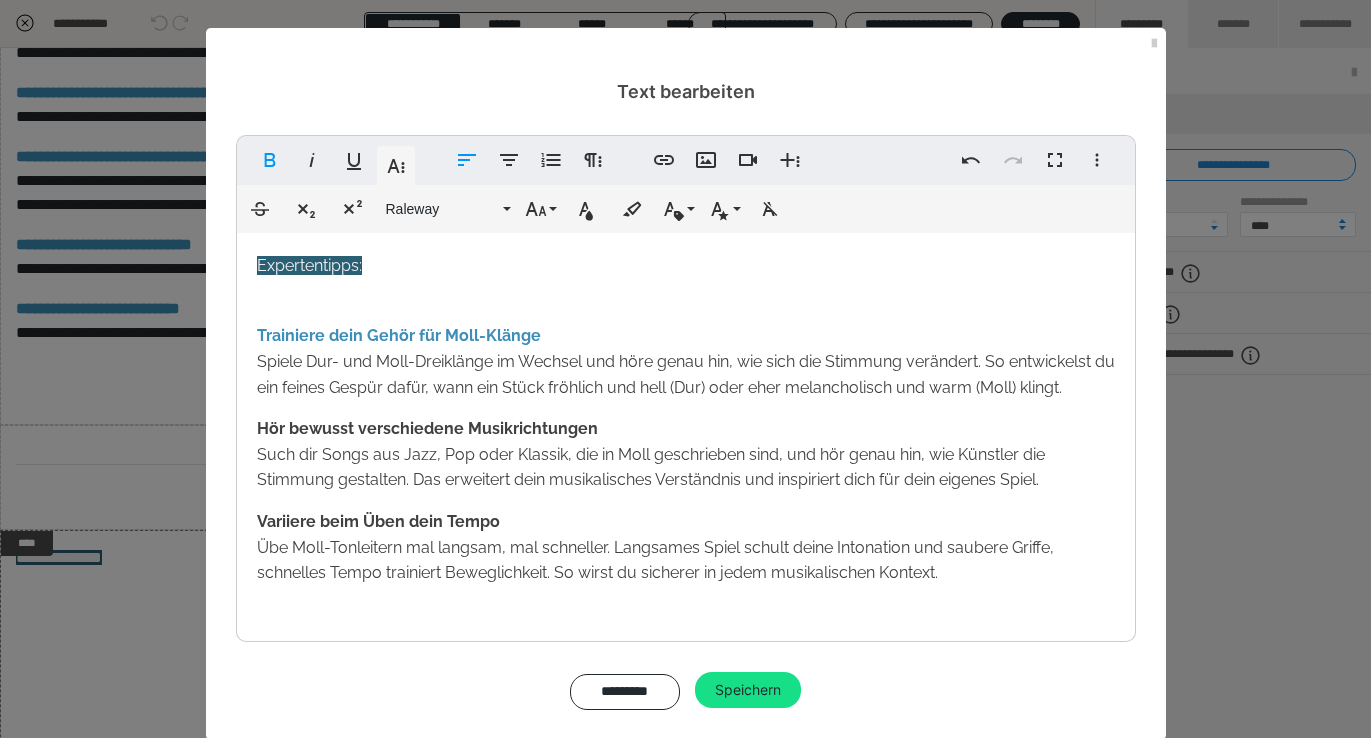 click on "Hör bewusst verschiedene Musikrichtungen" at bounding box center (427, 428) 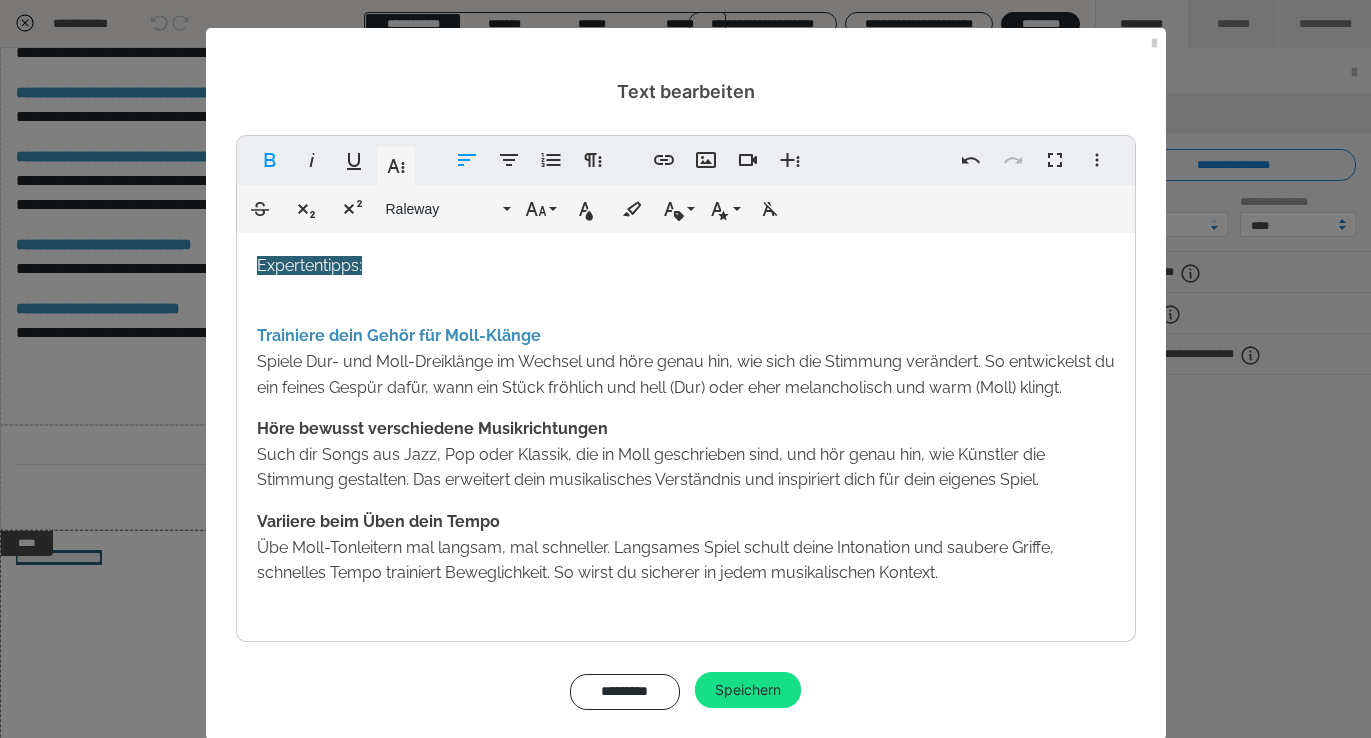 type 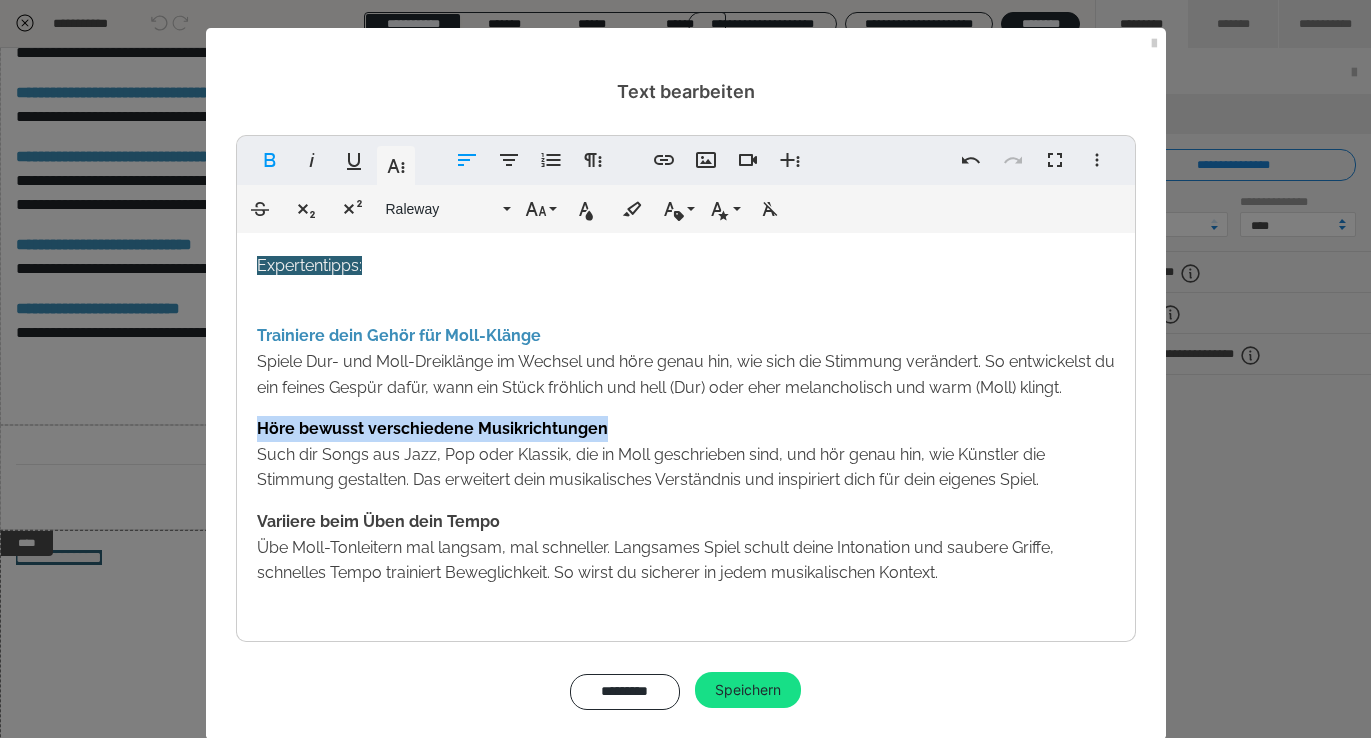 drag, startPoint x: 611, startPoint y: 430, endPoint x: 251, endPoint y: 429, distance: 360.0014 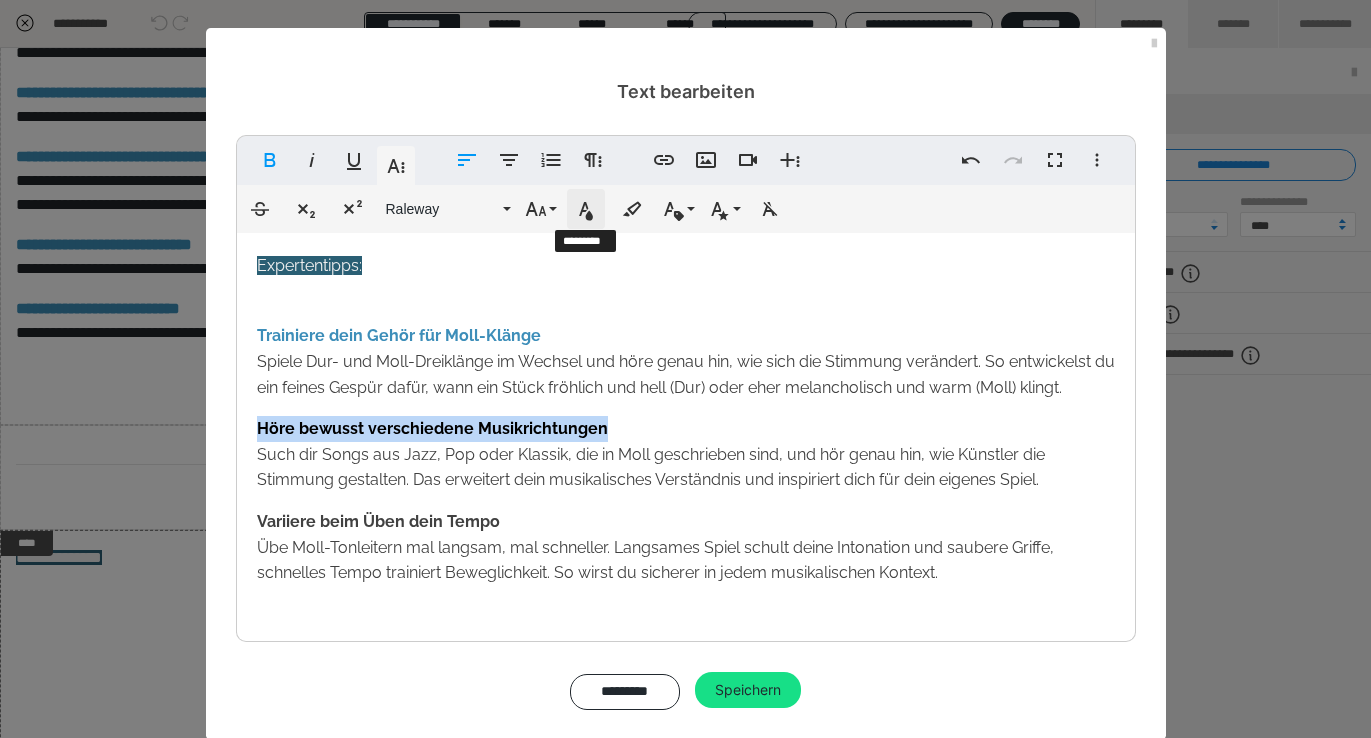 click 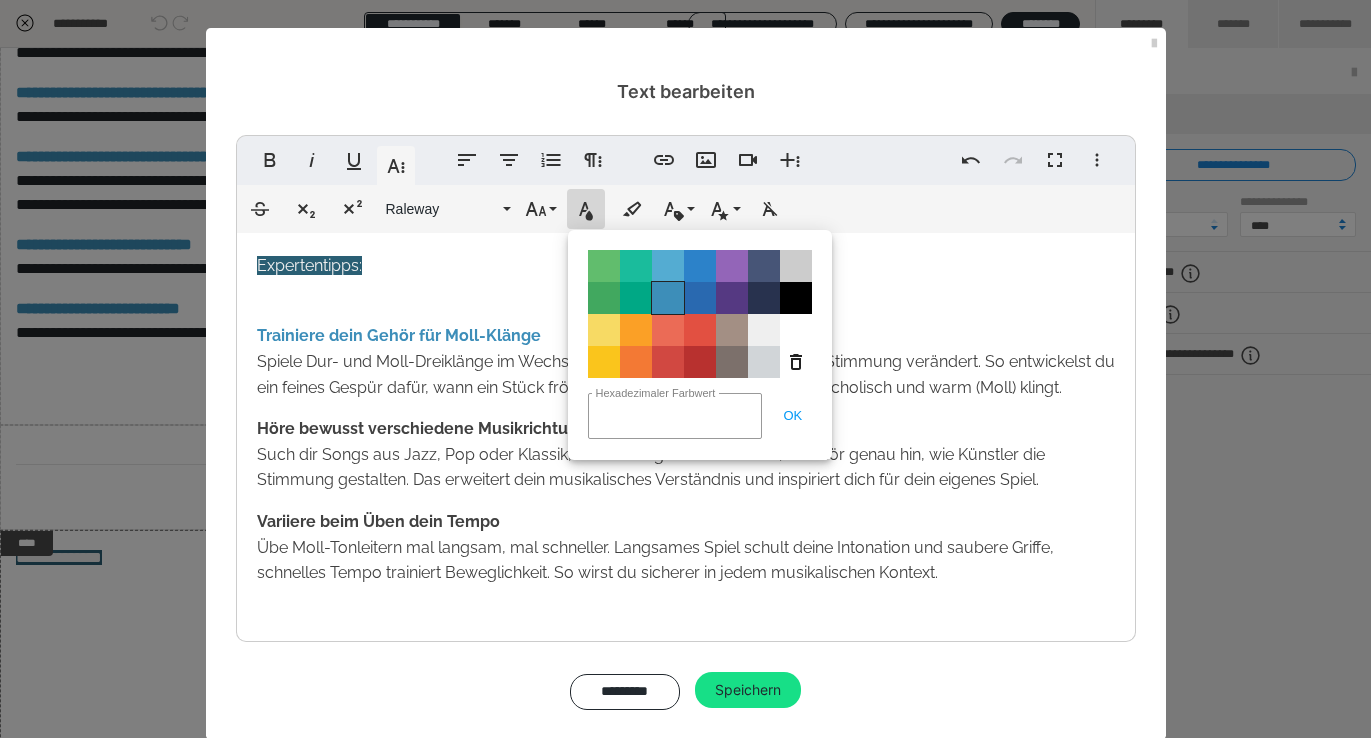 click on "Color#3D8EB9" at bounding box center [668, 298] 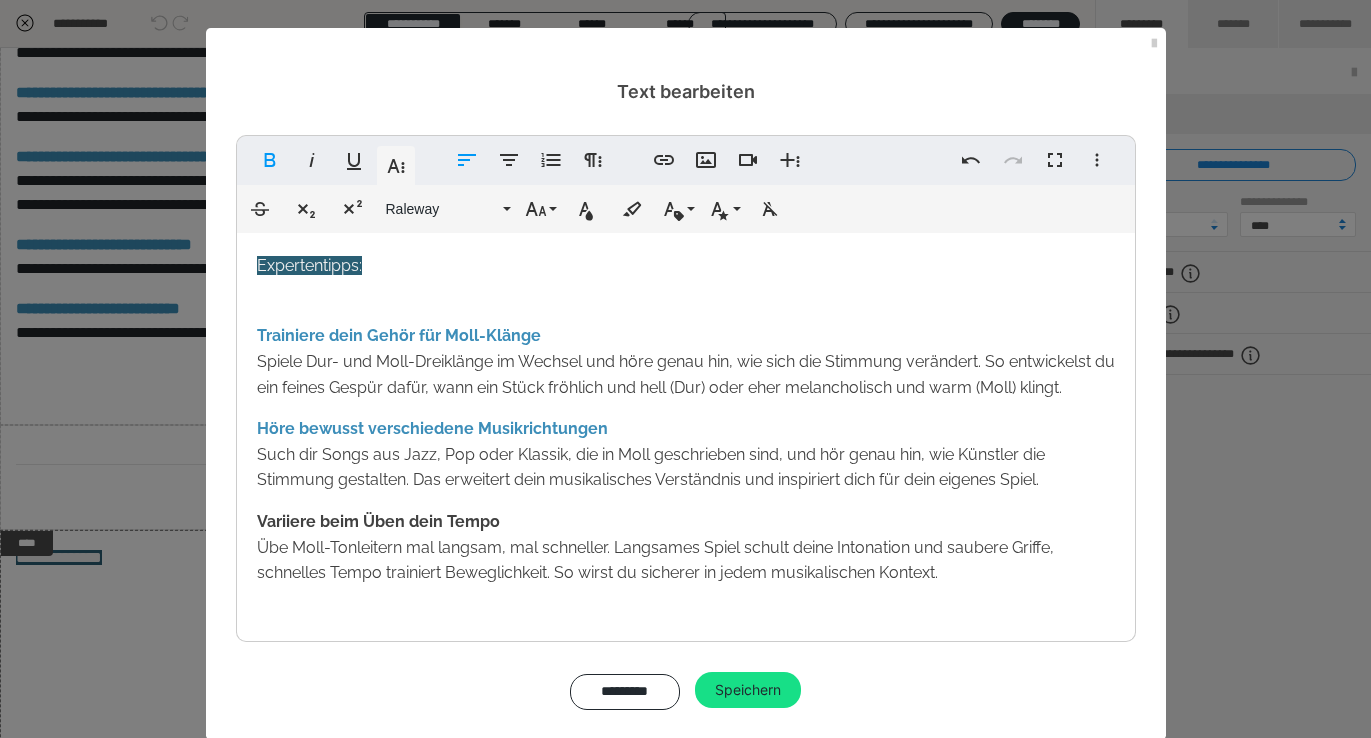click on "Expertentipps:  Trainiere dein Gehör für Moll-Klänge Spiele Dur- und Moll-Dreiklänge im Wechsel und höre genau hin, wie sich die Stimmung verändert. So entwickelst du ein feines Gespür dafür, wann ein Stück fröhlich und hell (Dur) oder eher melancholisch und warm (Moll) klingt. Höre bewusst verschiedene Musikrichtungen Such dir Songs aus Jazz, Pop oder Klassik, die in Moll geschrieben sind, und hör genau hin, wie Künstler die Stimmung gestalten. Das erweitert dein musikalisches Verständnis und inspiriert dich für dein eigenes Spiel. Variiere beim Üben dein Tempo Übe Moll-Tonleitern mal langsam, mal schneller. Langsames Spiel schult deine Intonation und saubere Griffe, schnelles Tempo trainiert Beweglichkeit. So wirst du sicherer in jedem musikalischen Kontext." at bounding box center [686, 501] 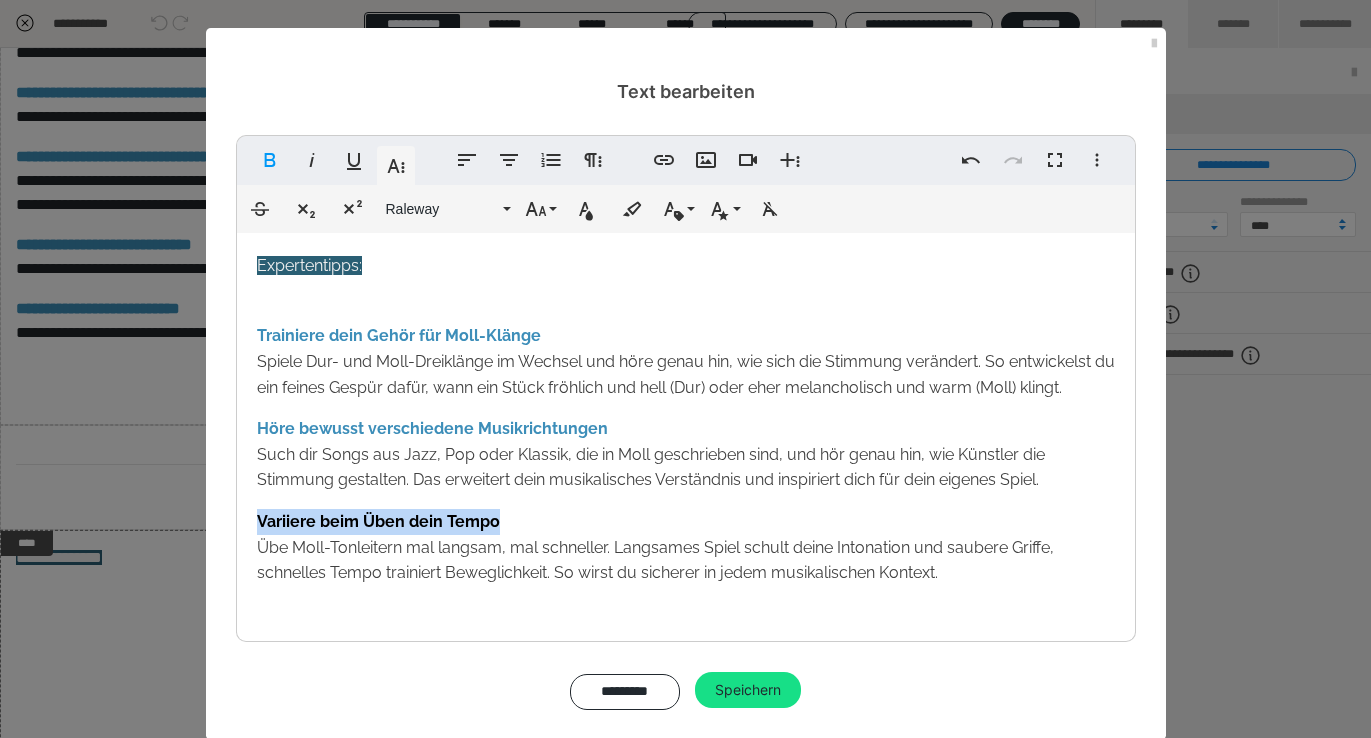 drag, startPoint x: 511, startPoint y: 513, endPoint x: 216, endPoint y: 517, distance: 295.02713 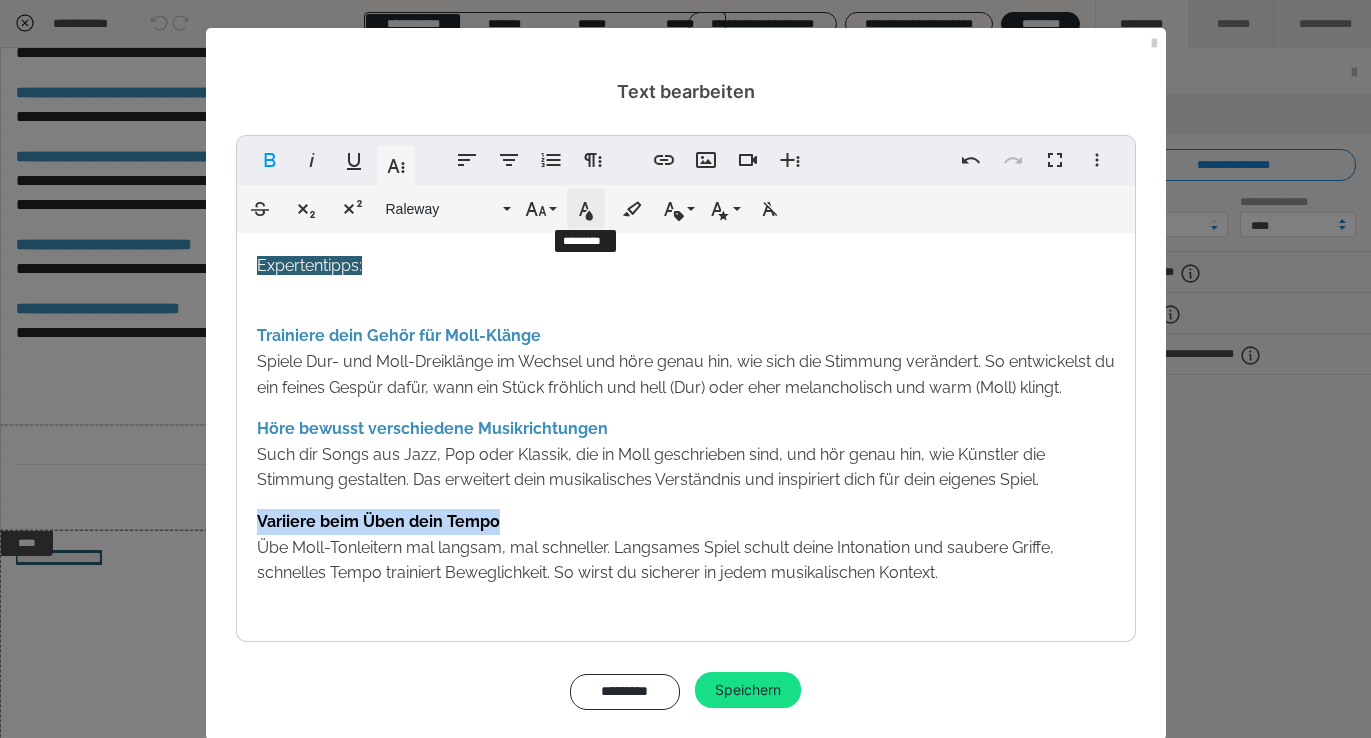 click 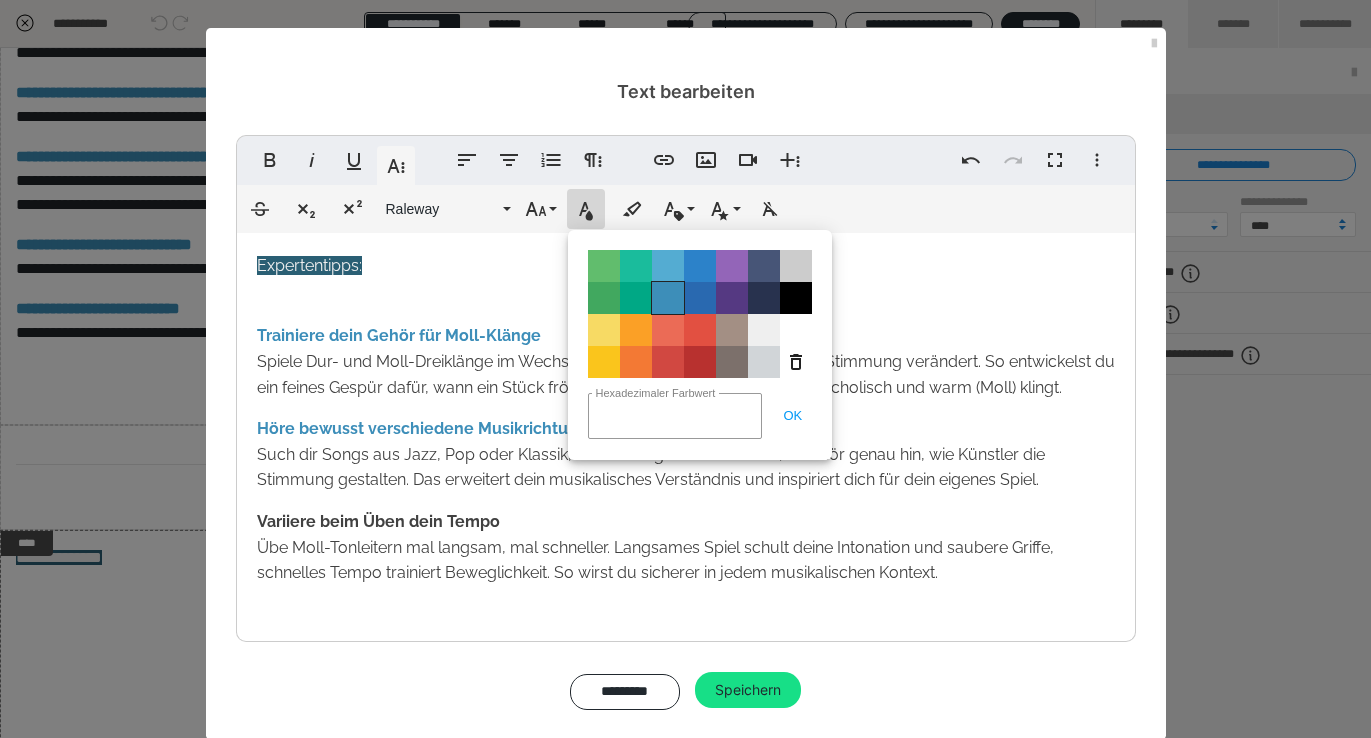 click on "Color#3D8EB9" at bounding box center [668, 298] 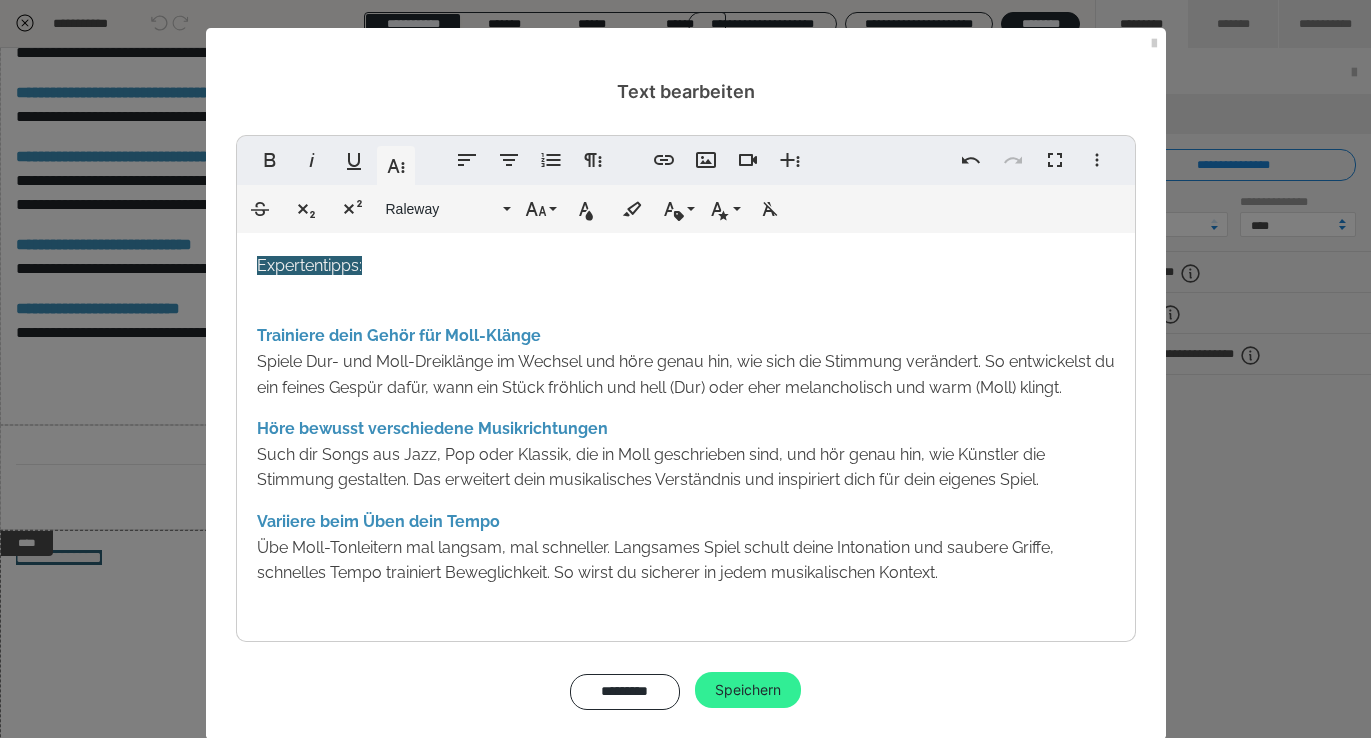 click on "Speichern" at bounding box center [748, 690] 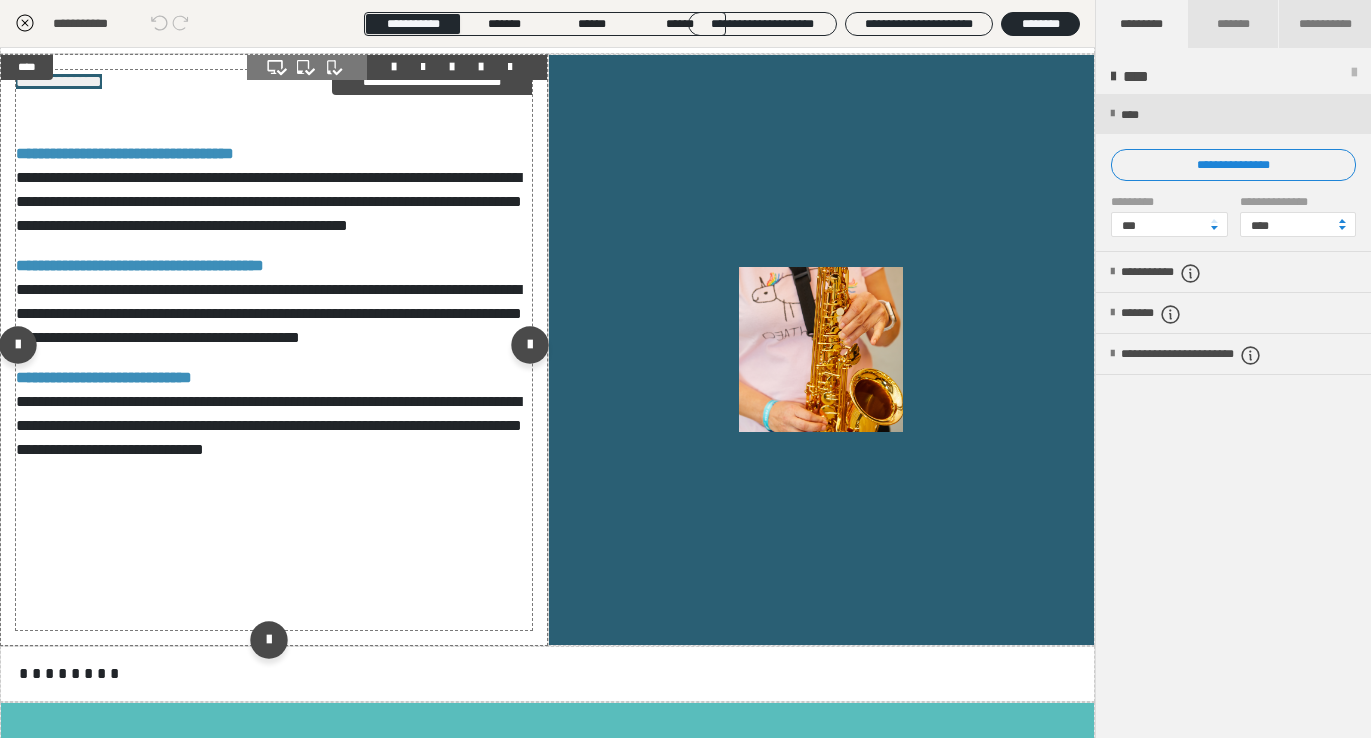 scroll, scrollTop: 1585, scrollLeft: 0, axis: vertical 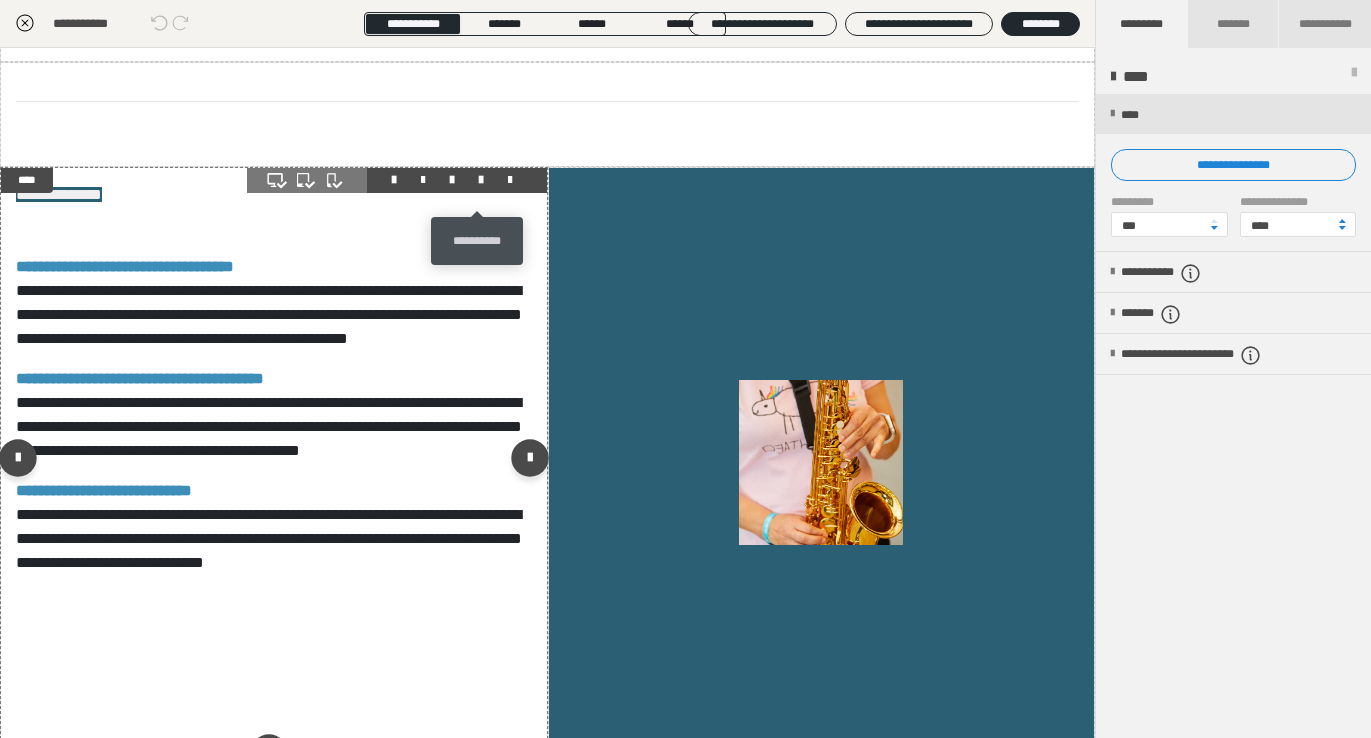 click at bounding box center (481, 180) 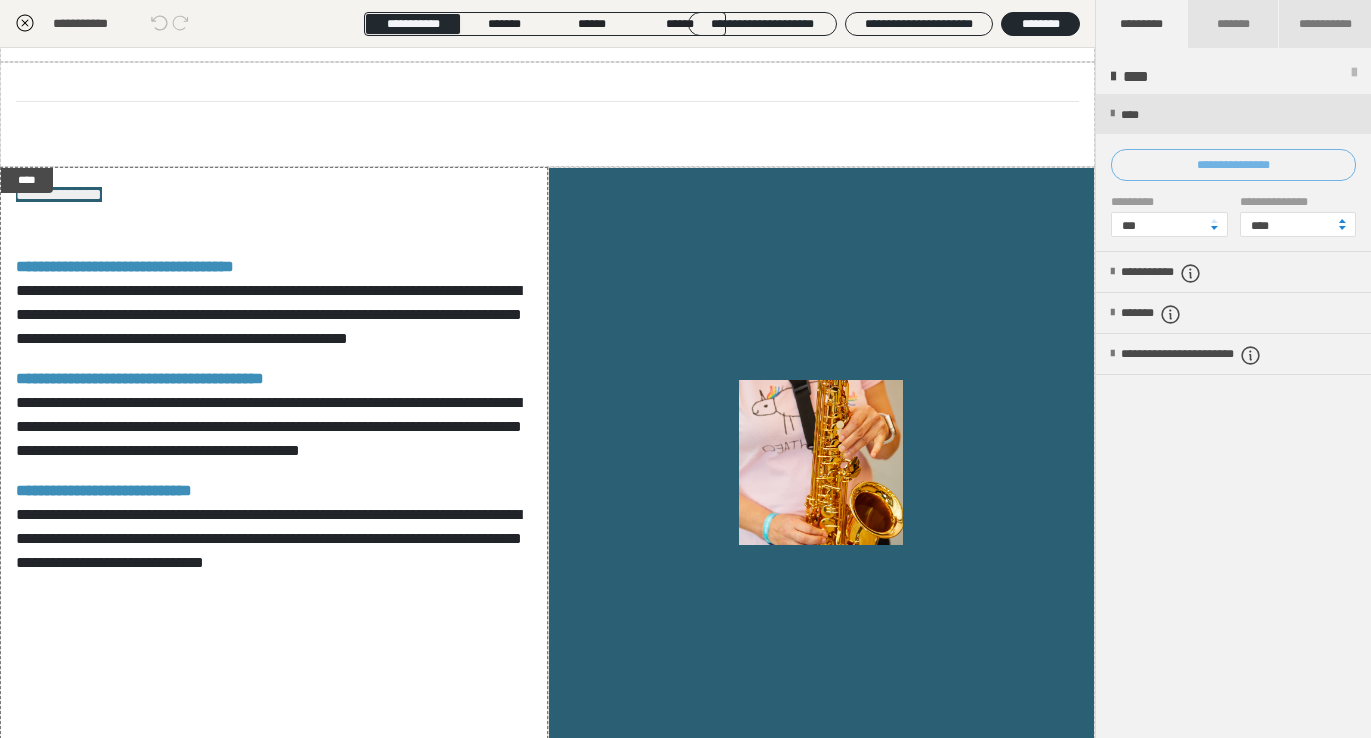 click on "**********" at bounding box center (1233, 165) 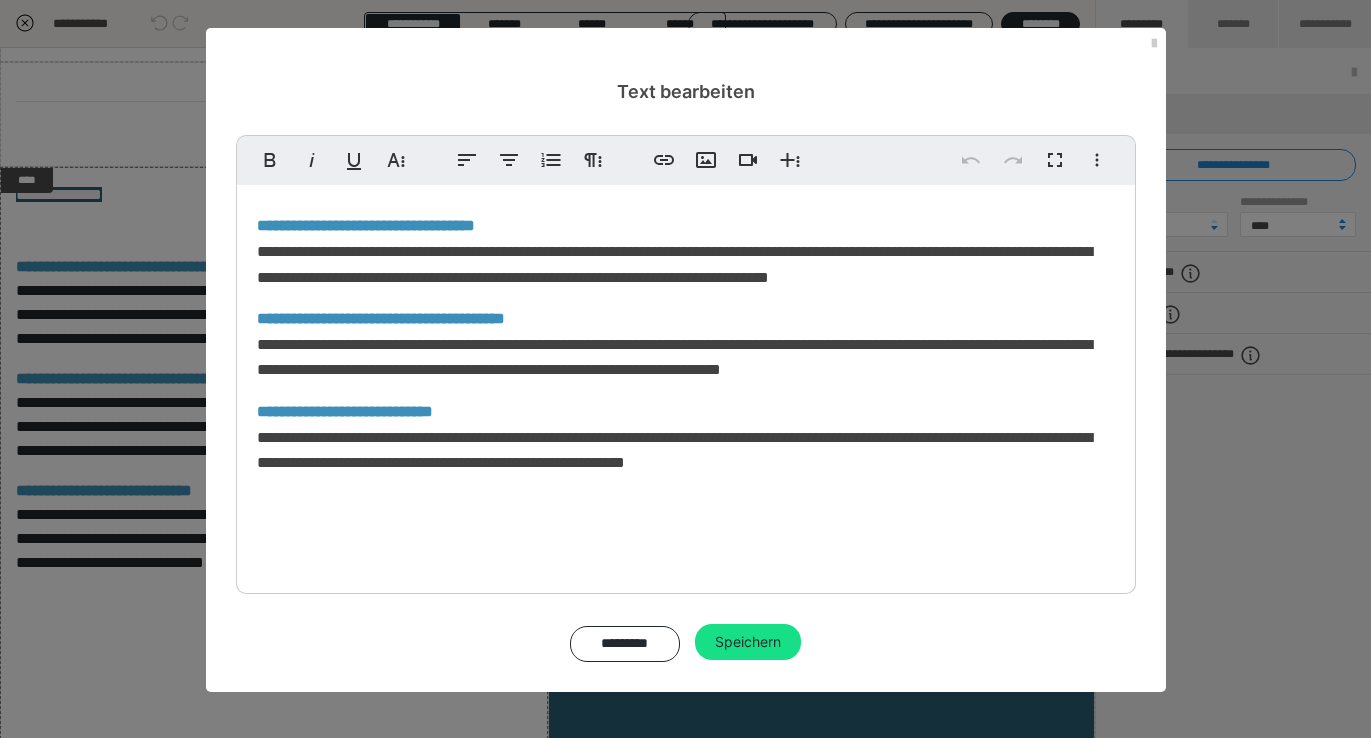 scroll, scrollTop: 138, scrollLeft: 0, axis: vertical 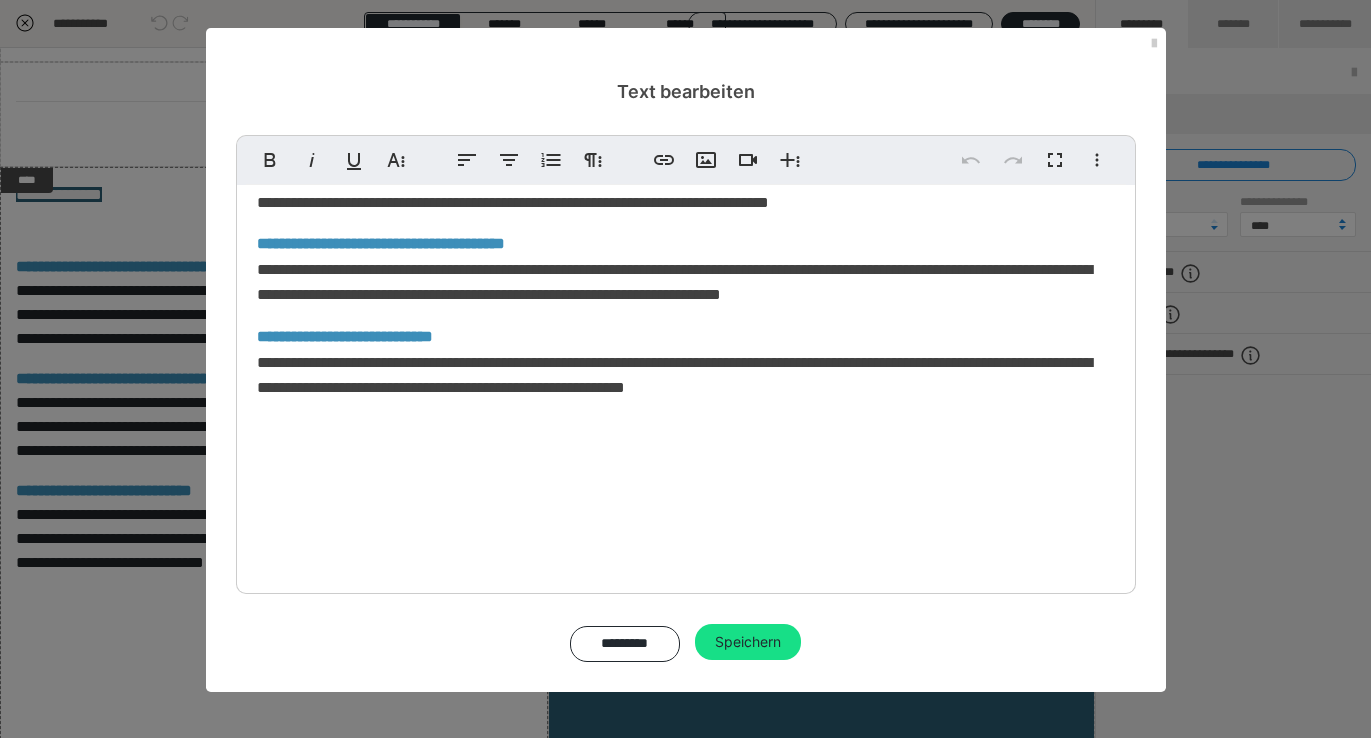 click on "**********" at bounding box center [686, 316] 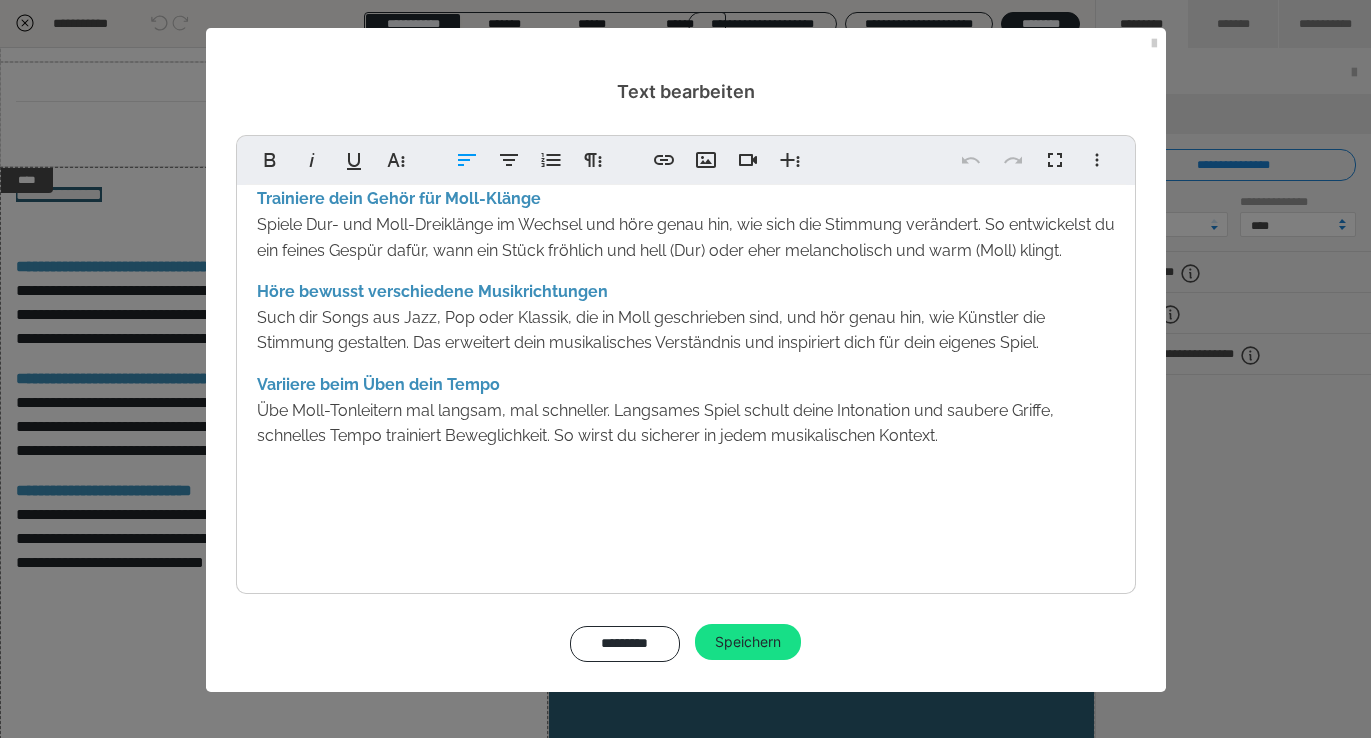 scroll, scrollTop: 67, scrollLeft: 0, axis: vertical 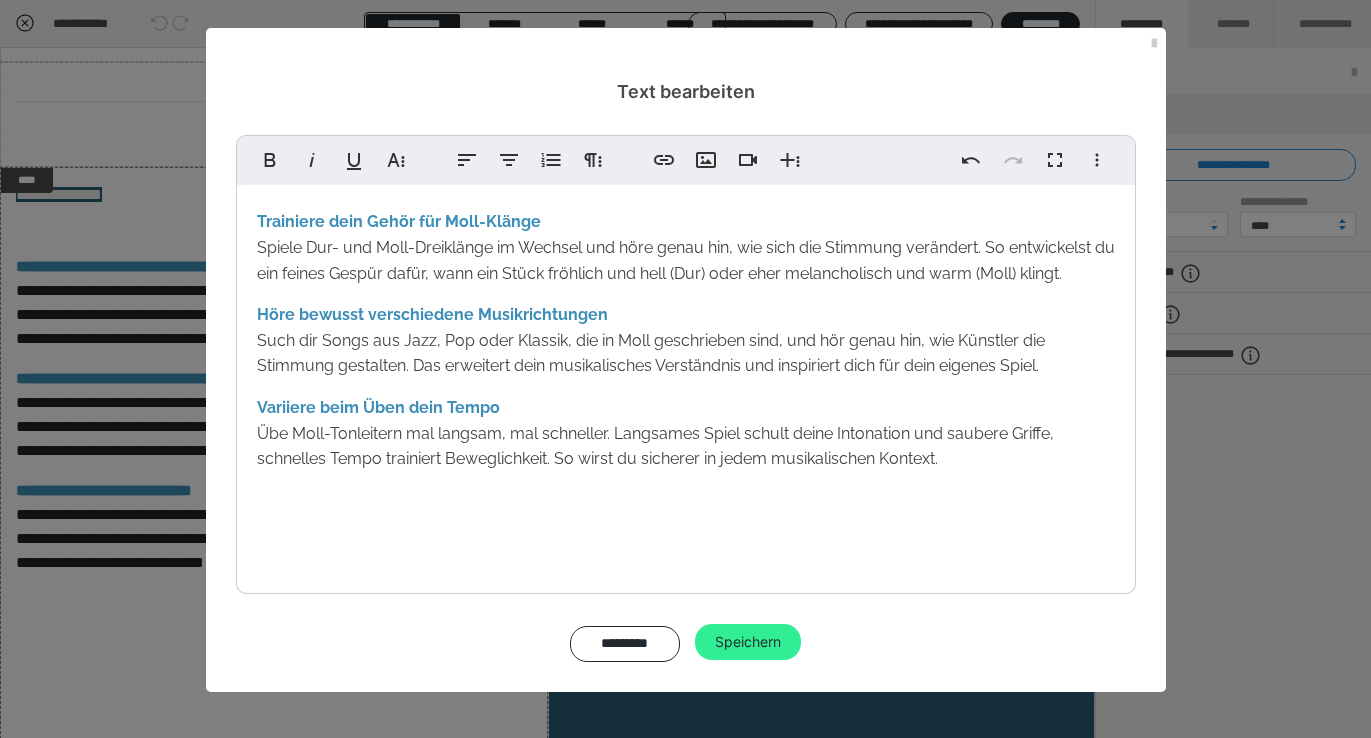 click on "Speichern" at bounding box center (748, 642) 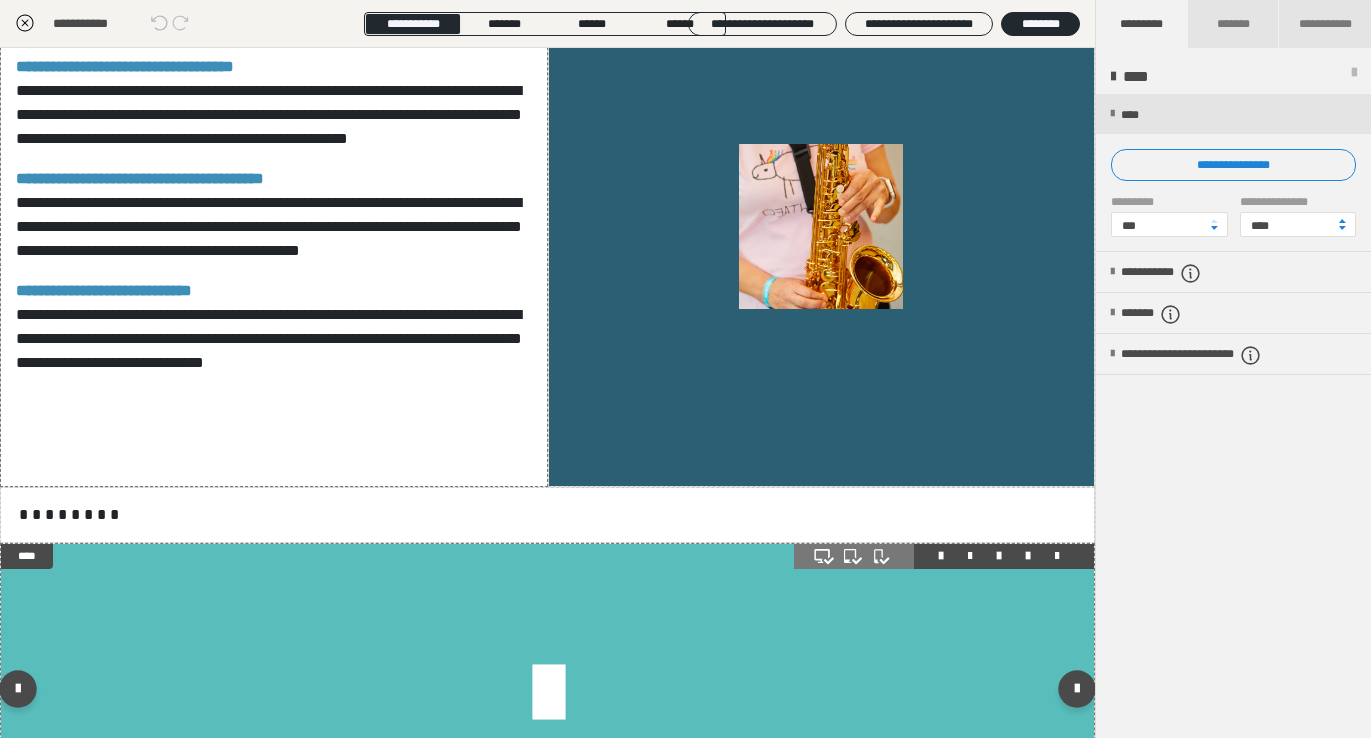 scroll, scrollTop: 2034, scrollLeft: 0, axis: vertical 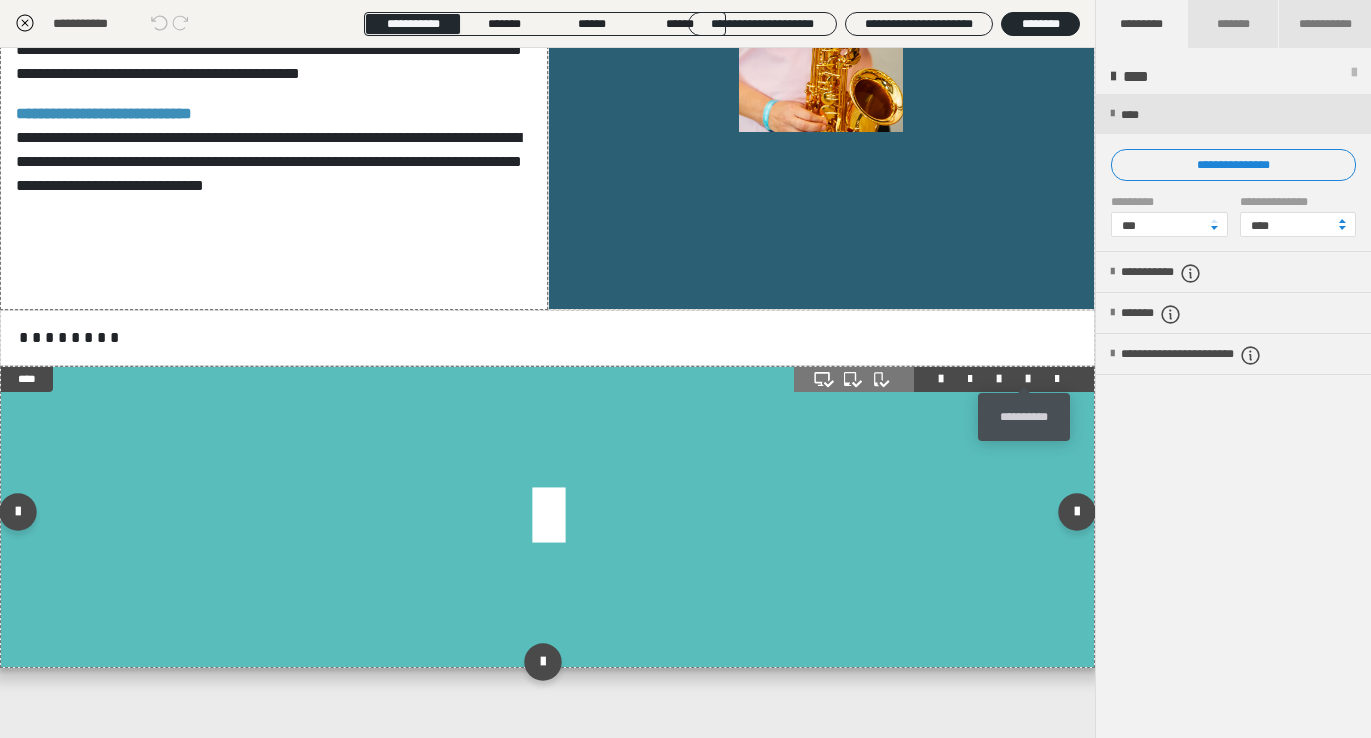 click at bounding box center [1028, 379] 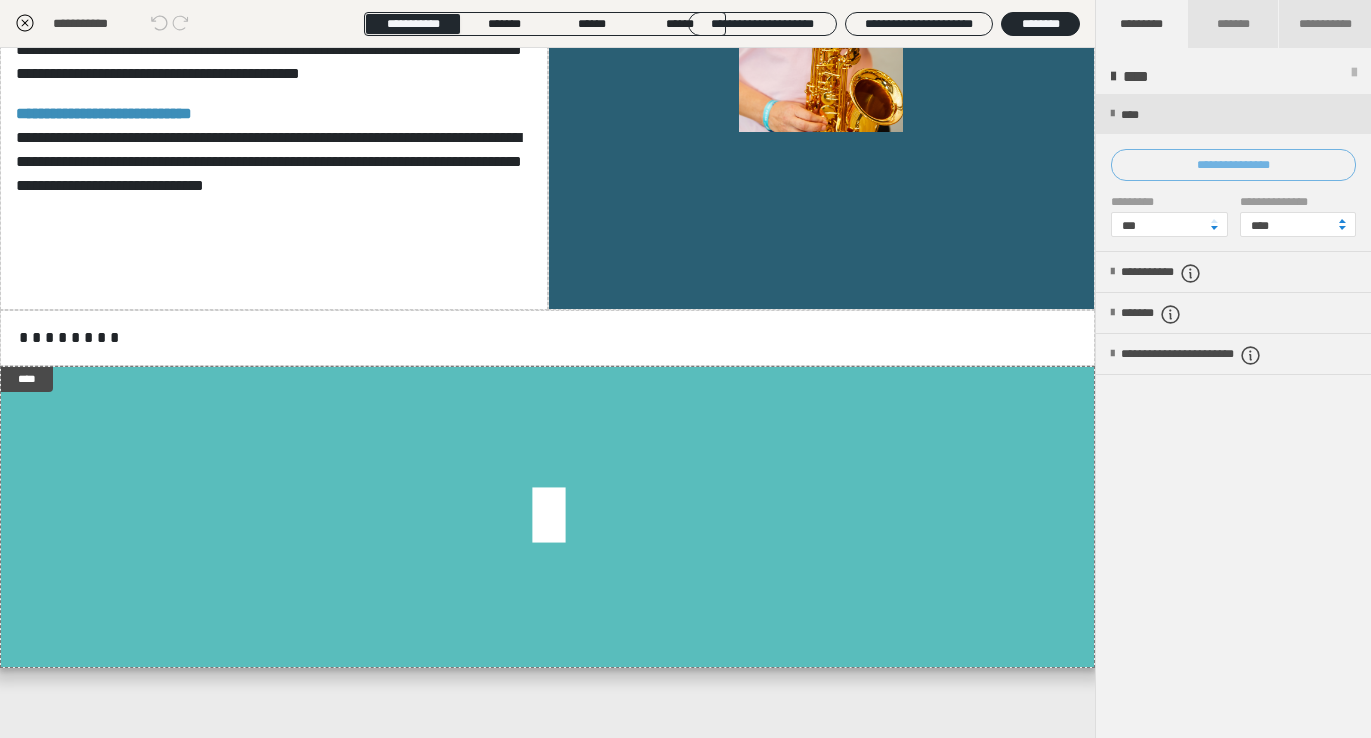 click on "**********" at bounding box center [1233, 165] 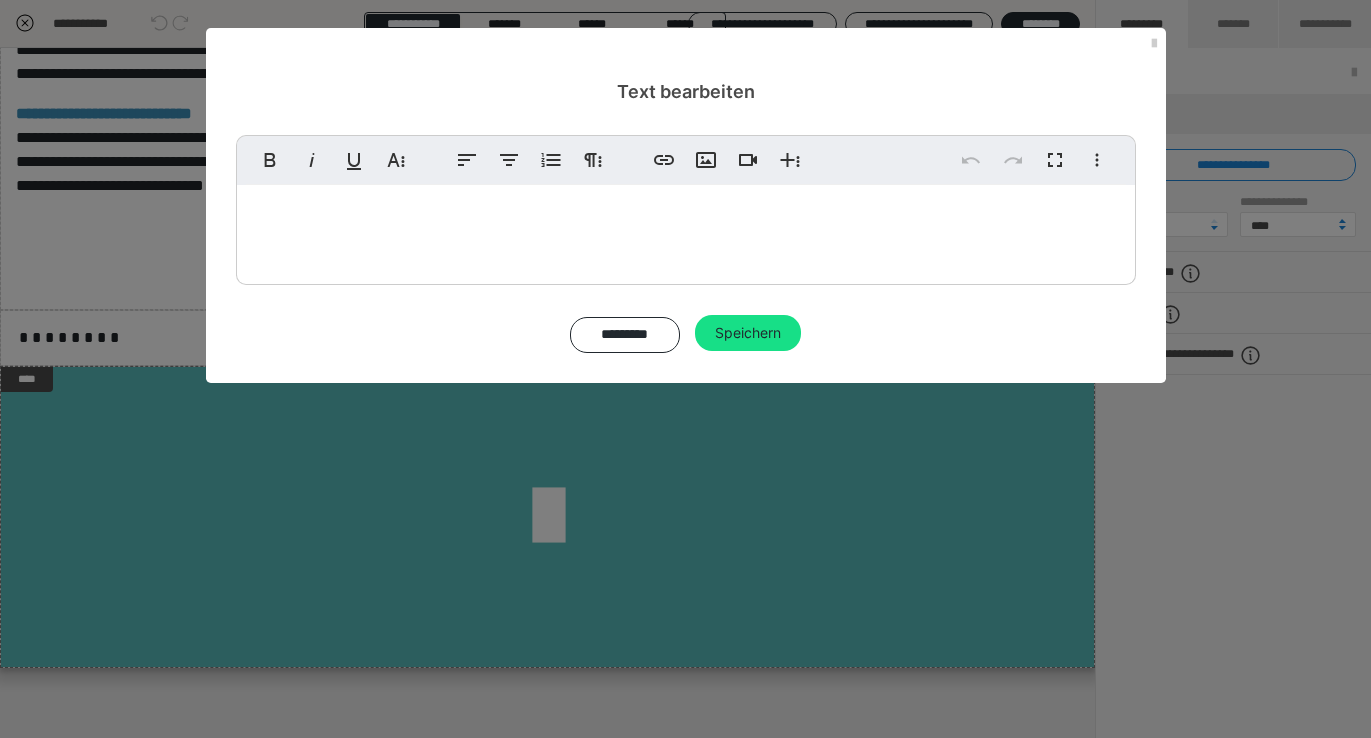click at bounding box center (686, 230) 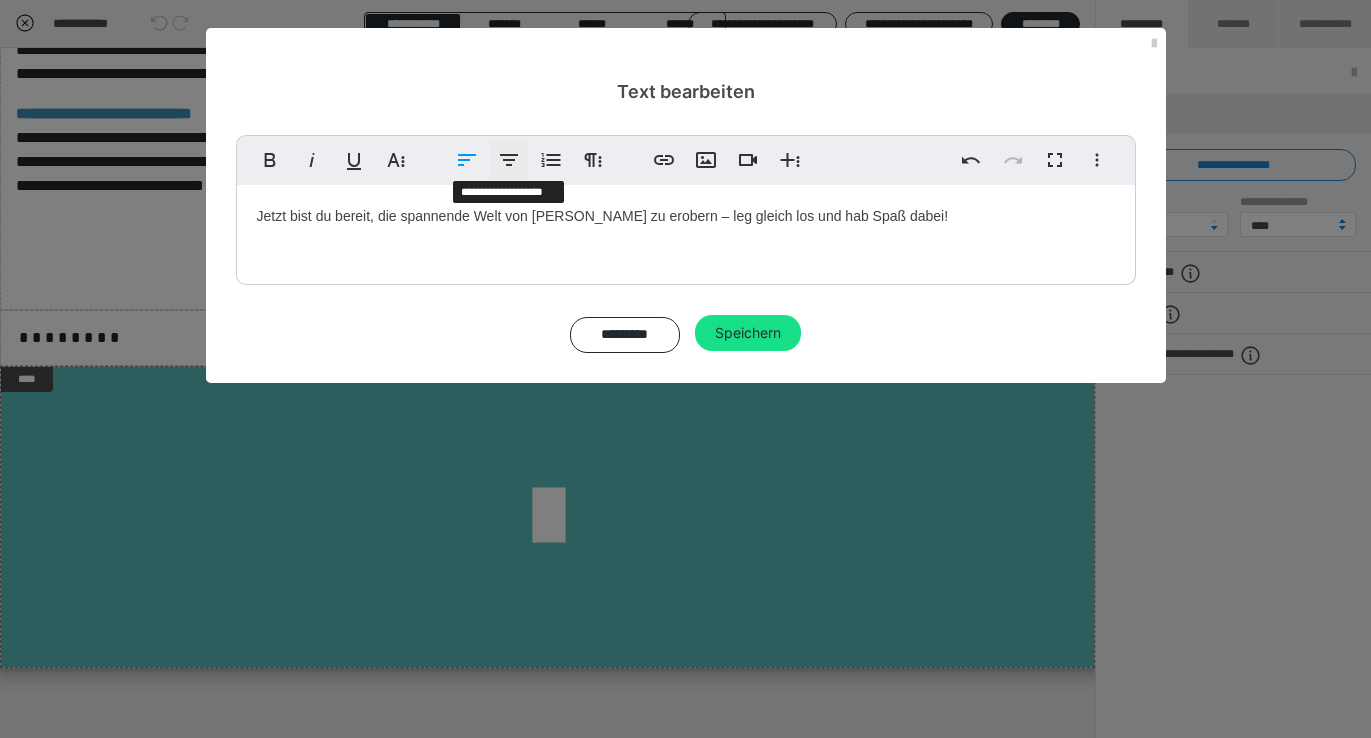 click 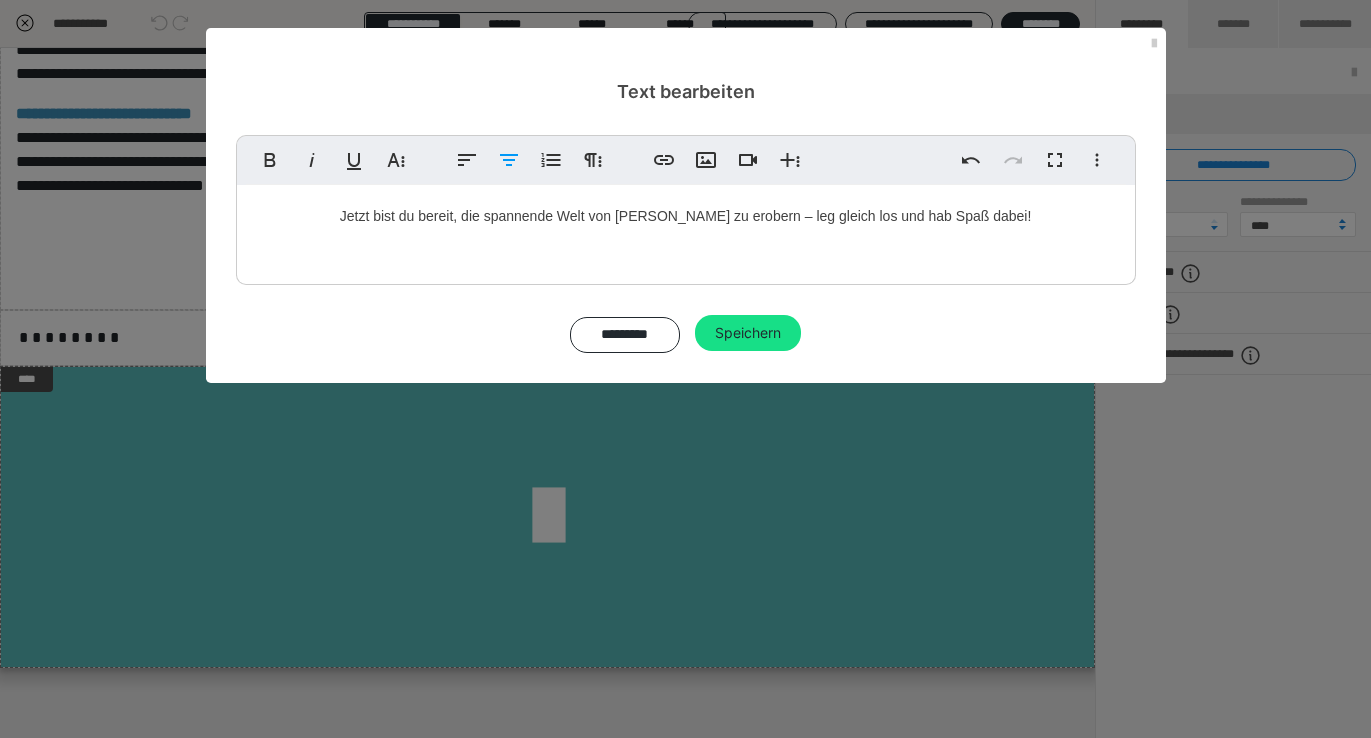 click on "Jetzt bist du bereit, die spannende Welt von Moll zu erobern – leg gleich los und hab Spaß dabei!" at bounding box center [686, 216] 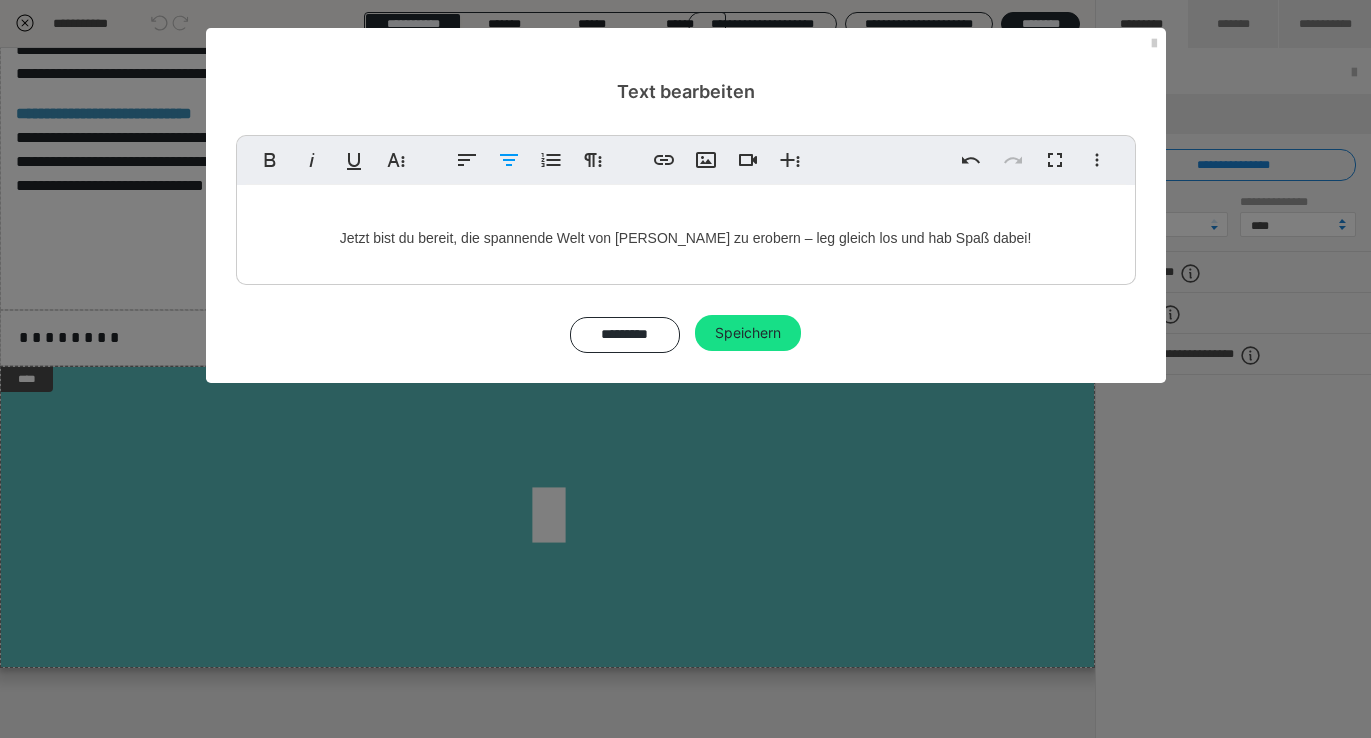 click on "Jetzt bist du bereit, die spannende Welt von Moll zu erobern – leg gleich los und hab Spaß dabei!" at bounding box center [686, 230] 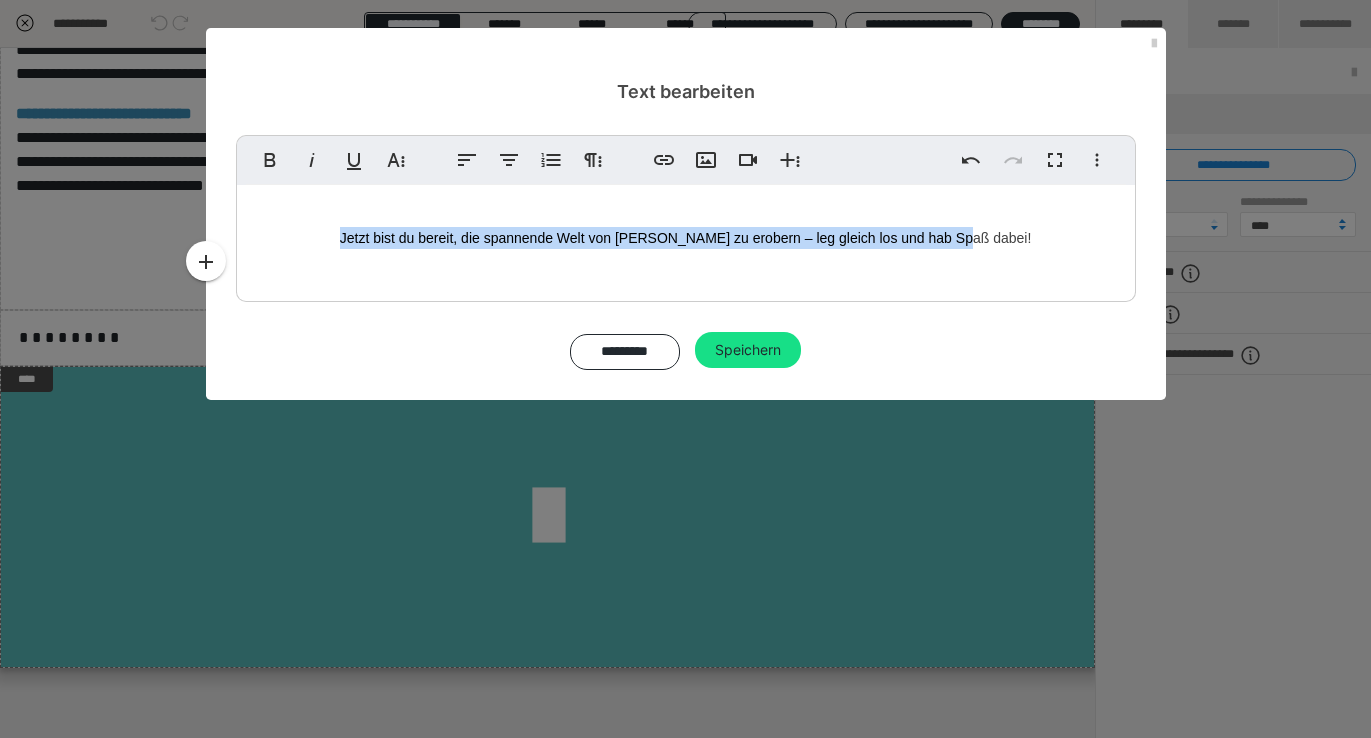 drag, startPoint x: 1007, startPoint y: 231, endPoint x: 322, endPoint y: 232, distance: 685.00073 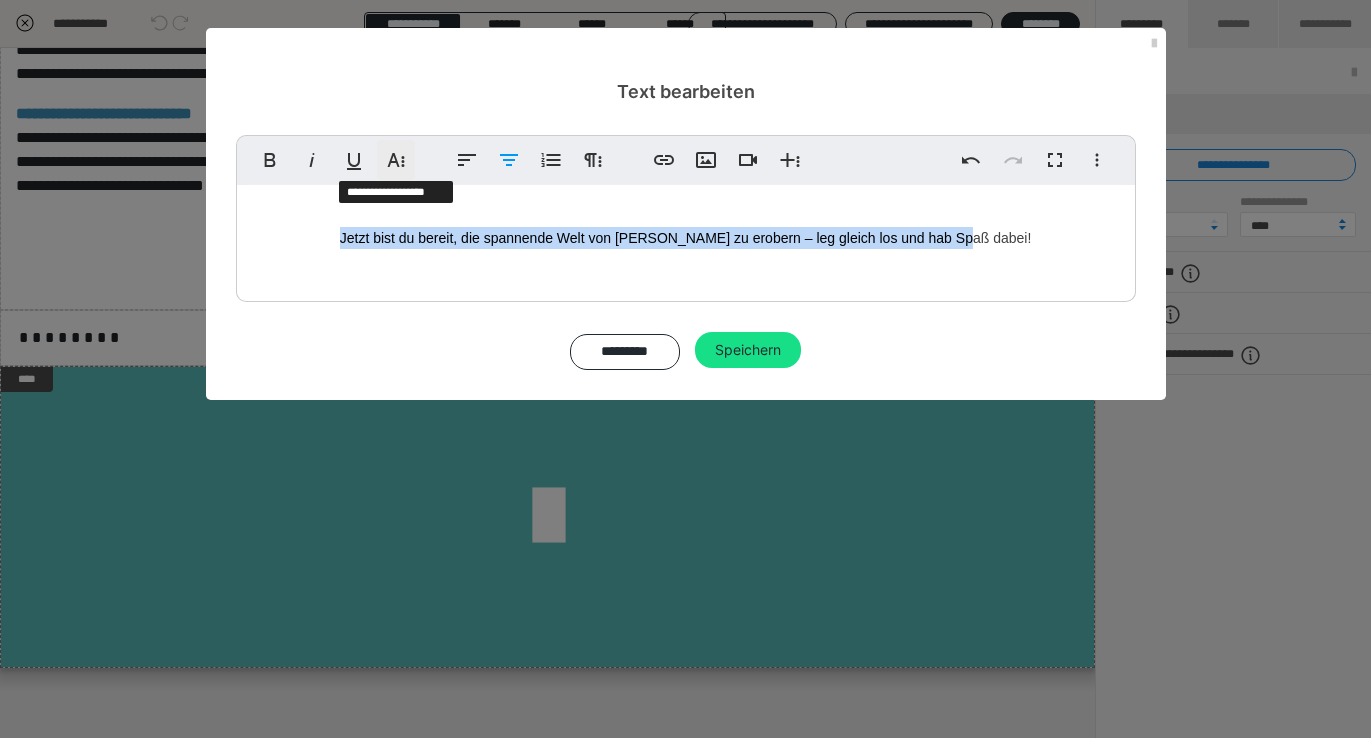 click 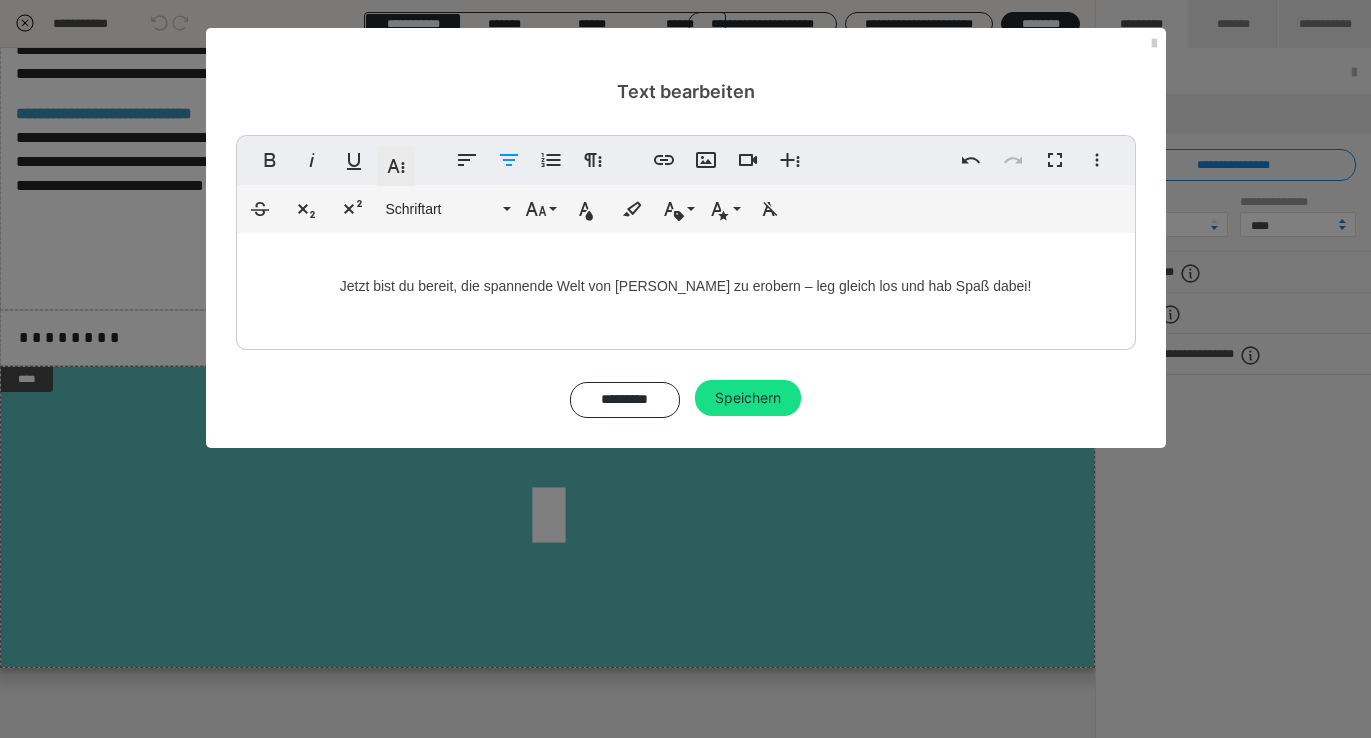 click 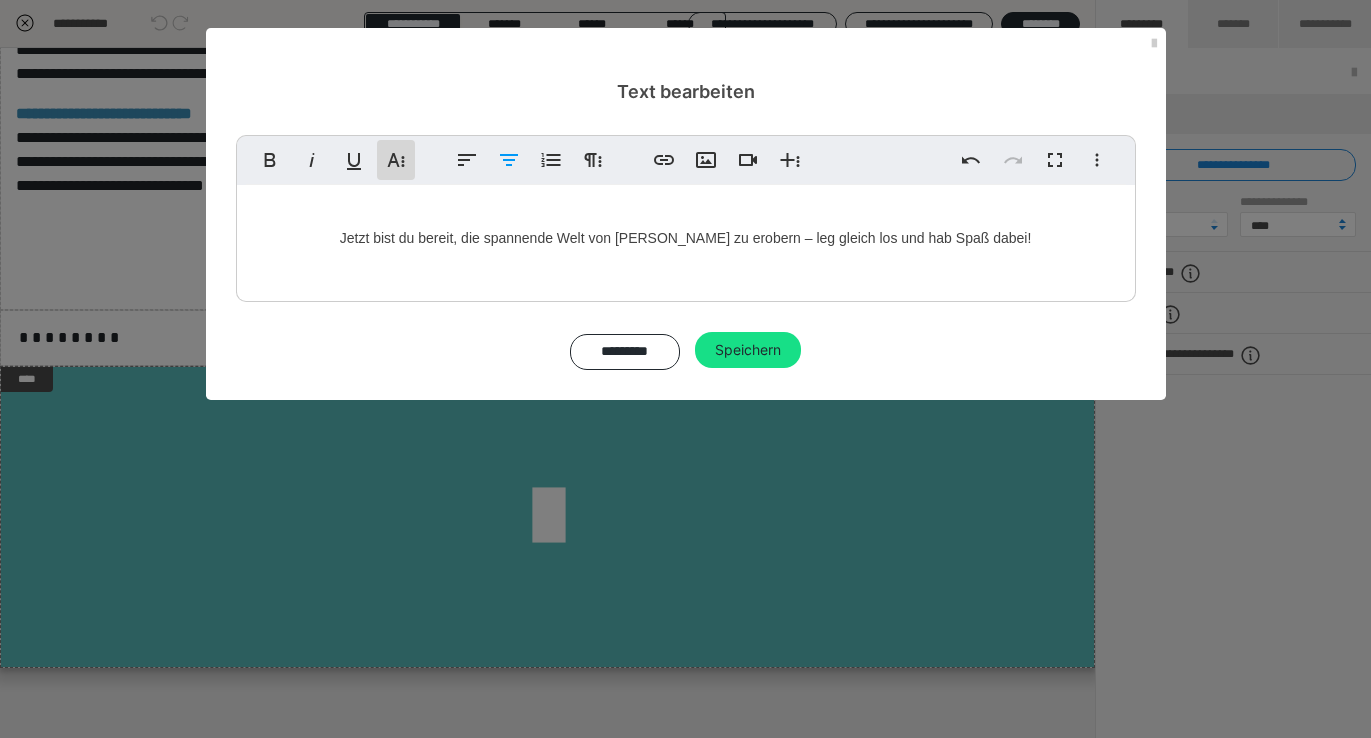 click 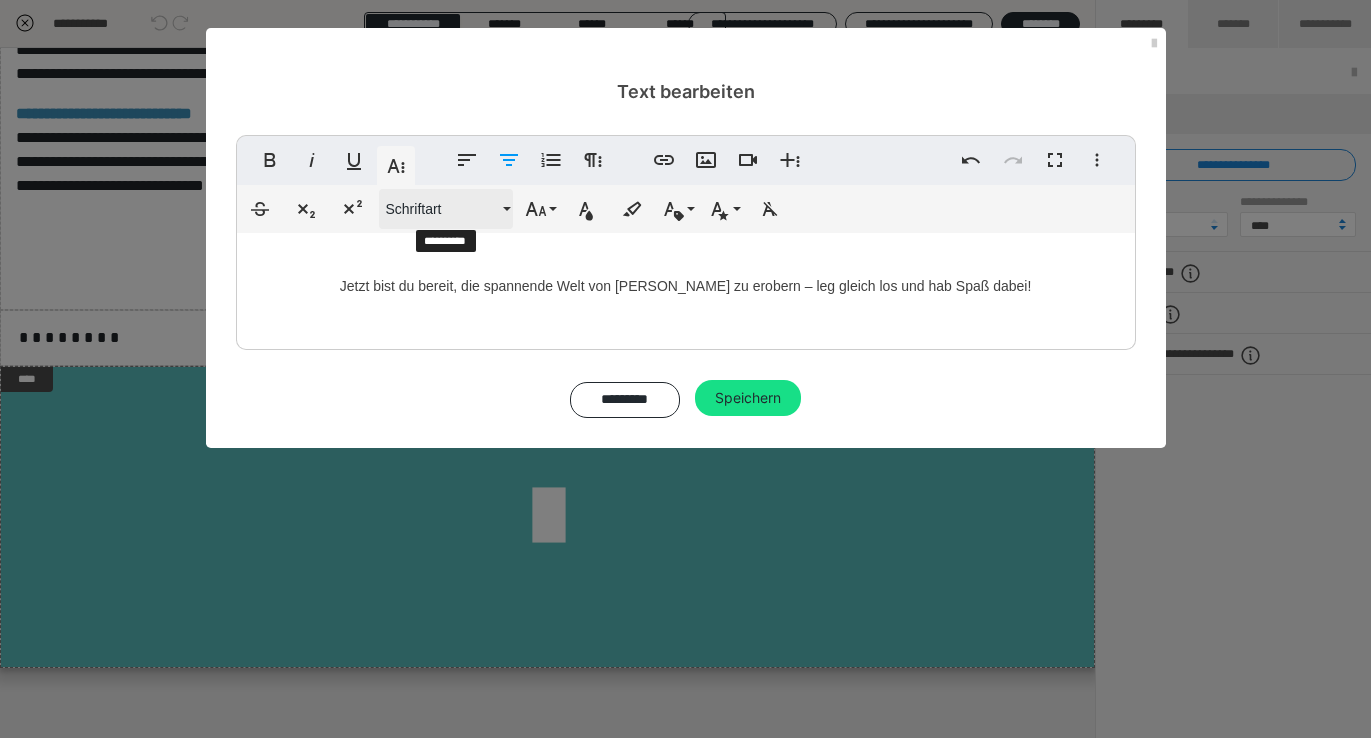 click on "Schriftart" at bounding box center [446, 209] 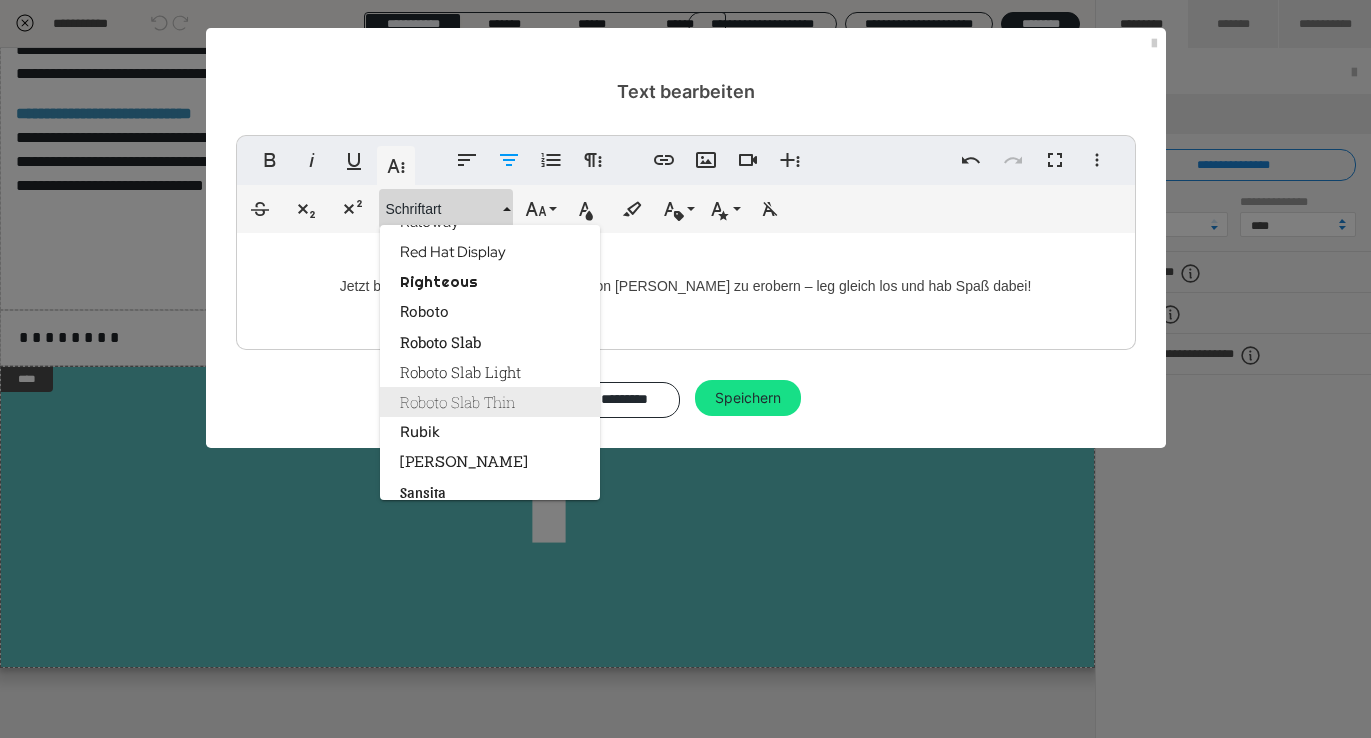 scroll, scrollTop: 2564, scrollLeft: 0, axis: vertical 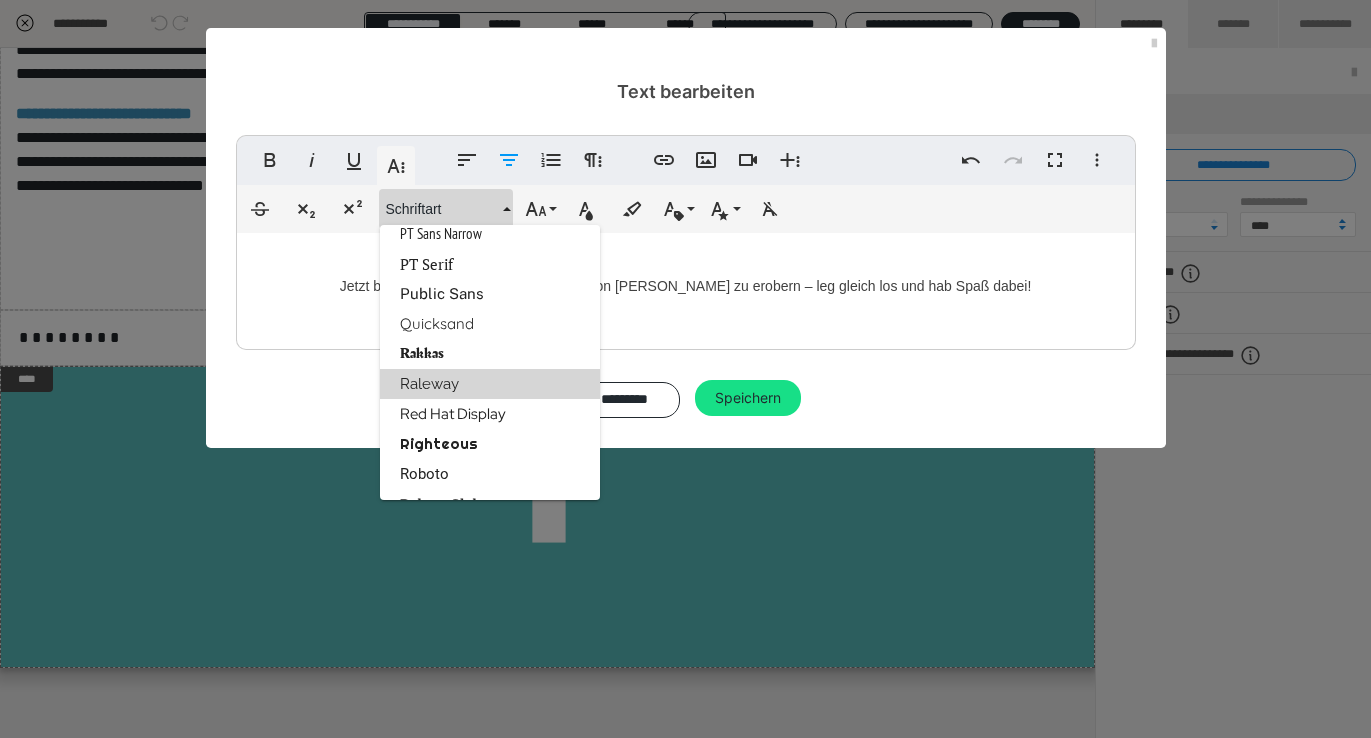 click on "Raleway" at bounding box center [490, 384] 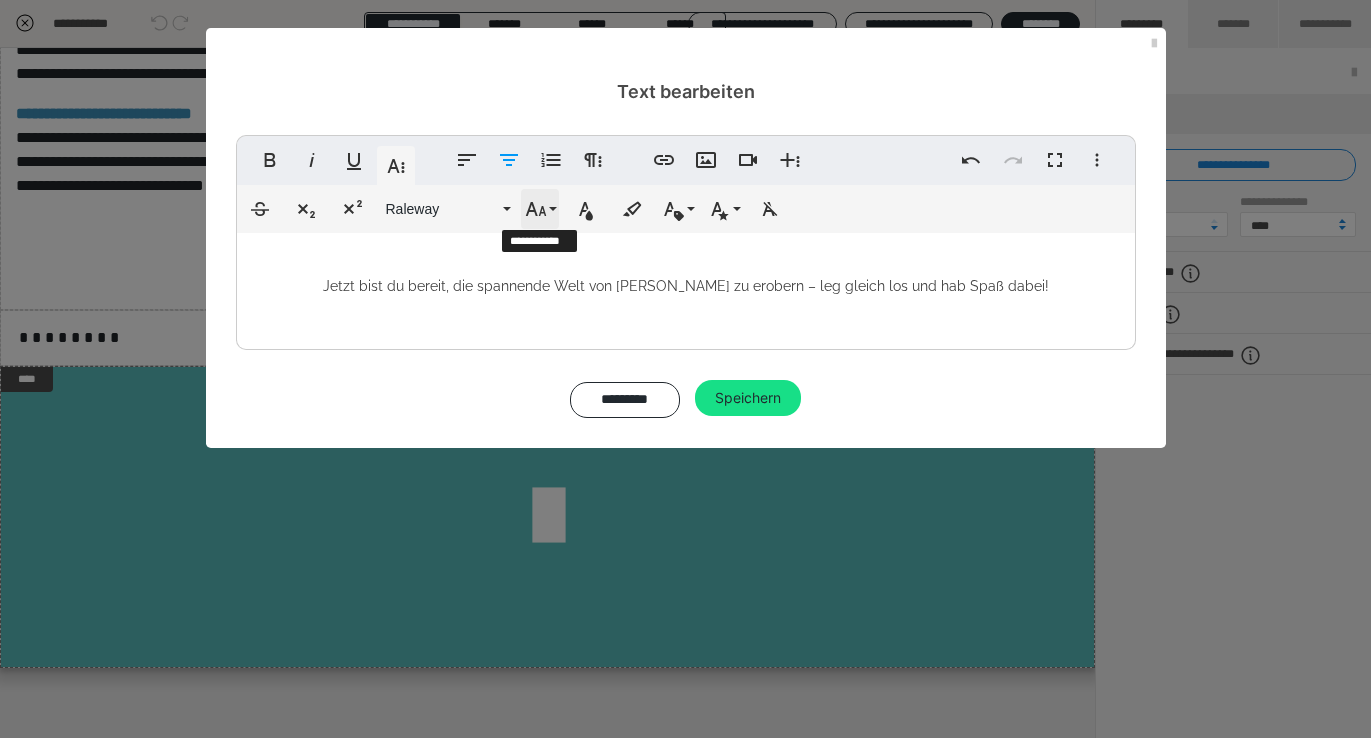 click on "Schriftgröße" at bounding box center [540, 209] 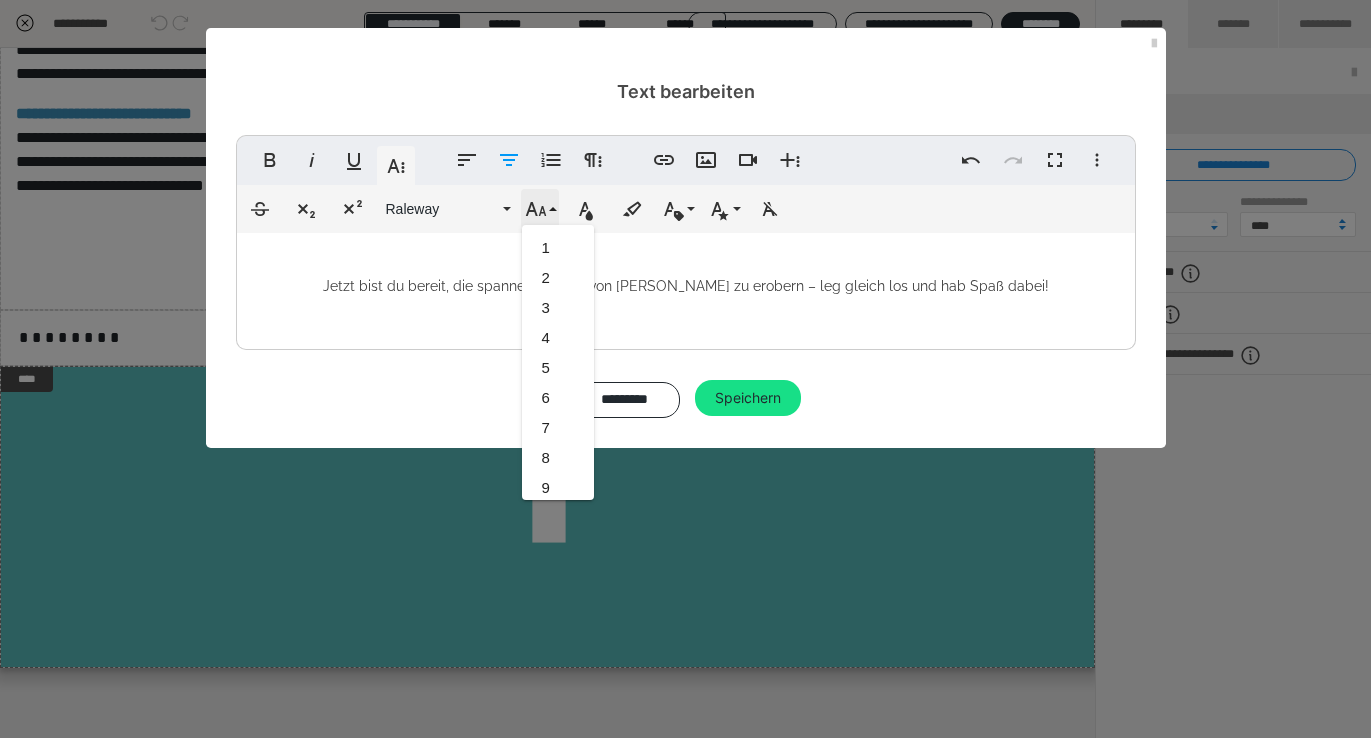 scroll, scrollTop: 413, scrollLeft: 0, axis: vertical 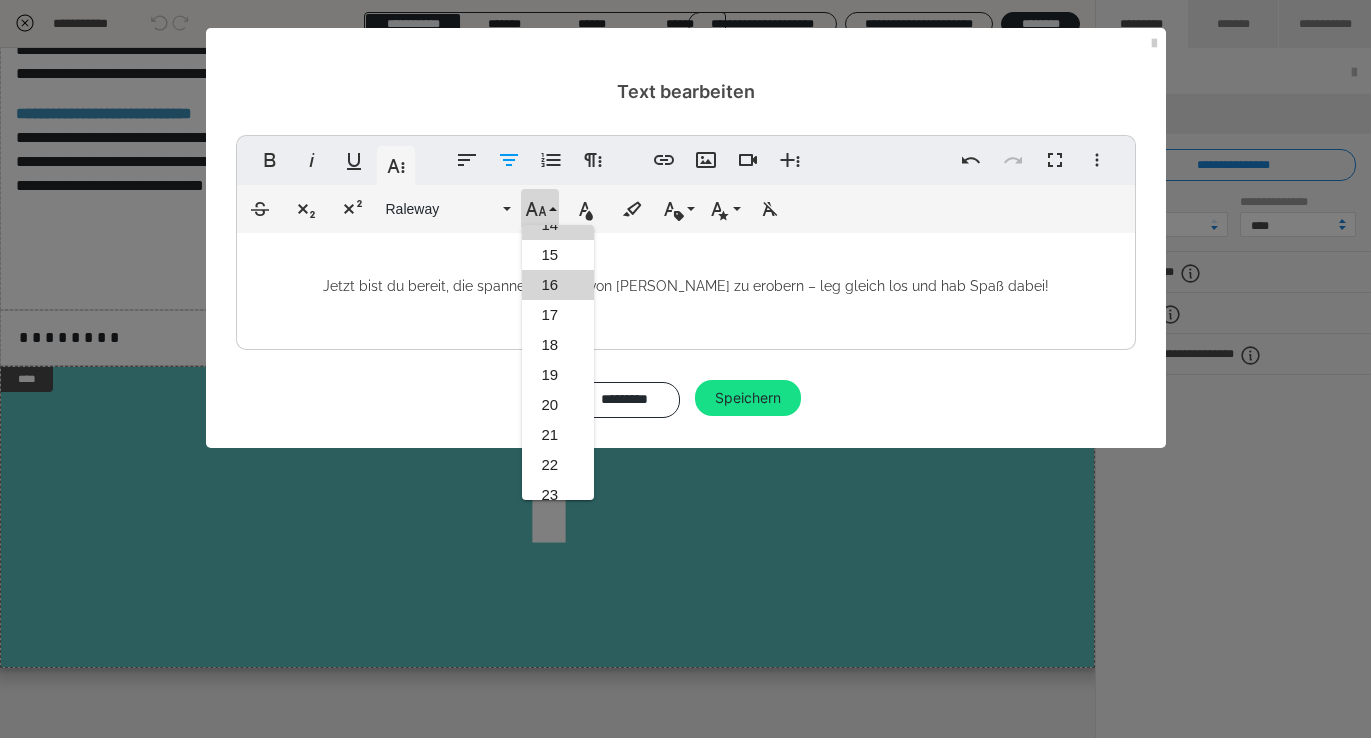 click on "16" at bounding box center (558, 285) 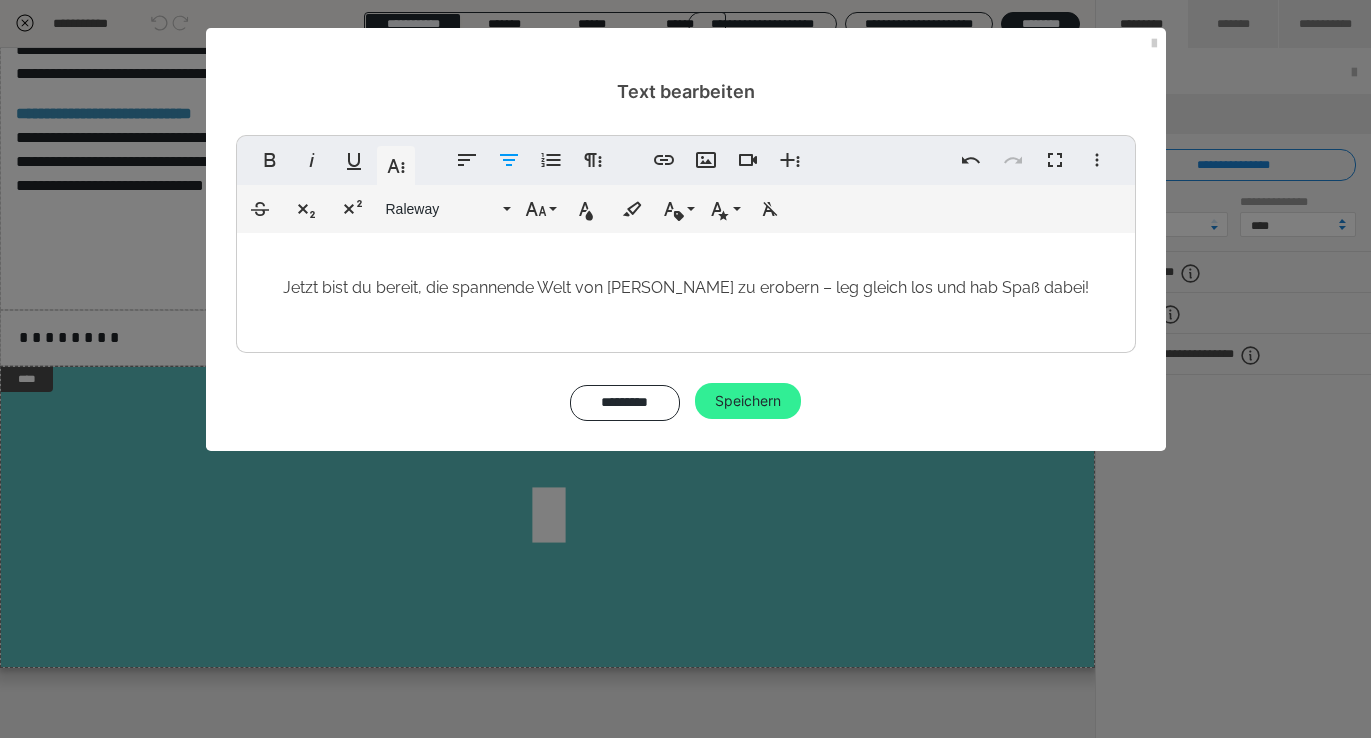 click on "Speichern" at bounding box center [748, 401] 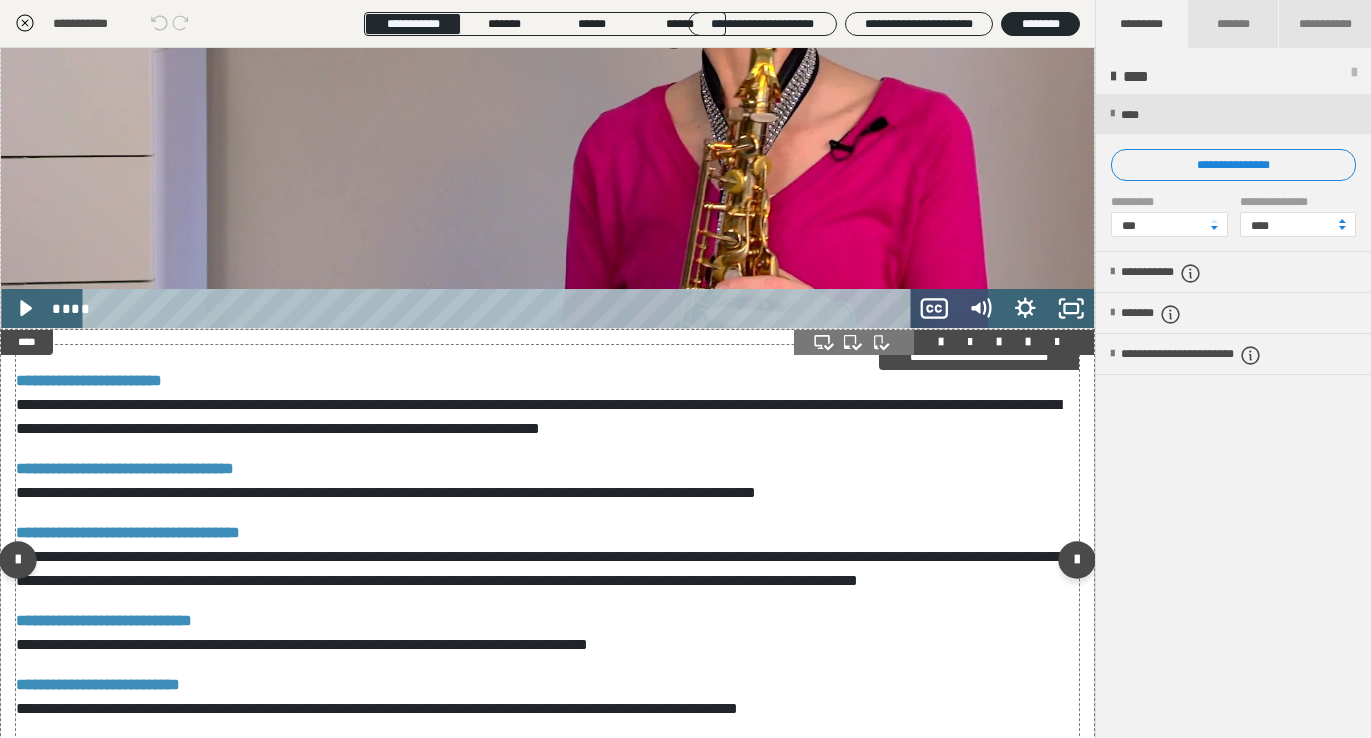 scroll, scrollTop: 803, scrollLeft: 0, axis: vertical 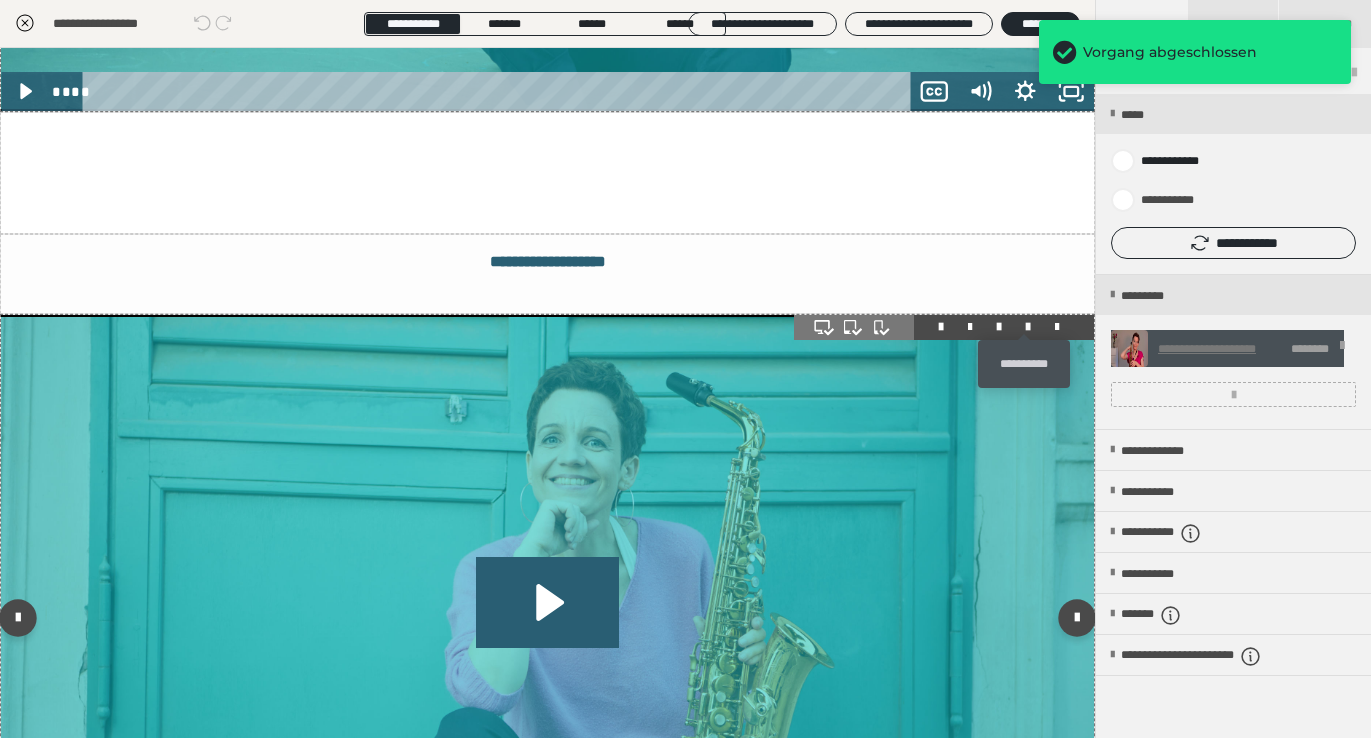 click at bounding box center [1028, 327] 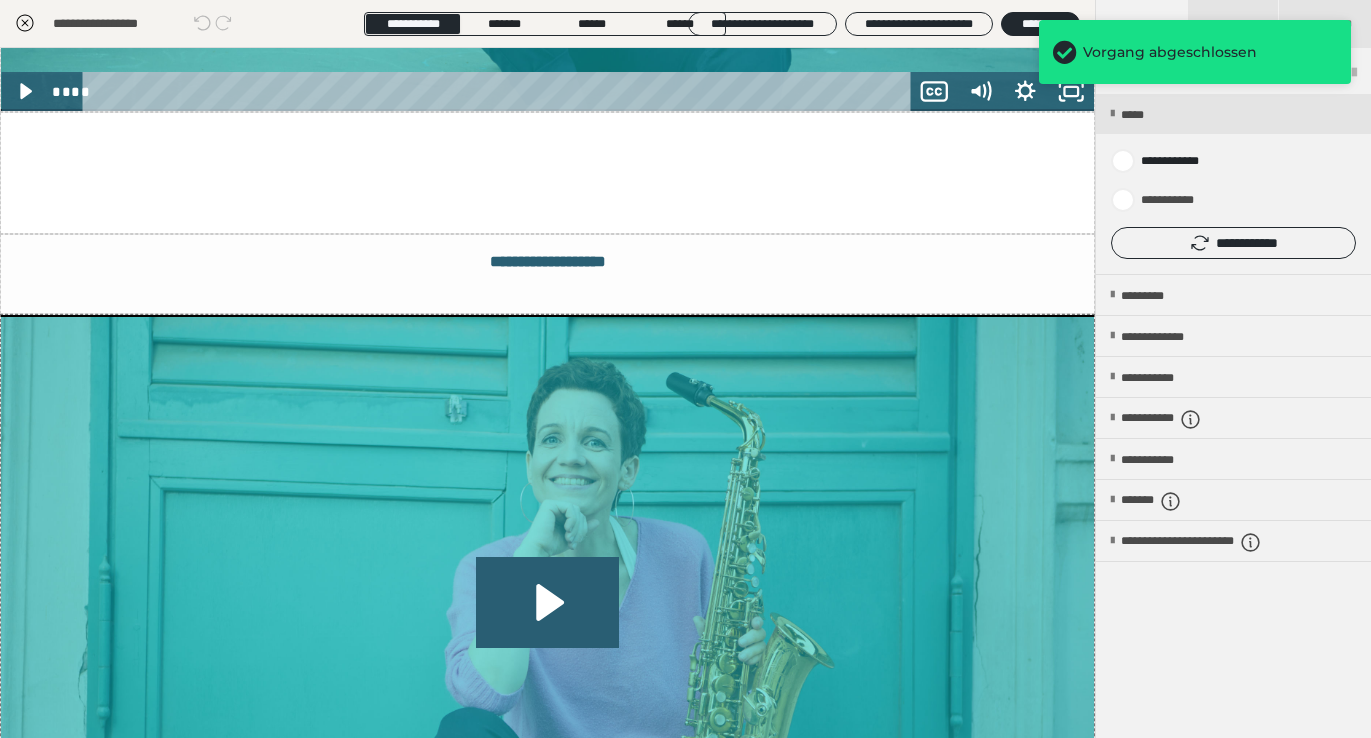 click on "**********" at bounding box center [1233, 184] 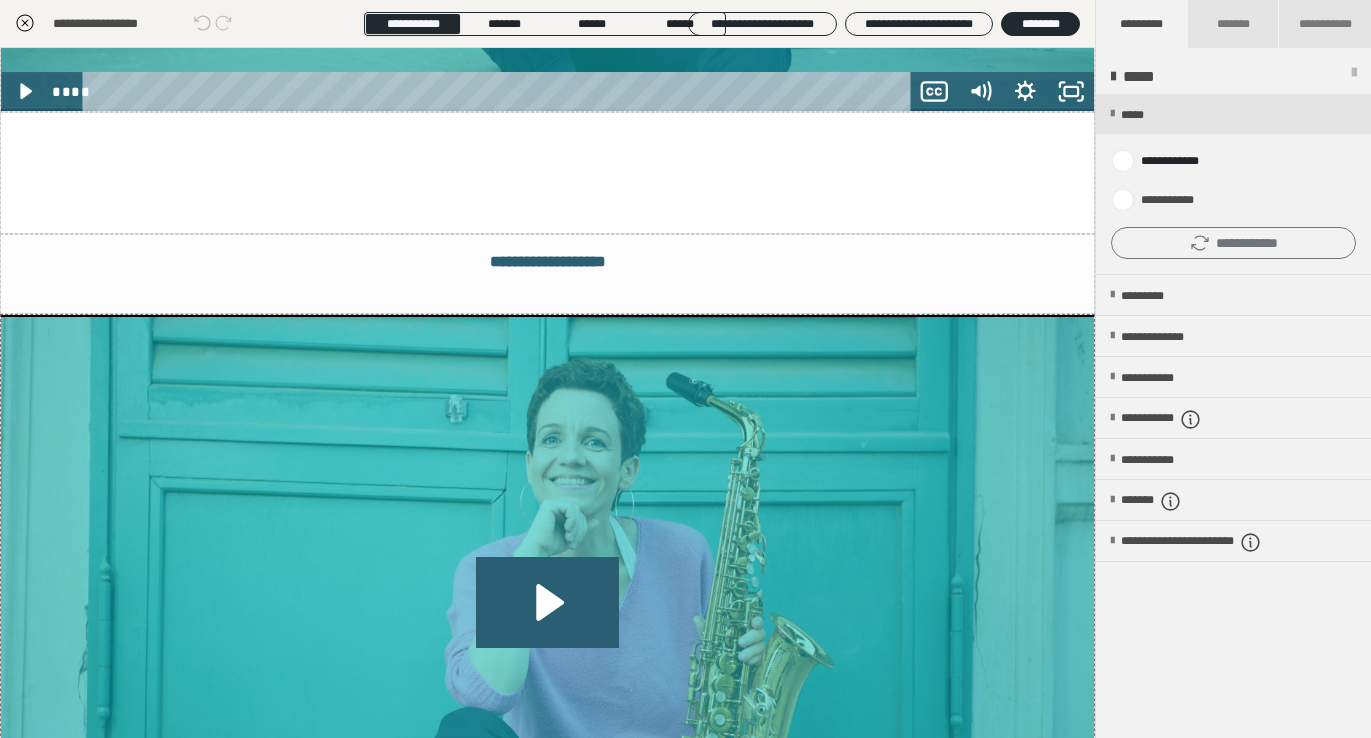 click on "**********" at bounding box center (1233, 243) 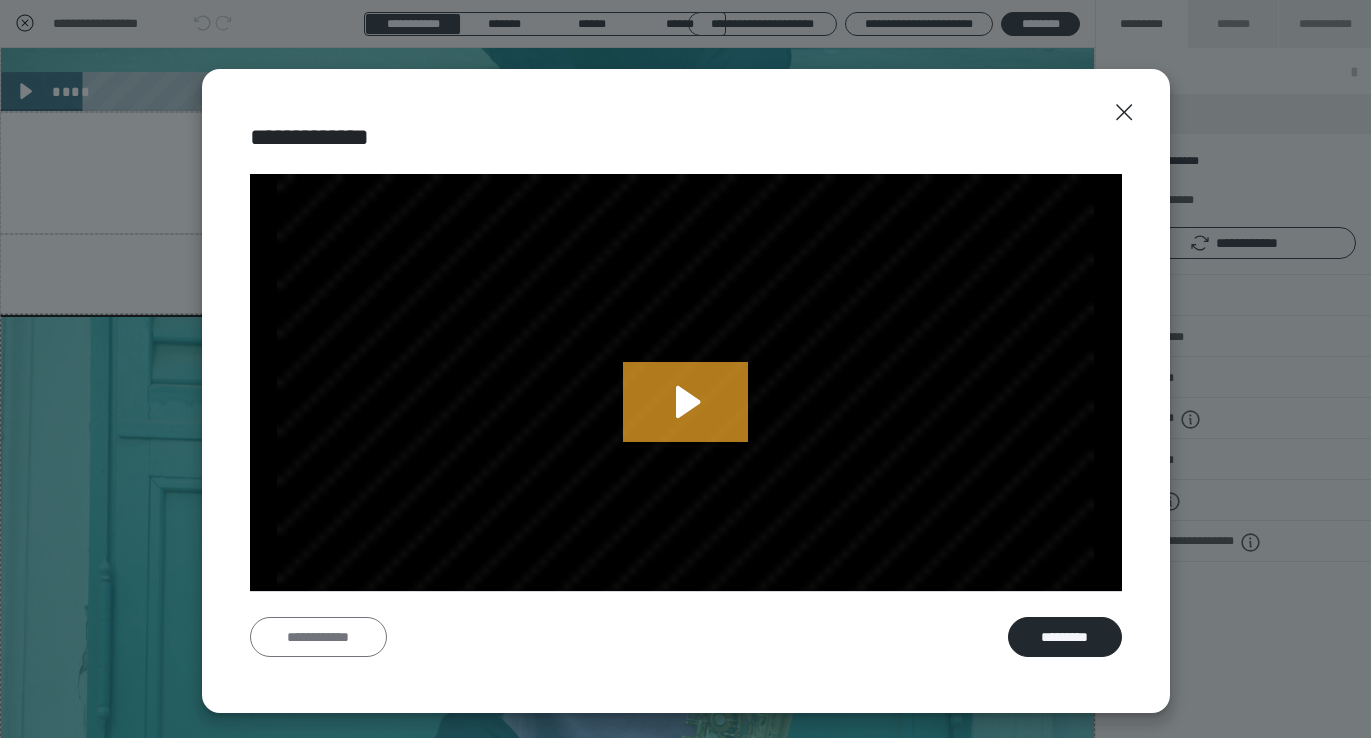 click on "**********" at bounding box center [318, 637] 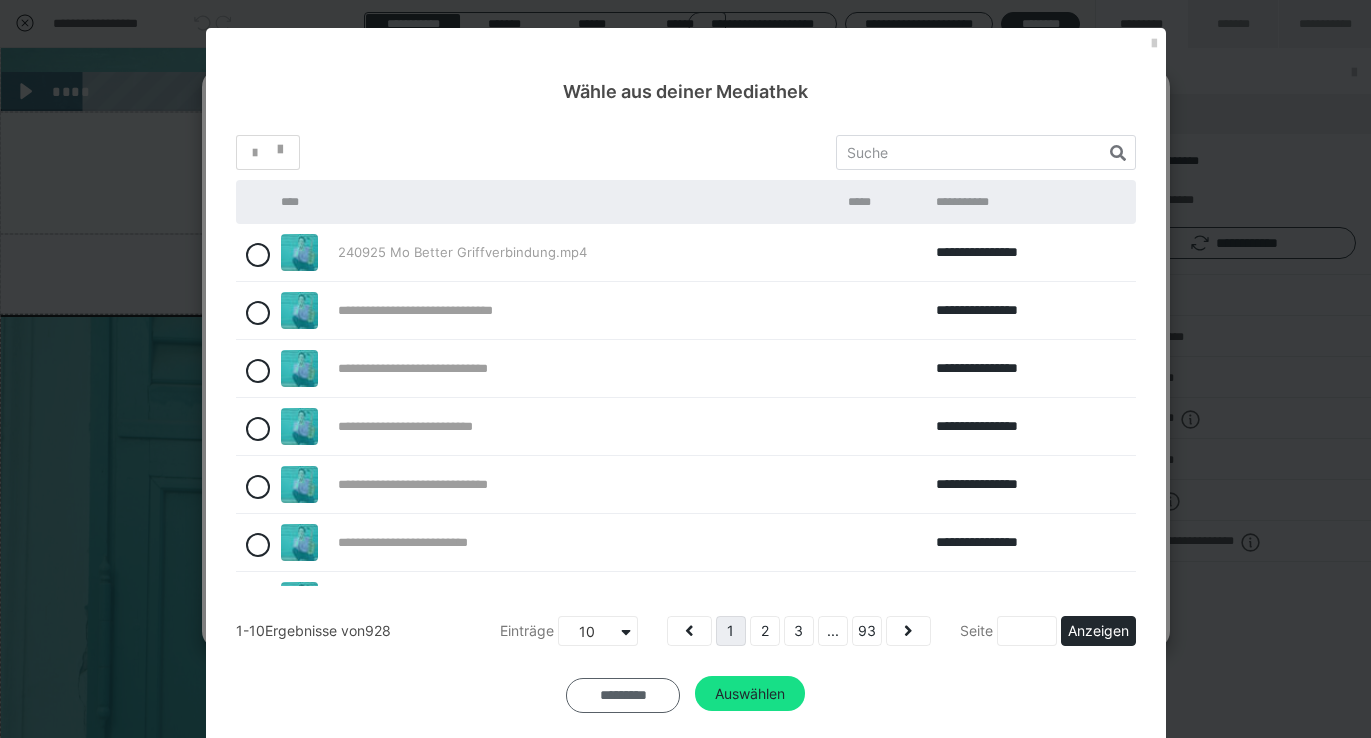 click on "*********" at bounding box center [623, 696] 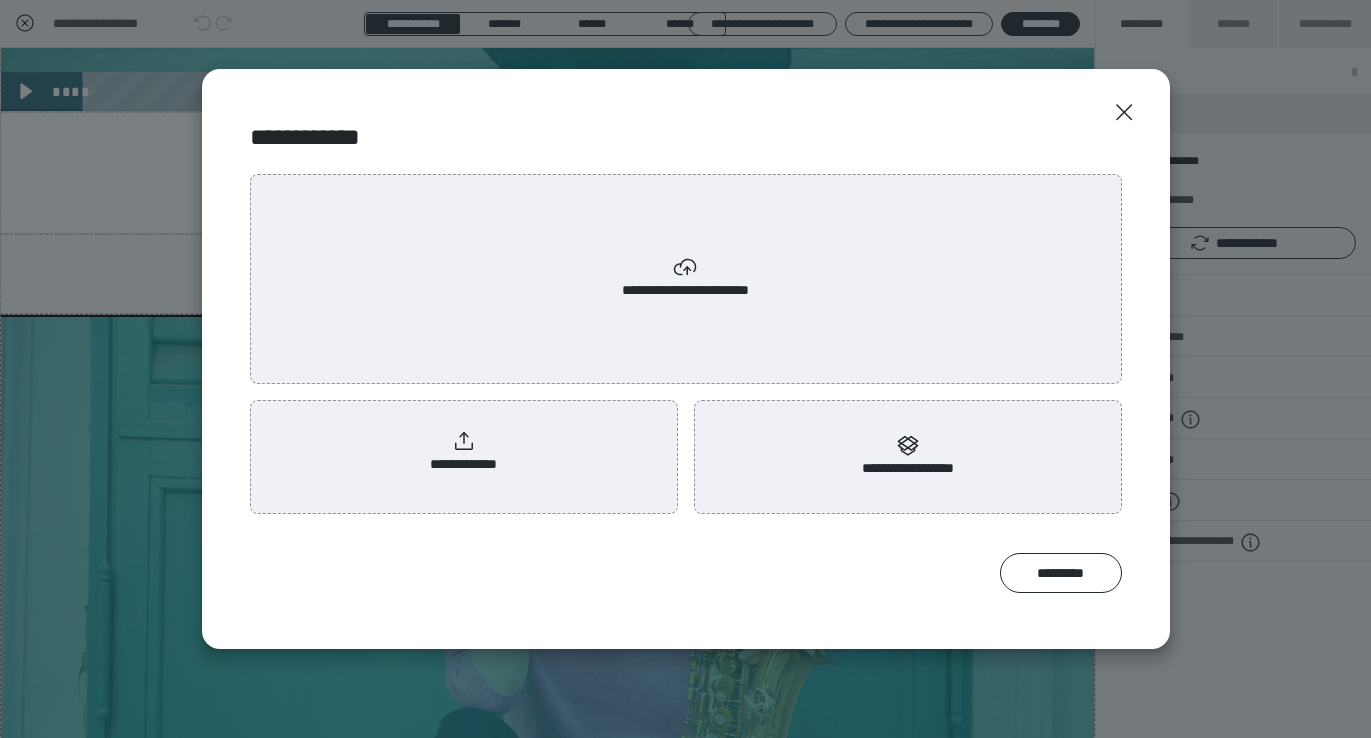 click 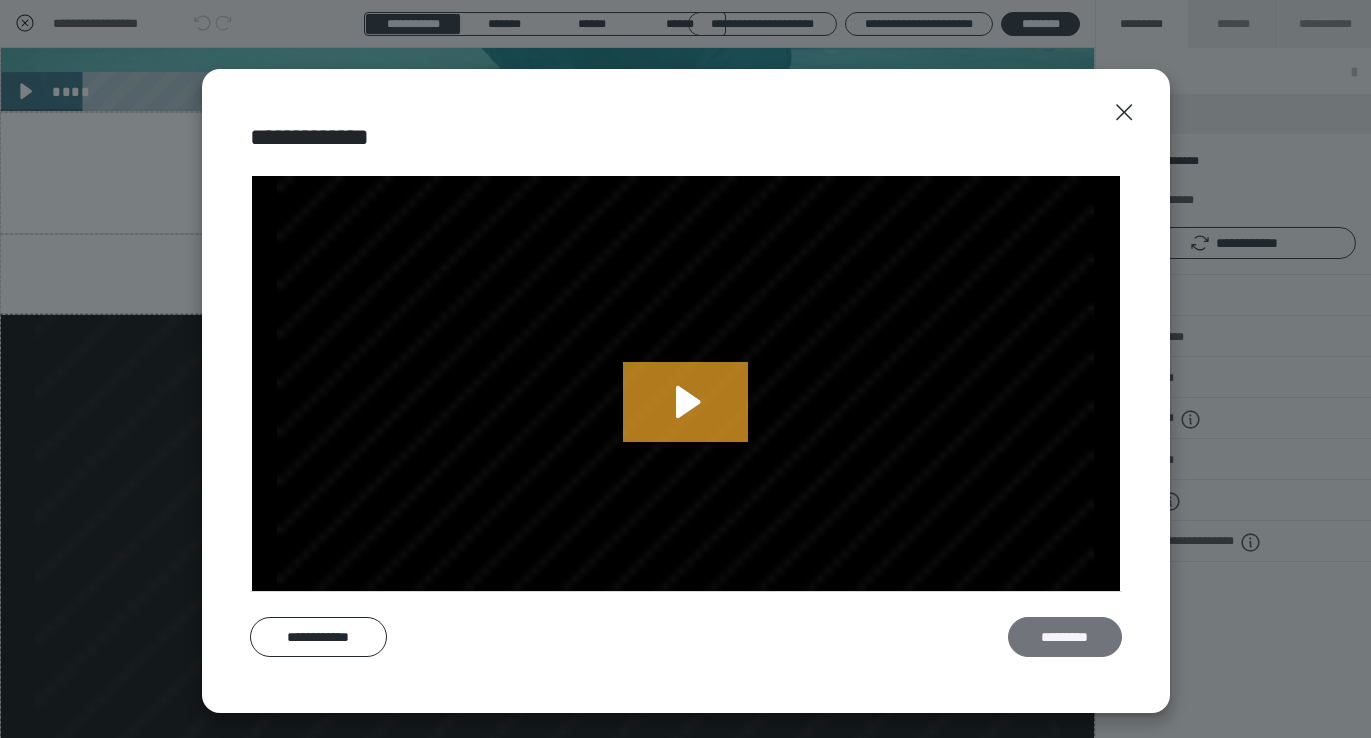 click on "*********" at bounding box center [1065, 637] 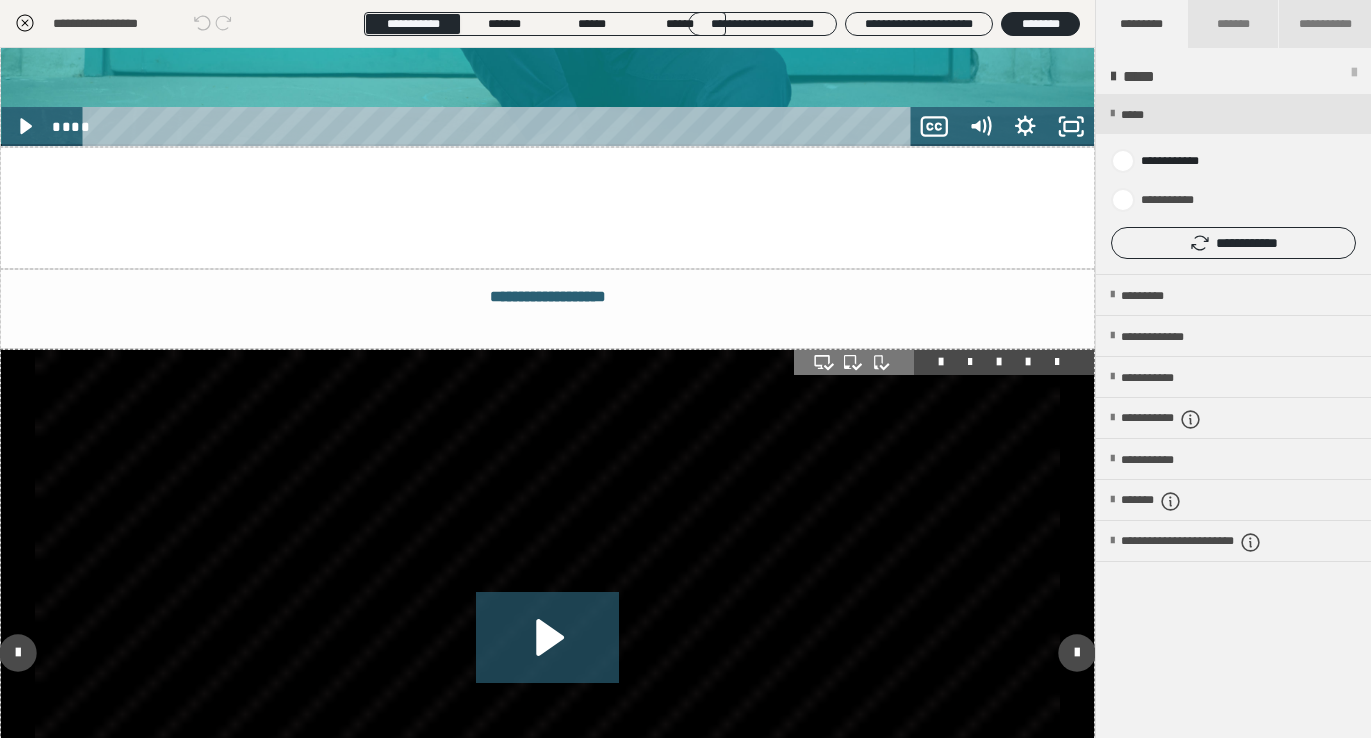 scroll, scrollTop: 953, scrollLeft: 0, axis: vertical 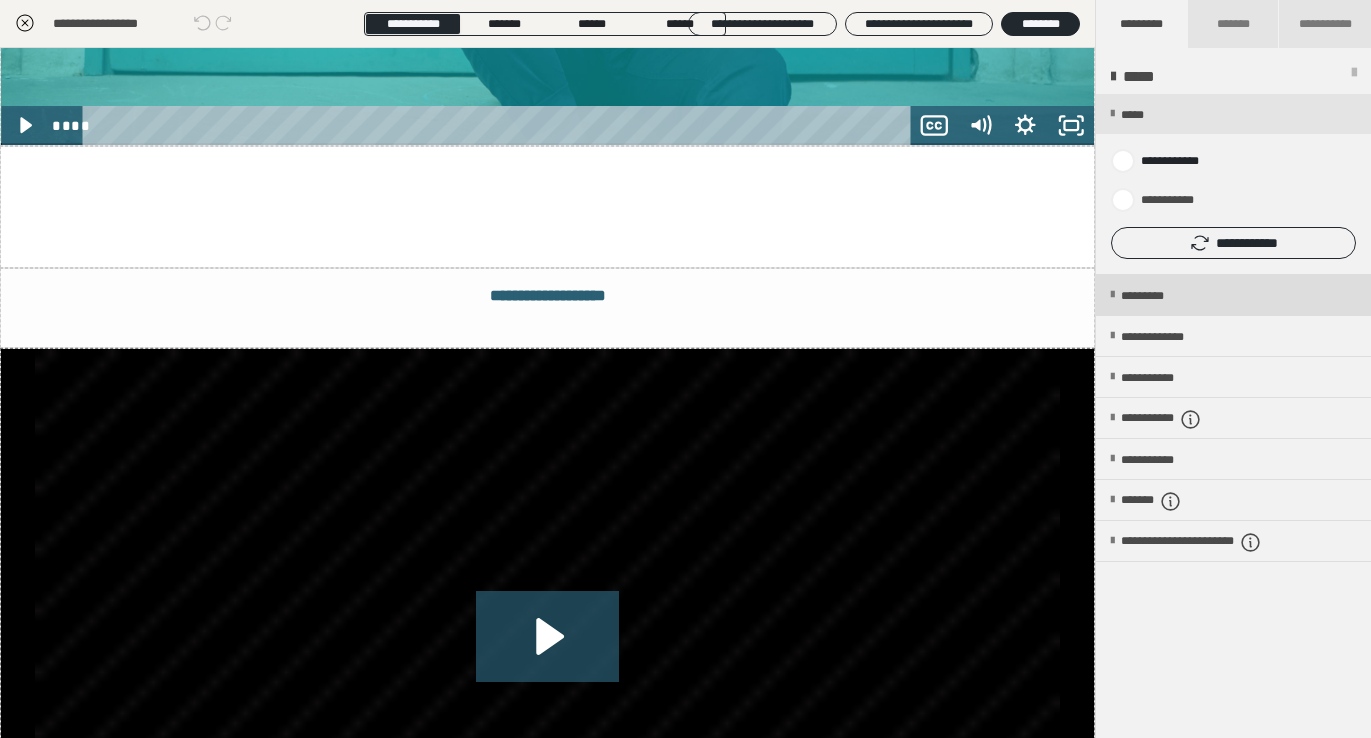 click on "*********" at bounding box center (1159, 296) 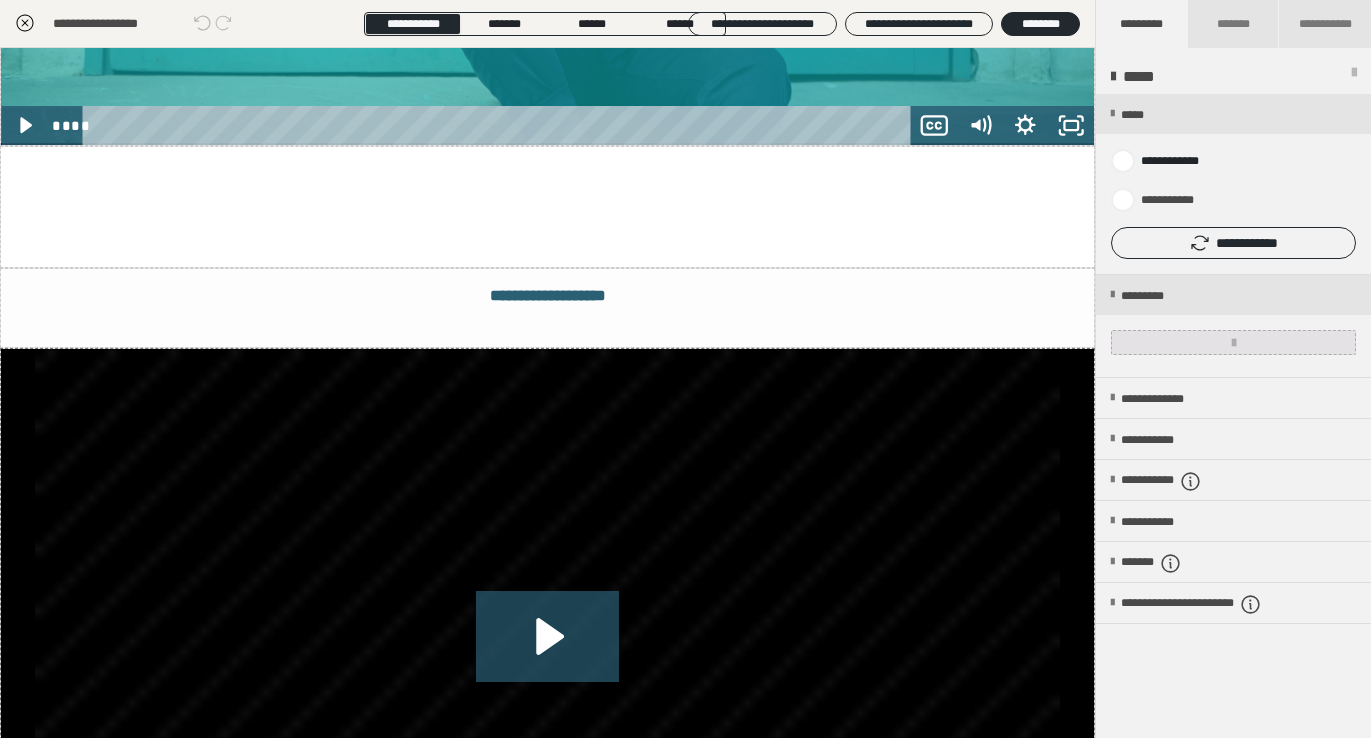 click at bounding box center [1233, 342] 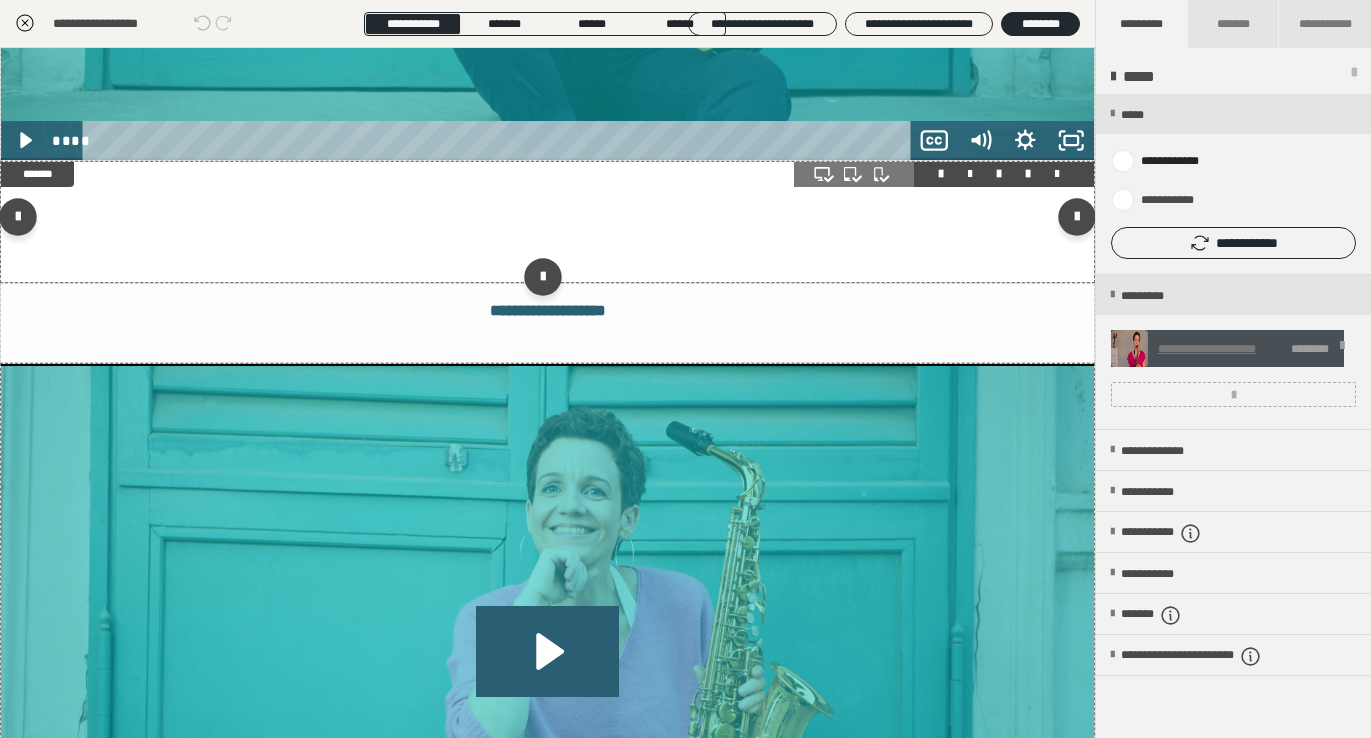 scroll, scrollTop: 894, scrollLeft: 0, axis: vertical 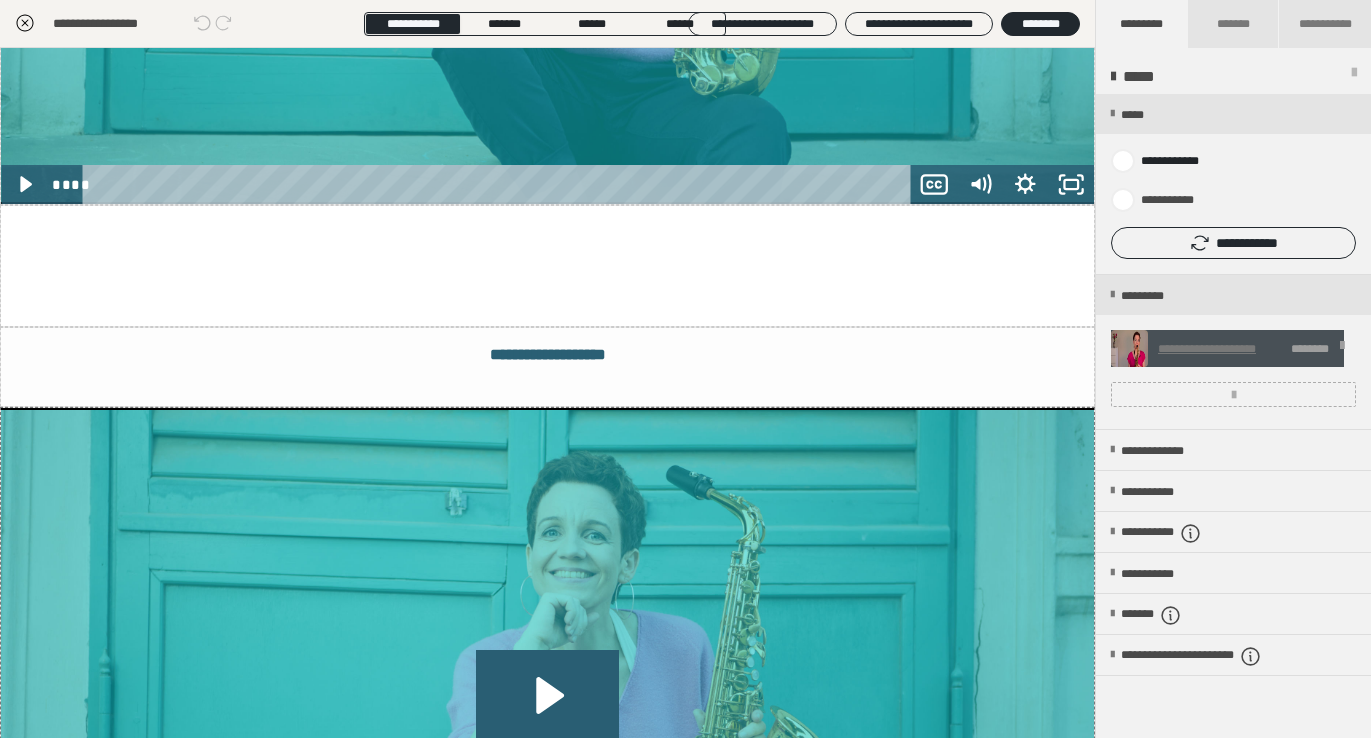 click 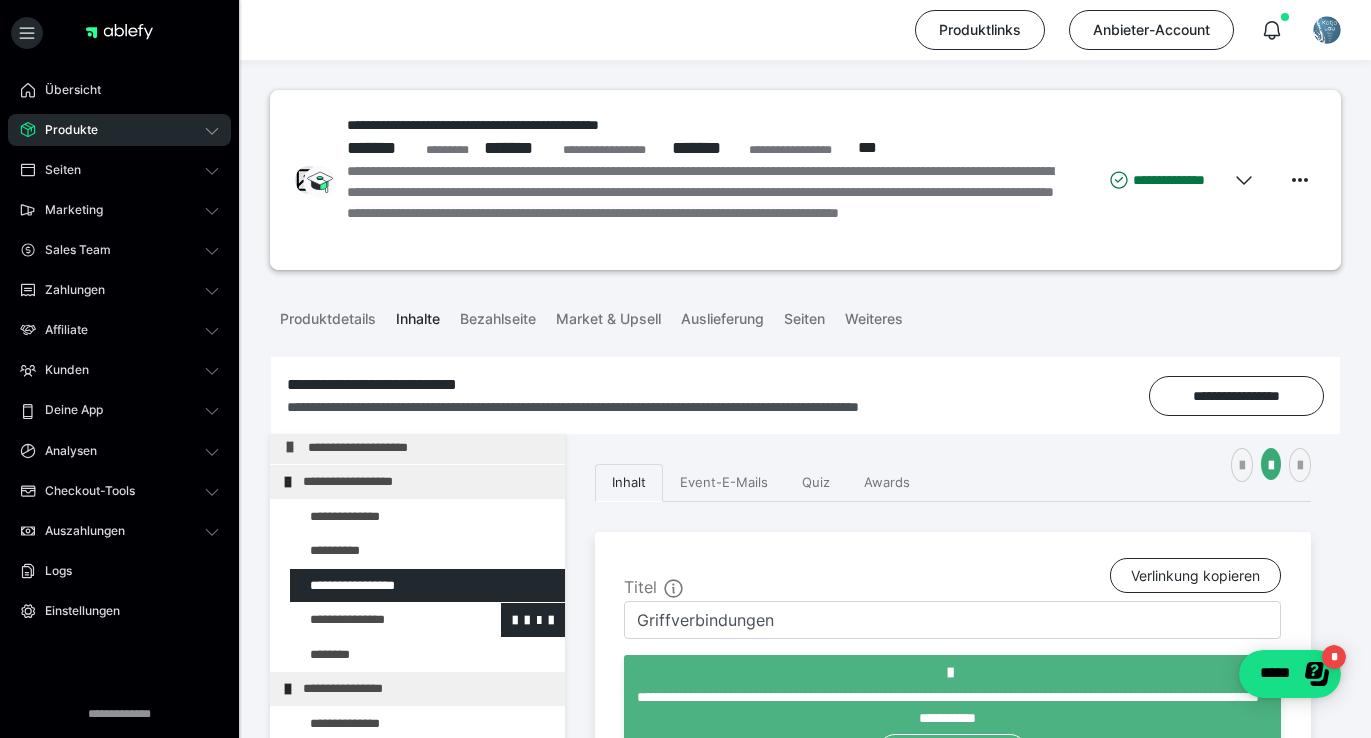 click at bounding box center (375, 620) 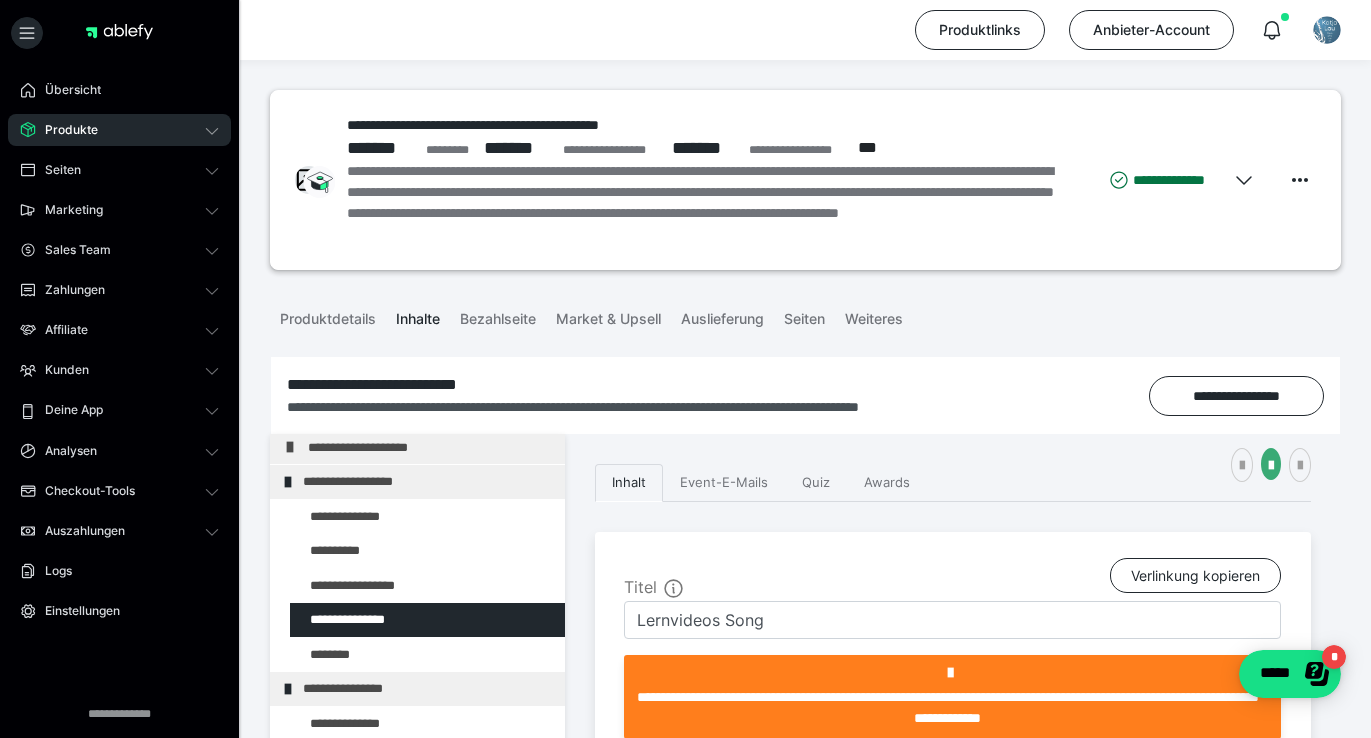 scroll, scrollTop: 348, scrollLeft: 0, axis: vertical 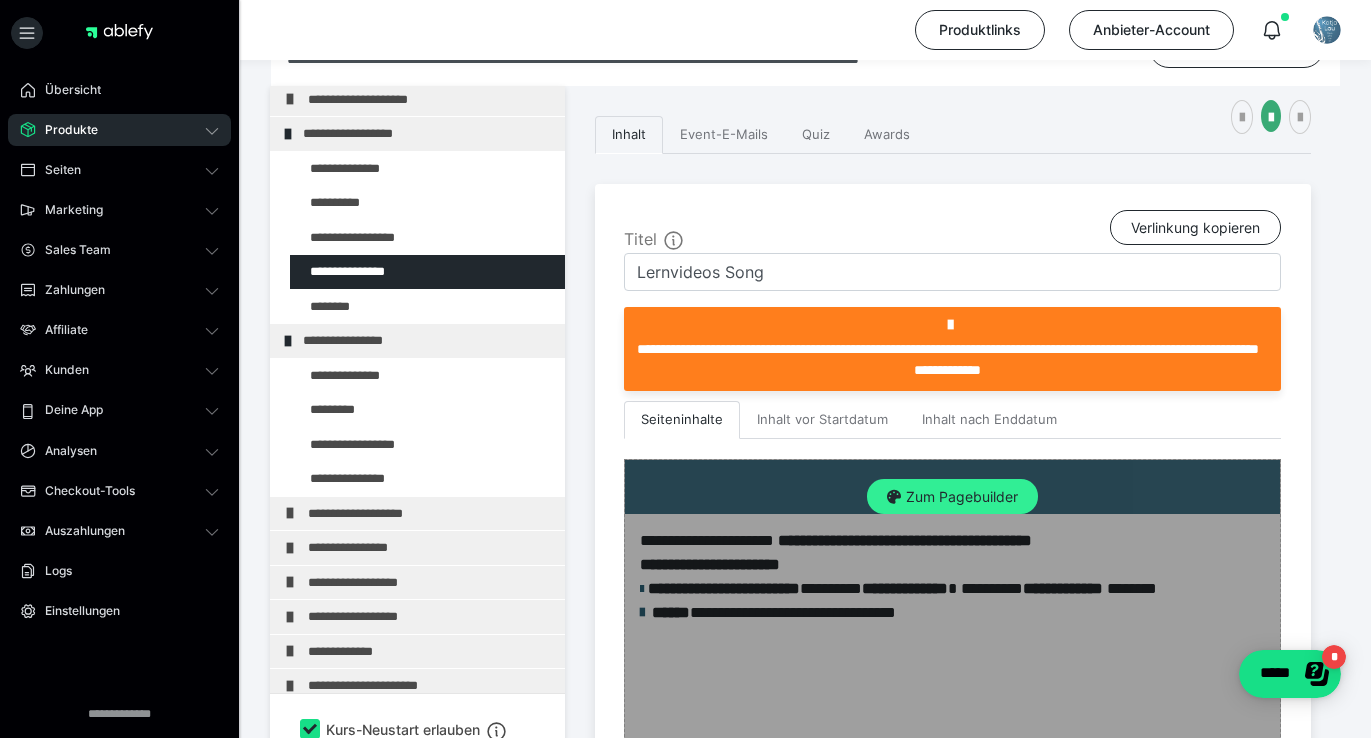 click on "Zum Pagebuilder" at bounding box center (952, 497) 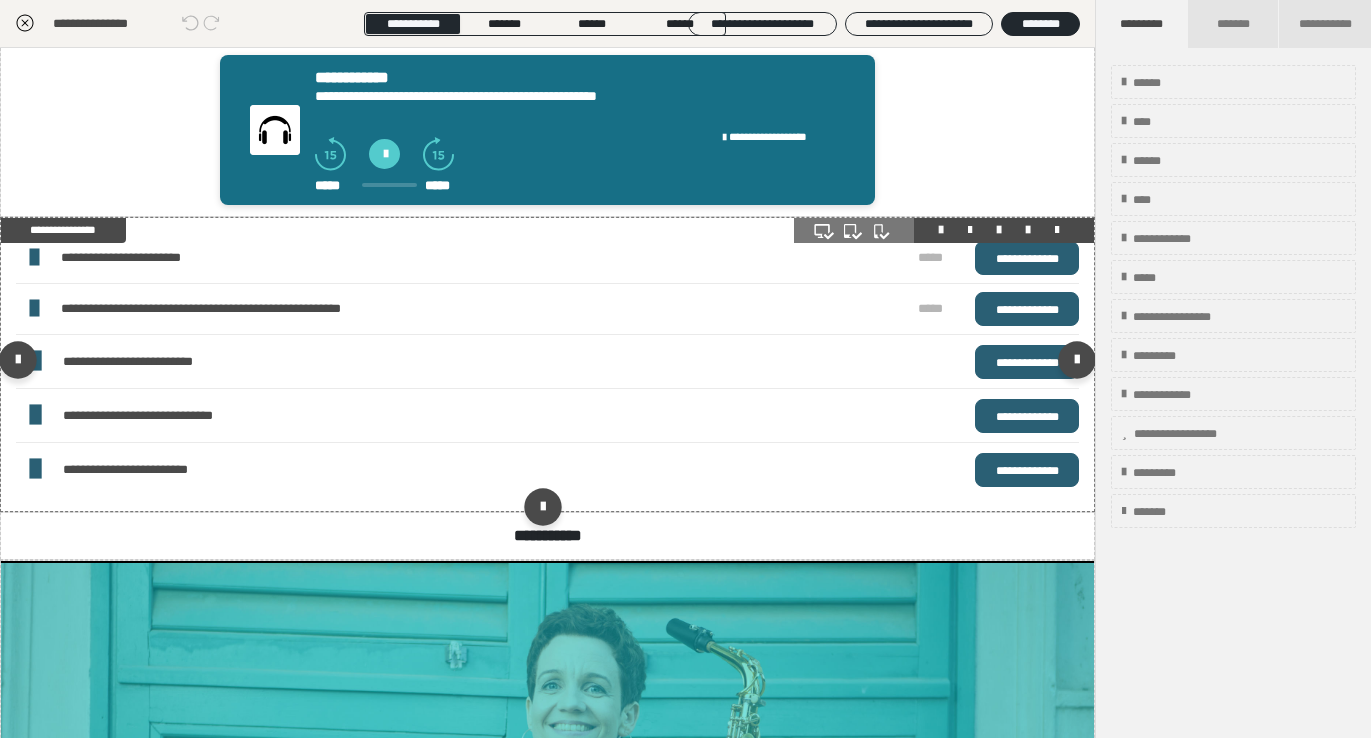 scroll, scrollTop: 799, scrollLeft: 0, axis: vertical 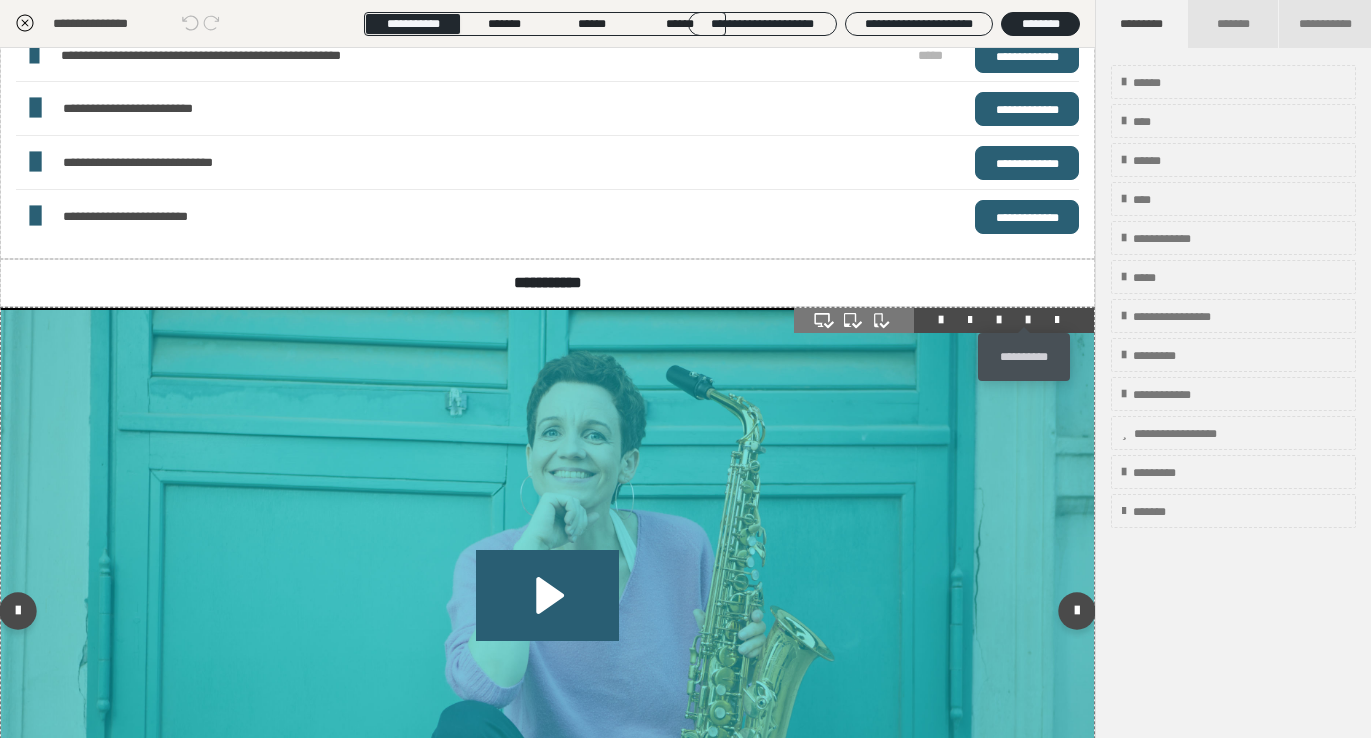 click at bounding box center [1028, 320] 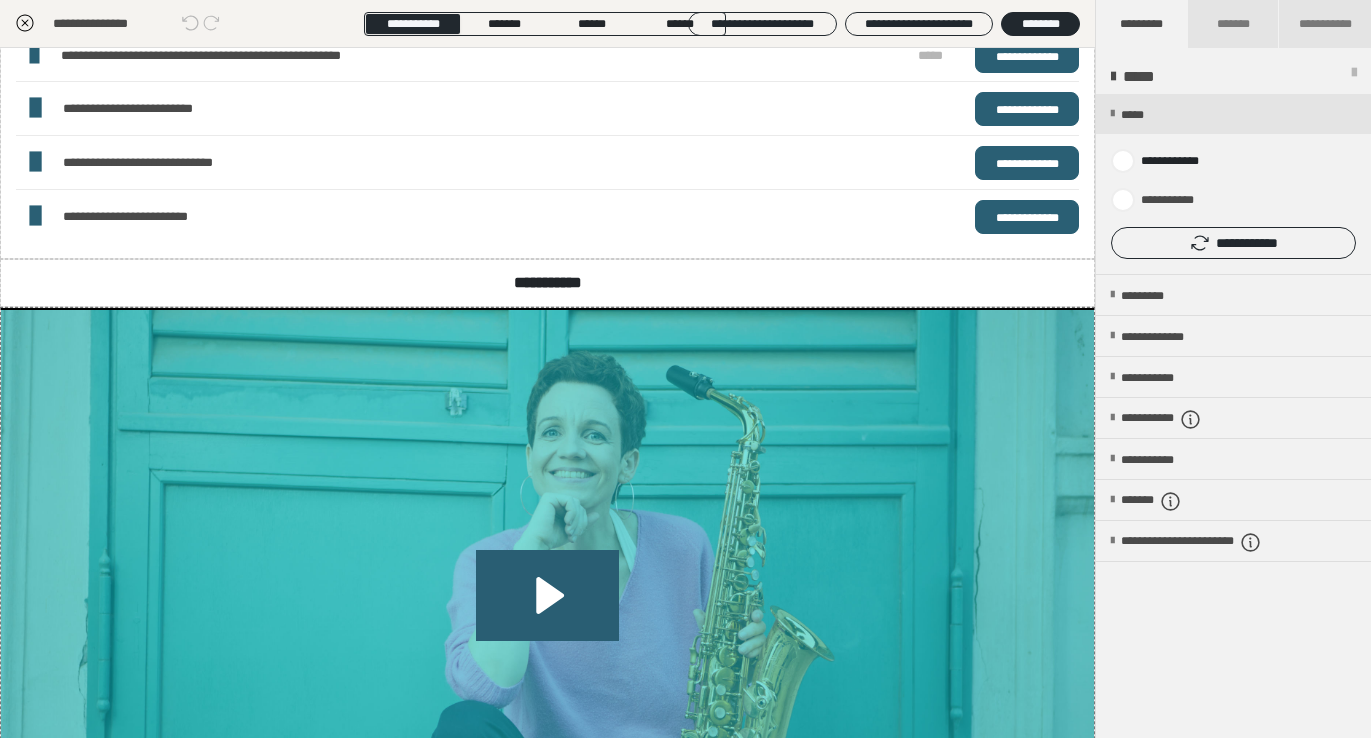 click on "**********" at bounding box center (1233, 243) 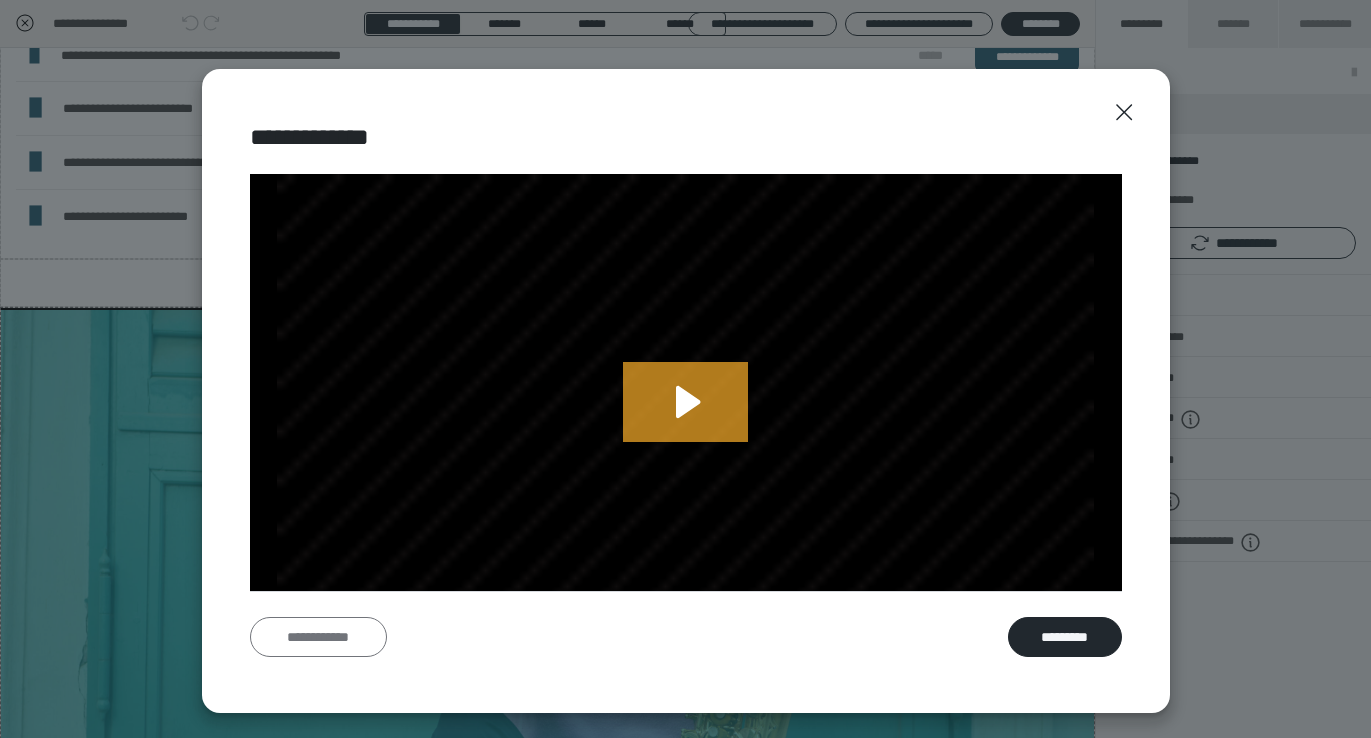 click on "**********" at bounding box center (318, 637) 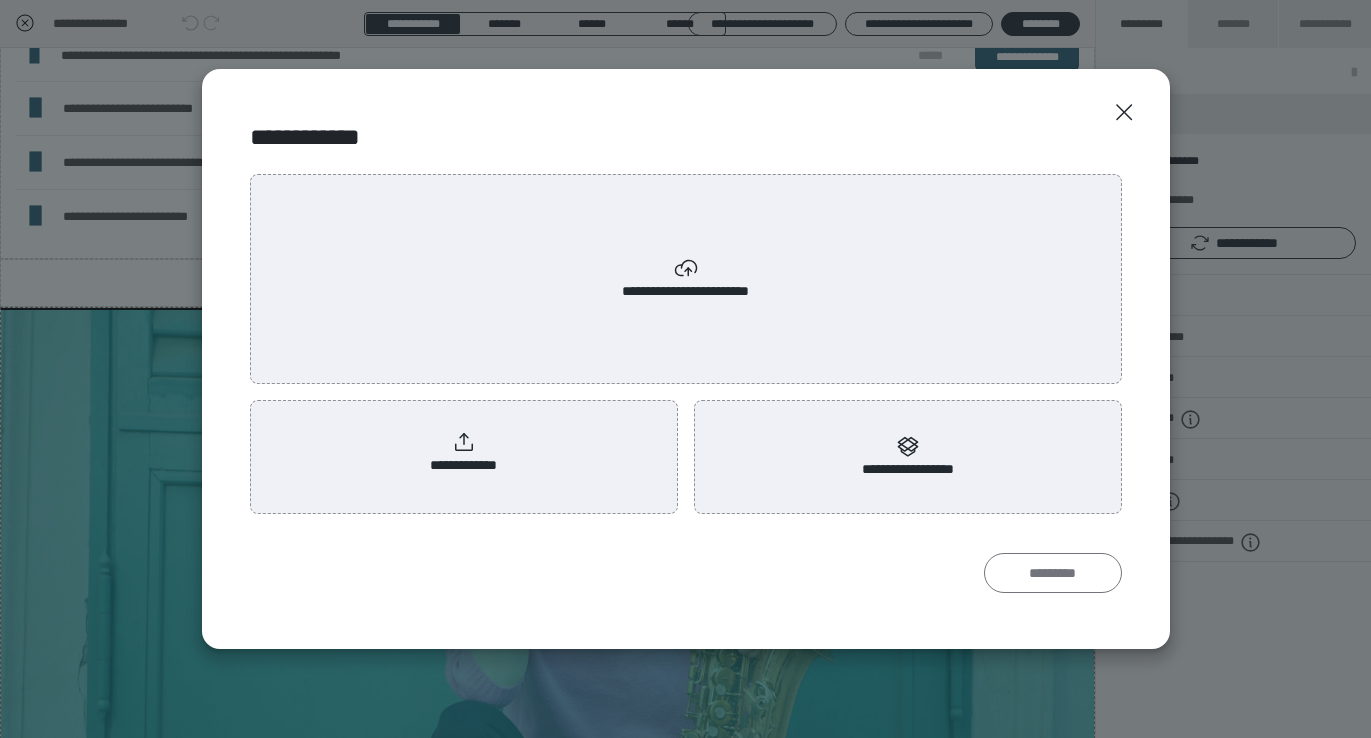 scroll, scrollTop: 0, scrollLeft: 0, axis: both 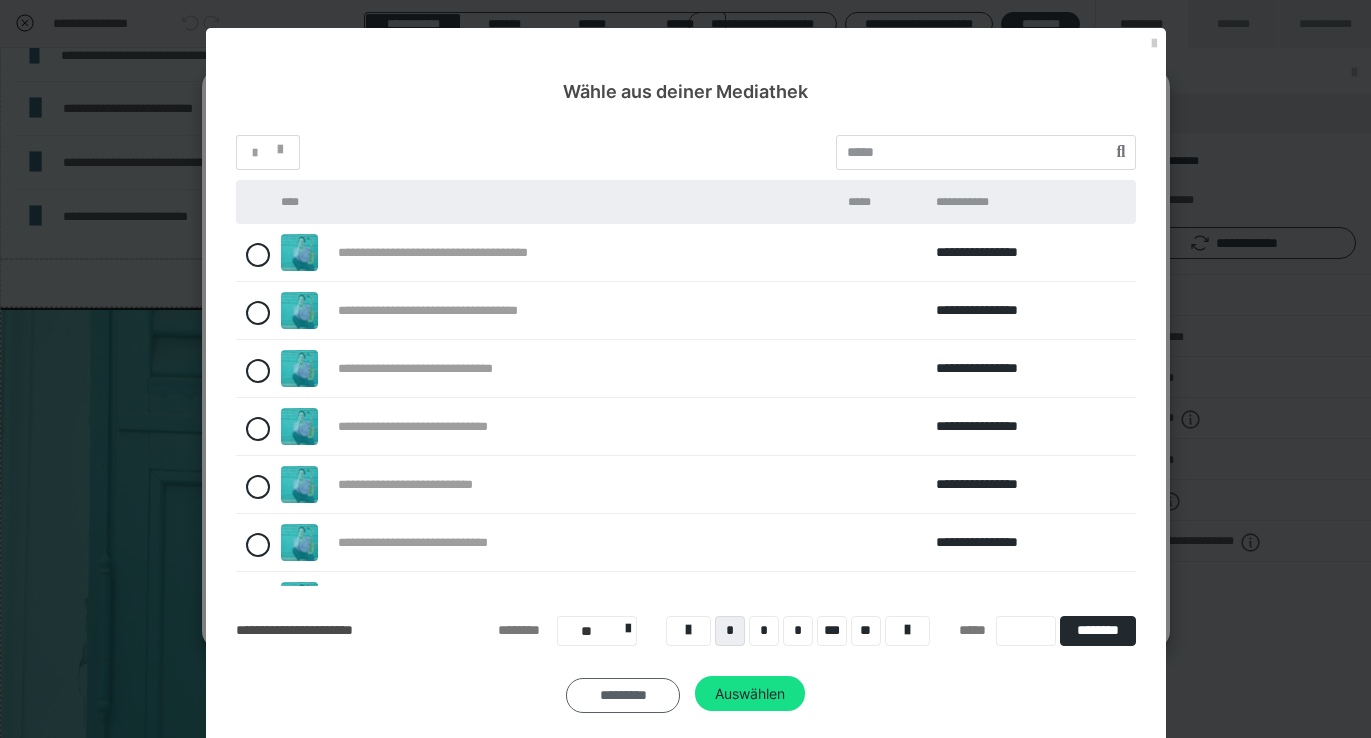 click on "*********" at bounding box center (623, 696) 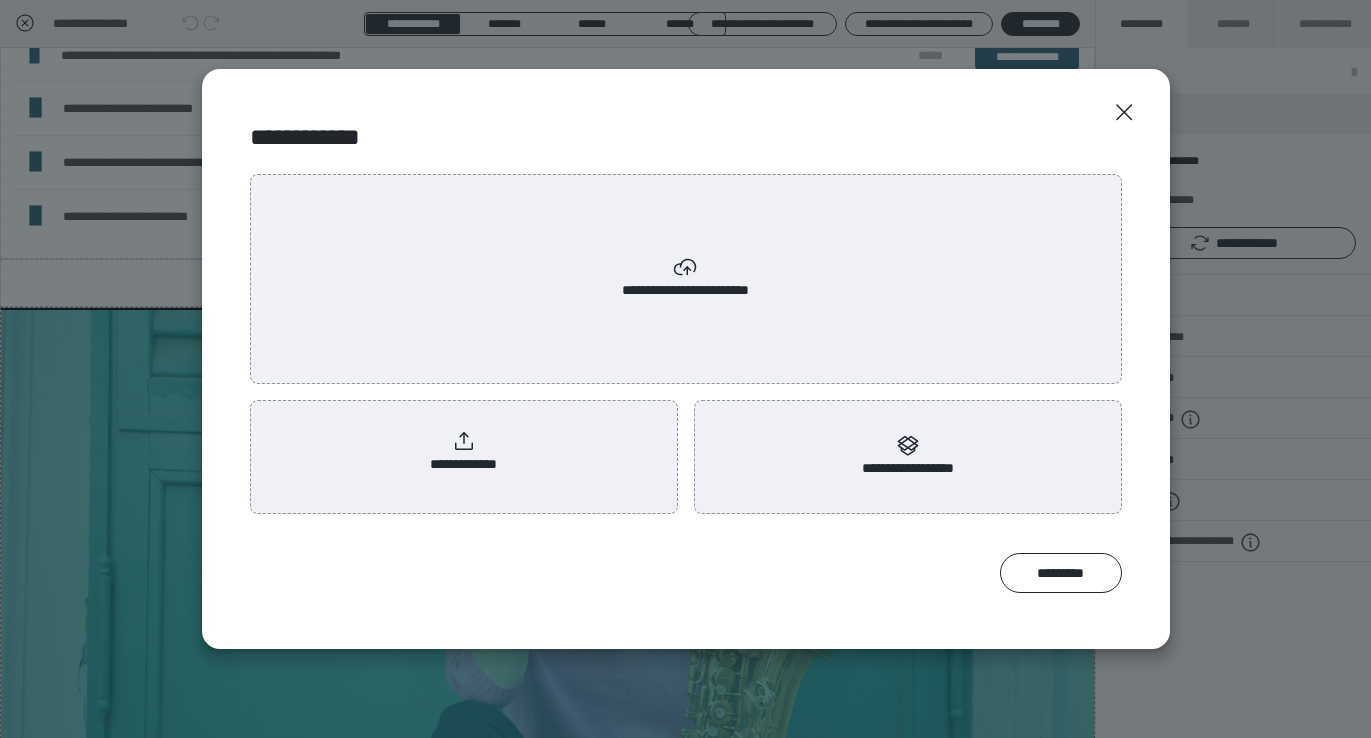 click 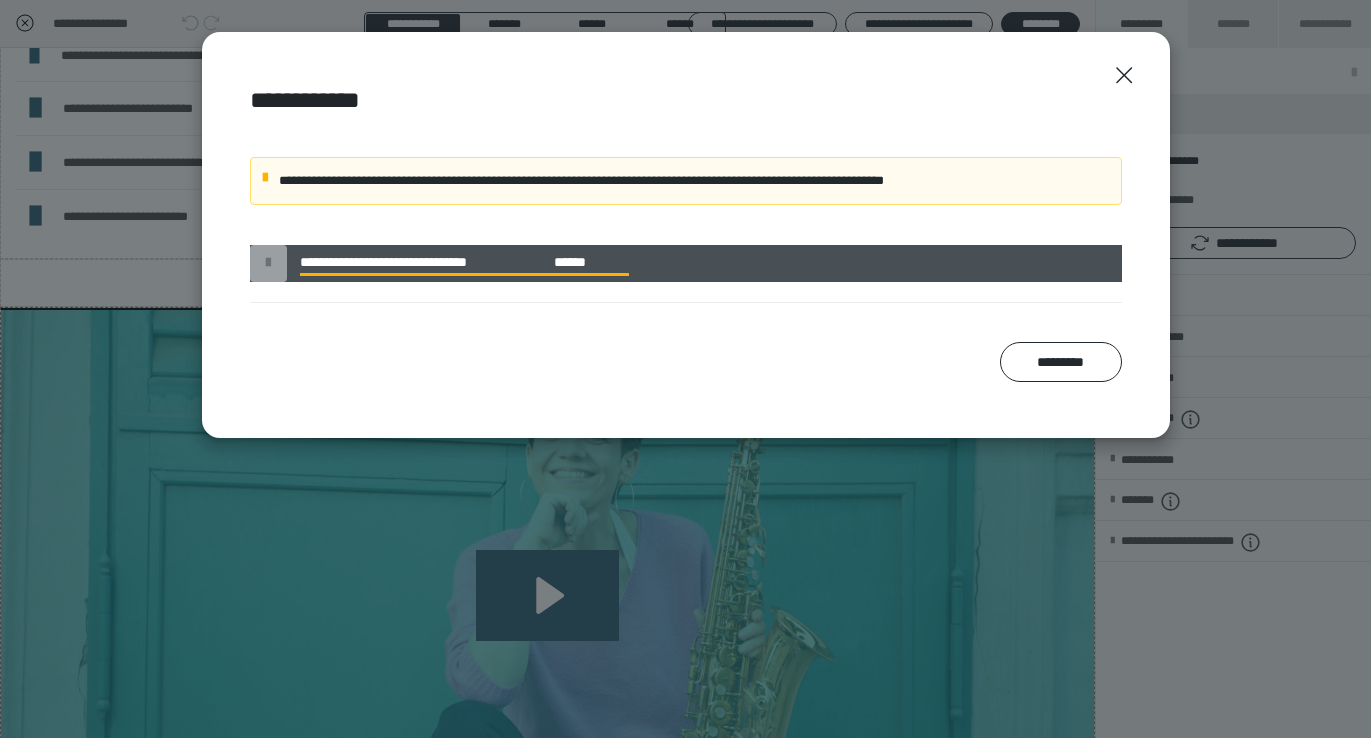 scroll, scrollTop: 137, scrollLeft: 0, axis: vertical 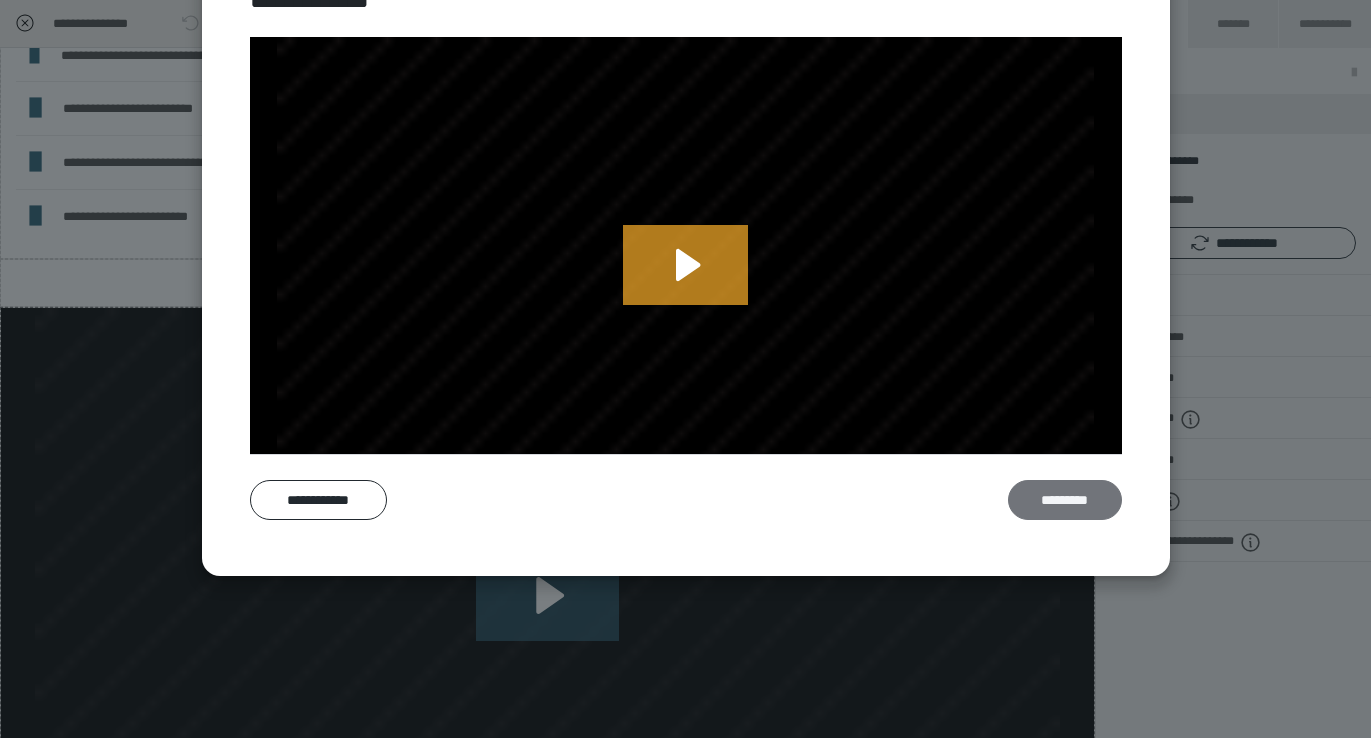 click on "*********" at bounding box center (1065, 500) 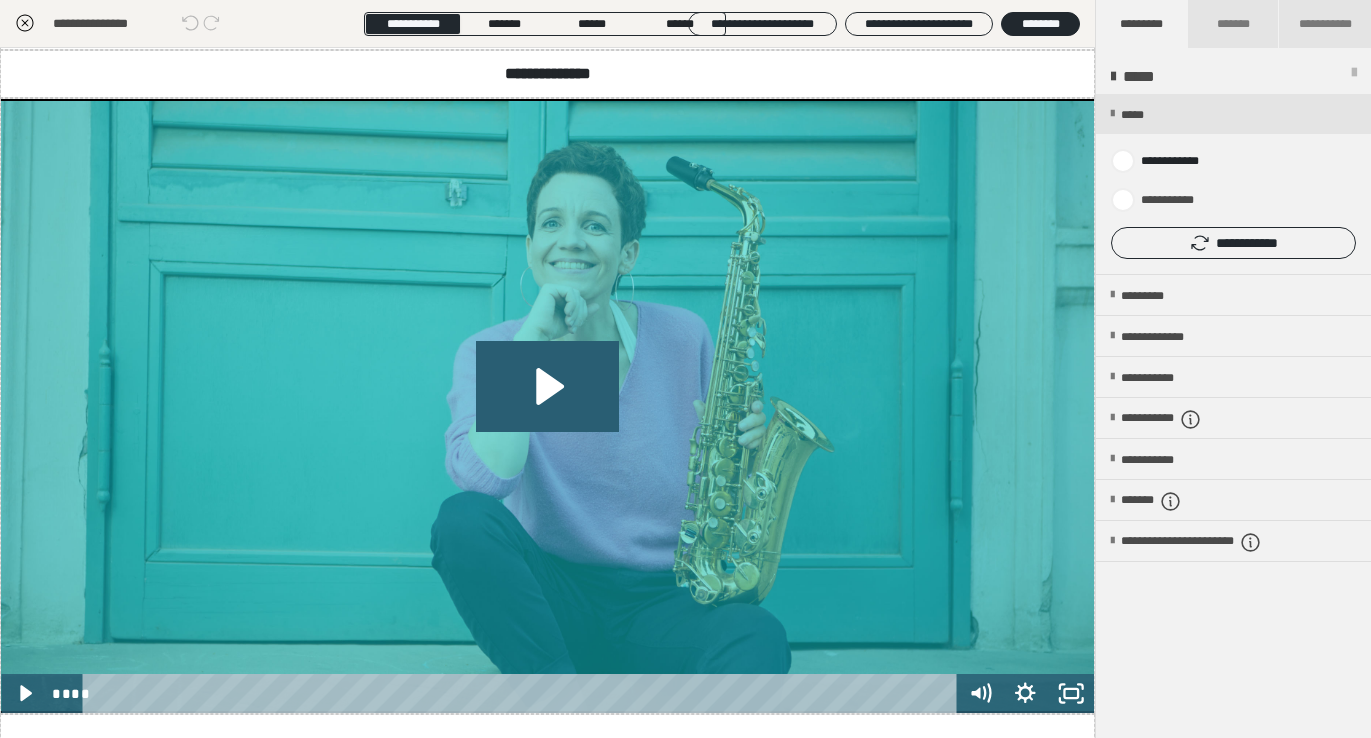 scroll, scrollTop: 1794, scrollLeft: 0, axis: vertical 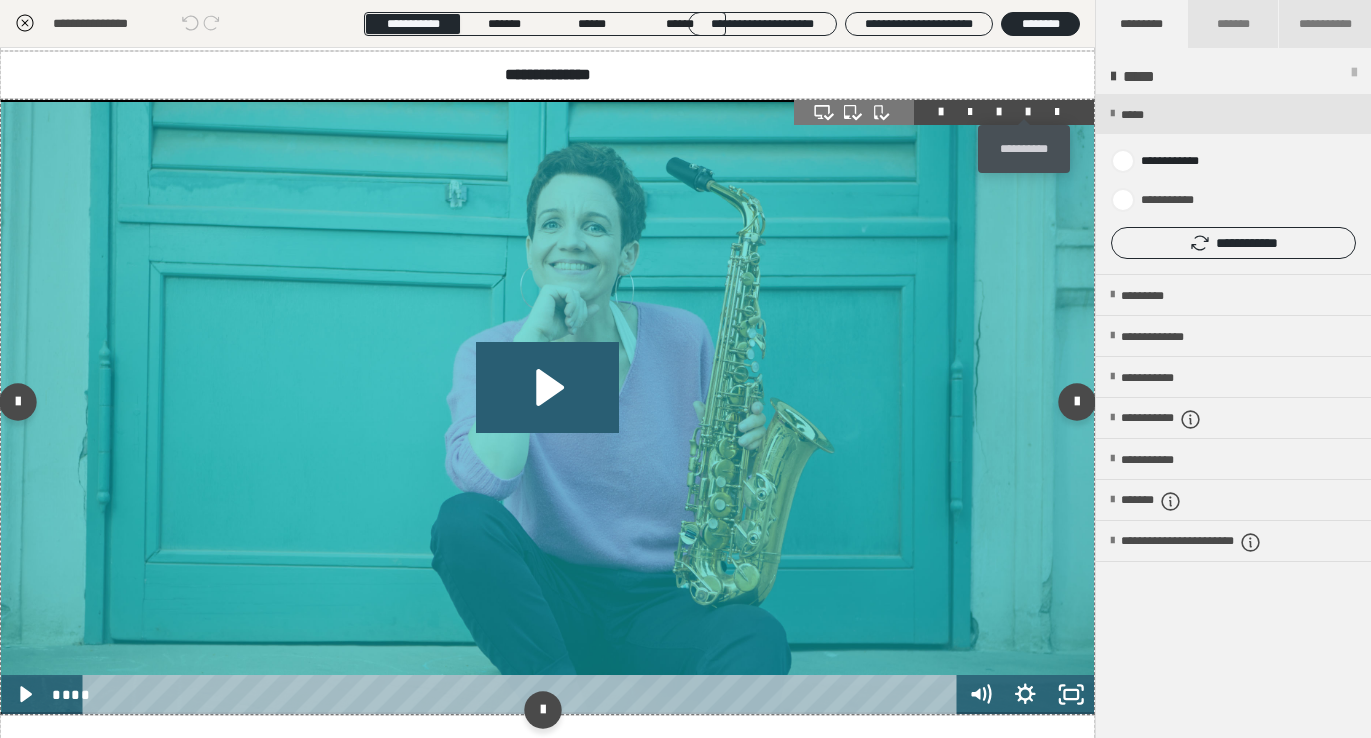 click at bounding box center (1028, 112) 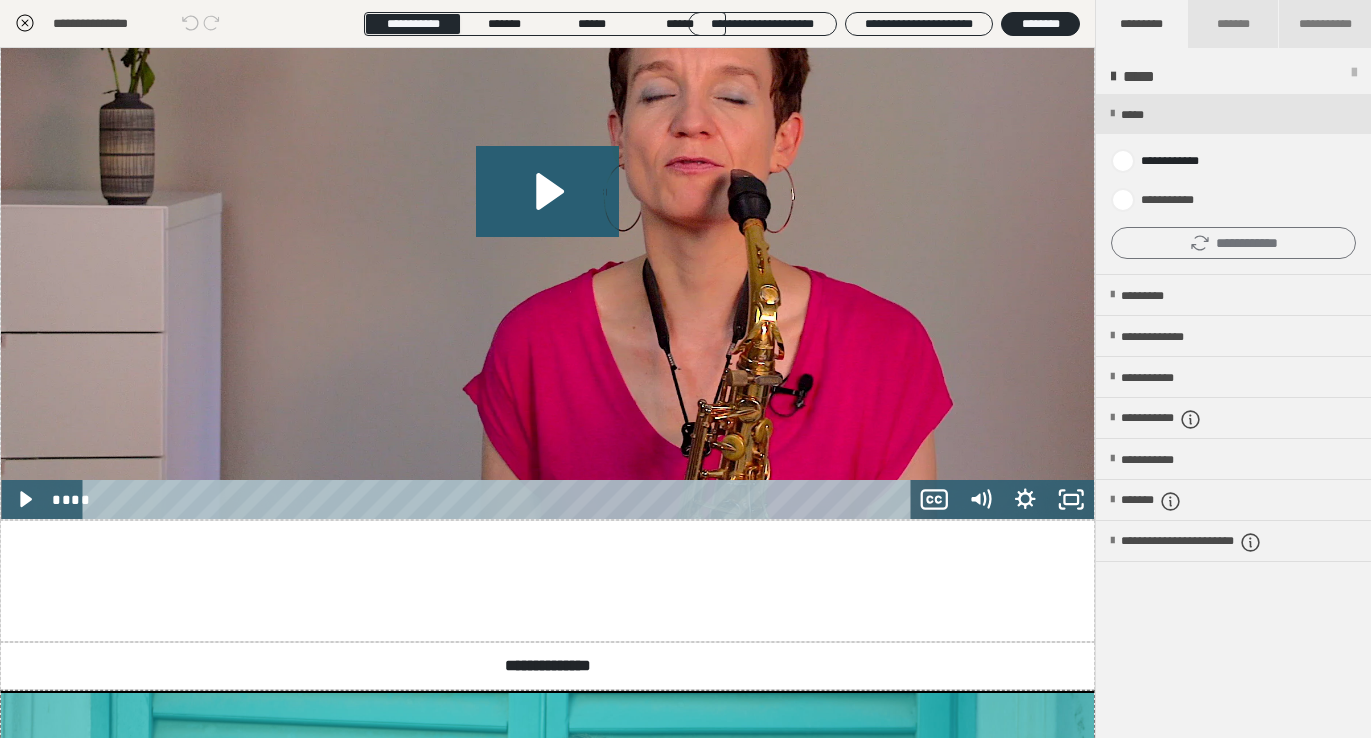 click on "**********" at bounding box center (1233, 243) 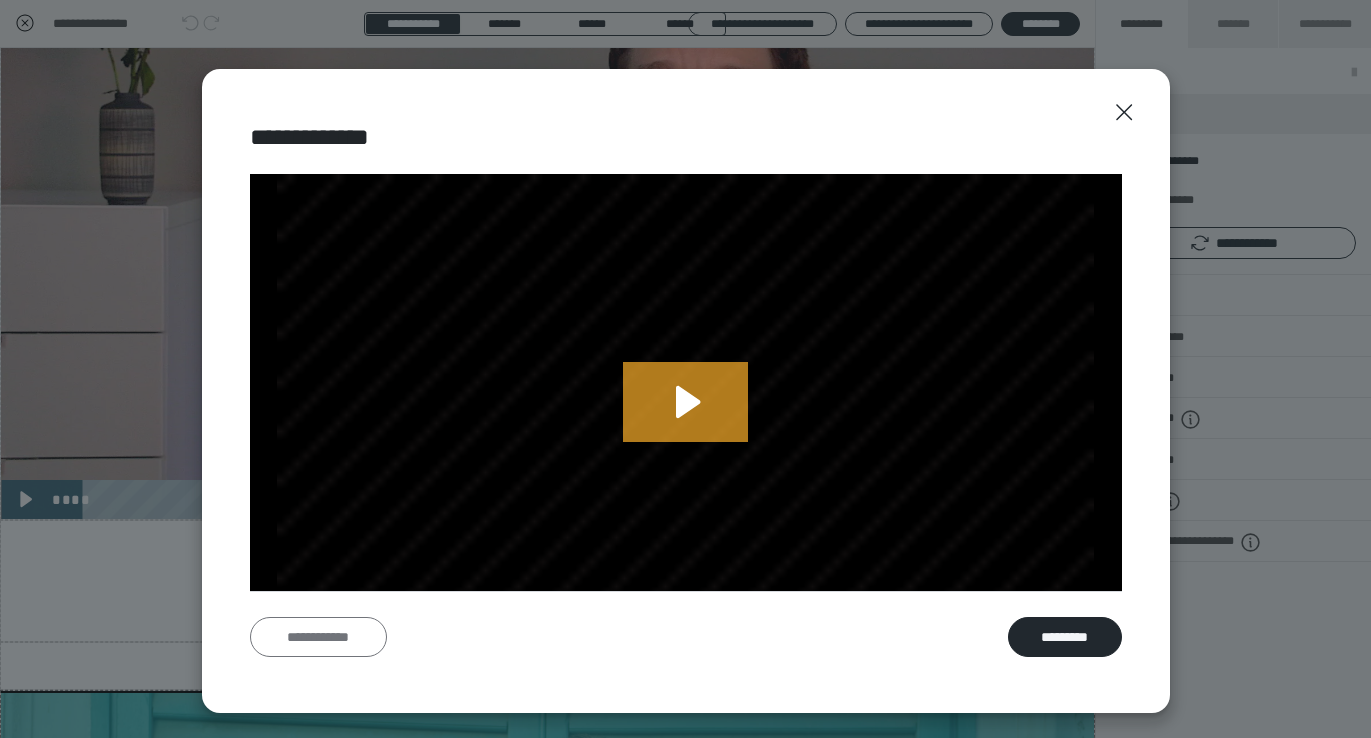 click on "**********" at bounding box center [318, 637] 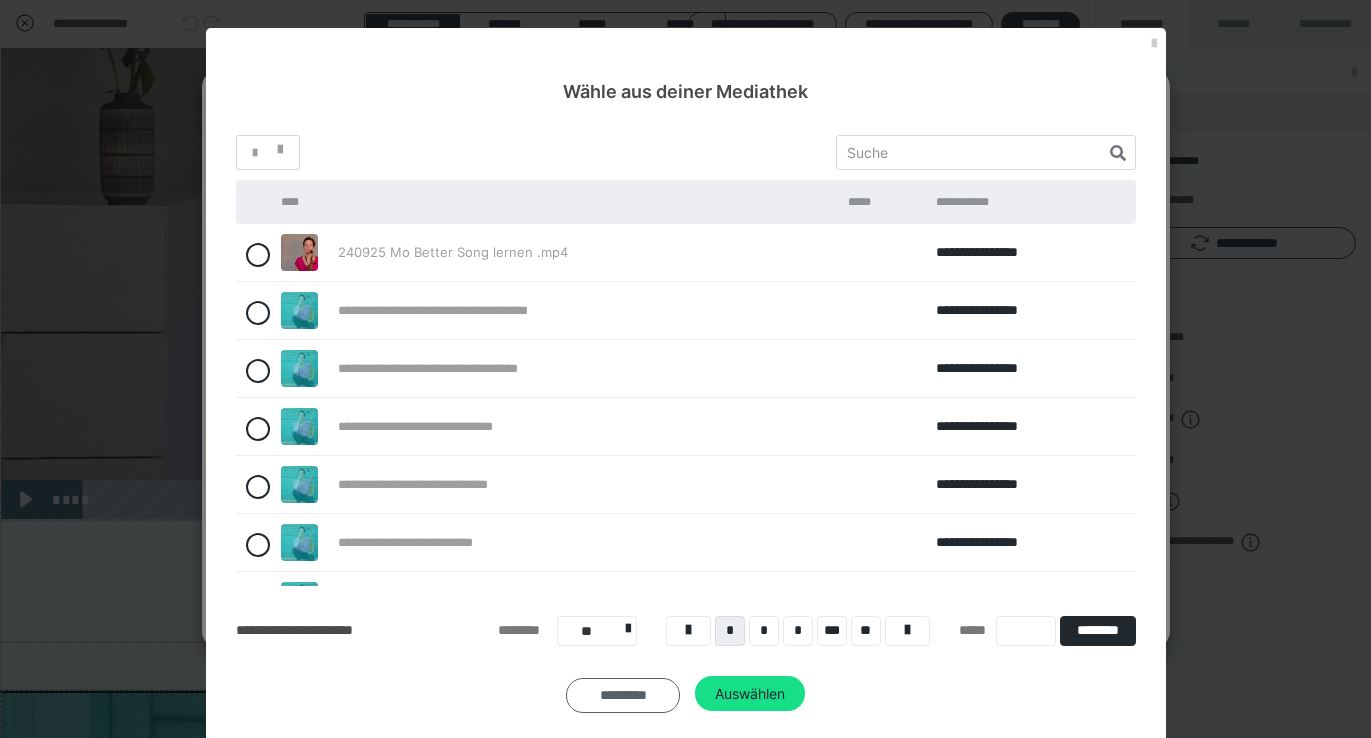 click on "*********" at bounding box center [623, 696] 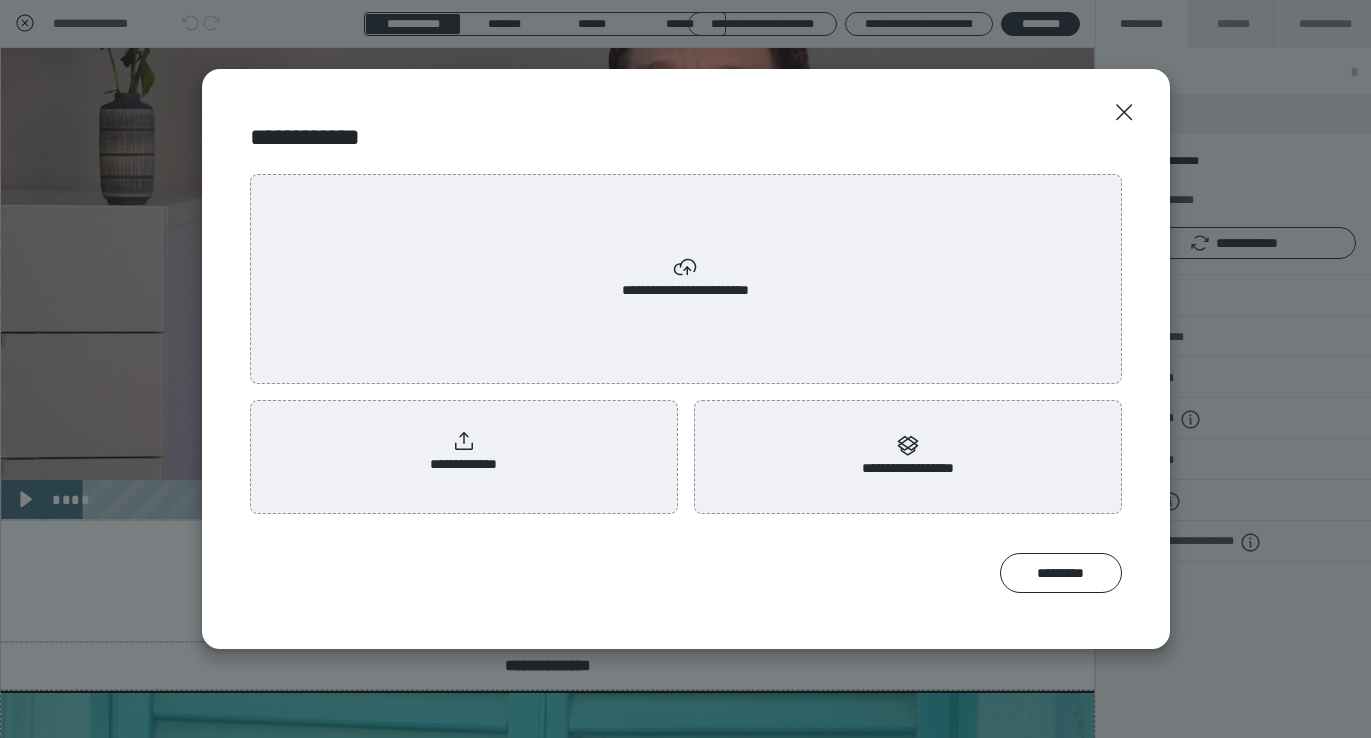click 